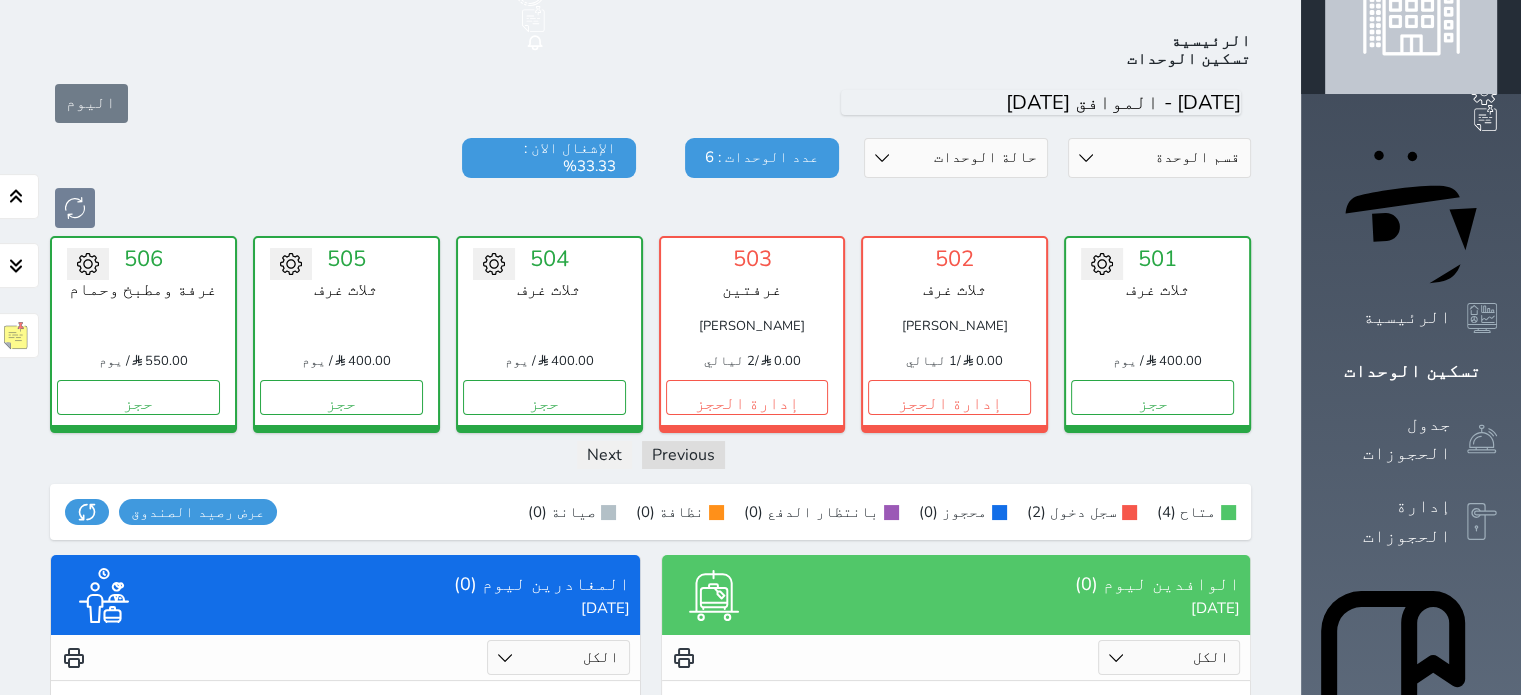 scroll, scrollTop: 78, scrollLeft: 0, axis: vertical 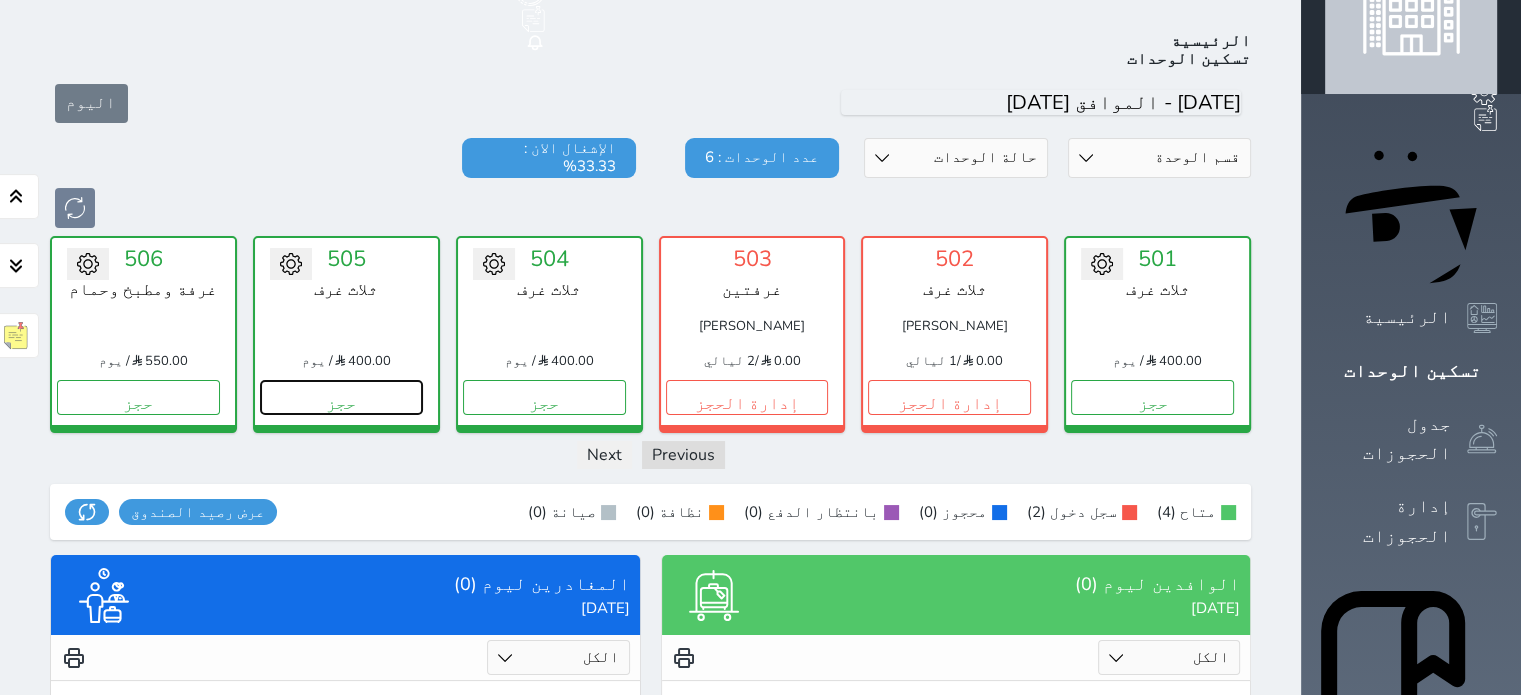 click on "حجز" at bounding box center [341, 397] 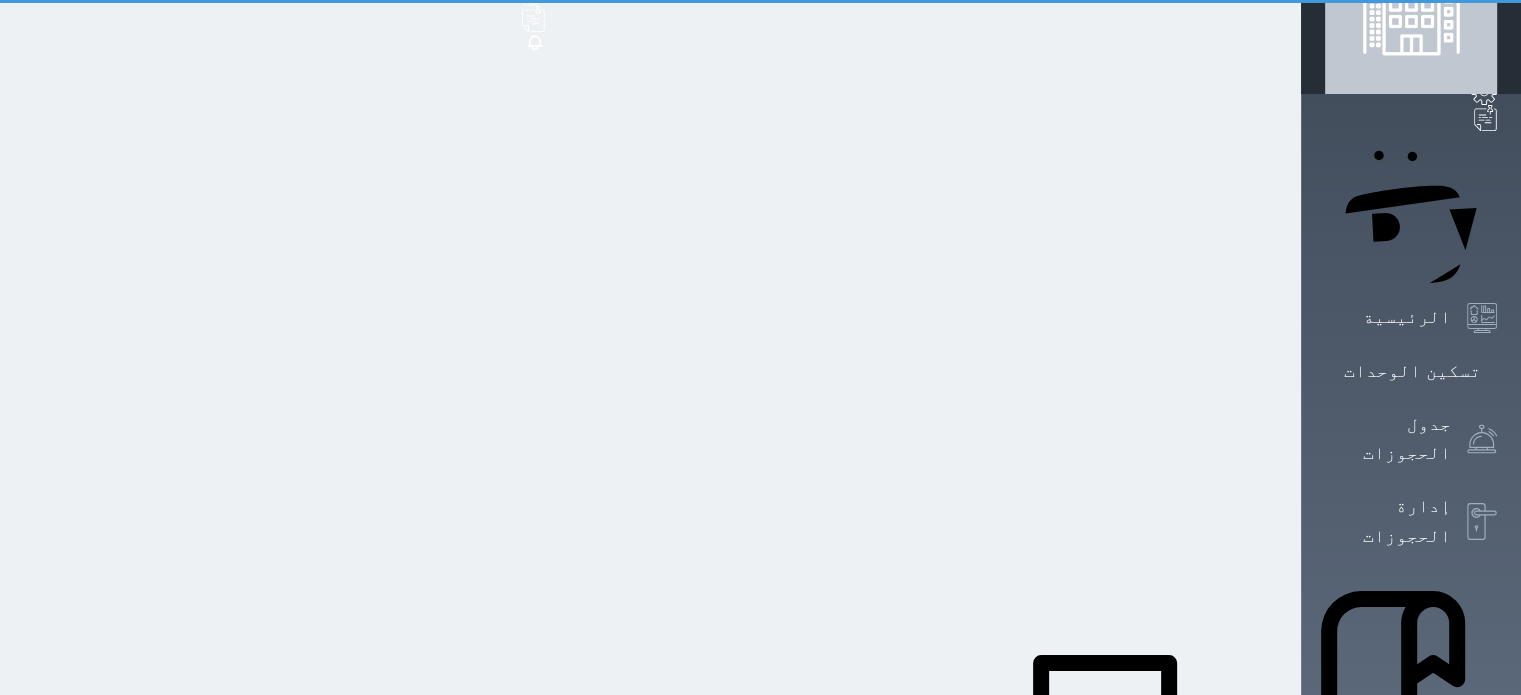scroll, scrollTop: 15, scrollLeft: 0, axis: vertical 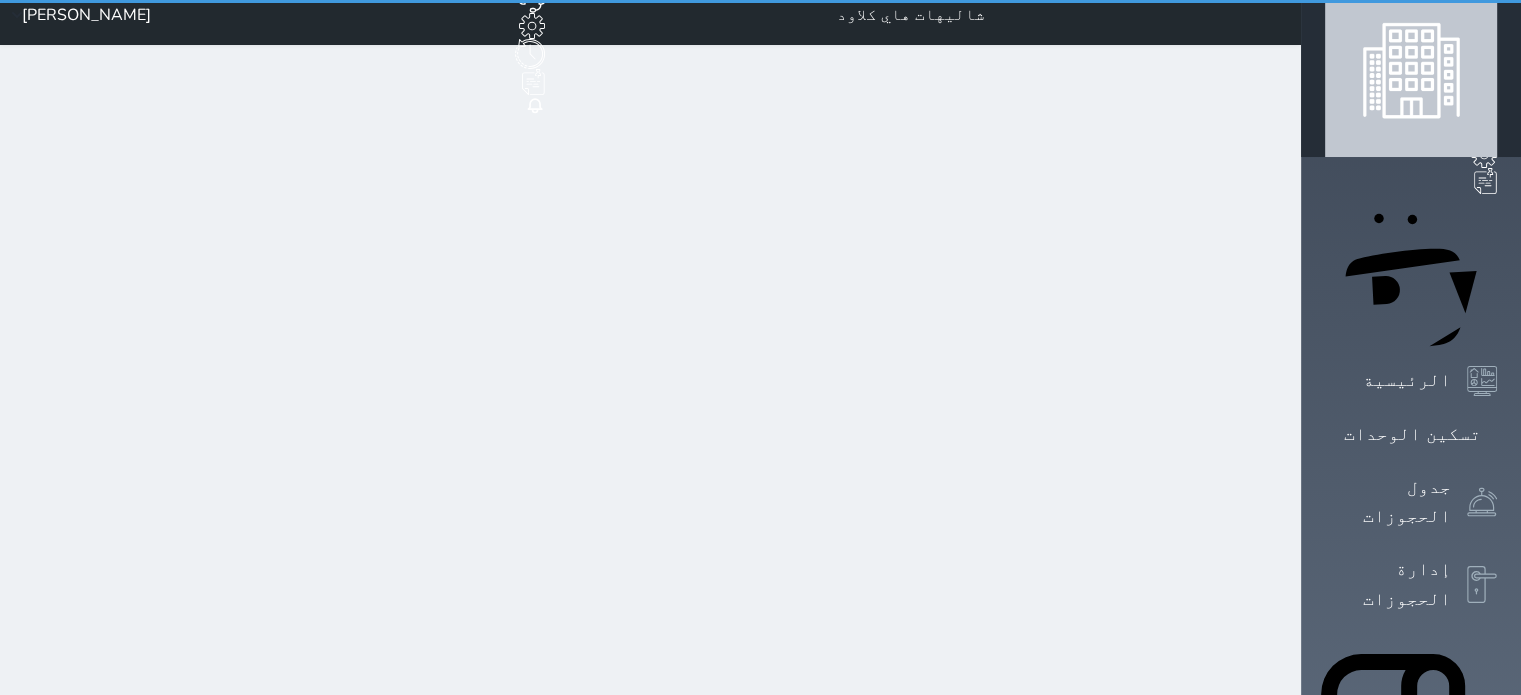 select on "1" 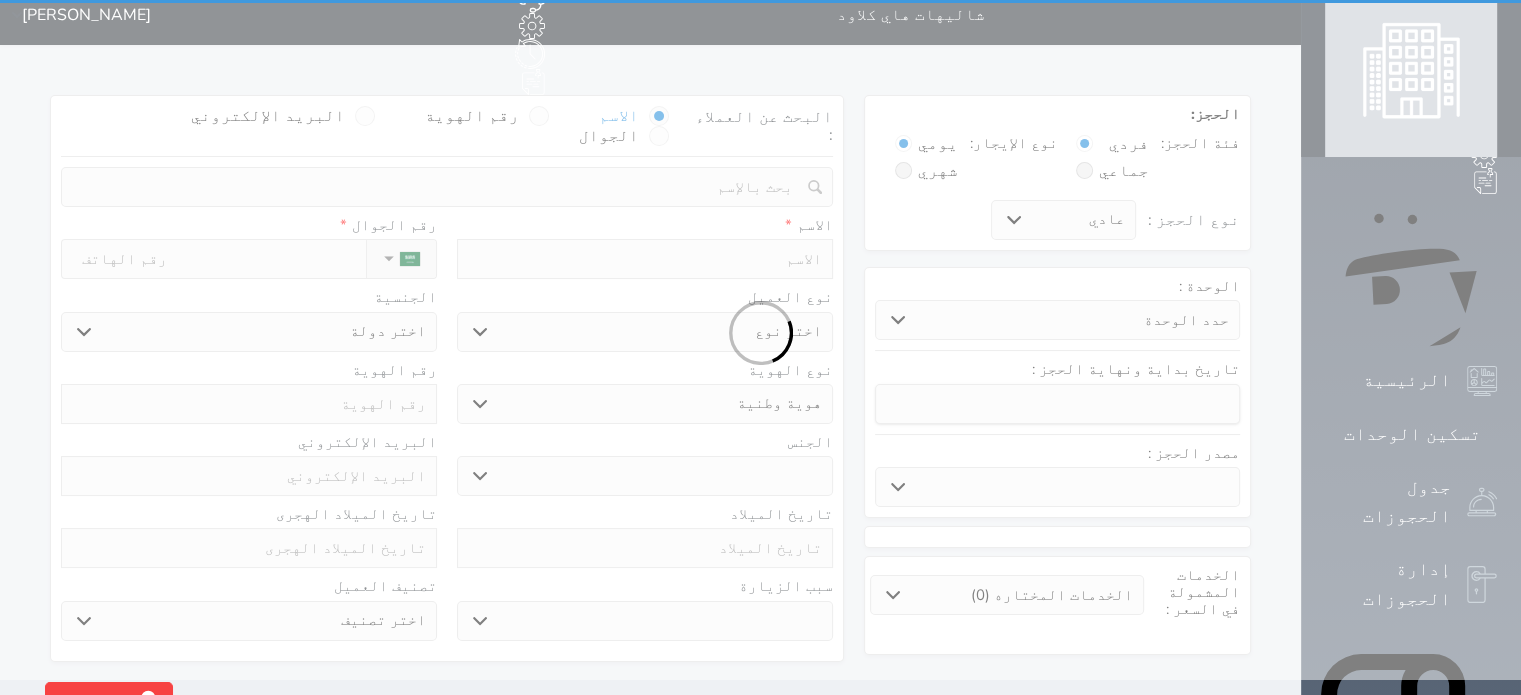 scroll, scrollTop: 0, scrollLeft: 0, axis: both 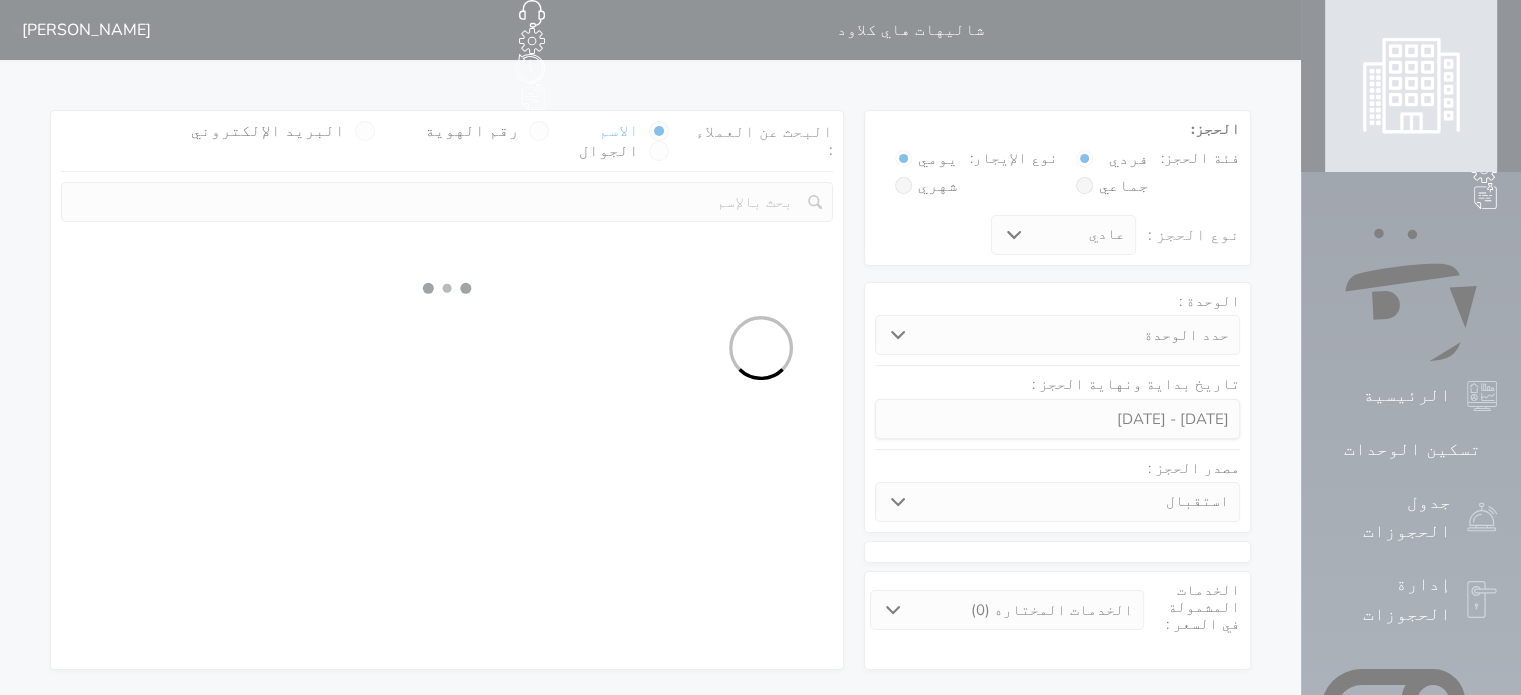 select on "98834" 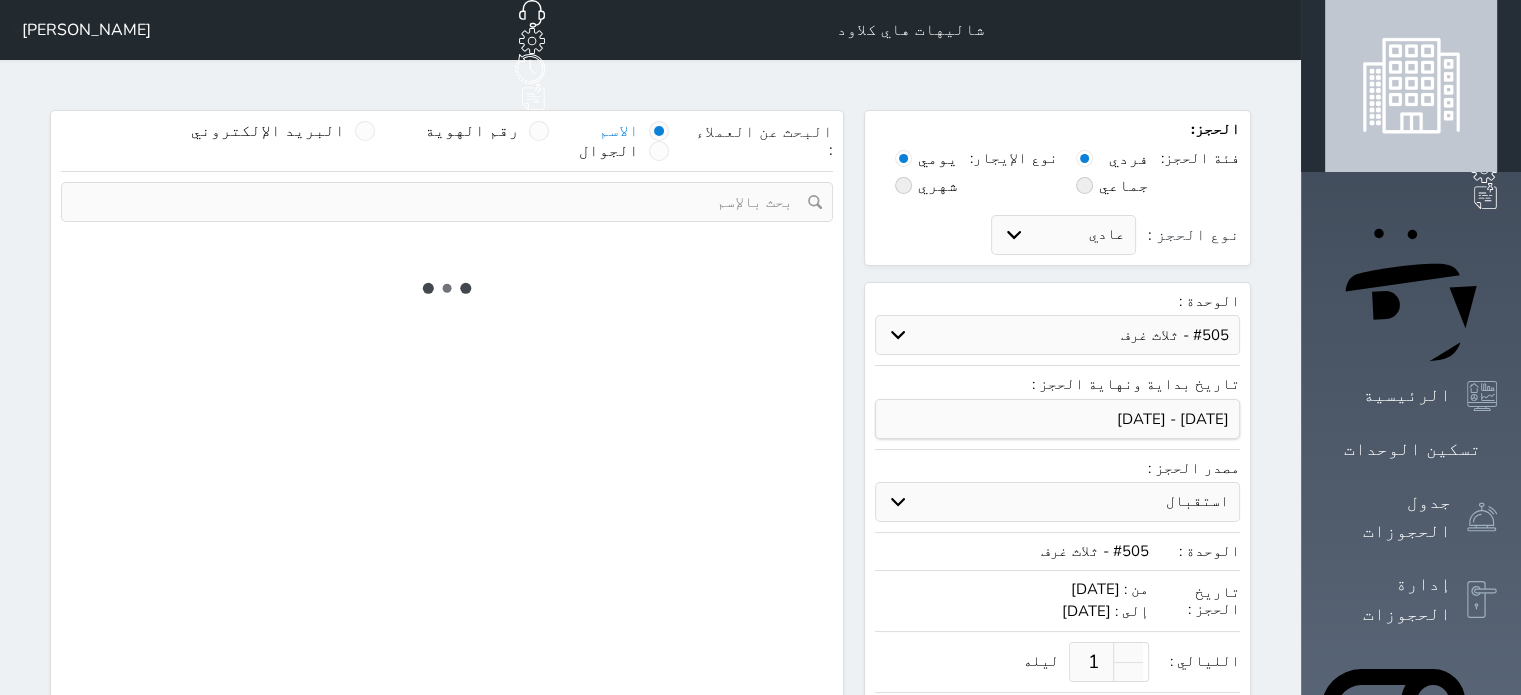 select on "1" 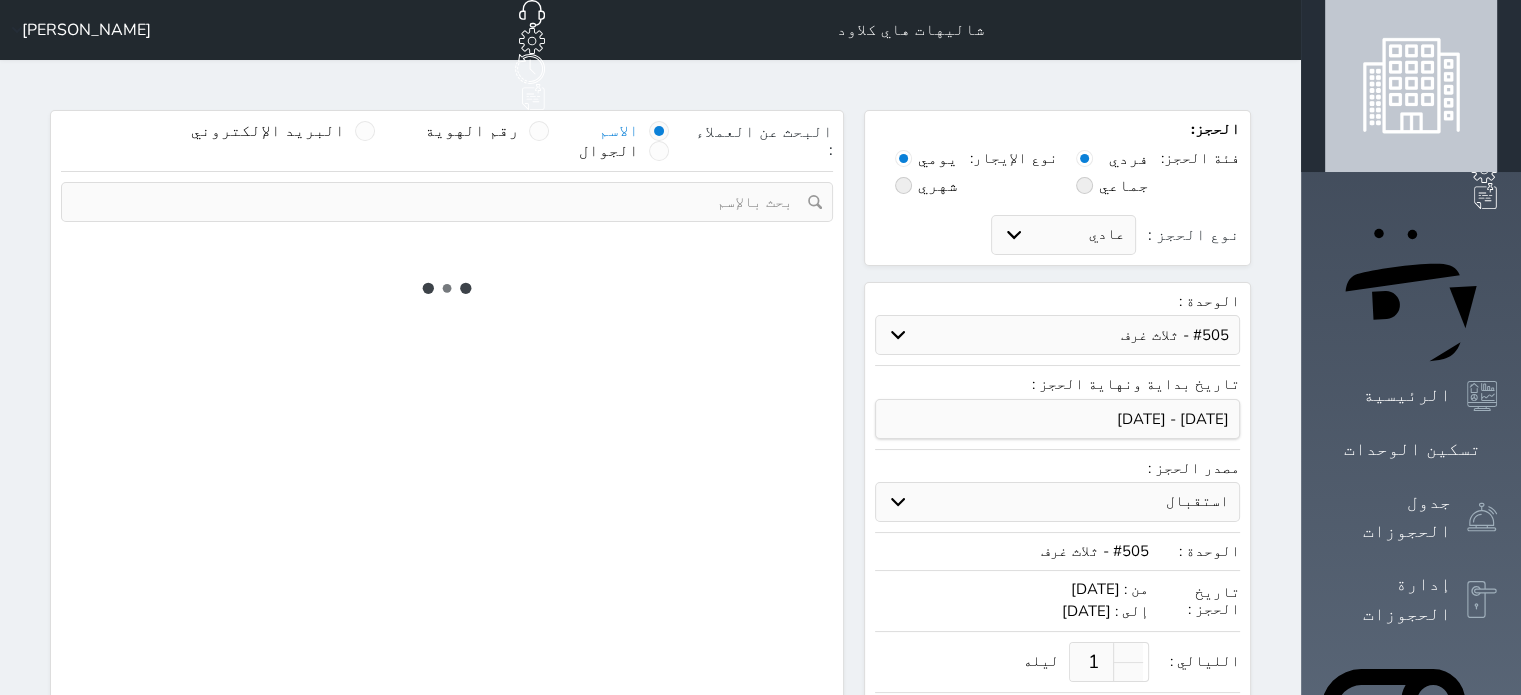 select on "113" 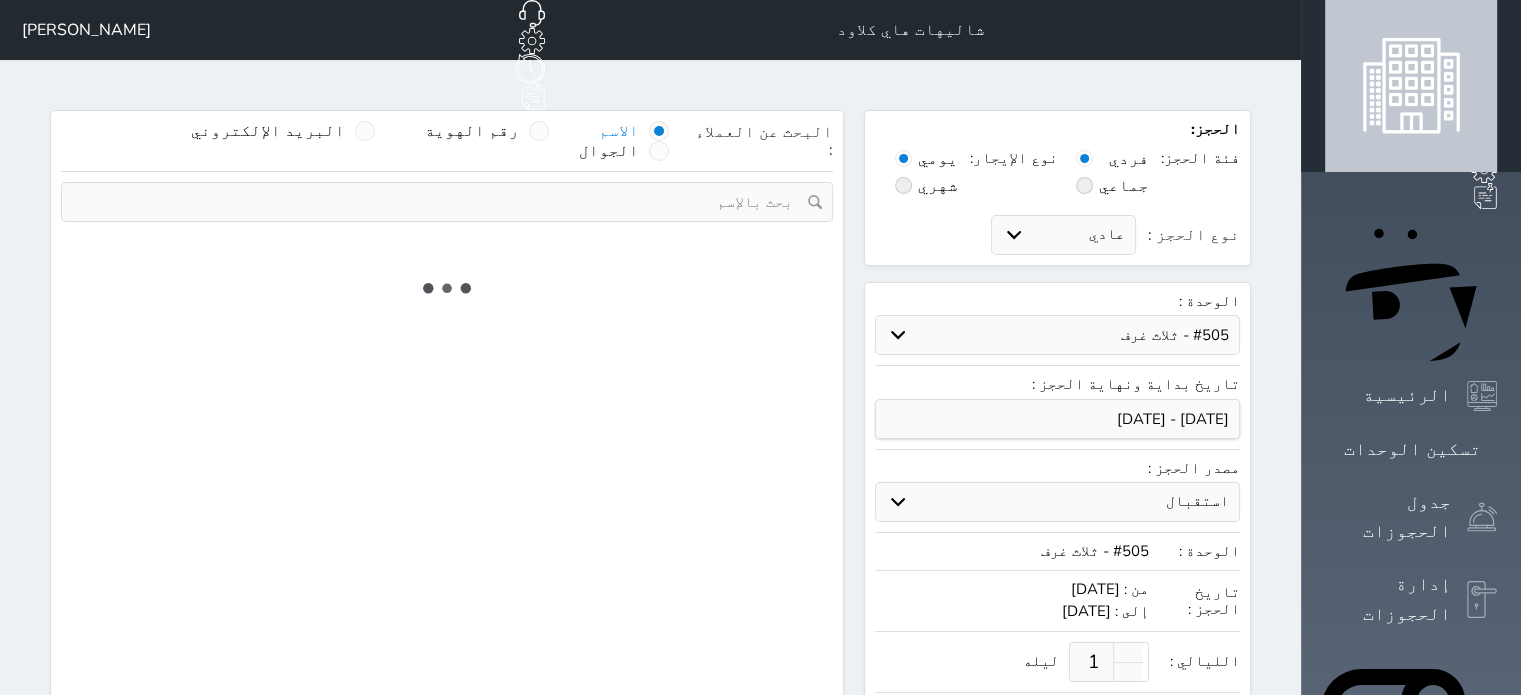 select on "1" 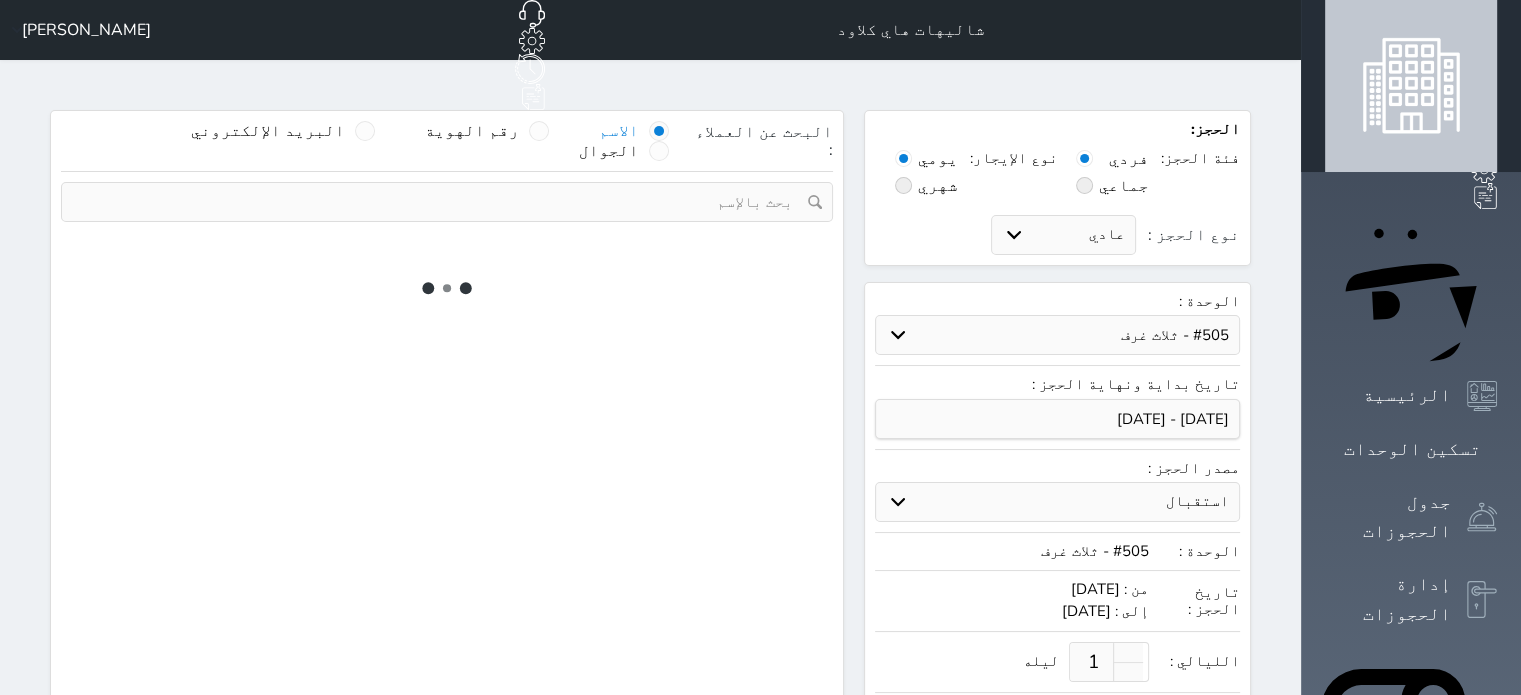 select 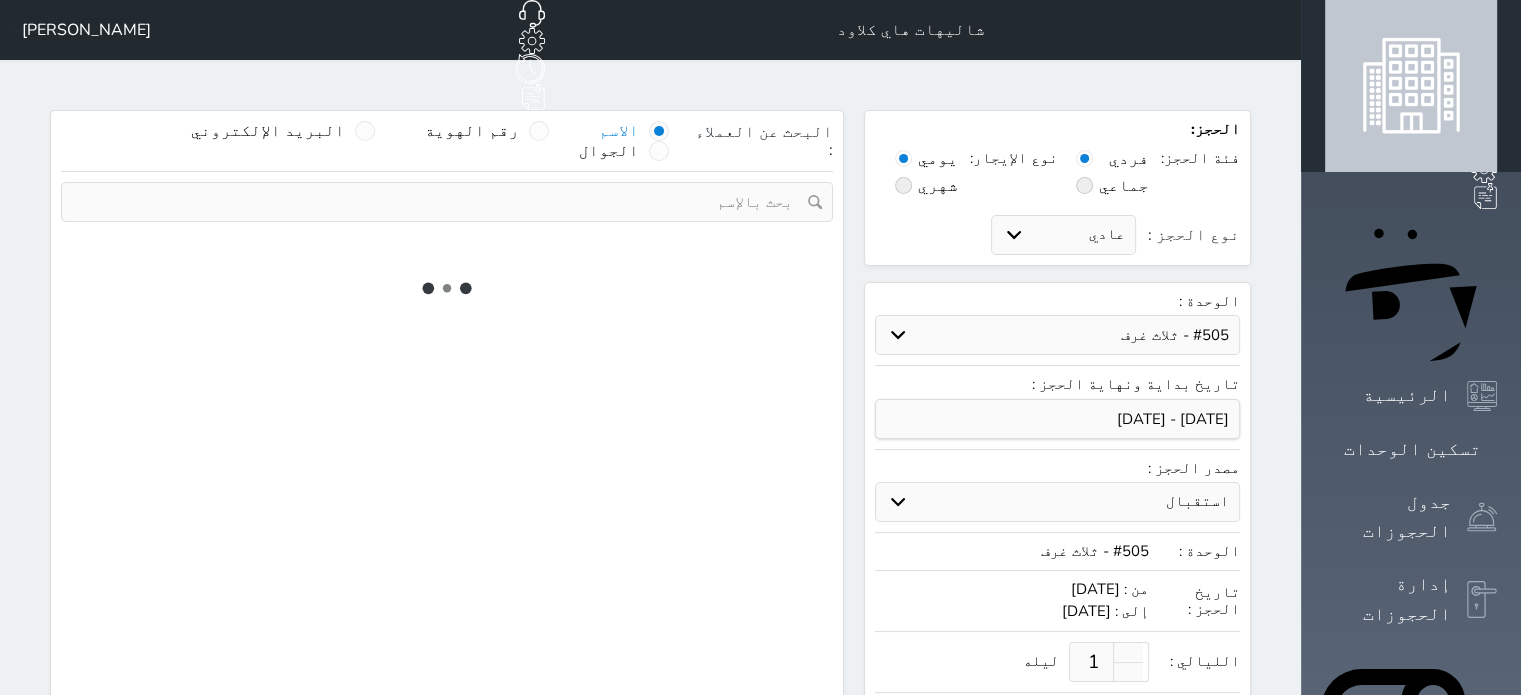 select on "7" 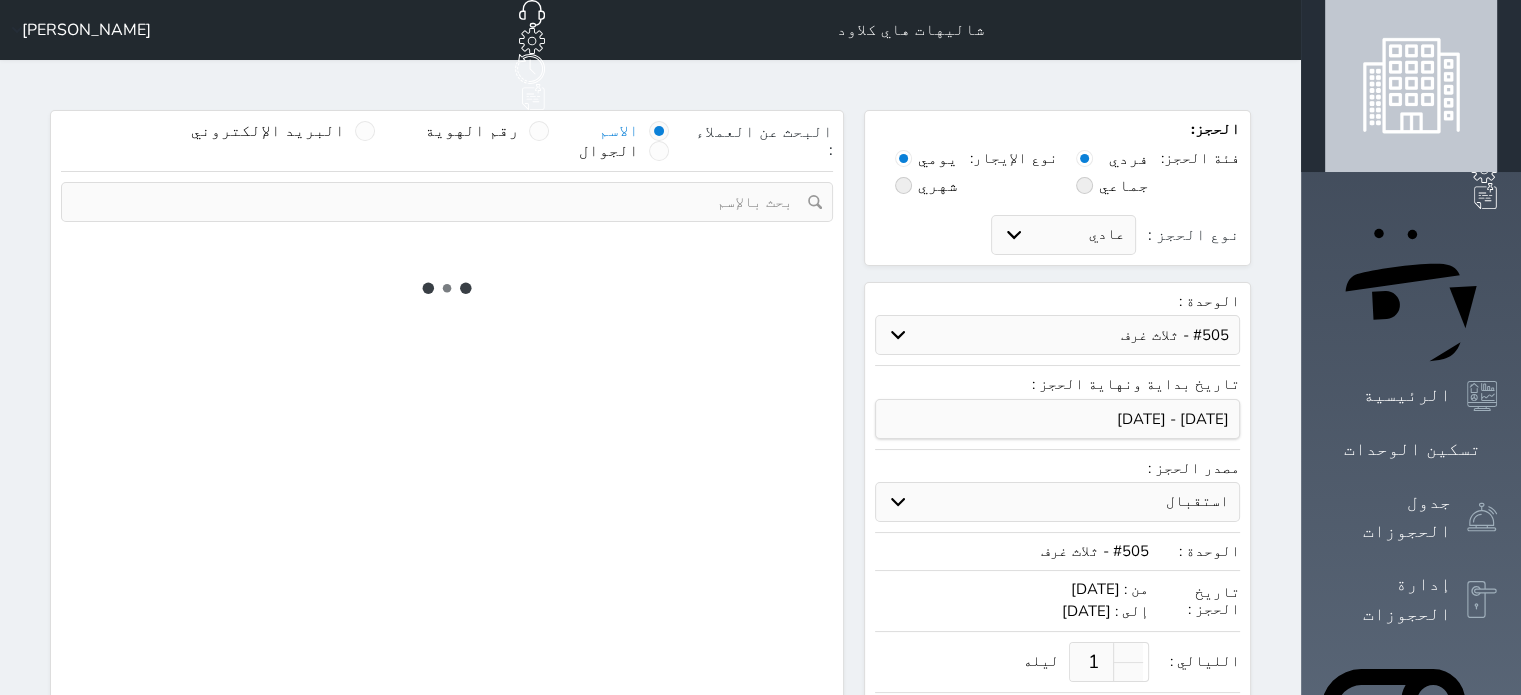 select 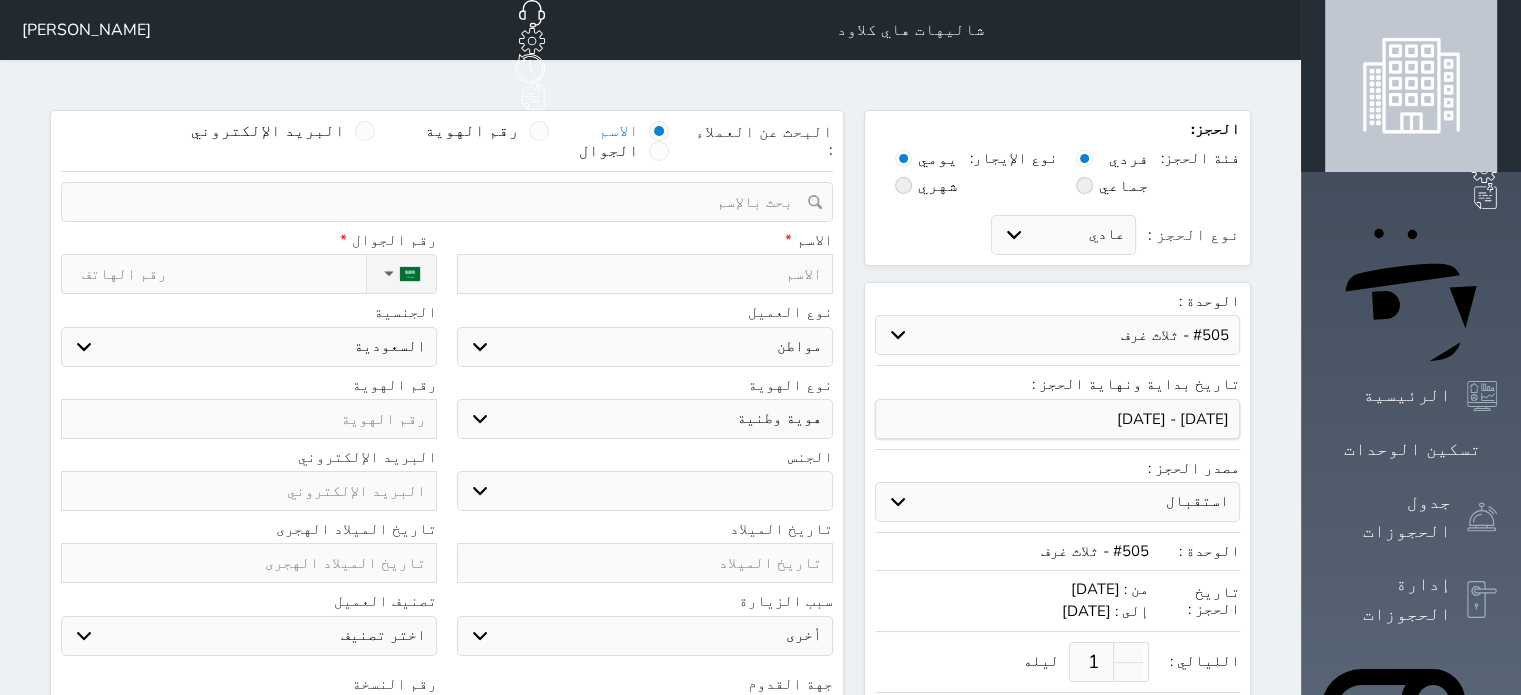 select 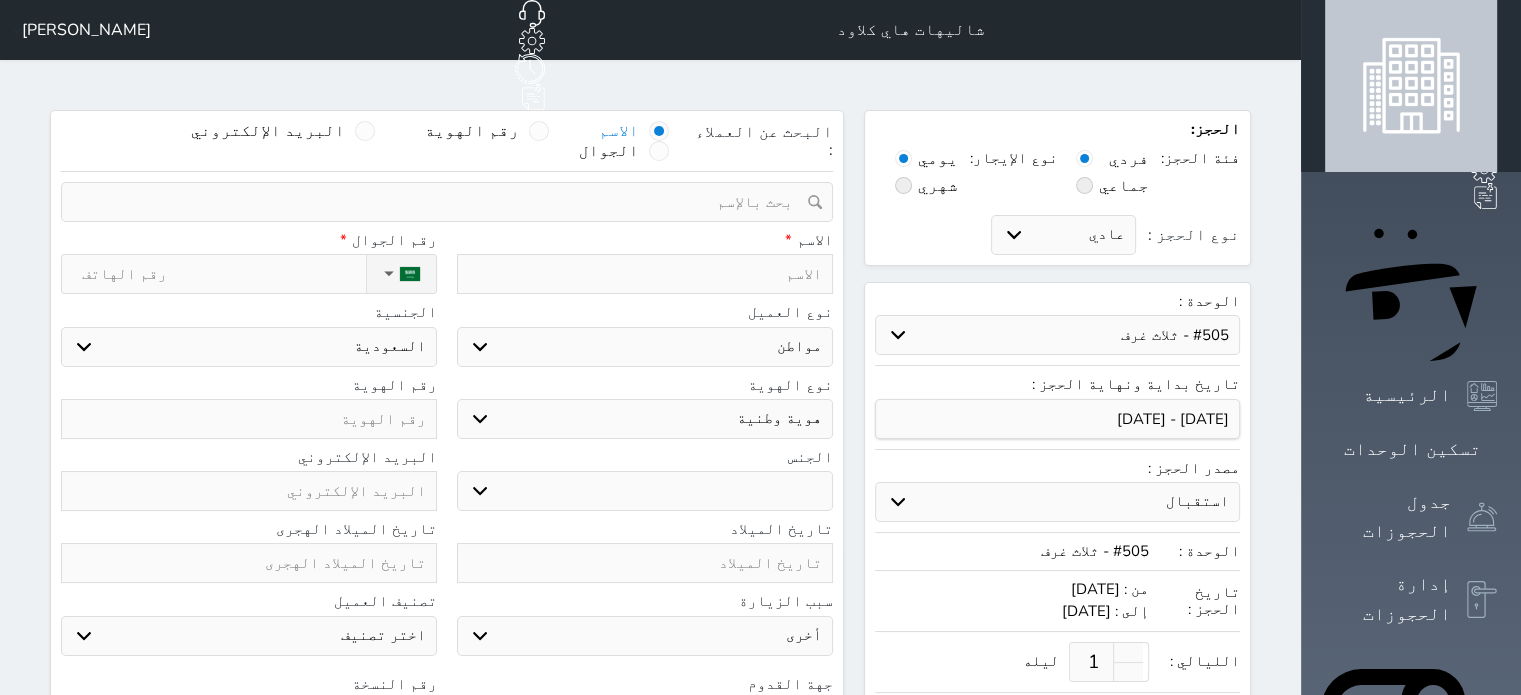 select 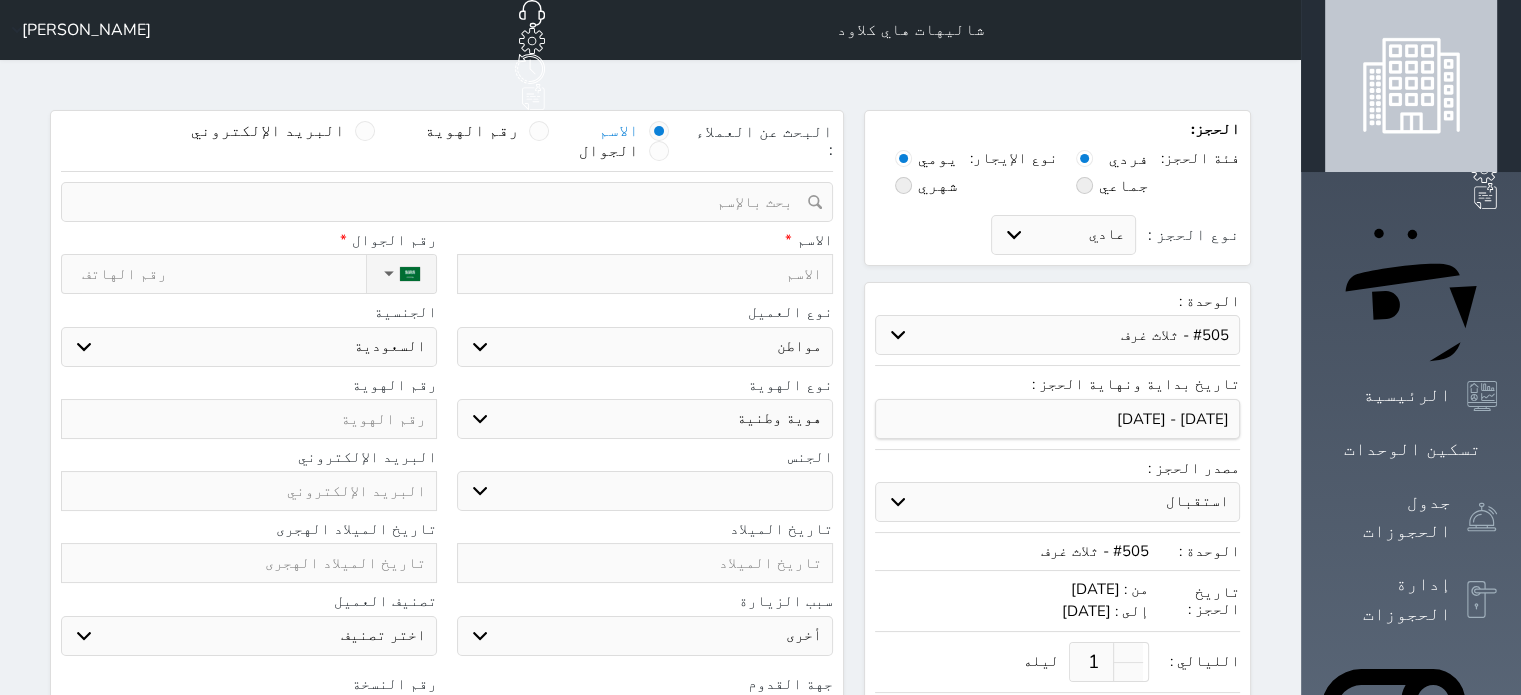 select 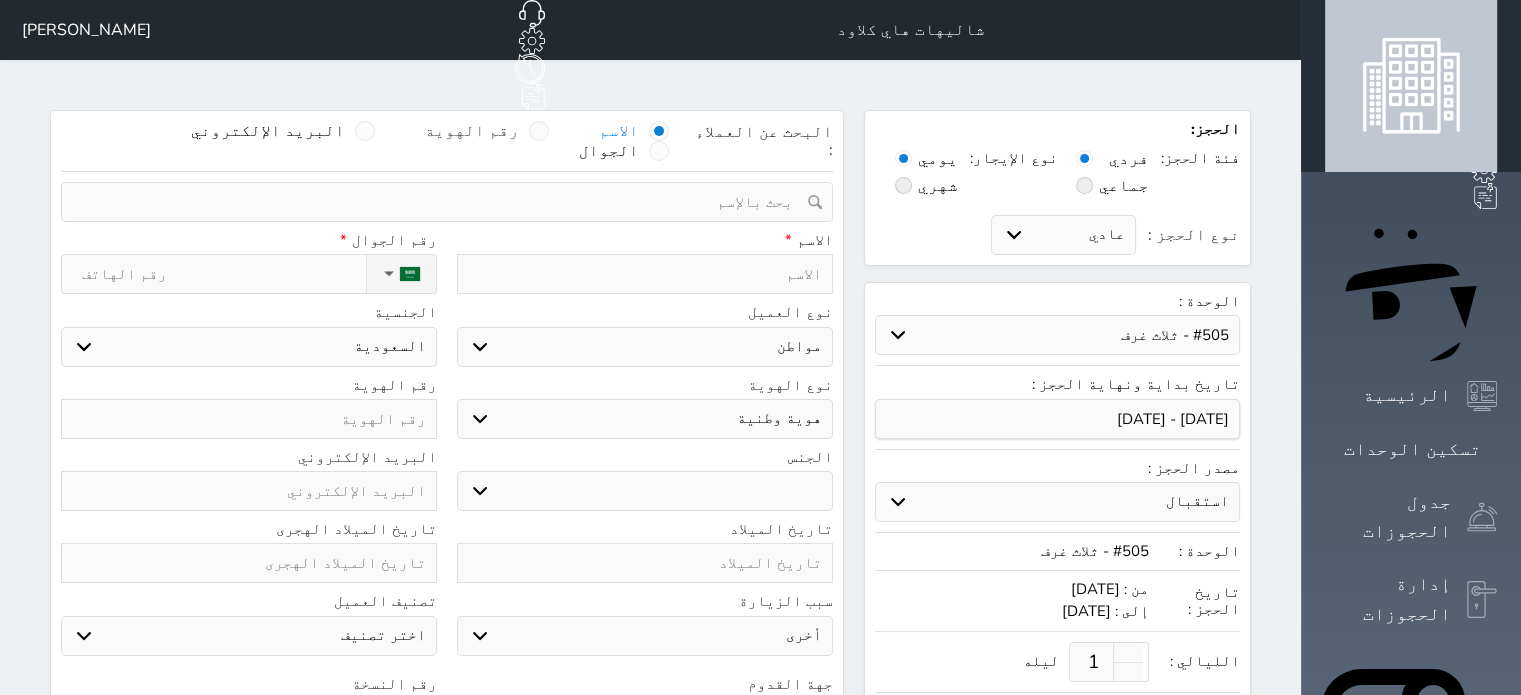 click at bounding box center (539, 131) 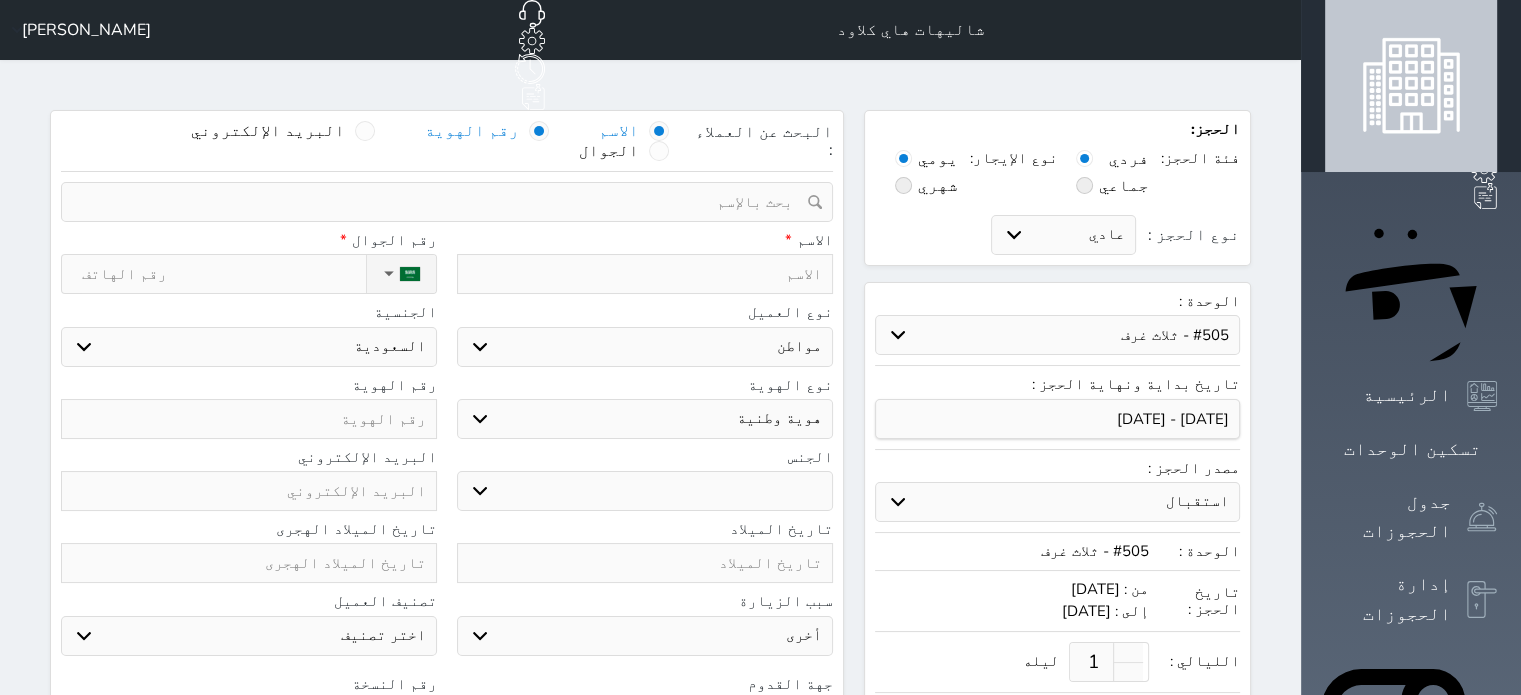 select 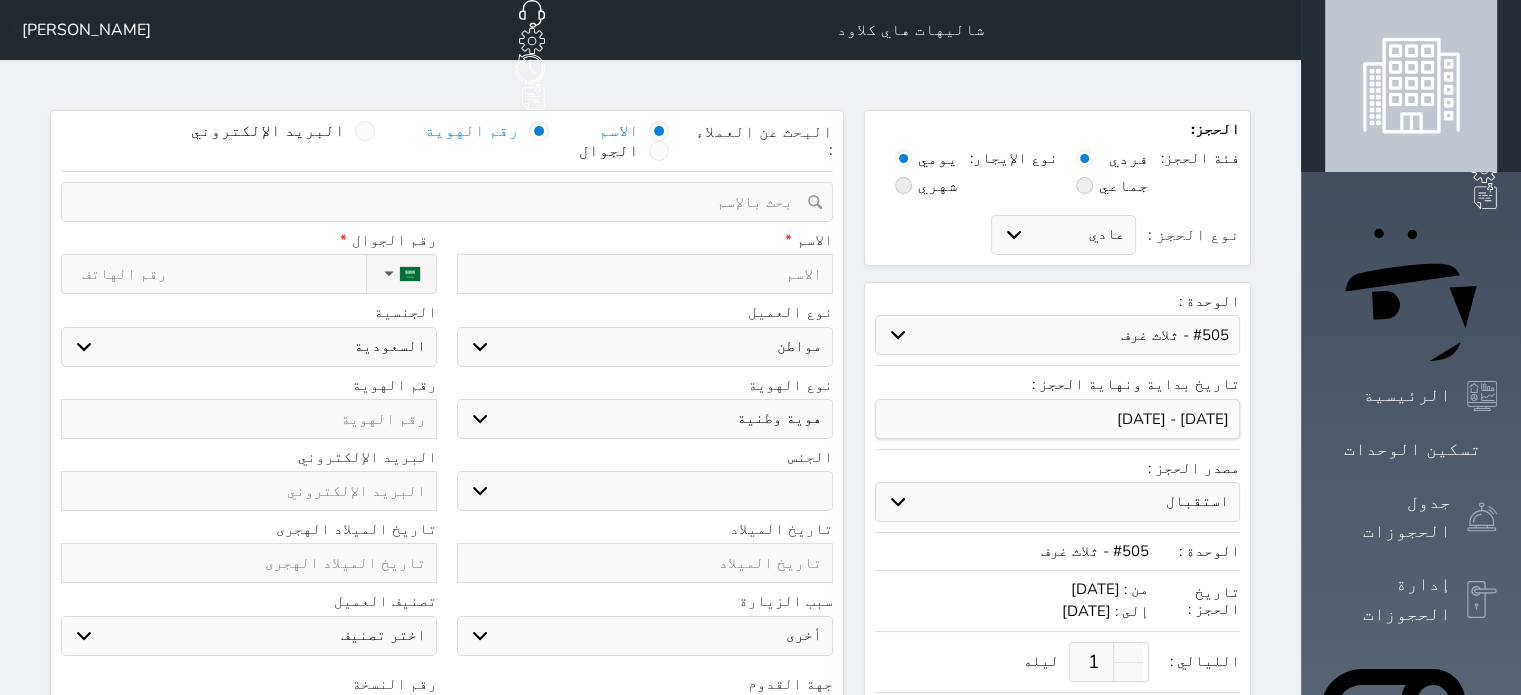 select 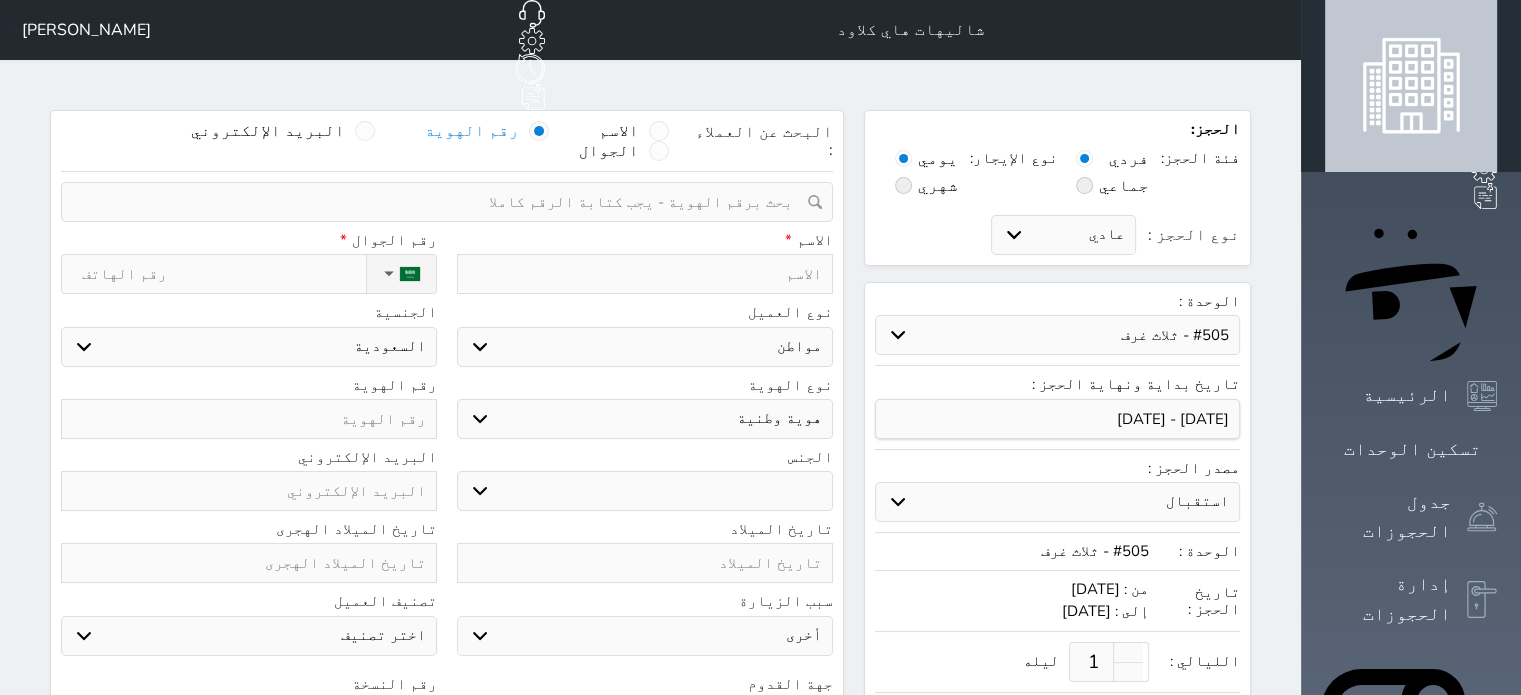 click on "البحث عن العملاء :        الاسم       رقم الهوية       البريد الإلكتروني       الجوال           تغيير العميل                      ملاحظات                           سجل حجوزات العميل undefined                   إجمالى رصيد العميل : 0 ريال     رقم الحجز   الوحدة   من   إلى   نوع الحجز   الرصيد   الاجرائات         النتائج  : من (  ) - إلى  (  )   العدد  :              سجل الكمبيالات الغير محصلة على العميل undefined                 رقم الحجز   المبلغ الكلى    المبلغ المحصل    المبلغ المتبقى    تاريخ الإستحقاق         النتائج  : من (  ) - إلى  (  )   العدد  :      الاسم *     رقم الجوال *       ▼     [GEOGRAPHIC_DATA] ([GEOGRAPHIC_DATA])   +93   [GEOGRAPHIC_DATA] ([GEOGRAPHIC_DATA])   +355   [GEOGRAPHIC_DATA] (‫الجزائر‬‎)   +213   [US_STATE]" at bounding box center [447, 504] 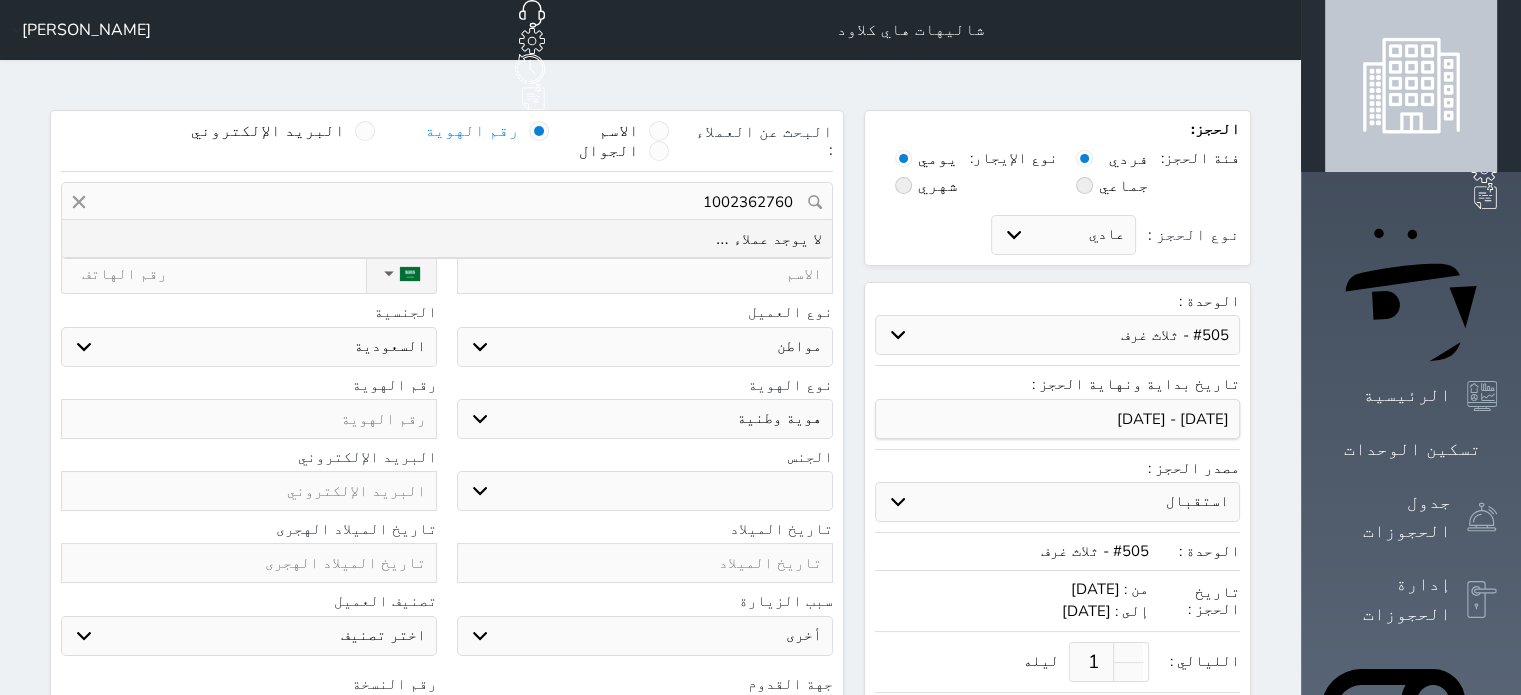 type on "1002362760" 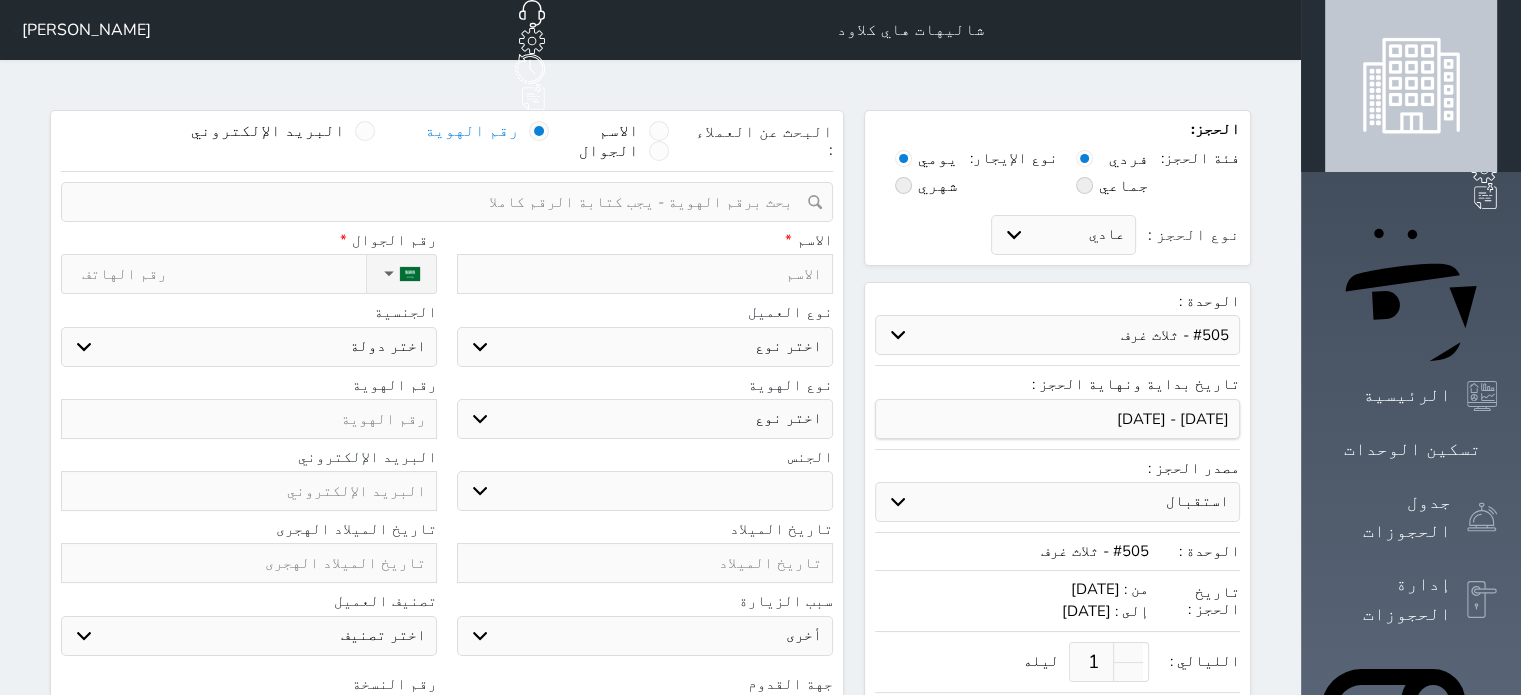 type on "ع" 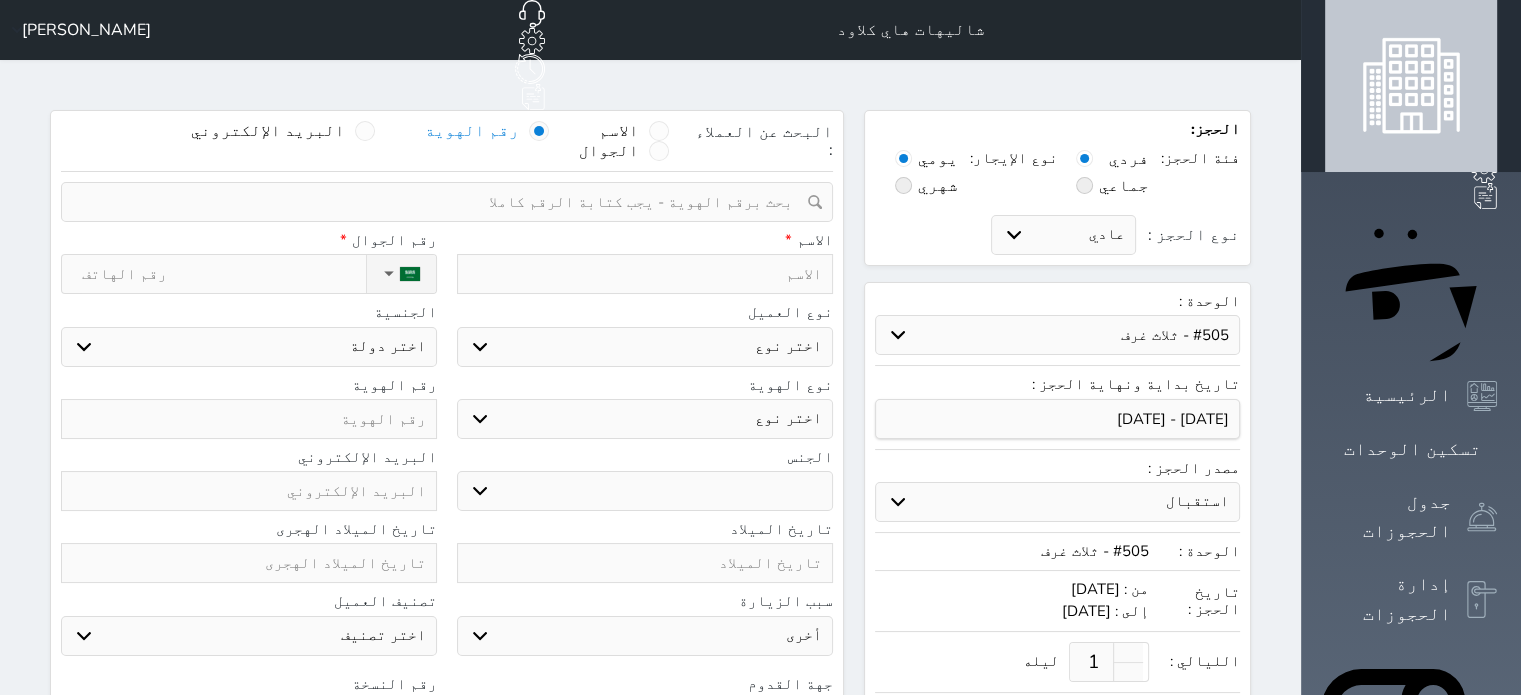 select 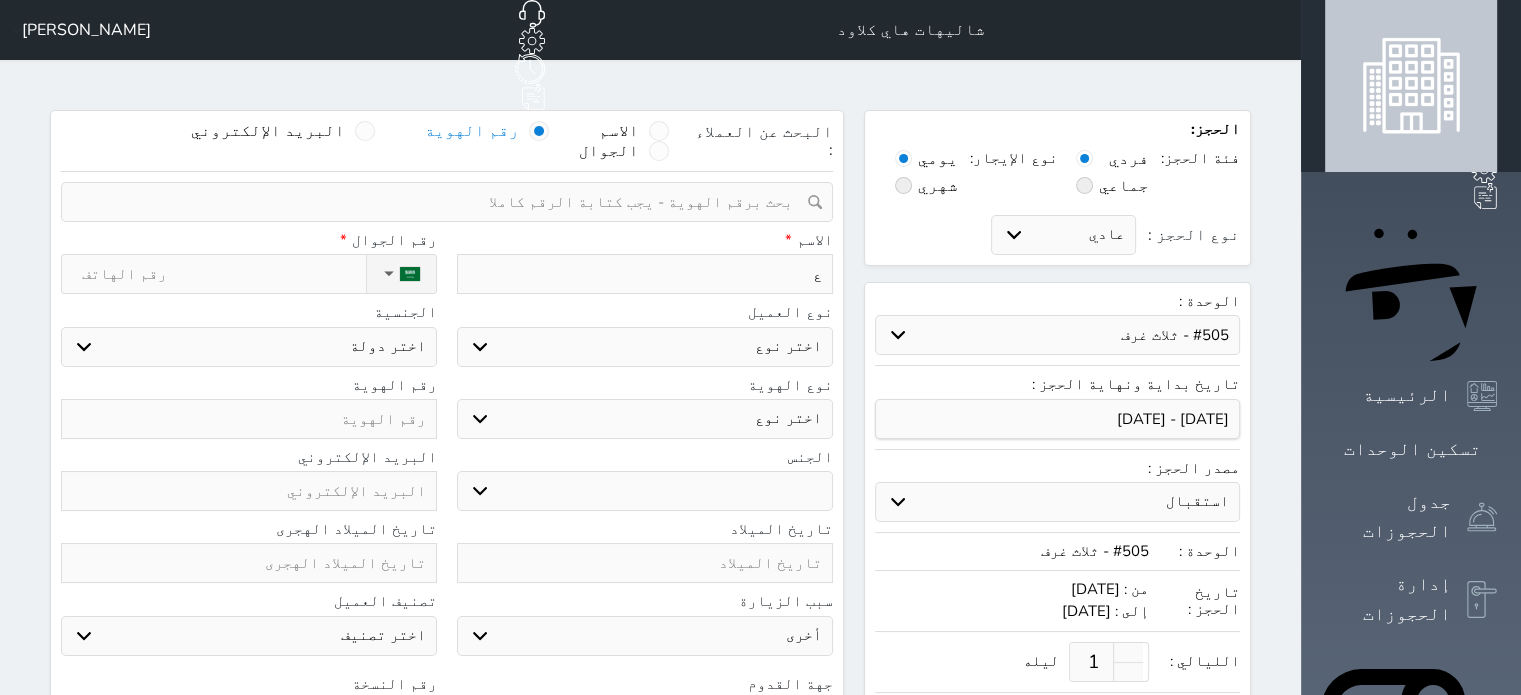 type on "عب" 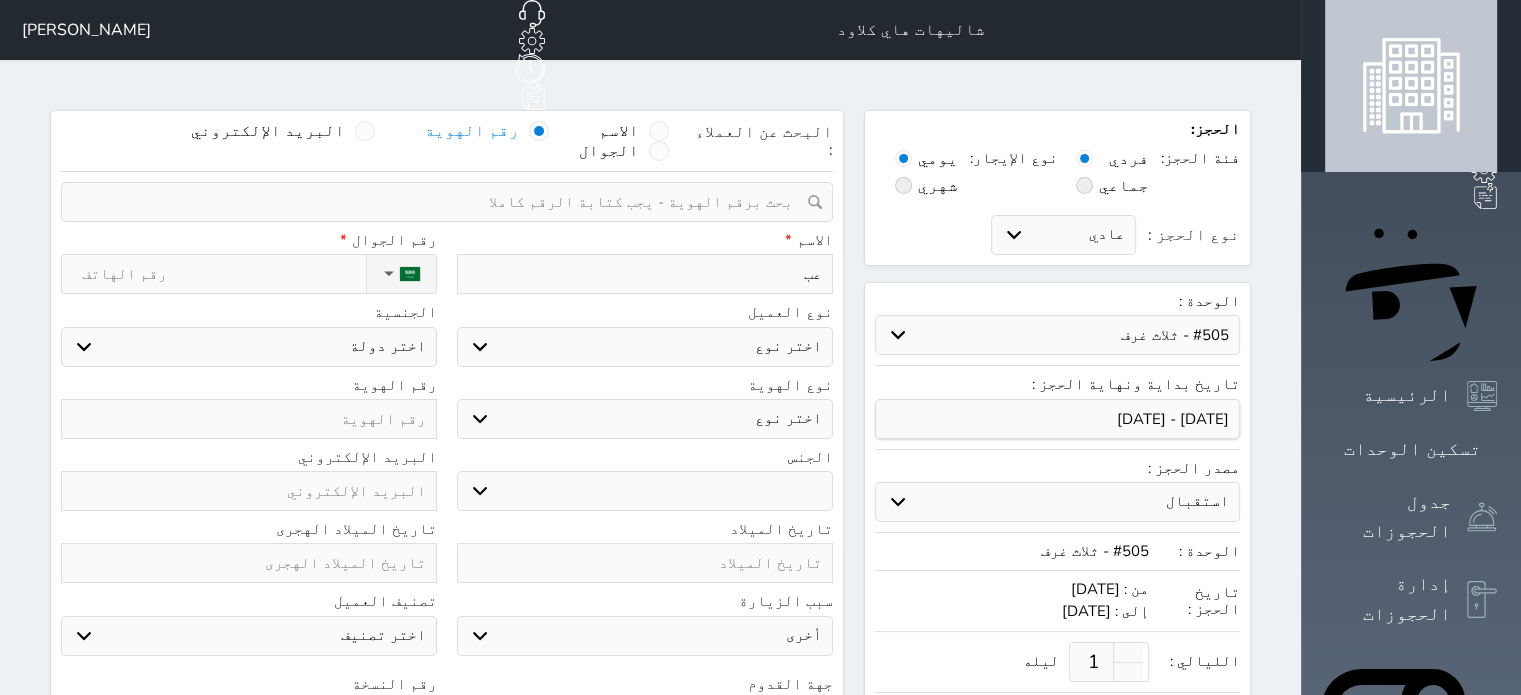 select 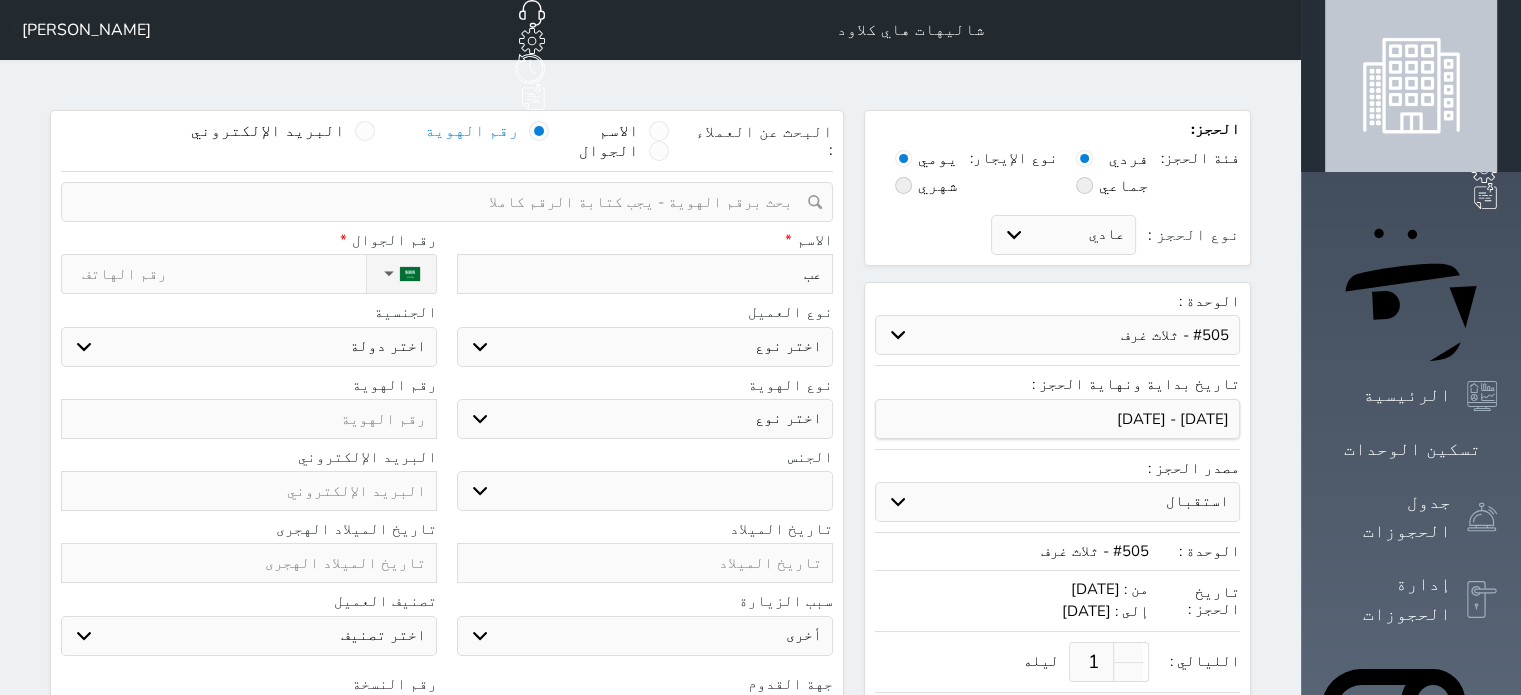 type on "عبد" 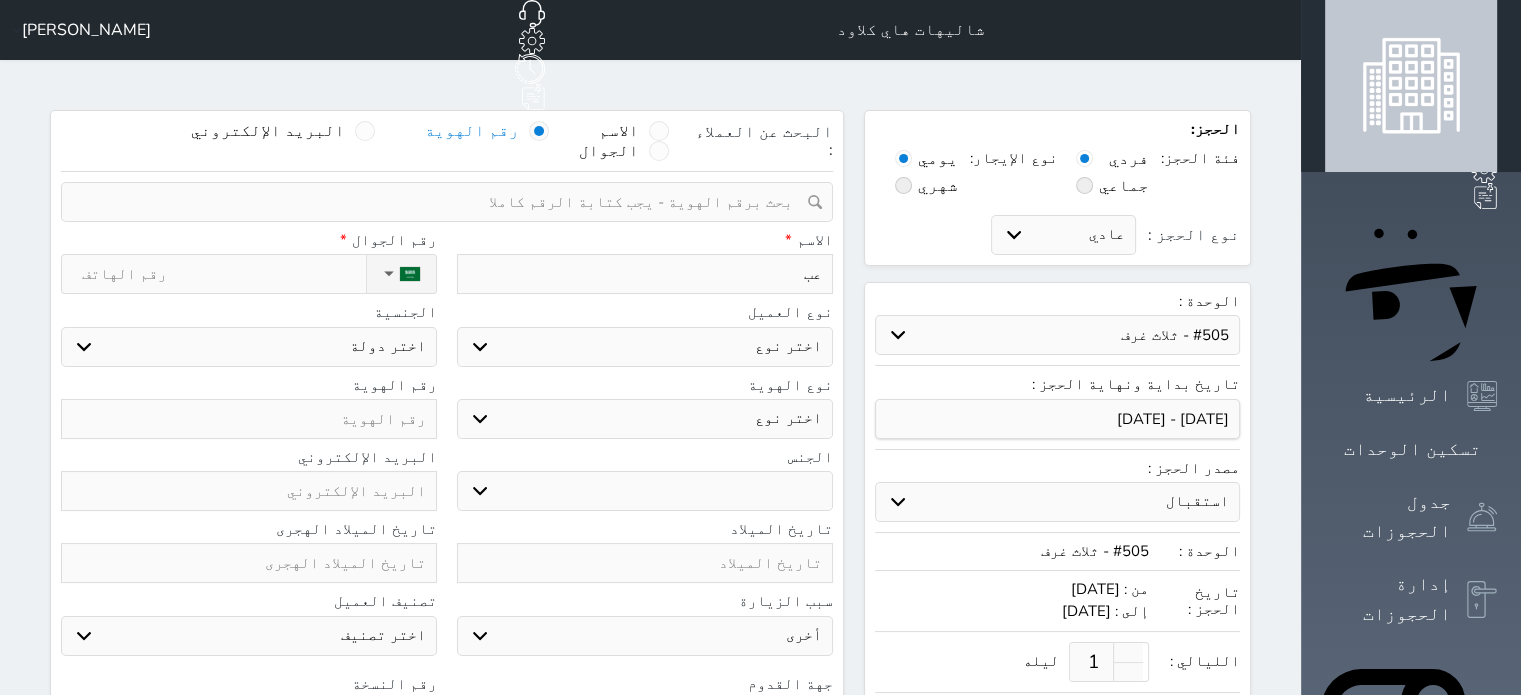 select 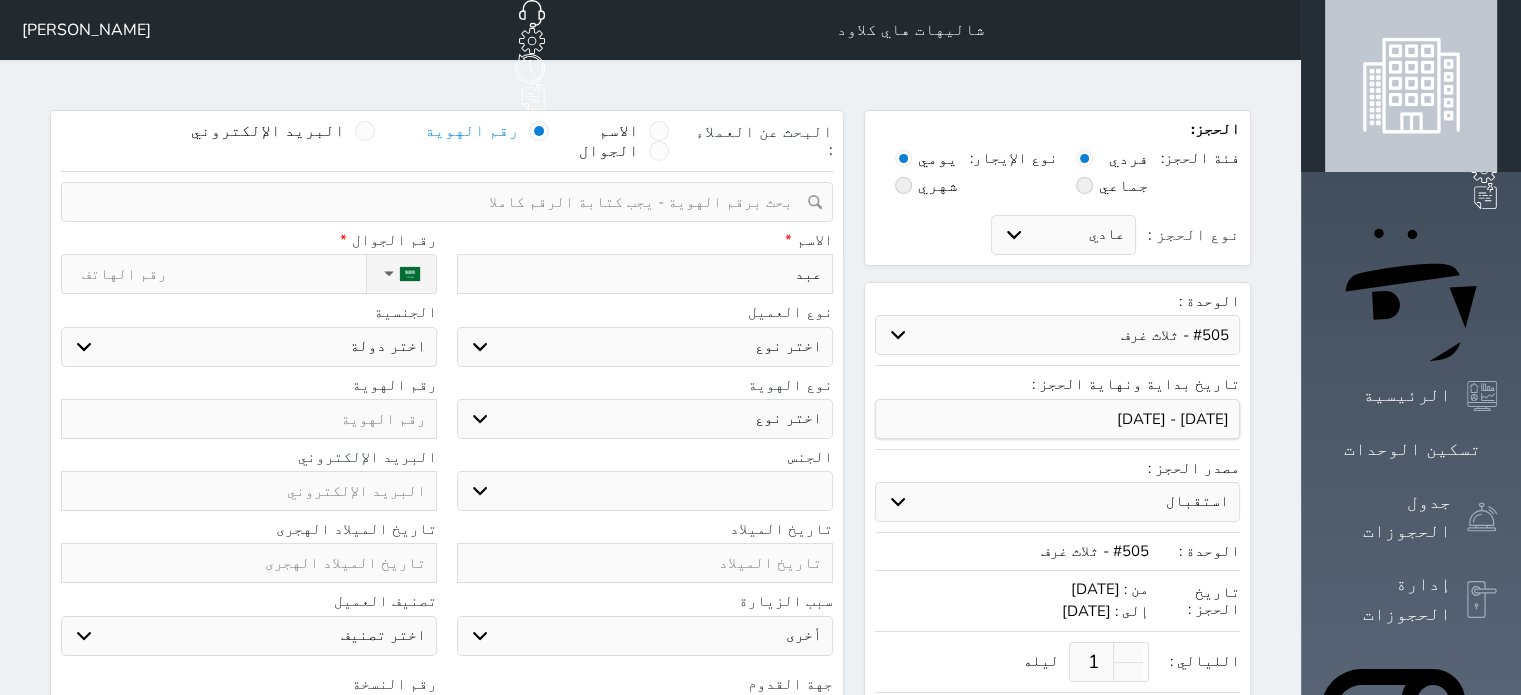 type on "[PERSON_NAME]" 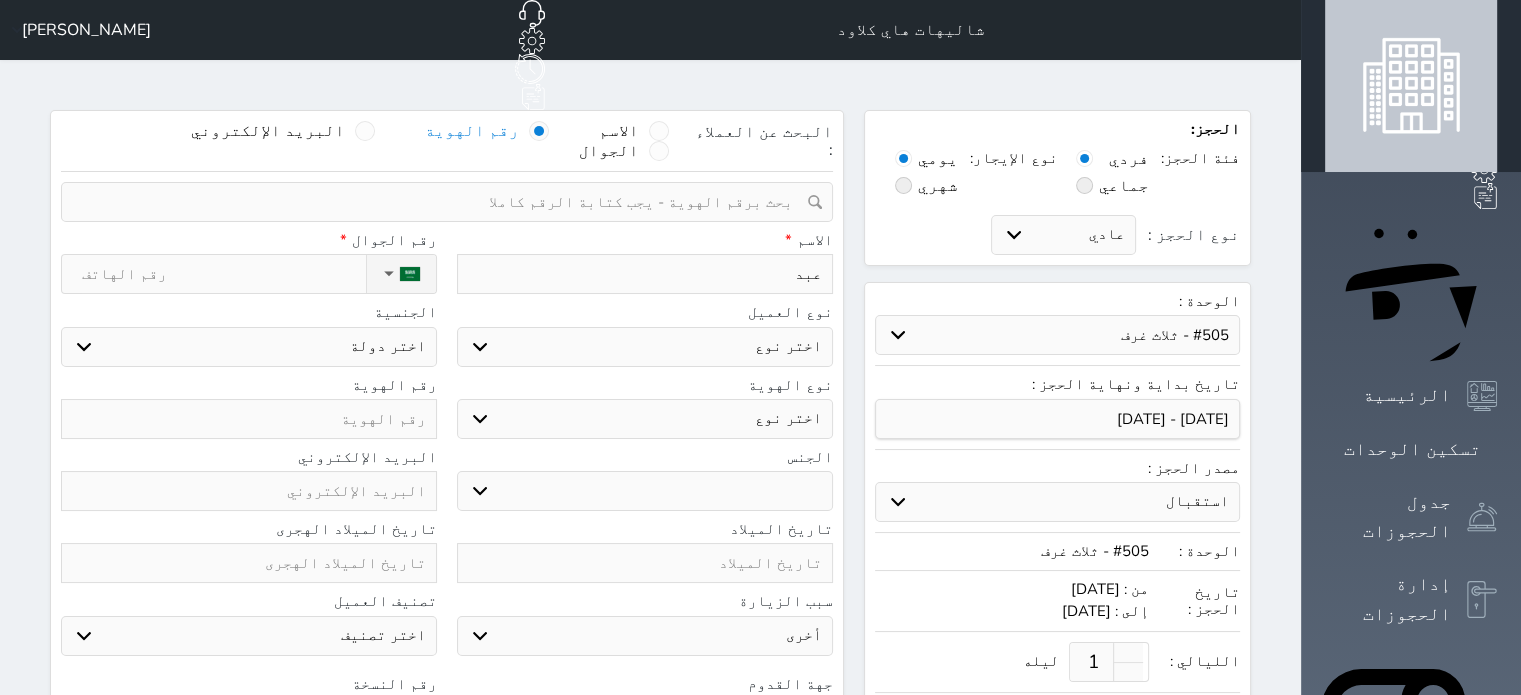 select 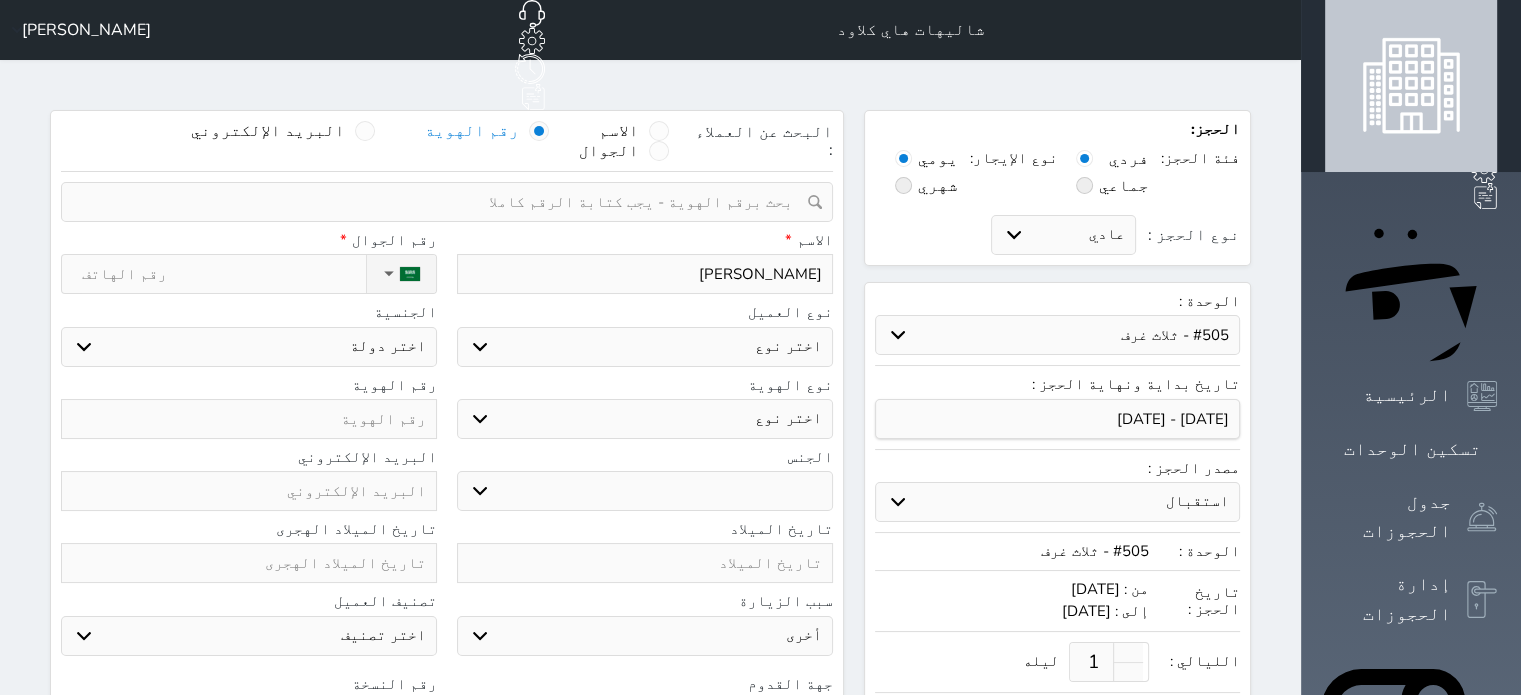 type on "عبدال" 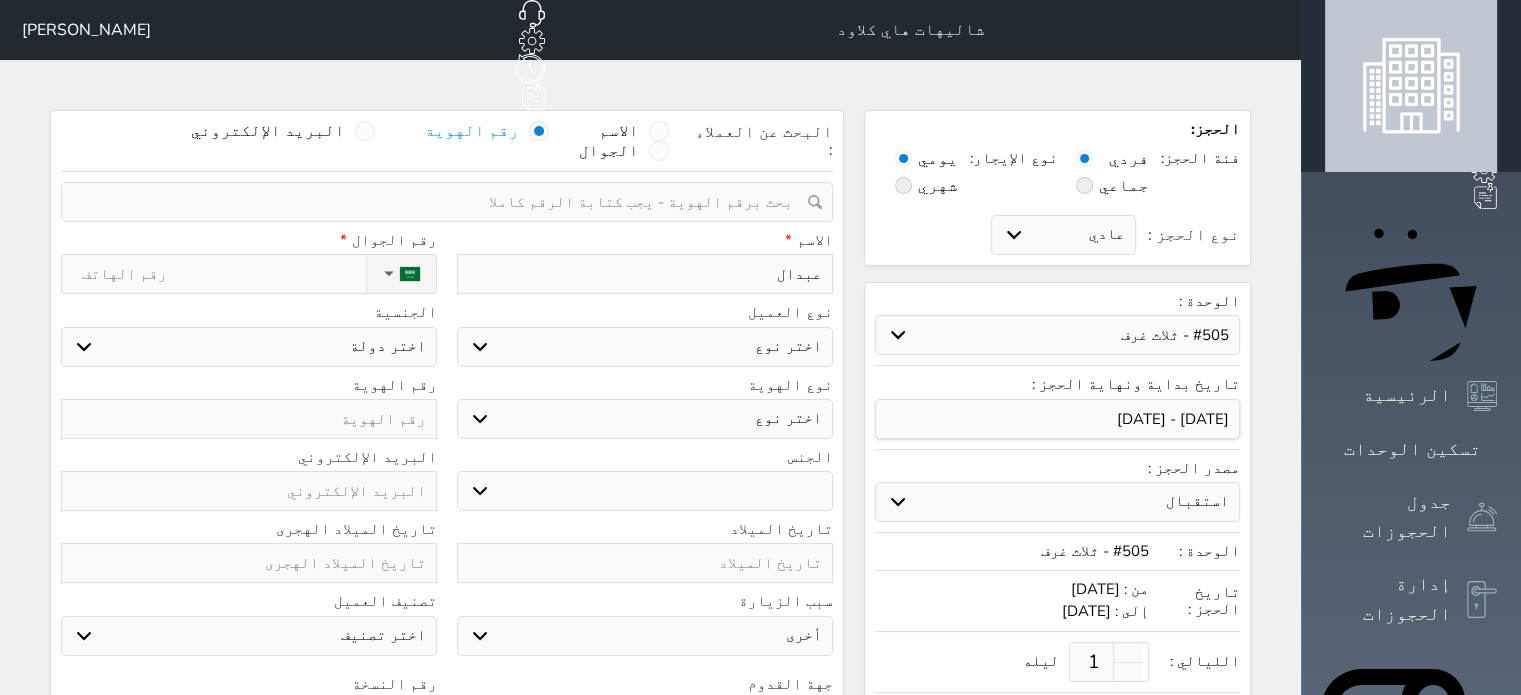 select 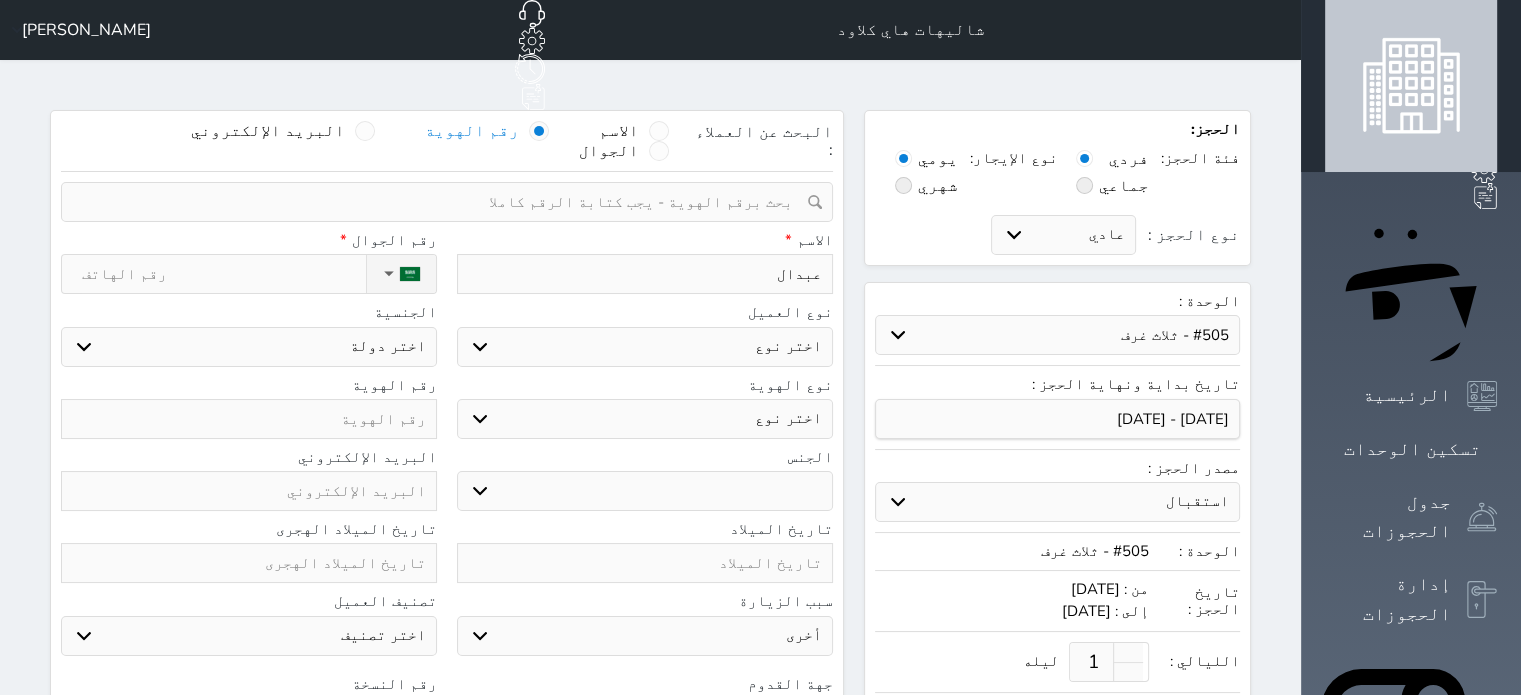 type on "[PERSON_NAME]" 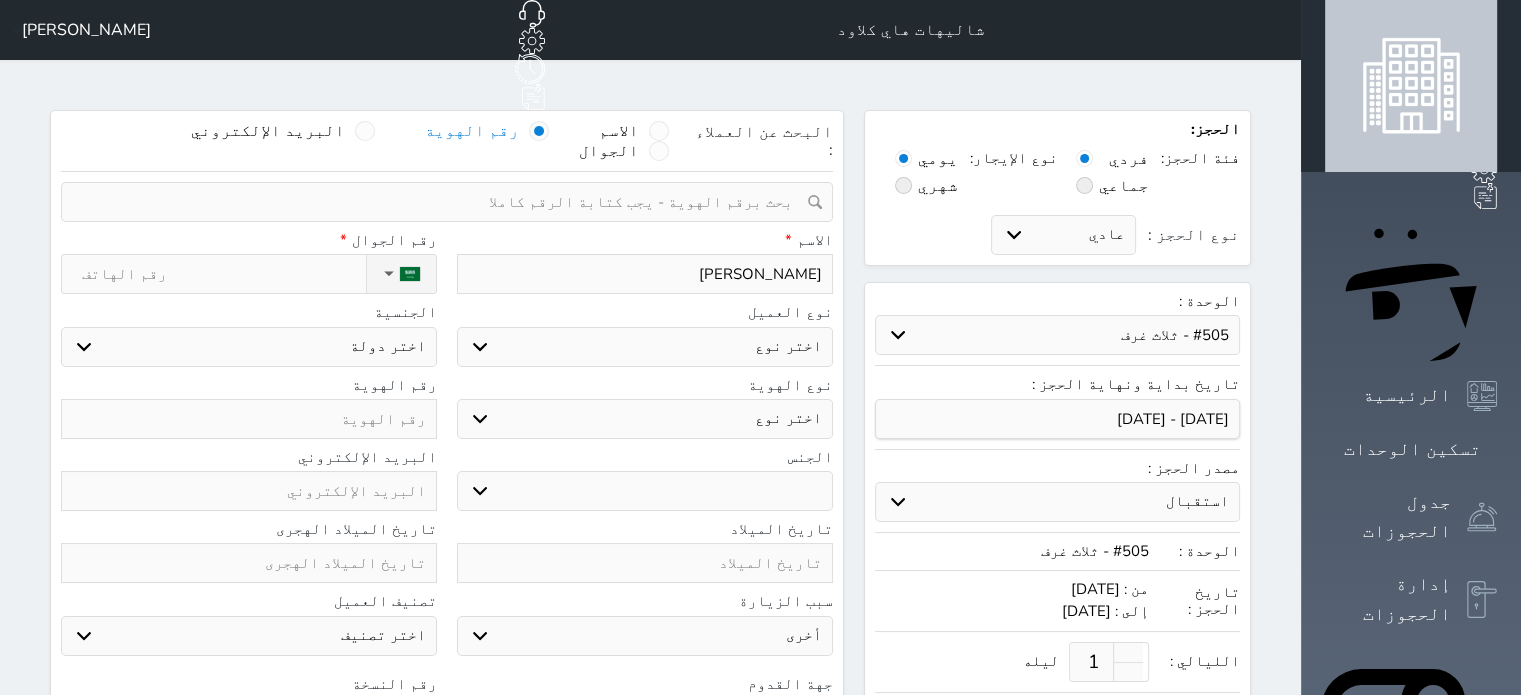 select 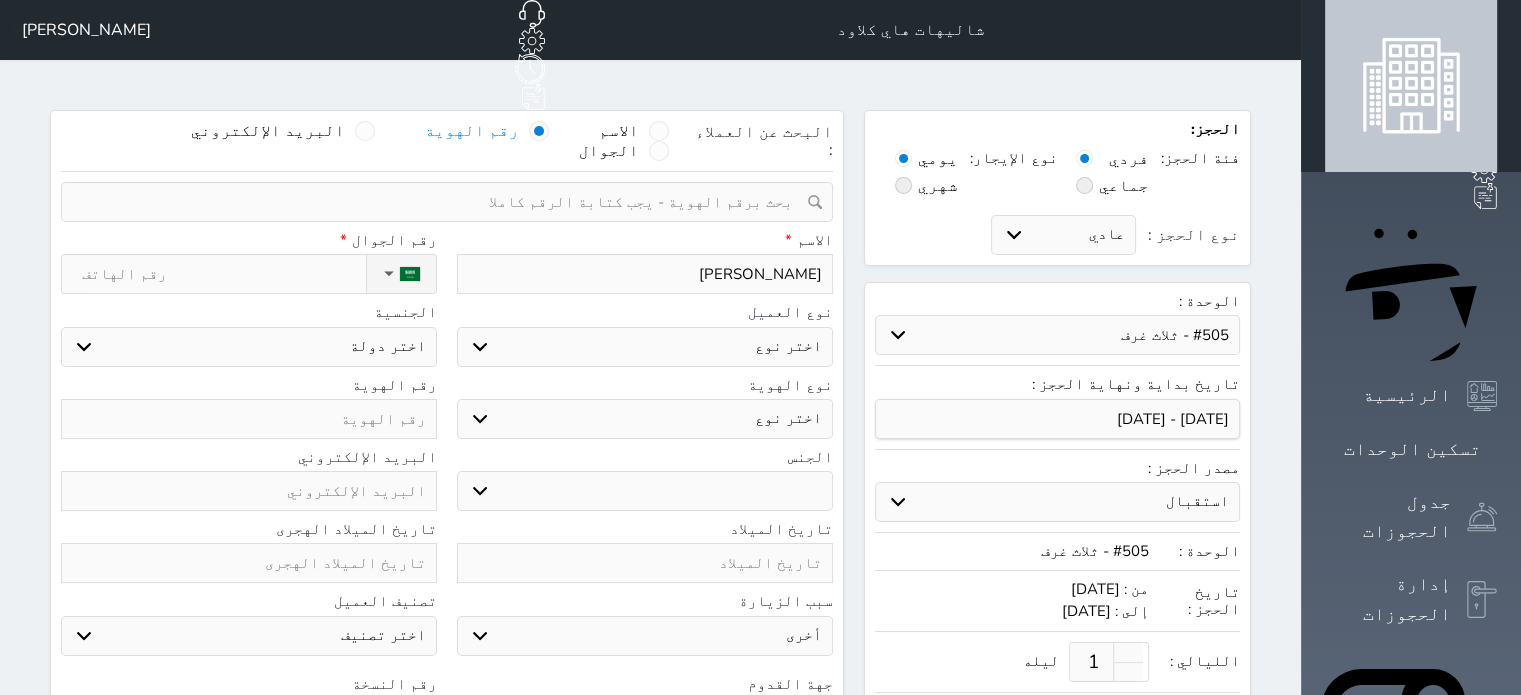type on "[PERSON_NAME]" 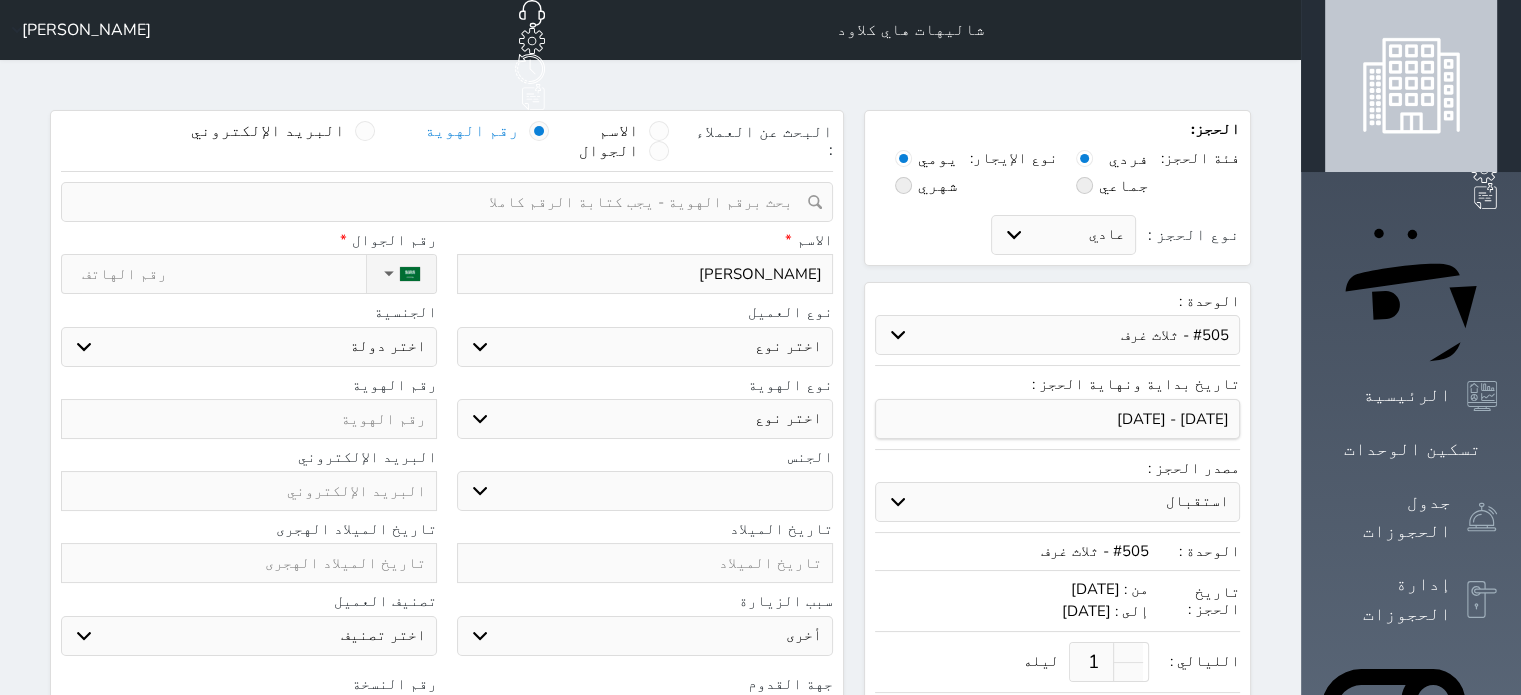 select 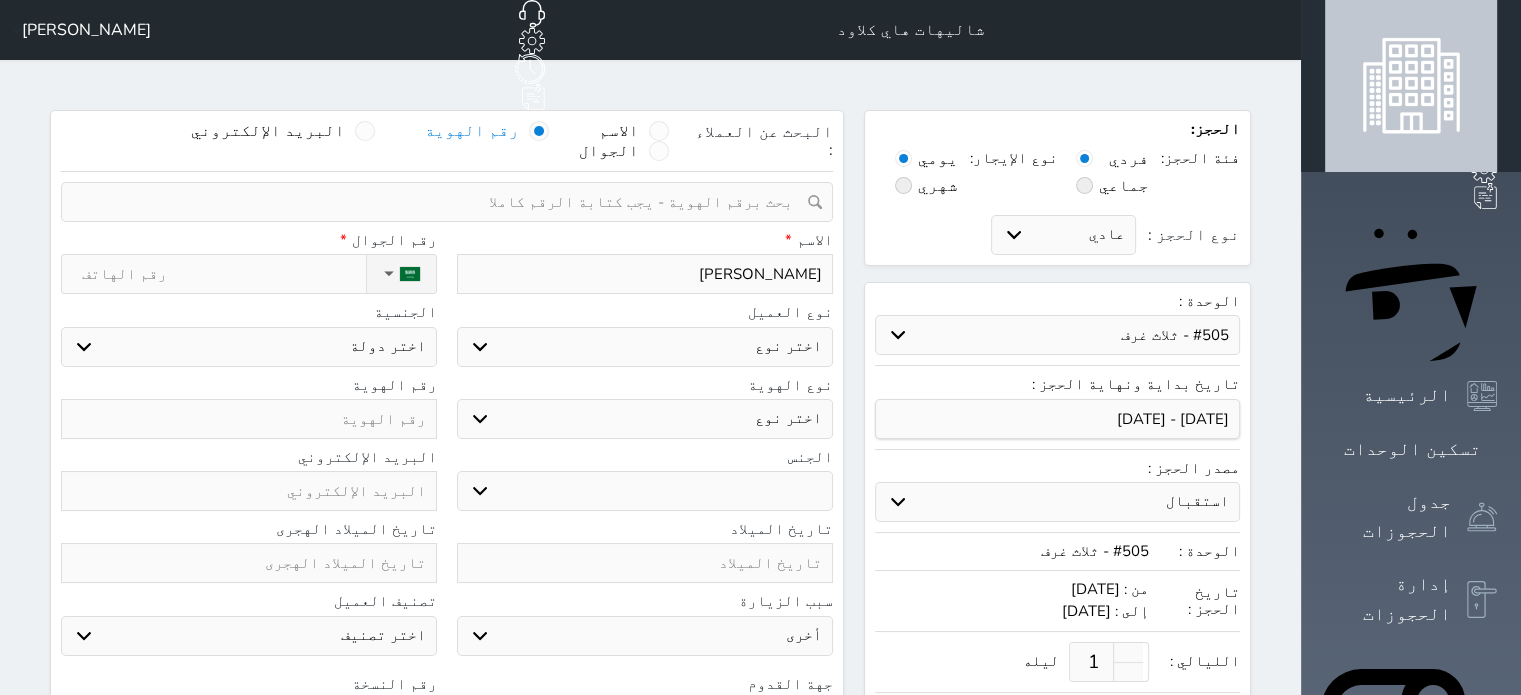 type on "[PERSON_NAME]" 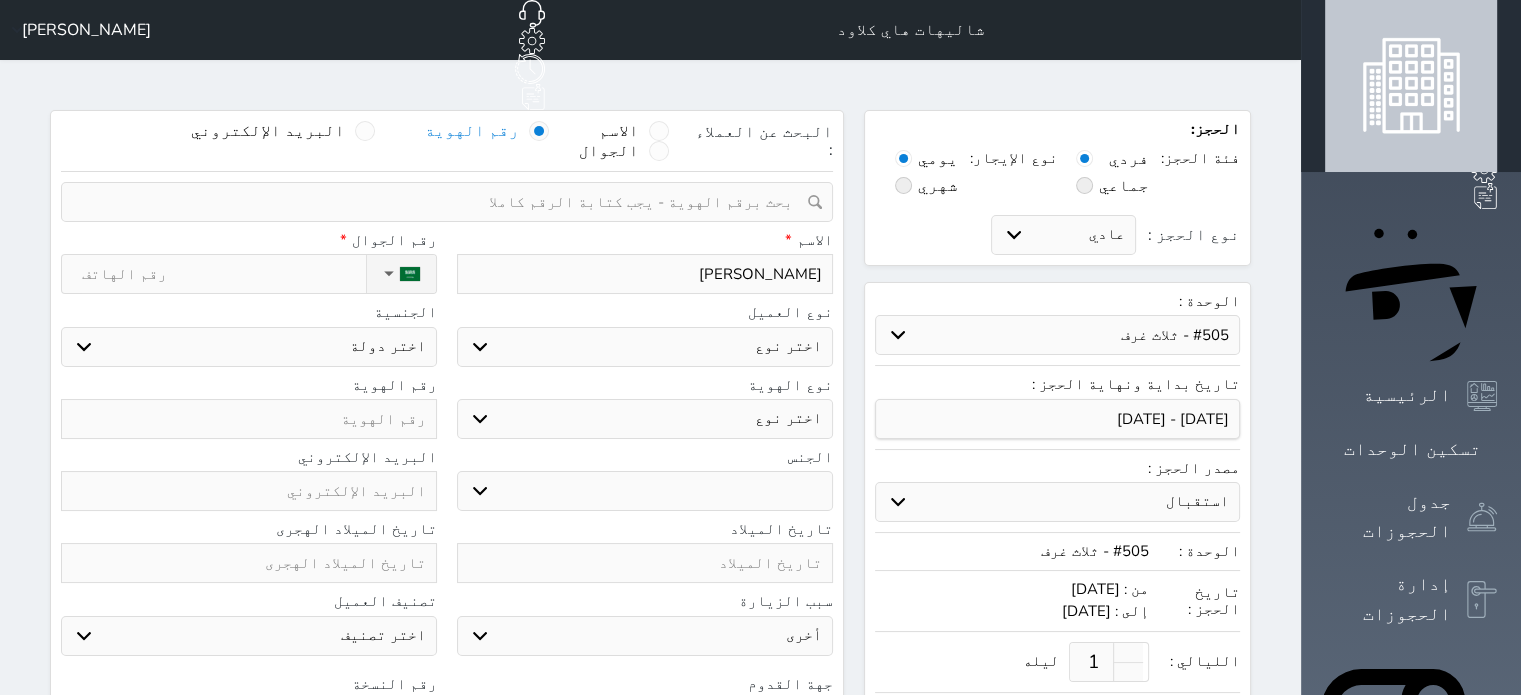 select 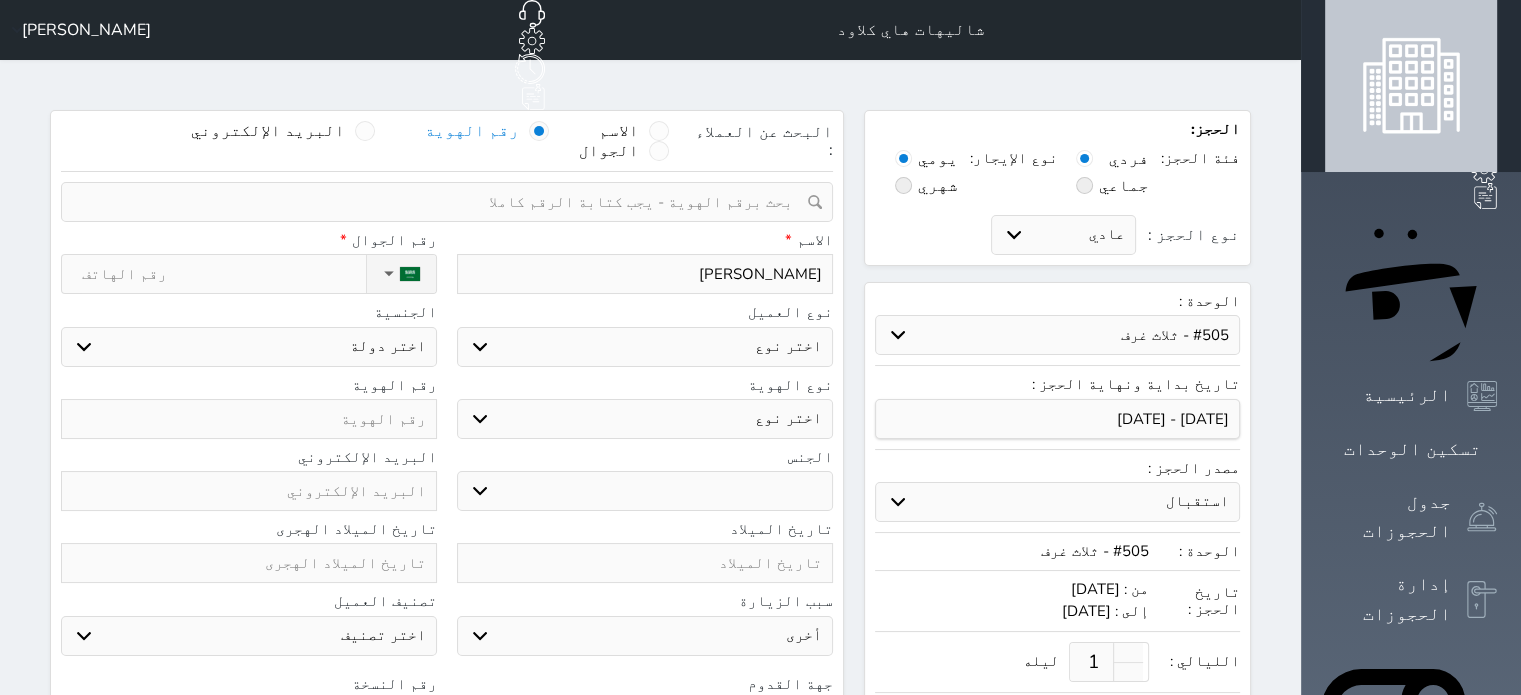 type on "[PERSON_NAME]" 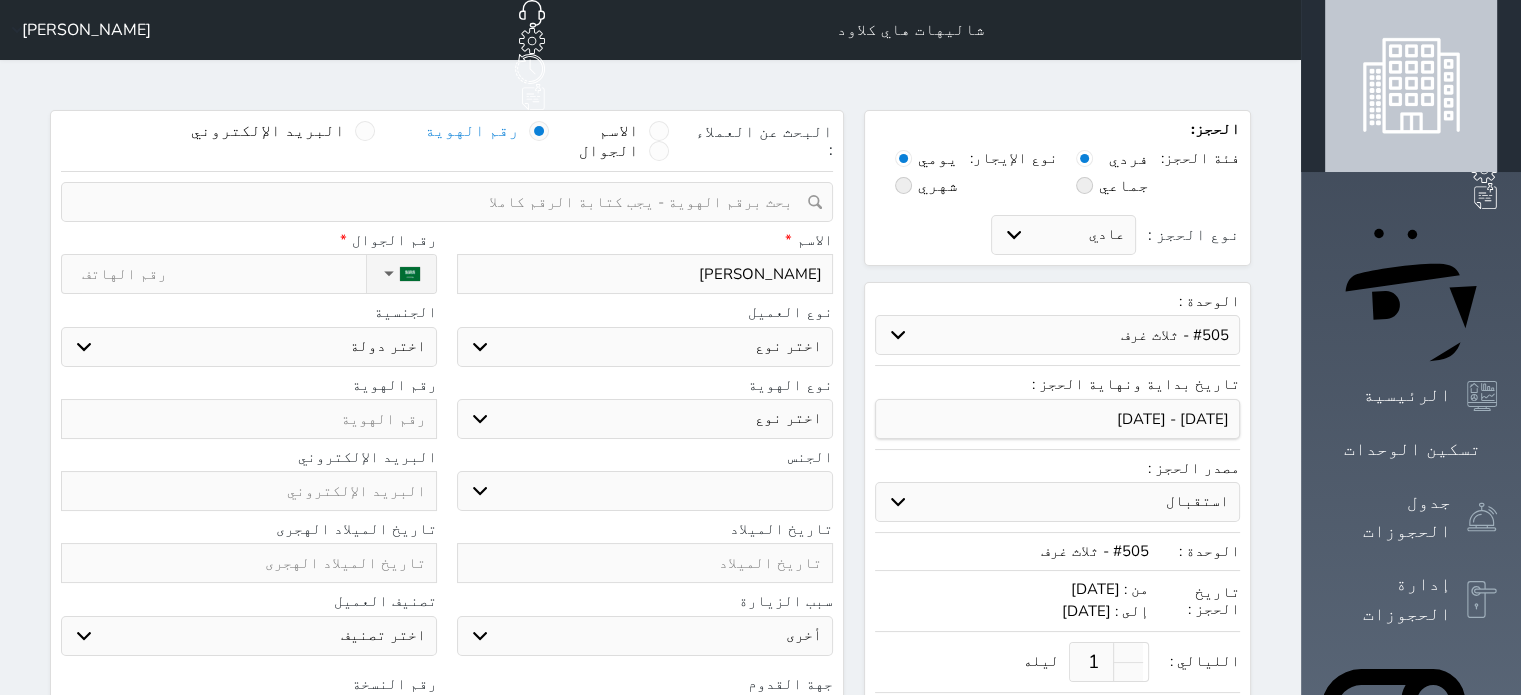 select 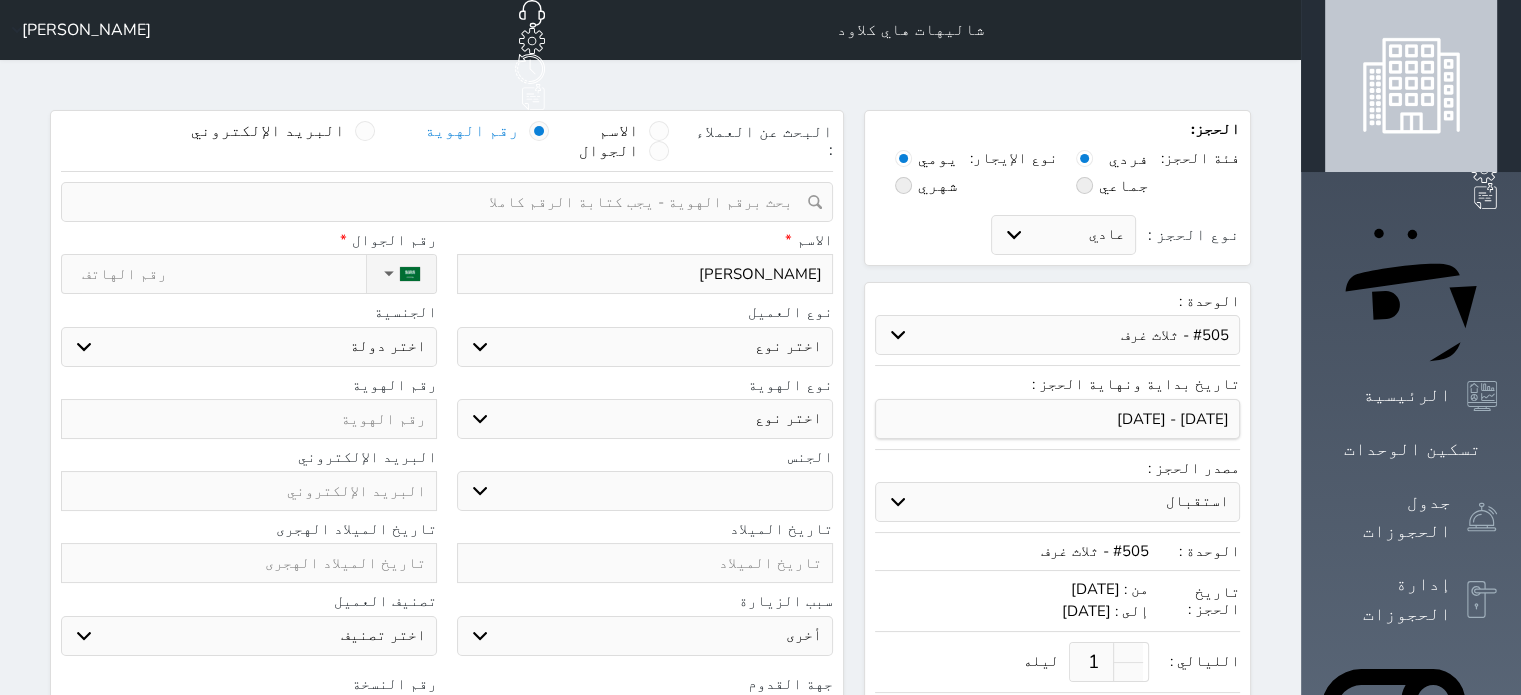 type on "[PERSON_NAME]" 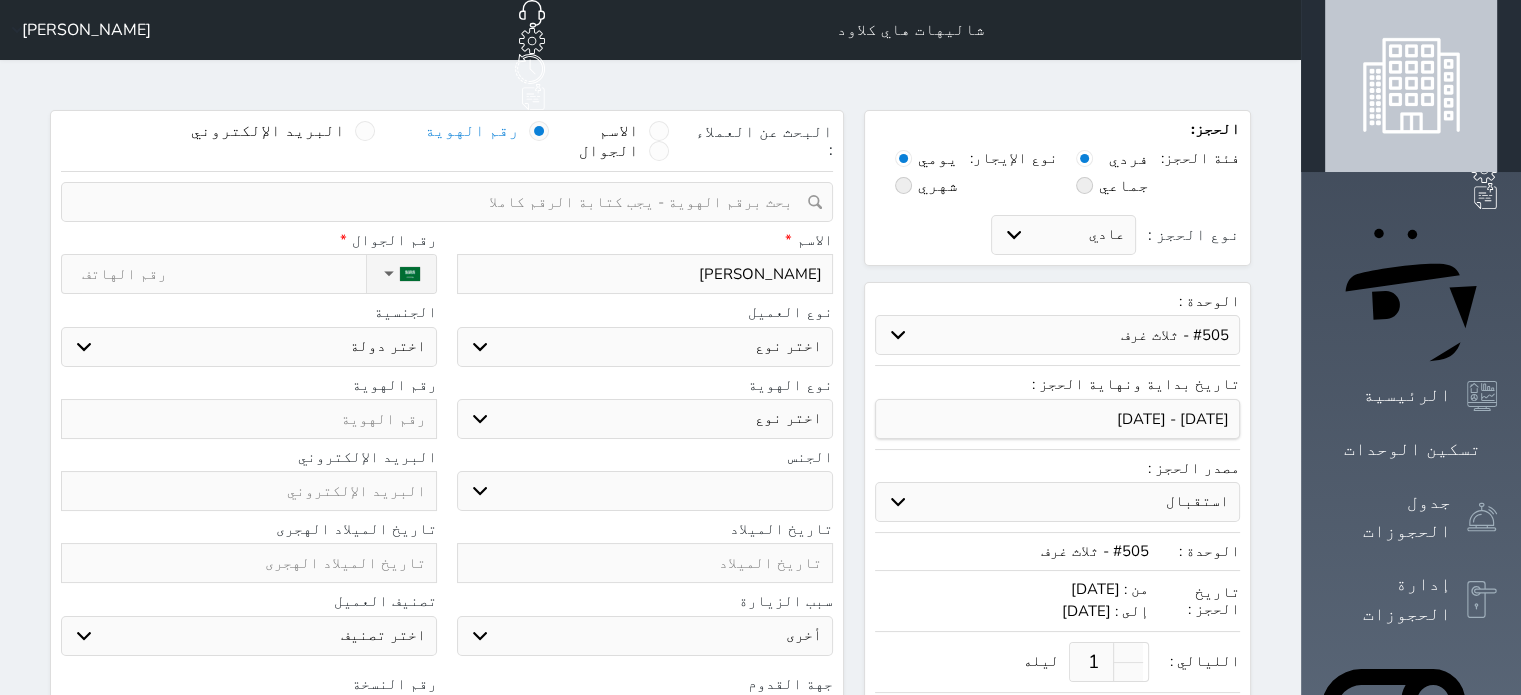 select 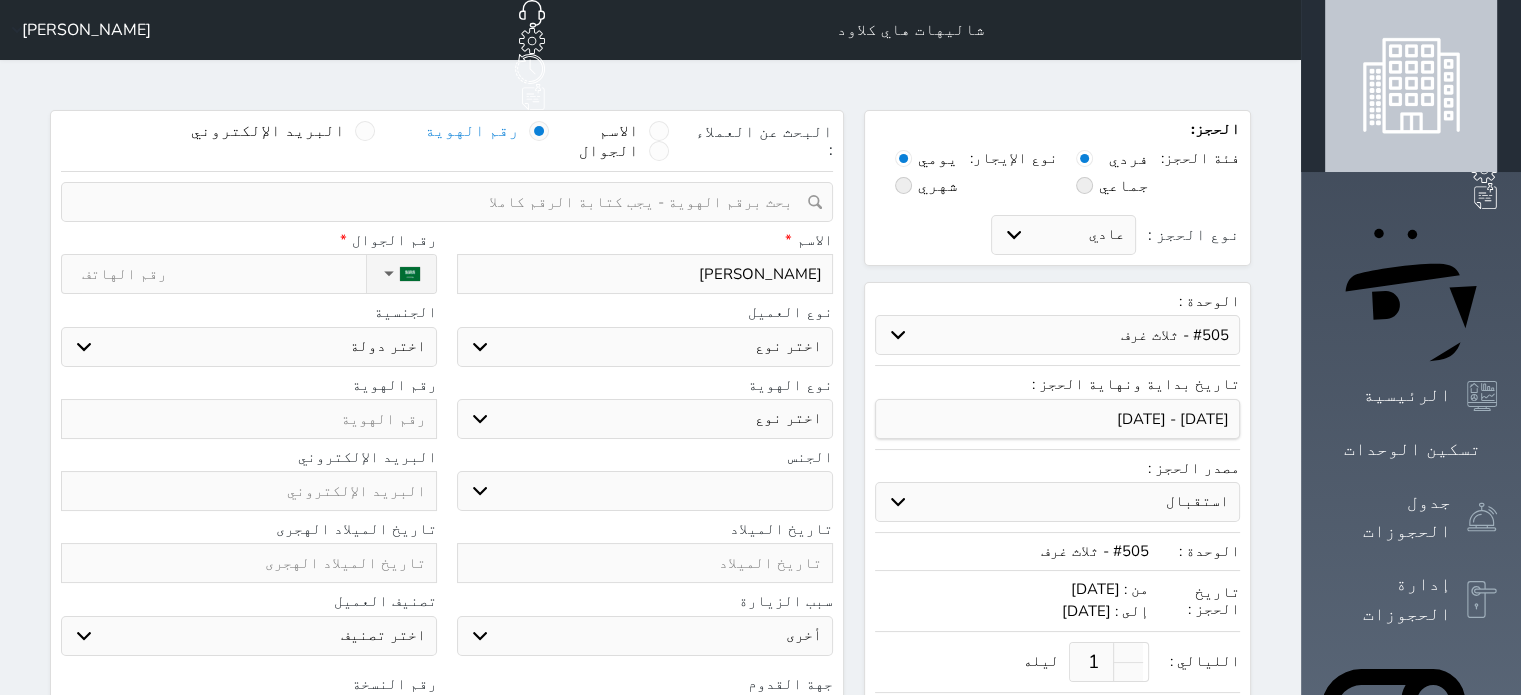 type on "[PERSON_NAME]" 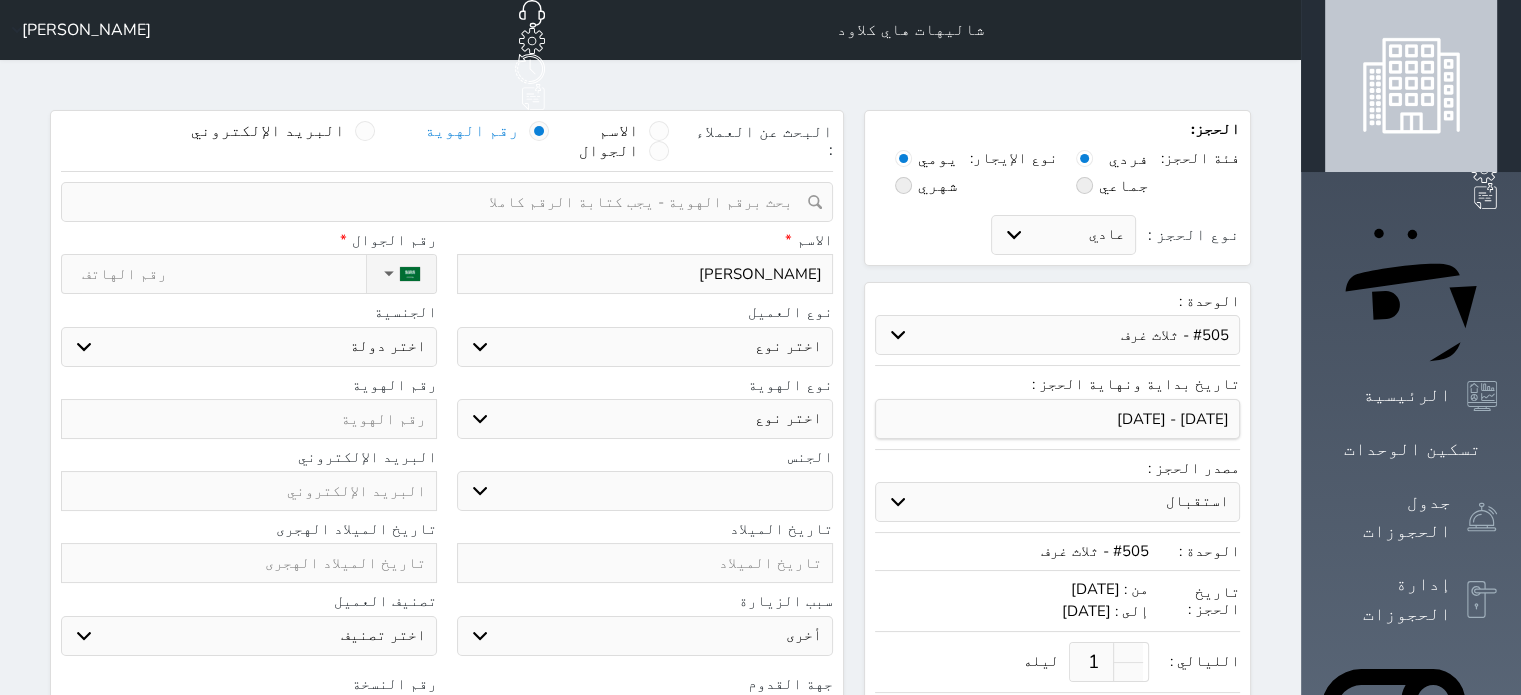select 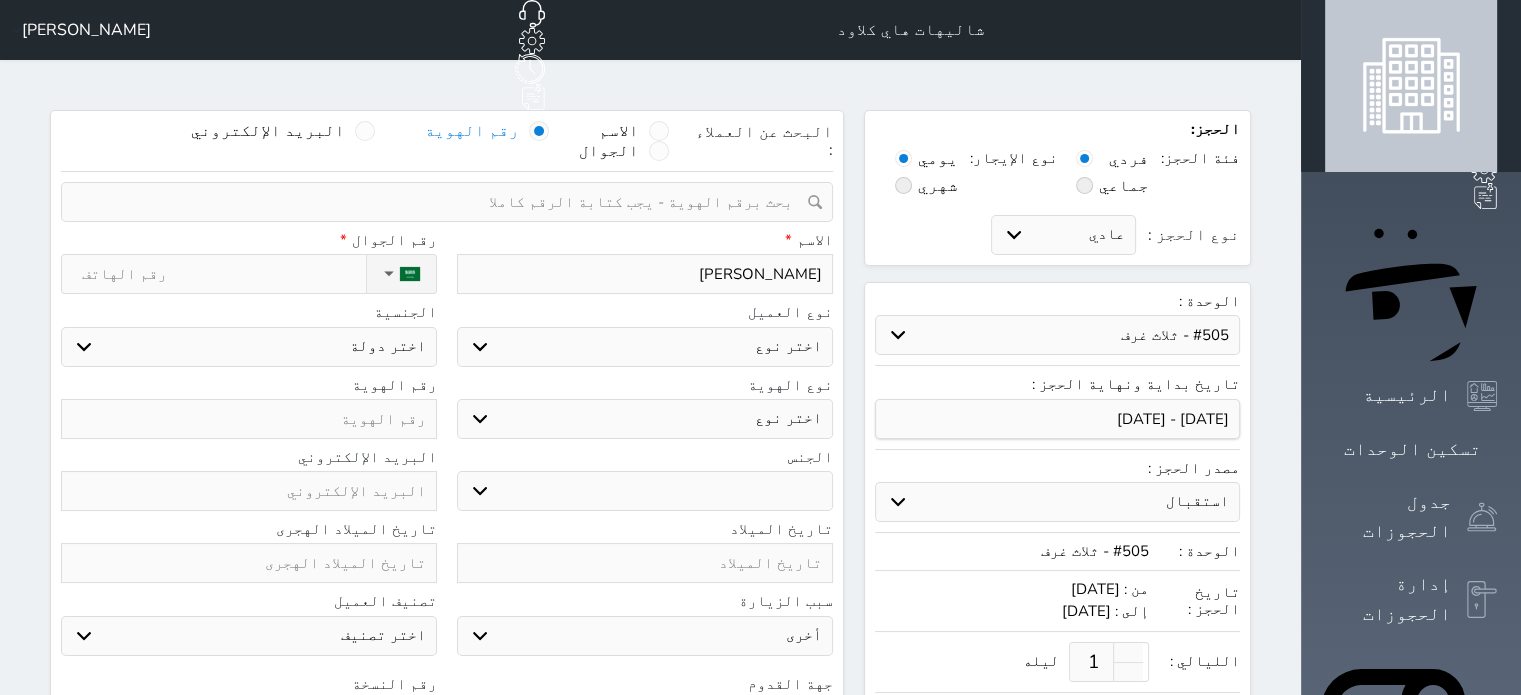 type on "[PERSON_NAME]" 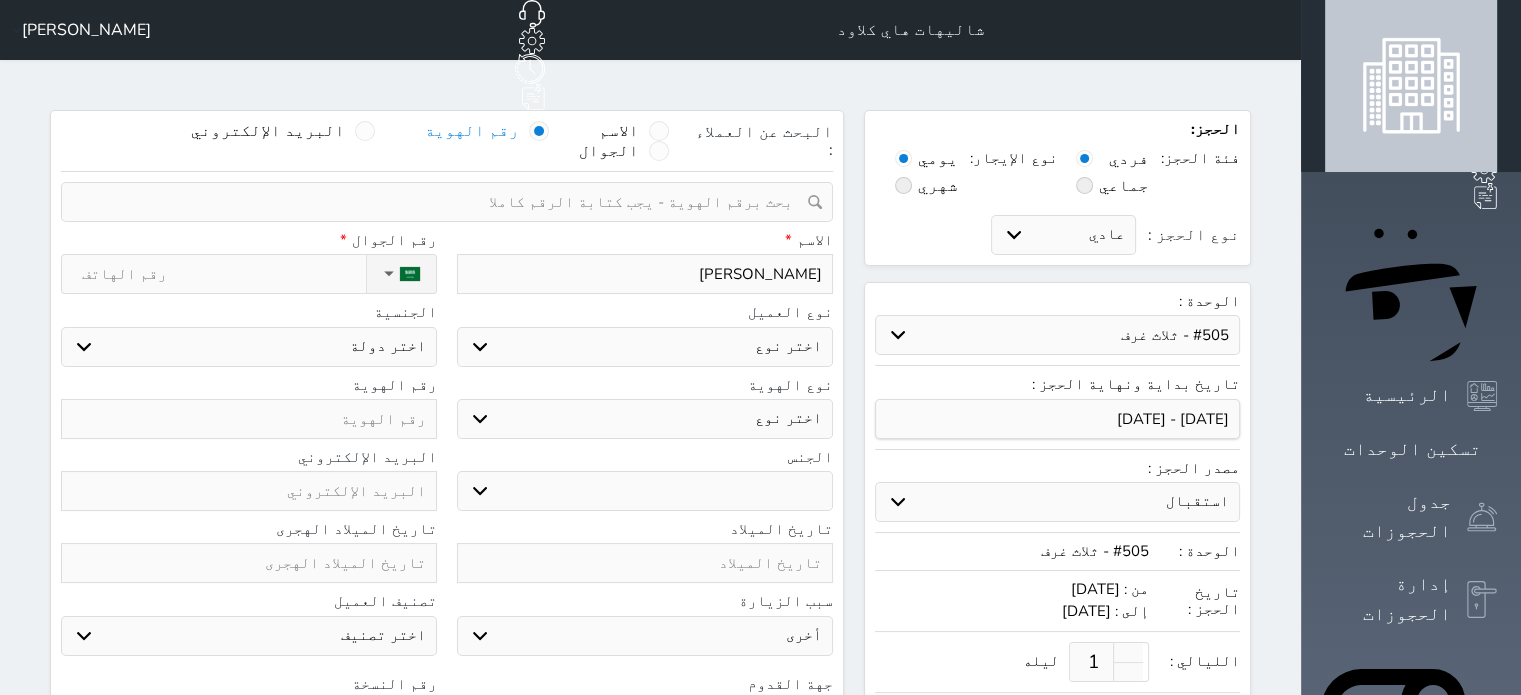 select 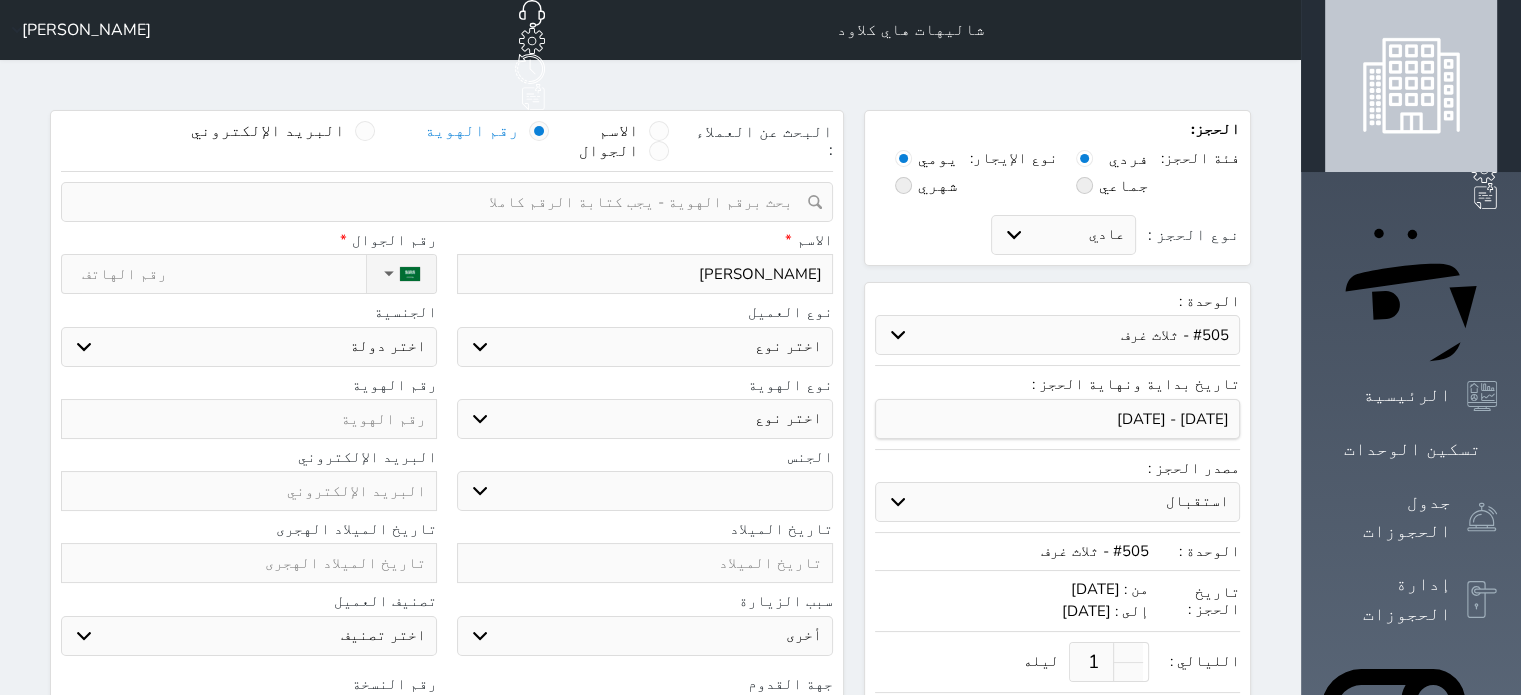 type on "[PERSON_NAME]" 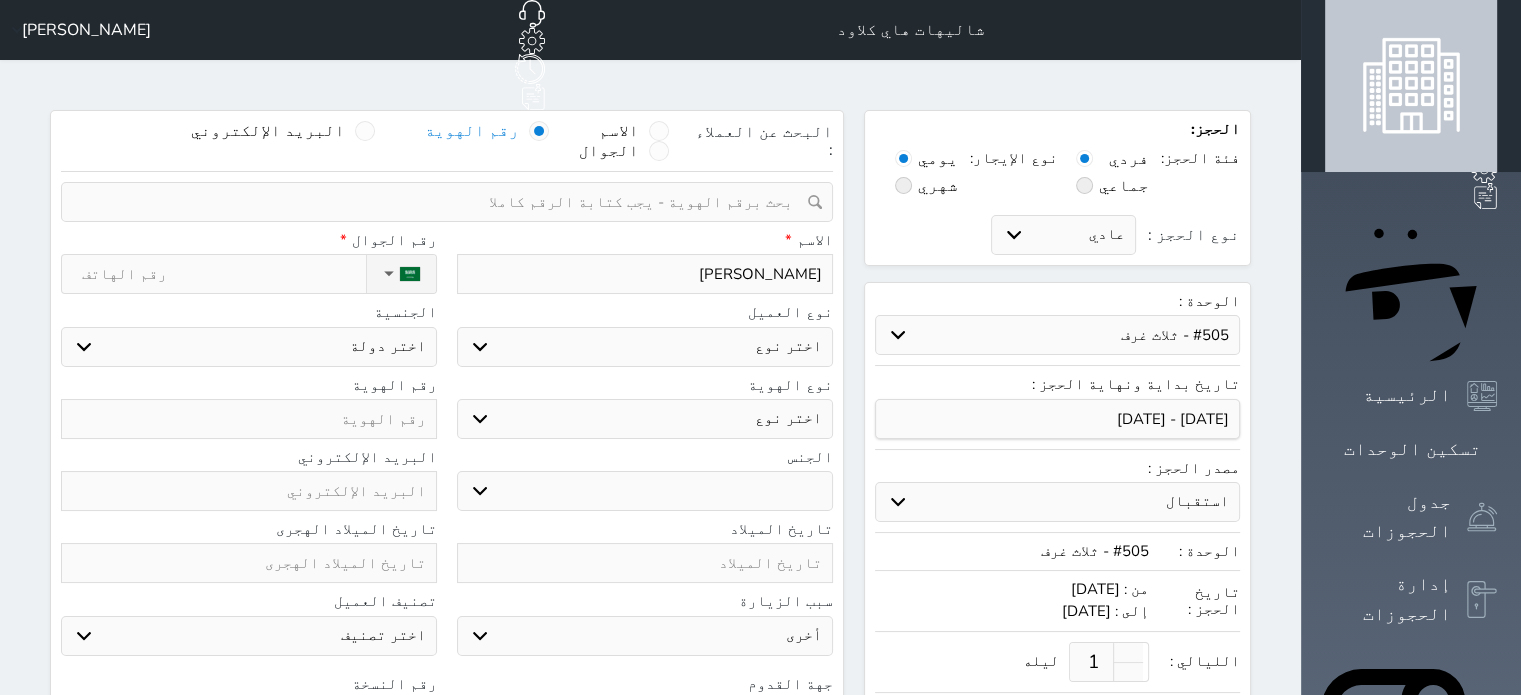 select 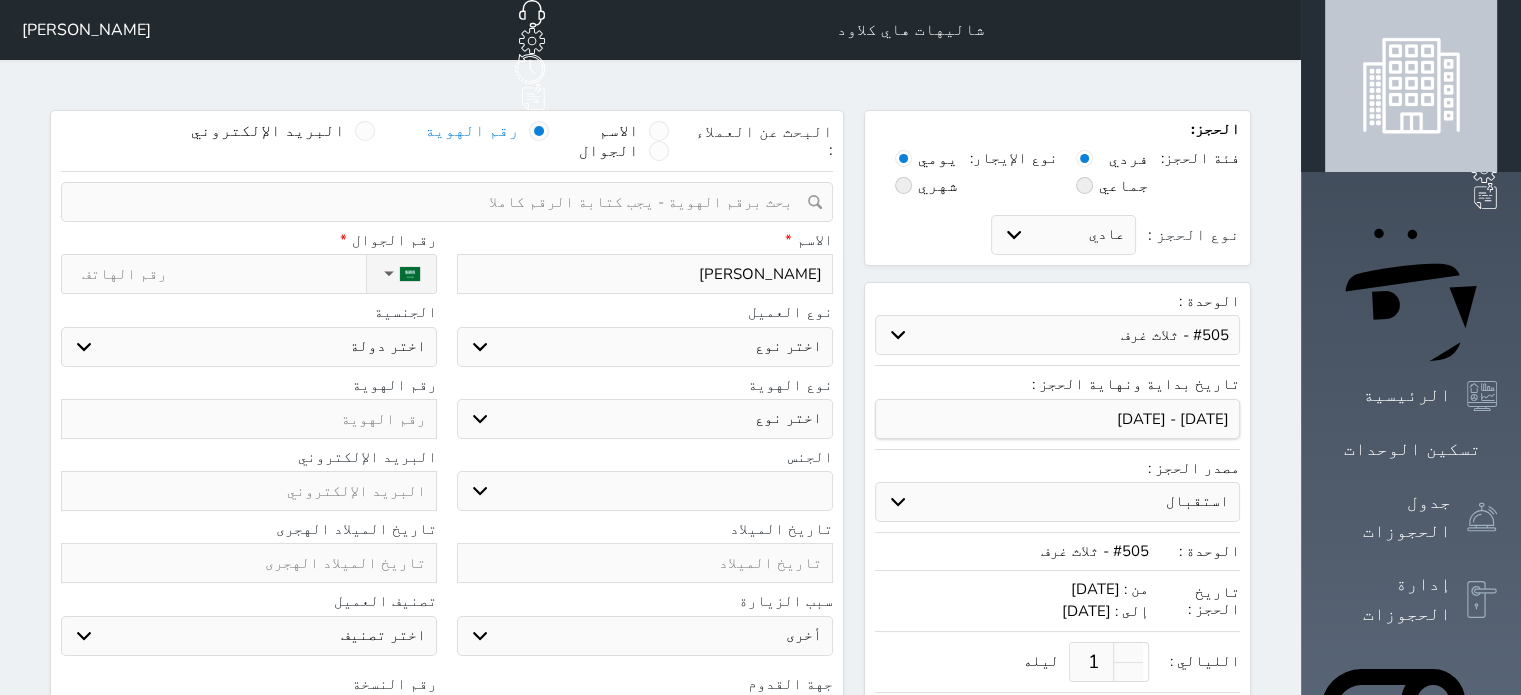 type on "[PERSON_NAME]" 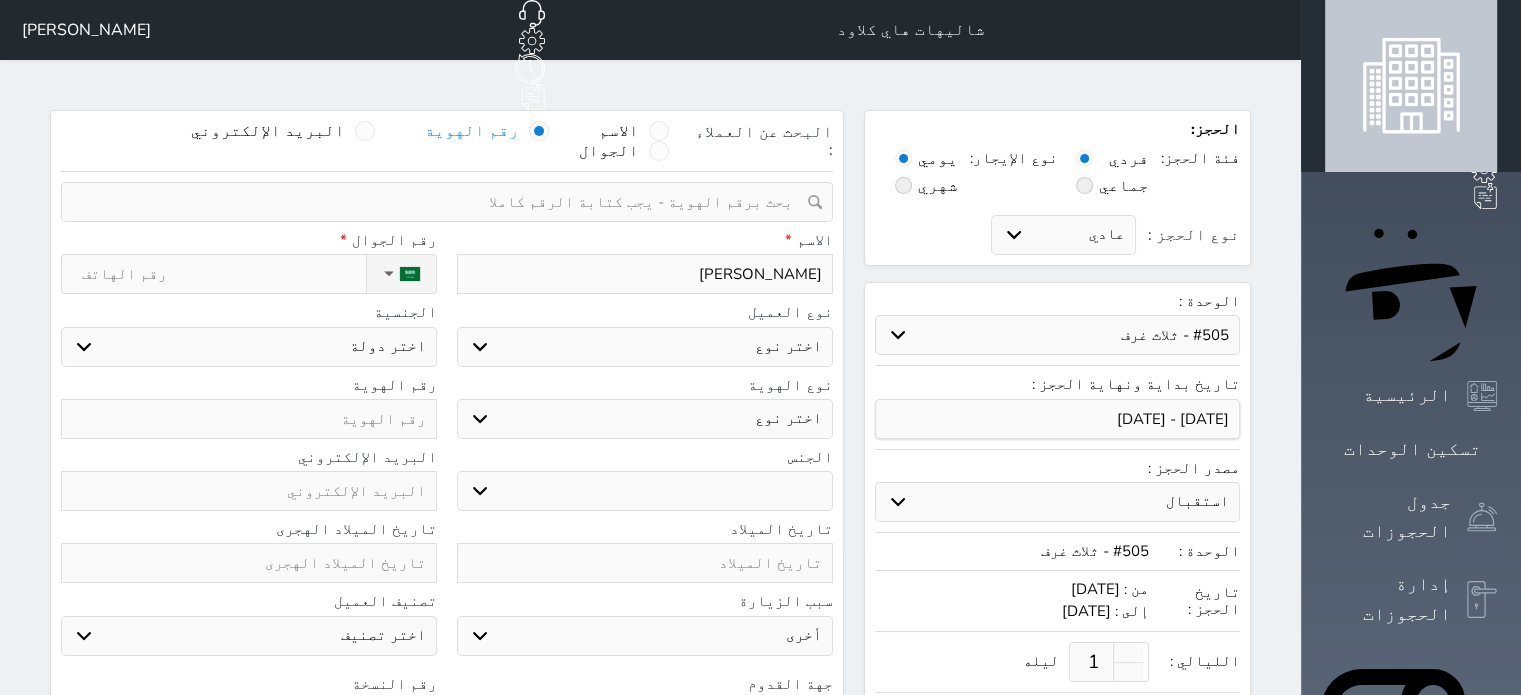 select 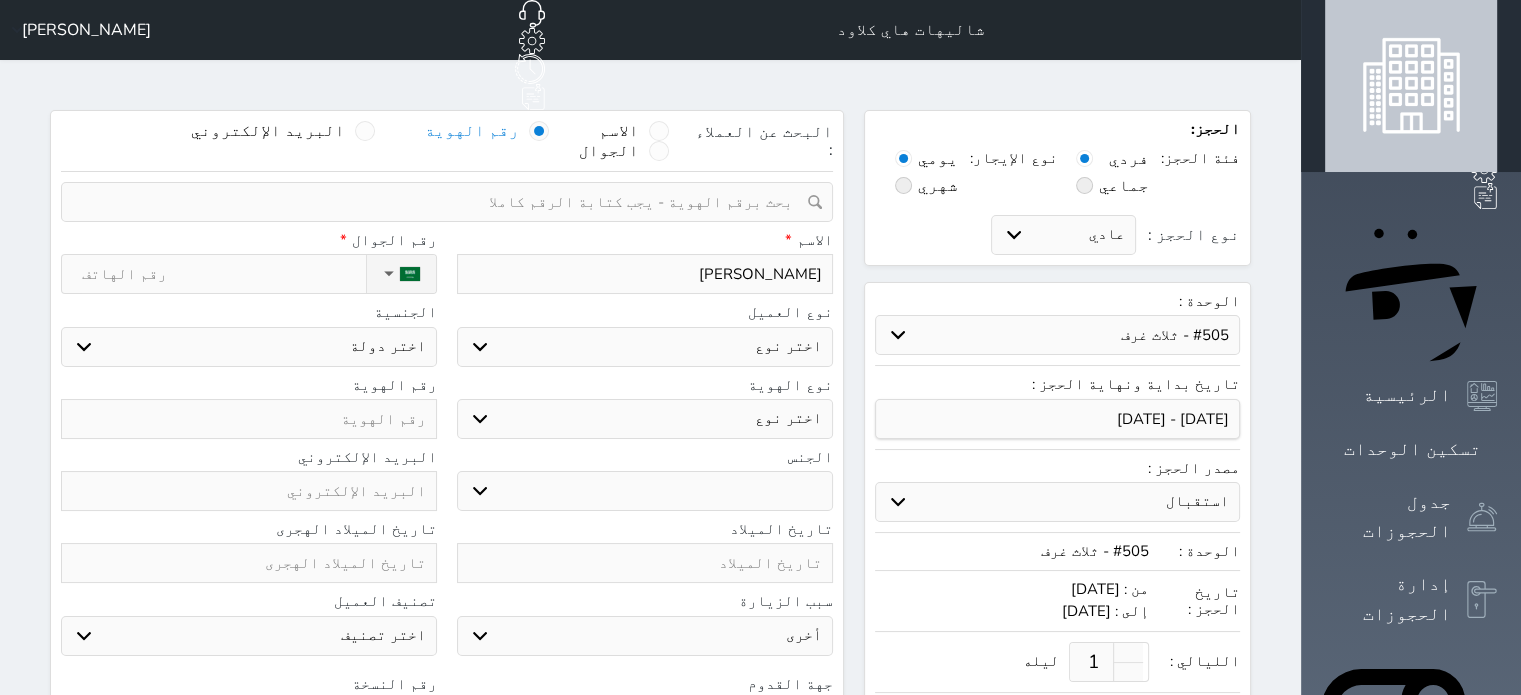 type on "[PERSON_NAME]" 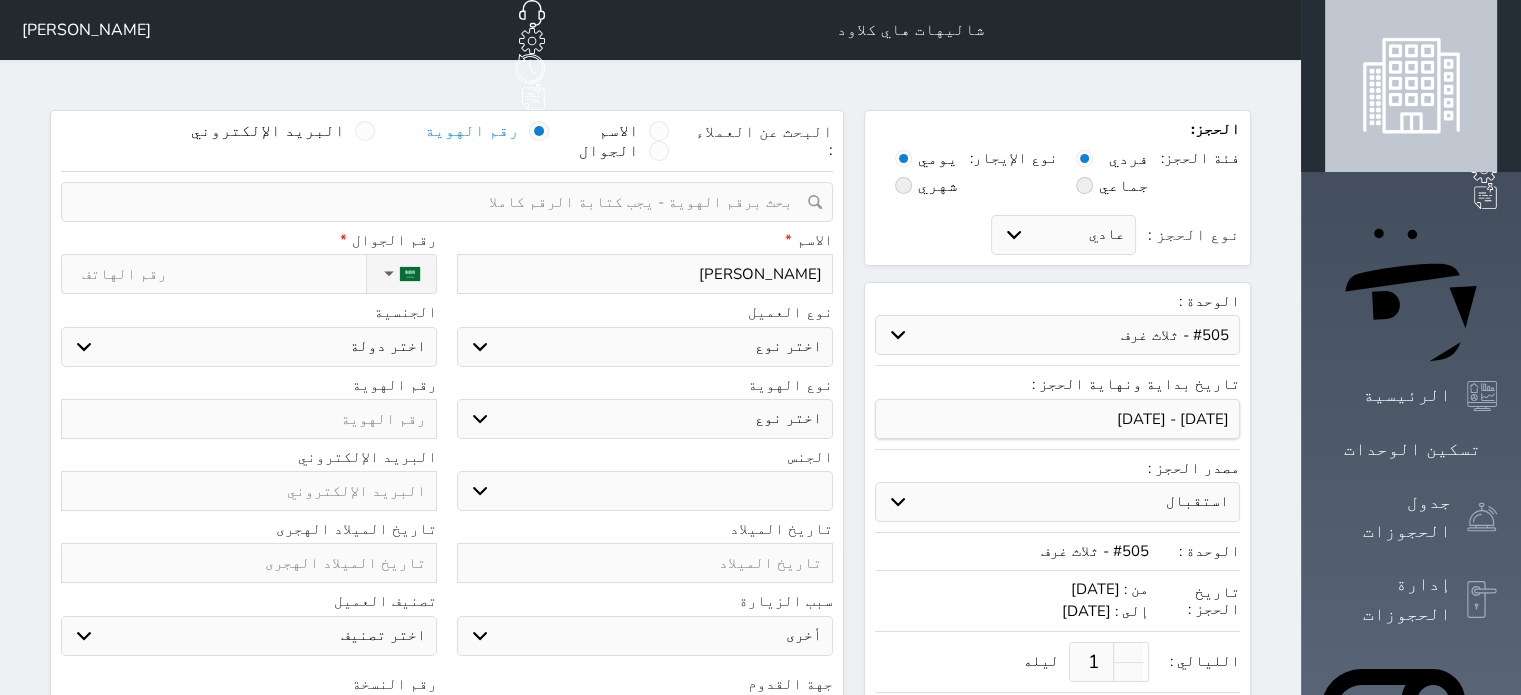 select 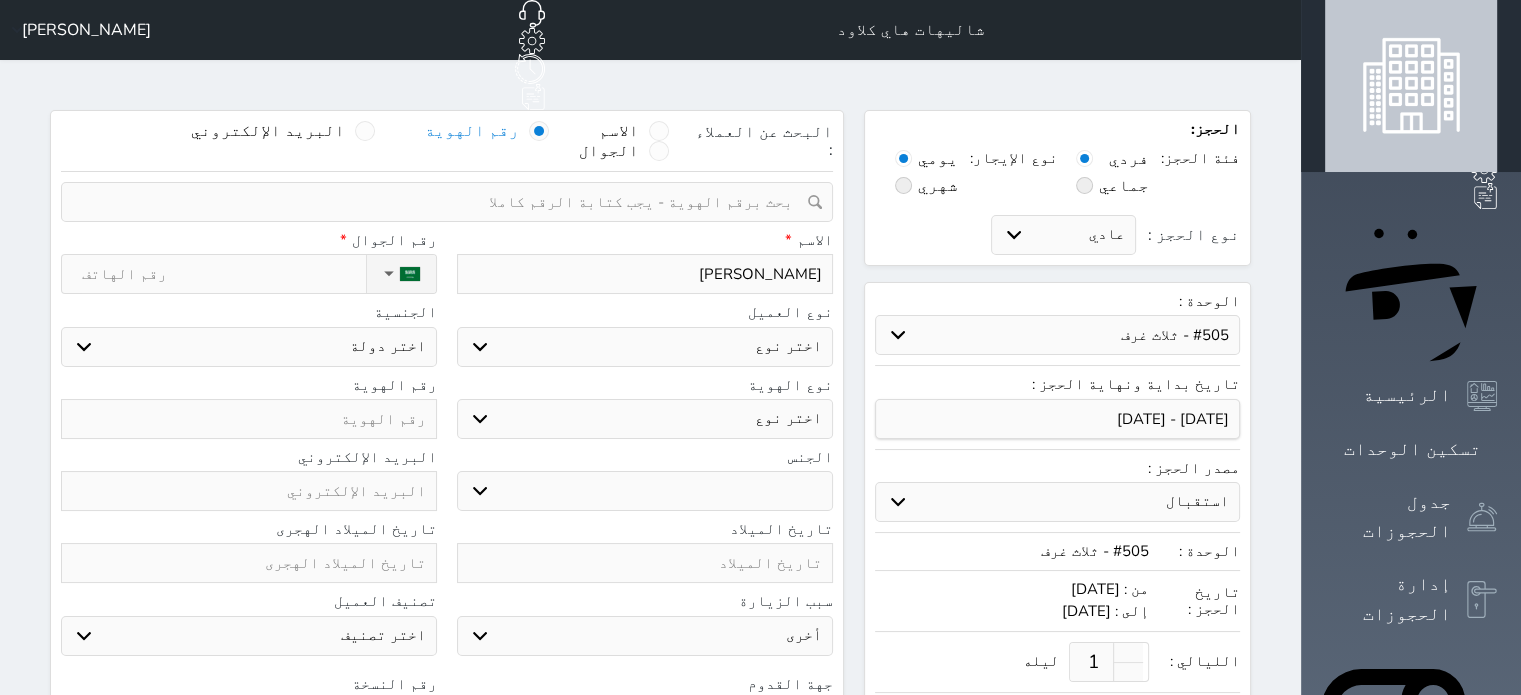 type on "[PERSON_NAME]" 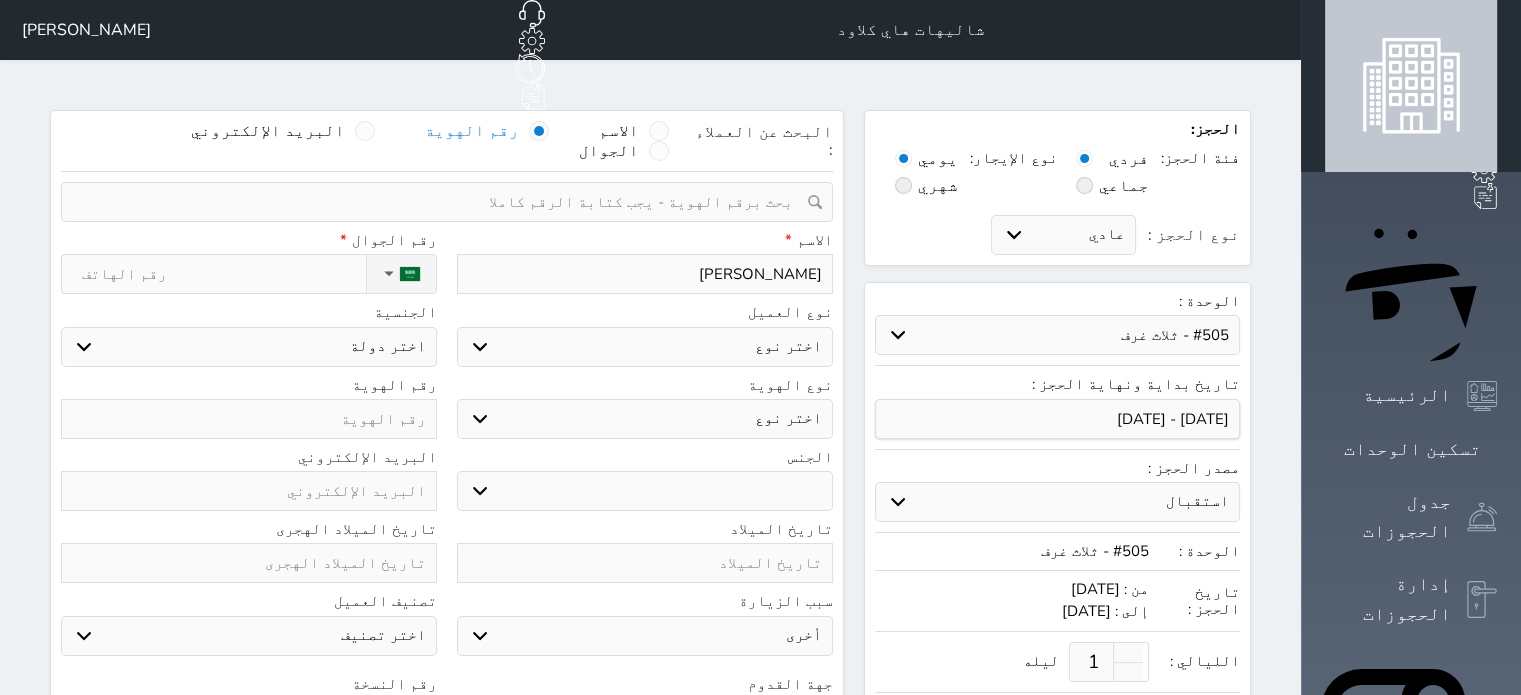 select 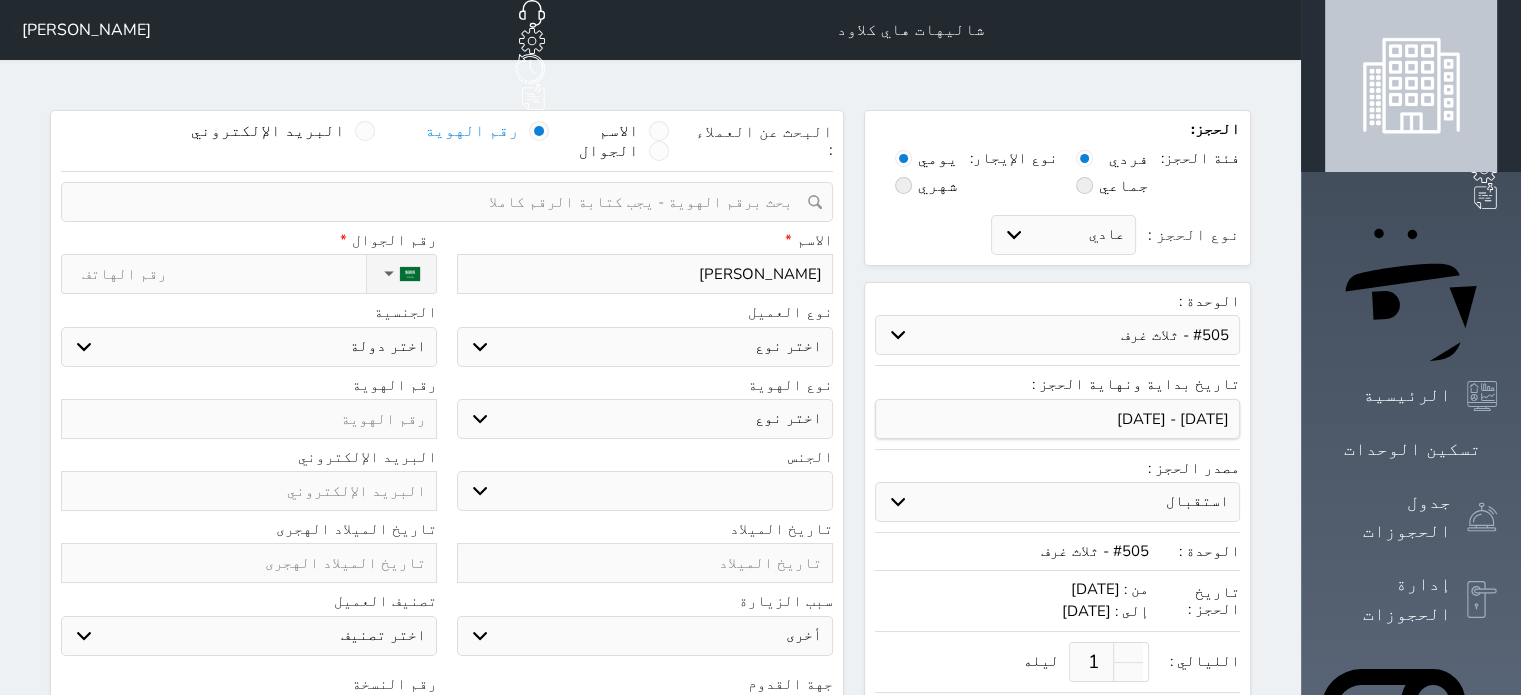 type on "[PERSON_NAME]" 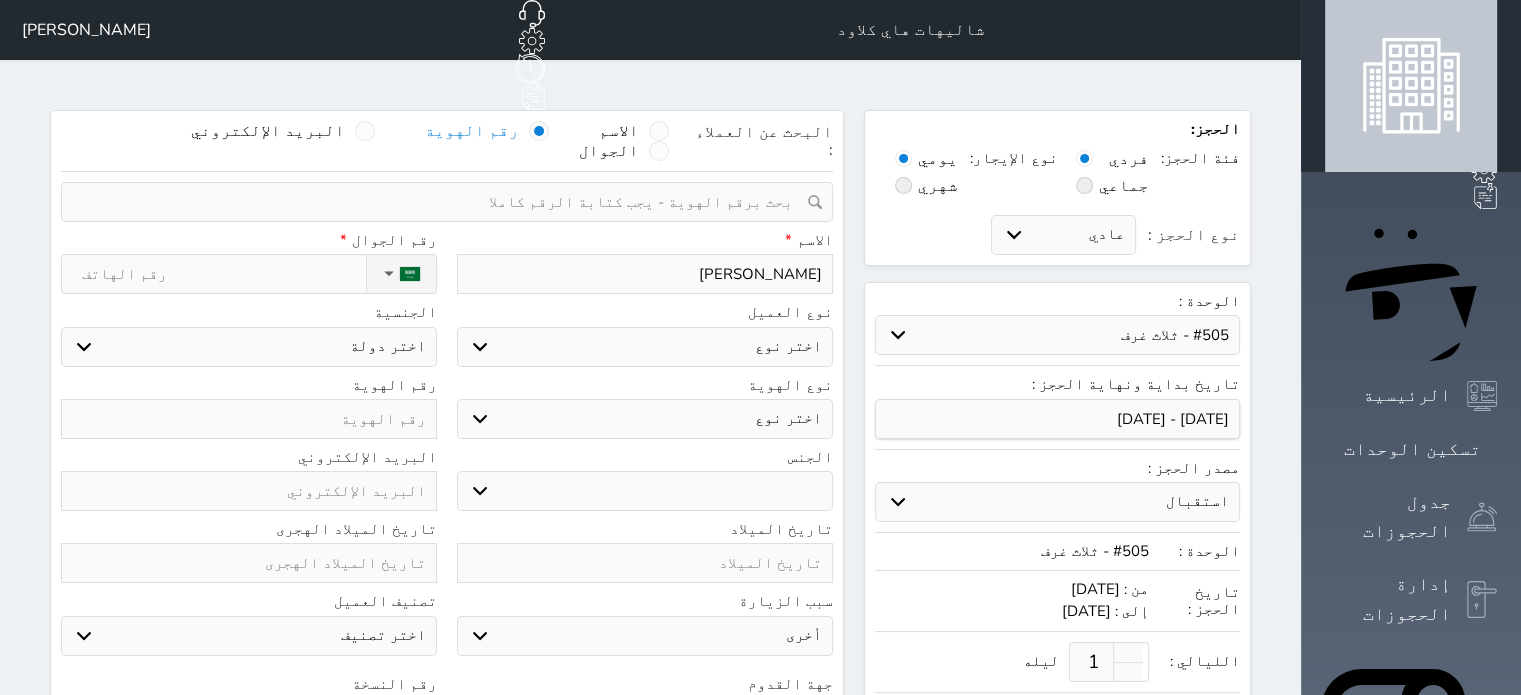 select 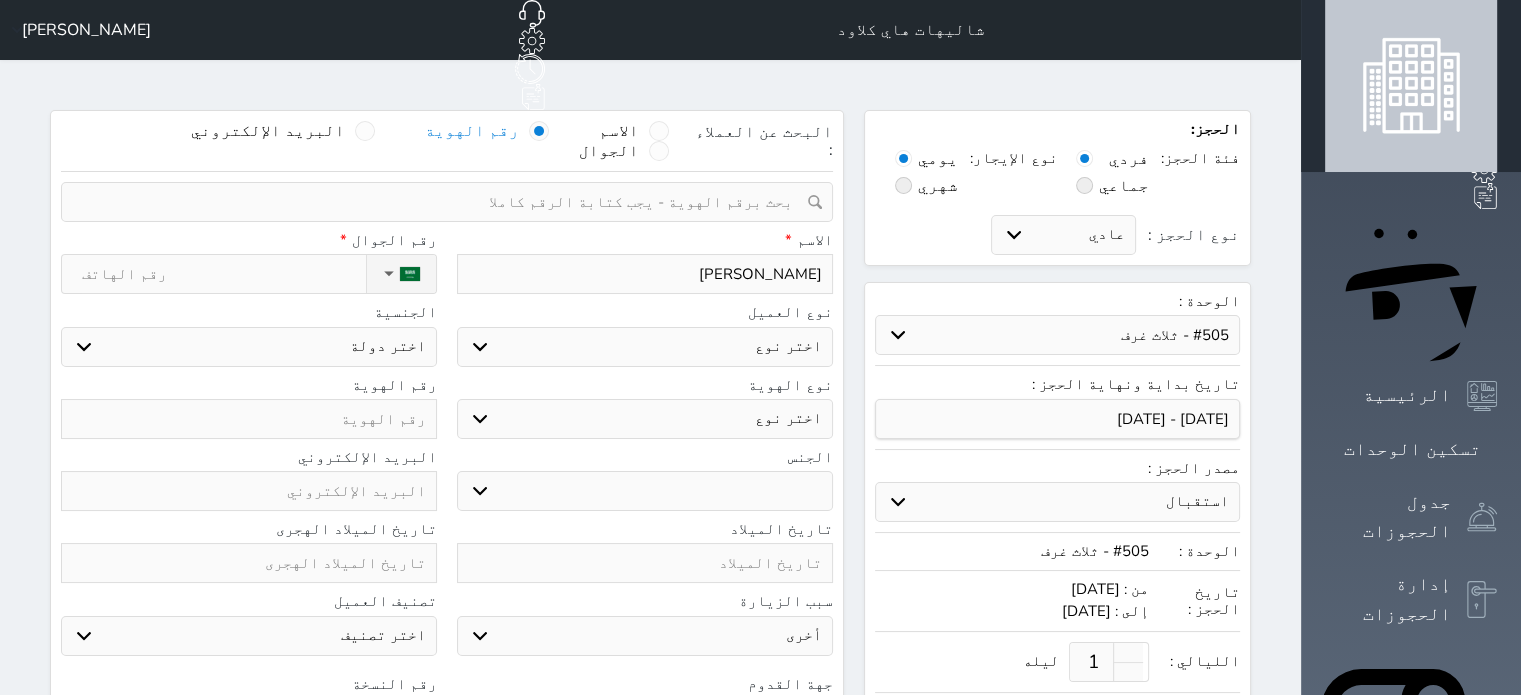 type on "[PERSON_NAME]" 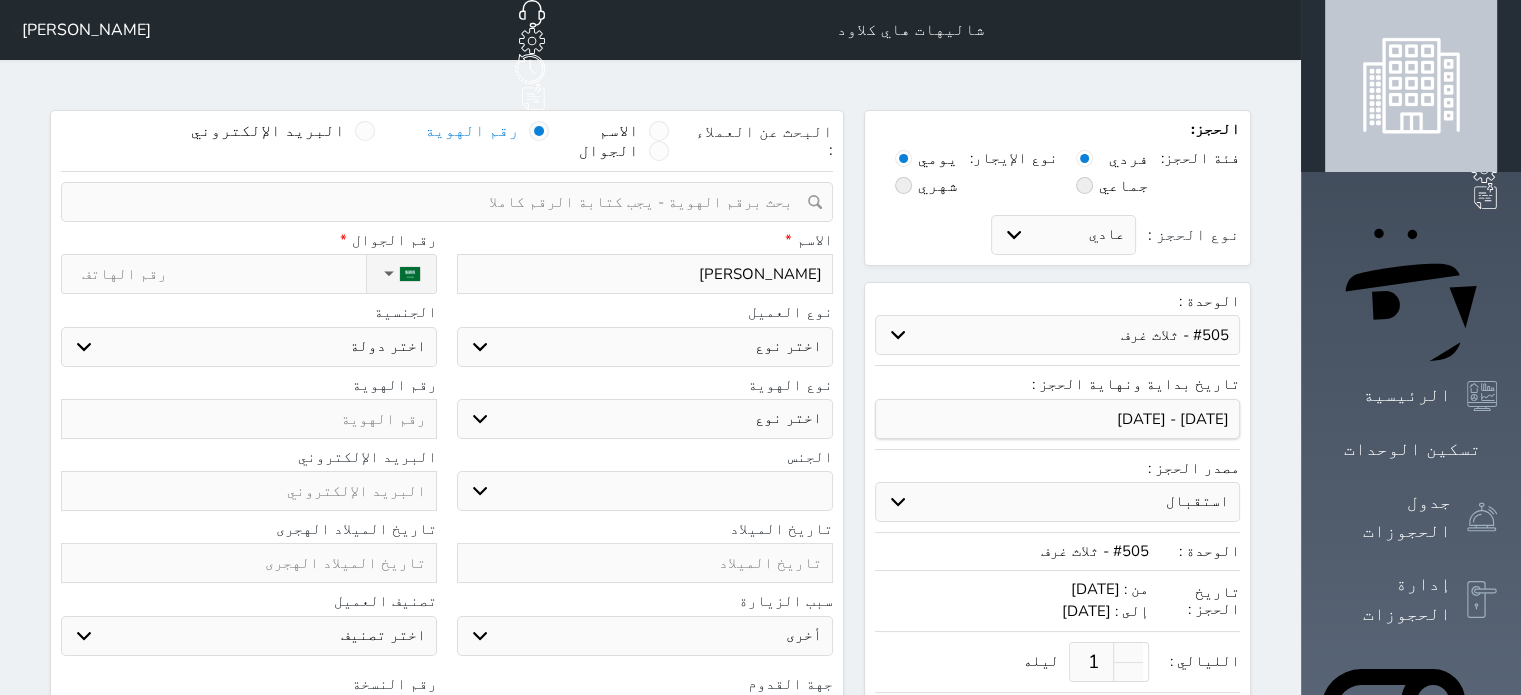 select 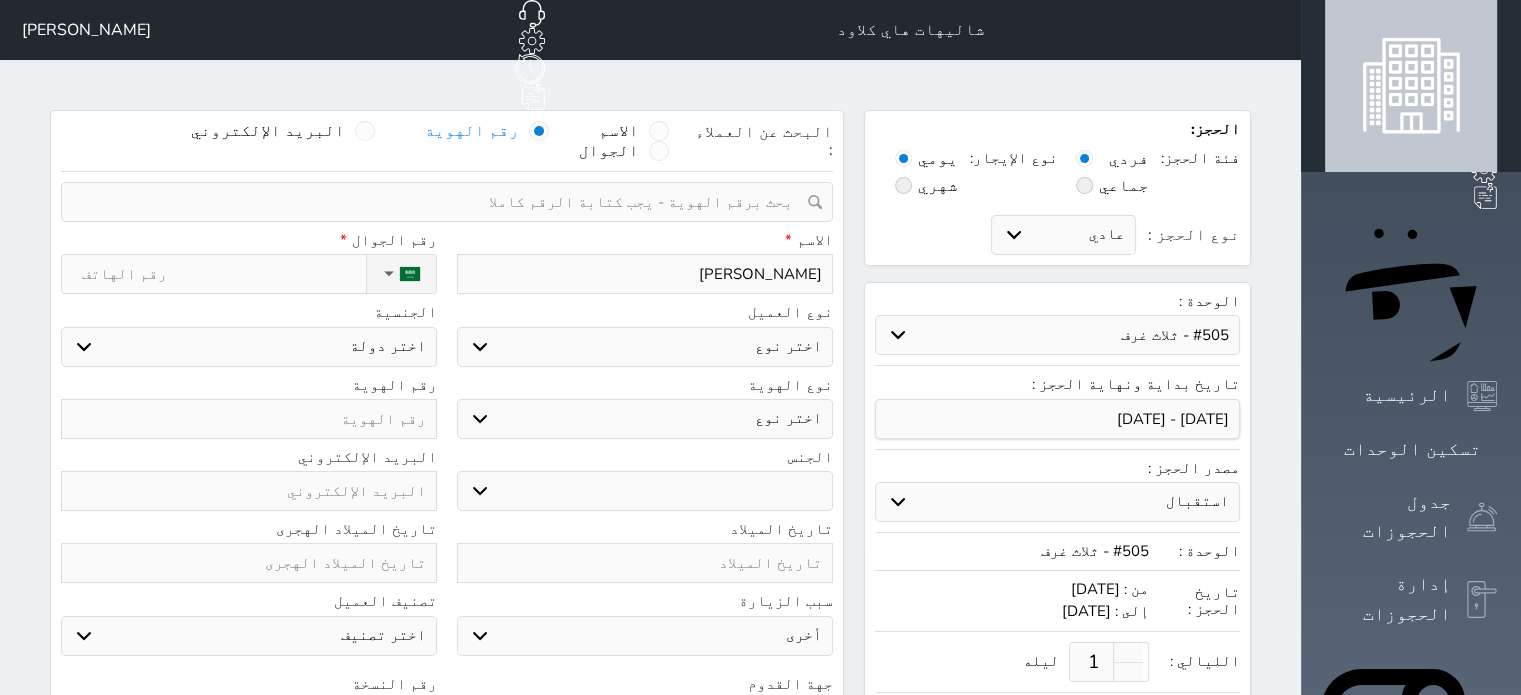 select 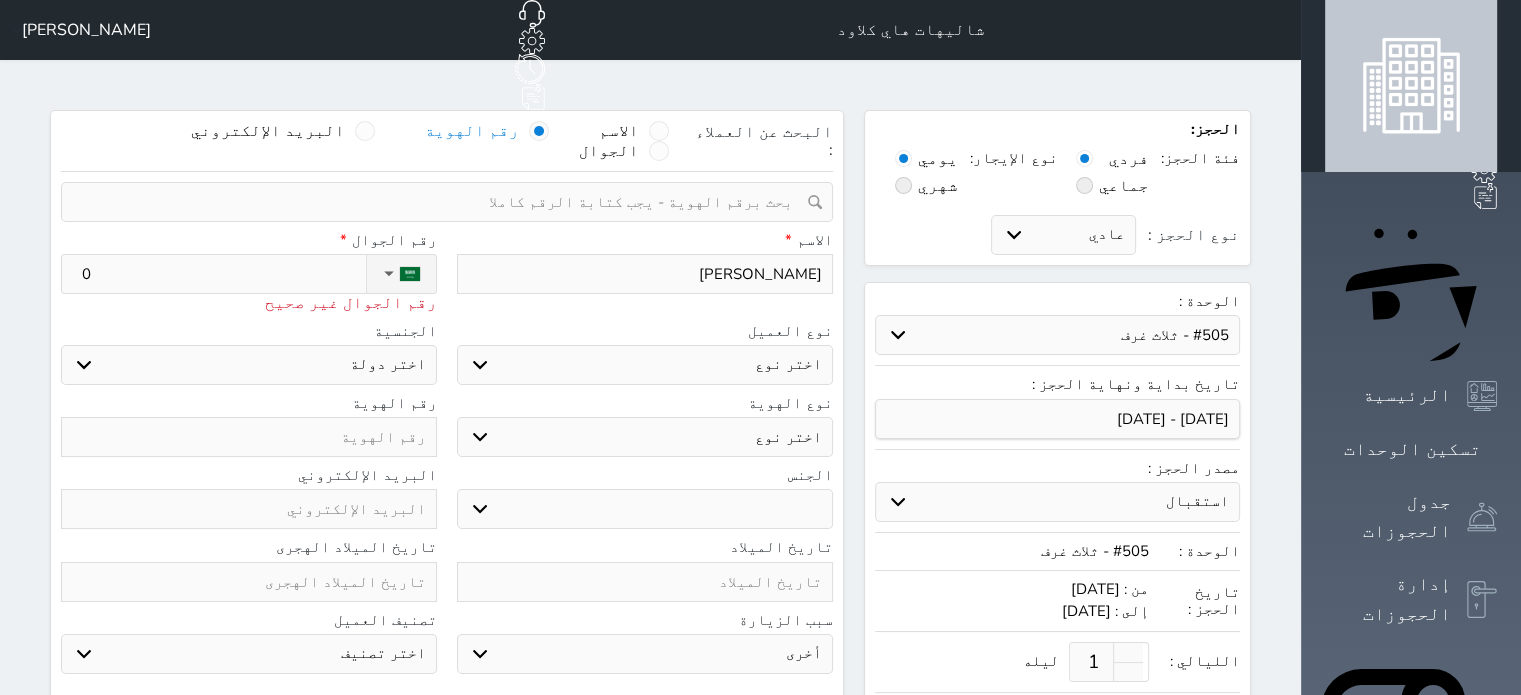type on "05" 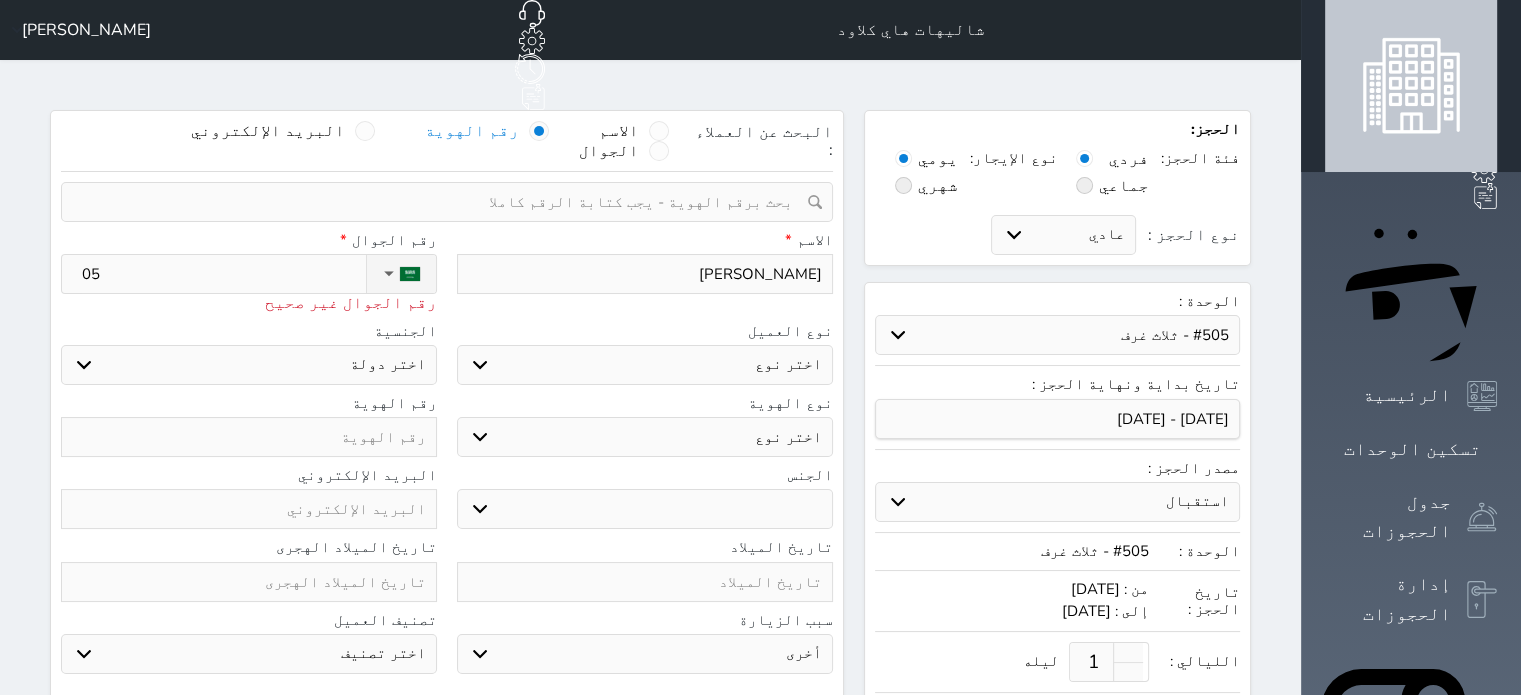 select 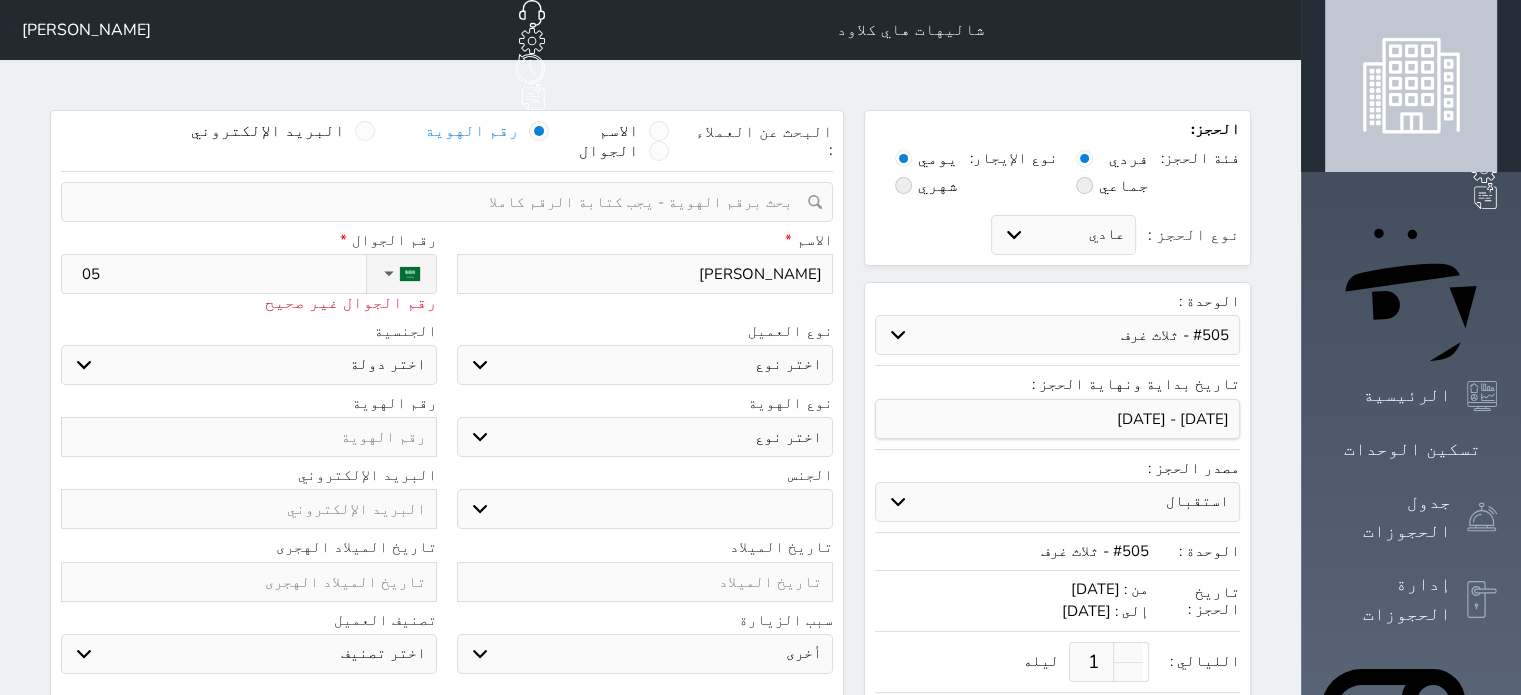 type on "054" 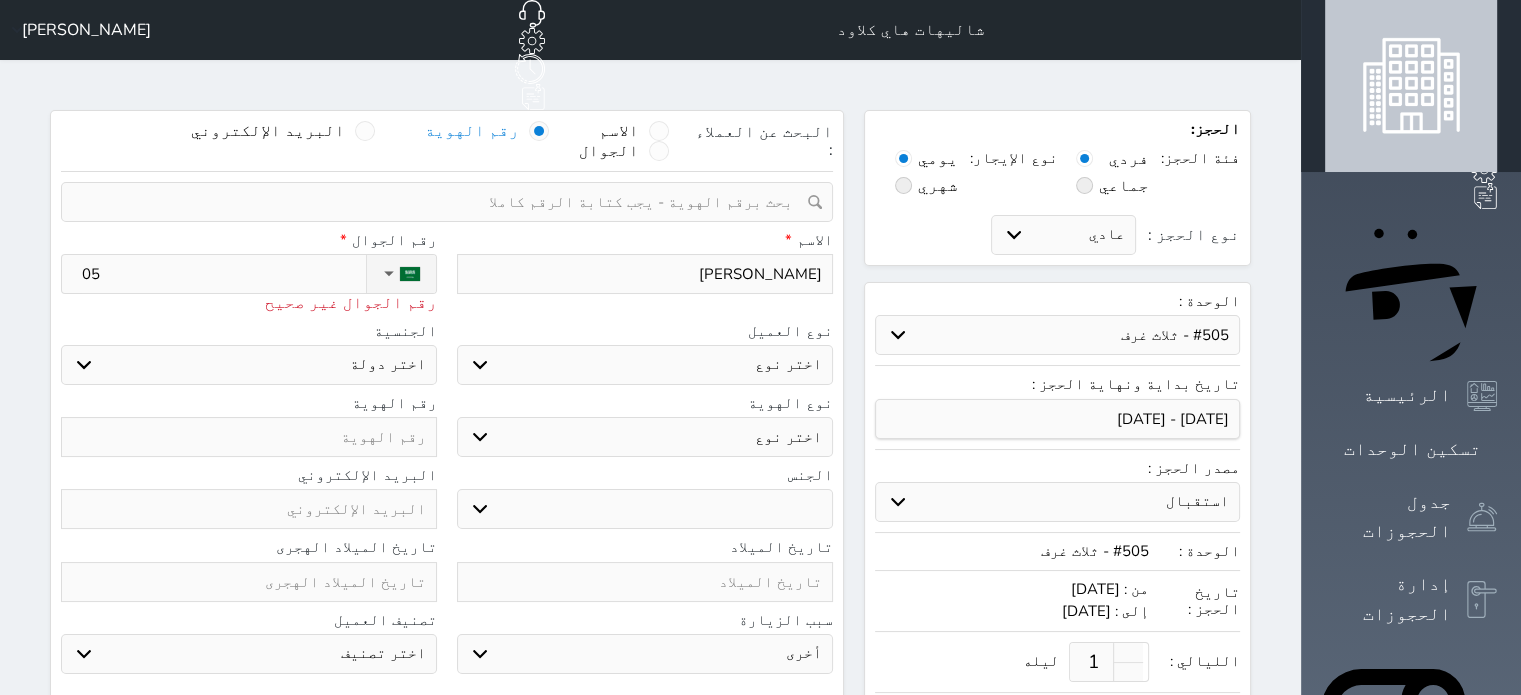 select 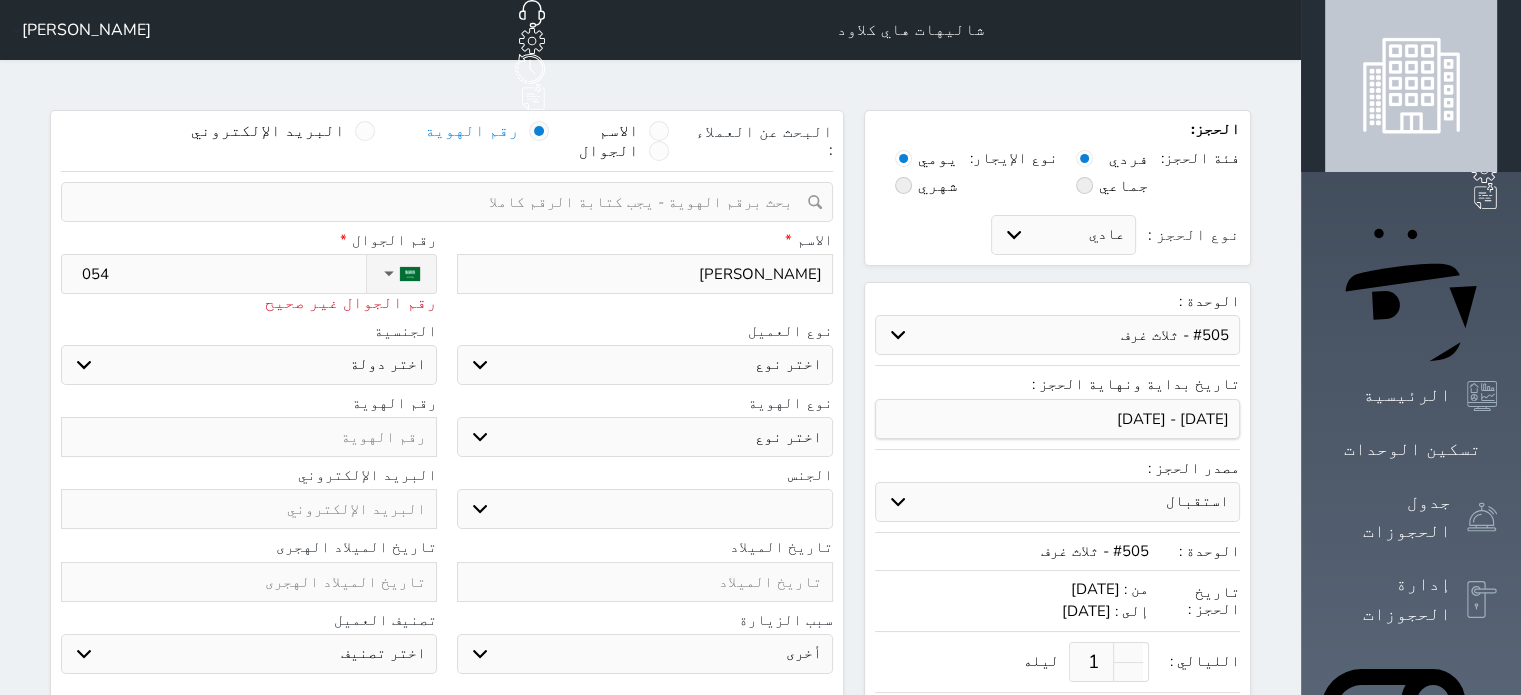 type on "0545" 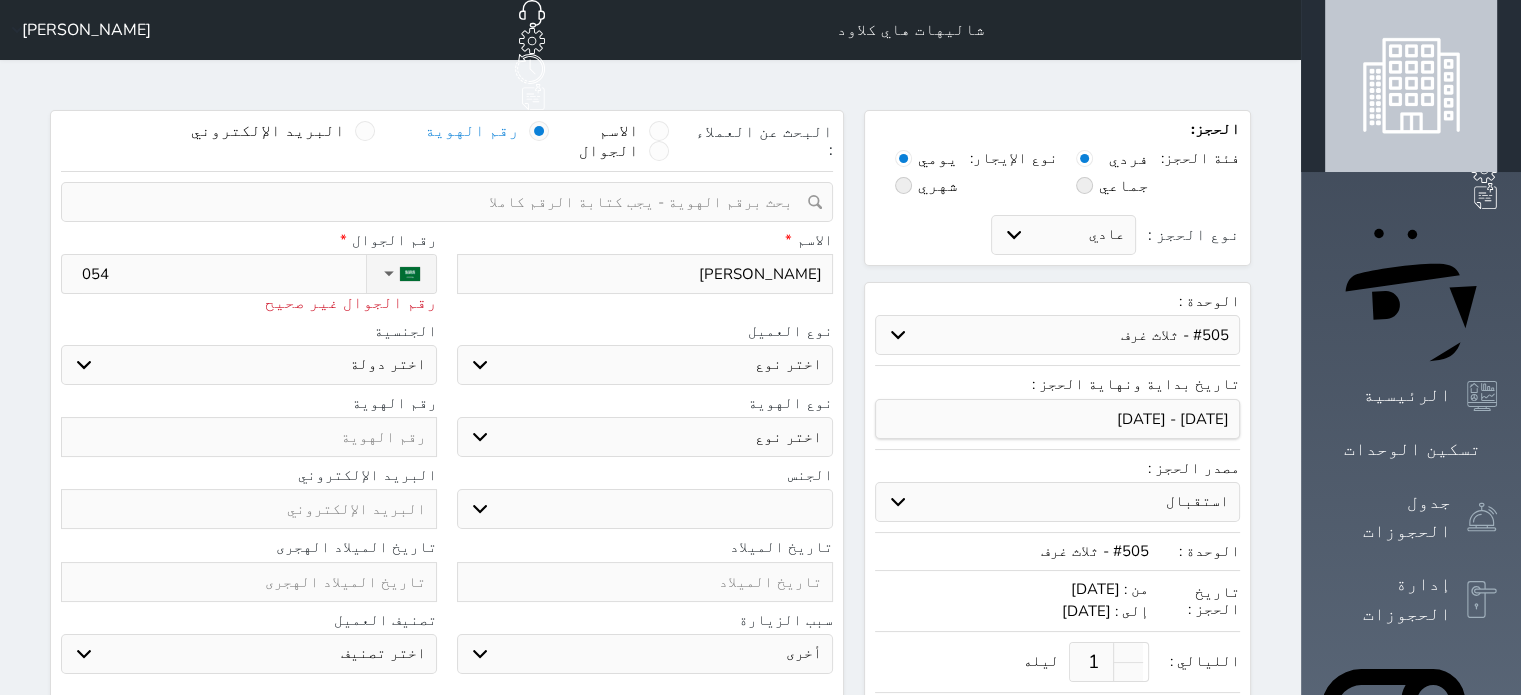 select 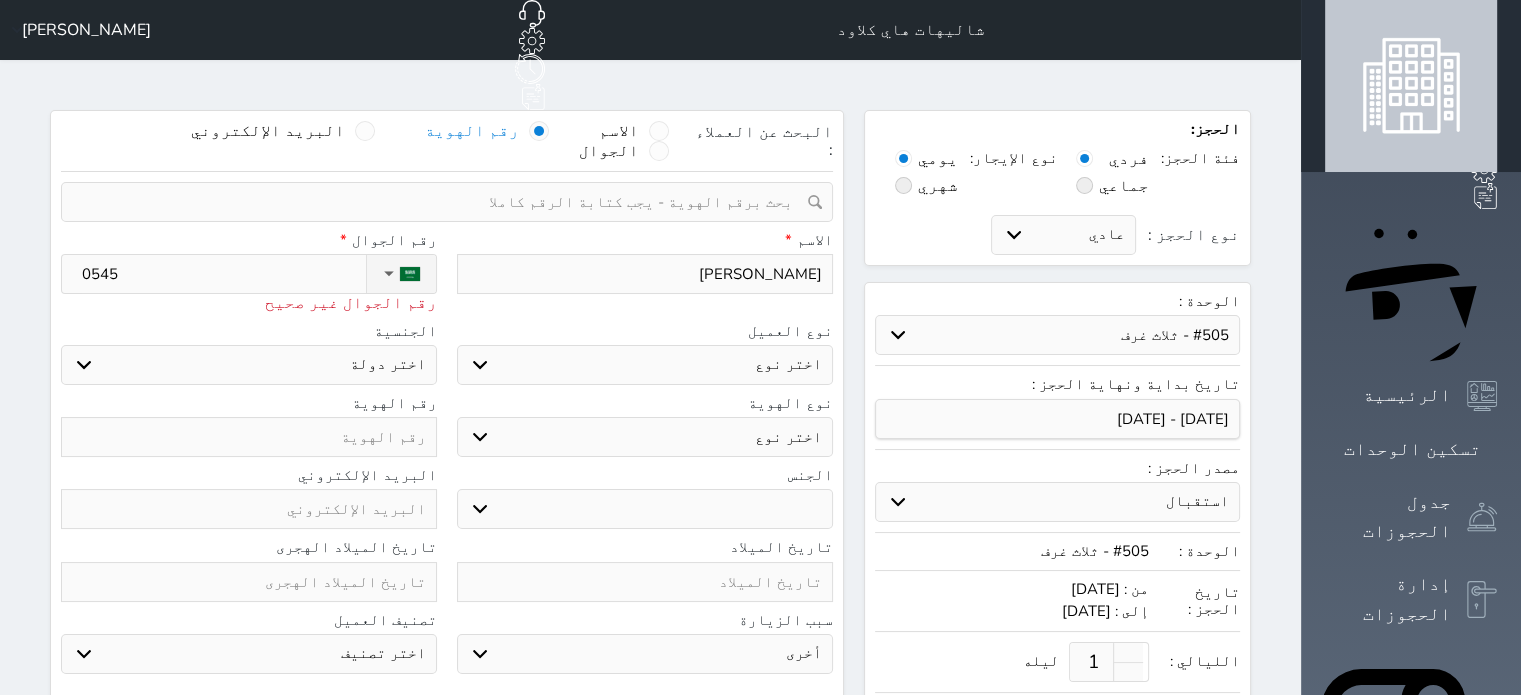 select 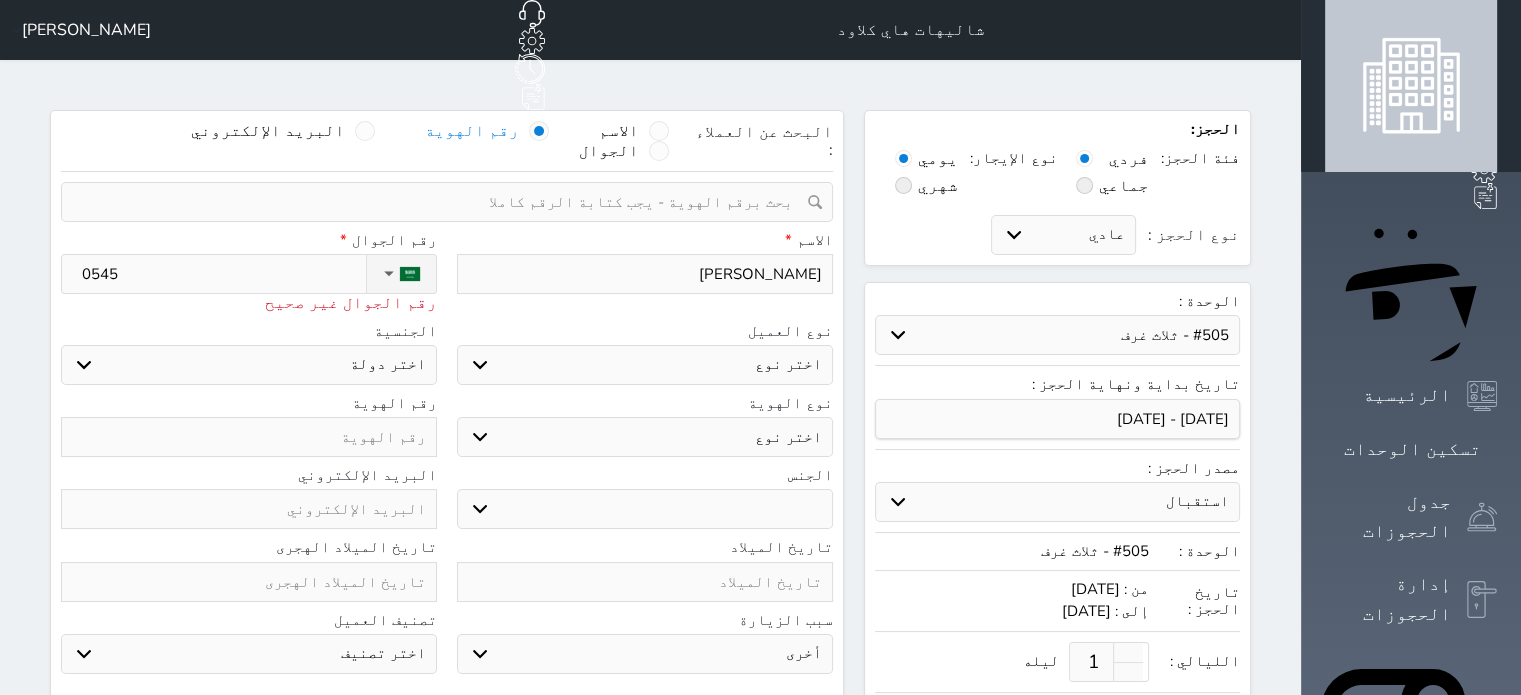 type on "05452" 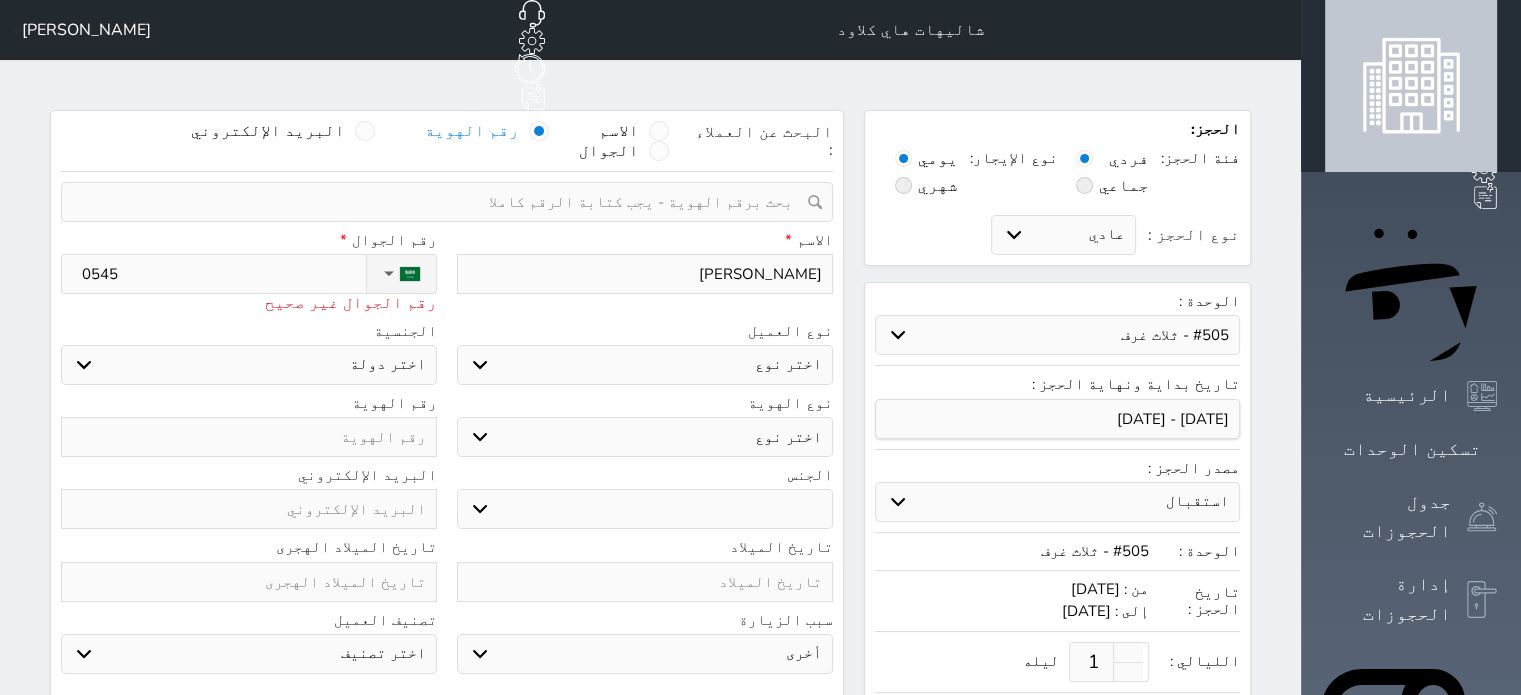 select 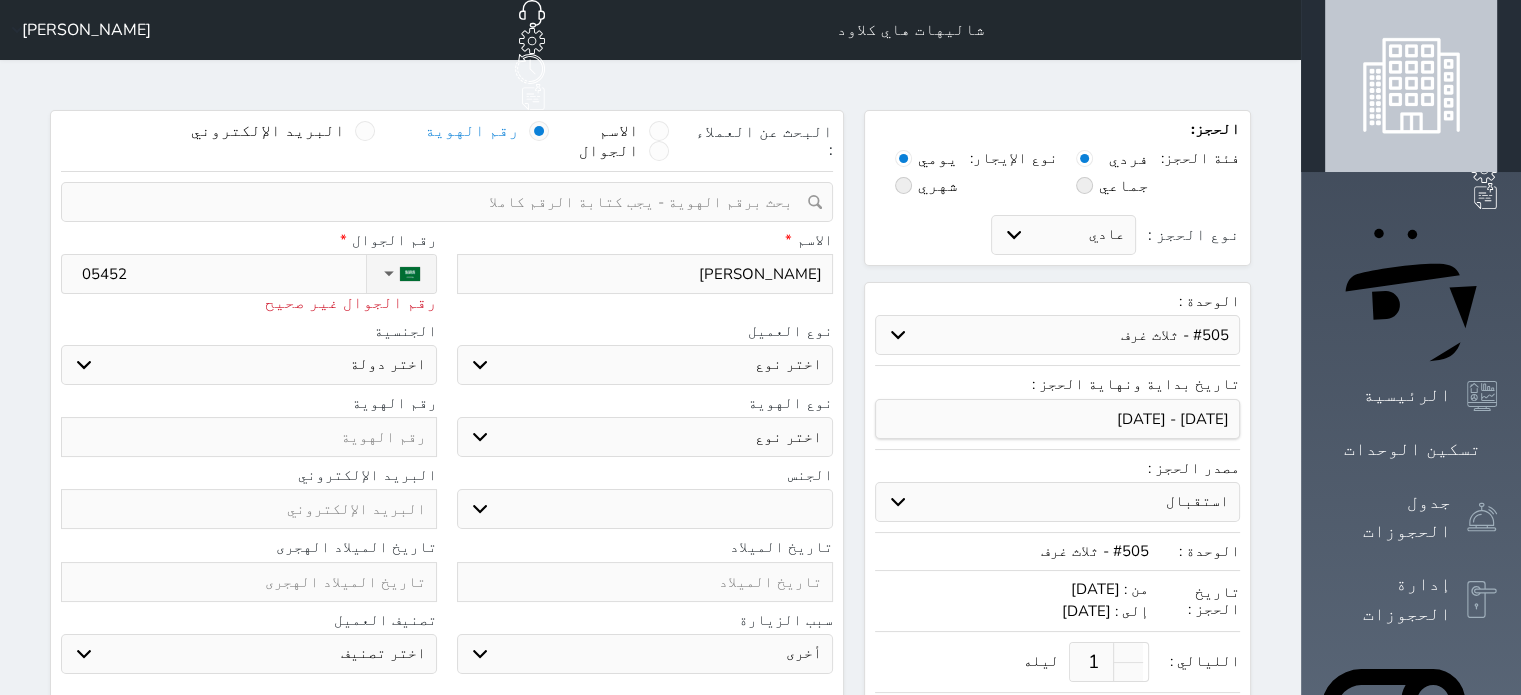 select 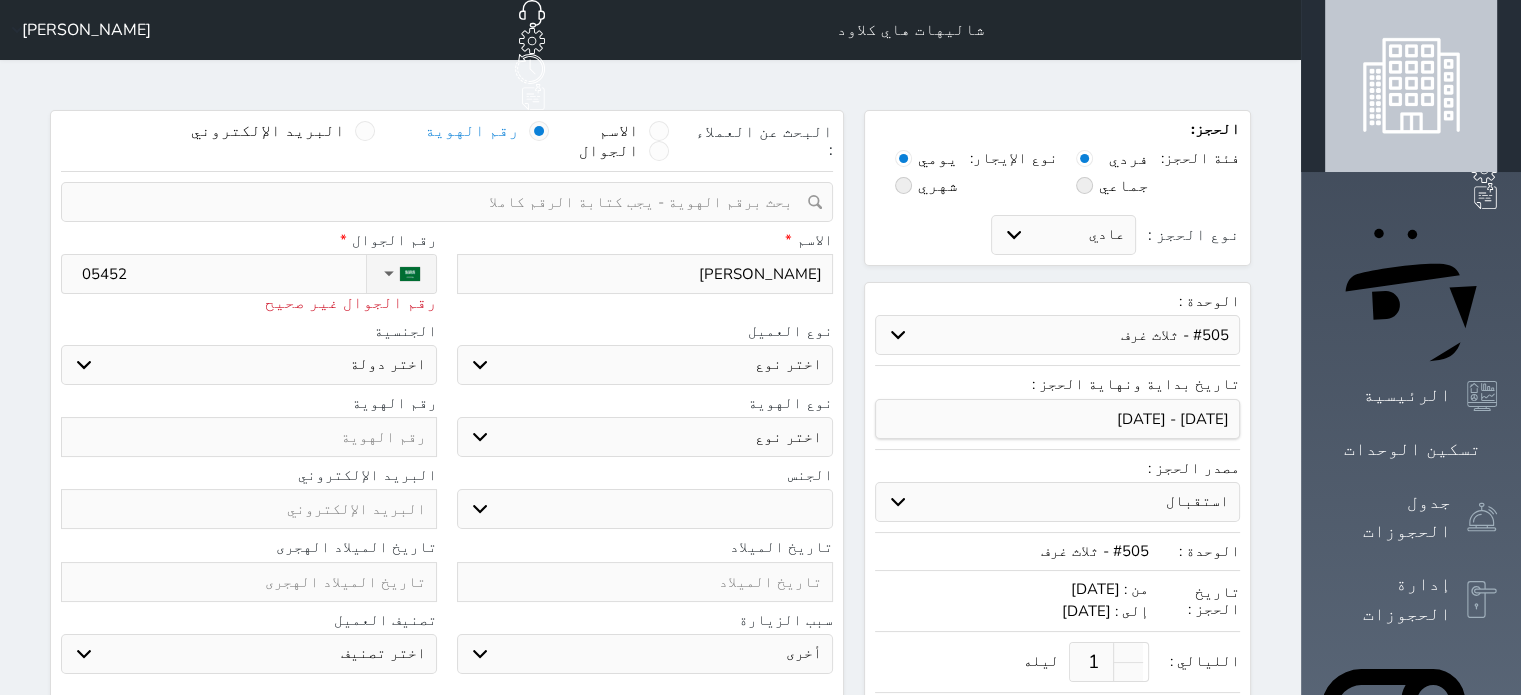 select 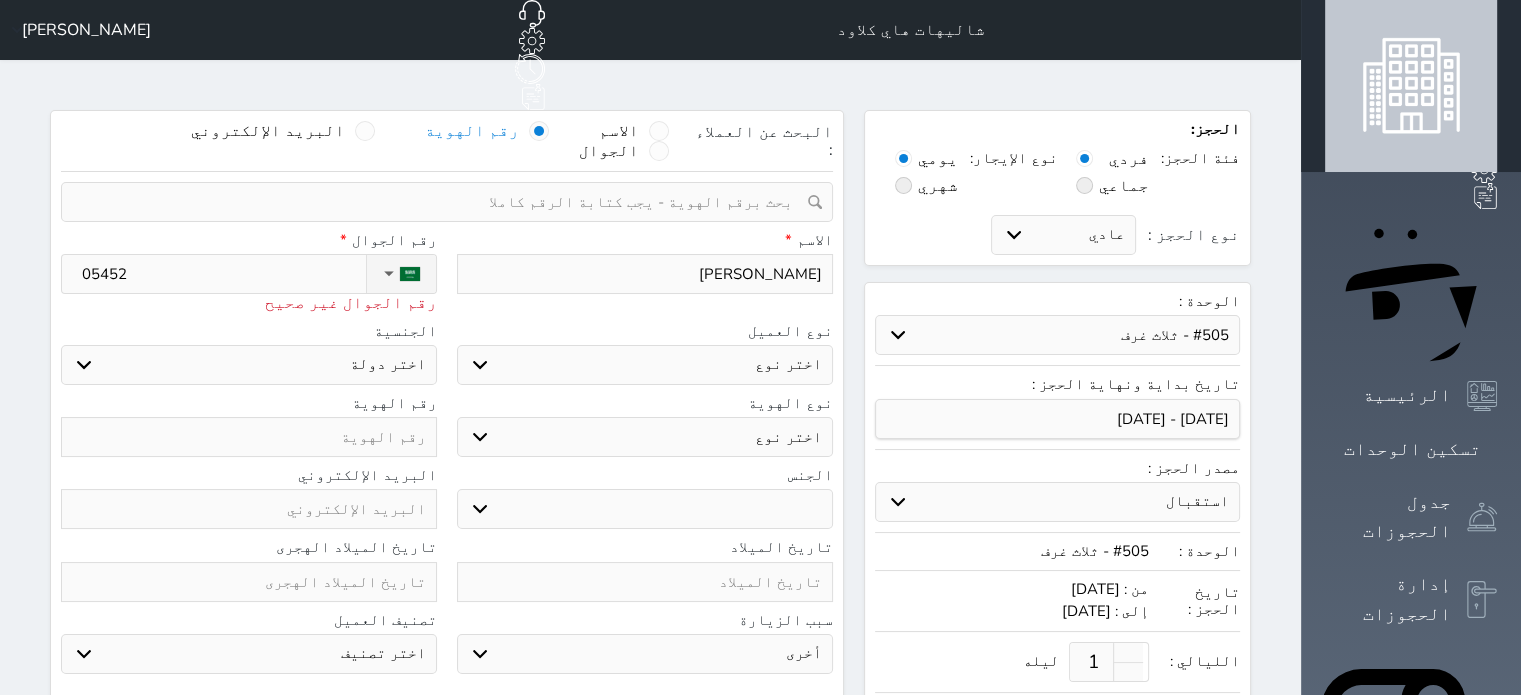 type on "054520" 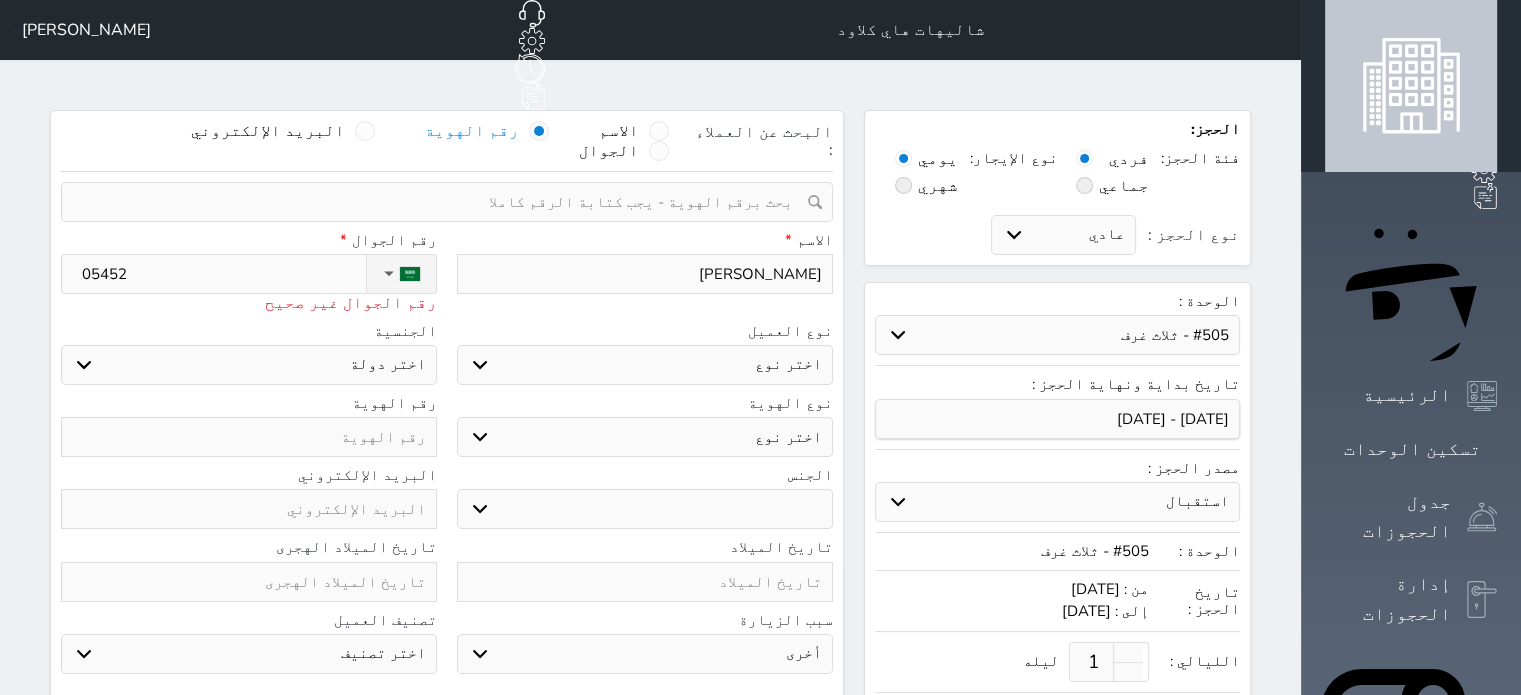 select 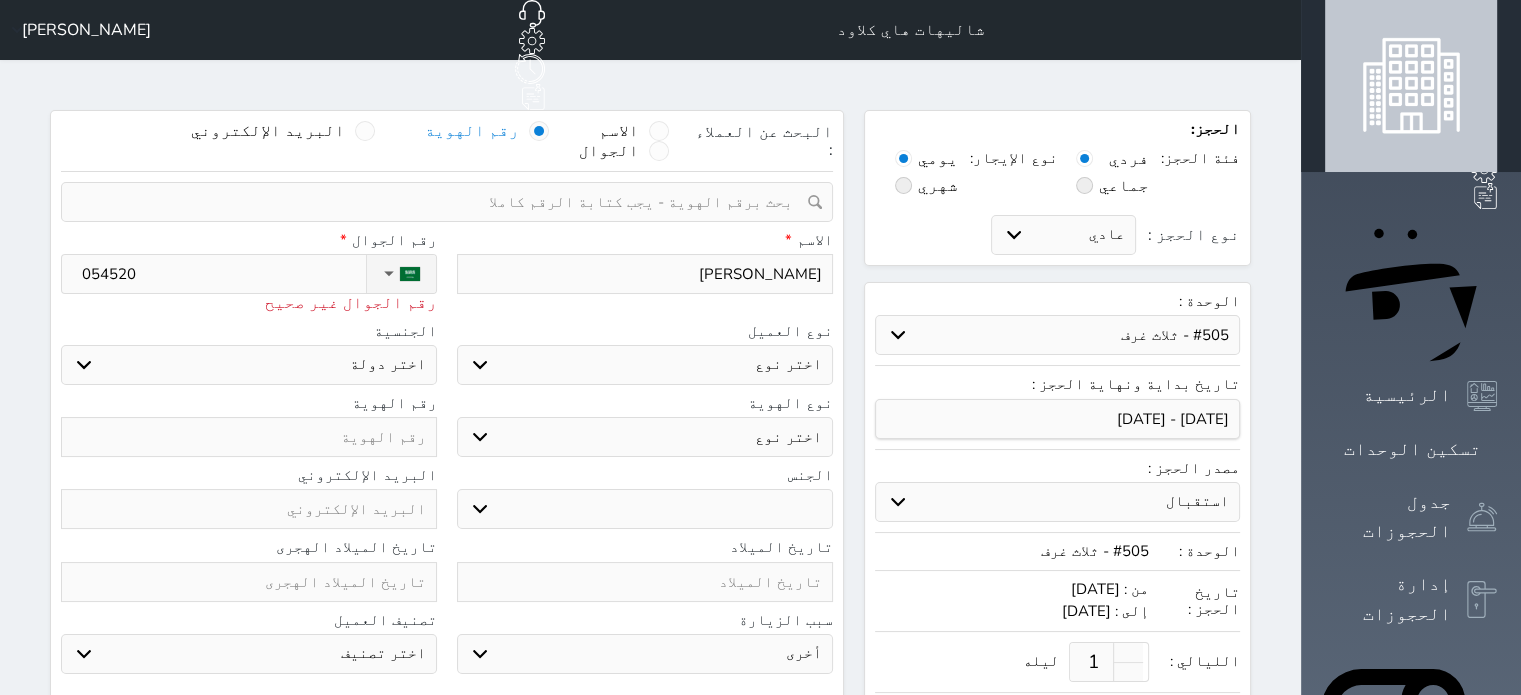 select 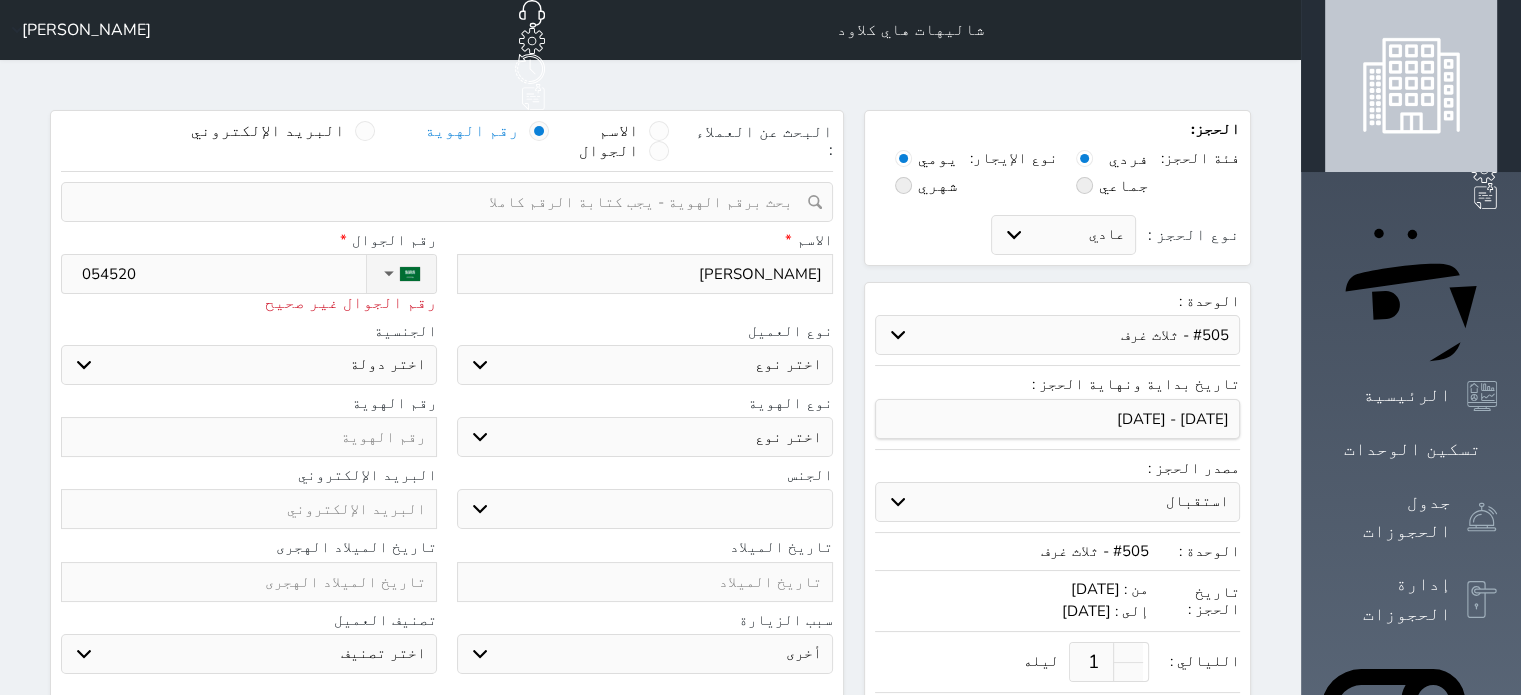 type on "0545204" 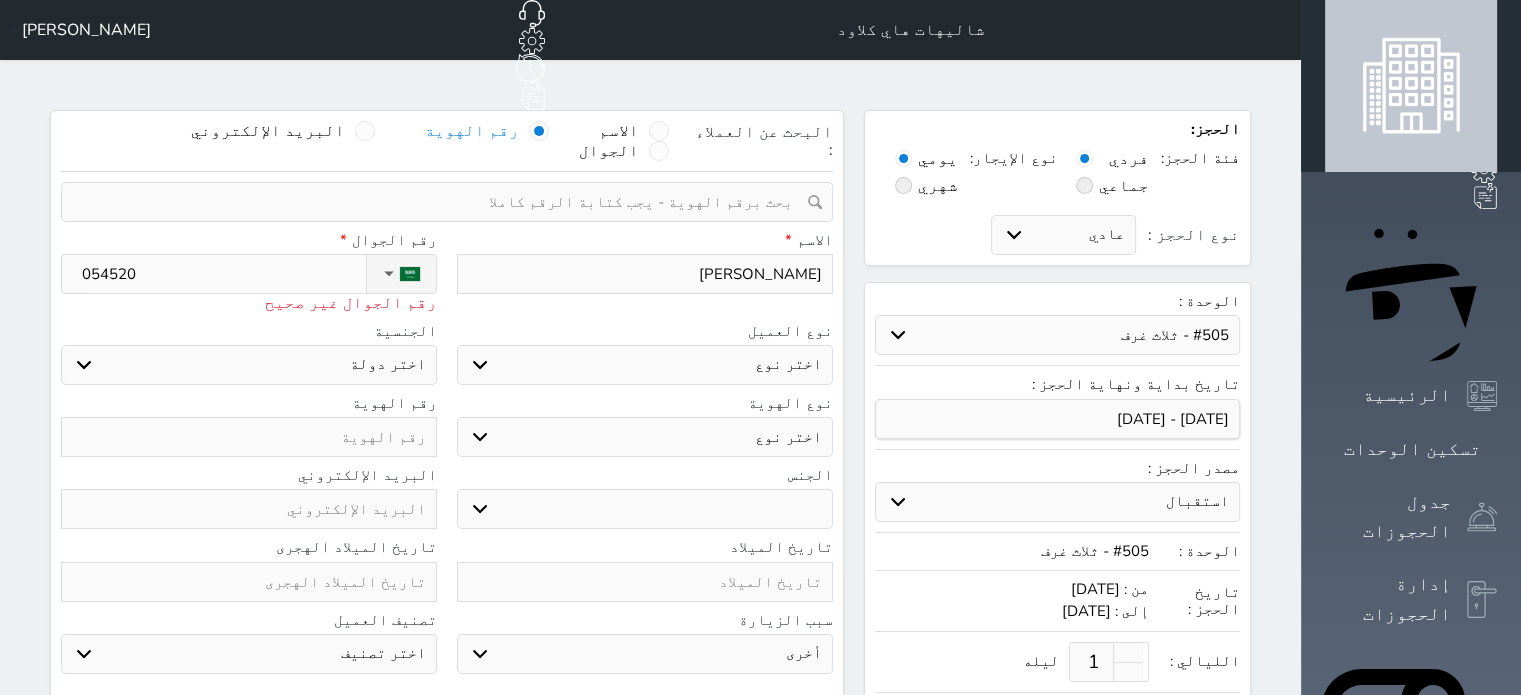 select 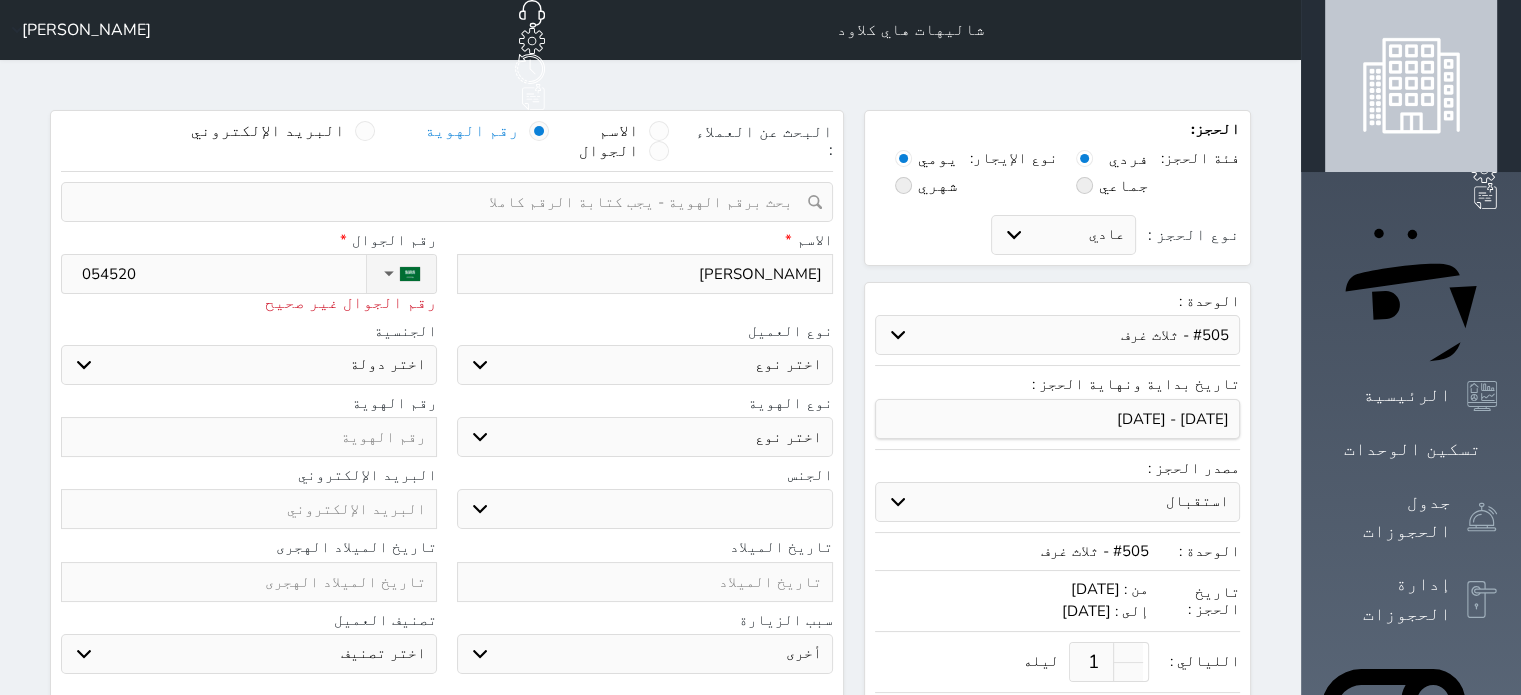 select 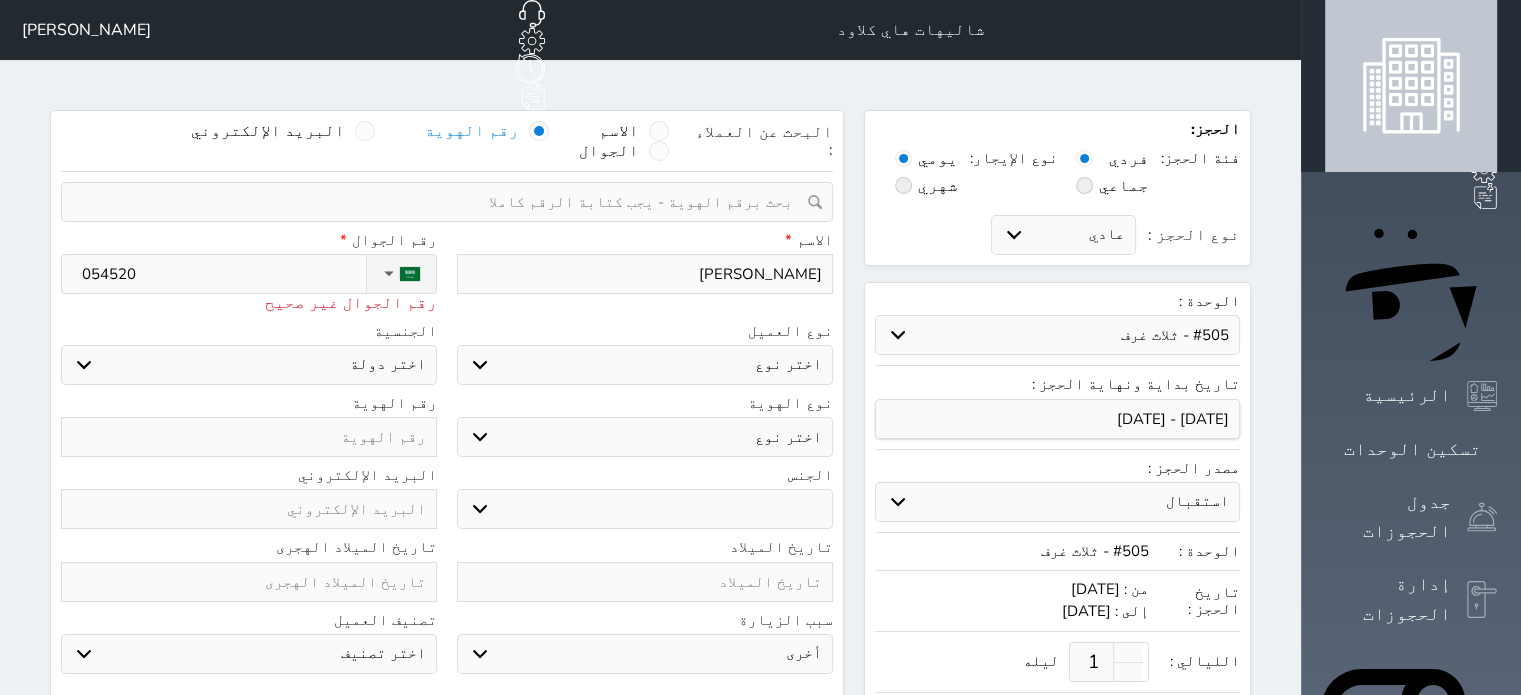 select 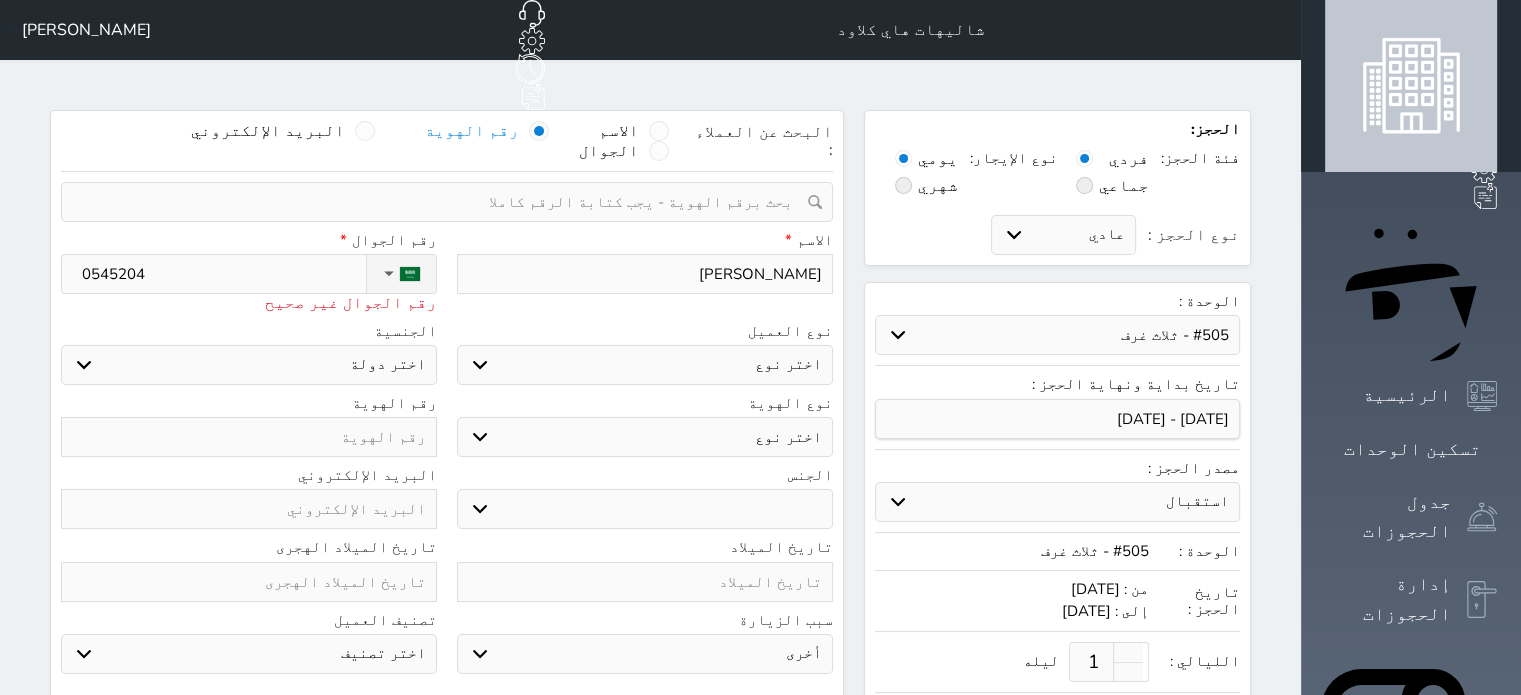 type on "05452044" 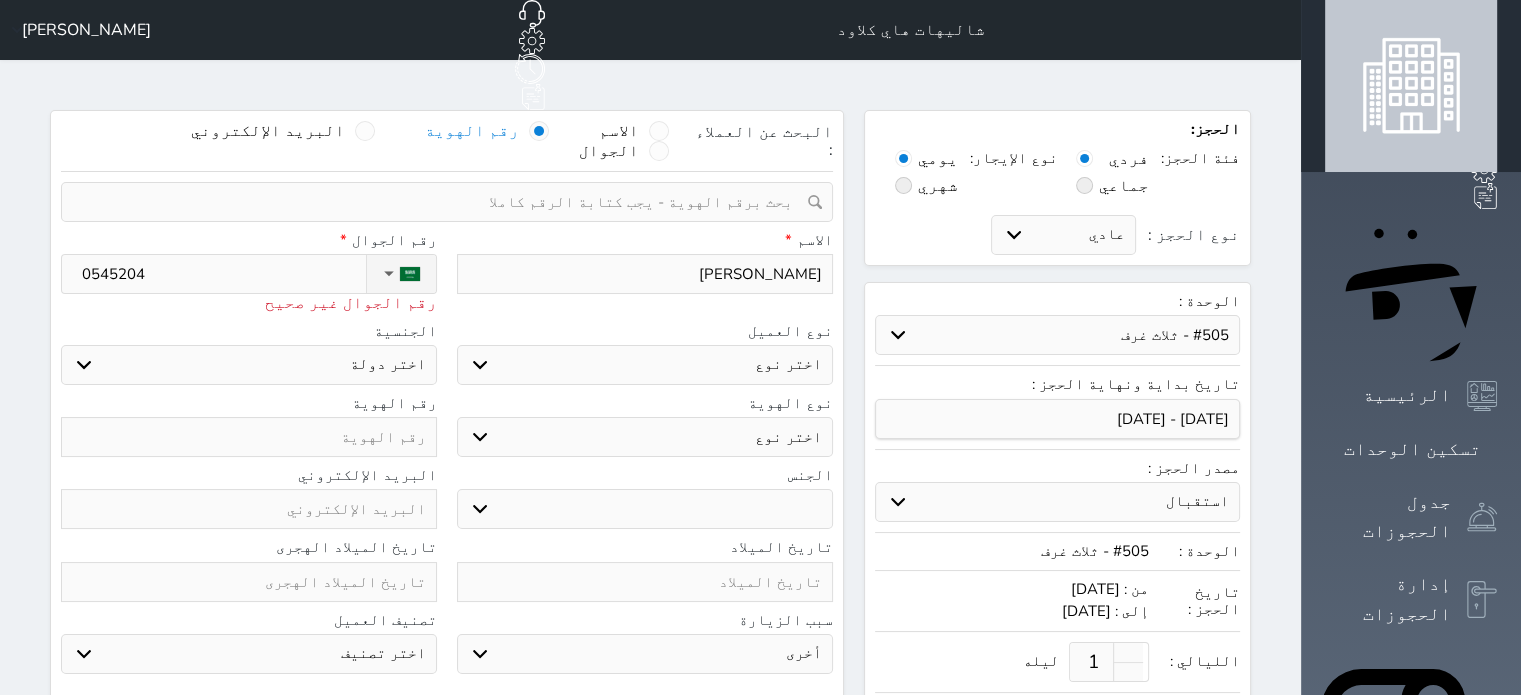 select 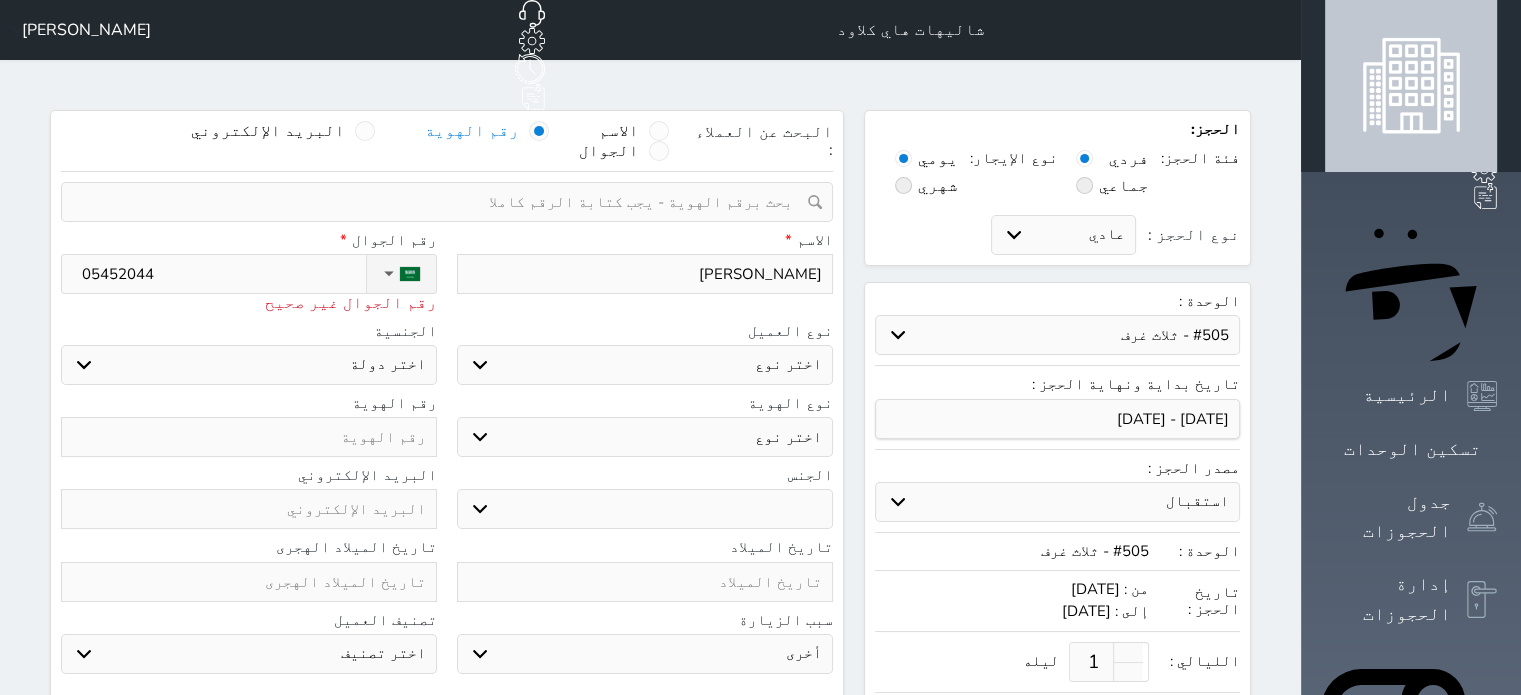 type on "054520444" 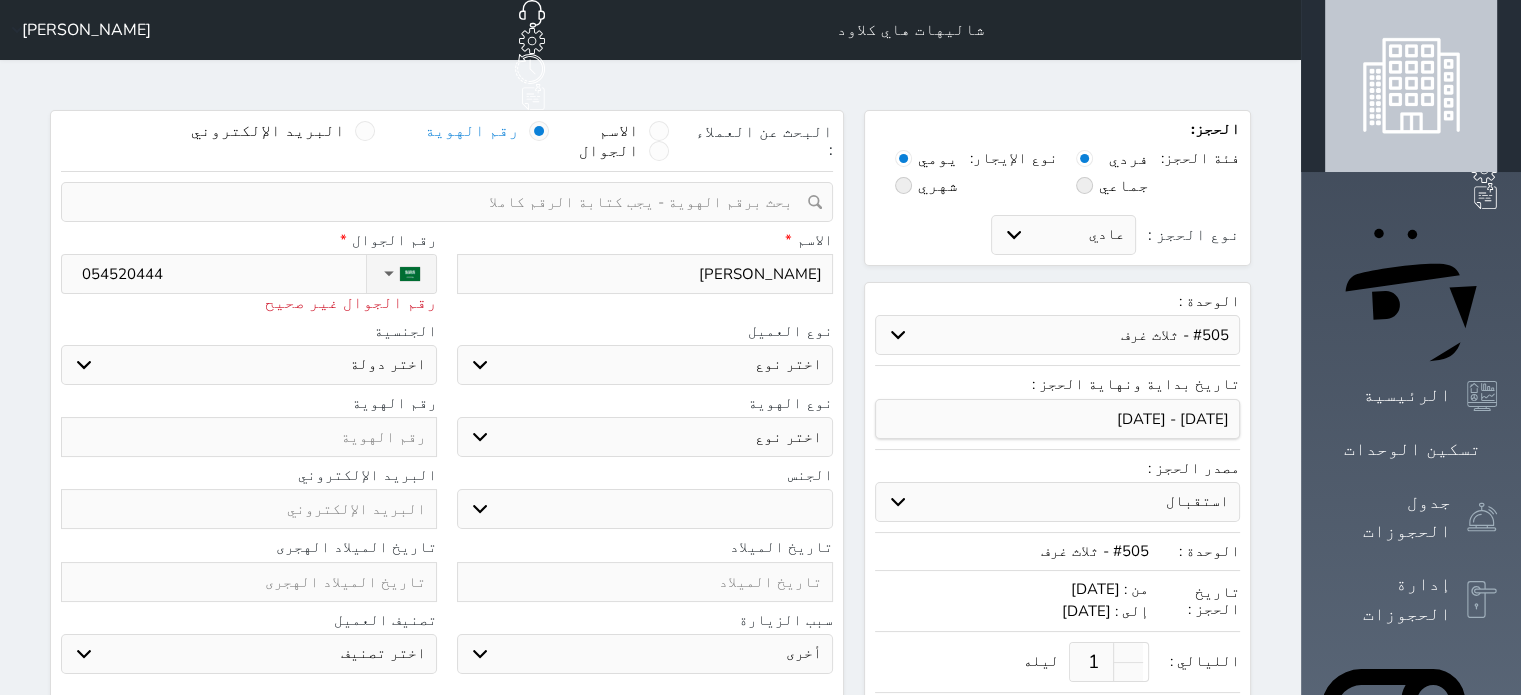 select 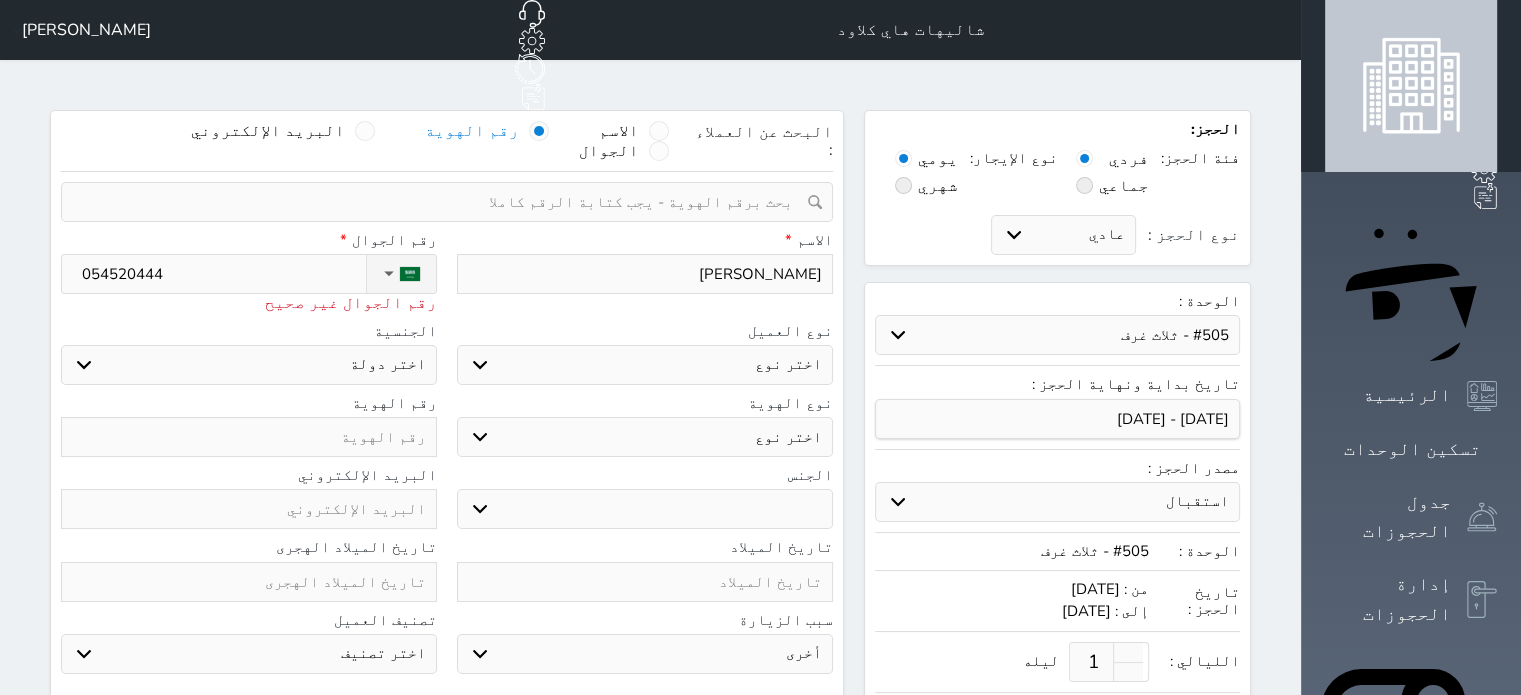 type on "[PHONE_NUMBER]" 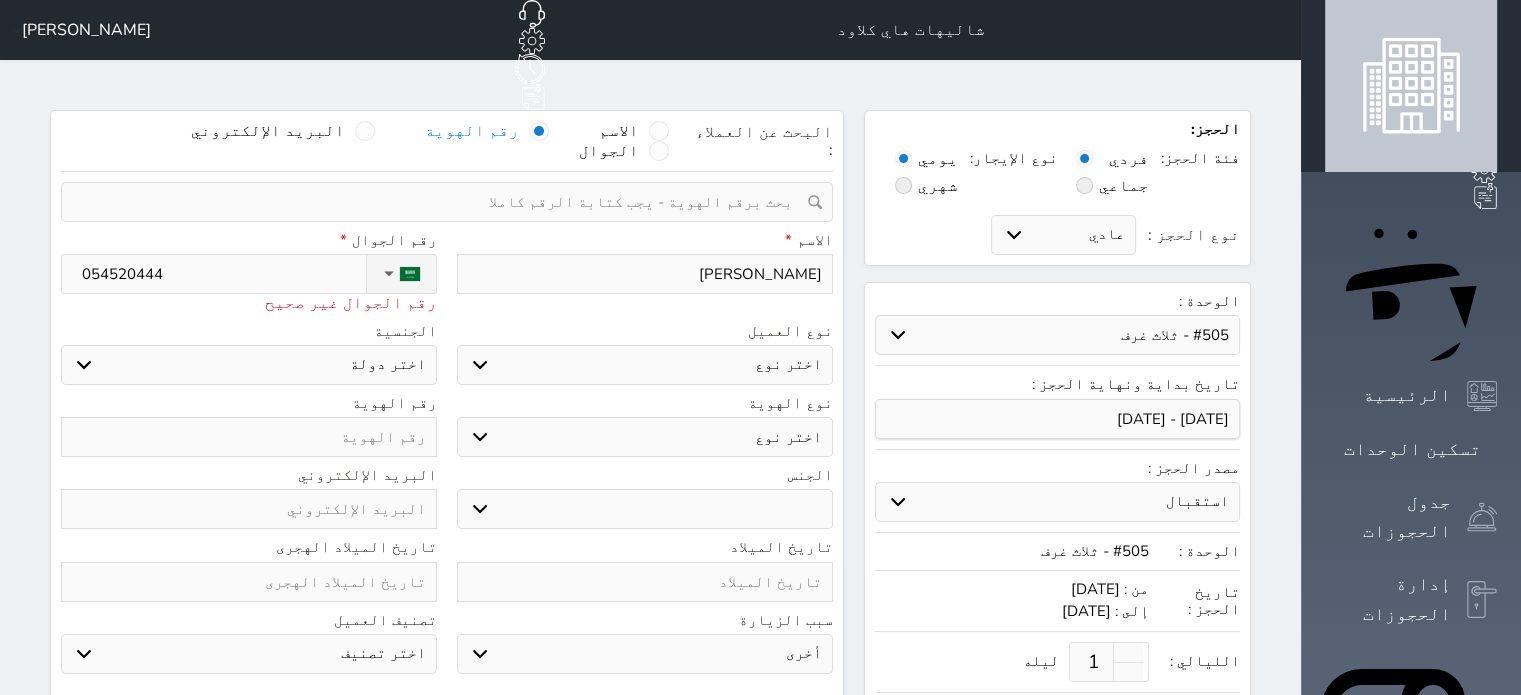 select 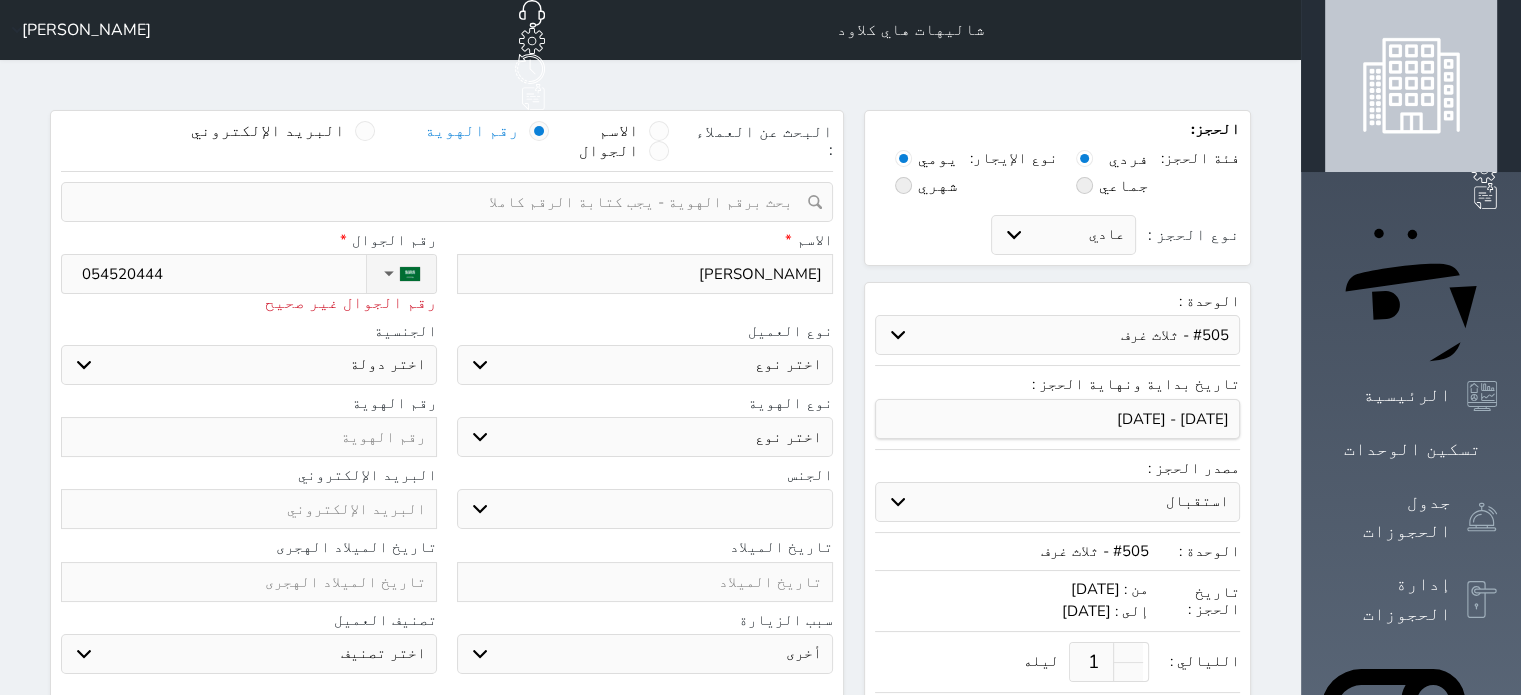 select 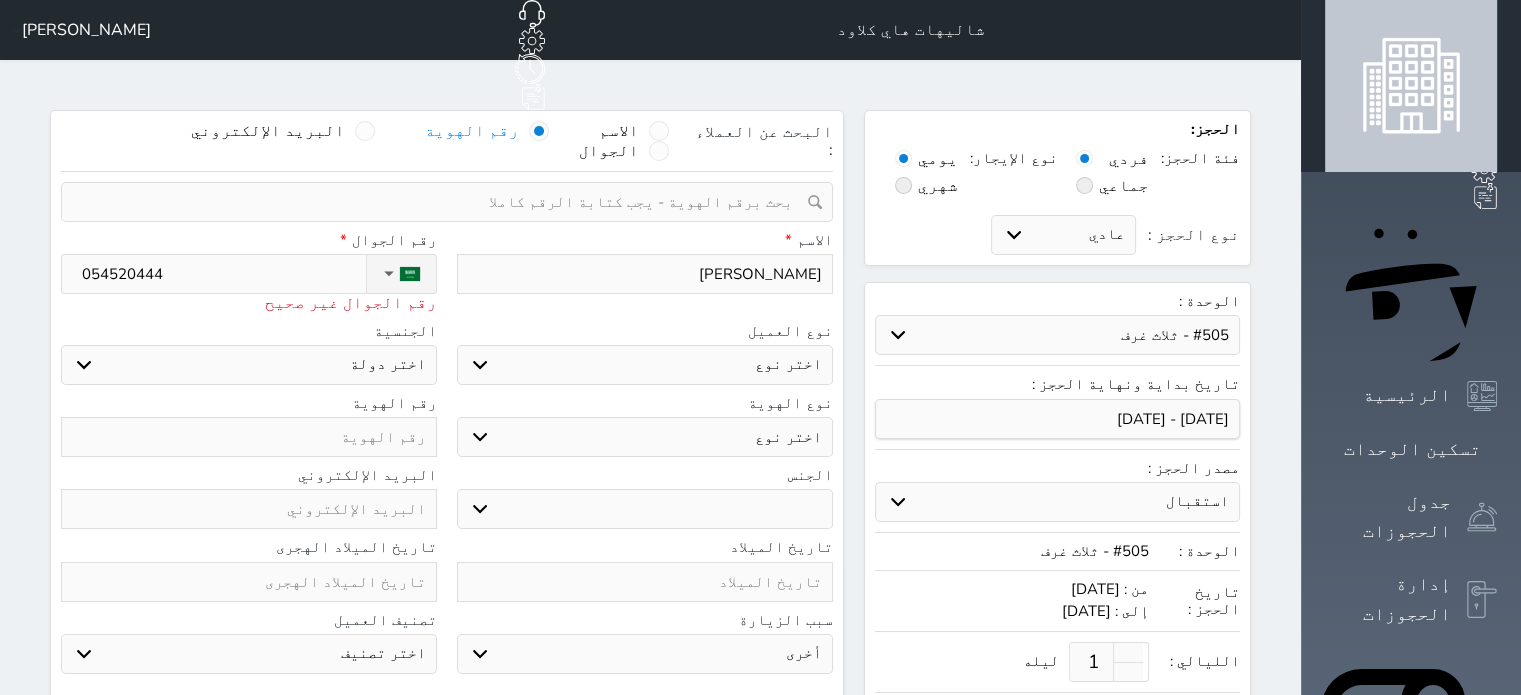 select 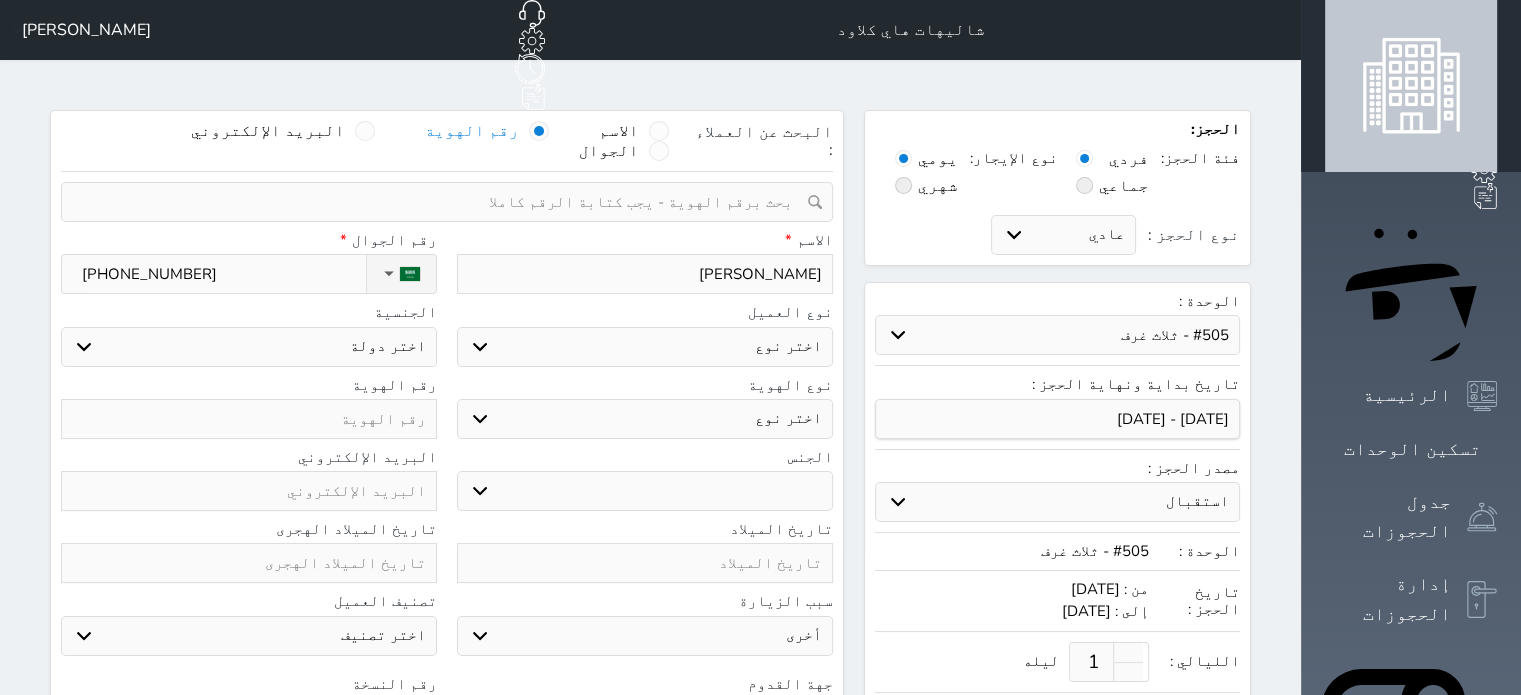 type on "[PHONE_NUMBER]" 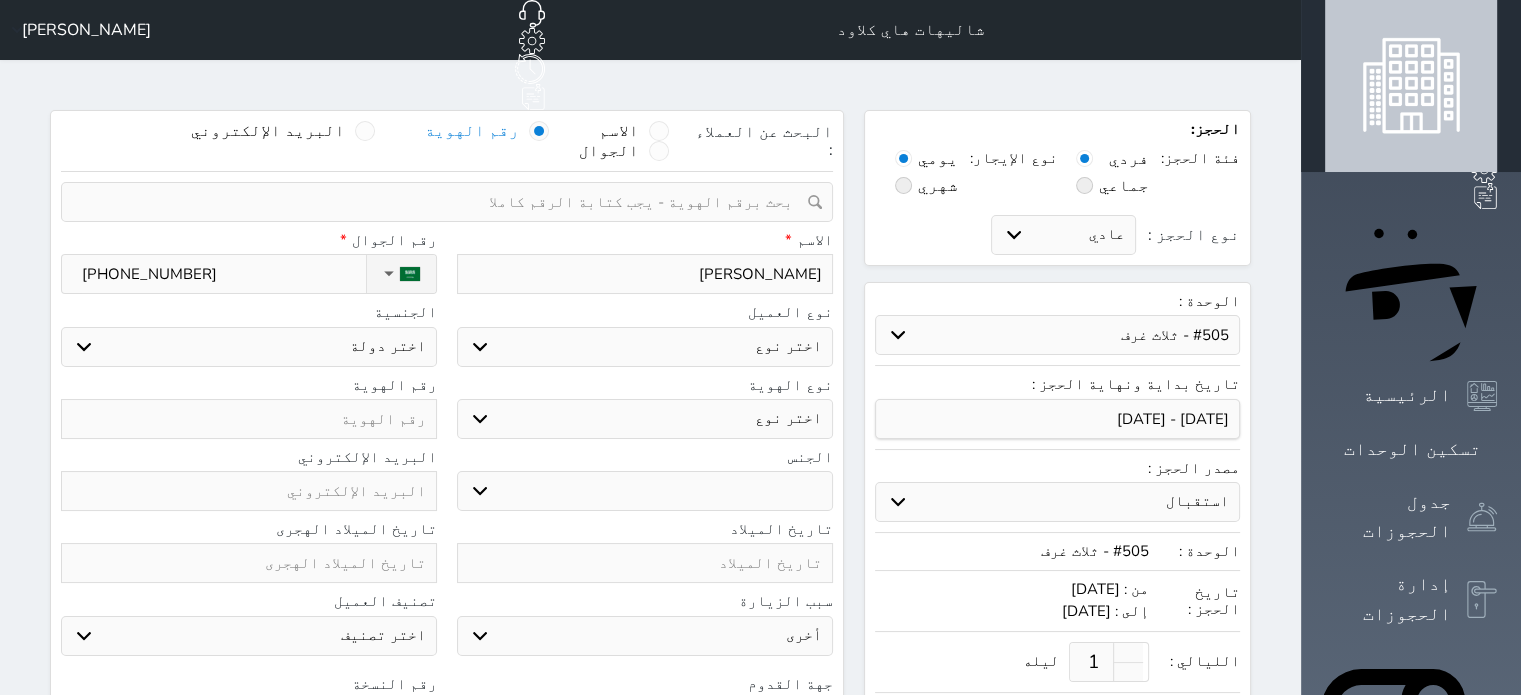 click on "اختر نوع   مواطن مواطن خليجي زائر مقيم" at bounding box center (645, 347) 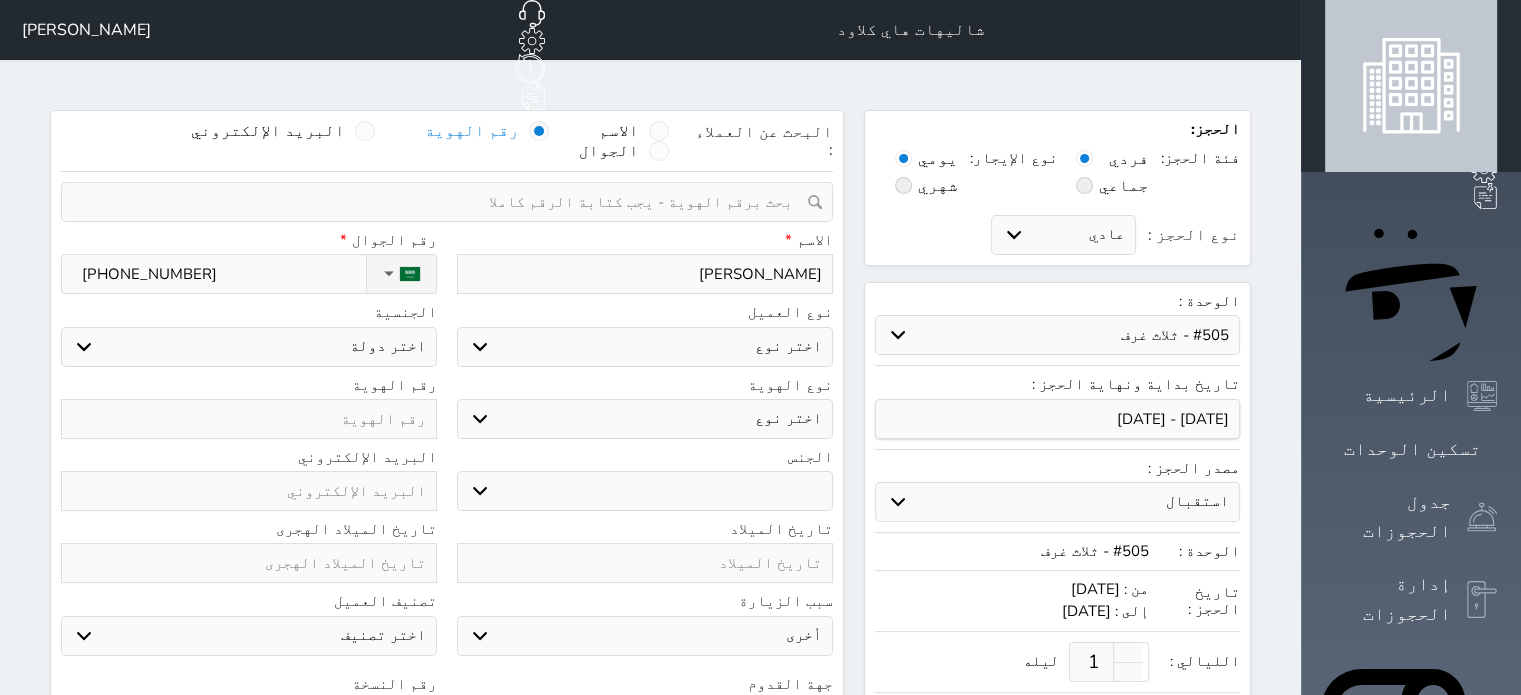 select on "1" 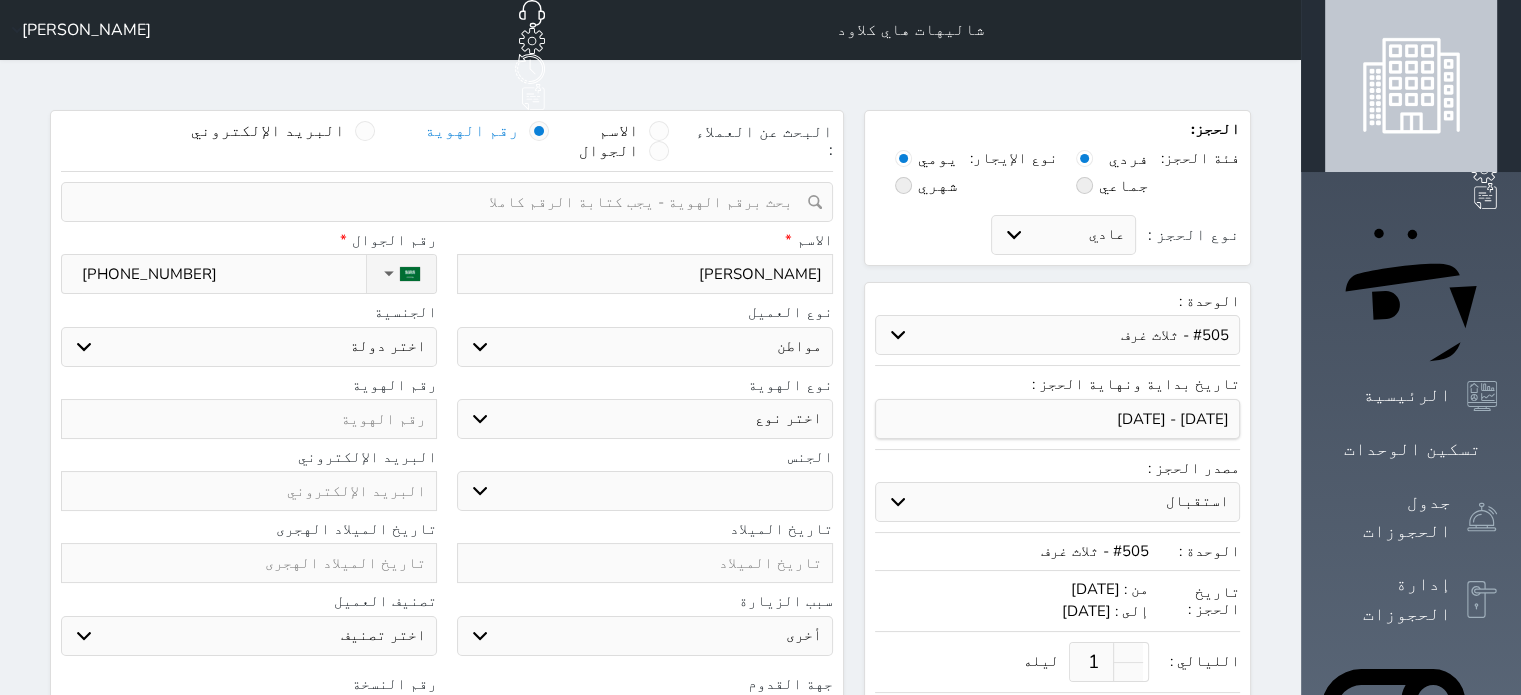 click on "اختر نوع   مواطن مواطن خليجي زائر مقيم" at bounding box center (645, 347) 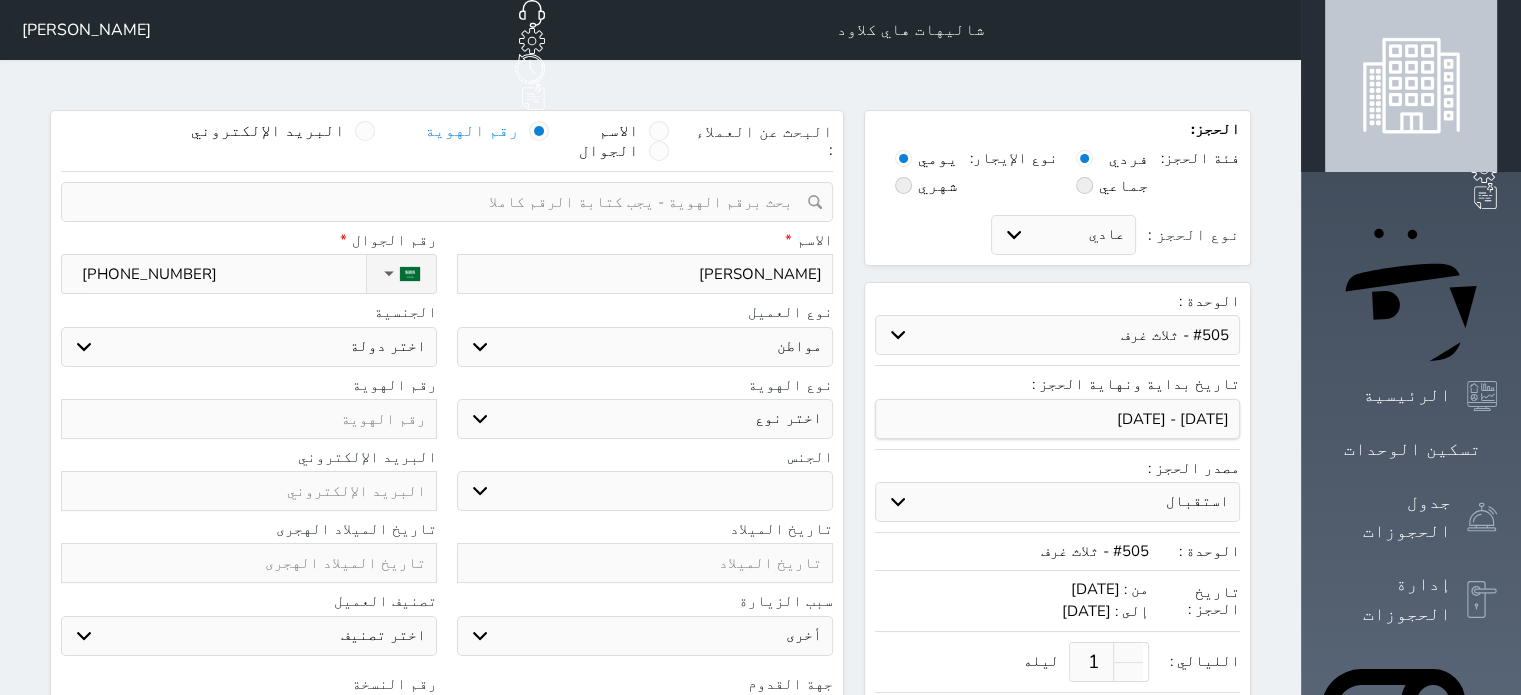 select 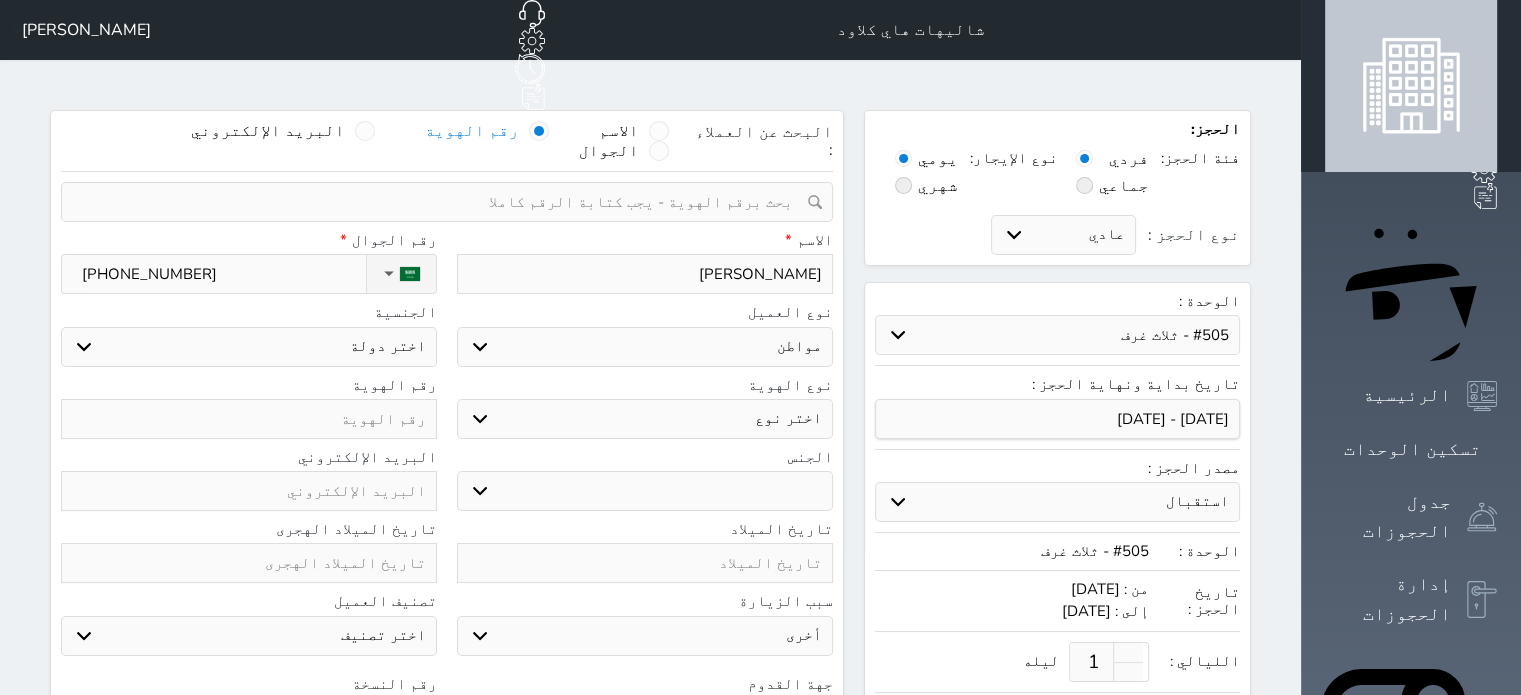 select 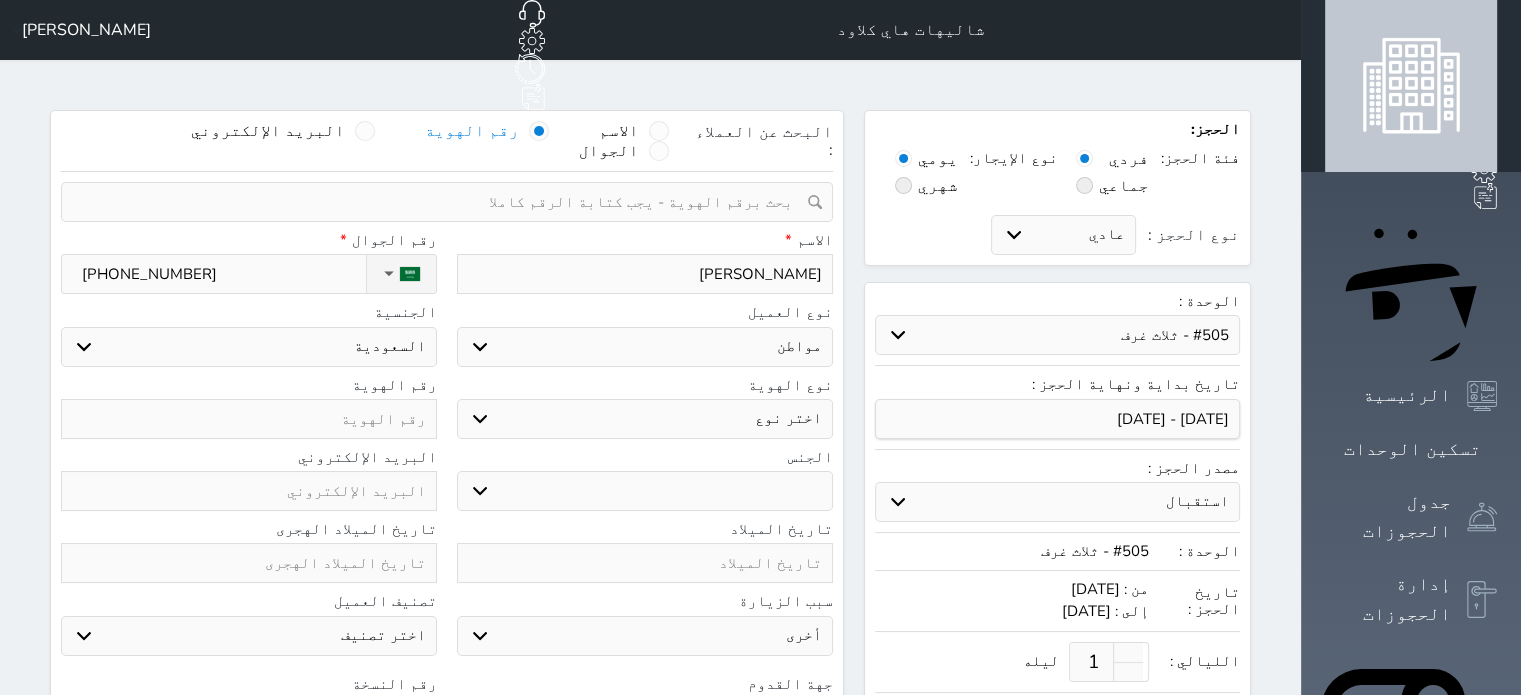 click on "اختر نوع   هوية وطنية هوية عائلية جواز السفر" at bounding box center [645, 419] 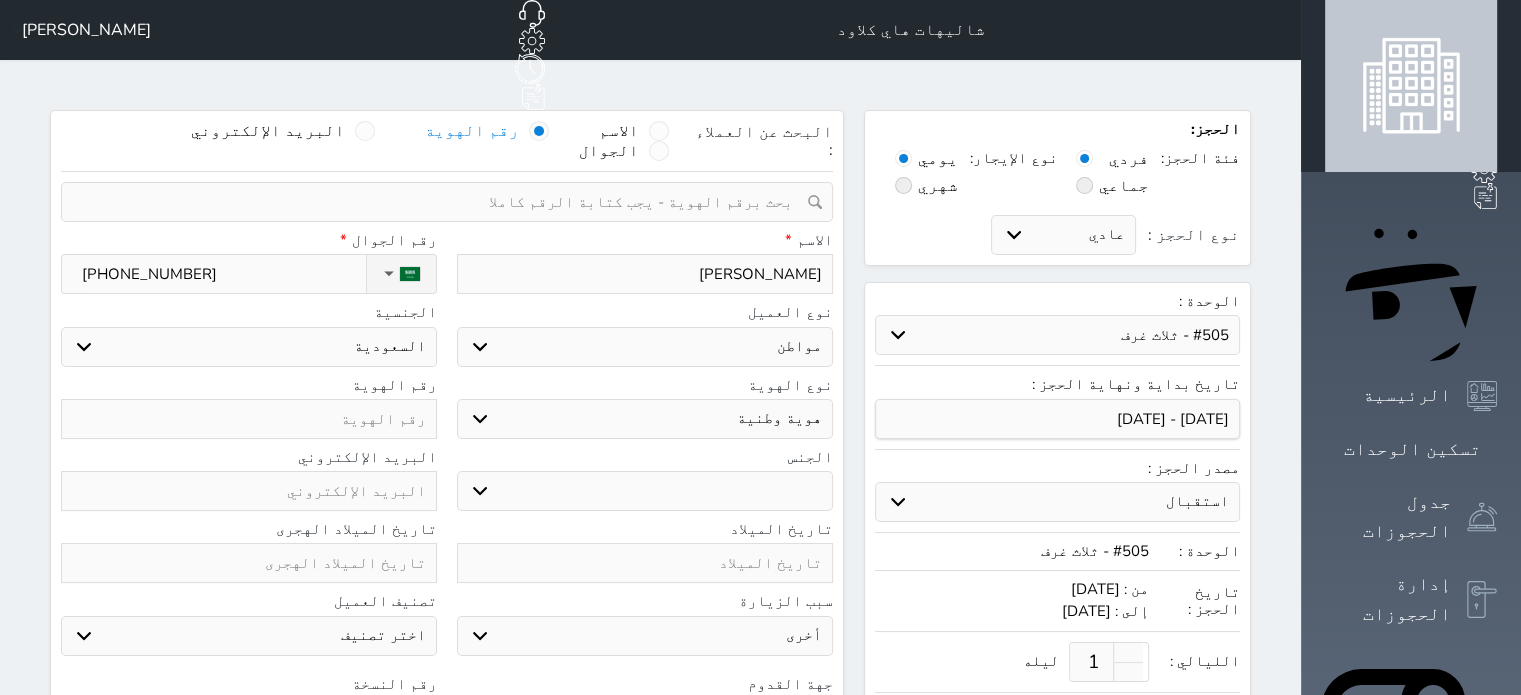 click on "اختر نوع   هوية وطنية هوية عائلية جواز السفر" at bounding box center [645, 419] 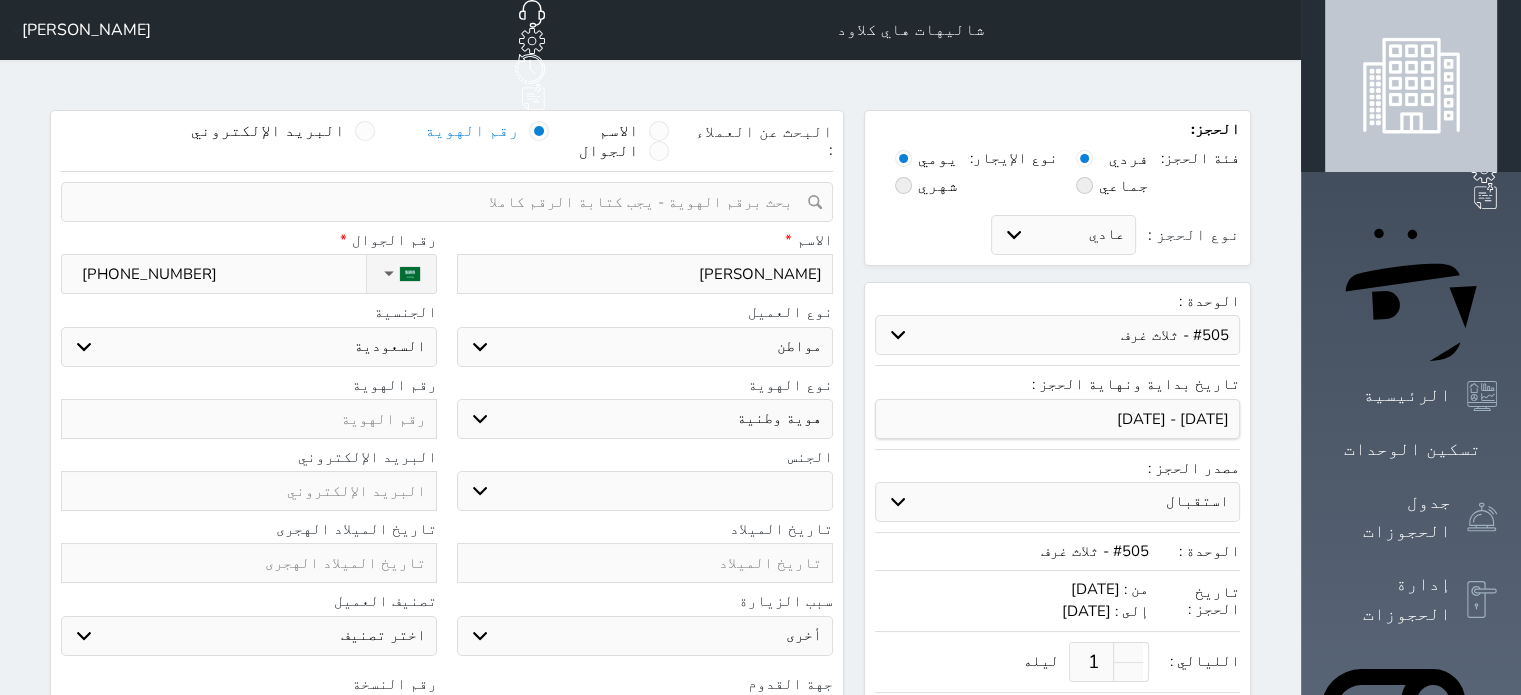select 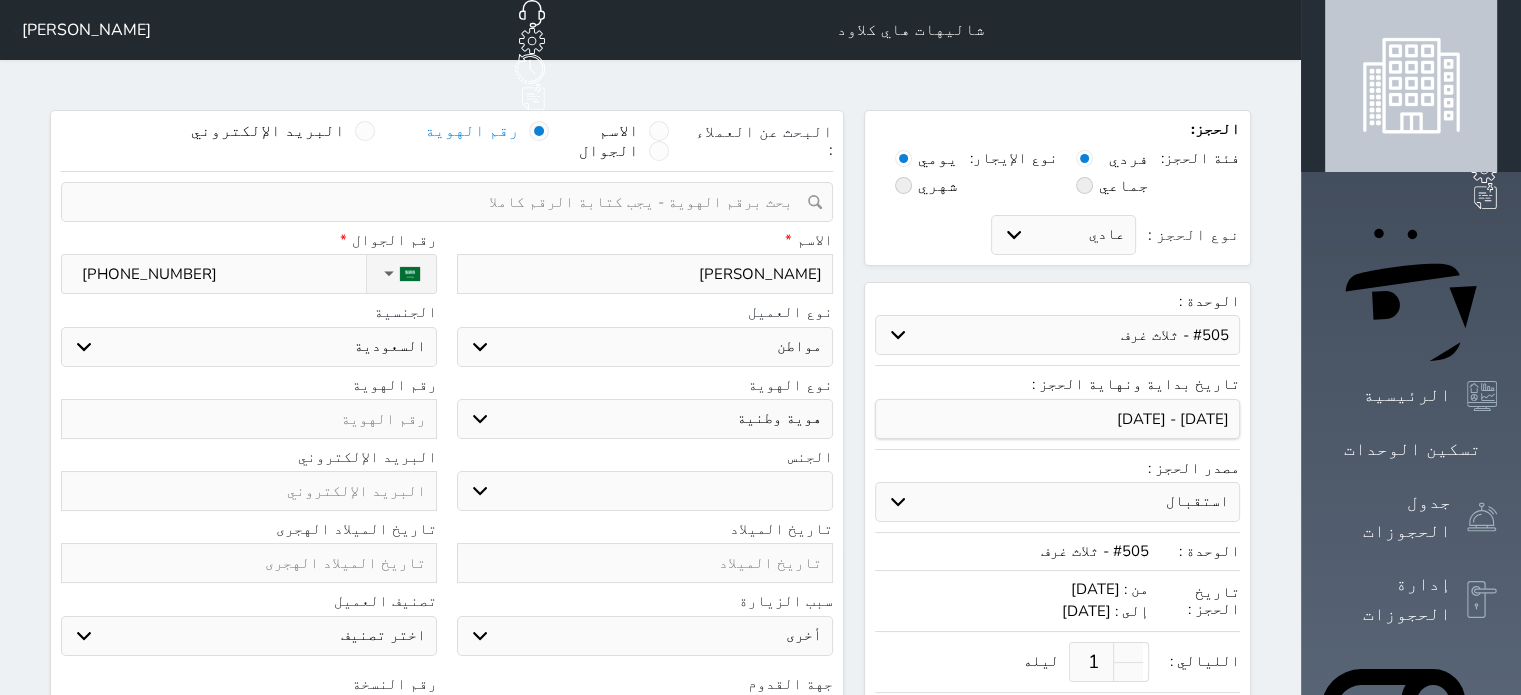 click on "ذكر   انثى" at bounding box center [645, 491] 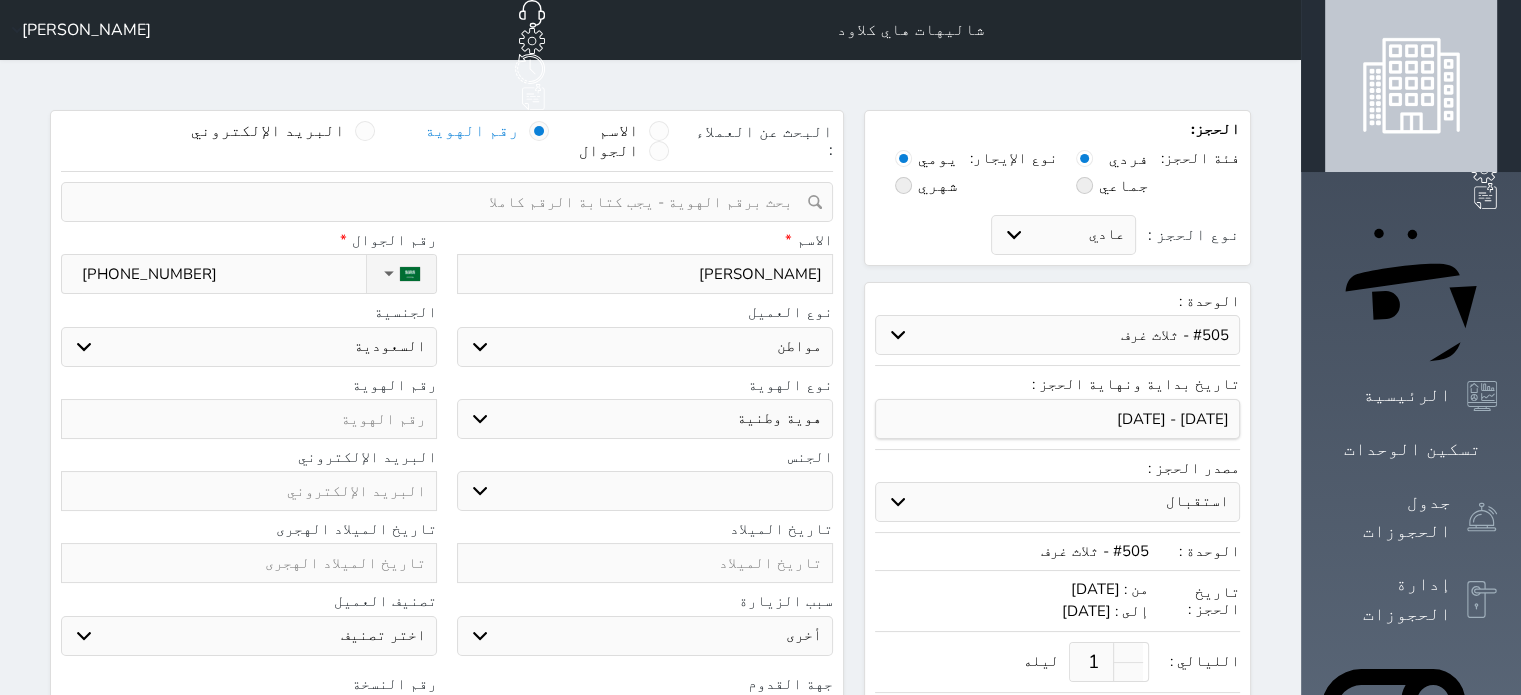 select on "[DEMOGRAPHIC_DATA]" 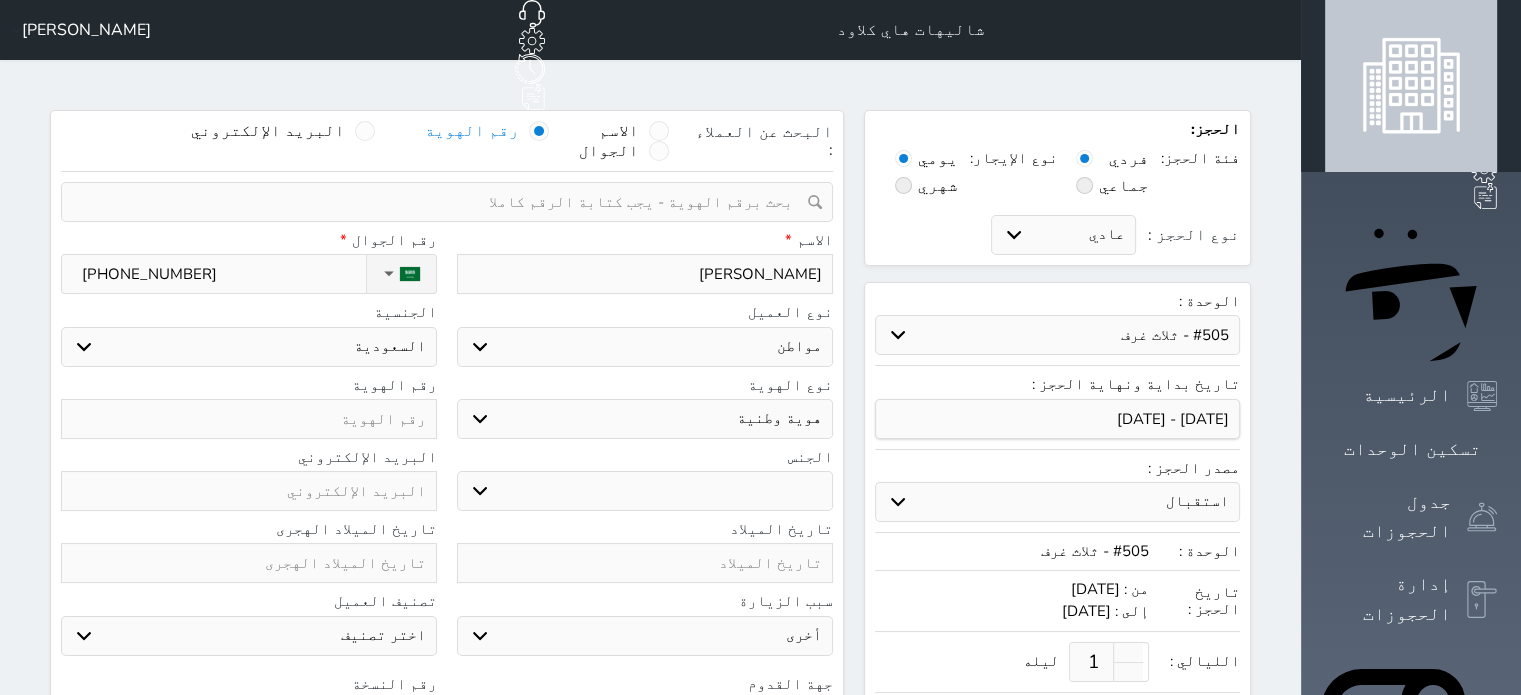select 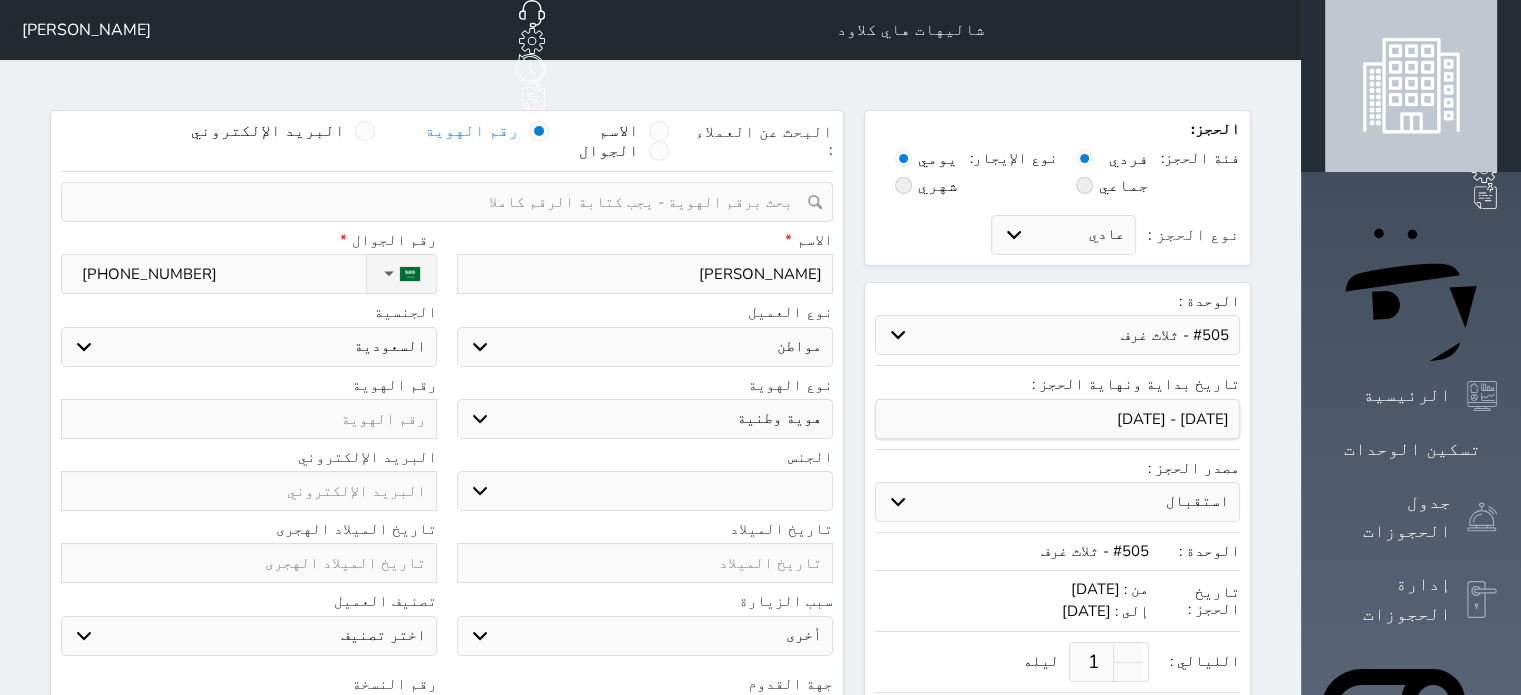 click at bounding box center [249, 419] 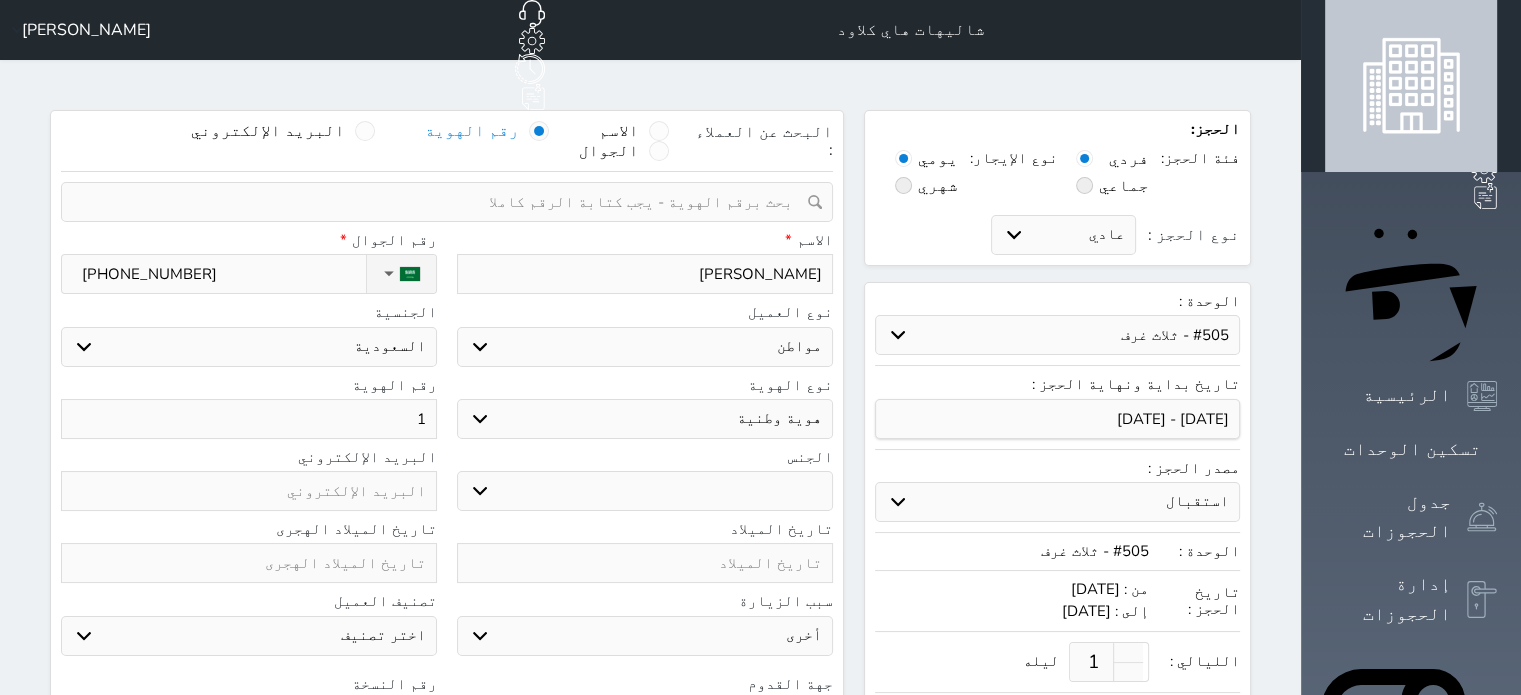 type on "10" 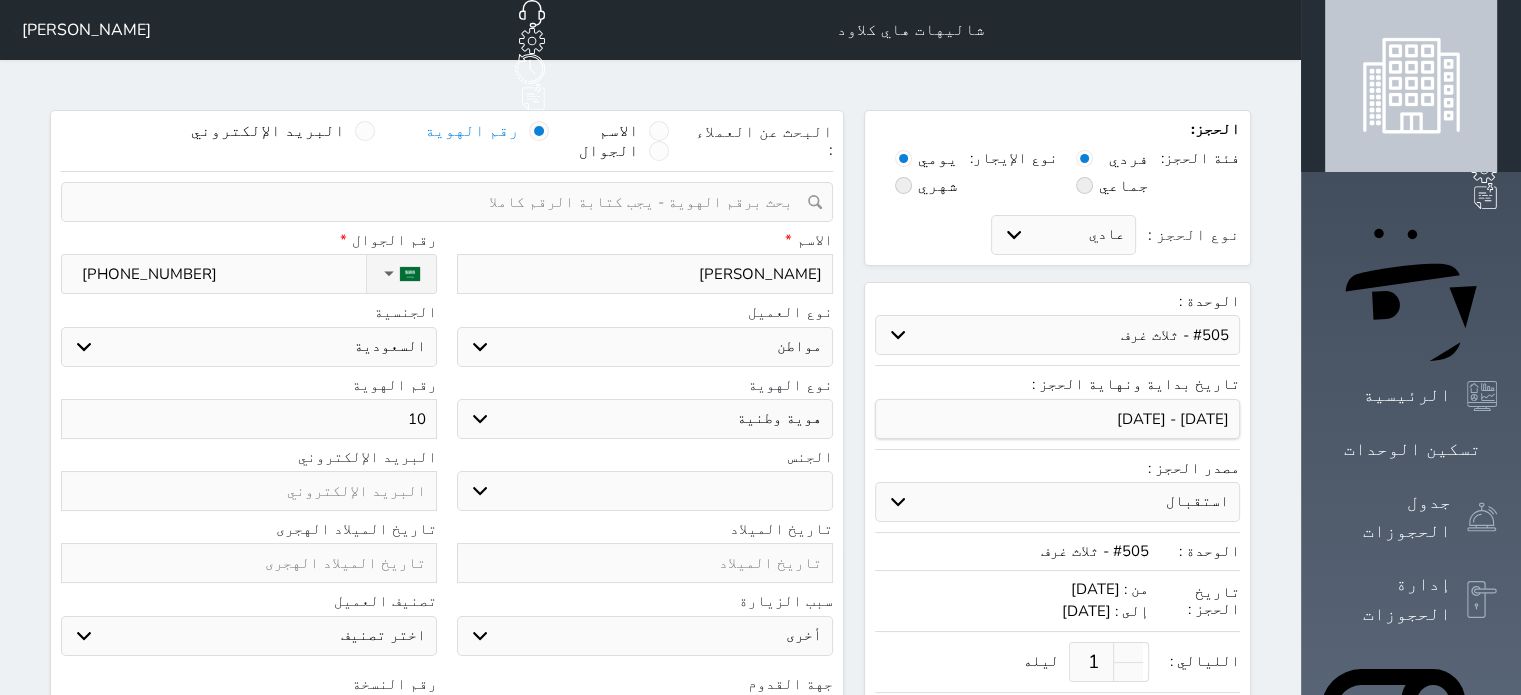 select 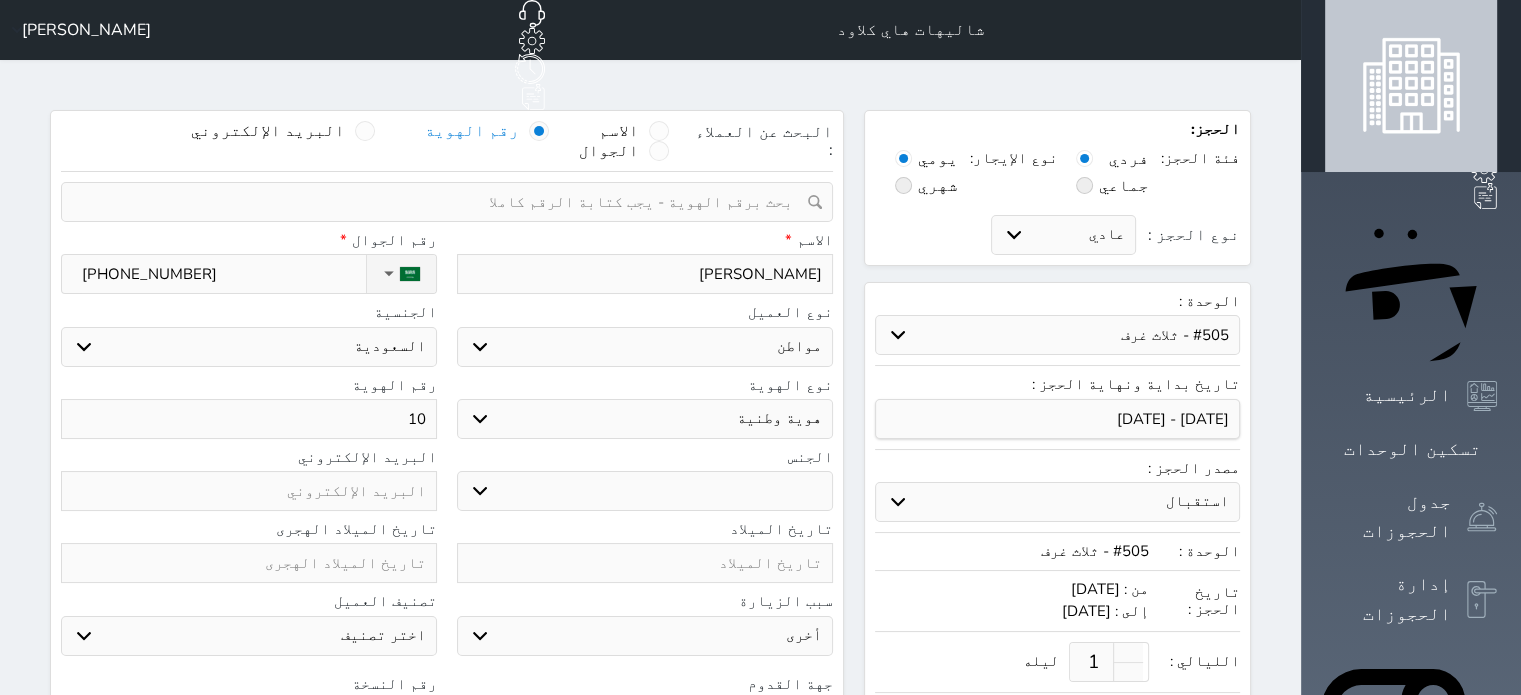 type 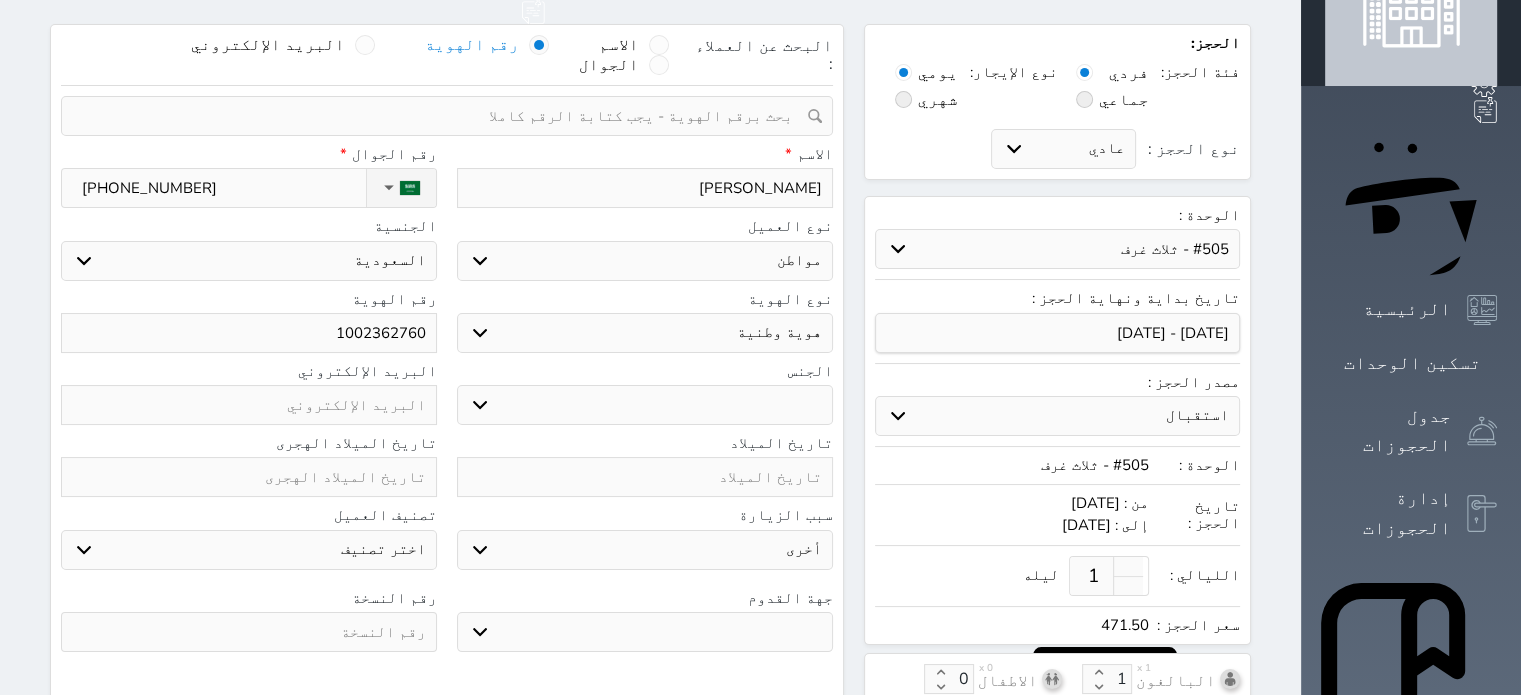 scroll, scrollTop: 99, scrollLeft: 0, axis: vertical 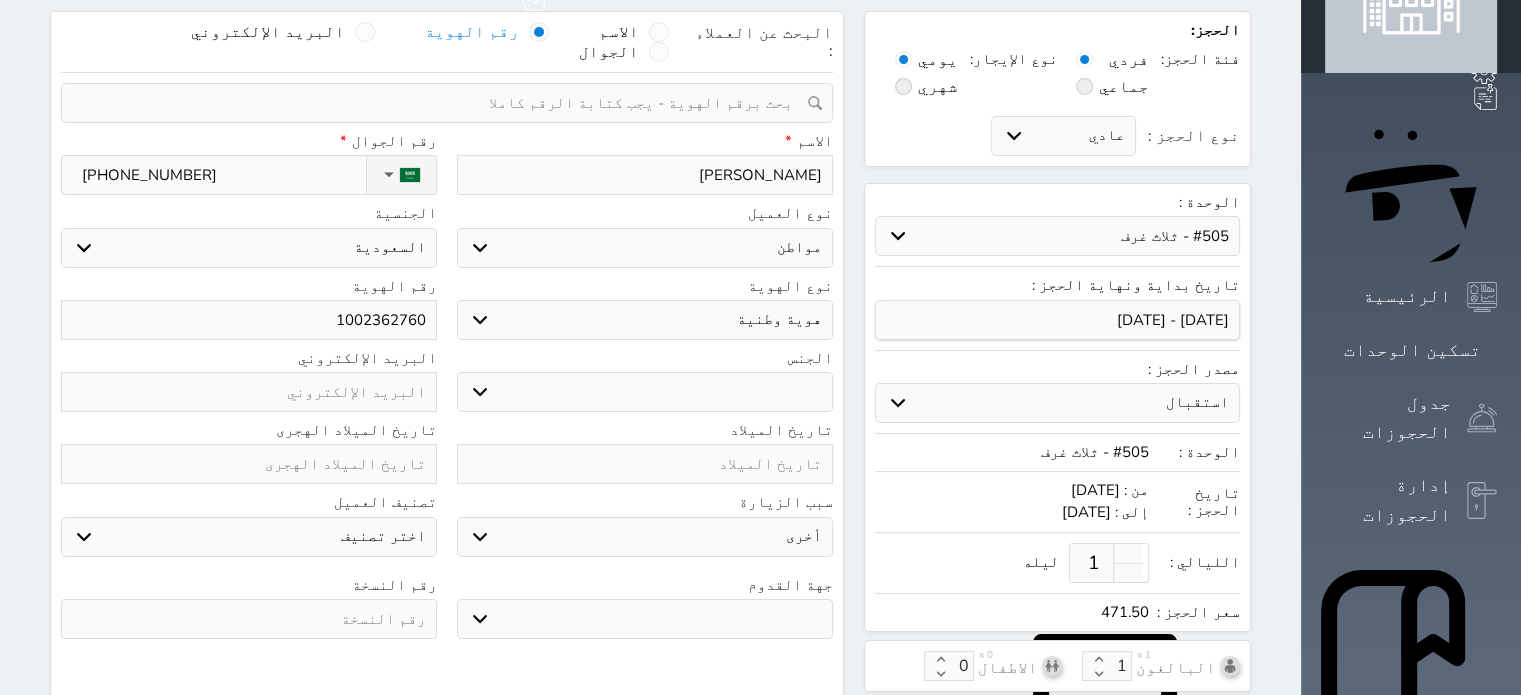 click at bounding box center [249, 464] 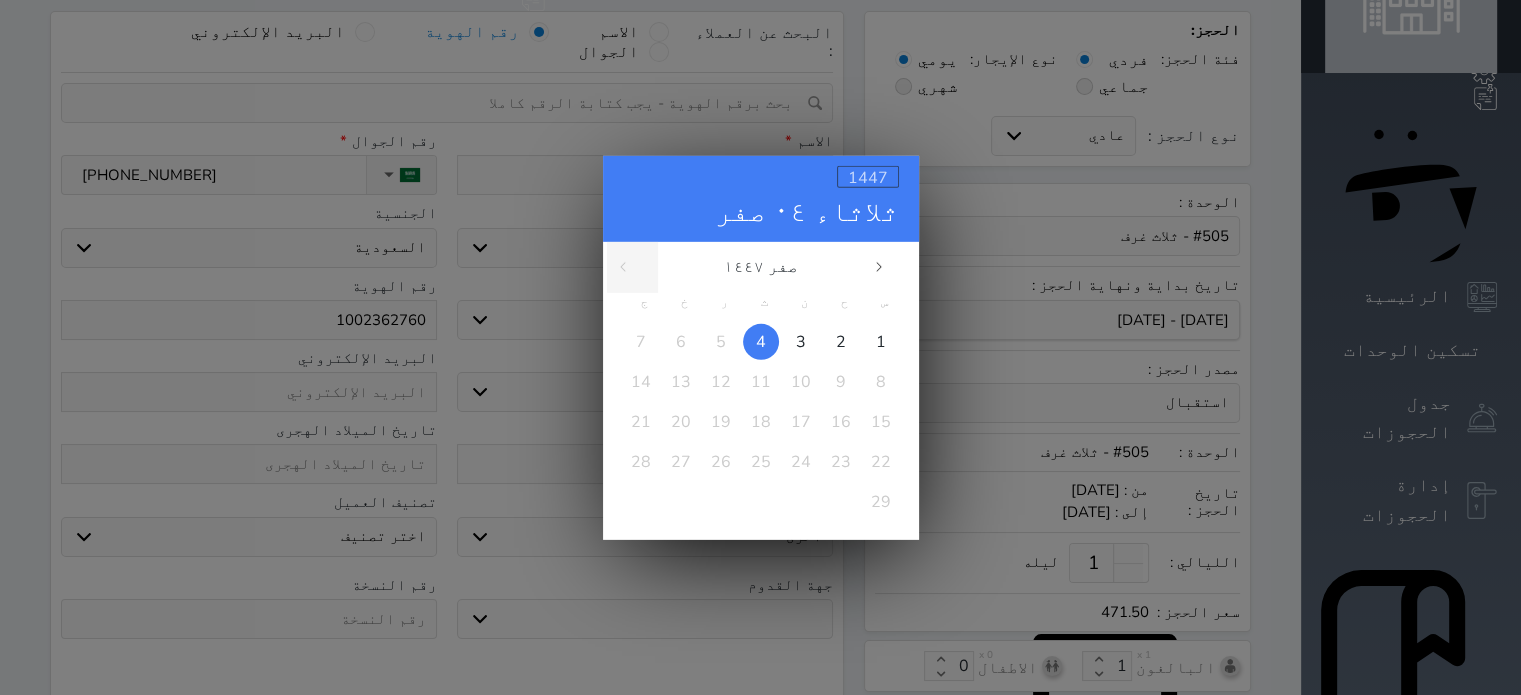 click on "1447" at bounding box center [868, 177] 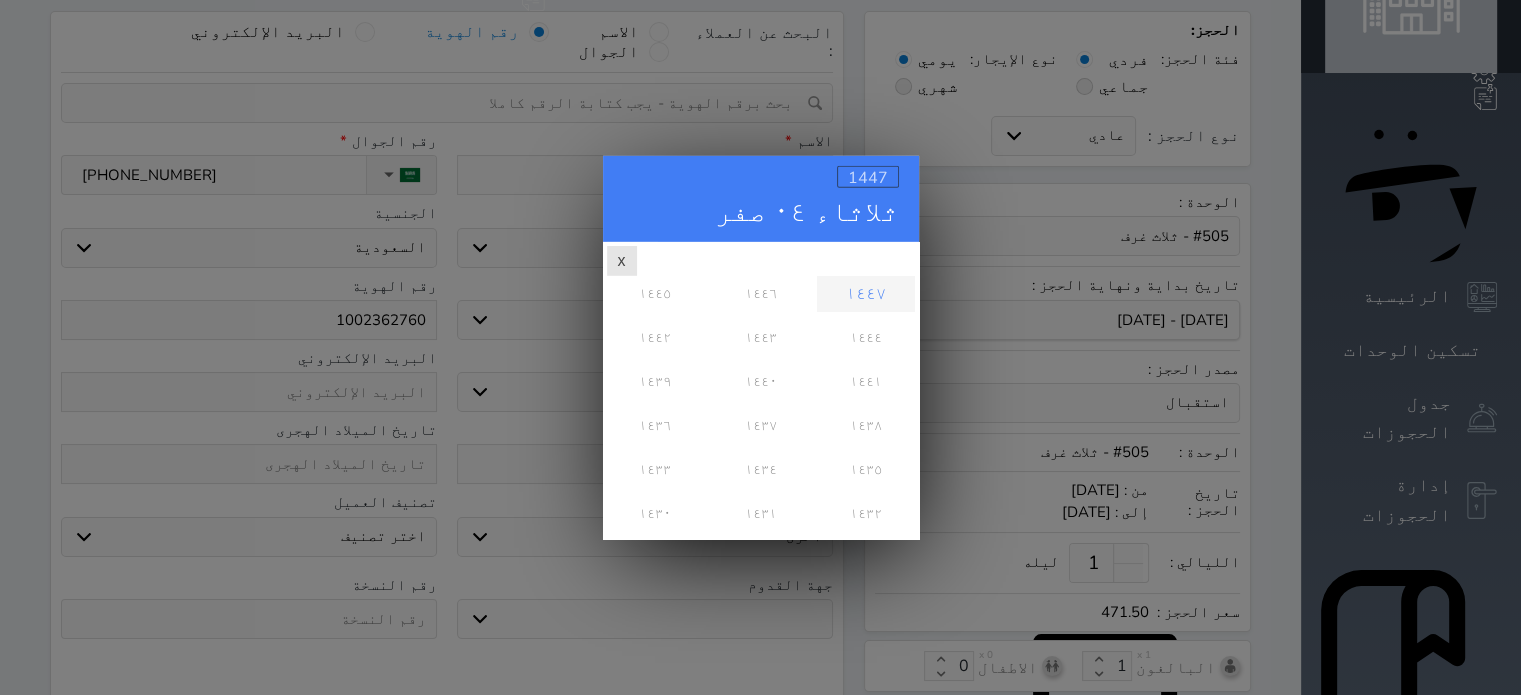 scroll, scrollTop: 0, scrollLeft: 0, axis: both 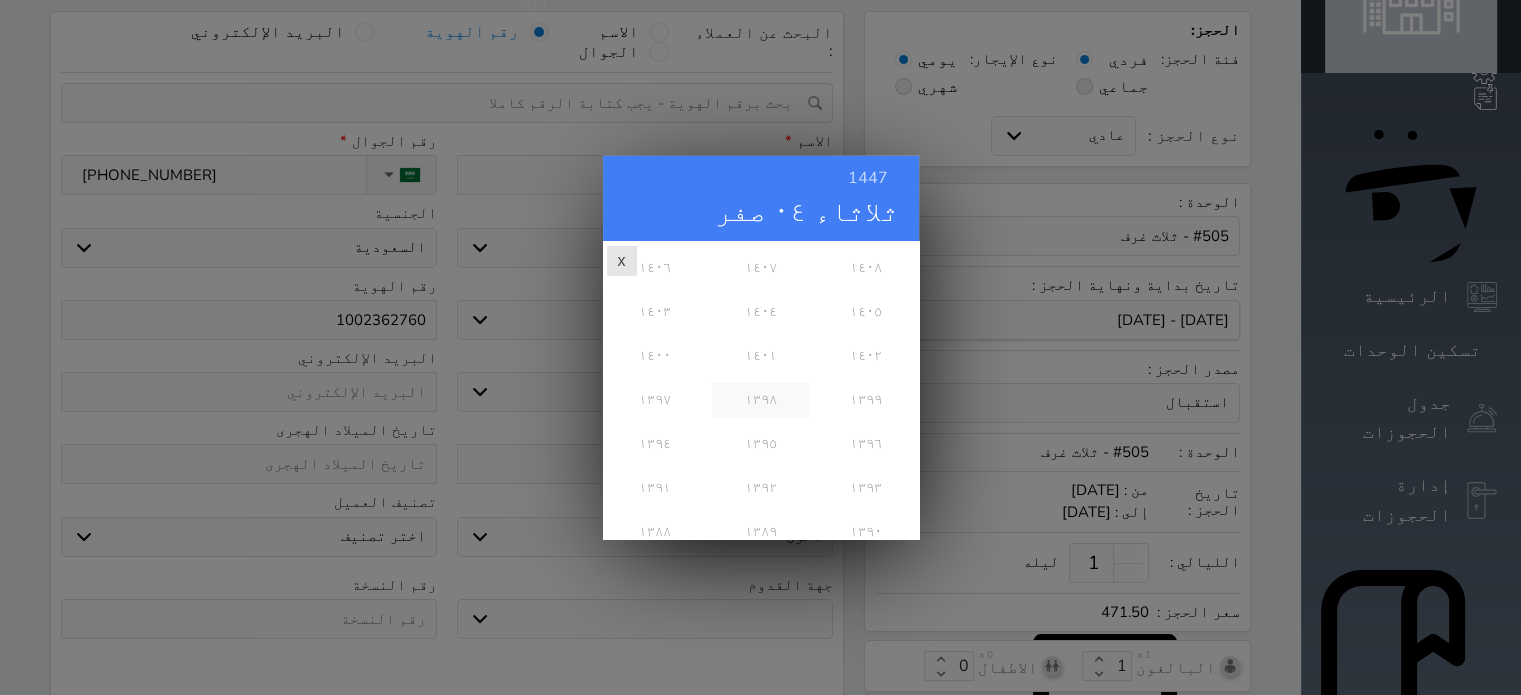 click on "١٣٩٨" at bounding box center [760, 399] 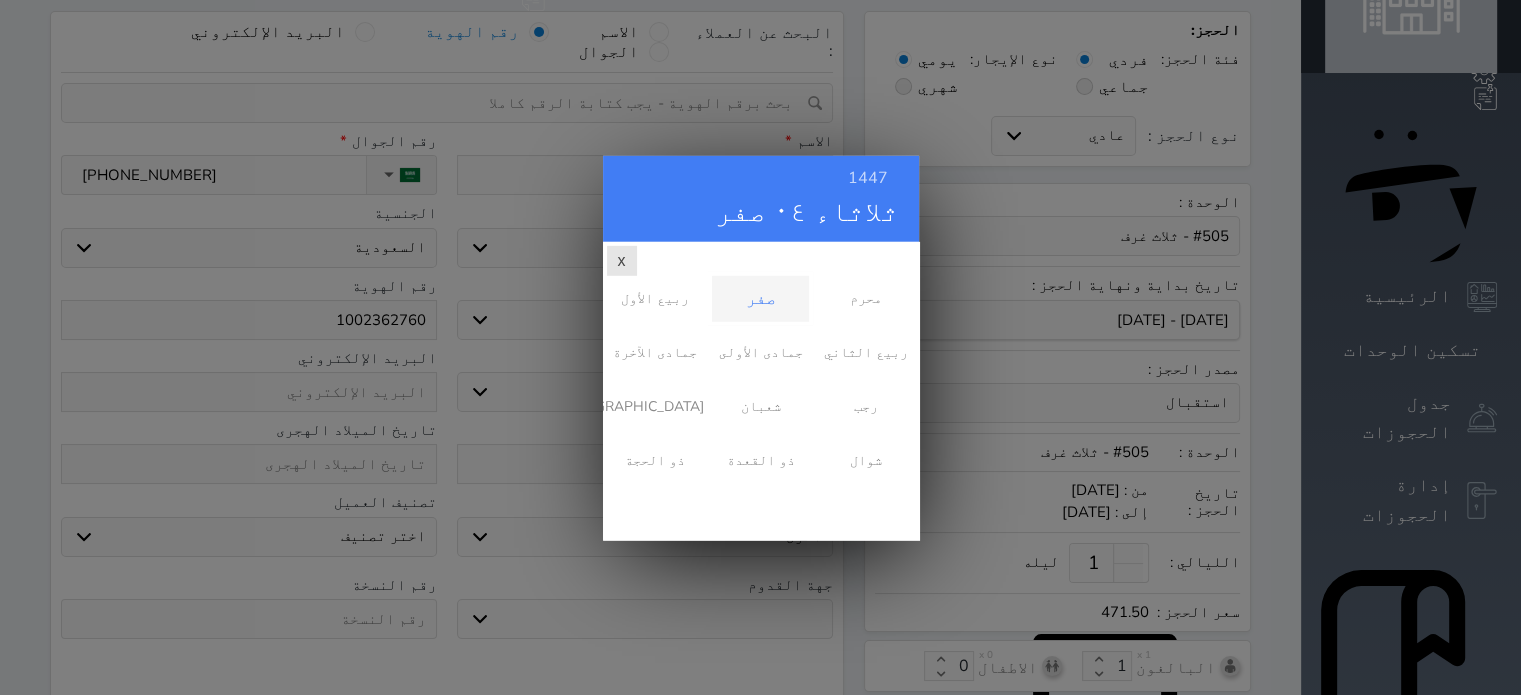 scroll, scrollTop: 0, scrollLeft: 0, axis: both 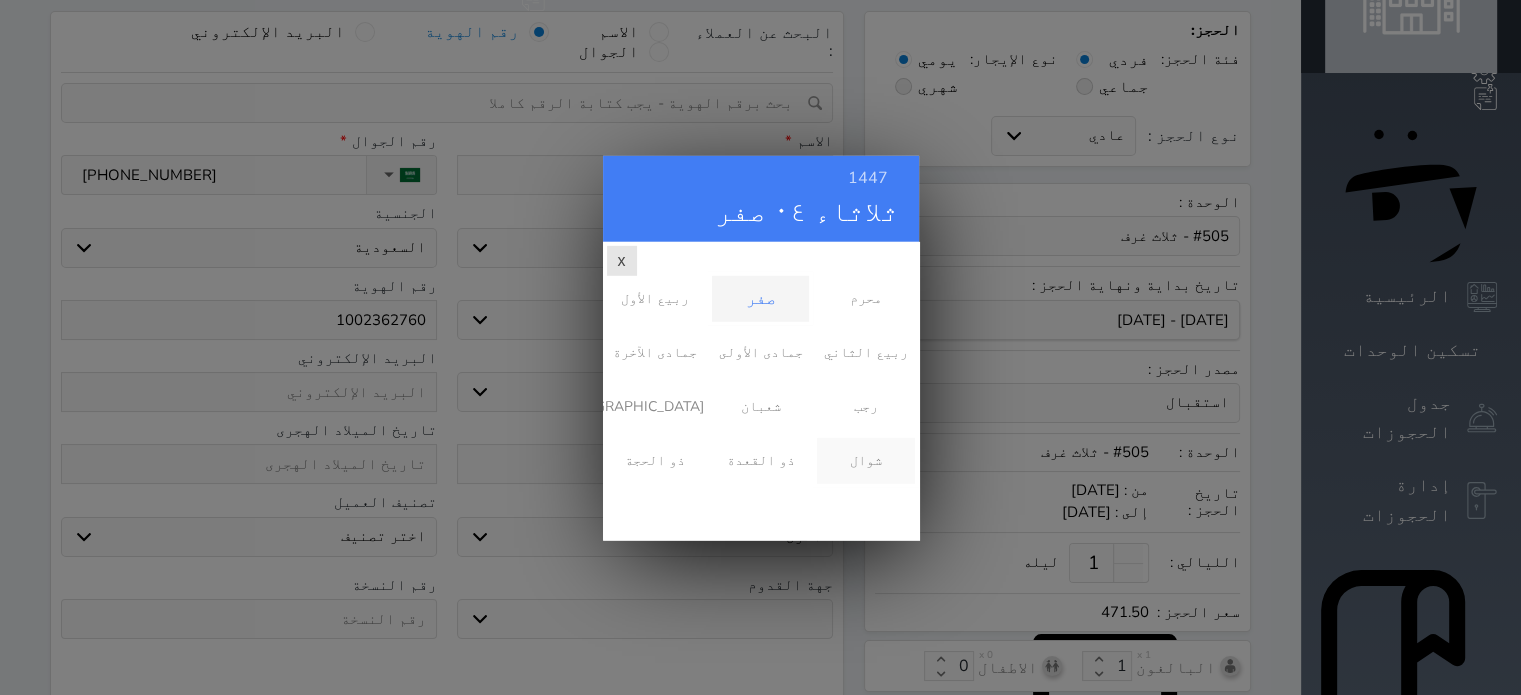 click on "شوال" at bounding box center (865, 460) 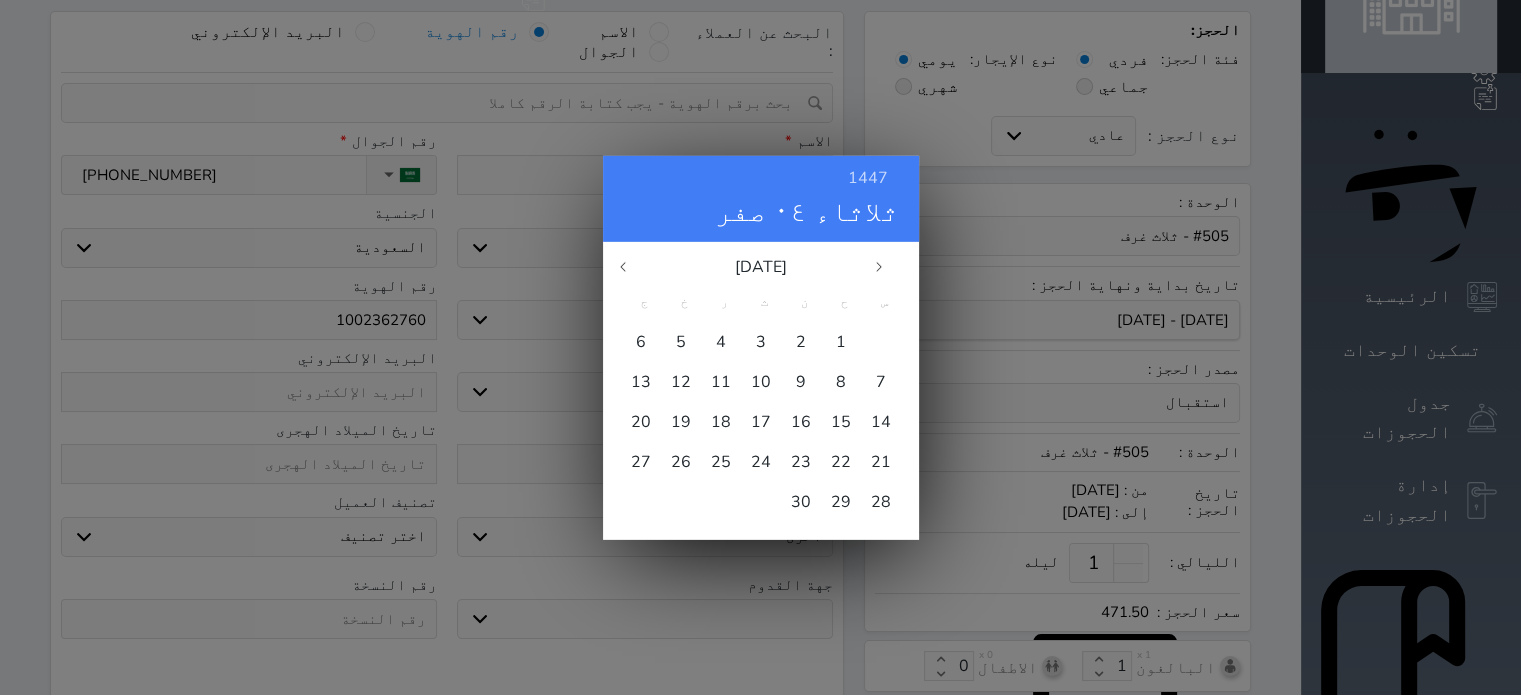 click on "21" at bounding box center [881, 461] 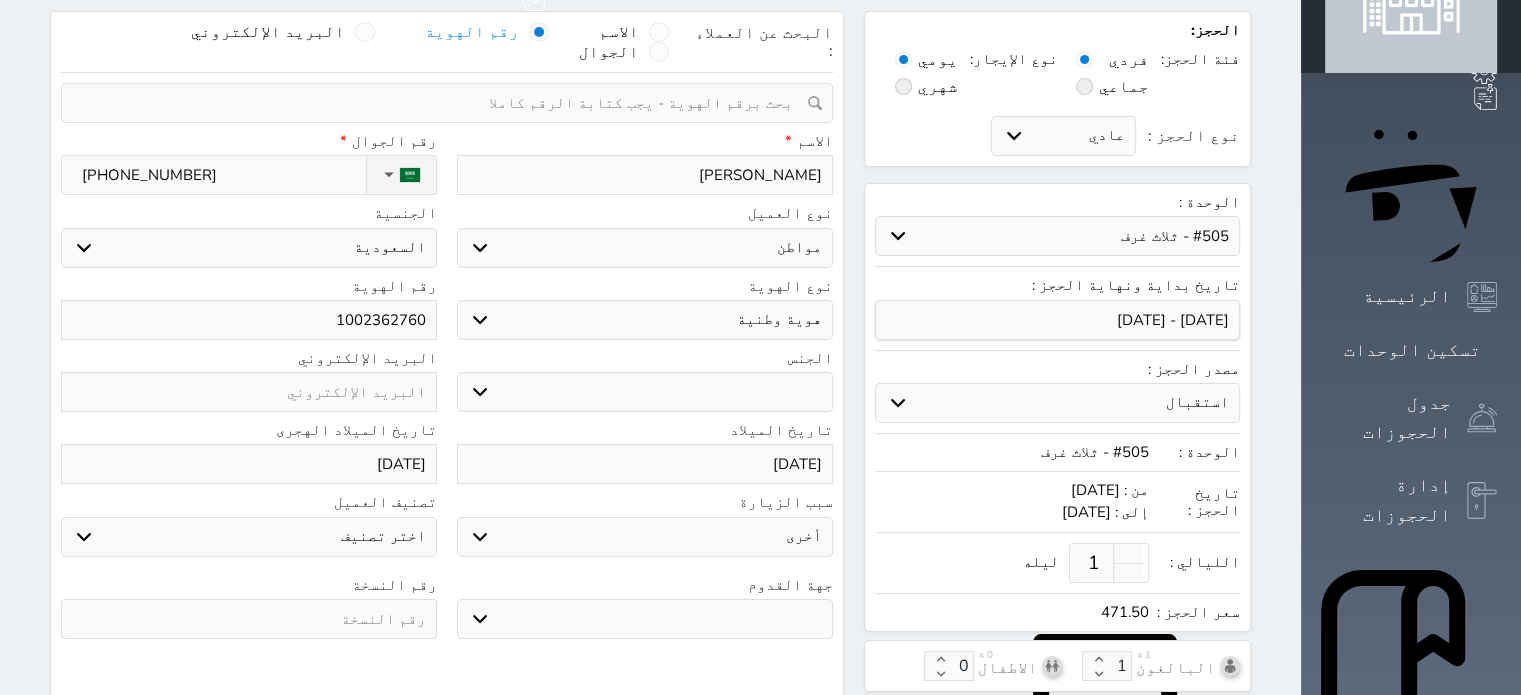 click on "[DATE]" at bounding box center [249, 464] 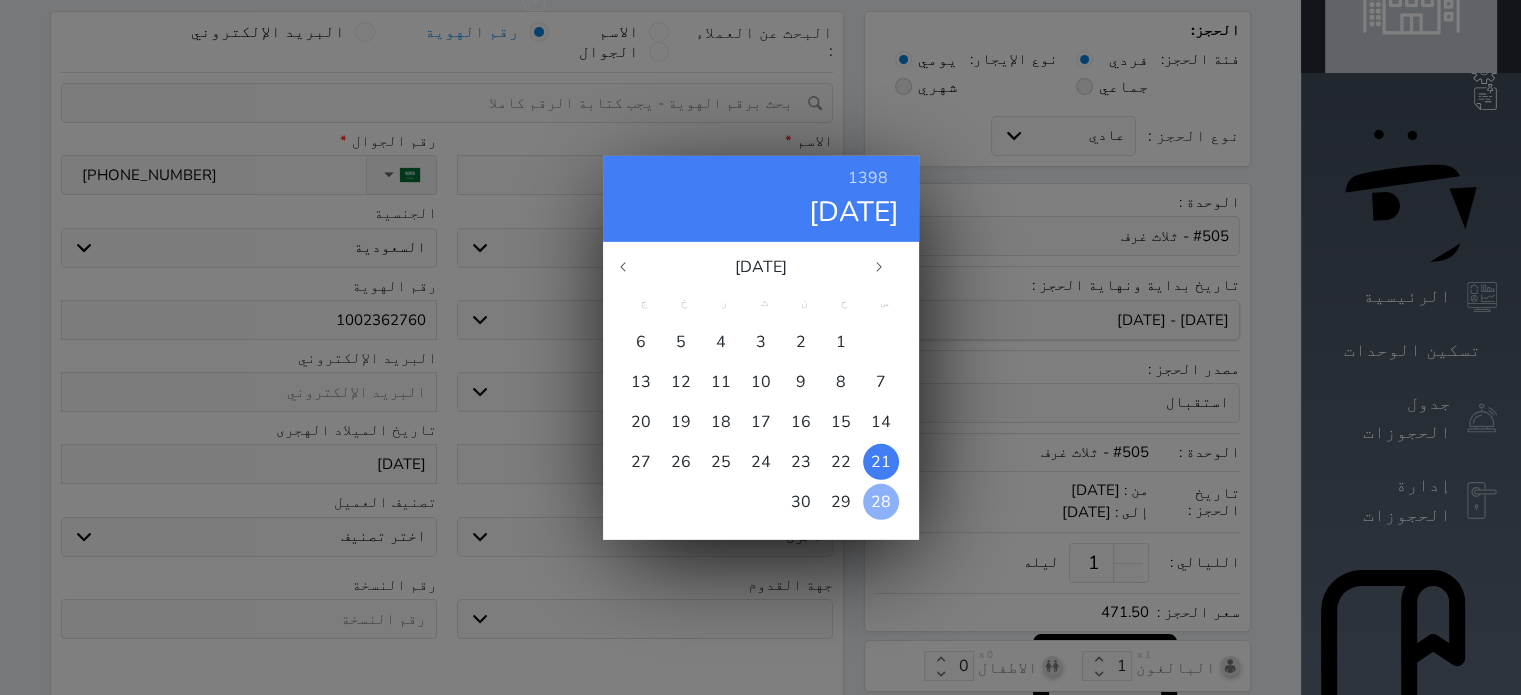 click on "28" at bounding box center (881, 501) 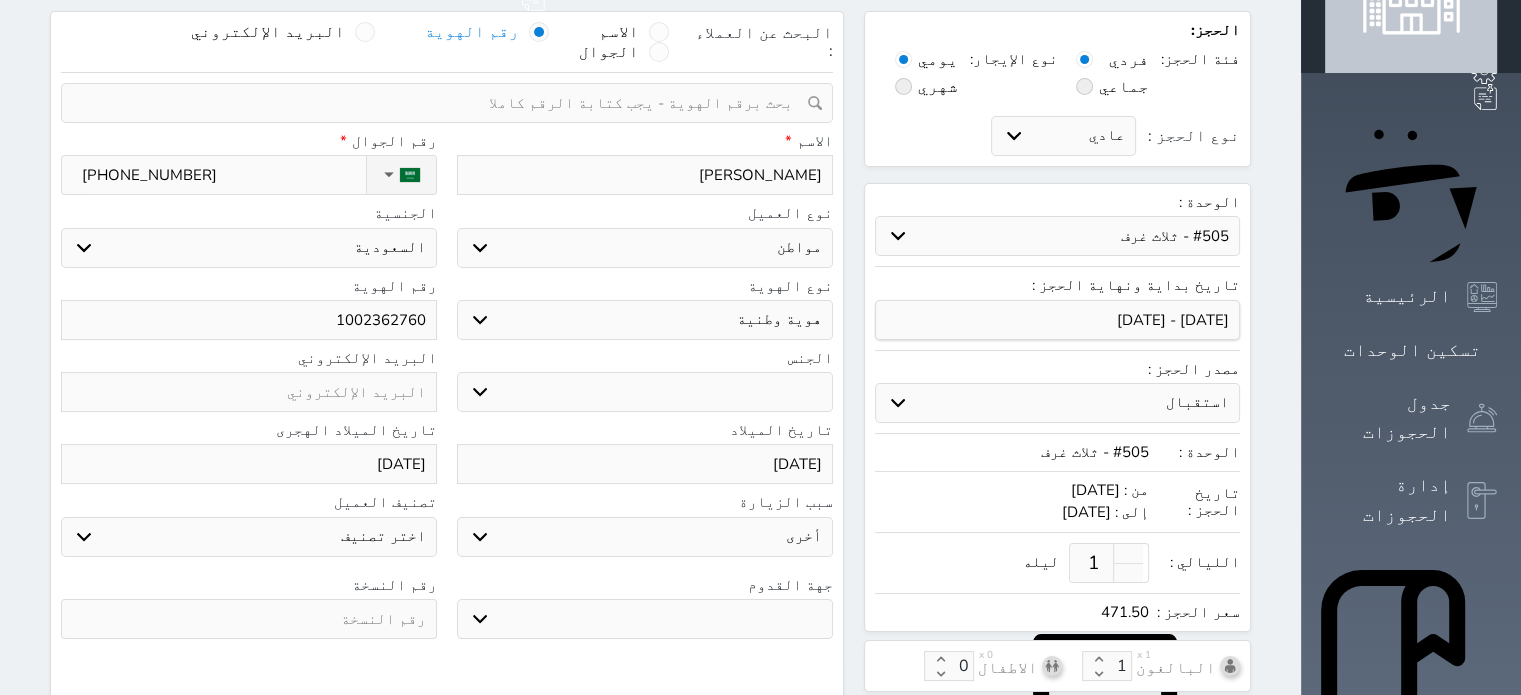 click at bounding box center (249, 619) 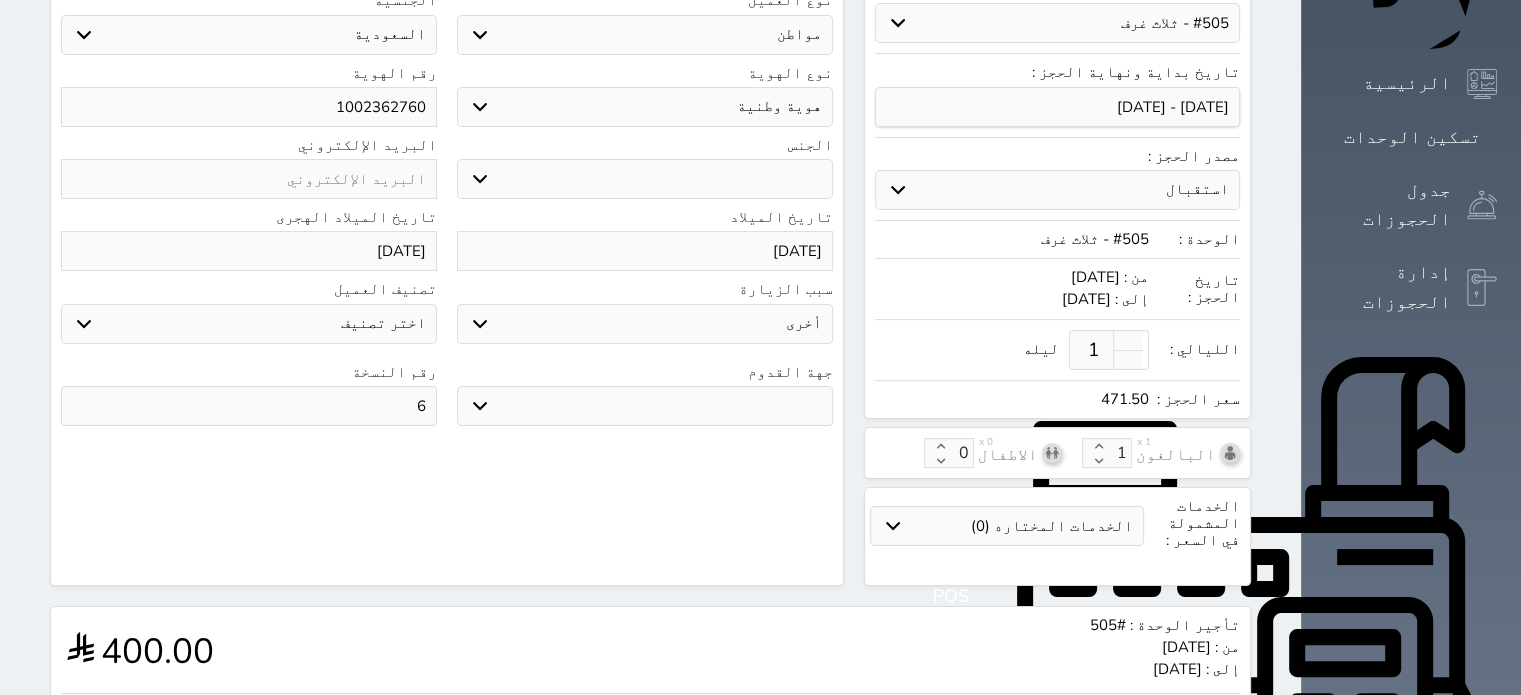 scroll, scrollTop: 380, scrollLeft: 0, axis: vertical 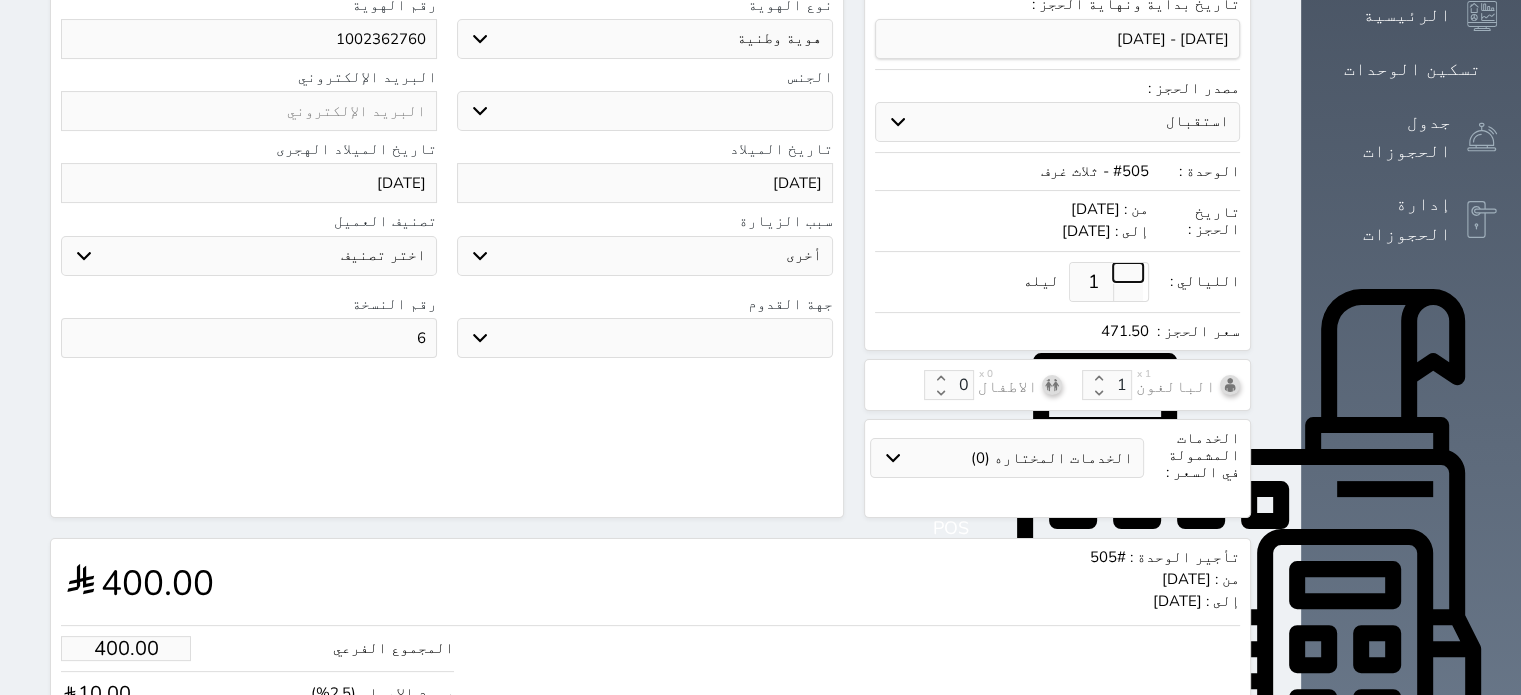 click at bounding box center [1128, 272] 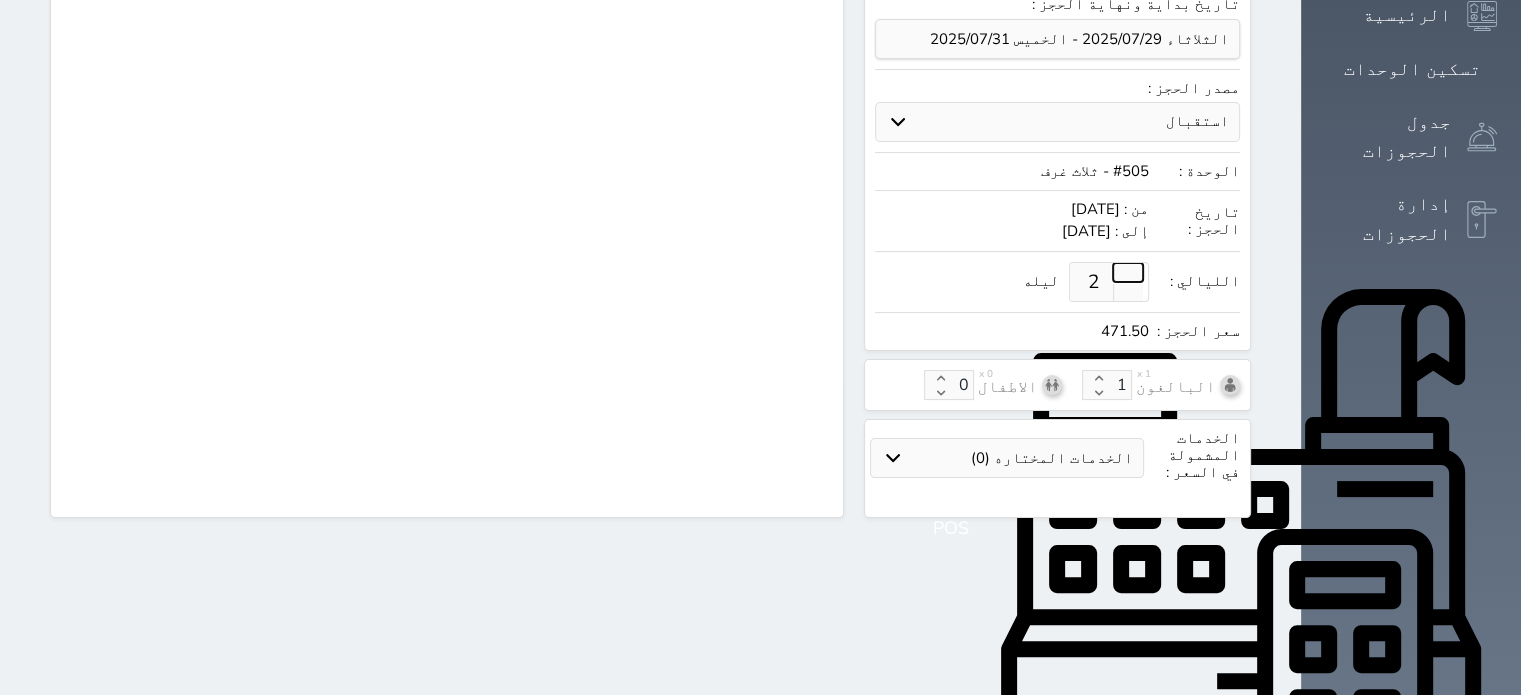 click at bounding box center (1128, 272) 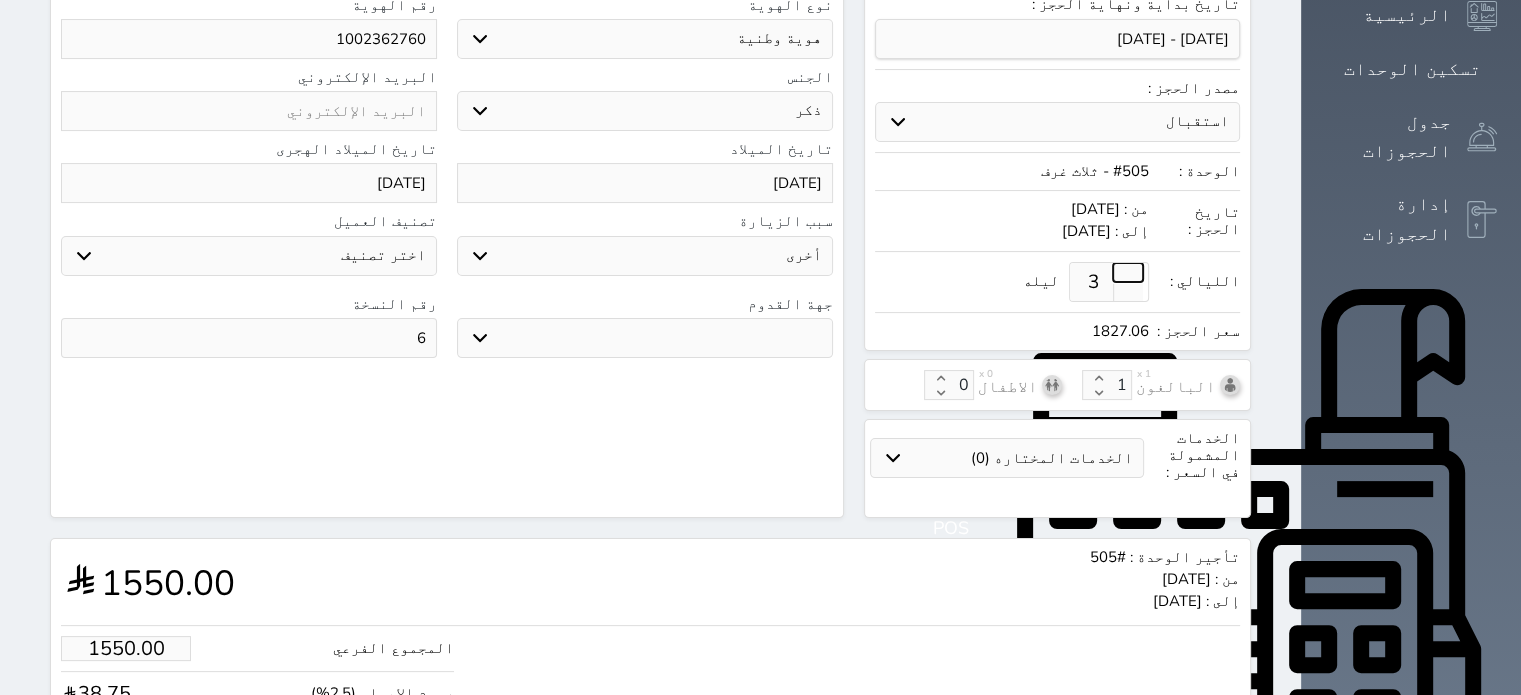 click at bounding box center [1128, 272] 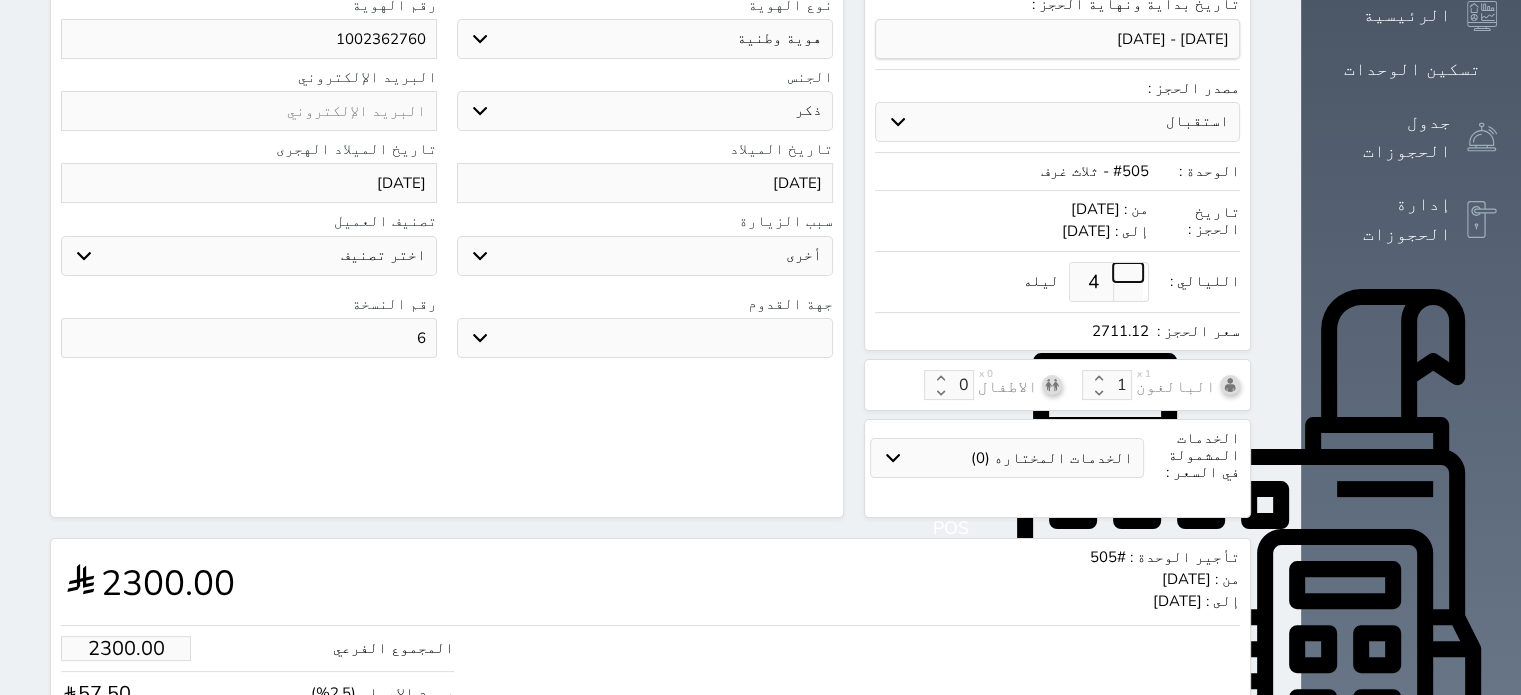click at bounding box center [1128, 272] 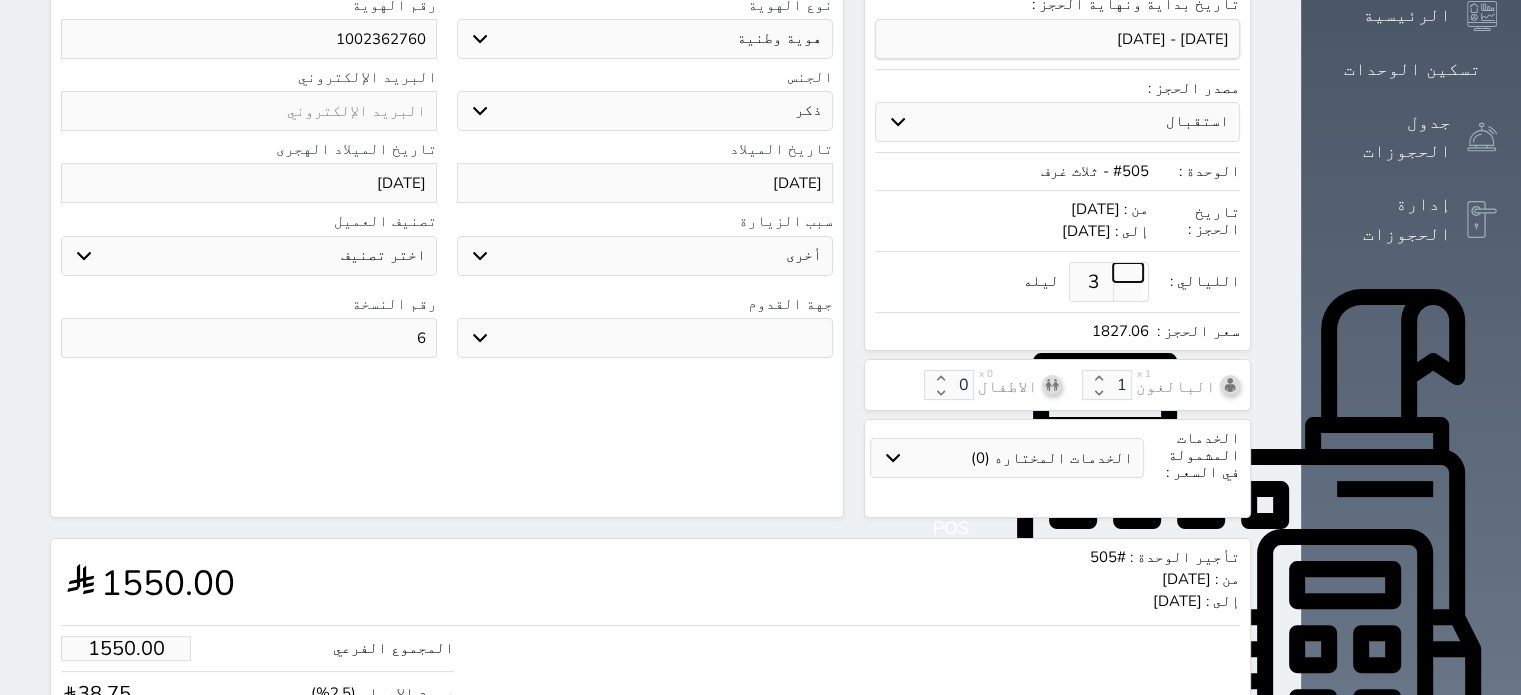 scroll, scrollTop: 527, scrollLeft: 0, axis: vertical 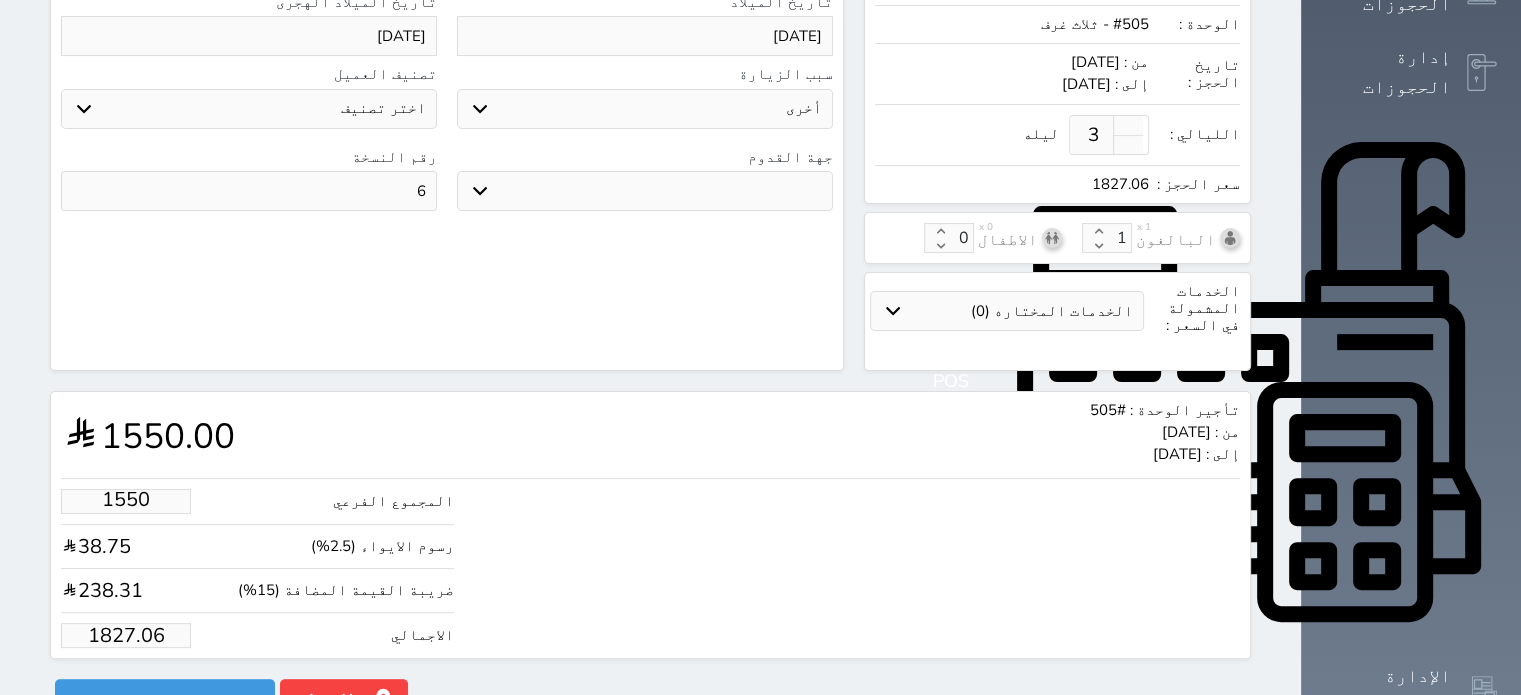 drag, startPoint x: 133, startPoint y: 462, endPoint x: 49, endPoint y: 477, distance: 85.32877 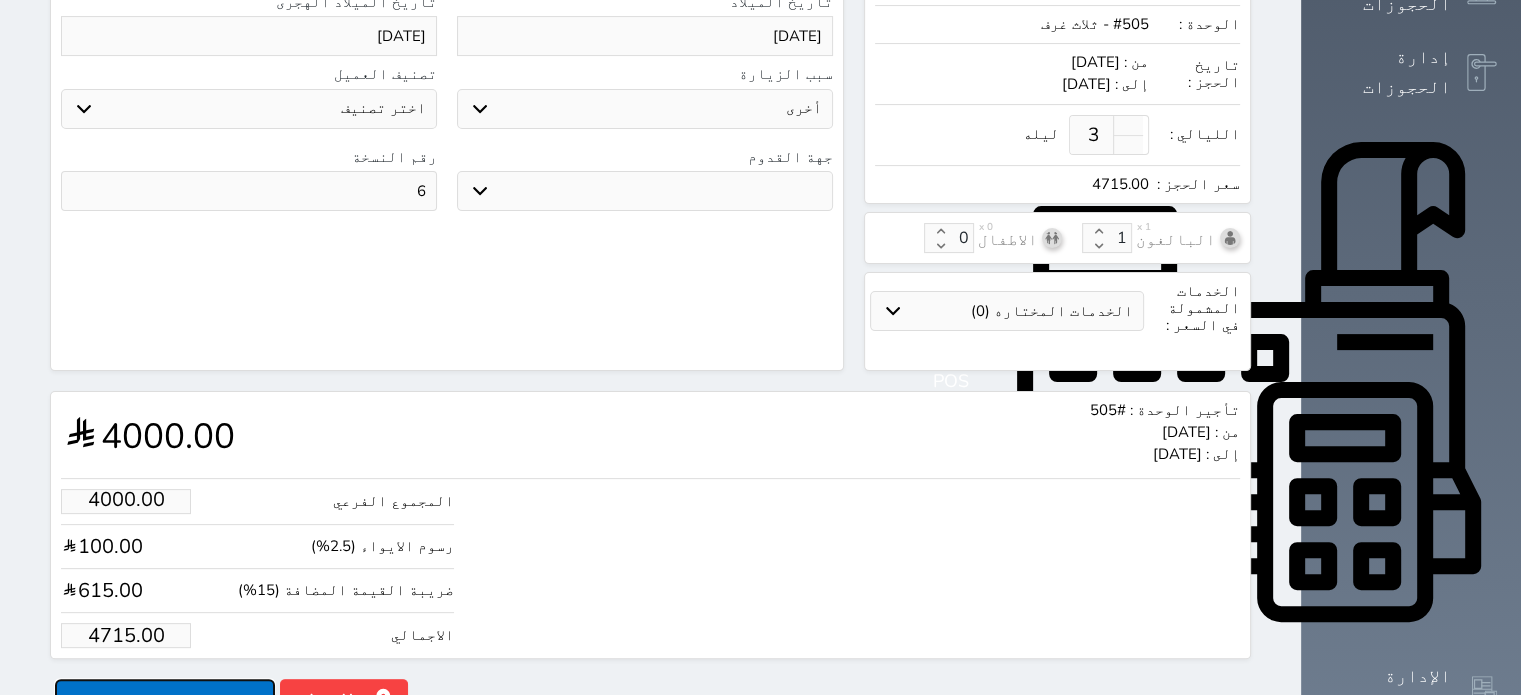 click on "حجز" at bounding box center (165, 696) 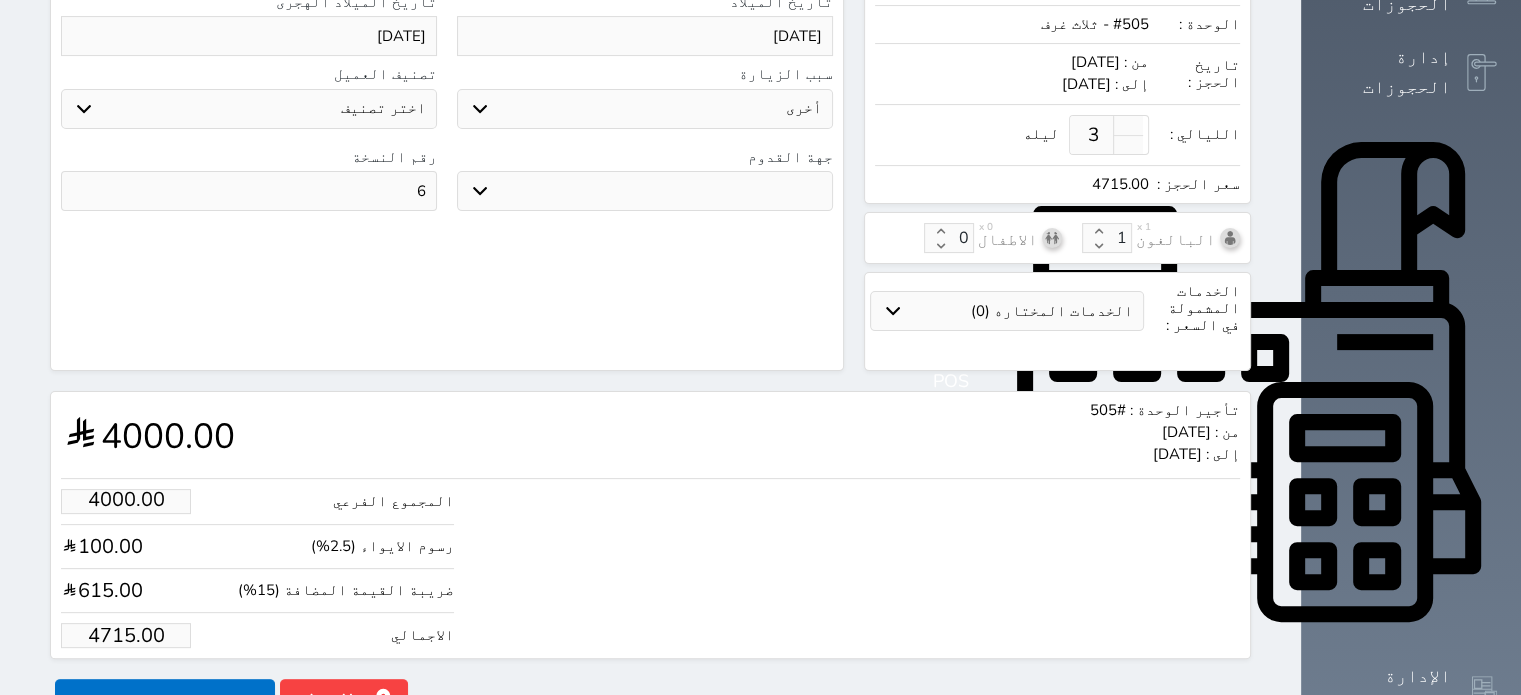 scroll, scrollTop: 0, scrollLeft: 0, axis: both 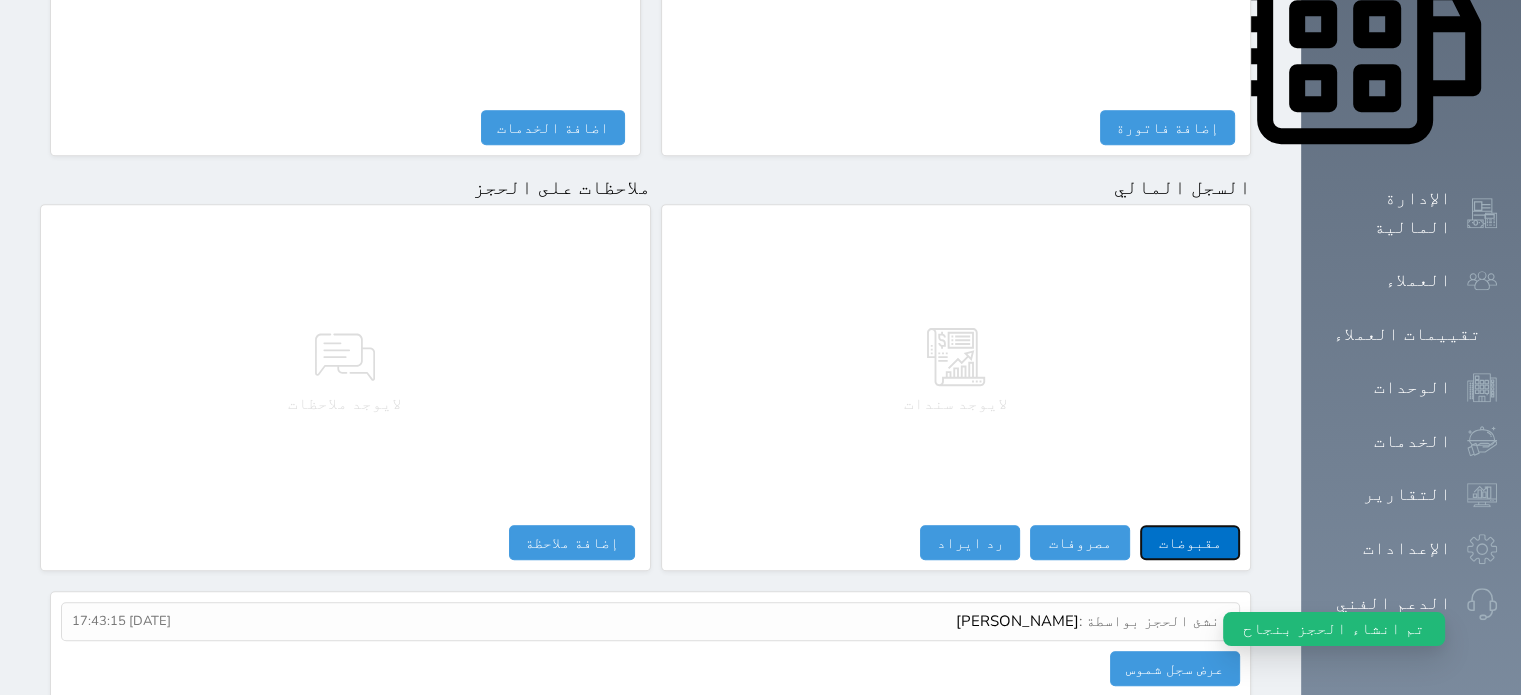 click on "مقبوضات" at bounding box center (1190, 542) 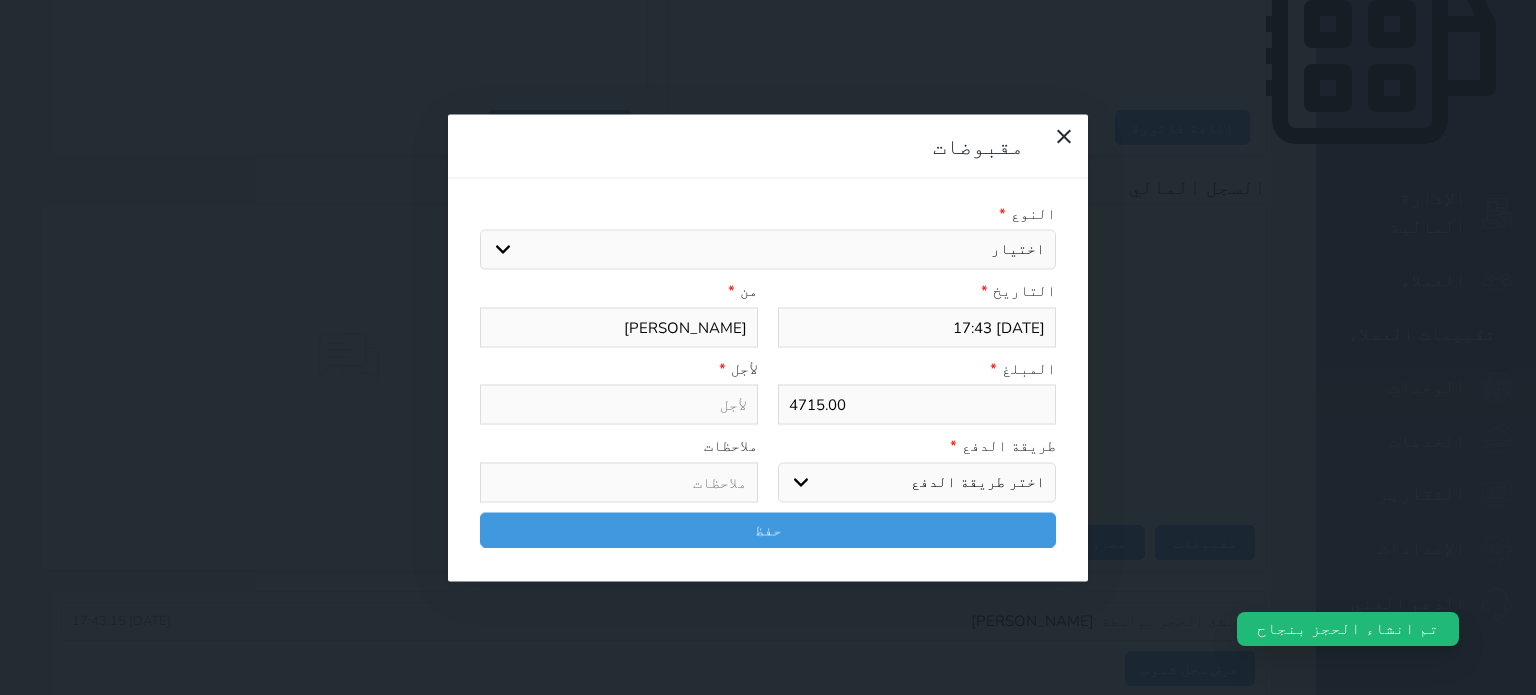 click on "اختيار   مقبوضات عامة قيمة إيجار فواتير تامين عربون لا ينطبق آخر مغسلة واي فاي - الإنترنت مواقف السيارات طعام الأغذية والمشروبات مشروبات المشروبات الباردة المشروبات الساخنة الإفطار غداء عشاء مخبز و كعك حمام سباحة الصالة الرياضية سبا و خدمات الجمال اختيار وإسقاط (خدمات النقل) ميني بار كابل - تلفزيون سرير إضافي تصفيف الشعر التسوق خدمات الجولات السياحية المنظمة خدمات الدليل السياحي" at bounding box center [768, 250] 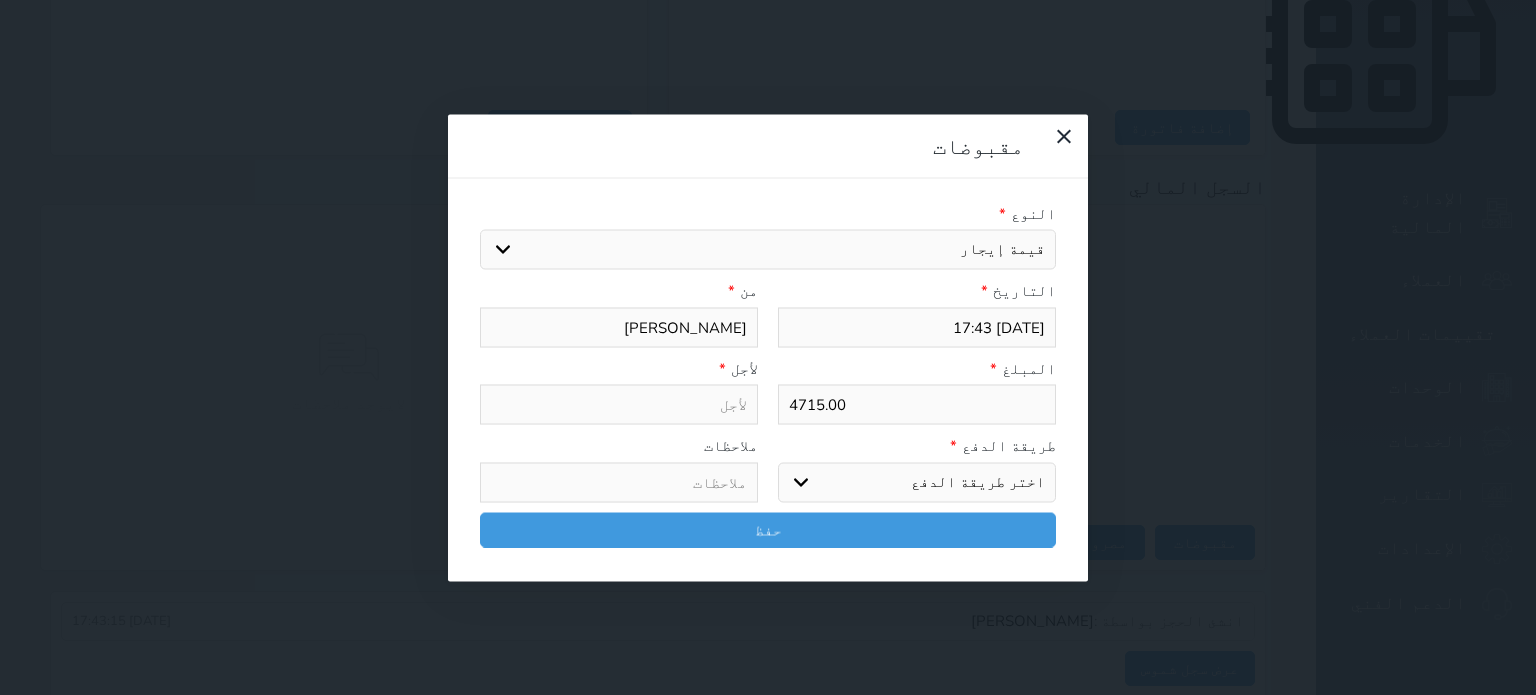 click on "اختيار   مقبوضات عامة قيمة إيجار فواتير تامين عربون لا ينطبق آخر مغسلة واي فاي - الإنترنت مواقف السيارات طعام الأغذية والمشروبات مشروبات المشروبات الباردة المشروبات الساخنة الإفطار غداء عشاء مخبز و كعك حمام سباحة الصالة الرياضية سبا و خدمات الجمال اختيار وإسقاط (خدمات النقل) ميني بار كابل - تلفزيون سرير إضافي تصفيف الشعر التسوق خدمات الجولات السياحية المنظمة خدمات الدليل السياحي" at bounding box center [768, 250] 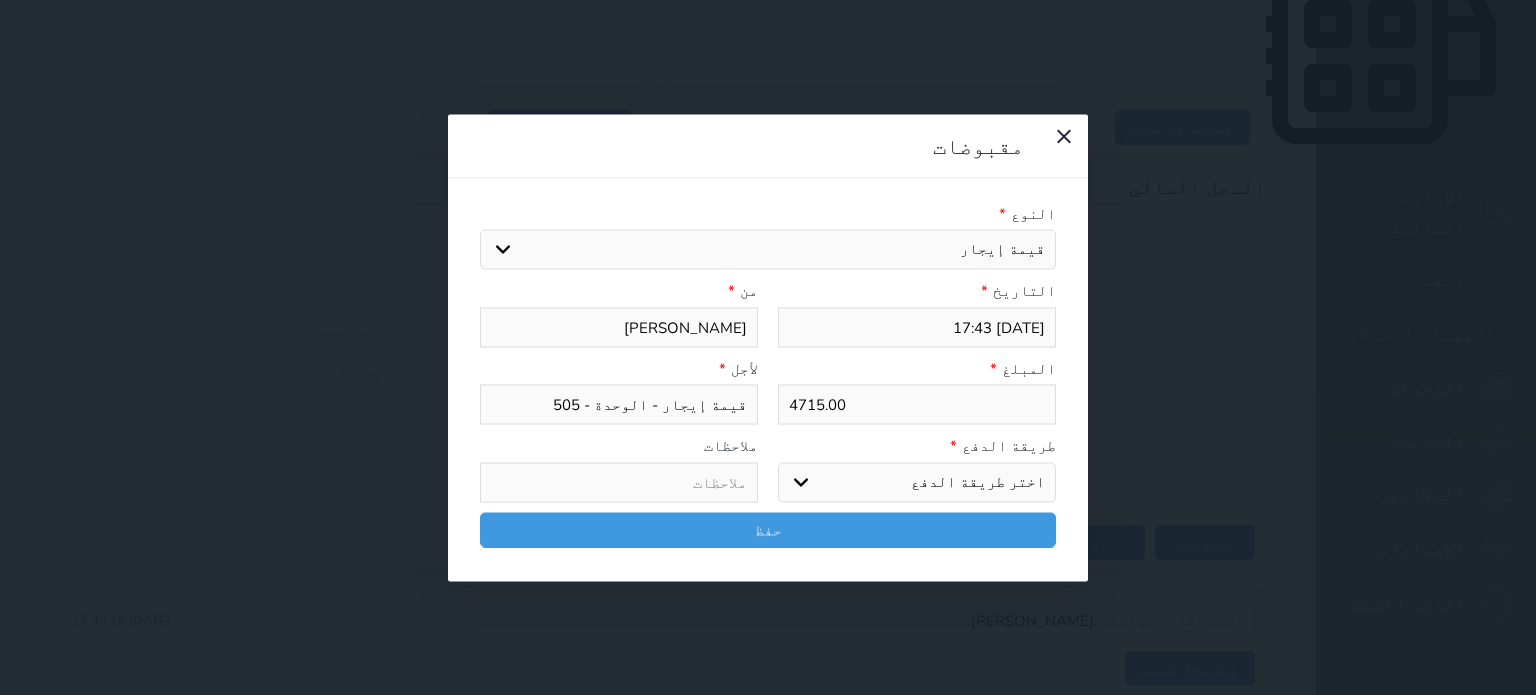 click on "اختر طريقة الدفع   دفع نقدى   تحويل بنكى   مدى   بطاقة ائتمان   آجل" at bounding box center [917, 482] 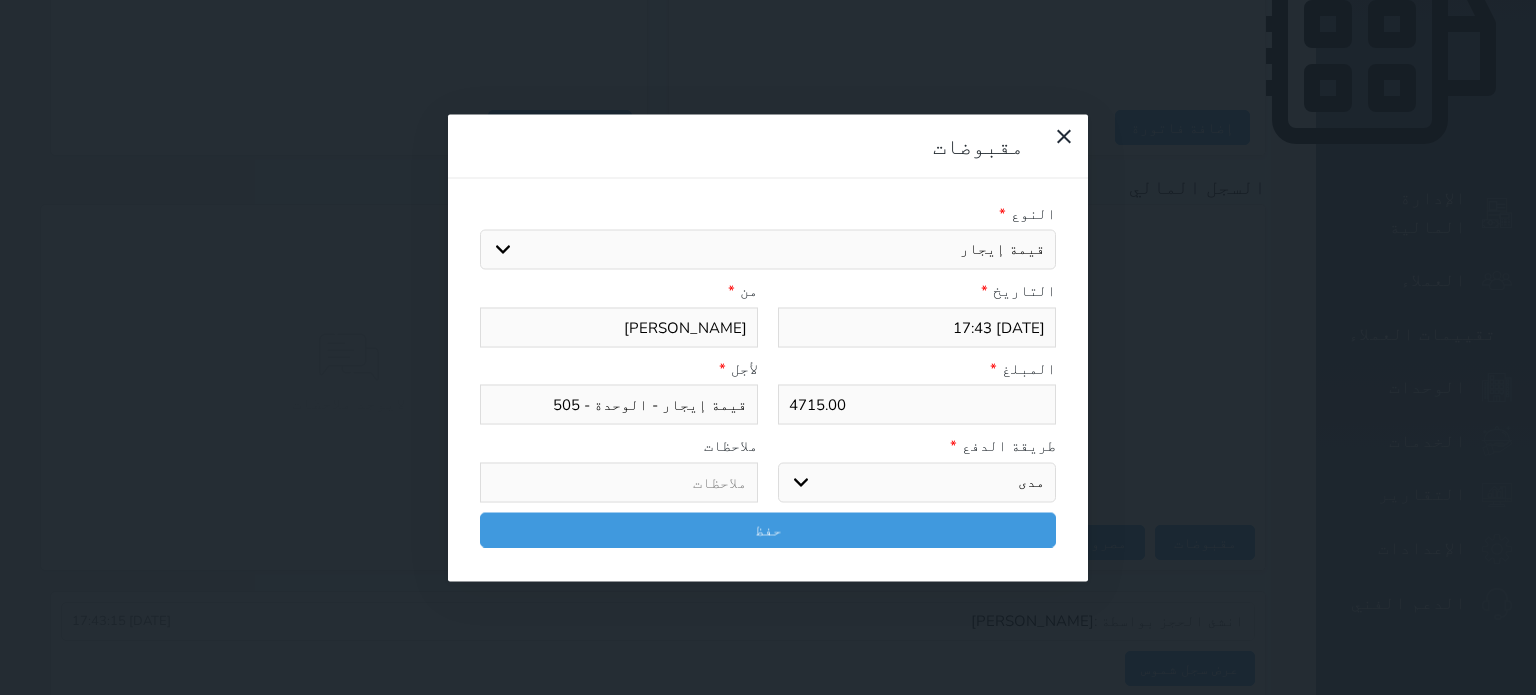 click on "اختر طريقة الدفع   دفع نقدى   تحويل بنكى   مدى   بطاقة ائتمان   آجل" at bounding box center (917, 482) 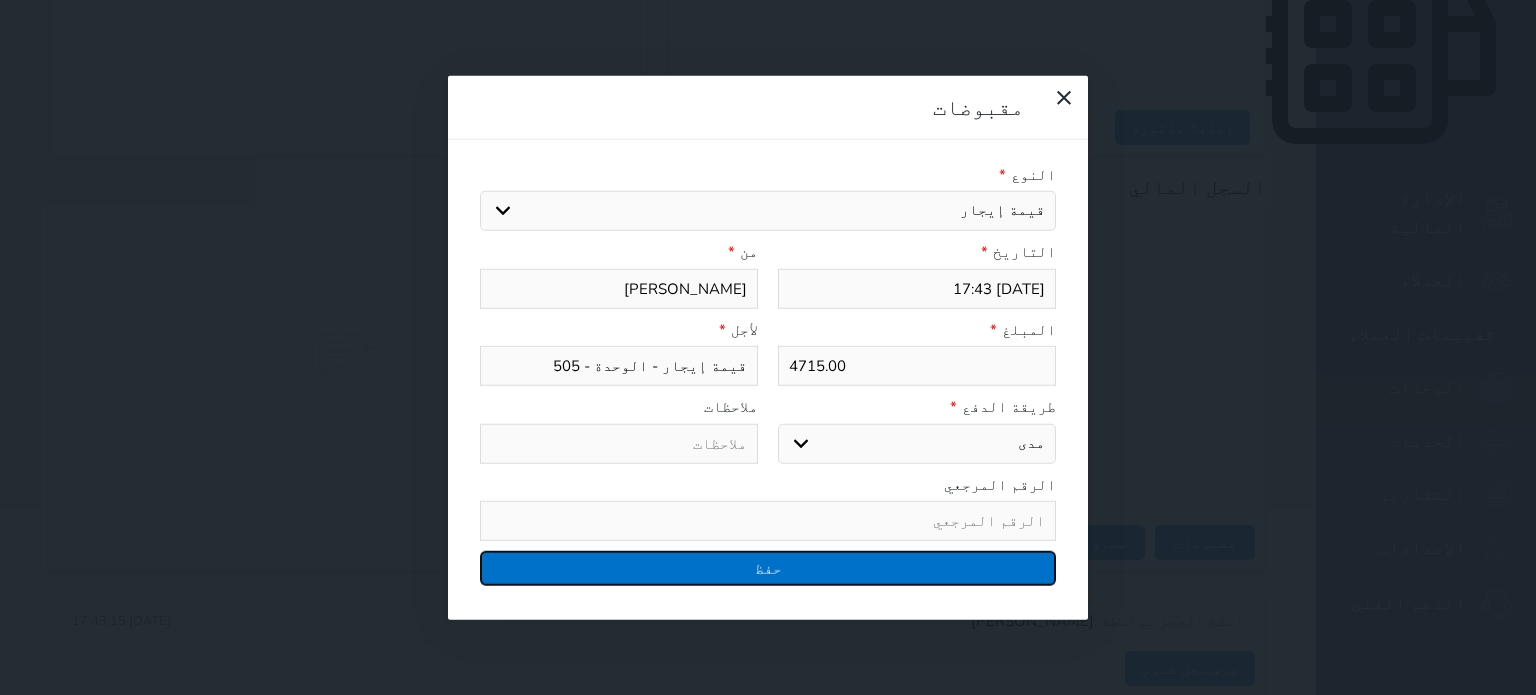 click on "حفظ" at bounding box center [768, 568] 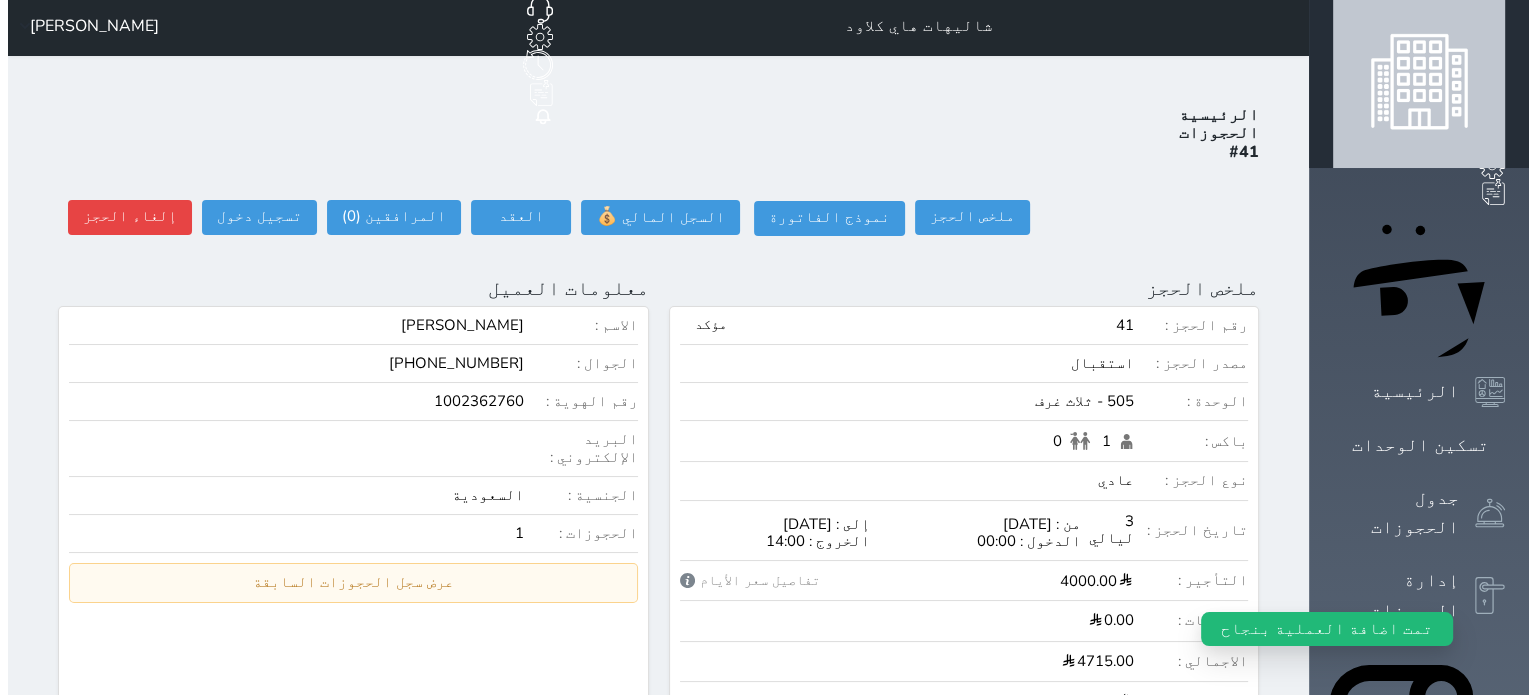 scroll, scrollTop: 0, scrollLeft: 0, axis: both 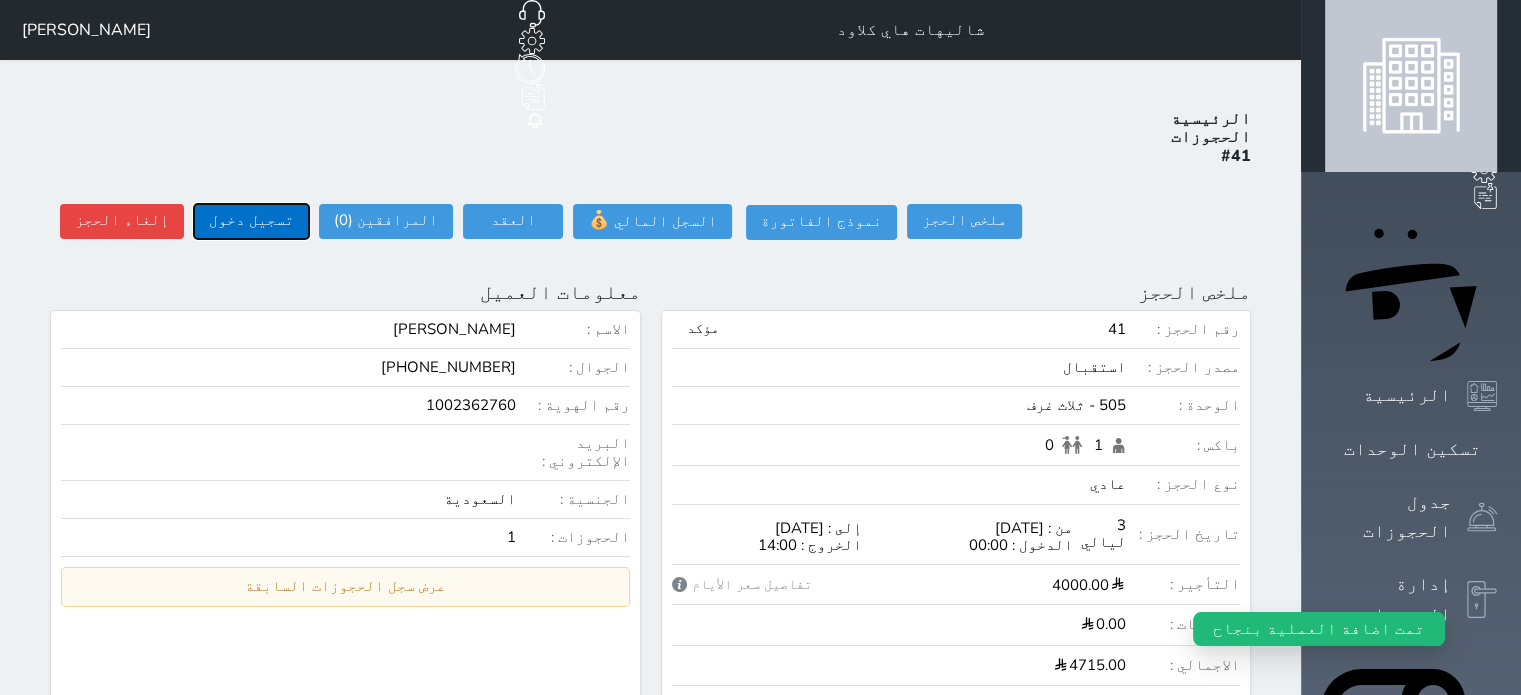 click on "تسجيل دخول" at bounding box center [251, 221] 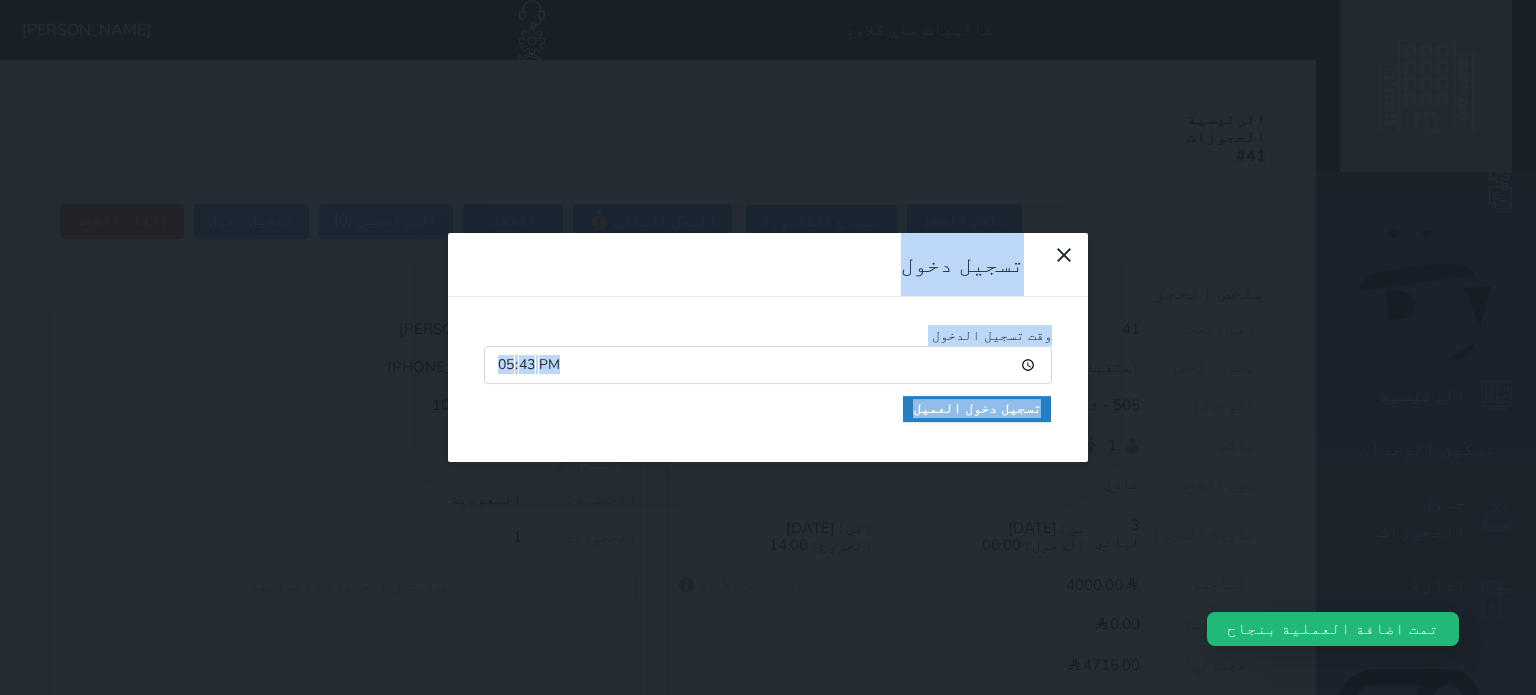 drag, startPoint x: 266, startPoint y: 179, endPoint x: 500, endPoint y: 179, distance: 234 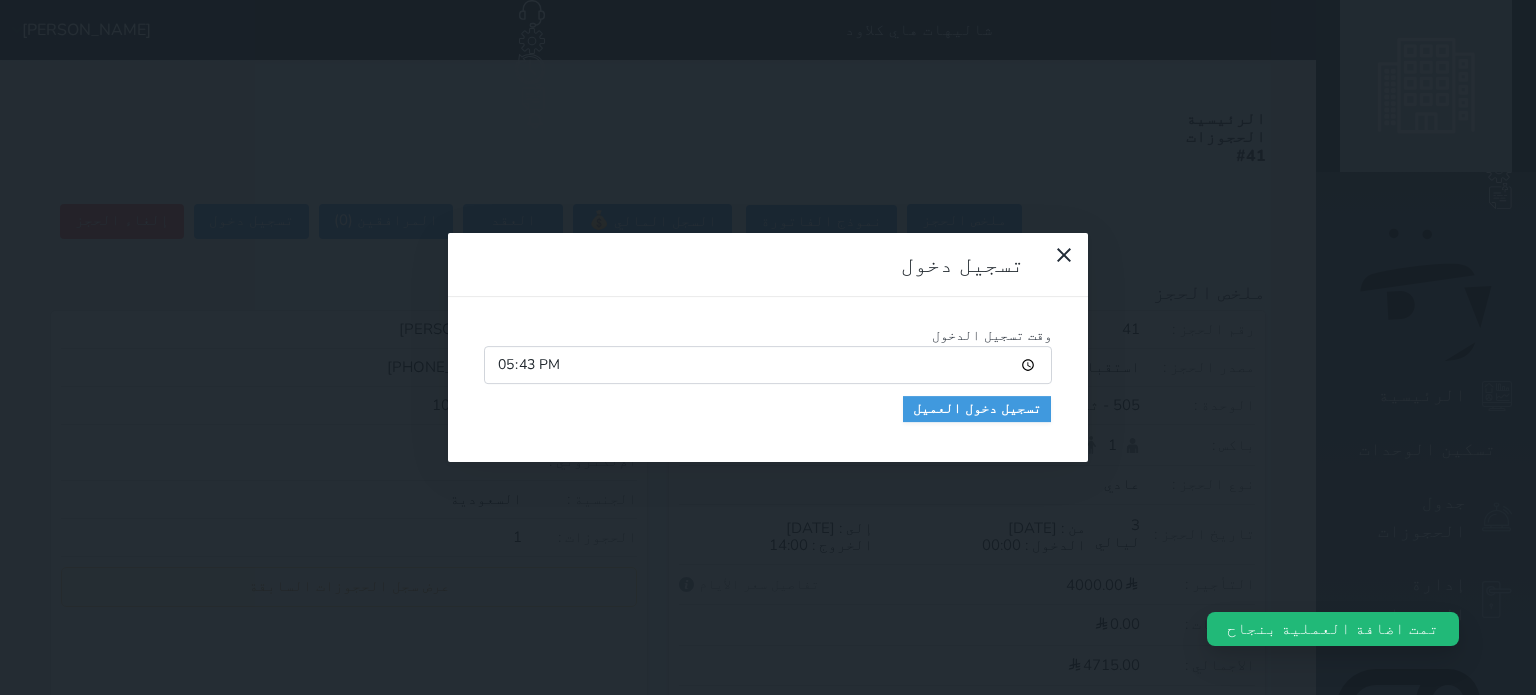 click on "تسجيل دخول                 وقت تسجيل الدخول    17:43   تسجيل دخول العميل" at bounding box center (768, 347) 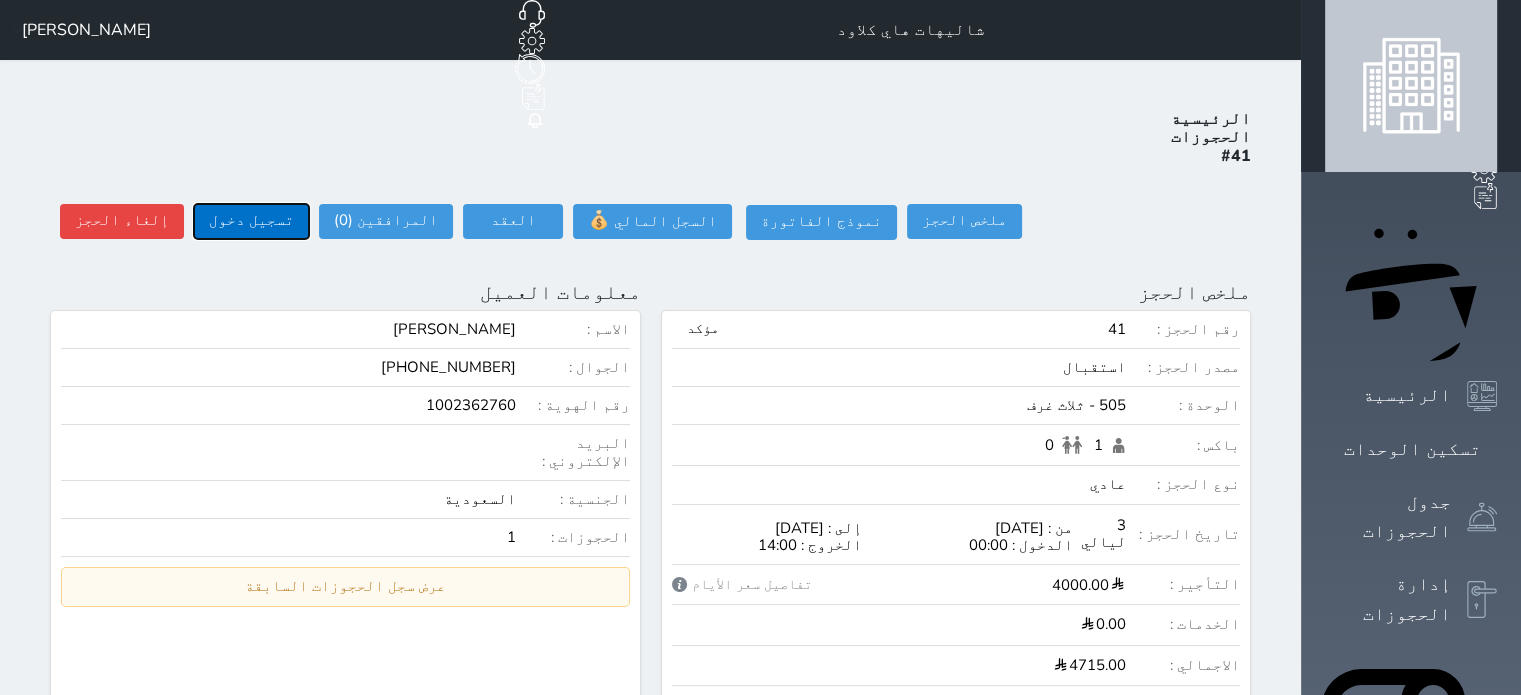 click on "تسجيل دخول" at bounding box center [251, 221] 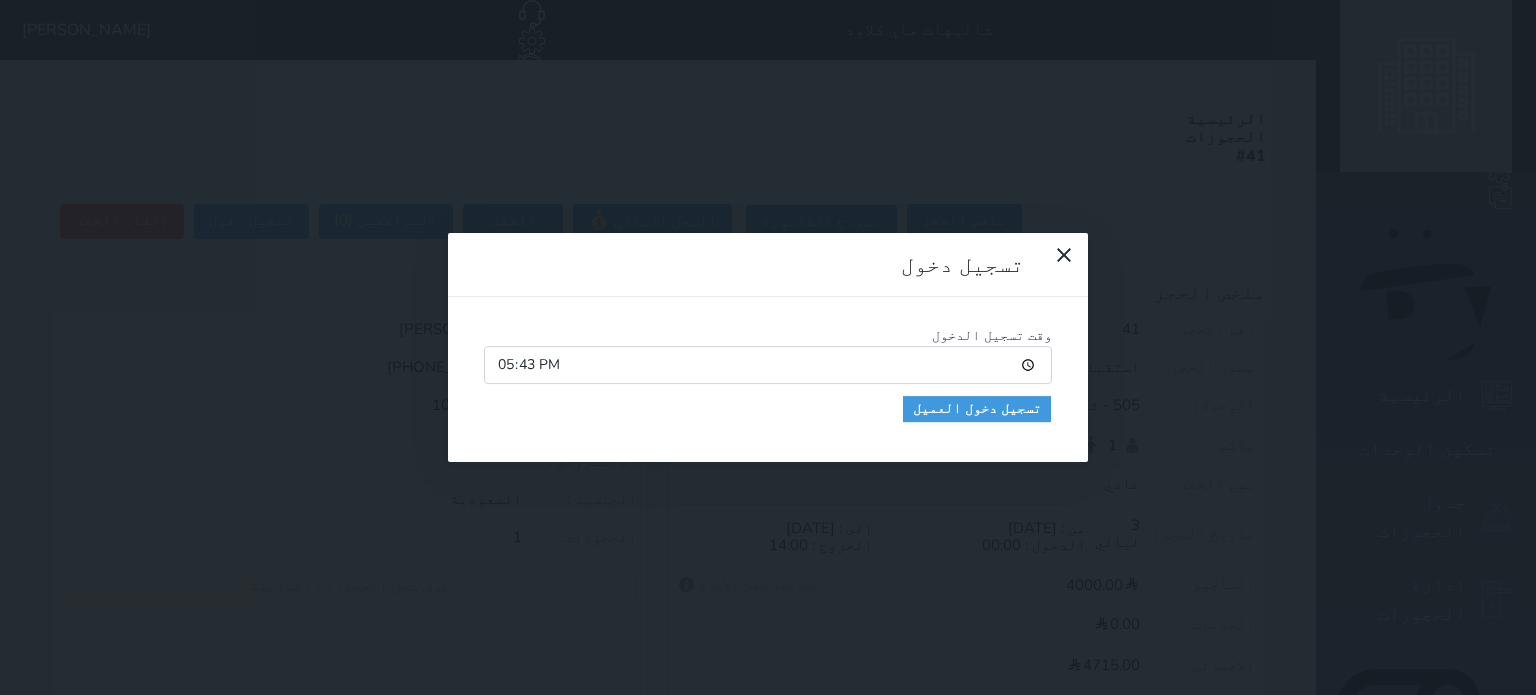 click on "تسجيل دخول                 وقت تسجيل الدخول    17:43   تسجيل دخول العميل" at bounding box center [768, 347] 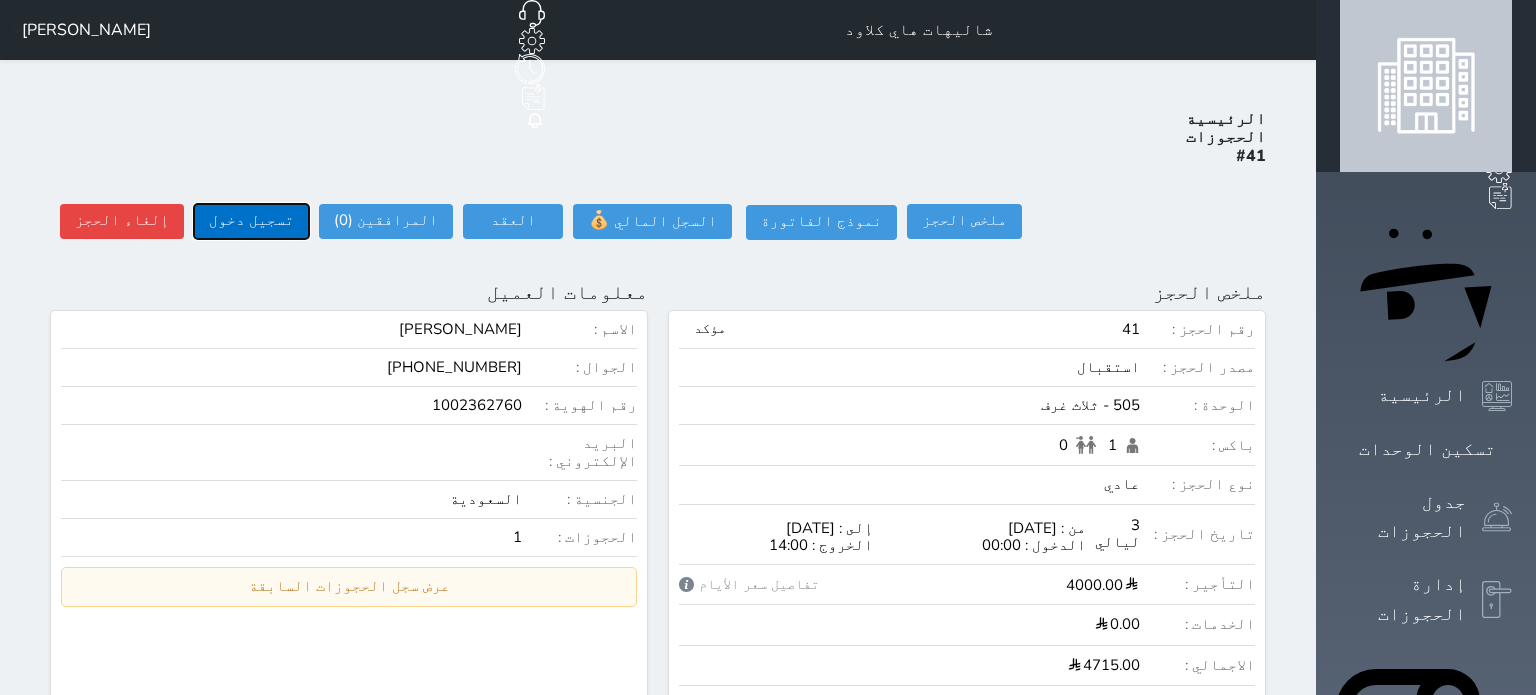 click on "تسجيل دخول" at bounding box center (251, 221) 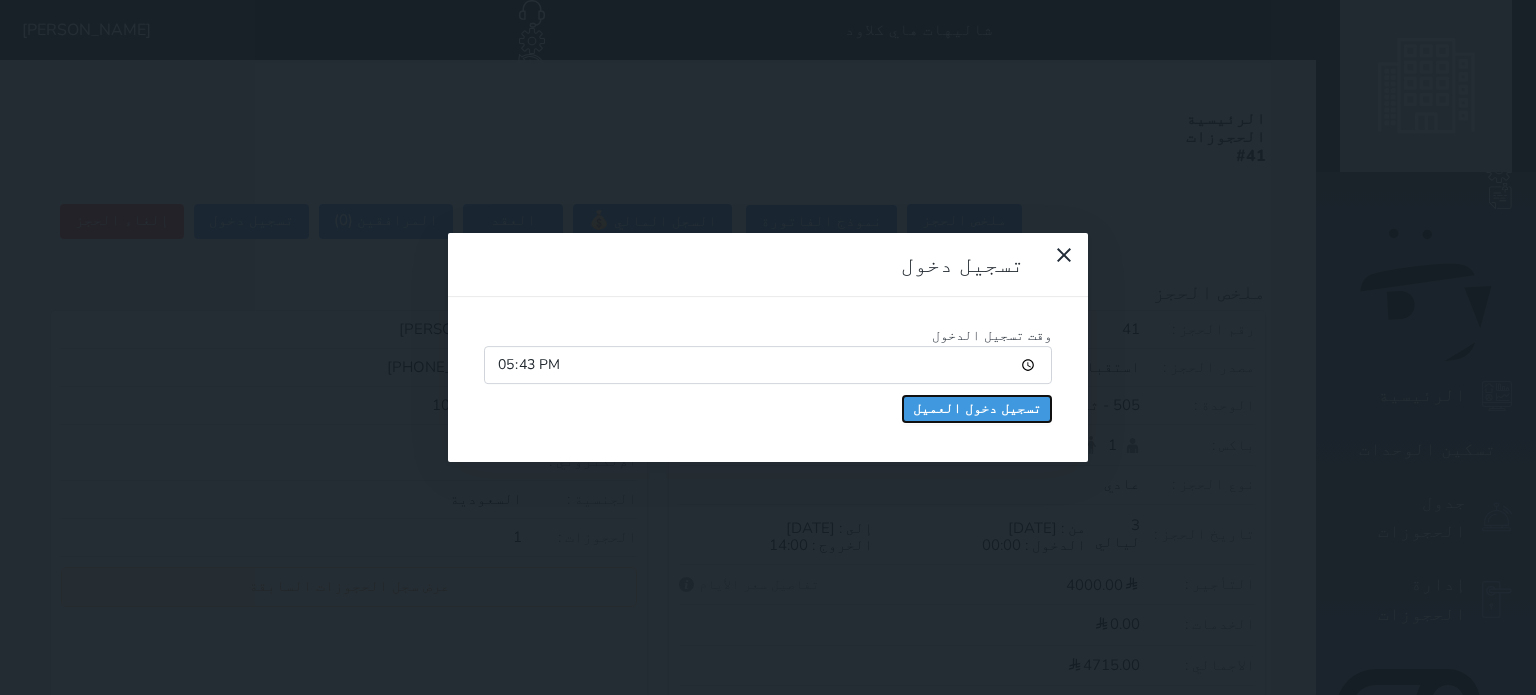 click on "تسجيل دخول العميل" at bounding box center (977, 409) 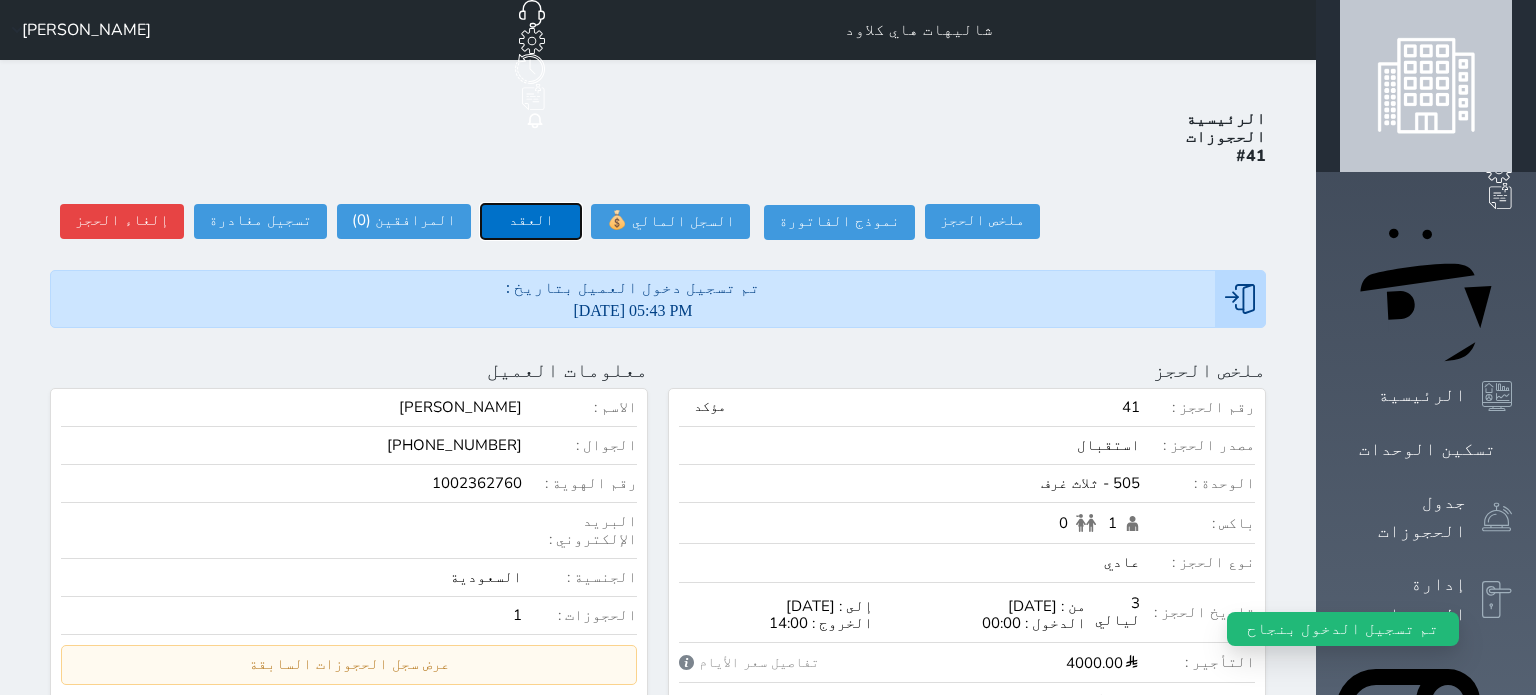 click on "العقد" at bounding box center [531, 221] 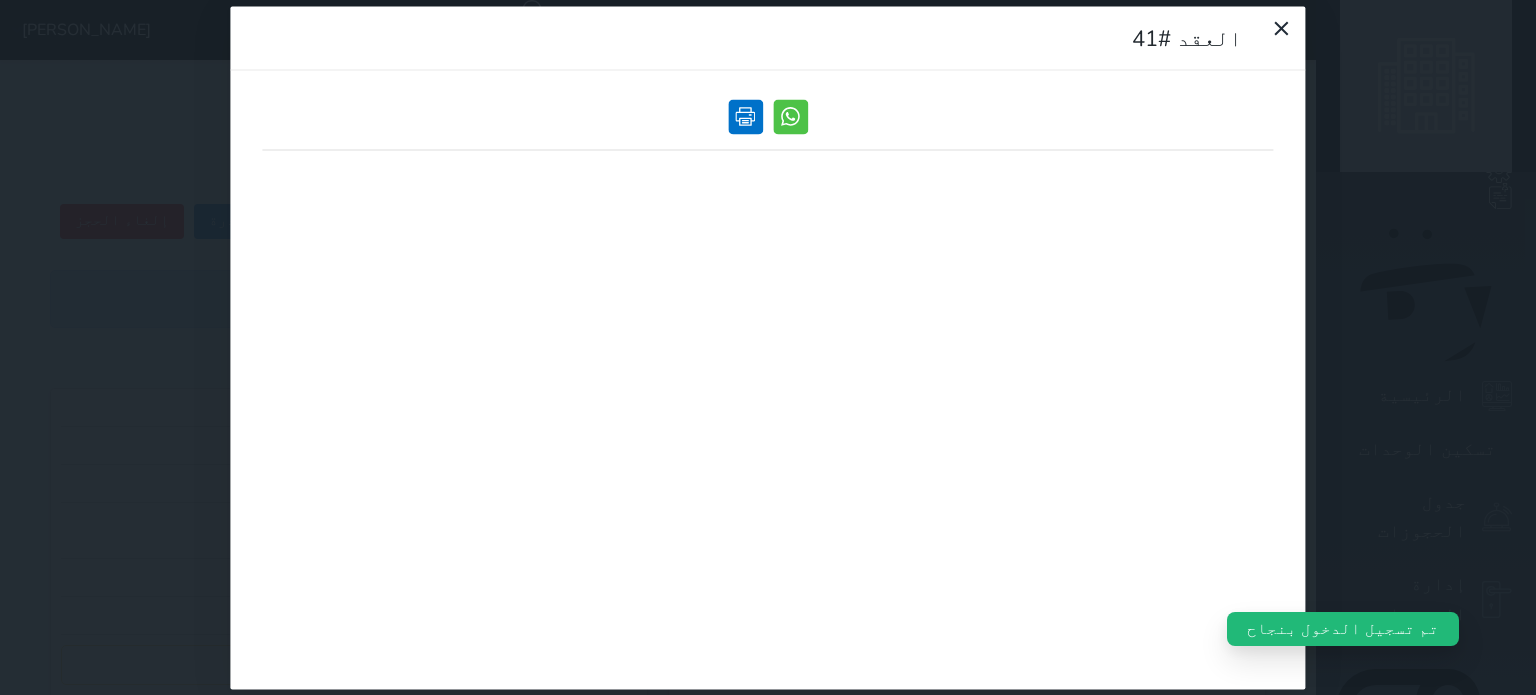 click at bounding box center (745, 116) 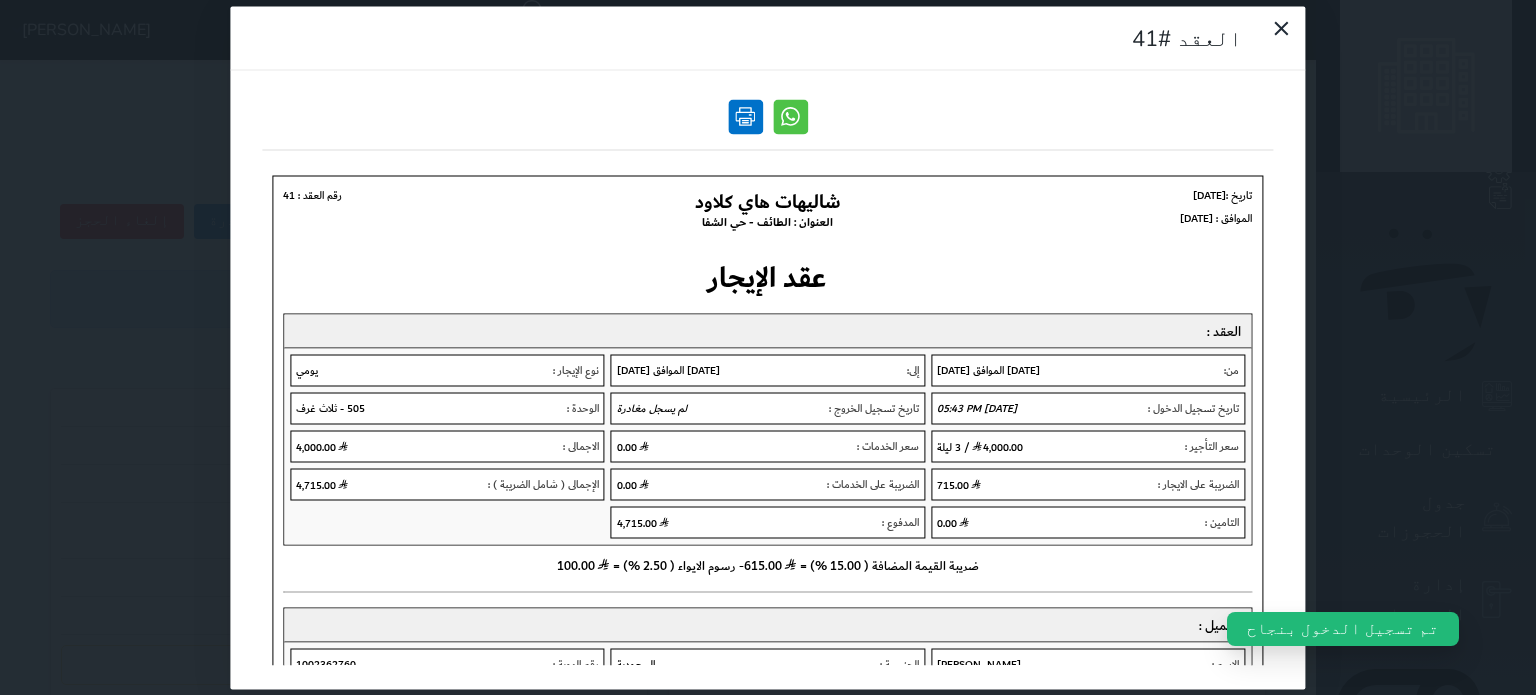 scroll, scrollTop: 0, scrollLeft: 0, axis: both 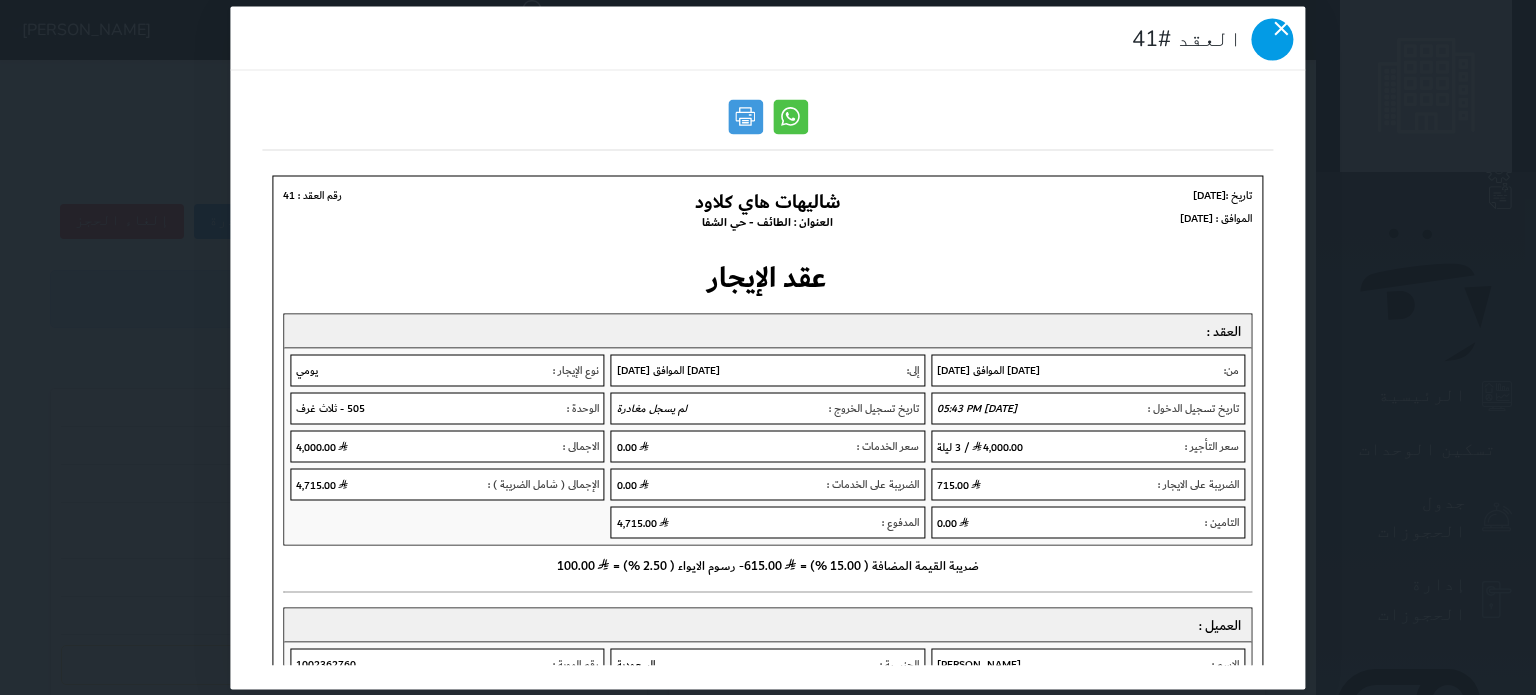 click 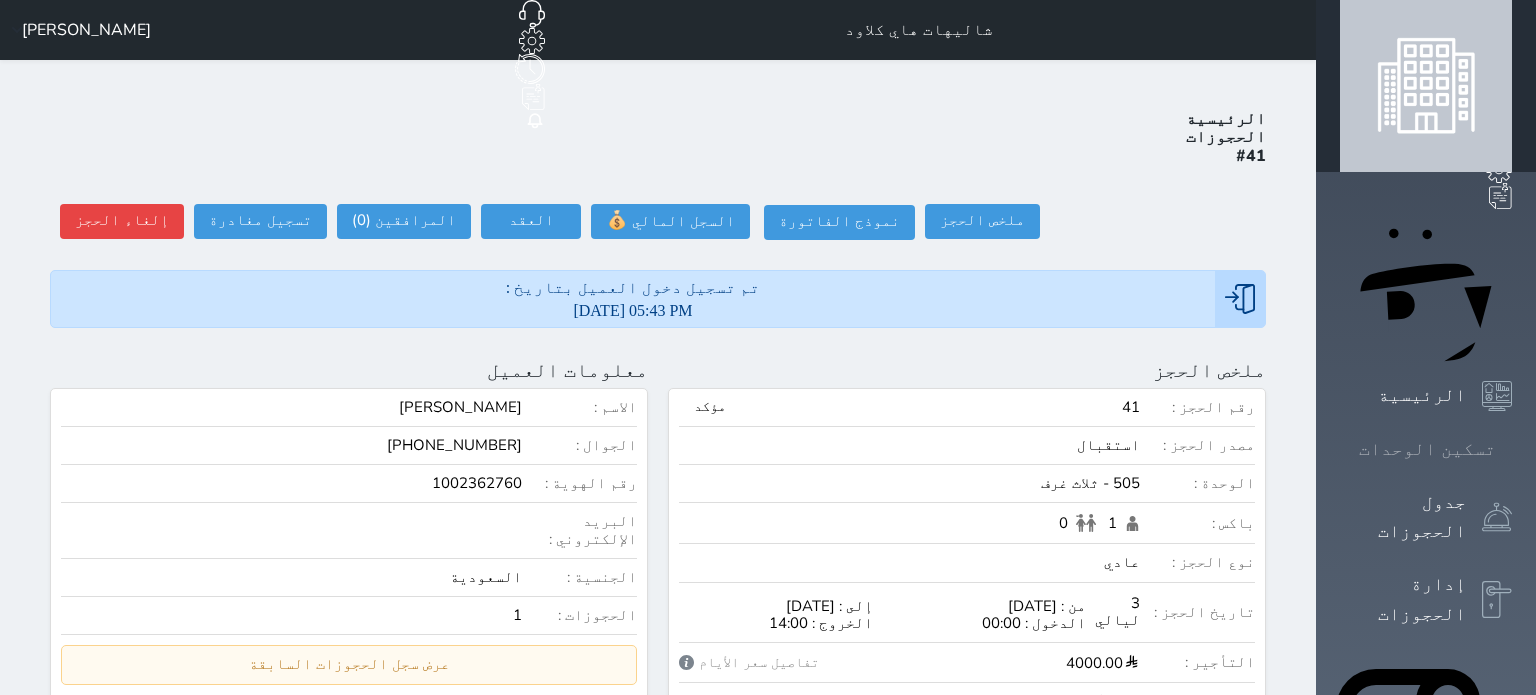 click on "تسكين الوحدات" at bounding box center [1427, 449] 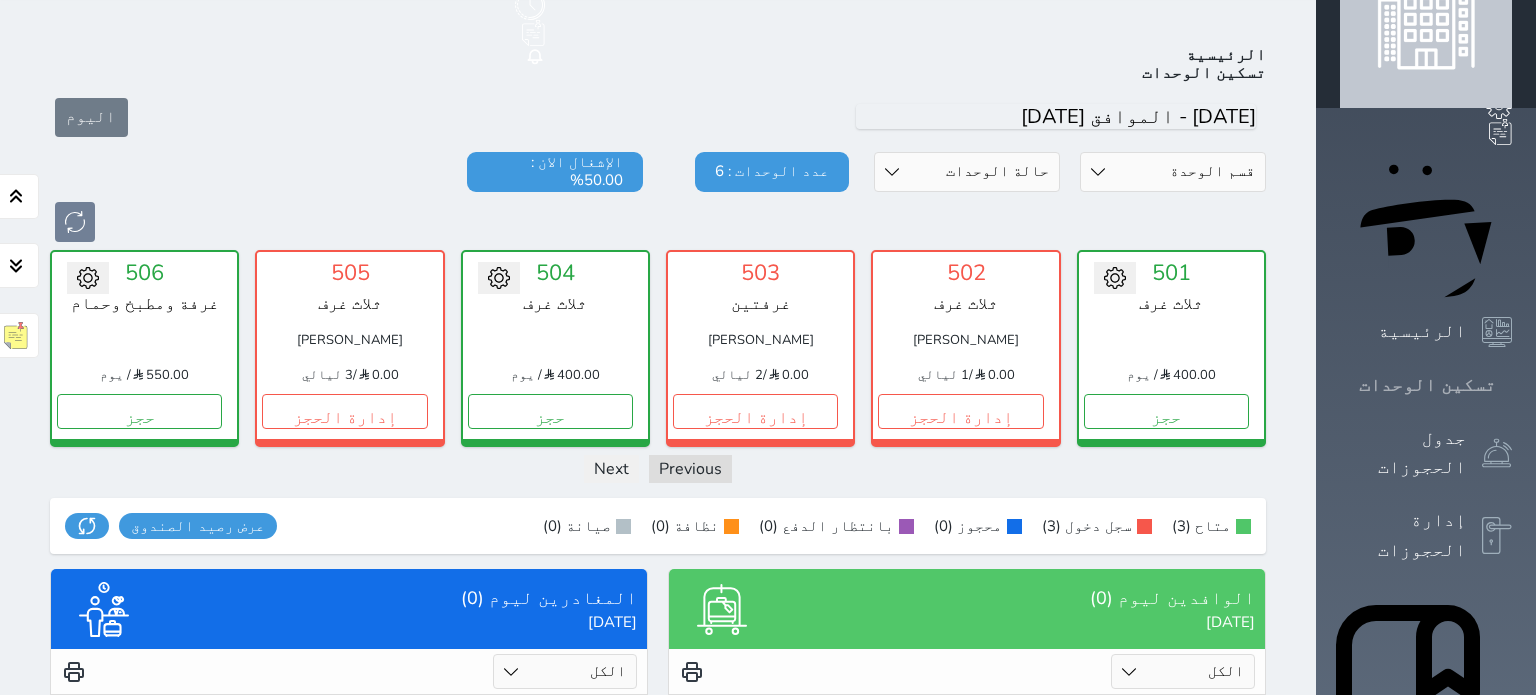 scroll, scrollTop: 78, scrollLeft: 0, axis: vertical 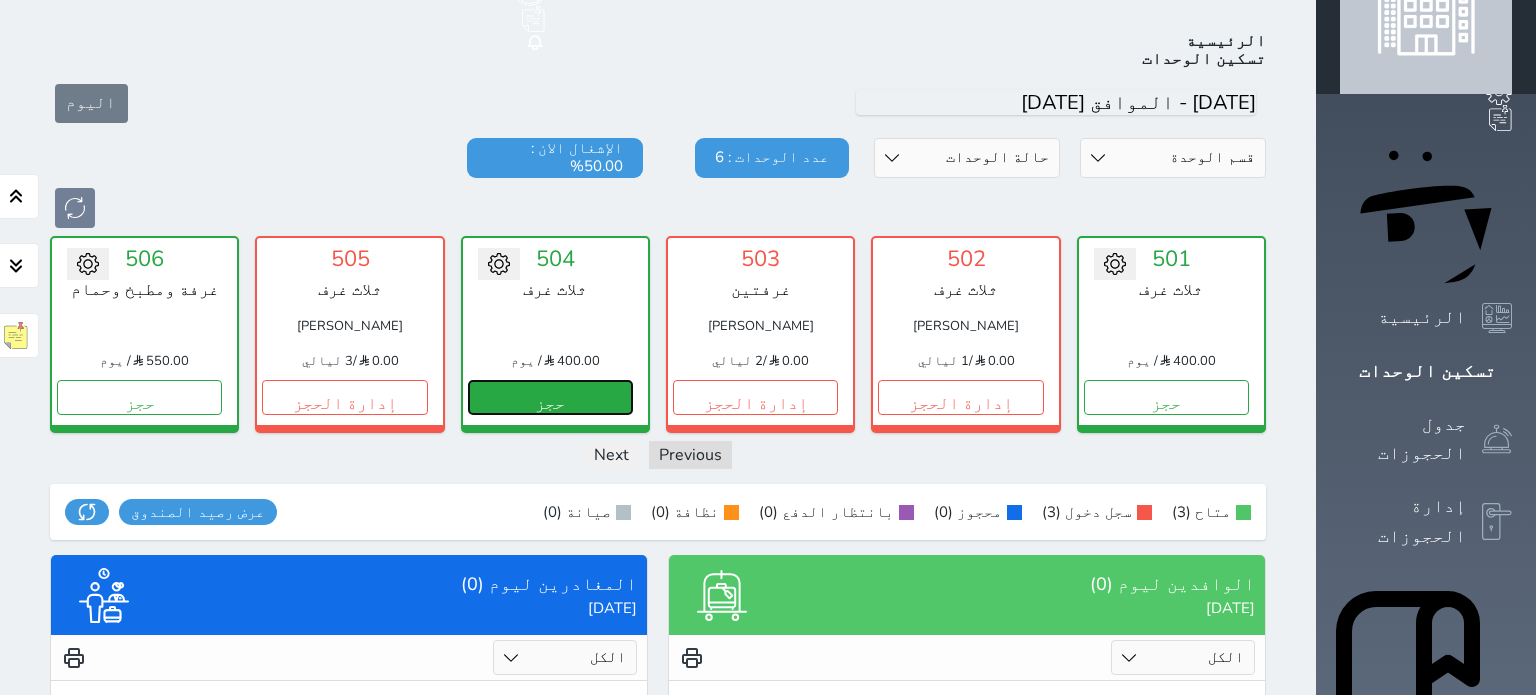 click on "حجز" at bounding box center [550, 397] 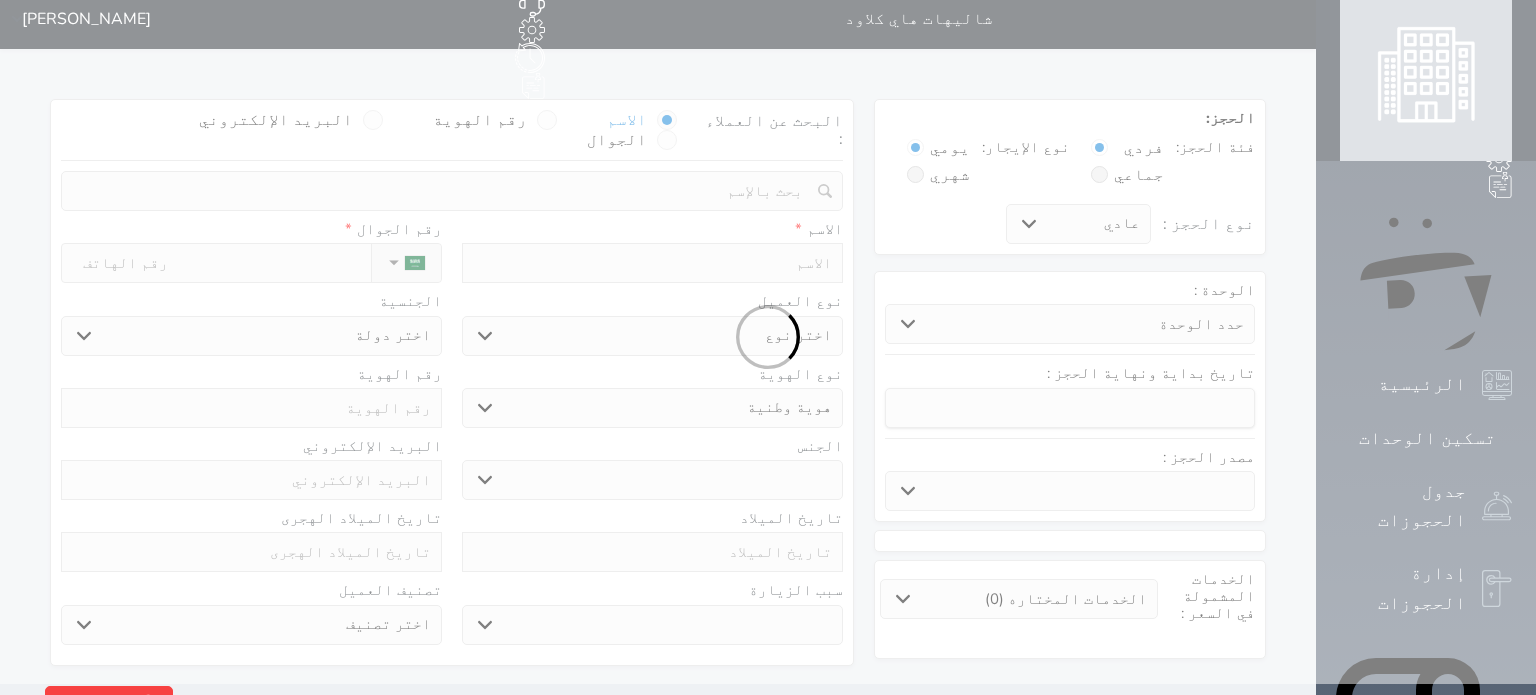scroll, scrollTop: 0, scrollLeft: 0, axis: both 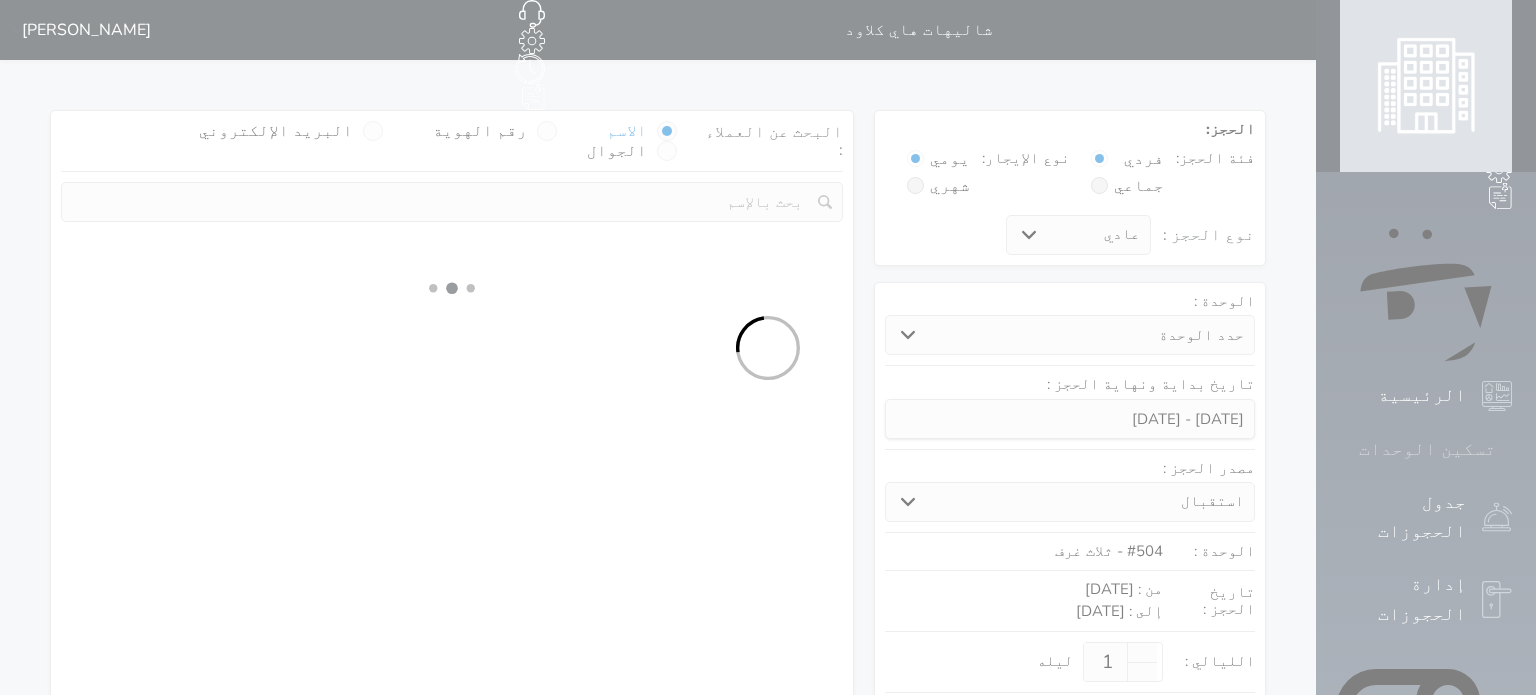 click 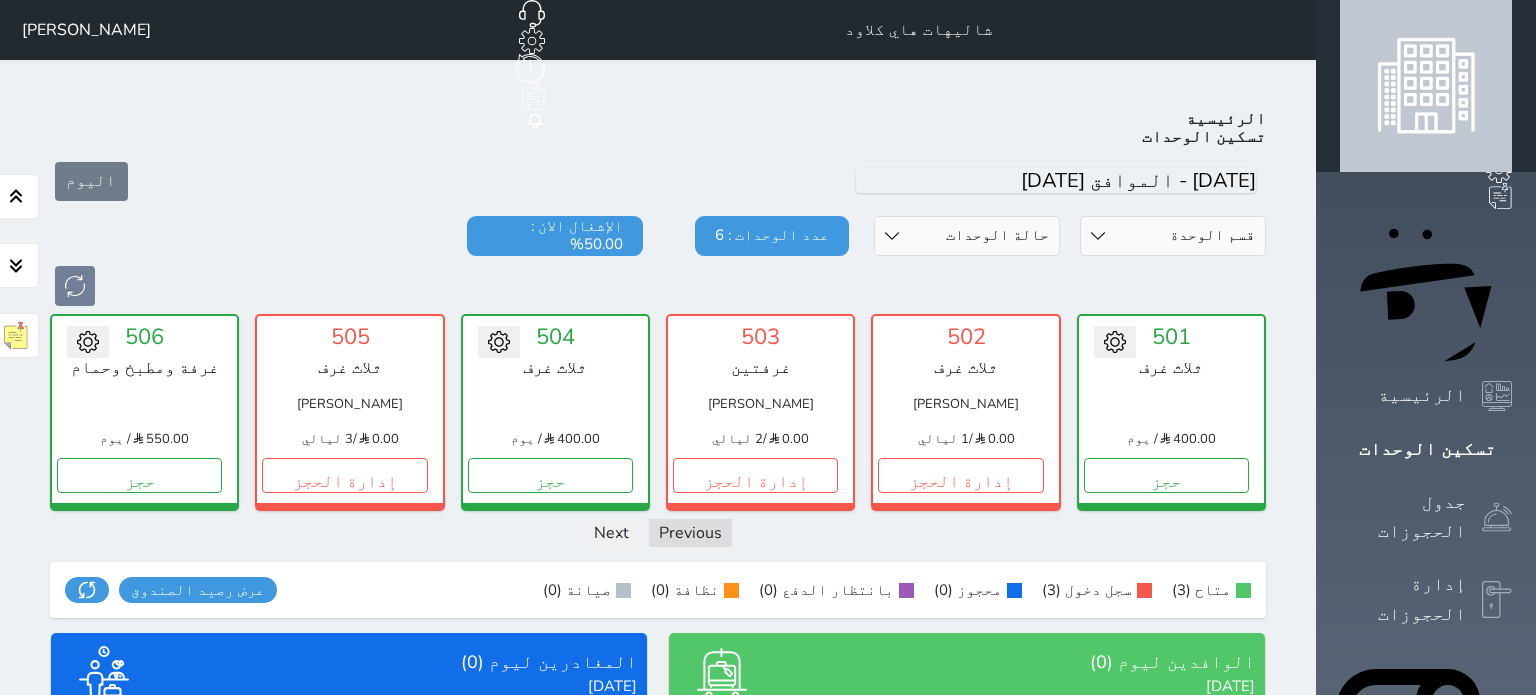 scroll, scrollTop: 78, scrollLeft: 0, axis: vertical 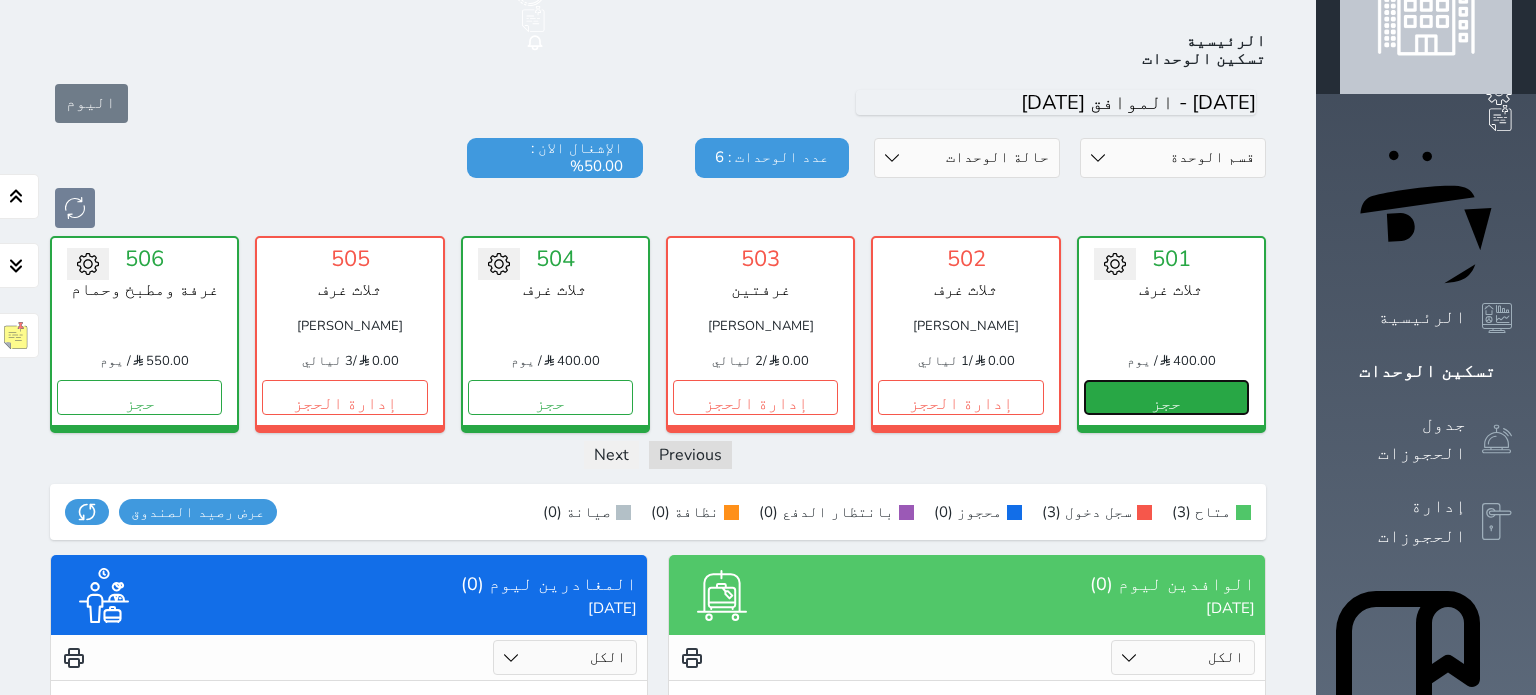 click on "حجز" at bounding box center [1166, 397] 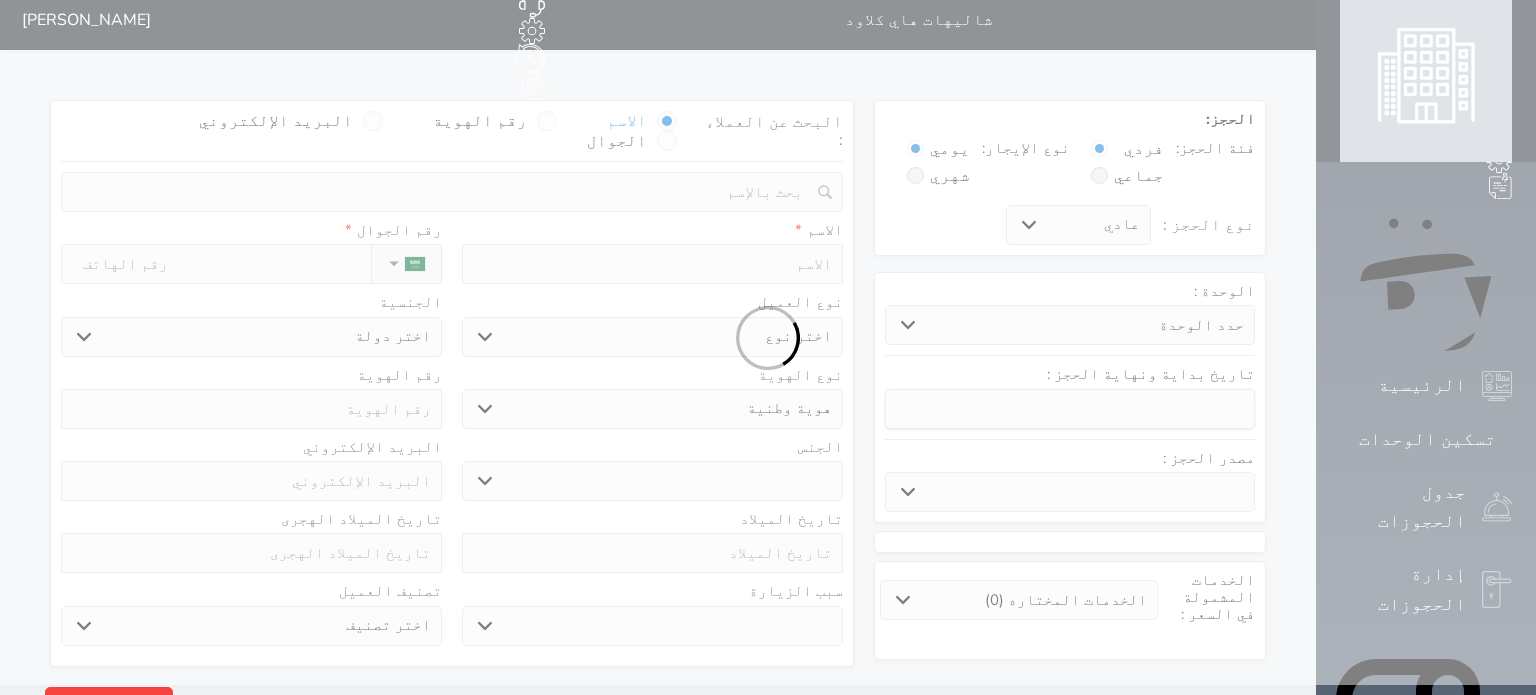 scroll, scrollTop: 0, scrollLeft: 0, axis: both 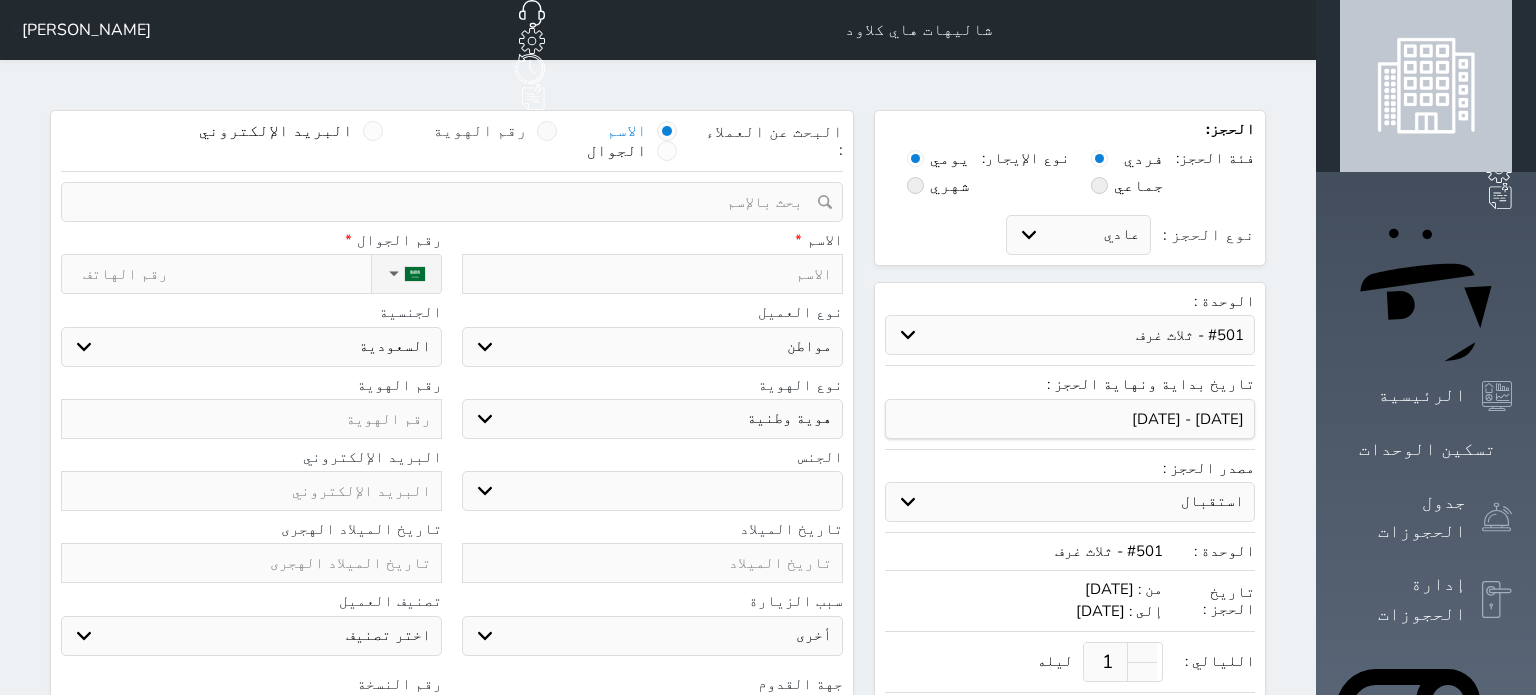 click at bounding box center (547, 131) 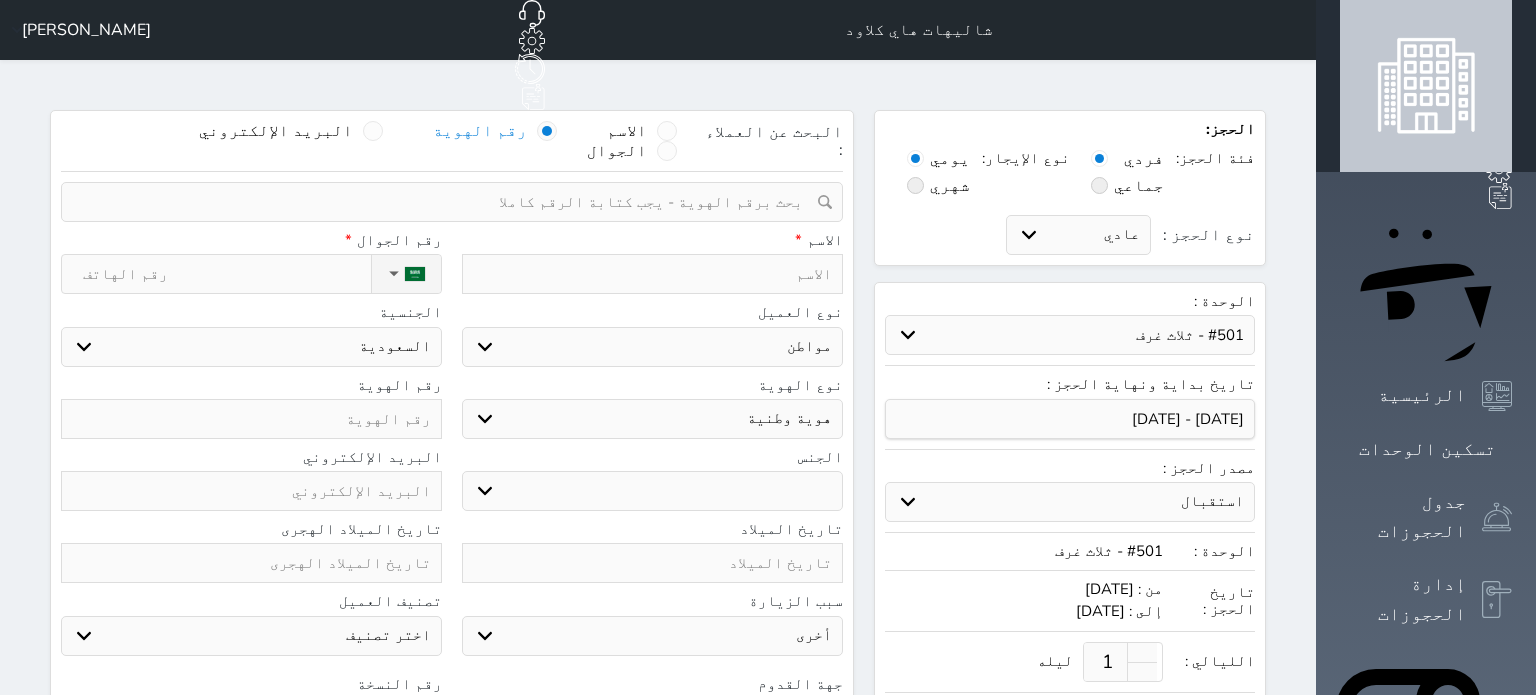 click at bounding box center (445, 202) 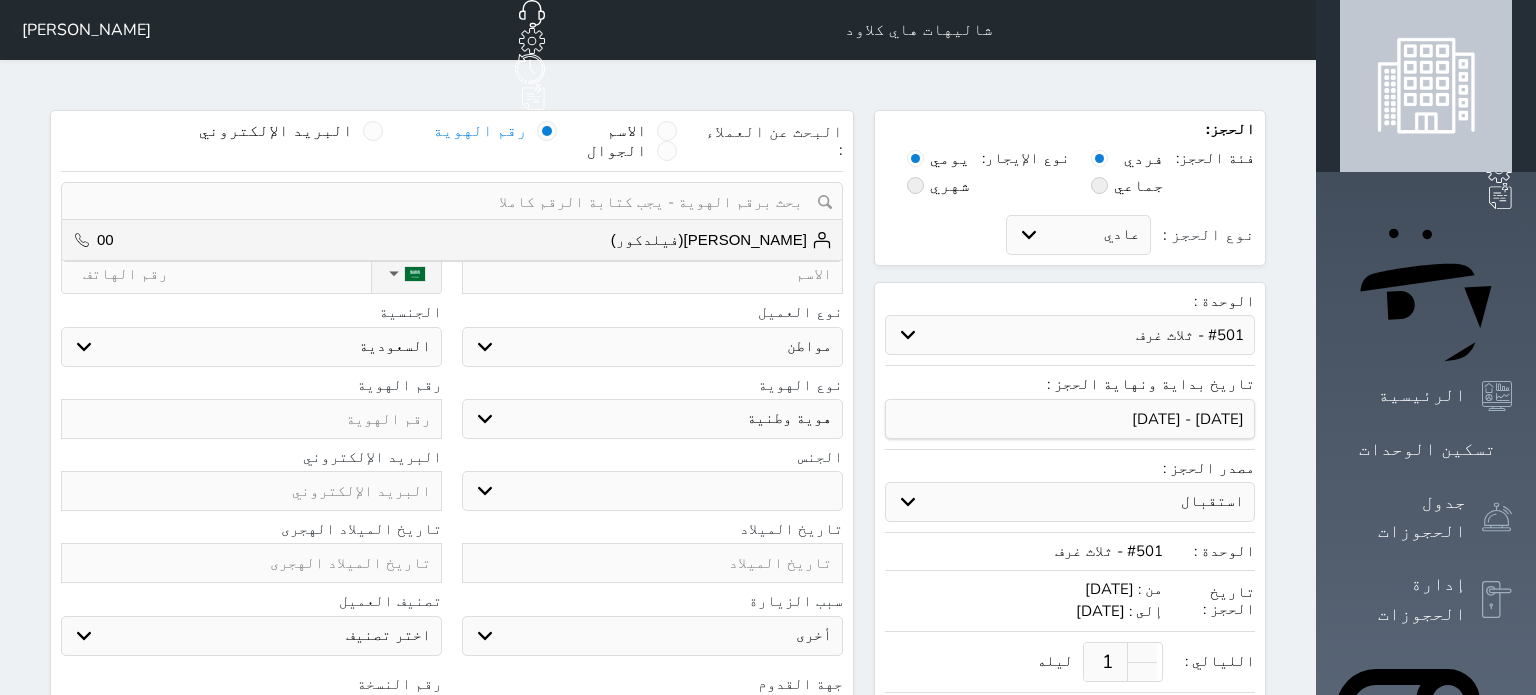 click at bounding box center [652, 274] 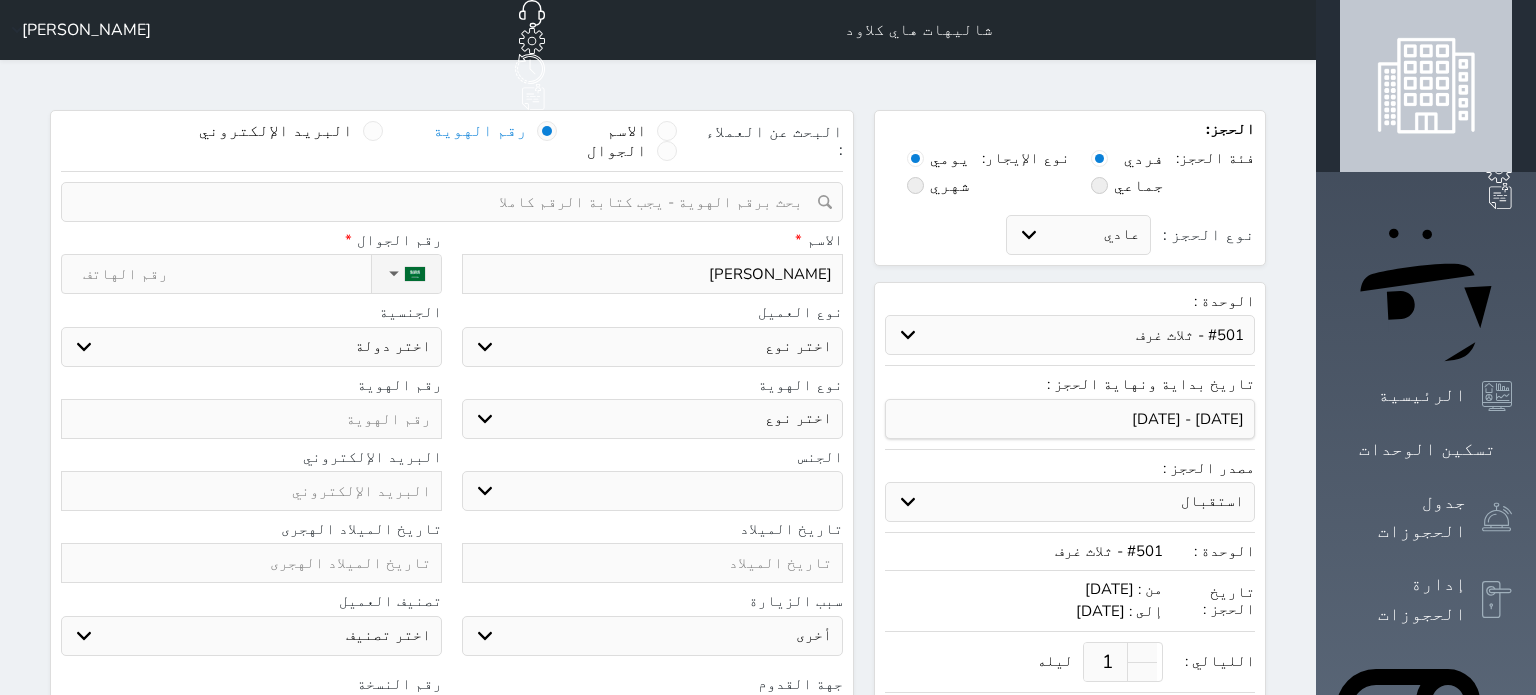 click on "الاسم *   [PERSON_NAME]   رقم الجوال *       ▼     [GEOGRAPHIC_DATA] ([GEOGRAPHIC_DATA])   +93   [GEOGRAPHIC_DATA] ([GEOGRAPHIC_DATA])   +355   [GEOGRAPHIC_DATA] ([GEOGRAPHIC_DATA])   +213   [US_STATE]   +1684   [GEOGRAPHIC_DATA]   +376   [GEOGRAPHIC_DATA]   +244   [GEOGRAPHIC_DATA]   +1264   [GEOGRAPHIC_DATA]   +1268   [GEOGRAPHIC_DATA]   +54   [GEOGRAPHIC_DATA] ([GEOGRAPHIC_DATA])   +374   [GEOGRAPHIC_DATA]   +297   [GEOGRAPHIC_DATA]   +61   [GEOGRAPHIC_DATA] ([GEOGRAPHIC_DATA])   +43   [GEOGRAPHIC_DATA] ([GEOGRAPHIC_DATA])   +994   [GEOGRAPHIC_DATA]   +1242   [GEOGRAPHIC_DATA] (‫[GEOGRAPHIC_DATA])   +973   [GEOGRAPHIC_DATA] ([GEOGRAPHIC_DATA])   +880   [GEOGRAPHIC_DATA]   +1246   [GEOGRAPHIC_DATA] ([GEOGRAPHIC_DATA])   +375   [GEOGRAPHIC_DATA] ([GEOGRAPHIC_DATA])   +32   [GEOGRAPHIC_DATA]   +501   [GEOGRAPHIC_DATA] ([GEOGRAPHIC_DATA])   +229   [GEOGRAPHIC_DATA]   +1441   [GEOGRAPHIC_DATA] (འབྲུག)   +975   [GEOGRAPHIC_DATA]   +591   [GEOGRAPHIC_DATA] ([GEOGRAPHIC_DATA])   +387   [GEOGRAPHIC_DATA]   +267   [GEOGRAPHIC_DATA] ([GEOGRAPHIC_DATA])   +55   [GEOGRAPHIC_DATA]   +246   [GEOGRAPHIC_DATA]   +1284   [GEOGRAPHIC_DATA]   +673   [GEOGRAPHIC_DATA] ([GEOGRAPHIC_DATA])   +359   [GEOGRAPHIC_DATA]   +226" at bounding box center (452, 268) 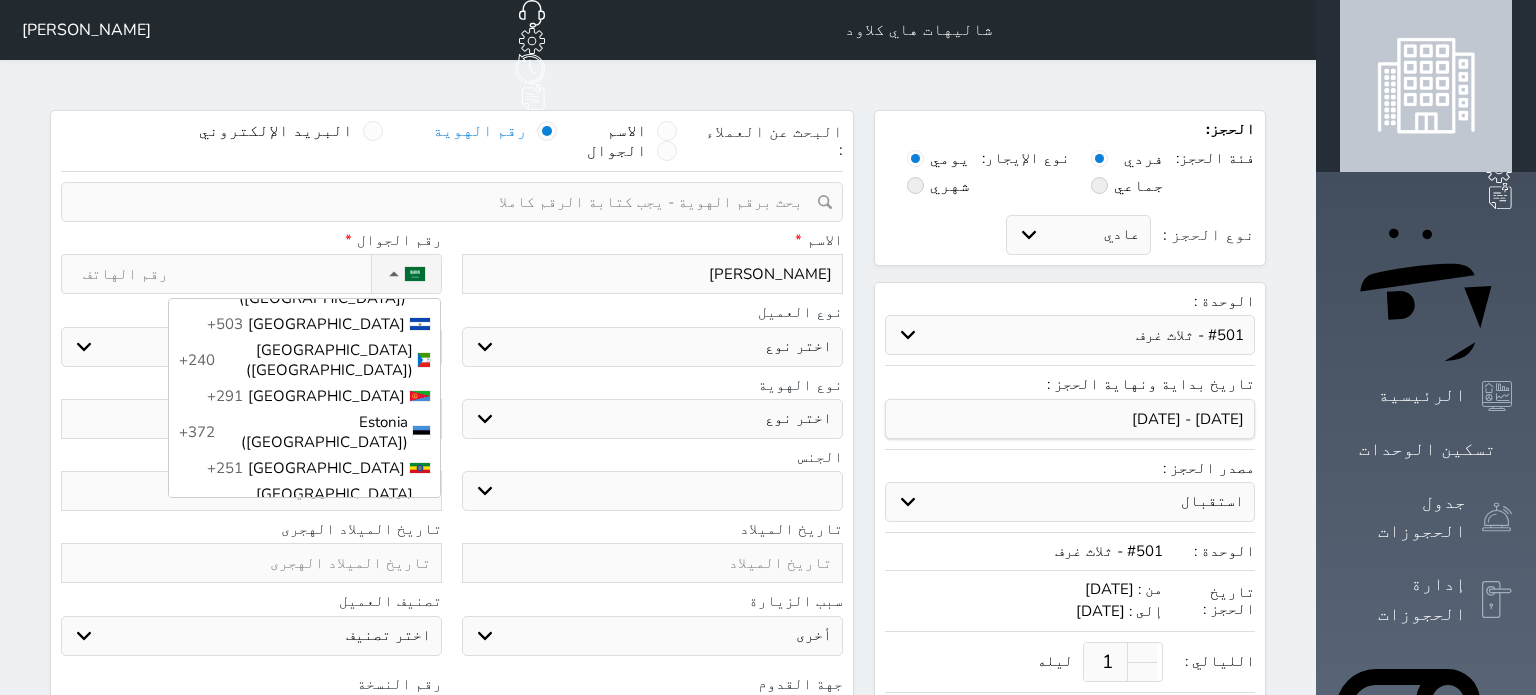 scroll, scrollTop: 2188, scrollLeft: 0, axis: vertical 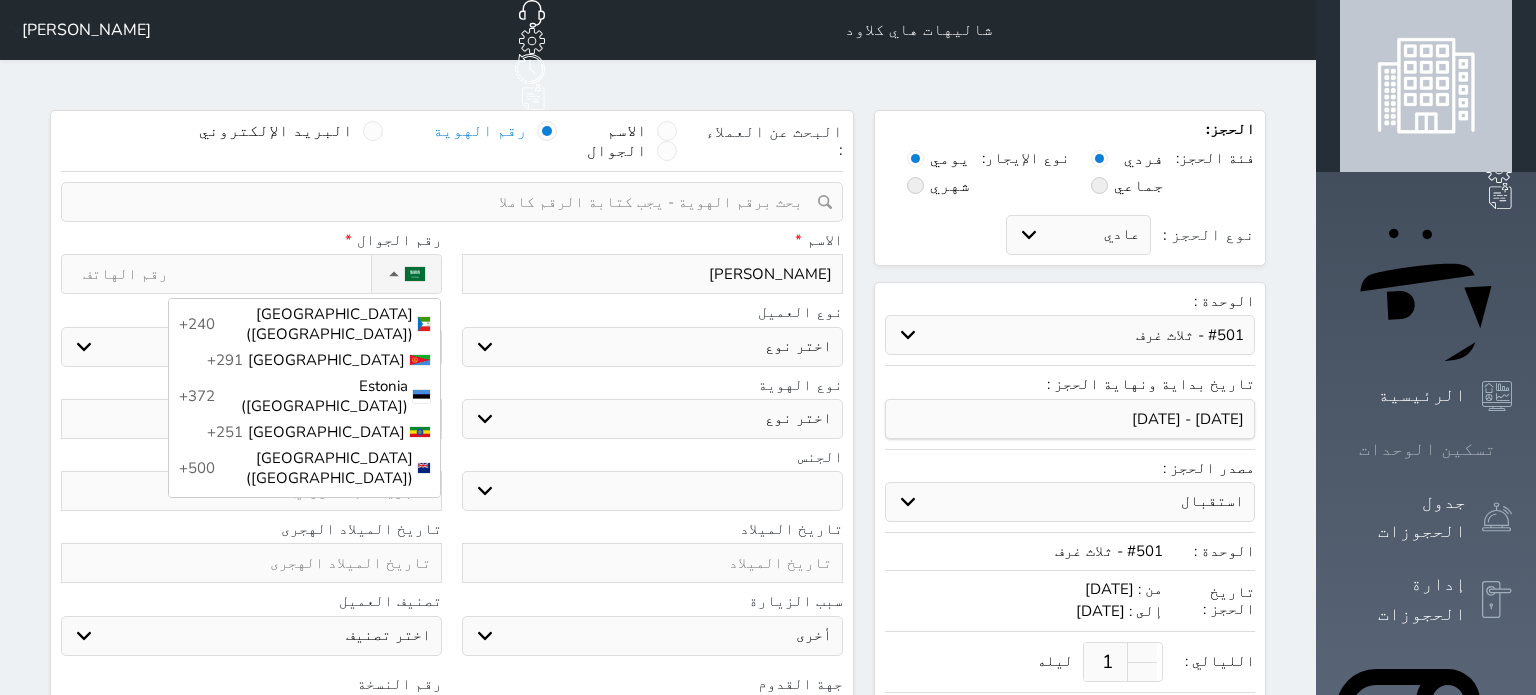 click on "تسكين الوحدات" at bounding box center [1426, 449] 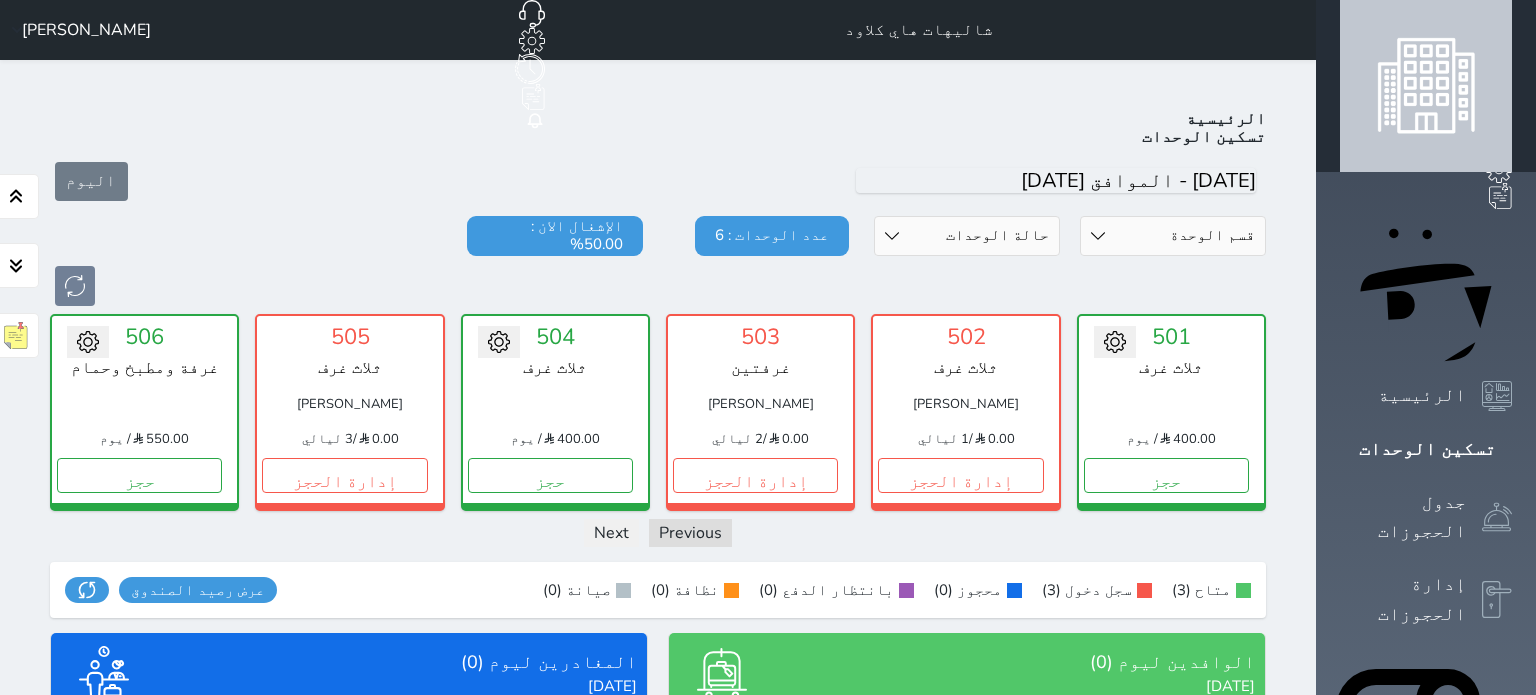 scroll, scrollTop: 78, scrollLeft: 0, axis: vertical 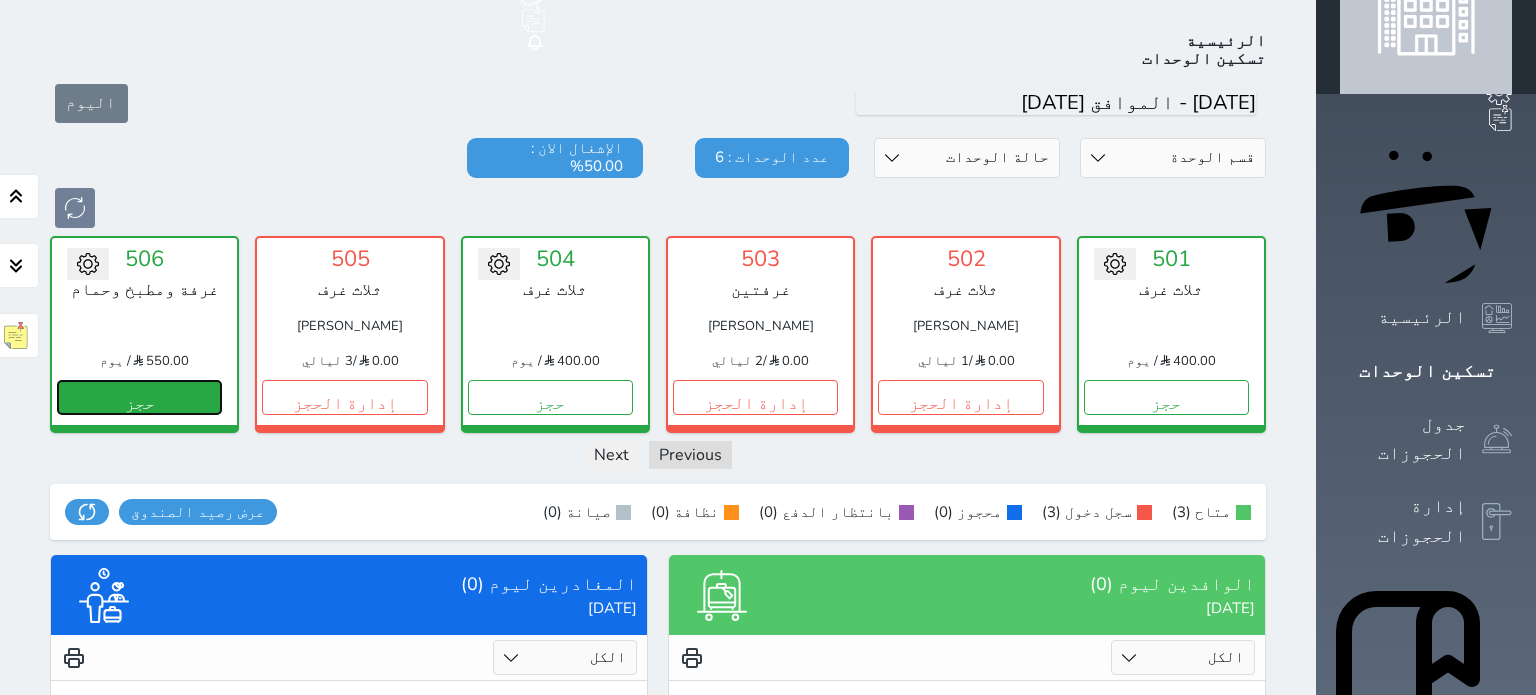 click on "حجز" at bounding box center (139, 397) 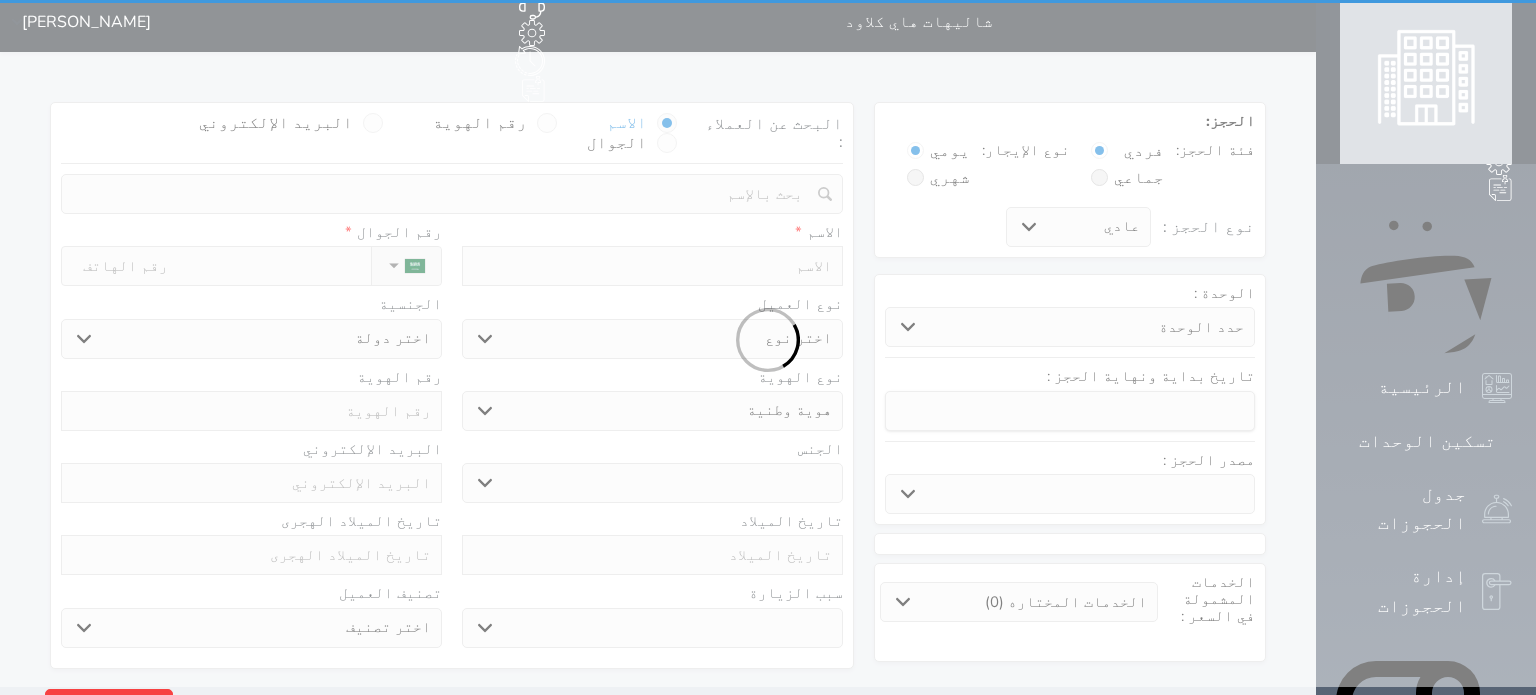 scroll, scrollTop: 0, scrollLeft: 0, axis: both 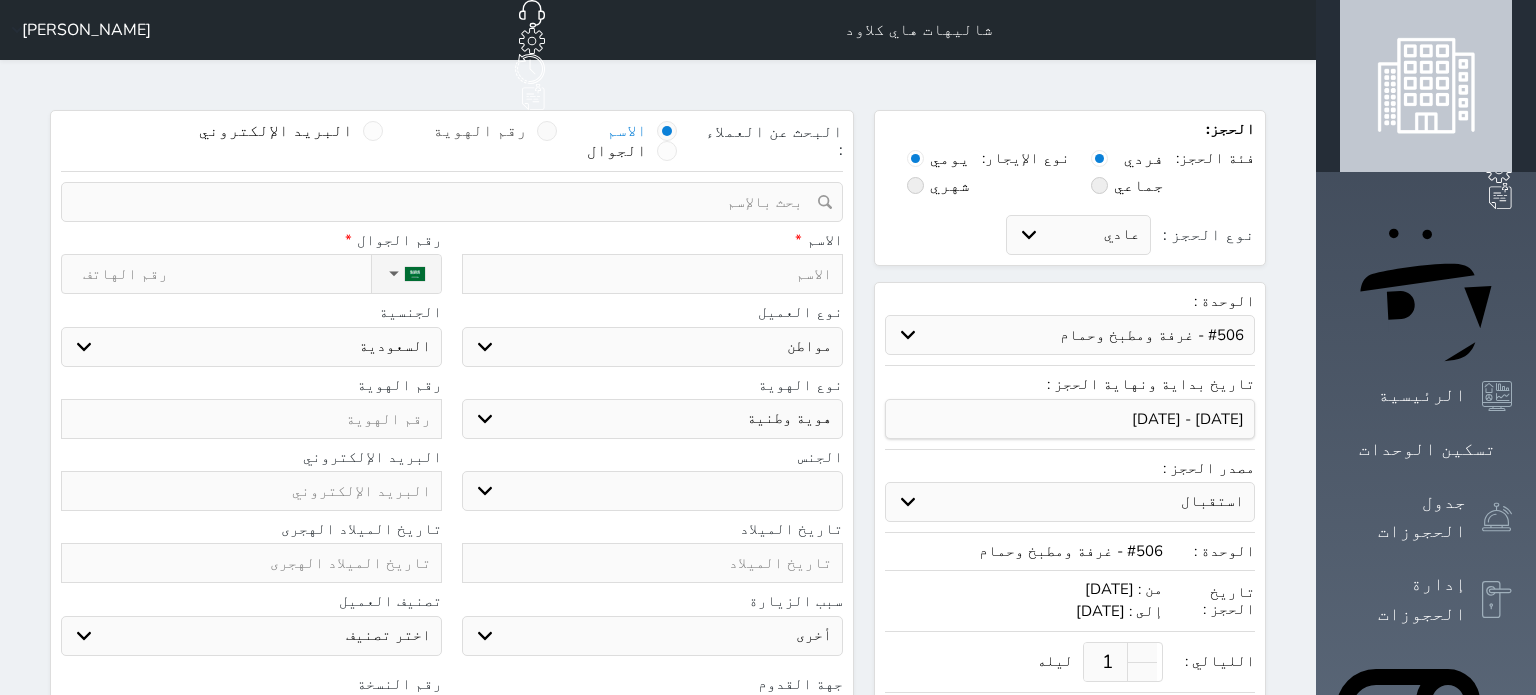 click at bounding box center [547, 131] 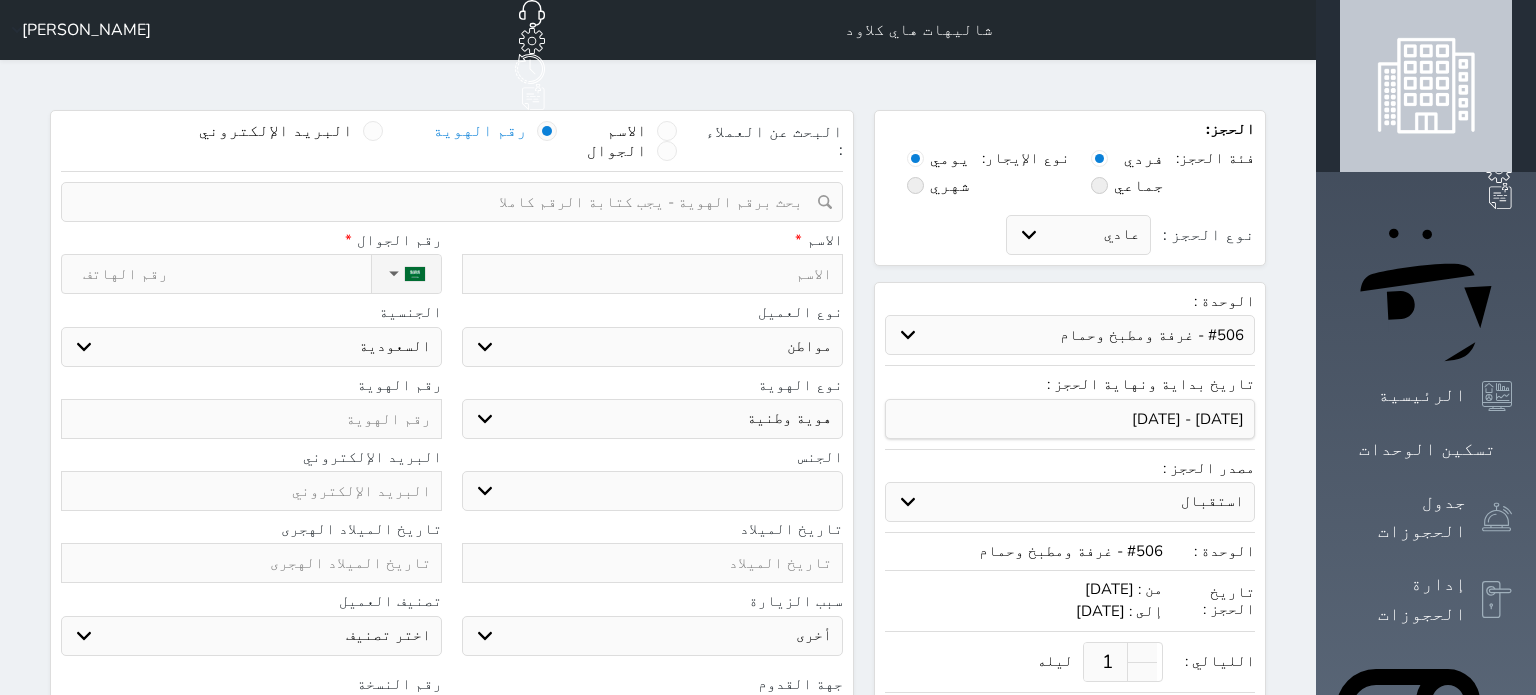 click at bounding box center [445, 202] 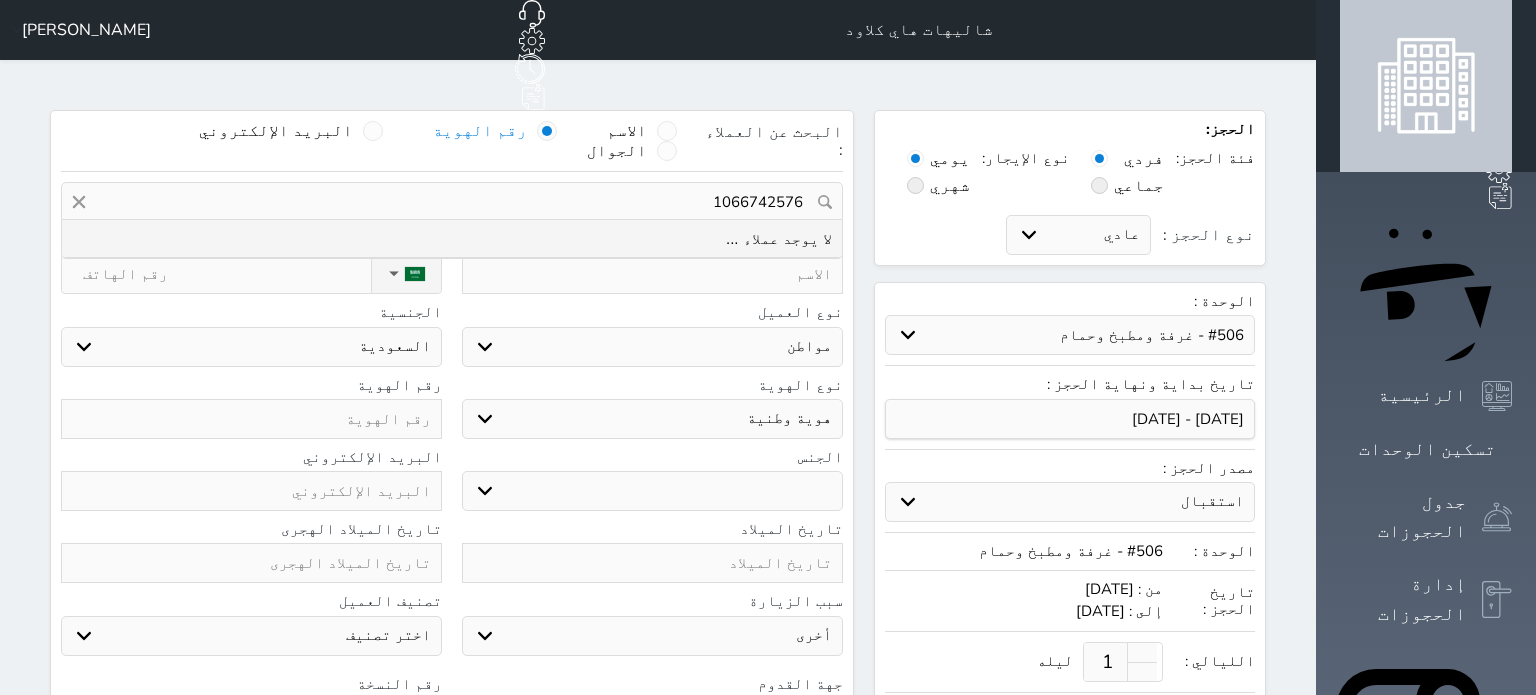 click at bounding box center (652, 274) 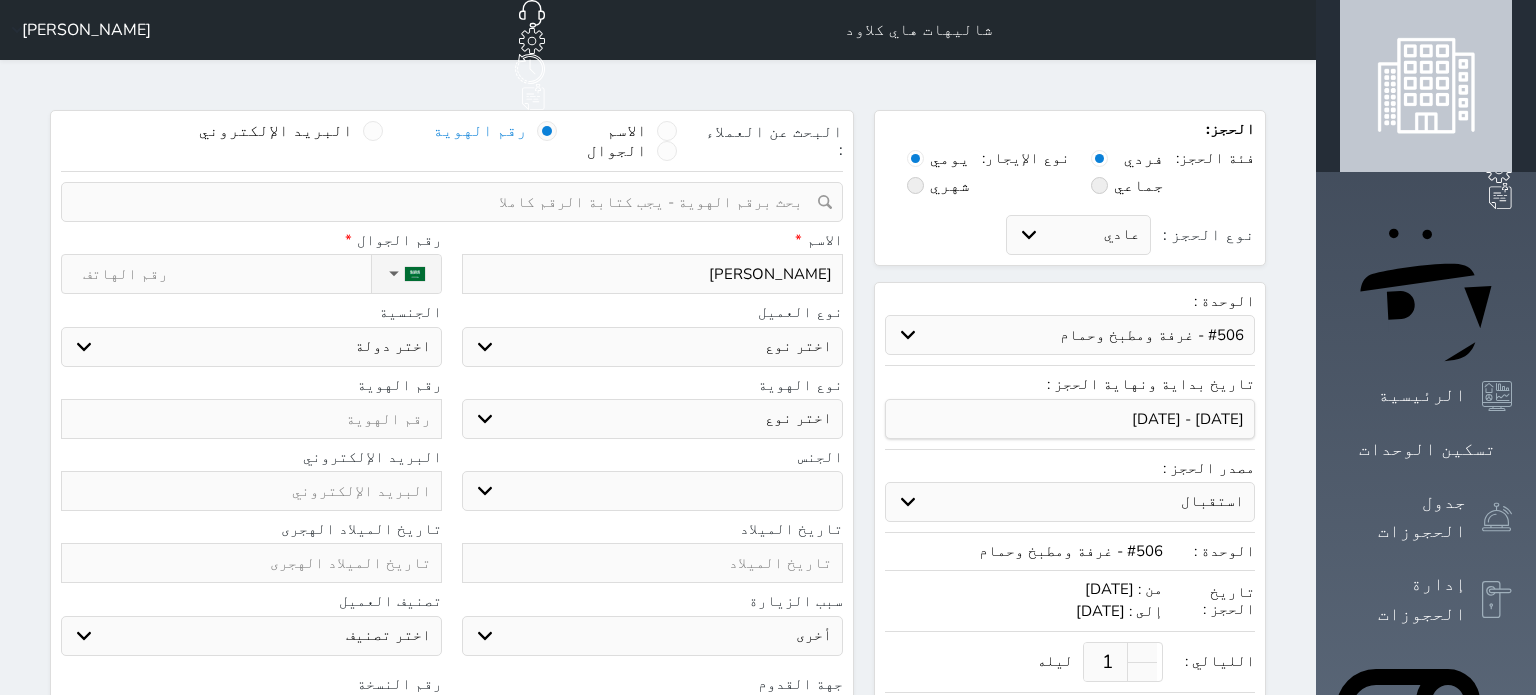 click on "نوع الحجز :" at bounding box center [227, 274] 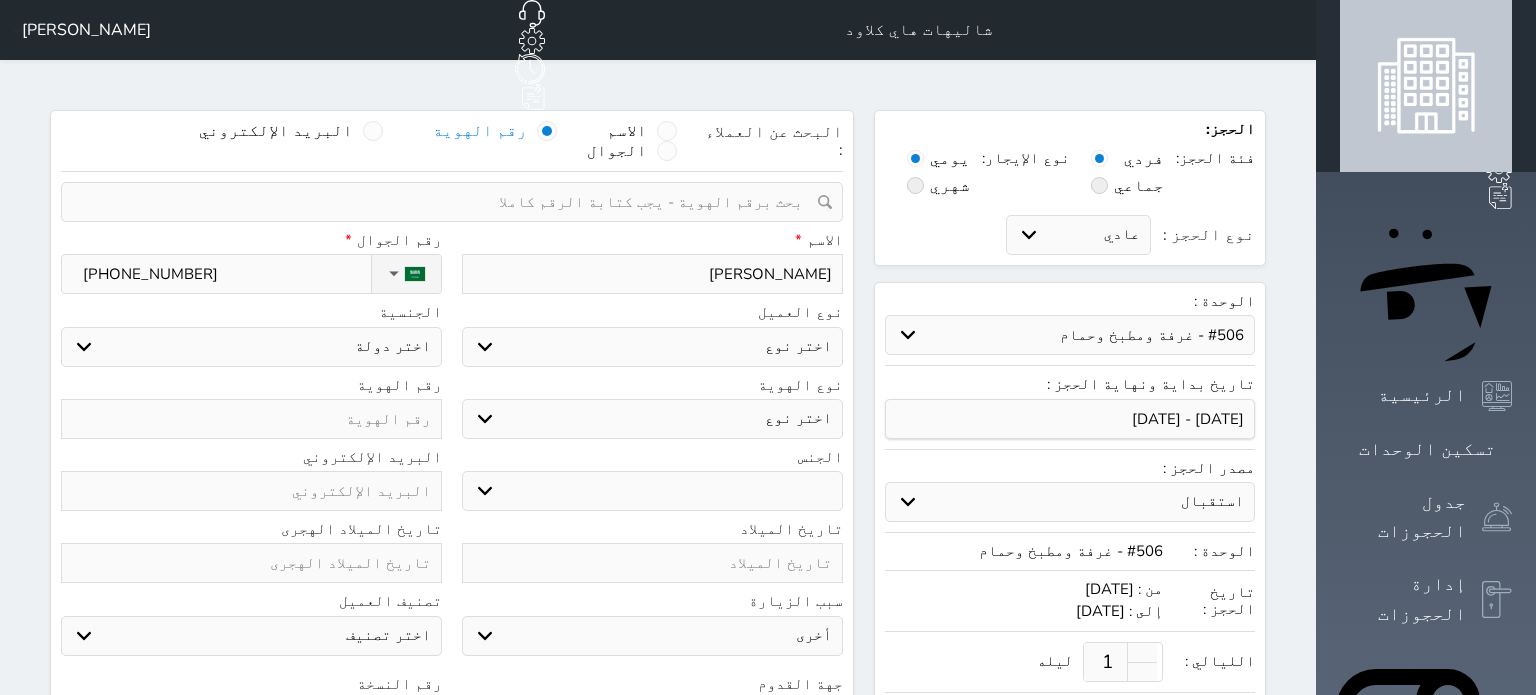 click on "نوع العميل" at bounding box center (652, 312) 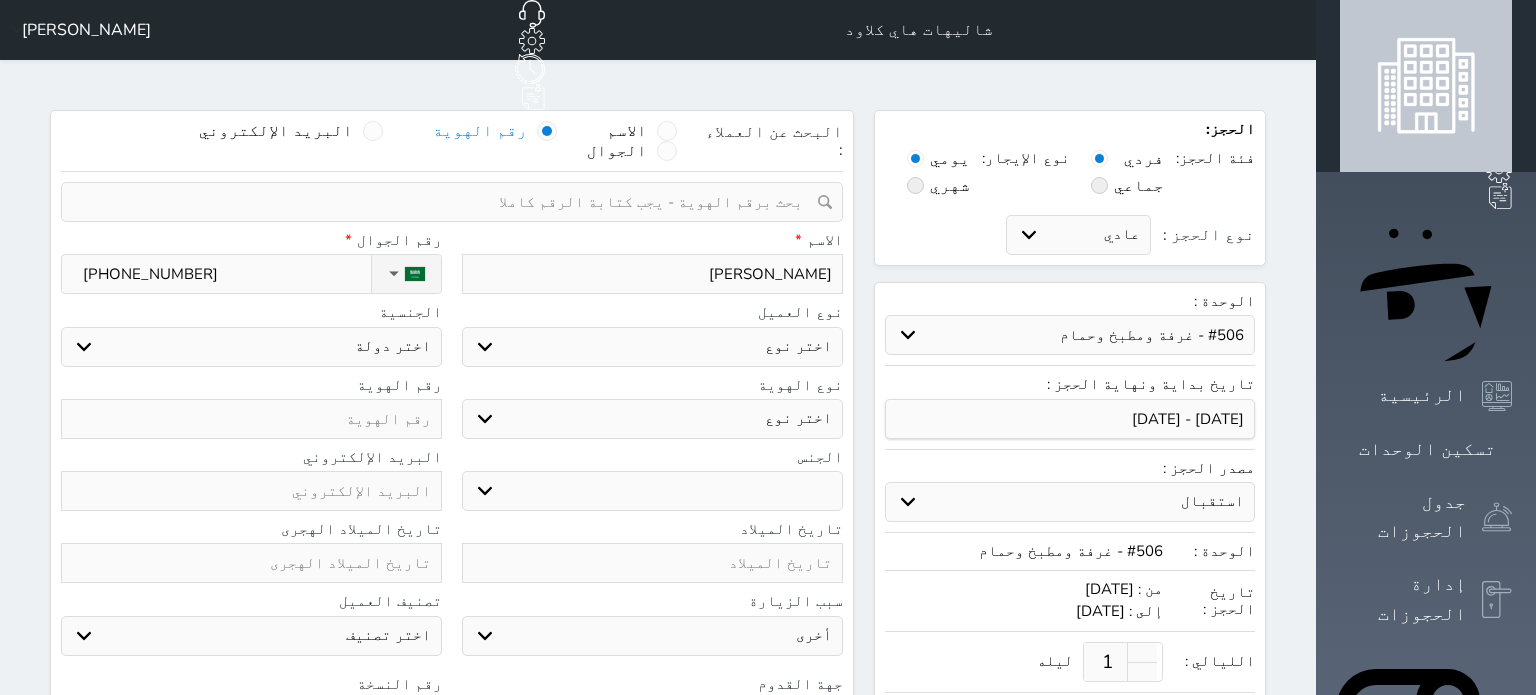 click on "اختر نوع   مواطن مواطن خليجي زائر مقيم" at bounding box center (652, 347) 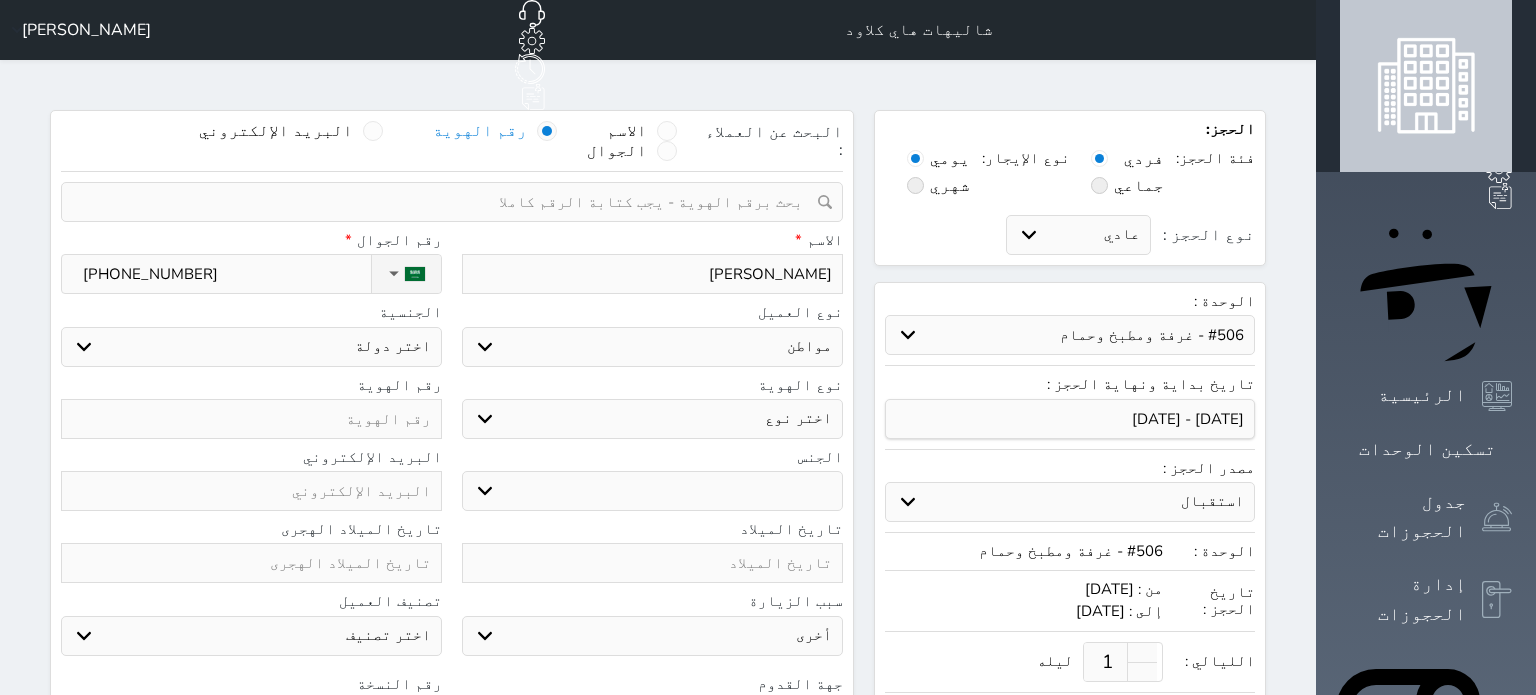 click on "اختر نوع   مواطن مواطن خليجي زائر مقيم" at bounding box center [652, 347] 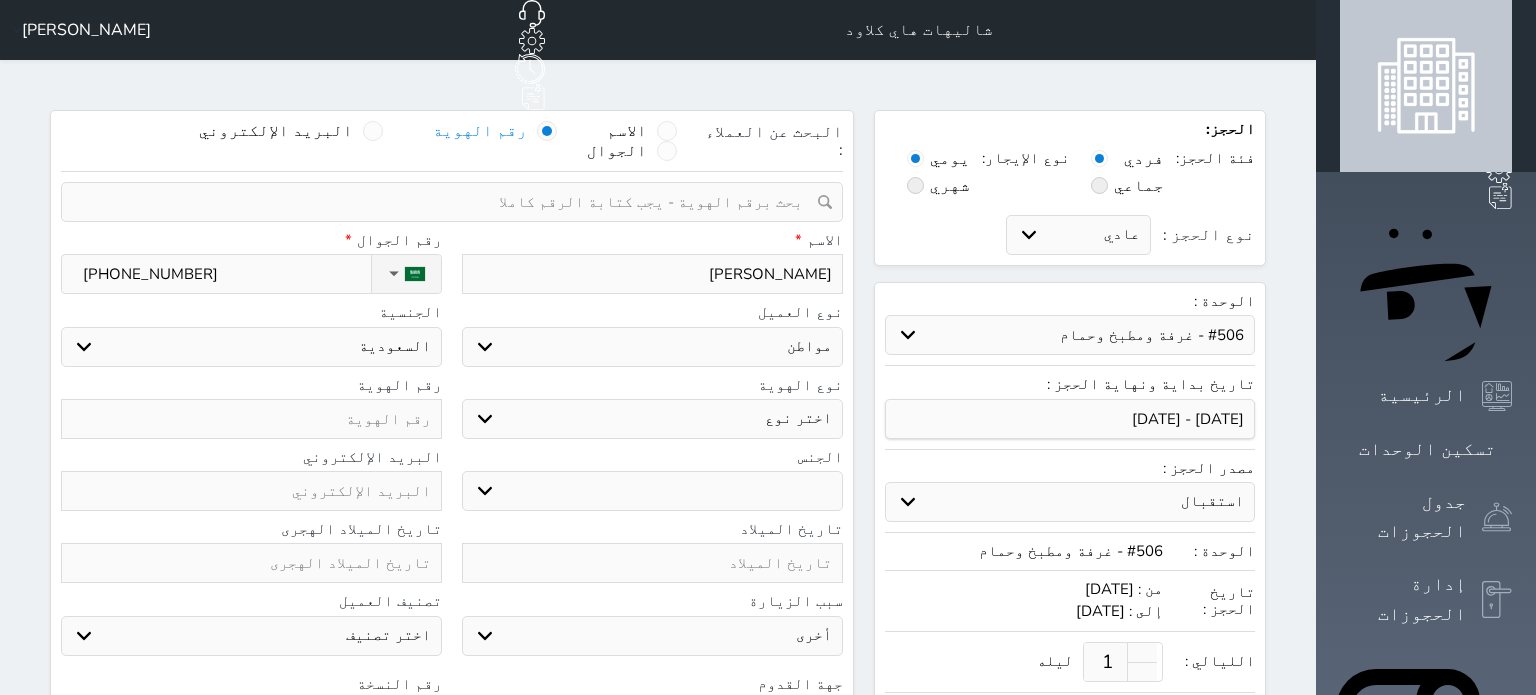 click on "اختر نوع   هوية وطنية هوية عائلية جواز السفر" at bounding box center [652, 419] 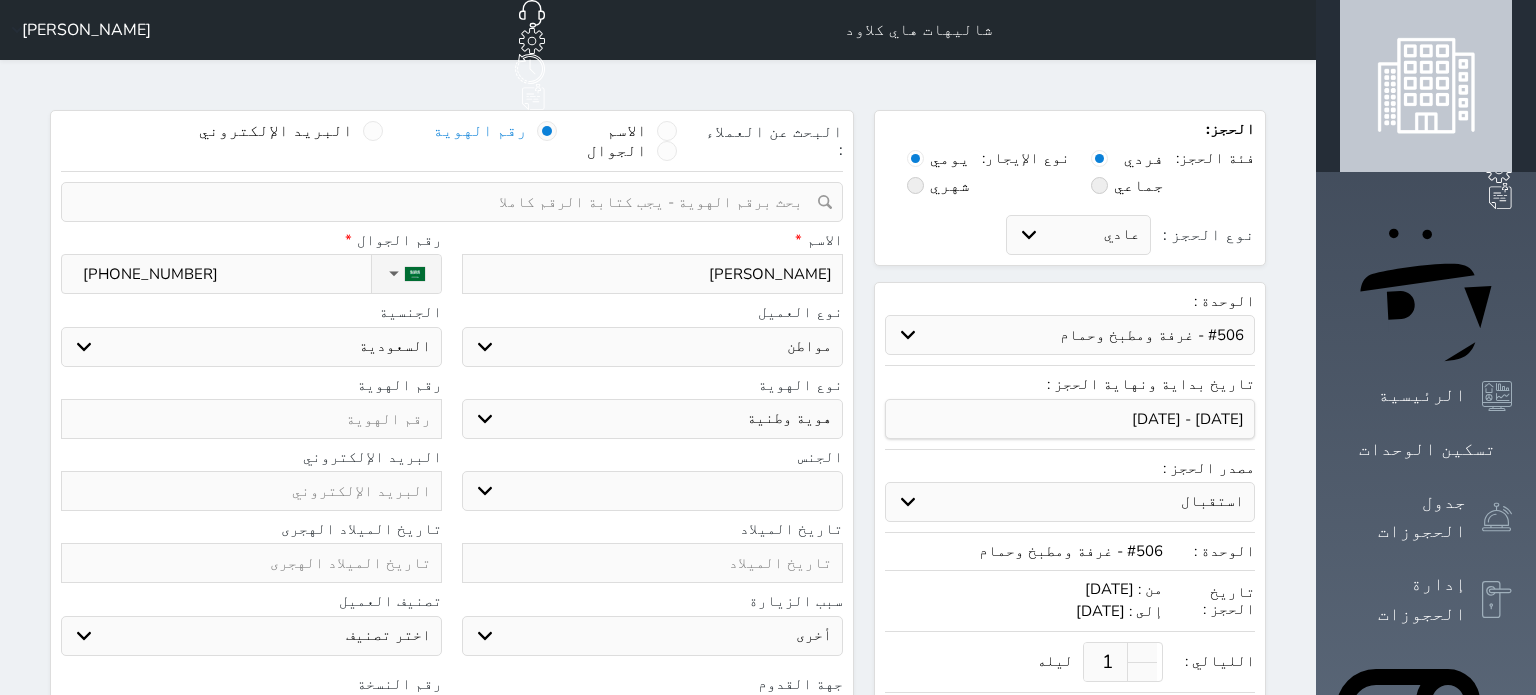 click on "اختر نوع   هوية وطنية هوية عائلية جواز السفر" at bounding box center (652, 419) 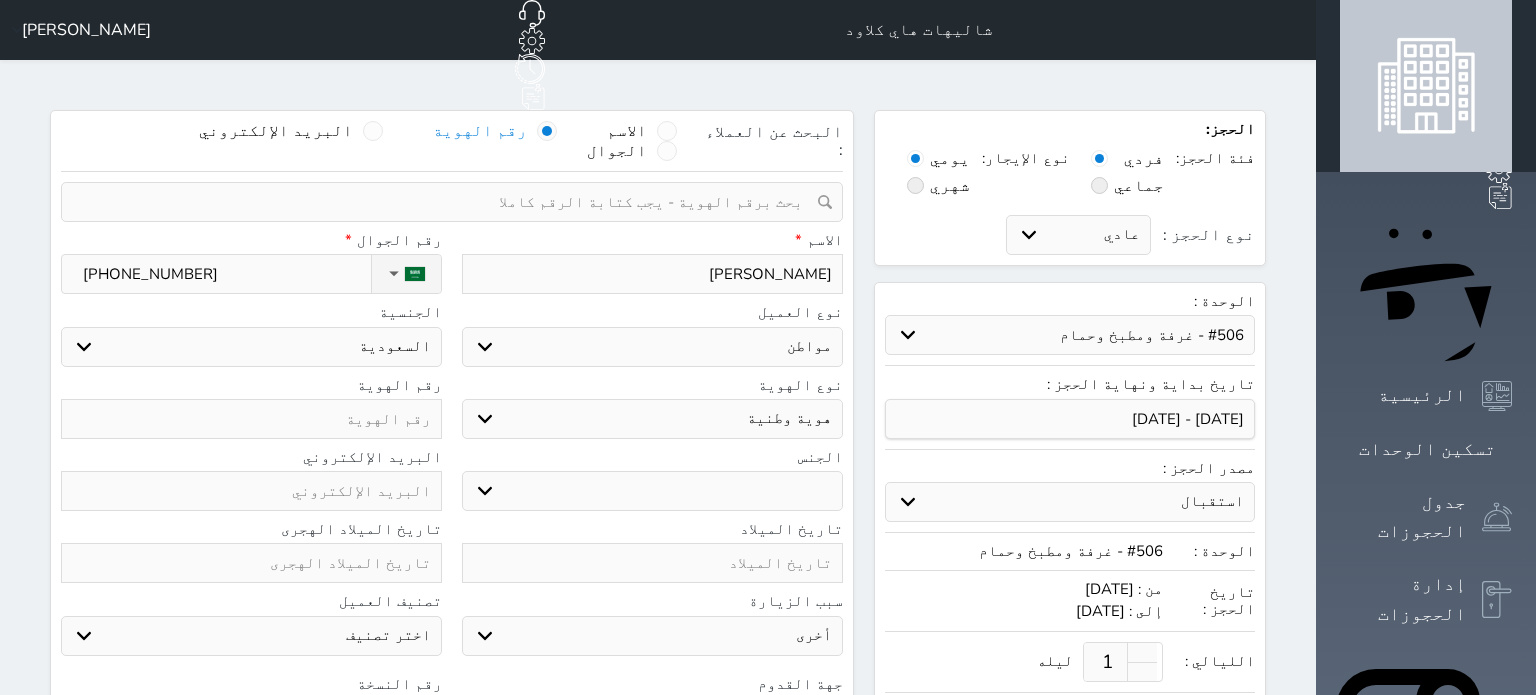 click on "ذكر   انثى" at bounding box center (652, 491) 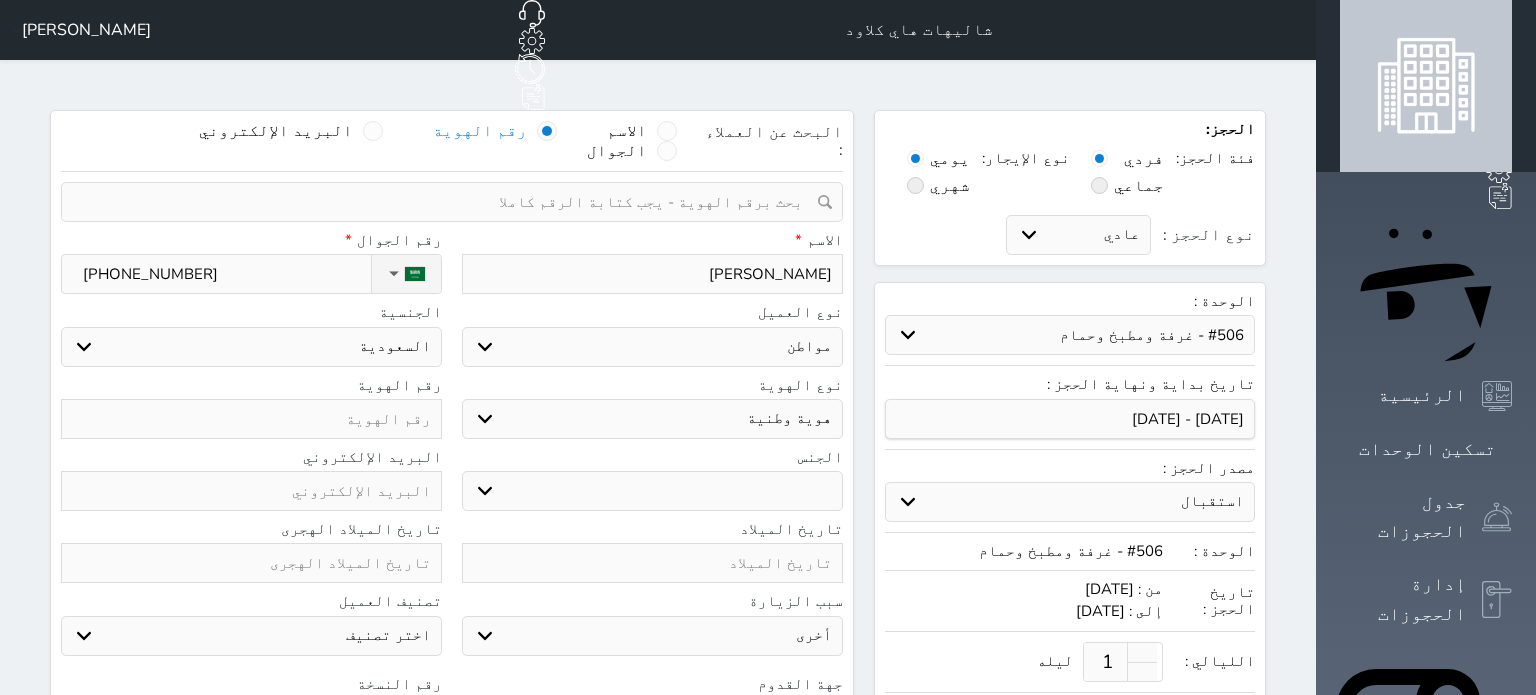click at bounding box center [251, 419] 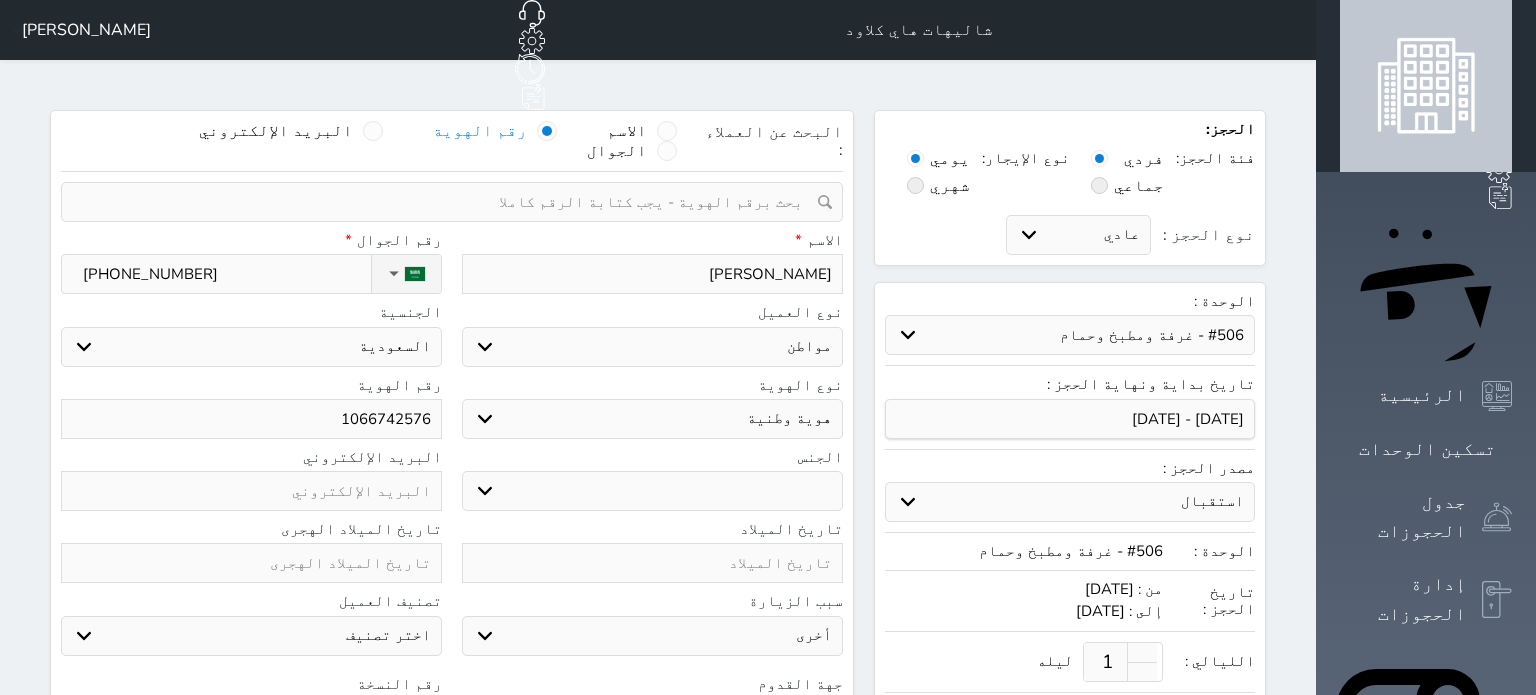 click at bounding box center (251, 563) 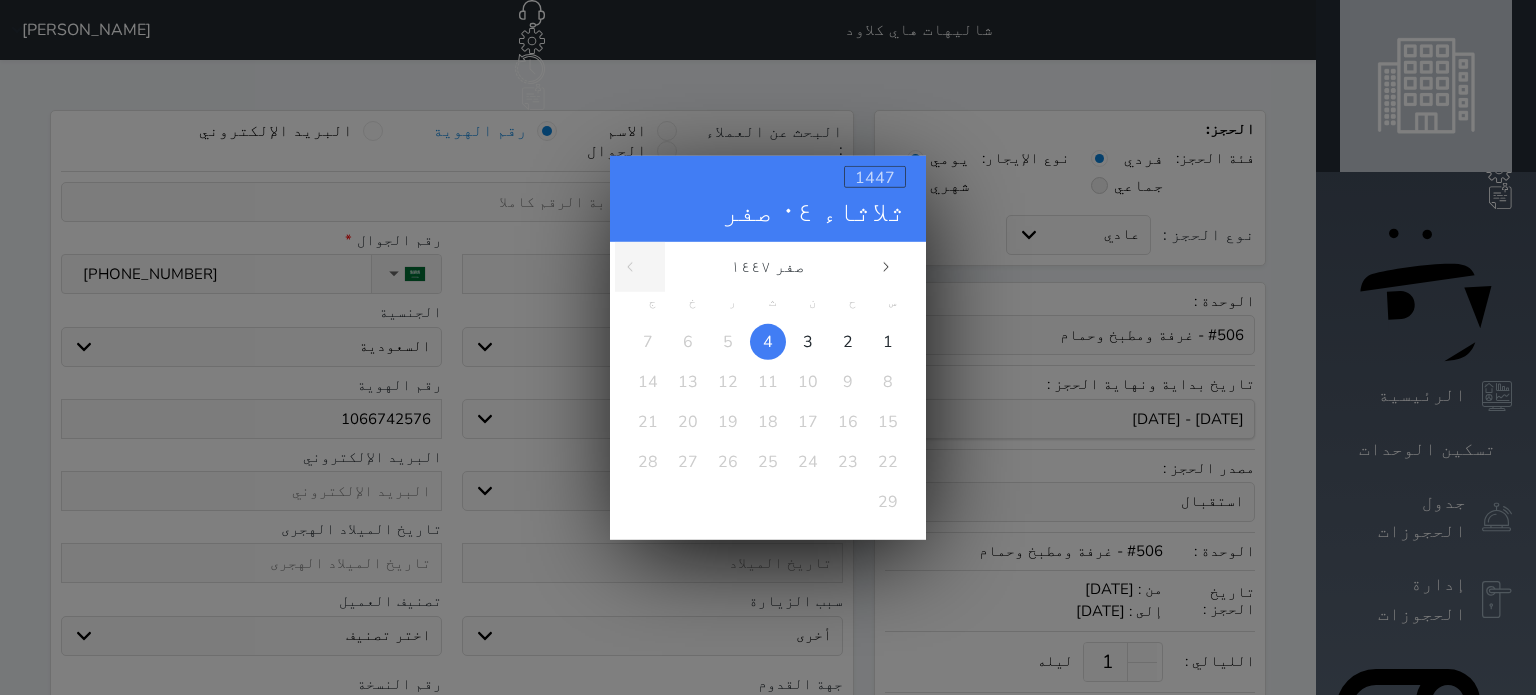 click on "1447" at bounding box center [875, 177] 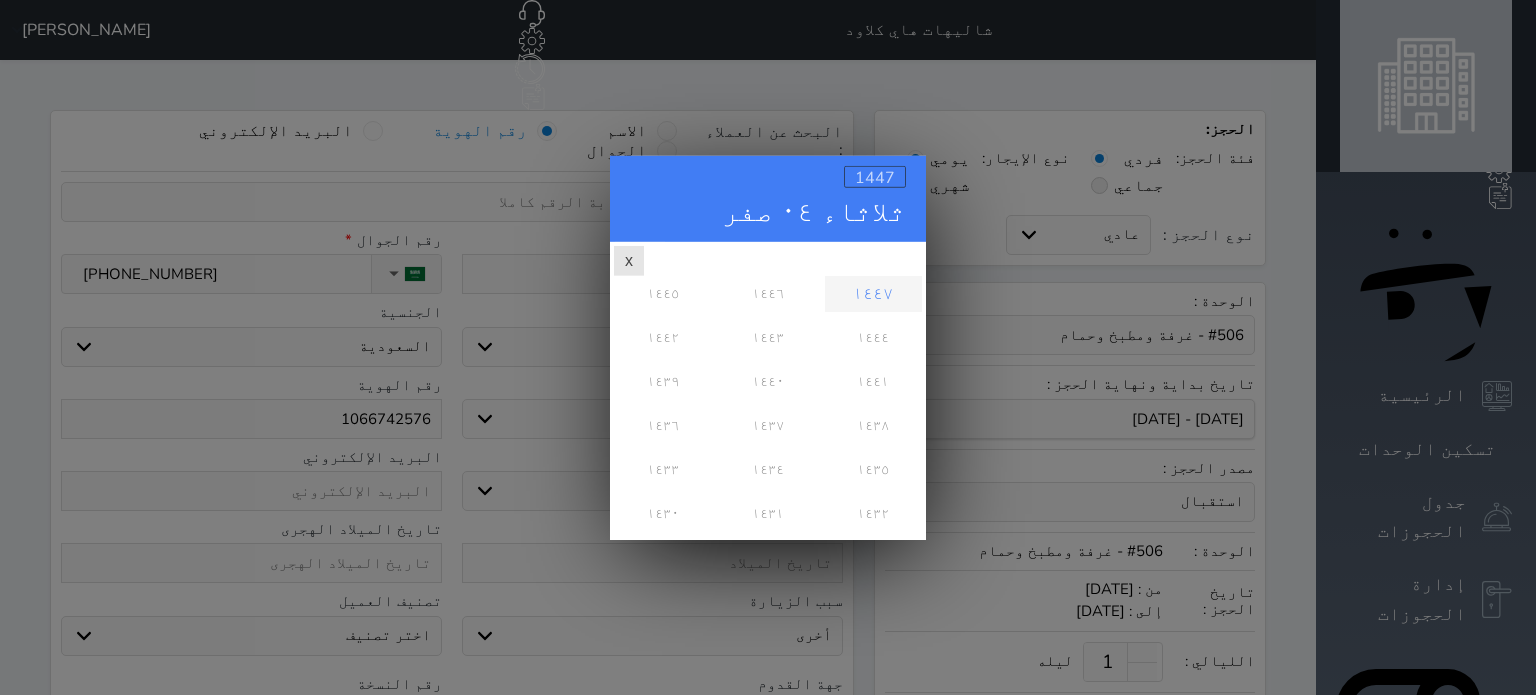 scroll, scrollTop: 0, scrollLeft: 0, axis: both 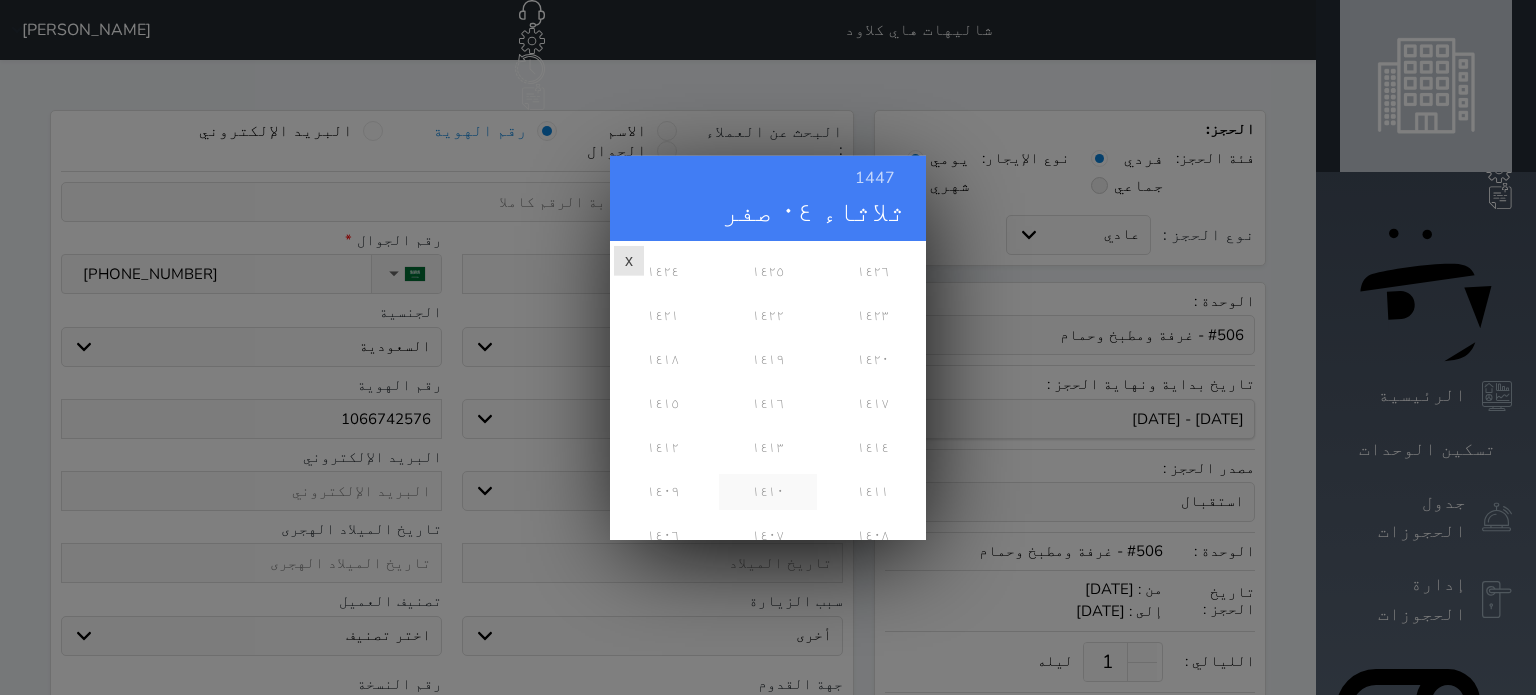 click on "١٤١٠" at bounding box center [767, 491] 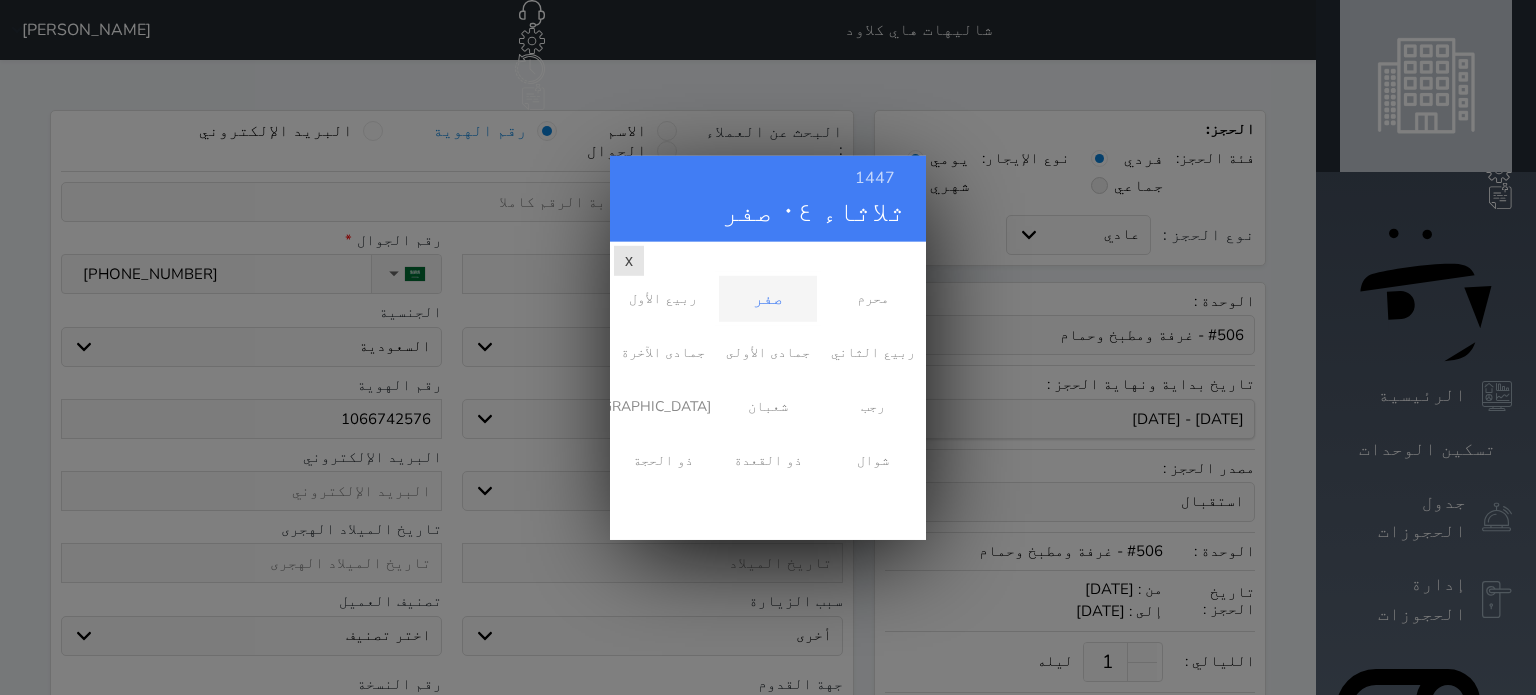 scroll, scrollTop: 0, scrollLeft: 0, axis: both 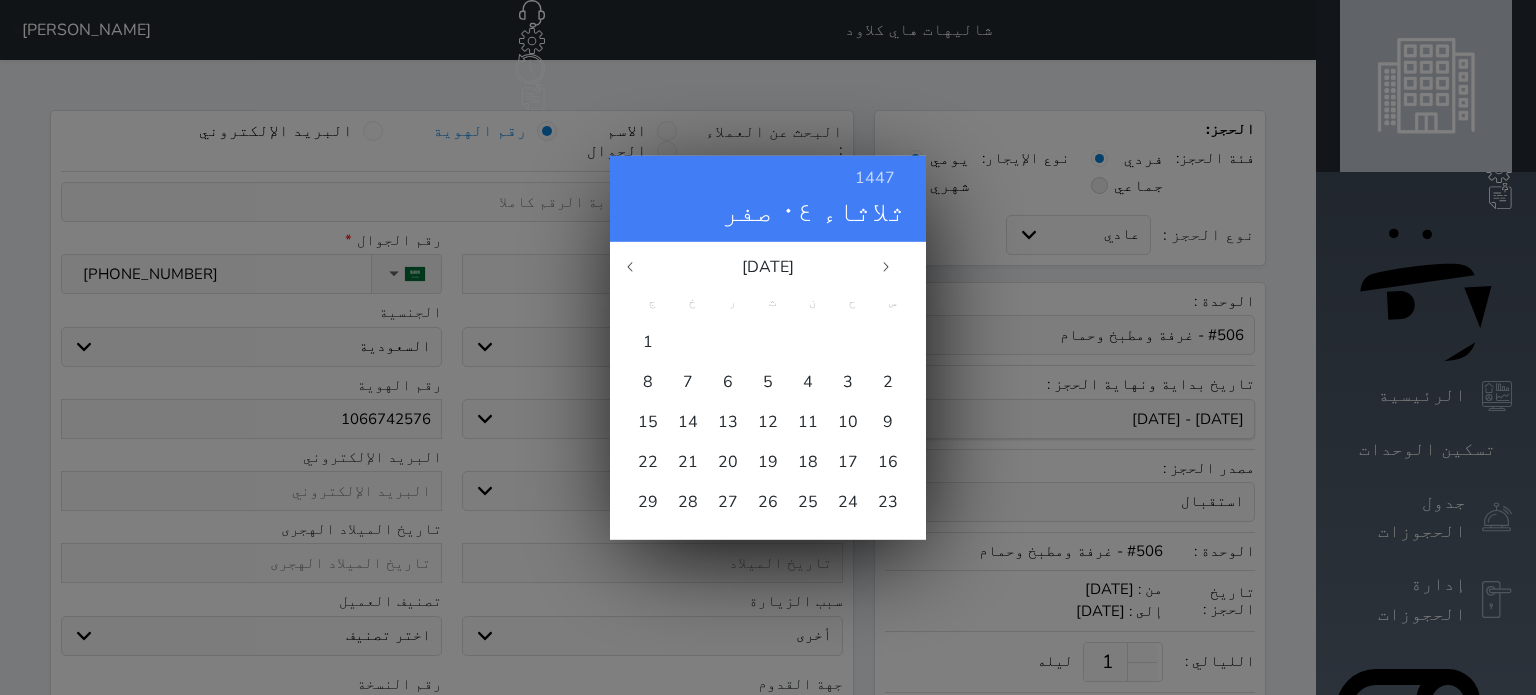 click on "ثلاثاء ٠٤ صفر" at bounding box center [768, 211] 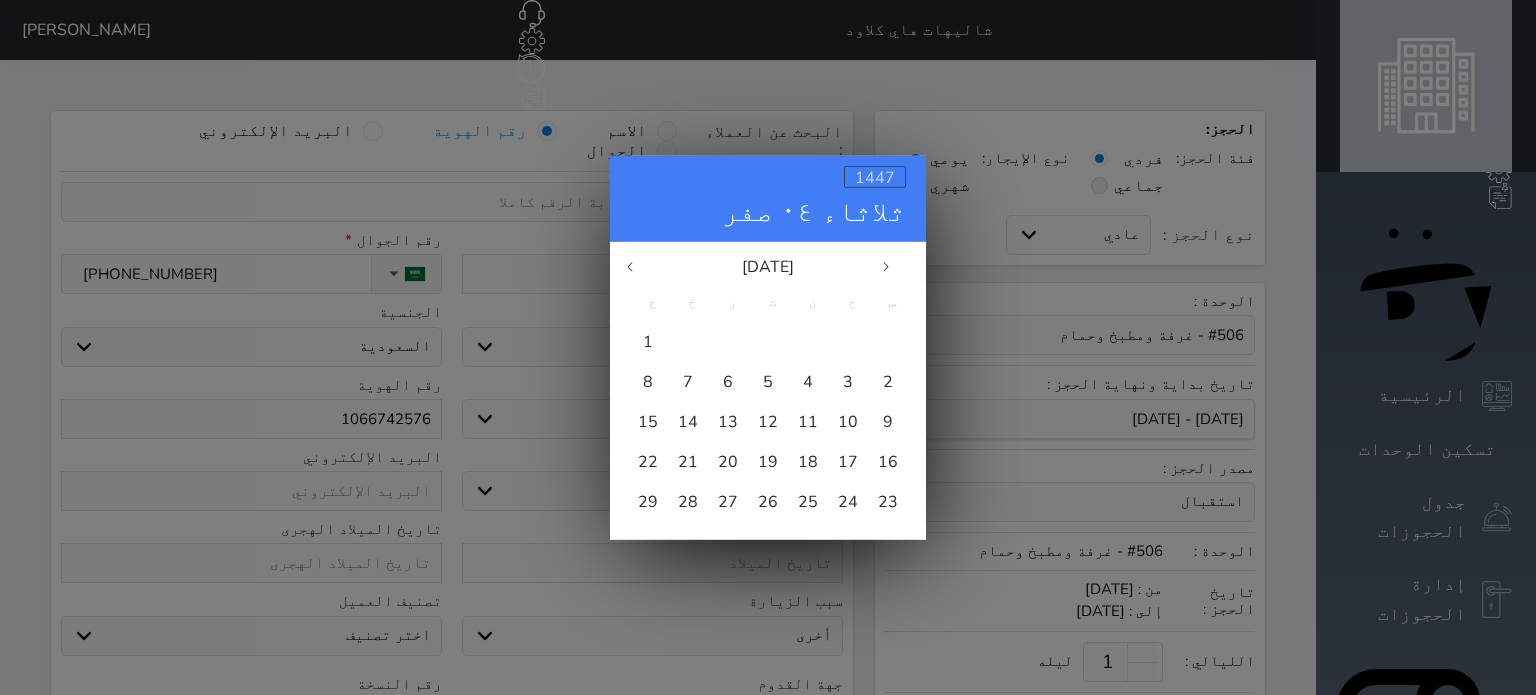 click on "1447" at bounding box center (875, 177) 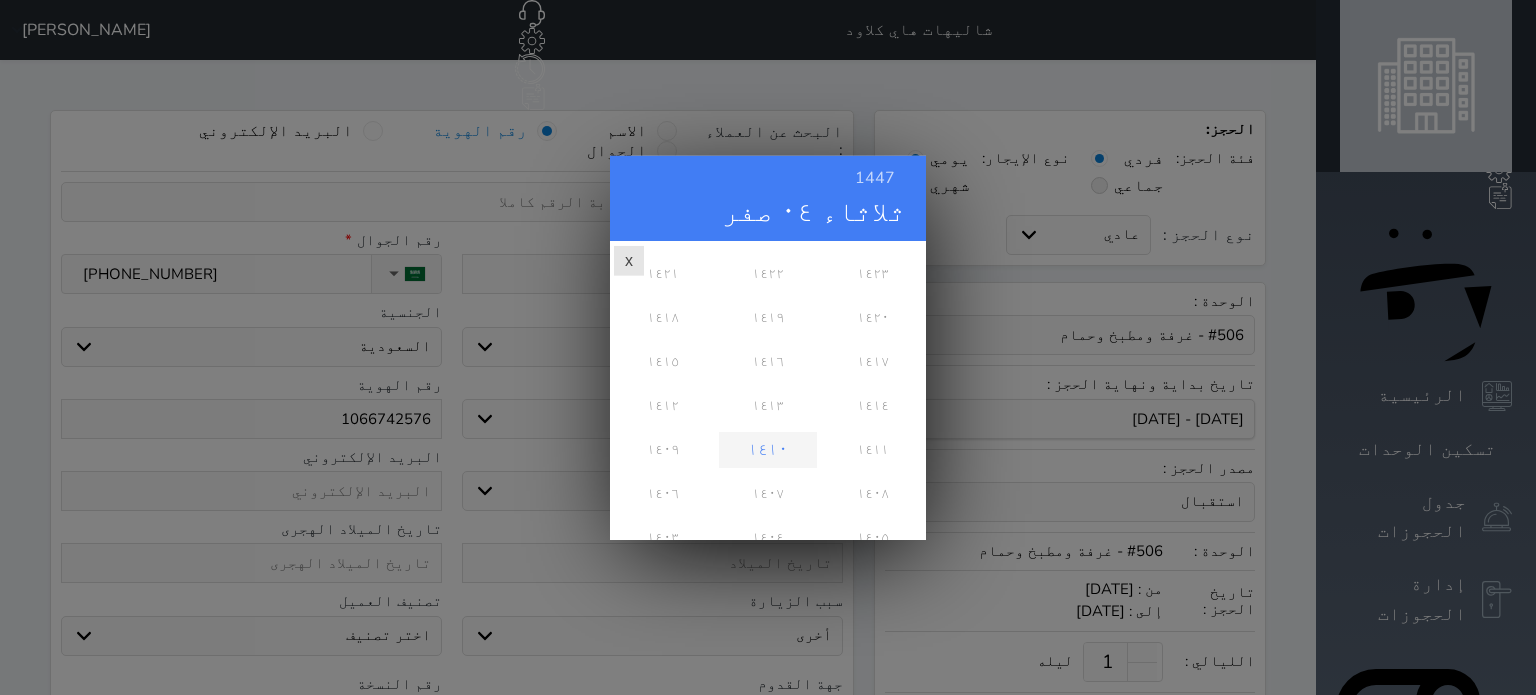 scroll, scrollTop: 393, scrollLeft: 0, axis: vertical 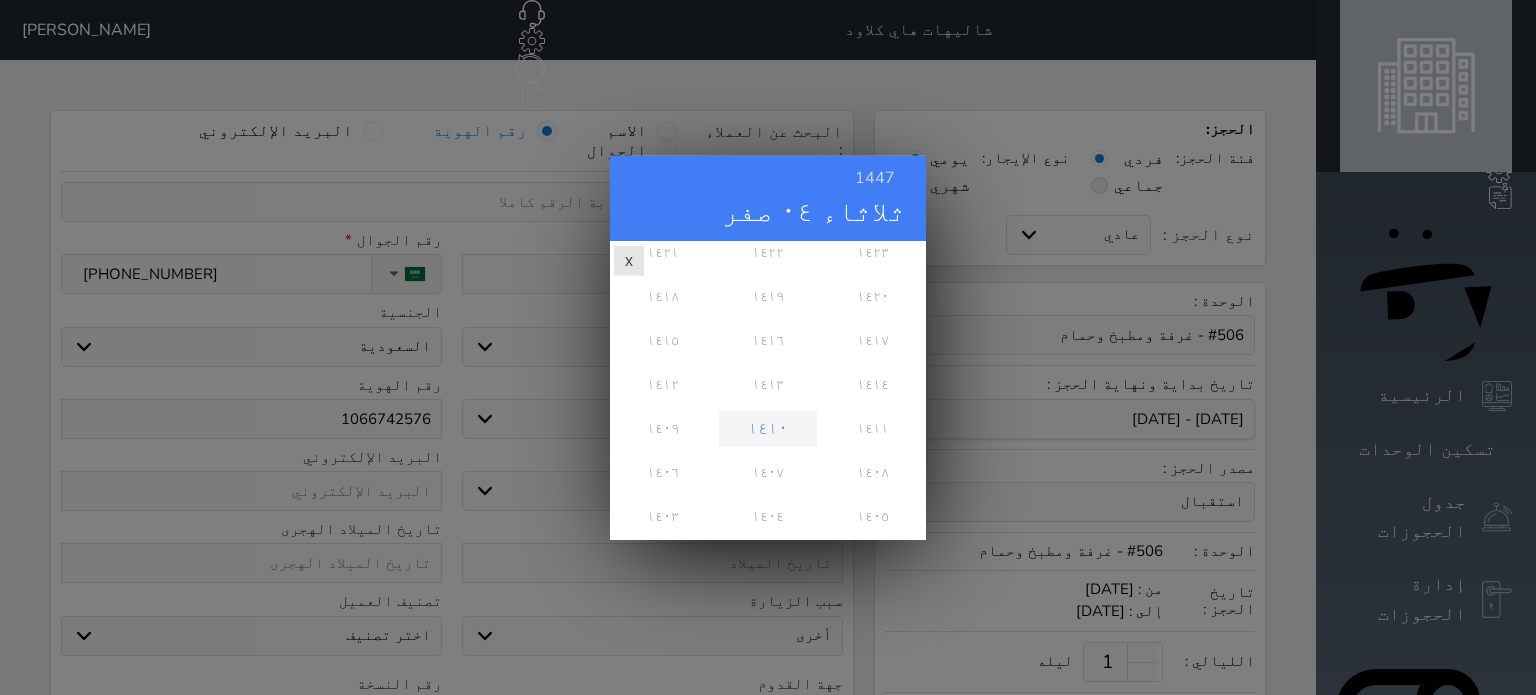click on "١٤١٠" at bounding box center (767, 428) 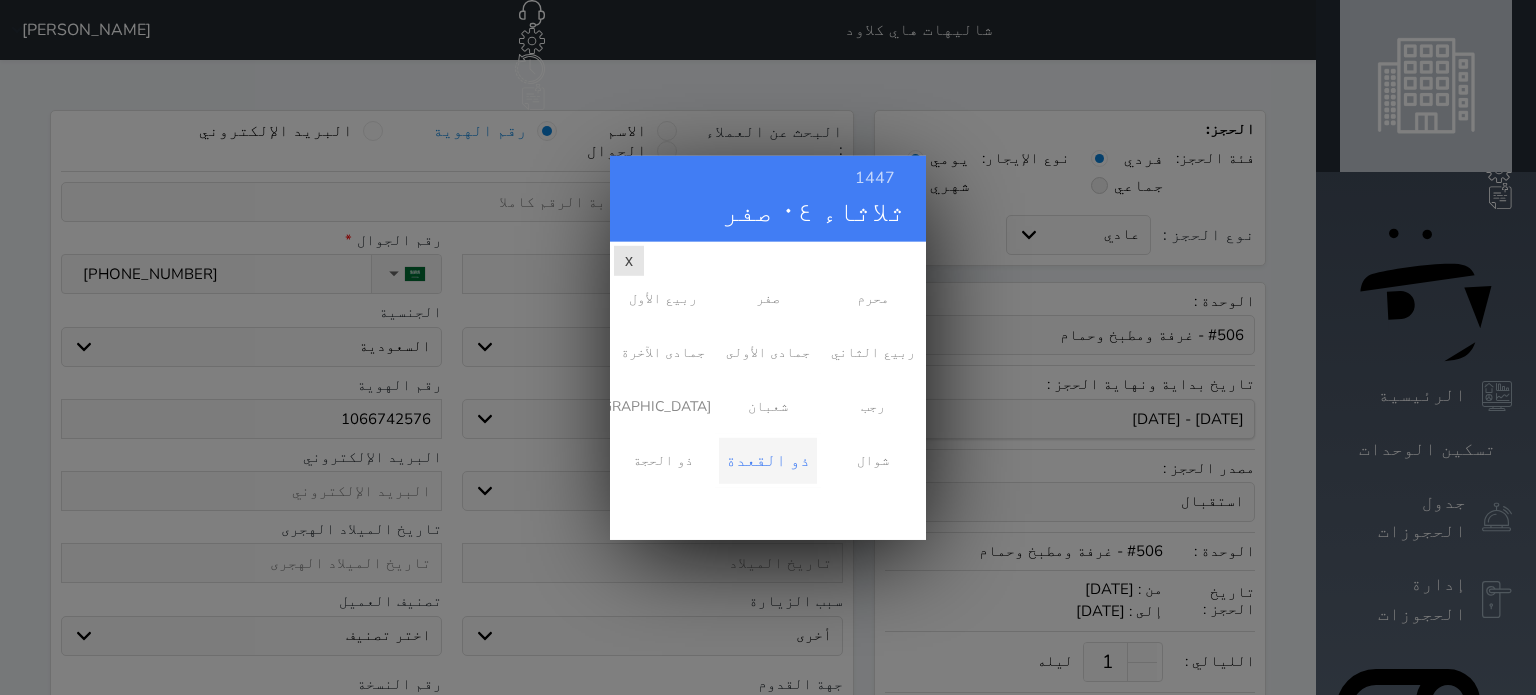 scroll, scrollTop: 0, scrollLeft: 0, axis: both 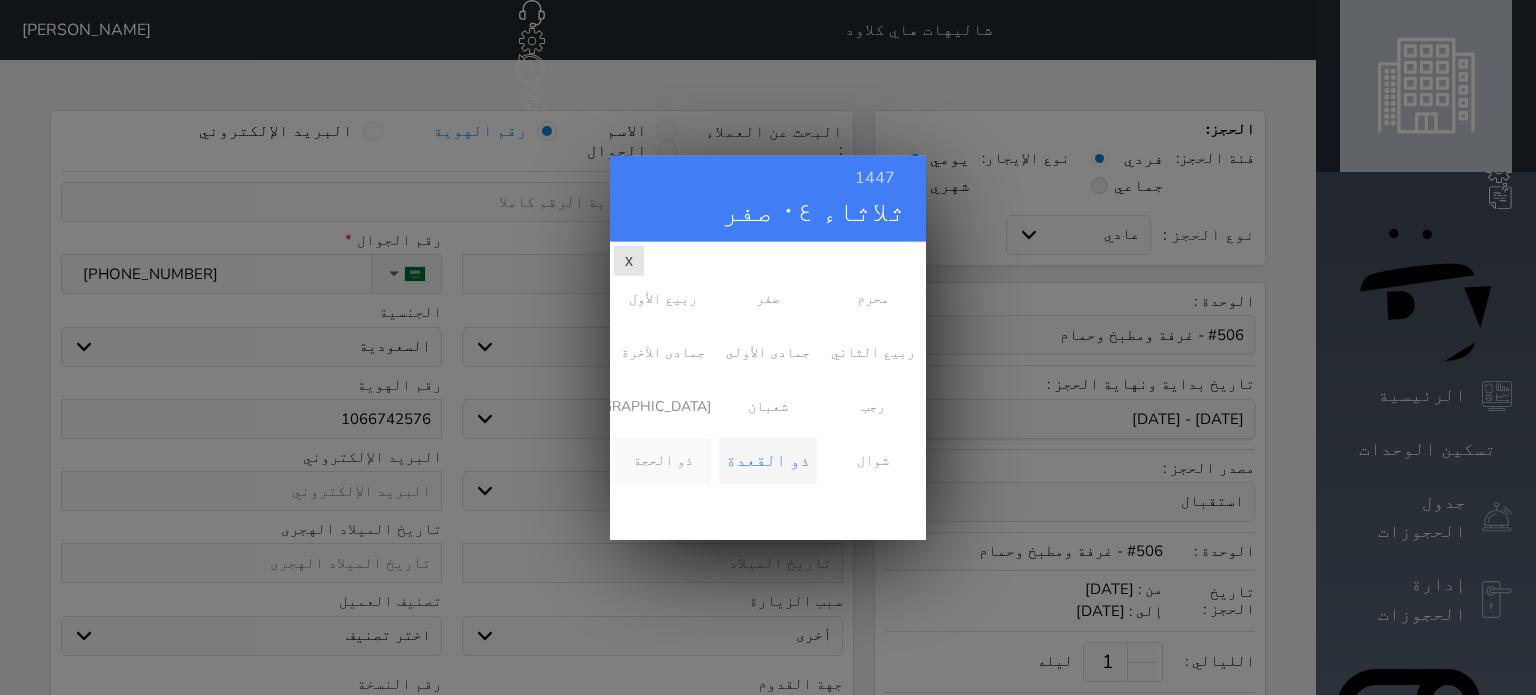 click on "ذو الحجة" at bounding box center (662, 460) 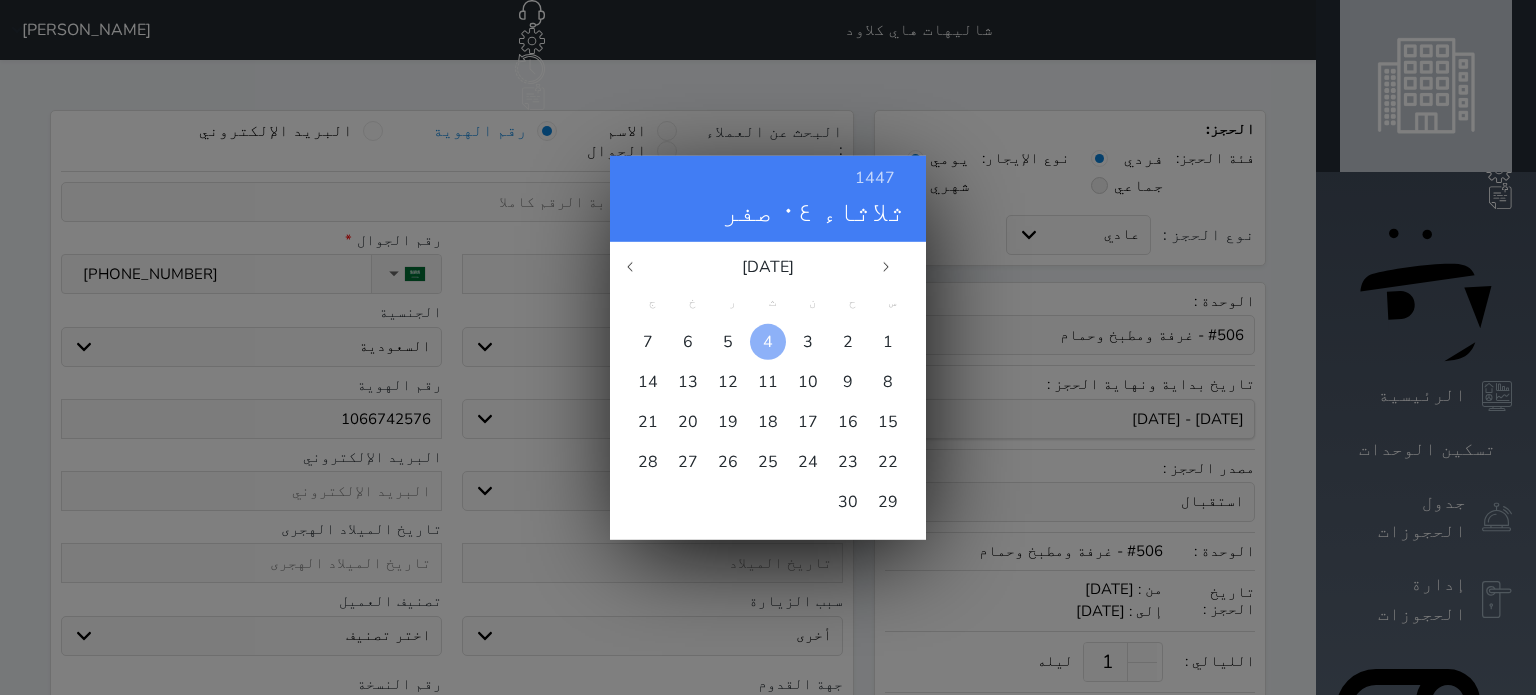 click at bounding box center [768, 341] 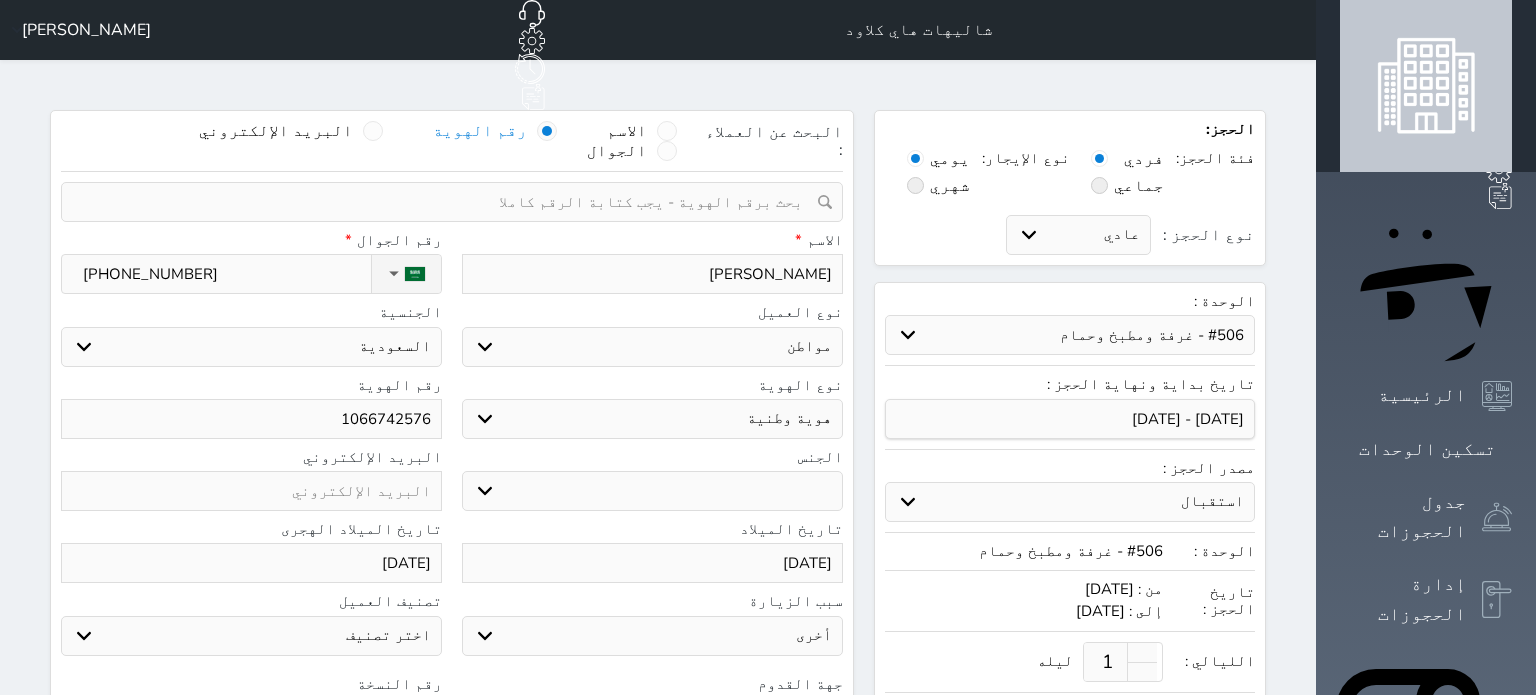 click on "الوحدة :   حدد الوحدة
#506 - غرفة ومطبخ وحمام
#504 - ثلاث غرف
#501 - ثلاث غرف
تاريخ بداية ونهاية الحجز :       مصدر الحجز :   استقبال الموقع الإلكتروني بوكينج المسافر اكسبيديا مواقع التواصل الإجتماعي اويو اخرى       الوحدة :   #506 - غرفة ومطبخ وحمام   تاريخ الحجز :   من : [DATE]   إلى : [DATE]     الليالي :     1     ليله    سعر الحجز :   648.31" at bounding box center (1070, 506) 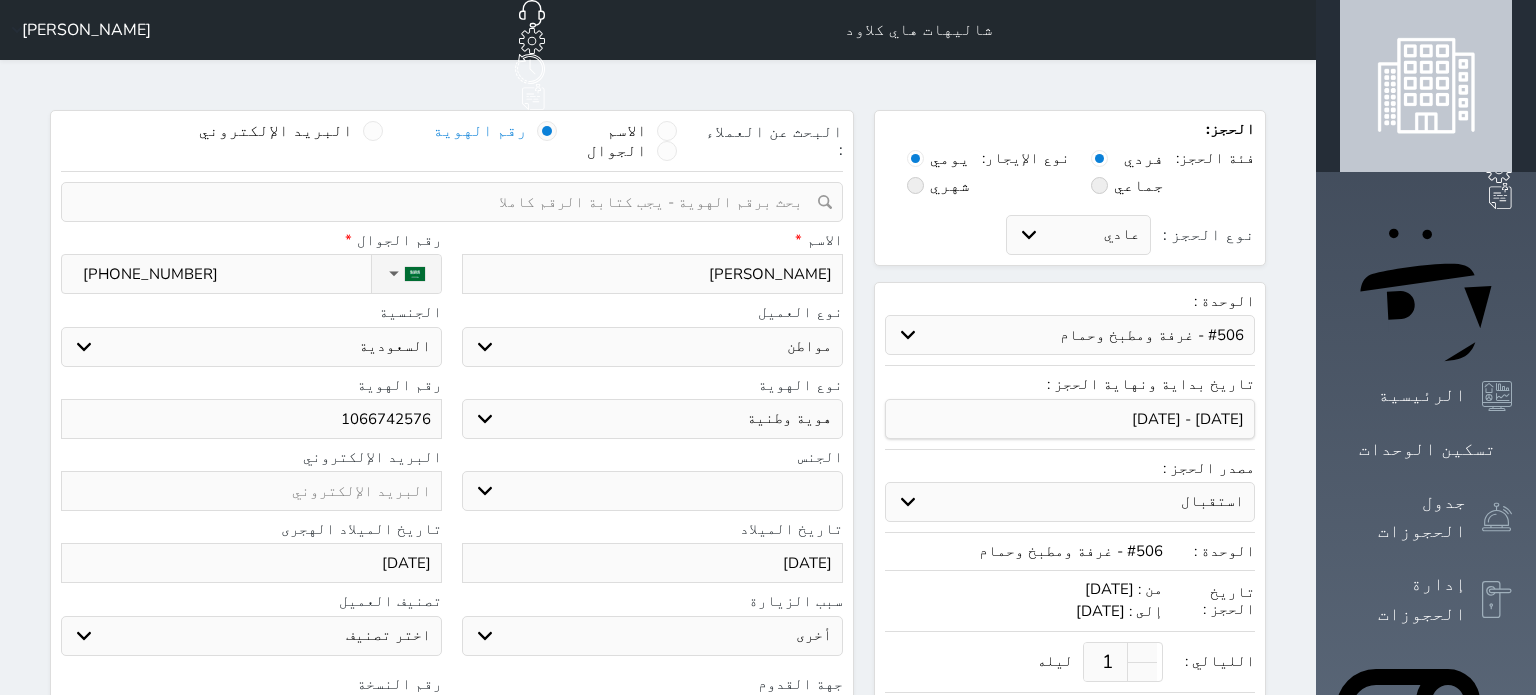 click on "اختر نوع   هوية وطنية هوية عائلية جواز السفر" at bounding box center [652, 419] 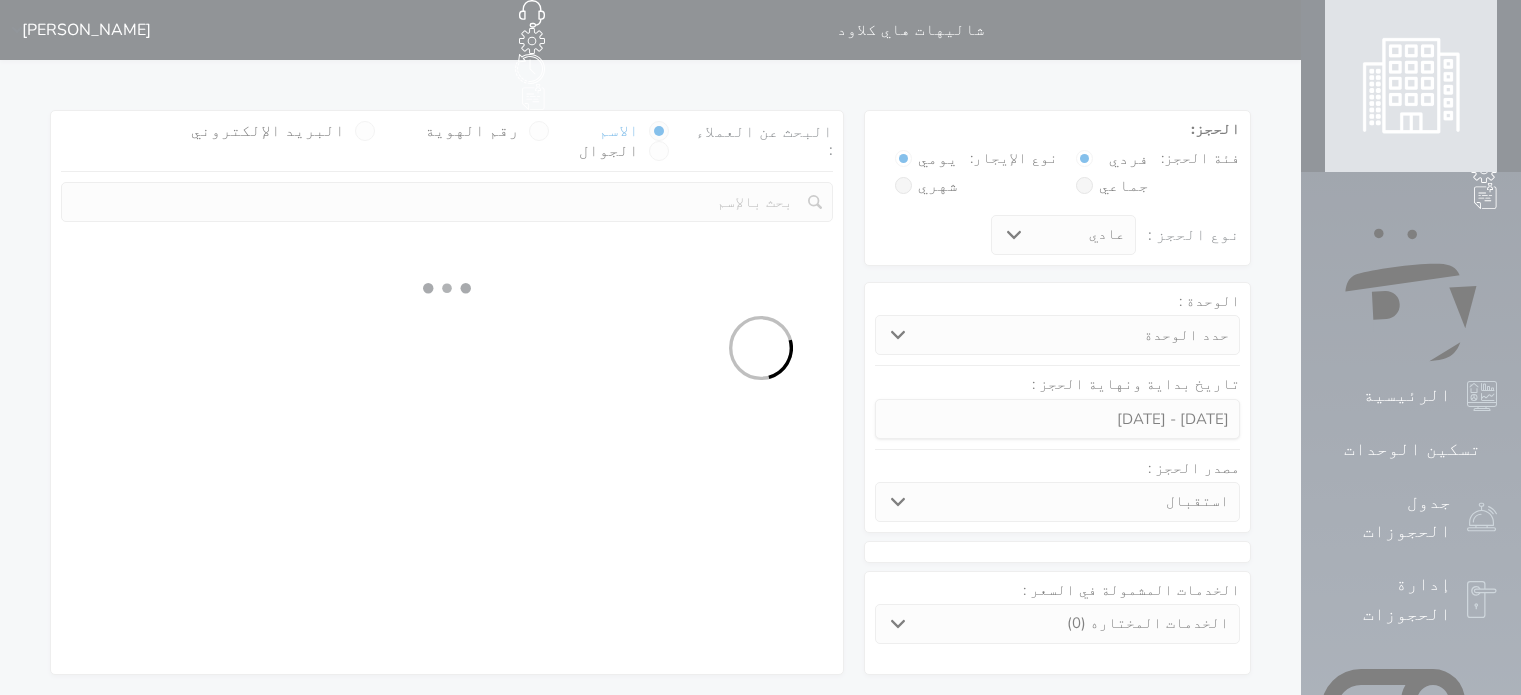 scroll, scrollTop: 0, scrollLeft: 0, axis: both 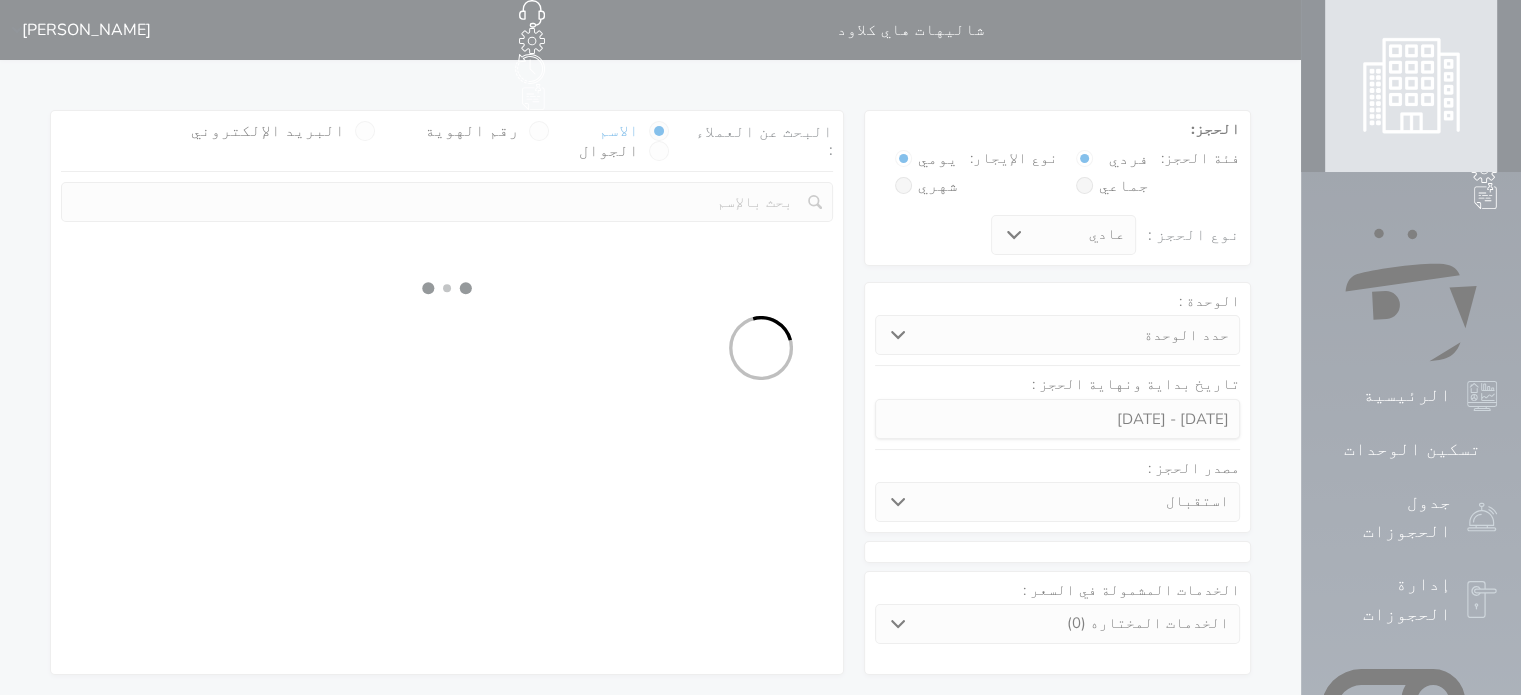 select on "98835" 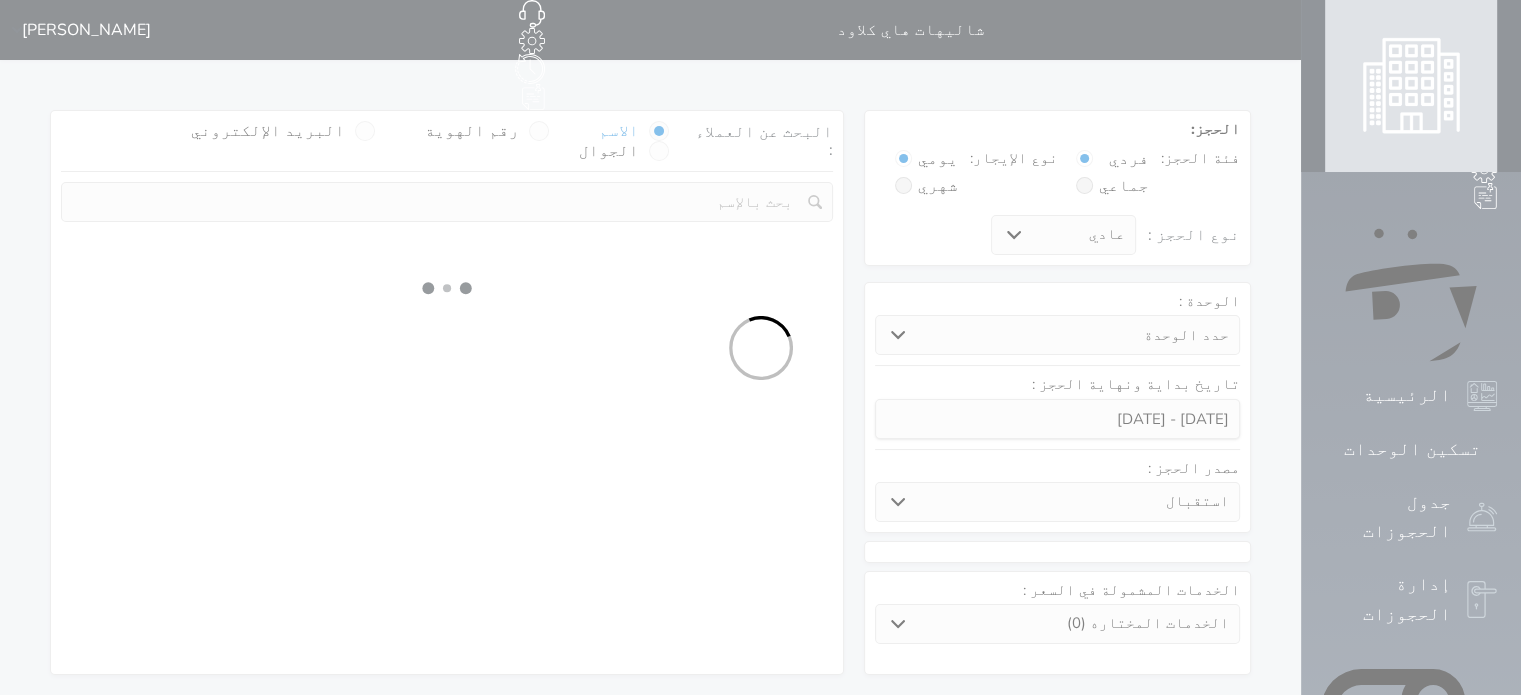 select on "1" 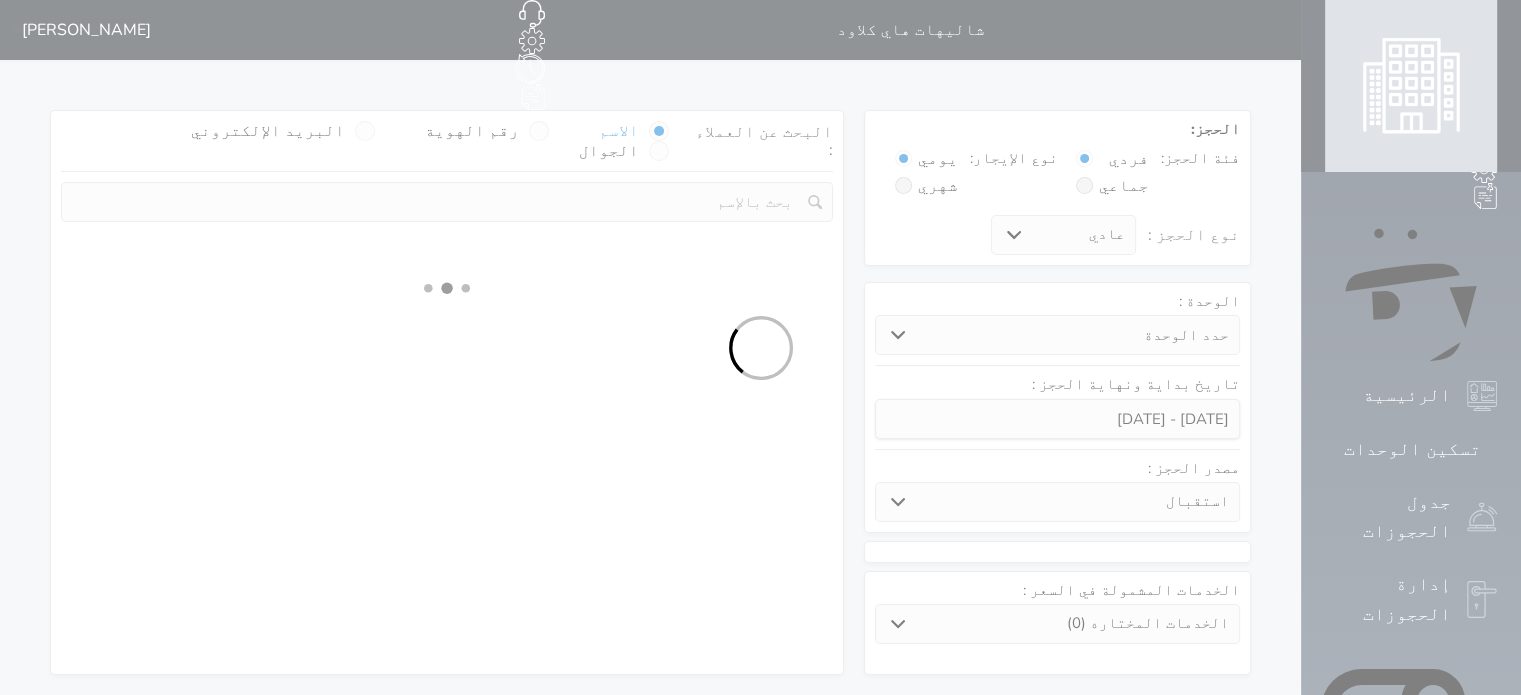 select on "113" 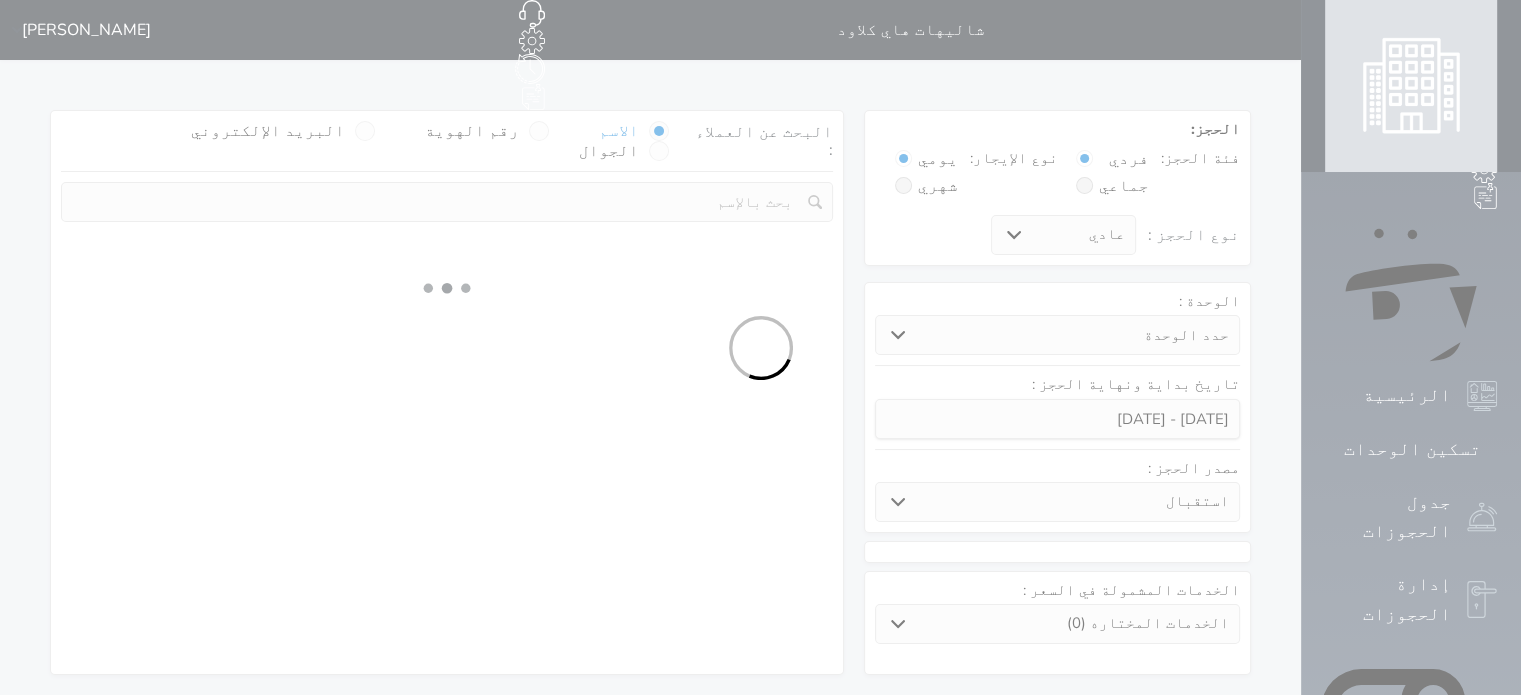 select on "1" 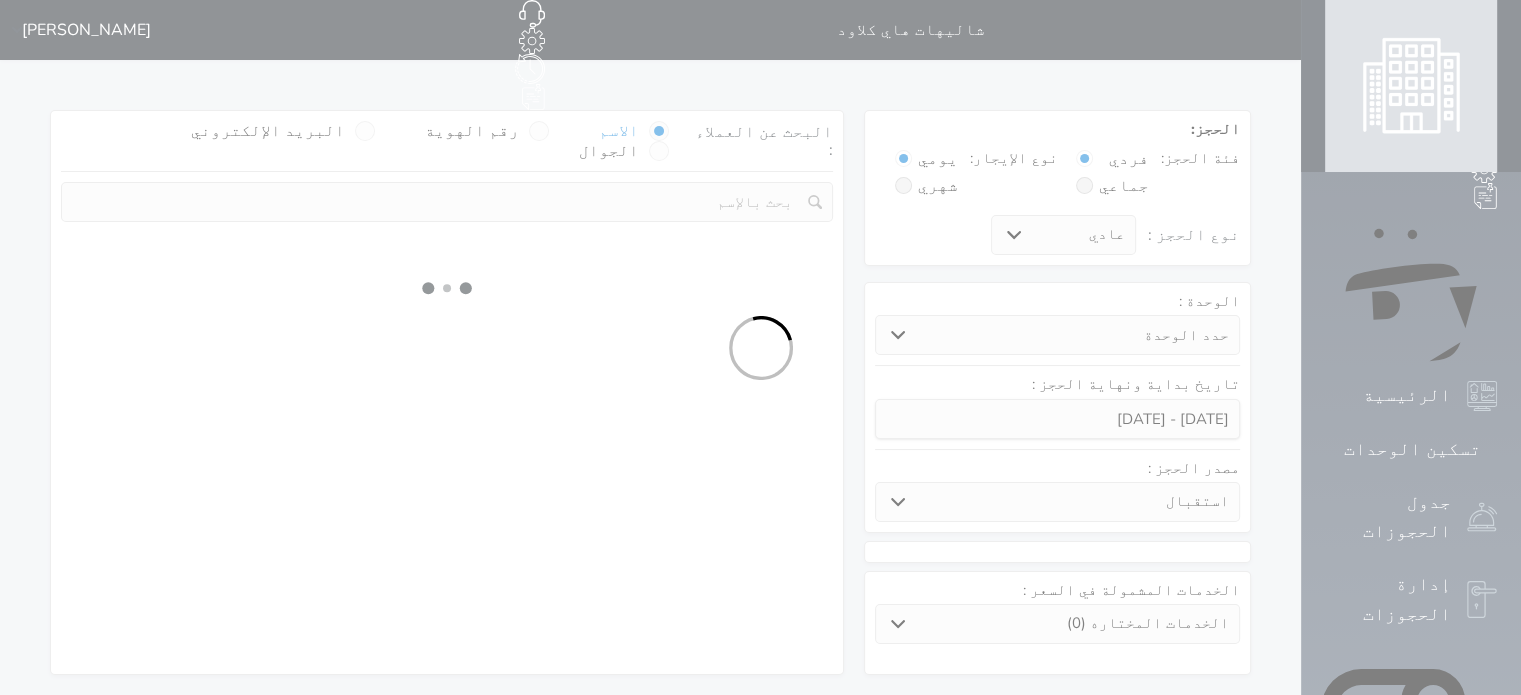 select 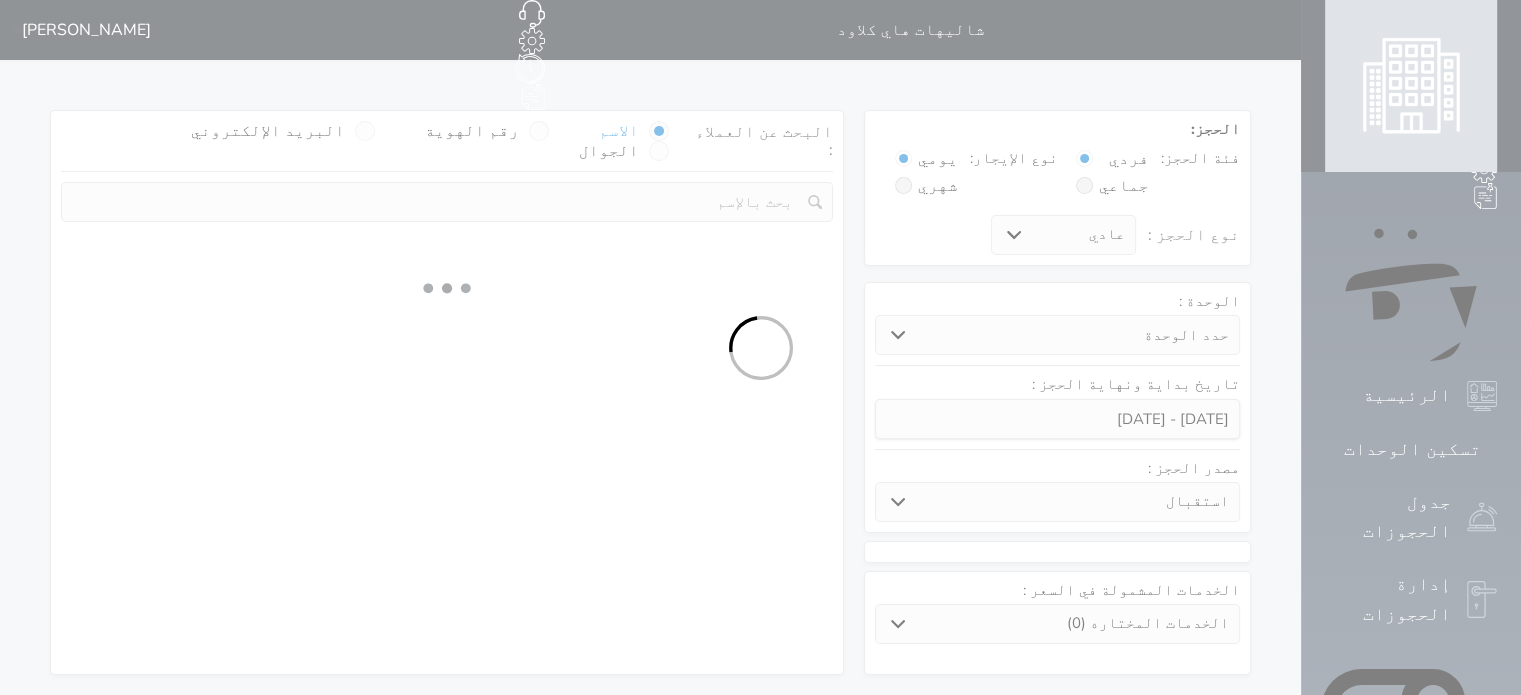 select on "7" 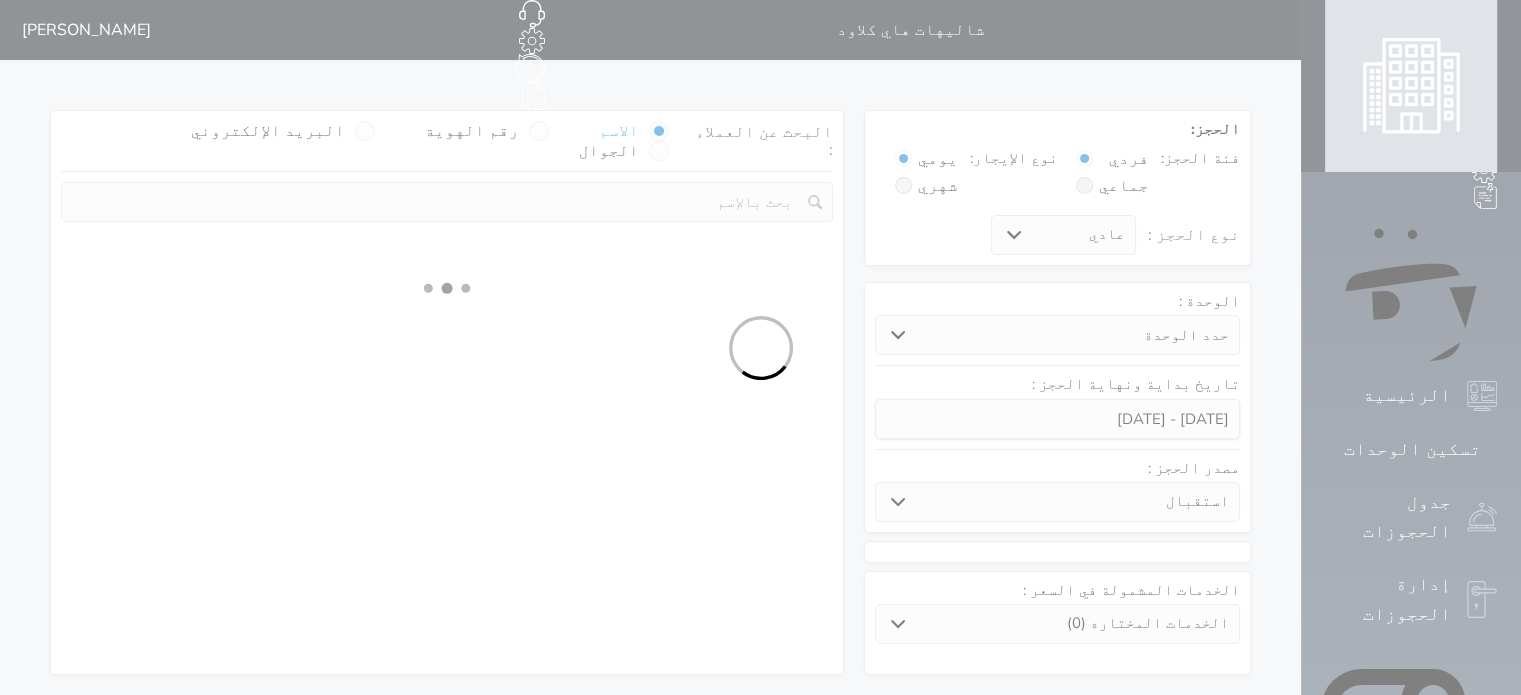 select 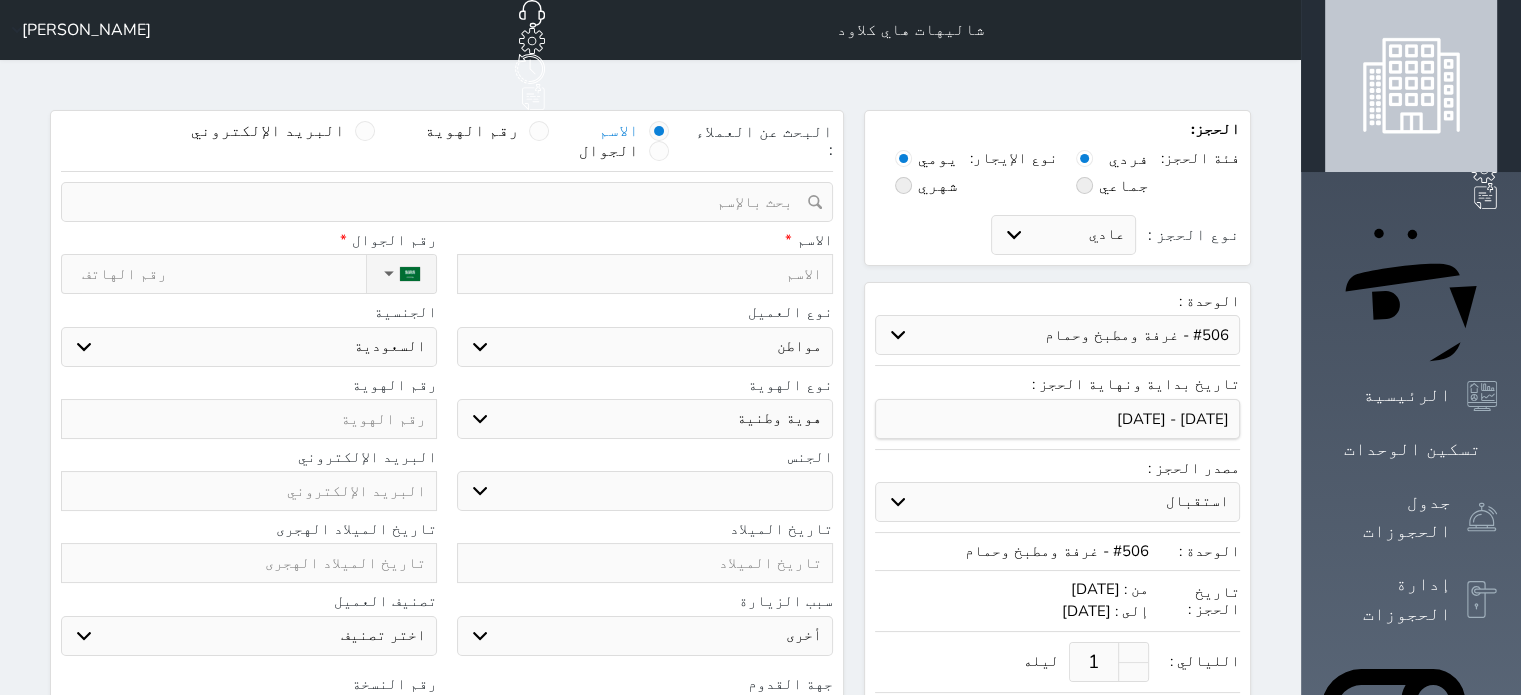 select 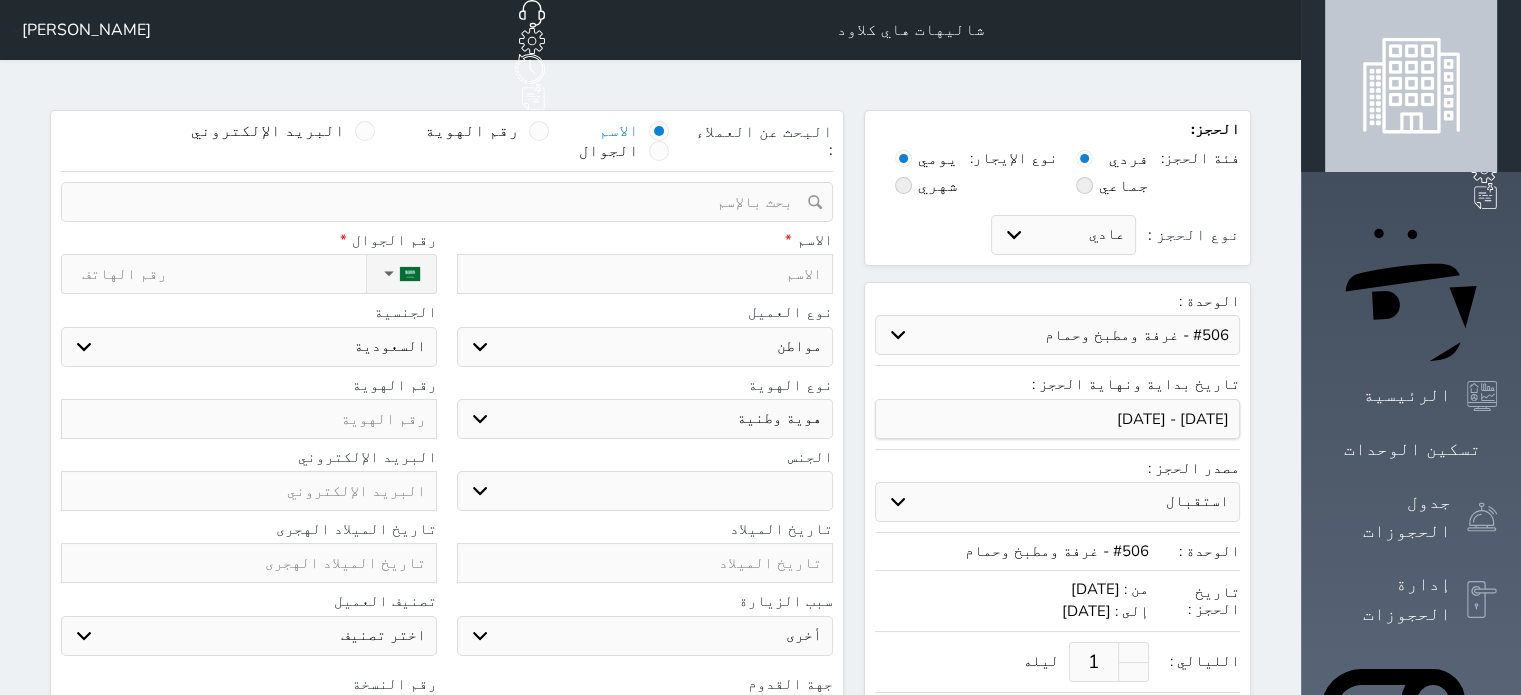 select 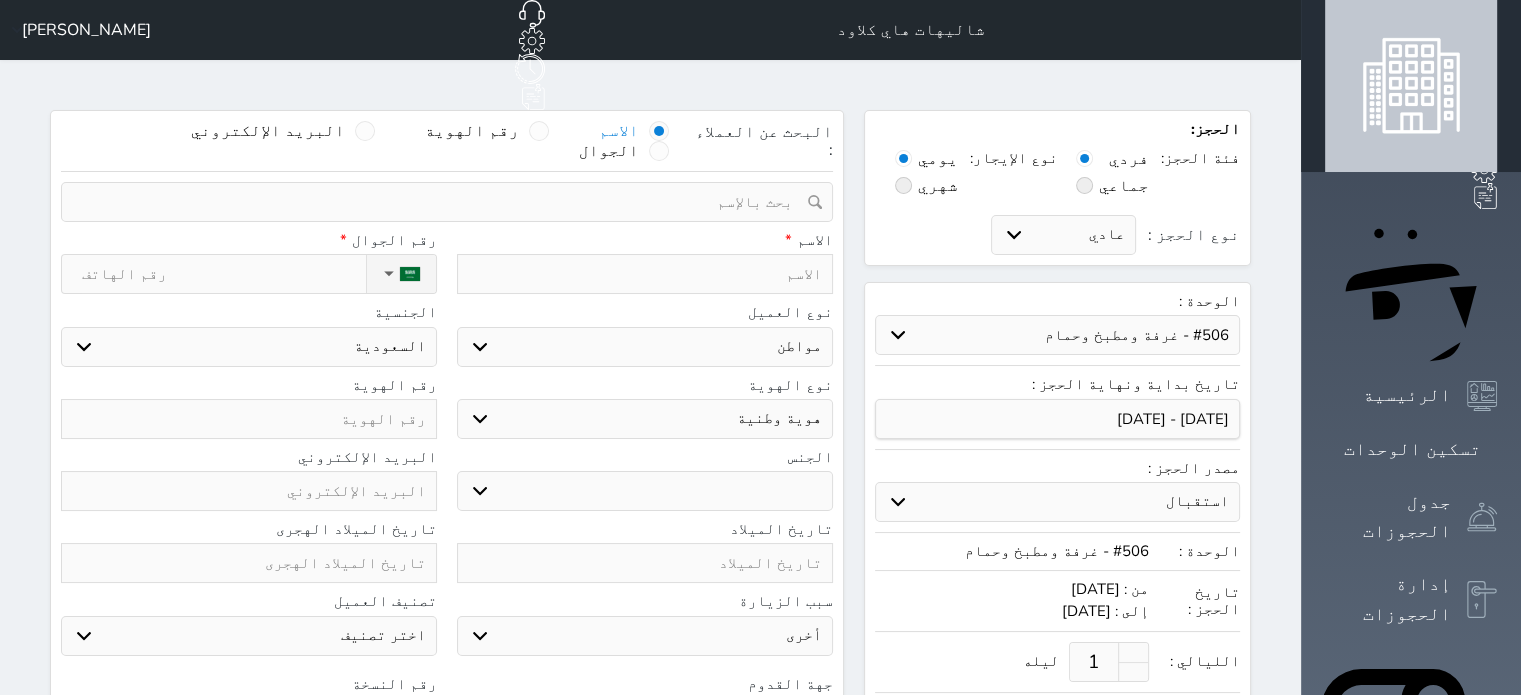 select 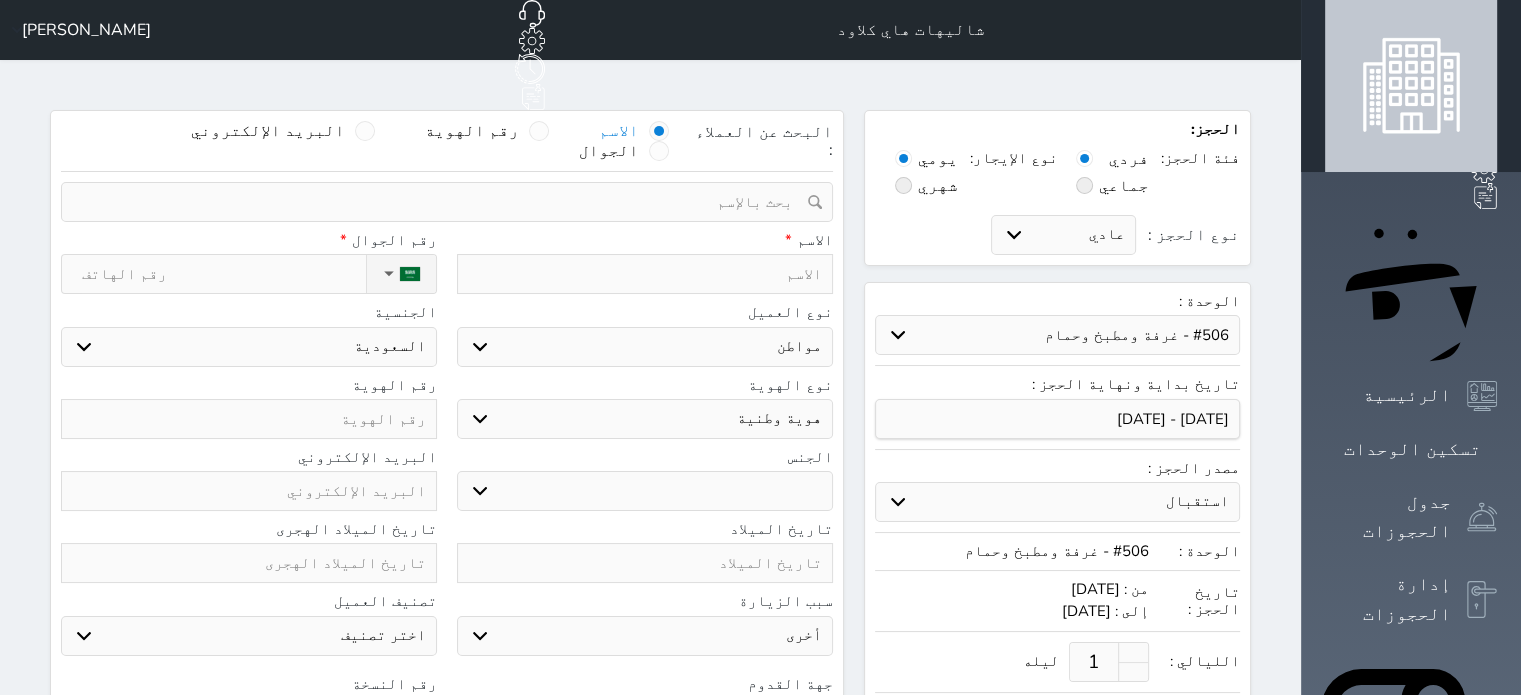 select 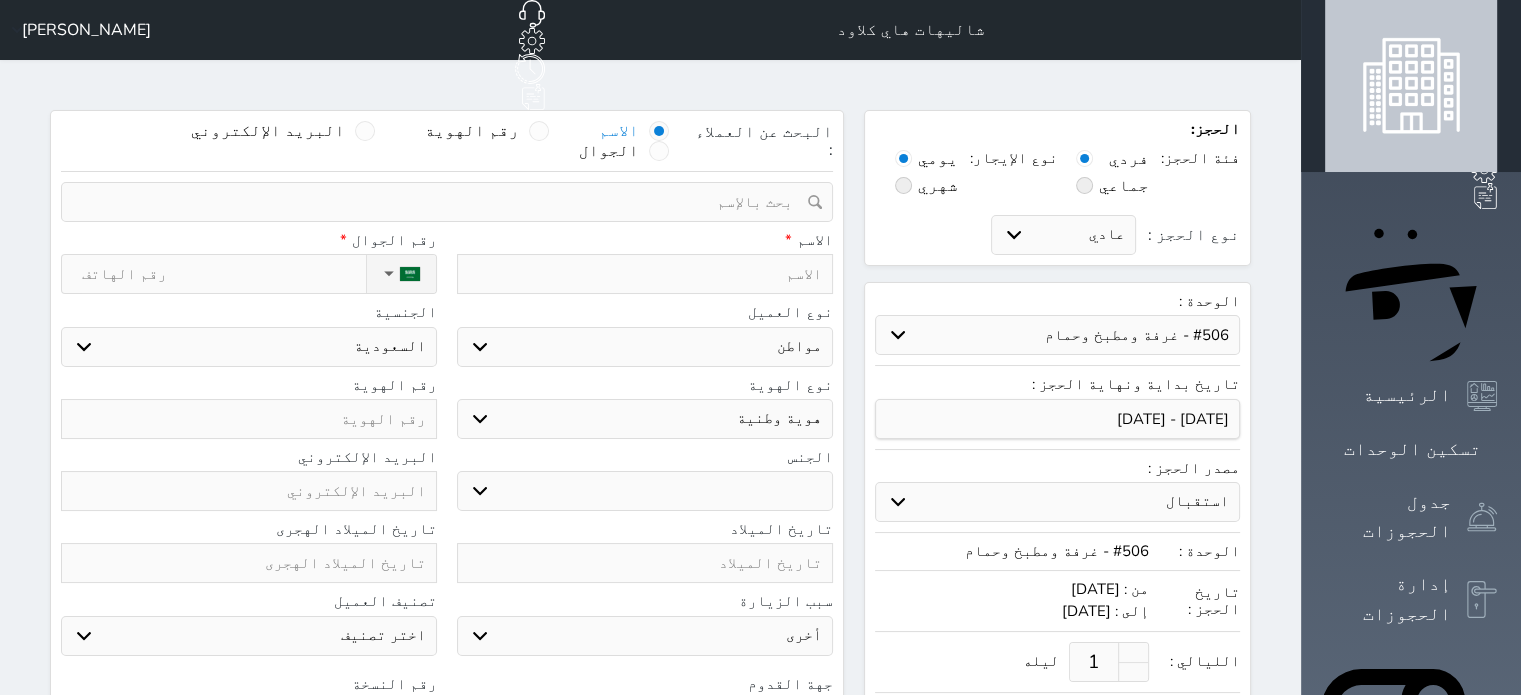 select 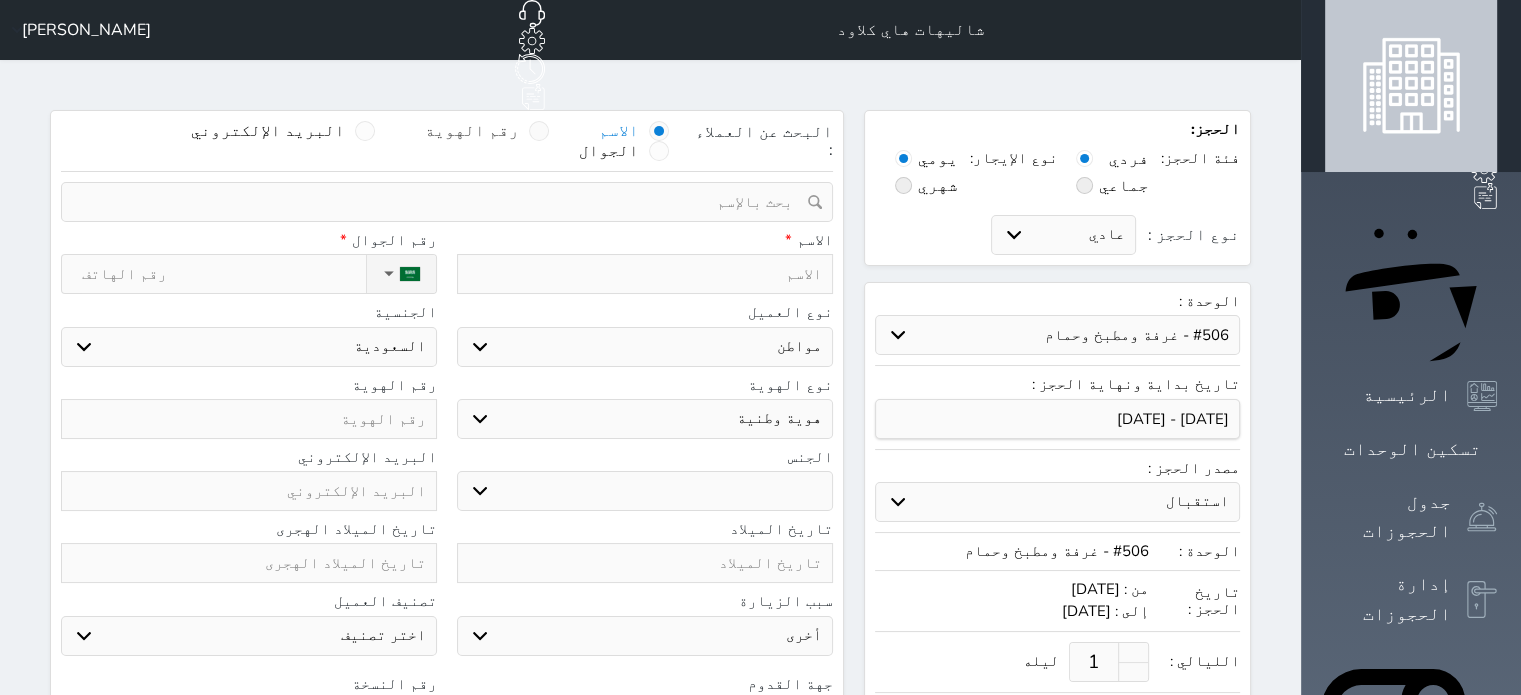 click at bounding box center (539, 131) 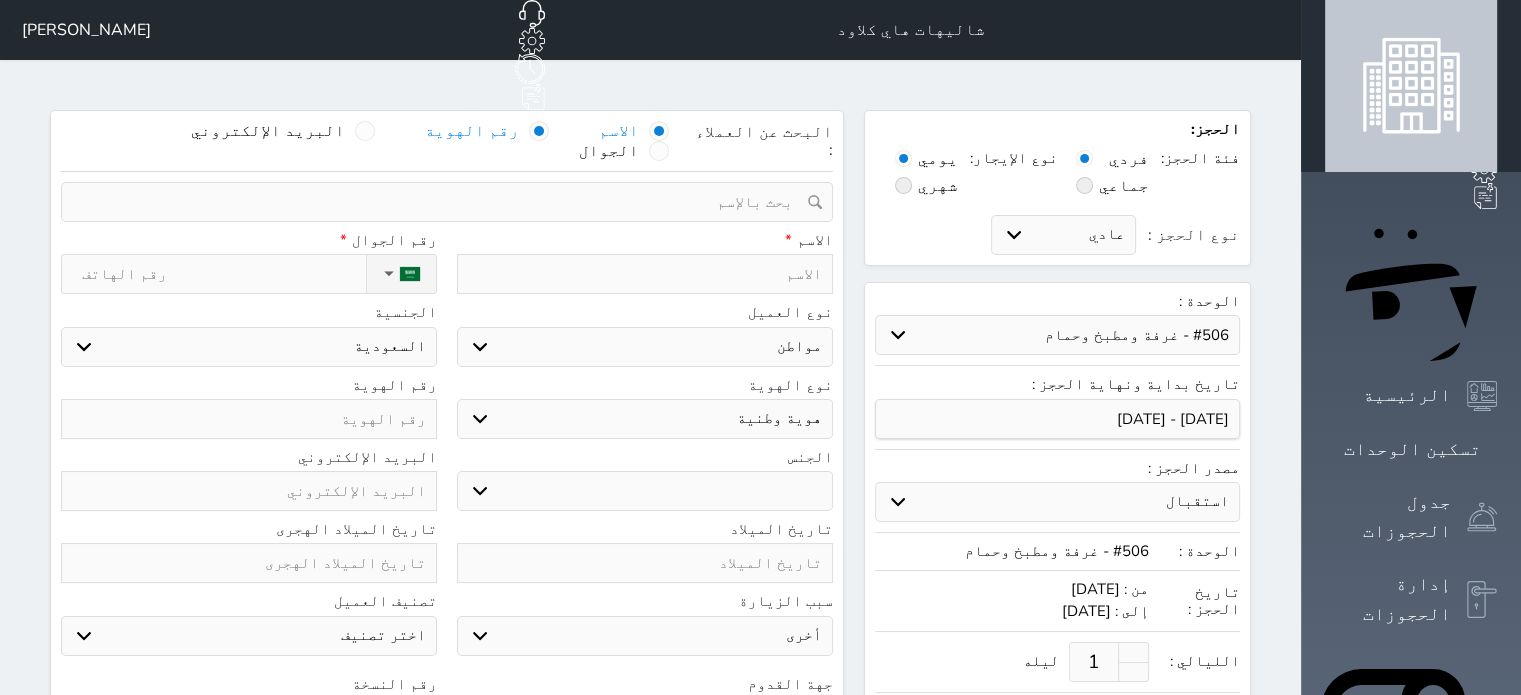 select 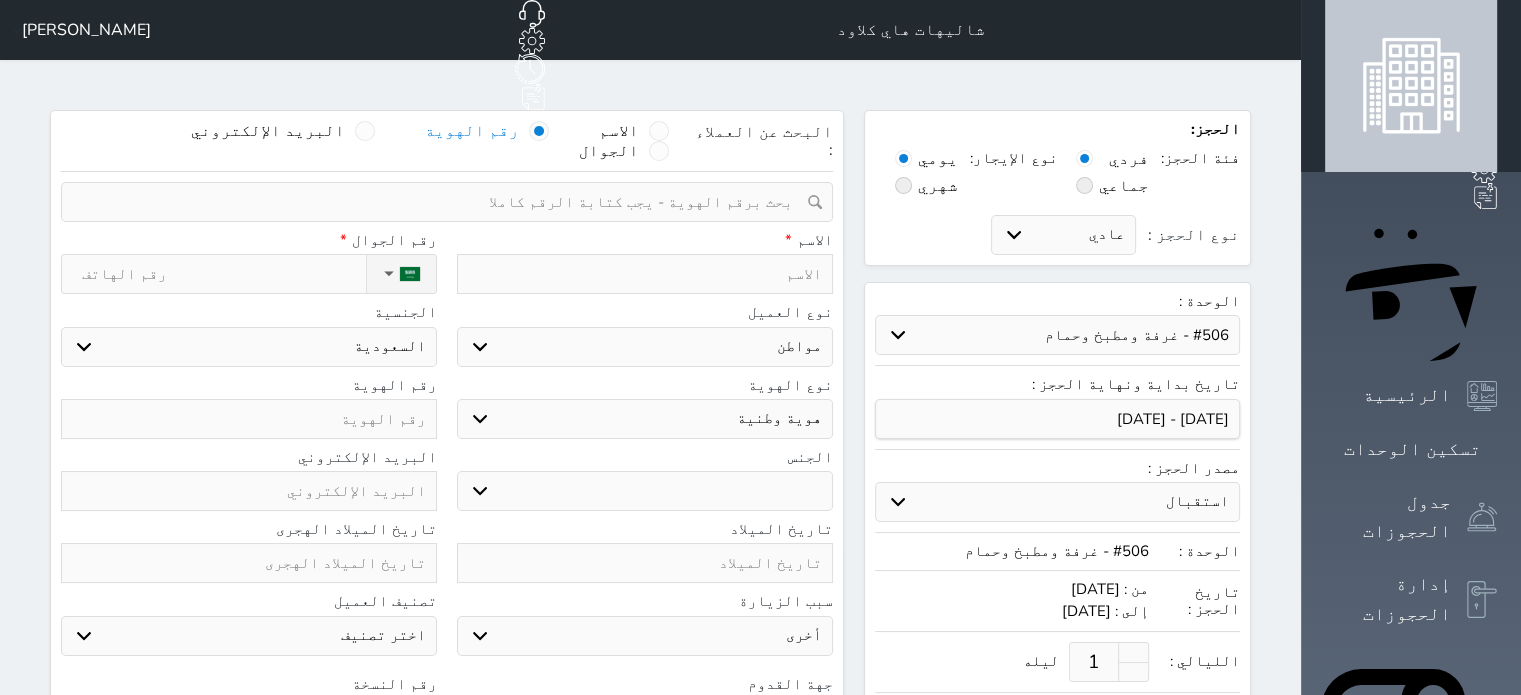 click at bounding box center (645, 274) 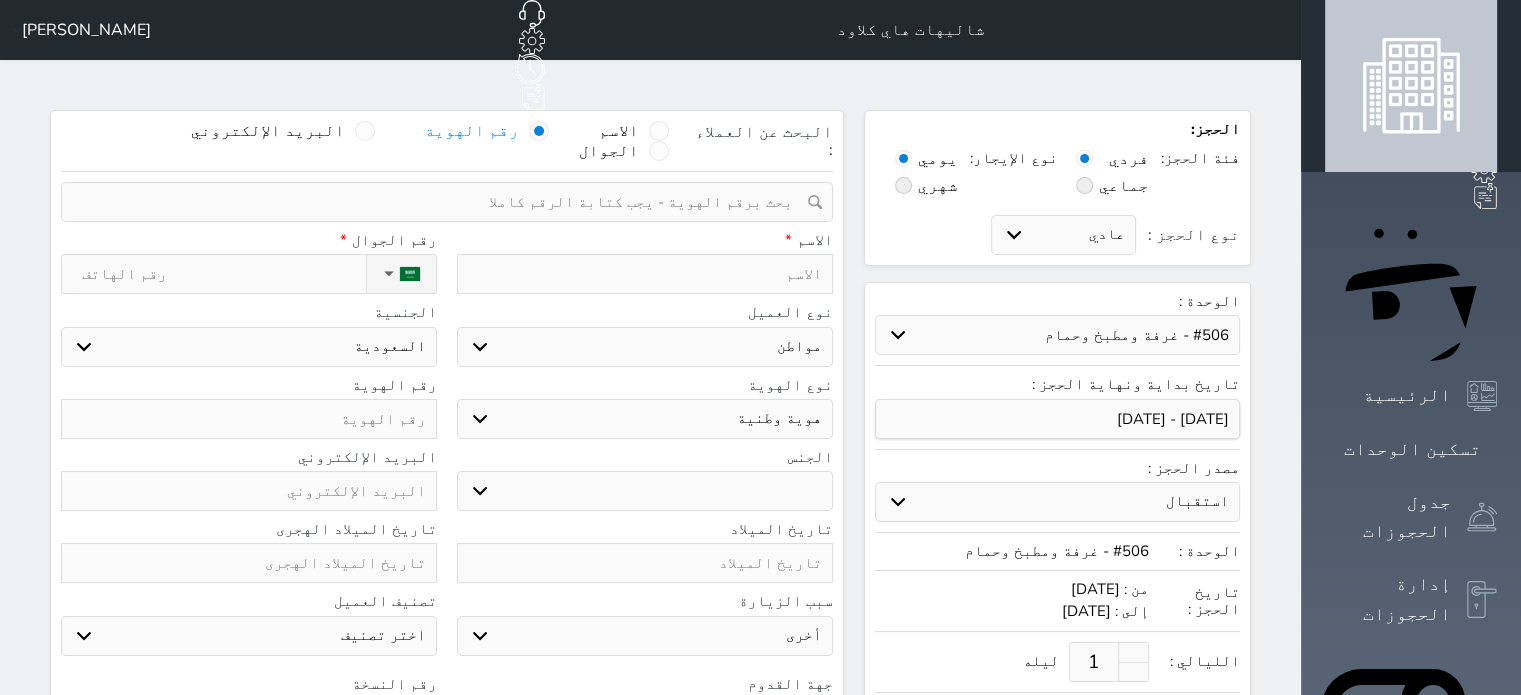 type on "ع" 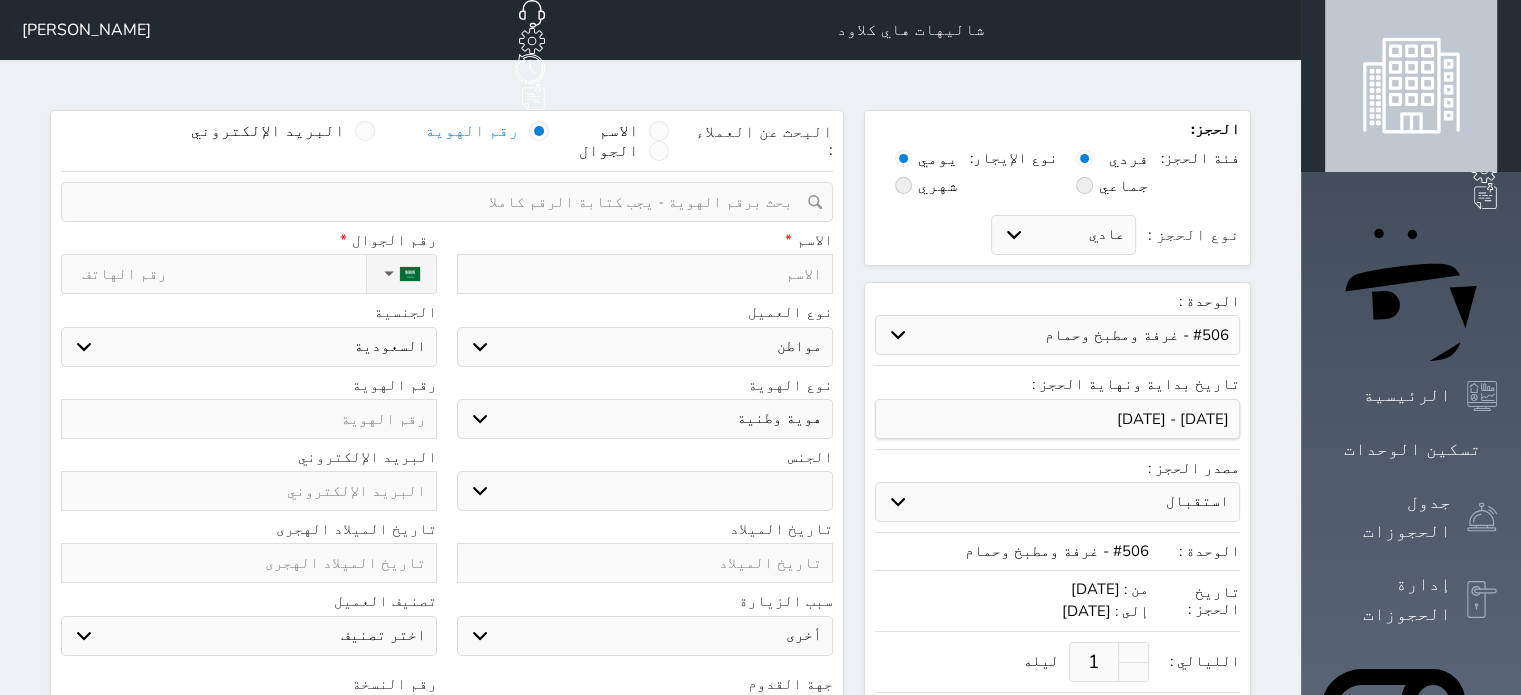 select 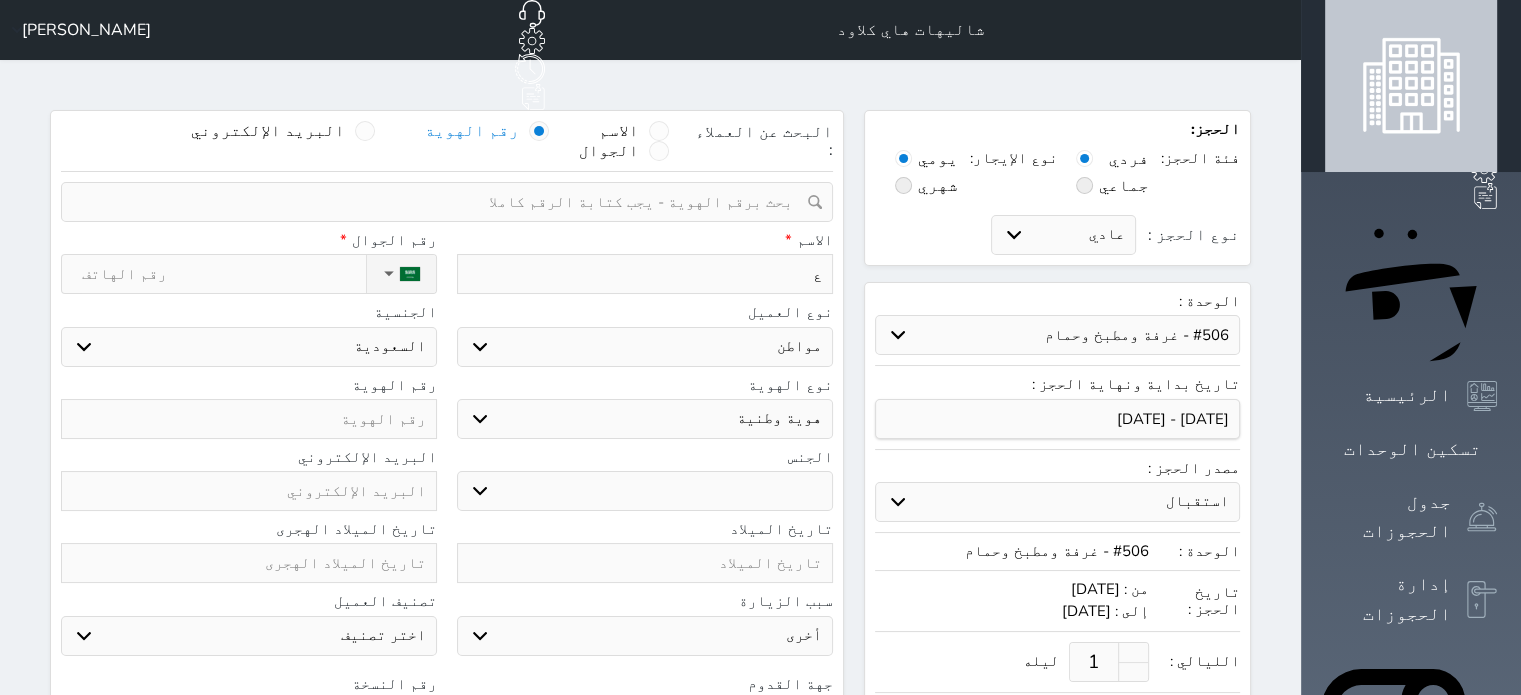 type on "عب" 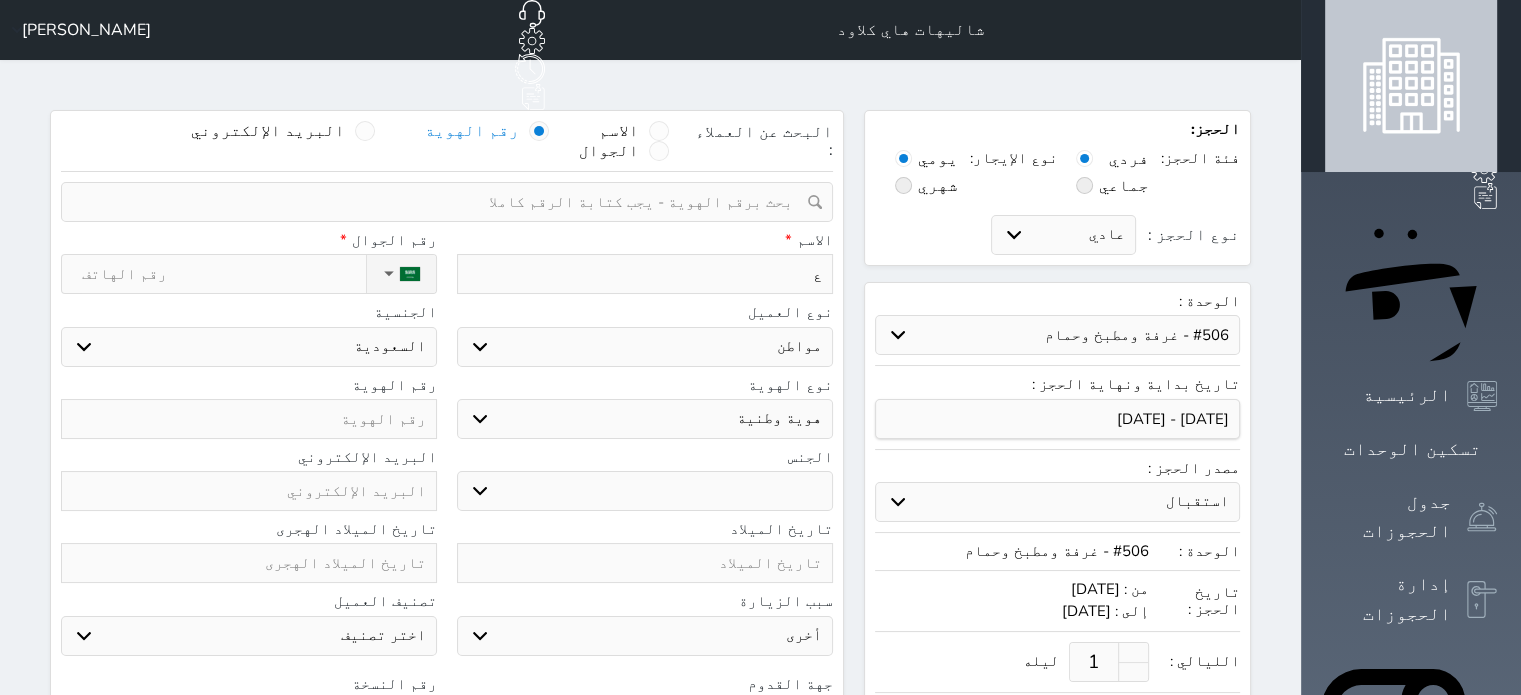 select 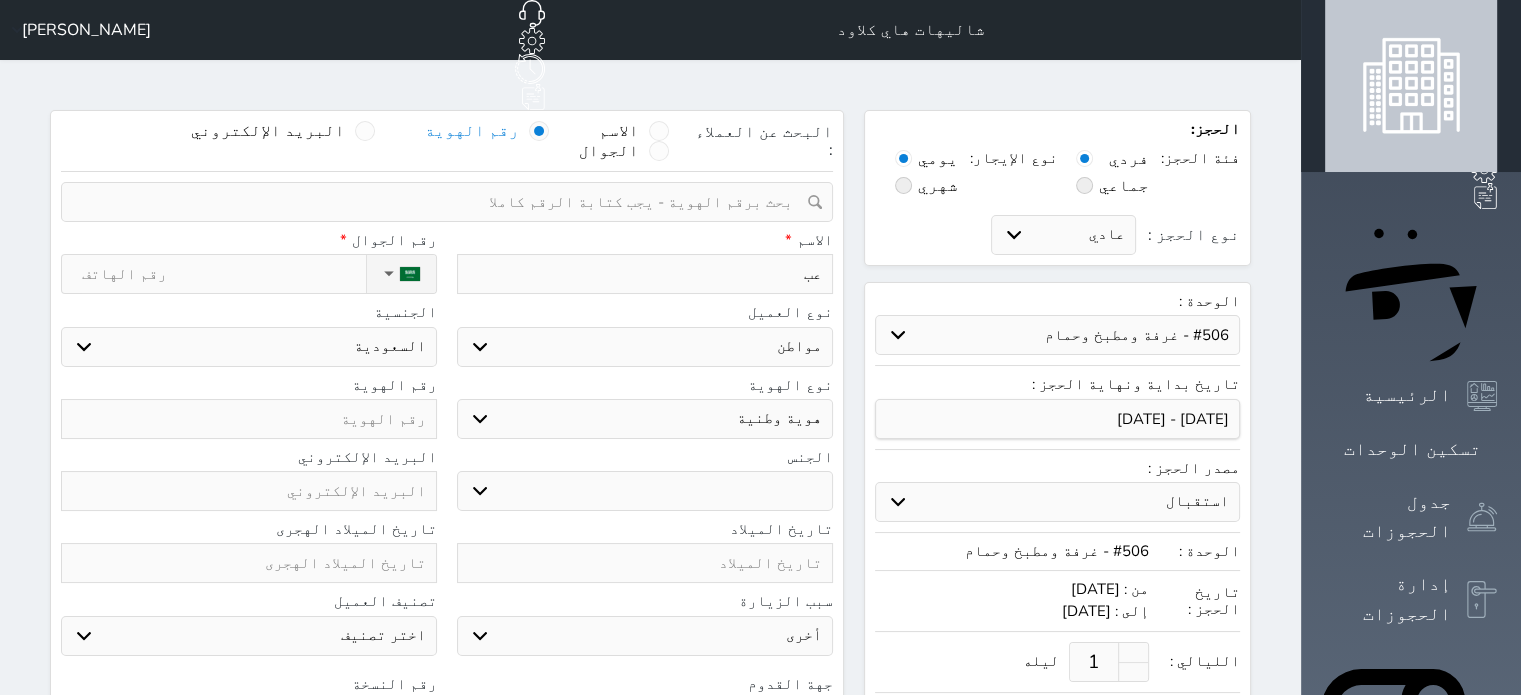 type on "ع" 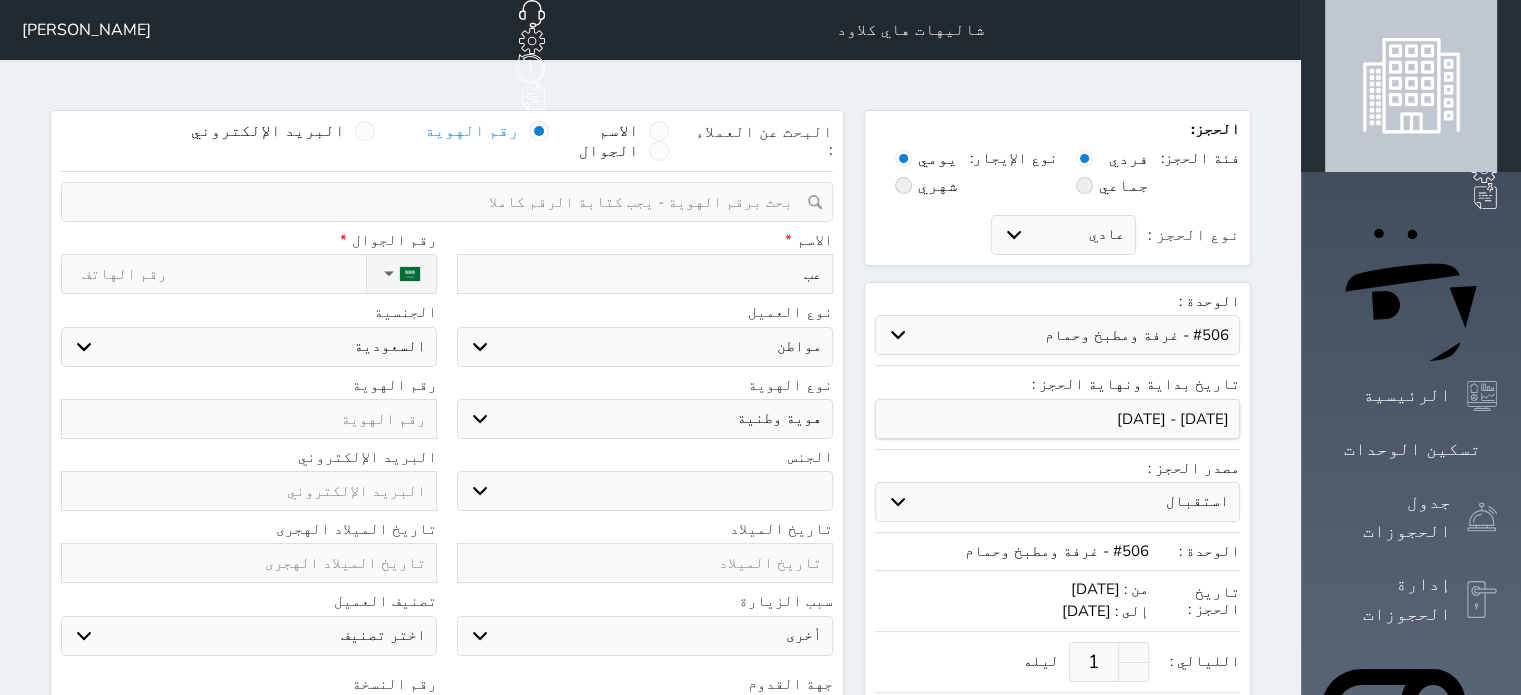 select 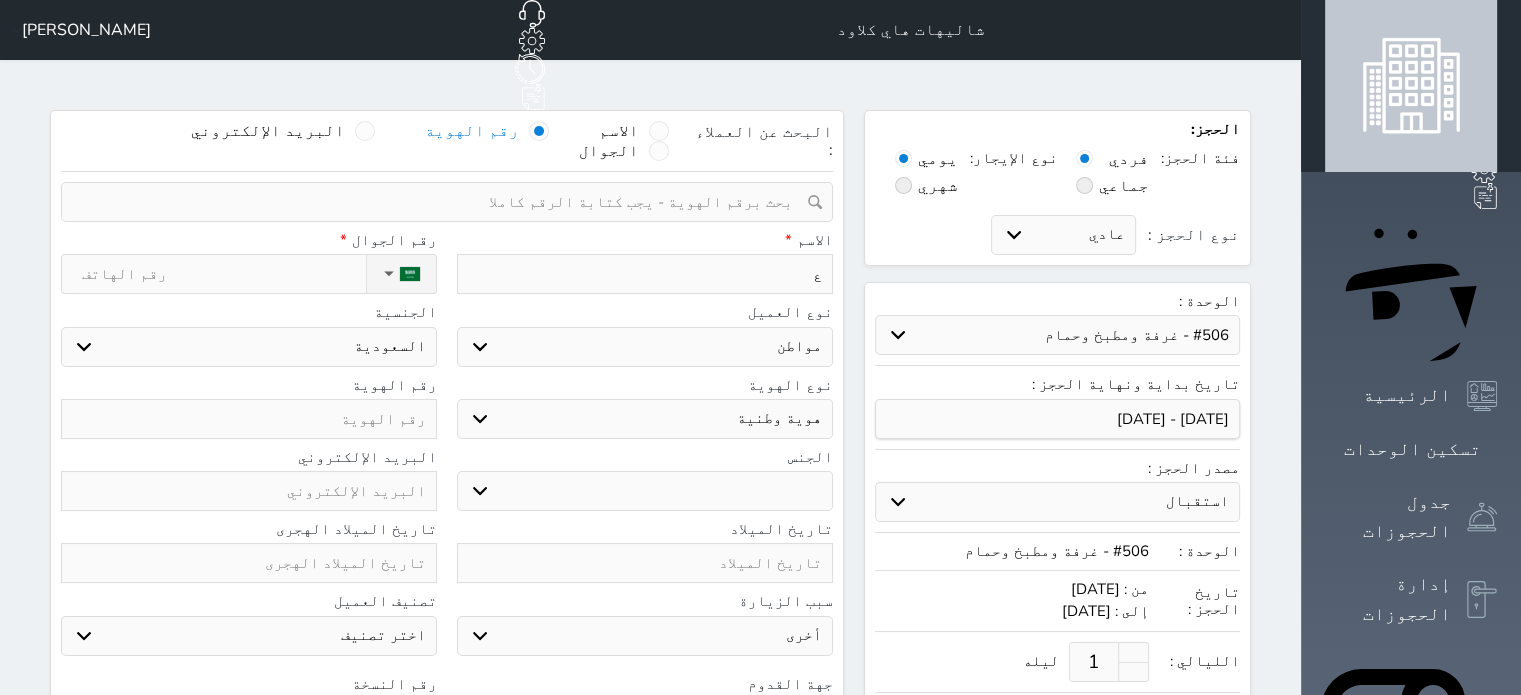 type 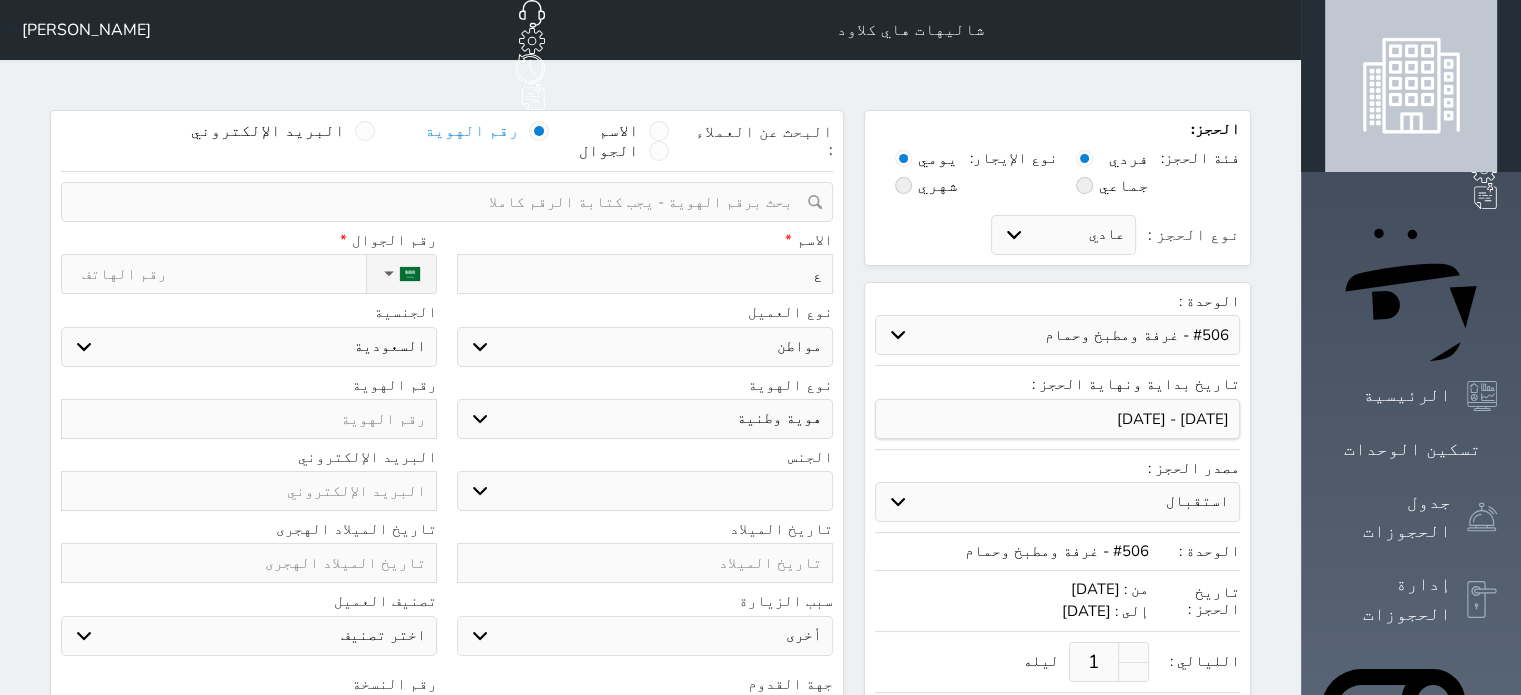 select 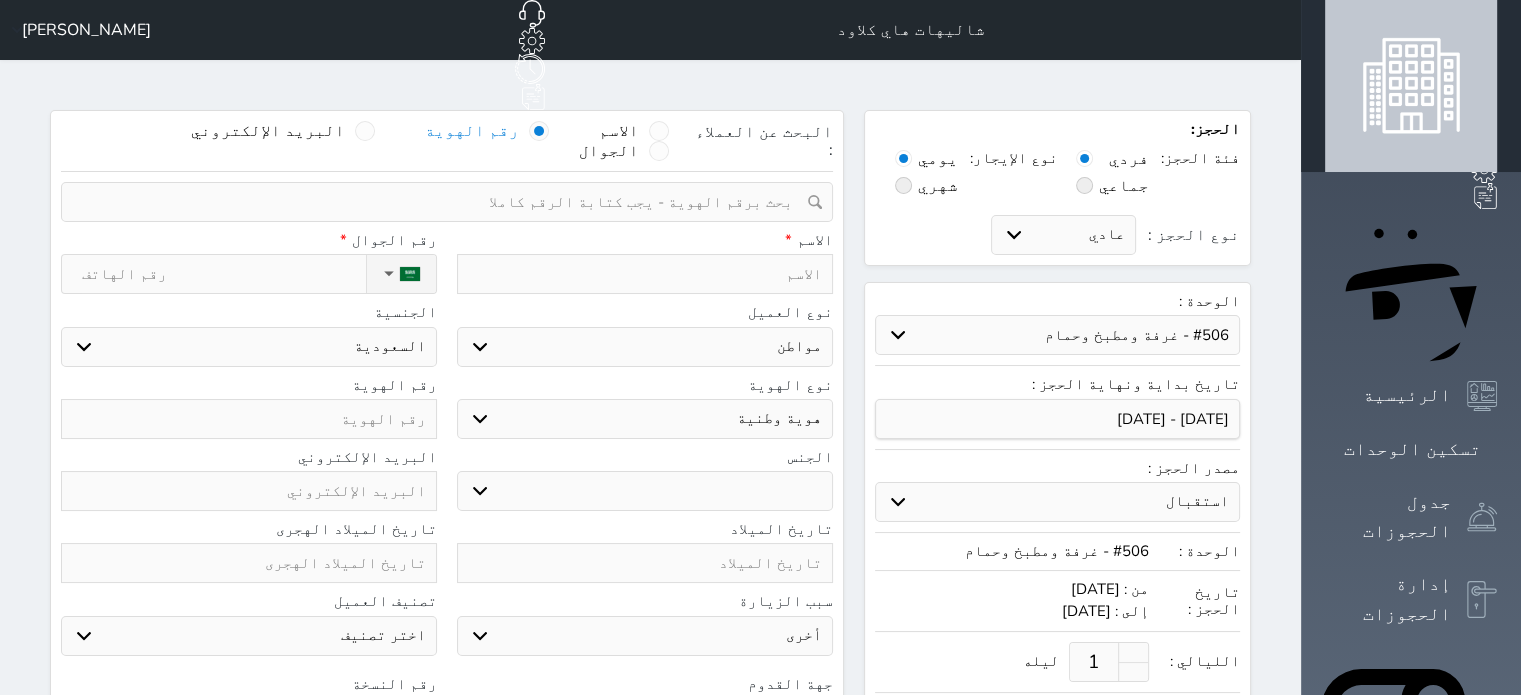 type on "ع" 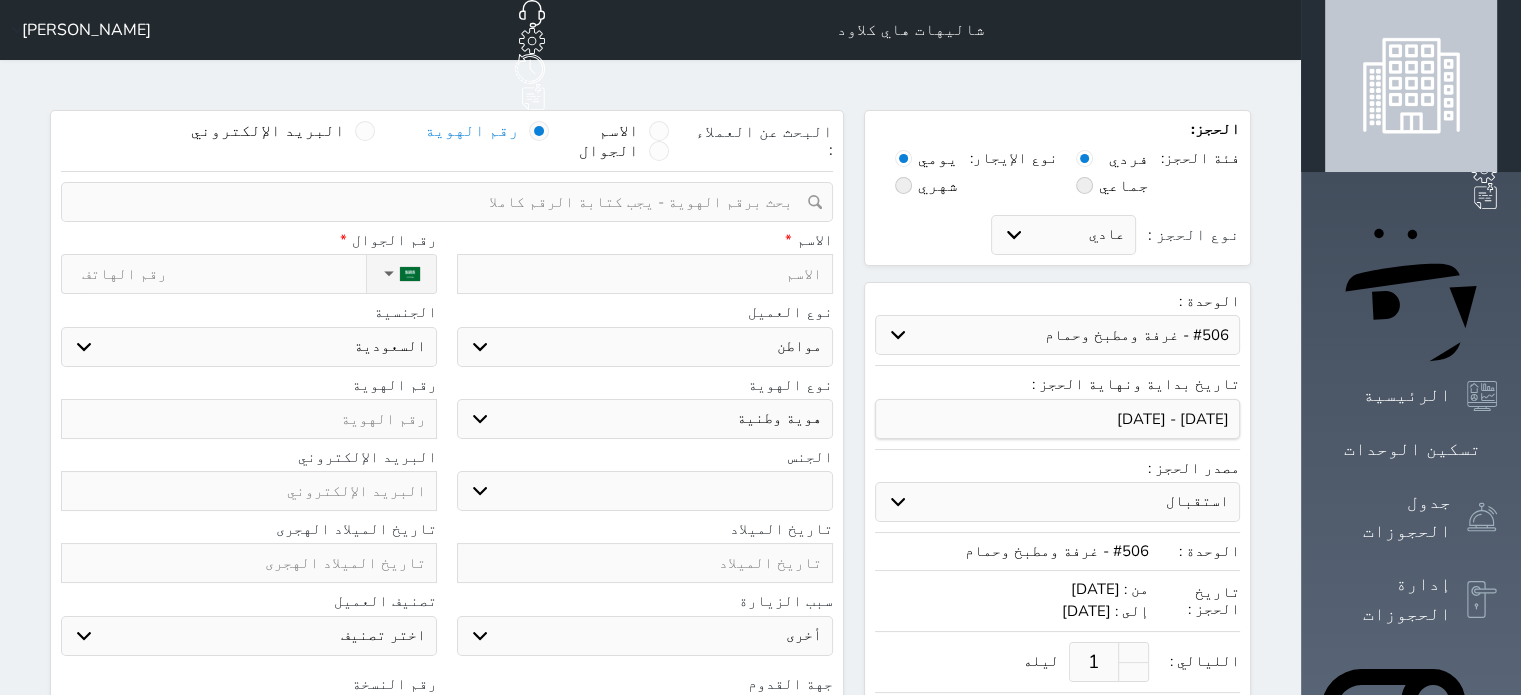 select 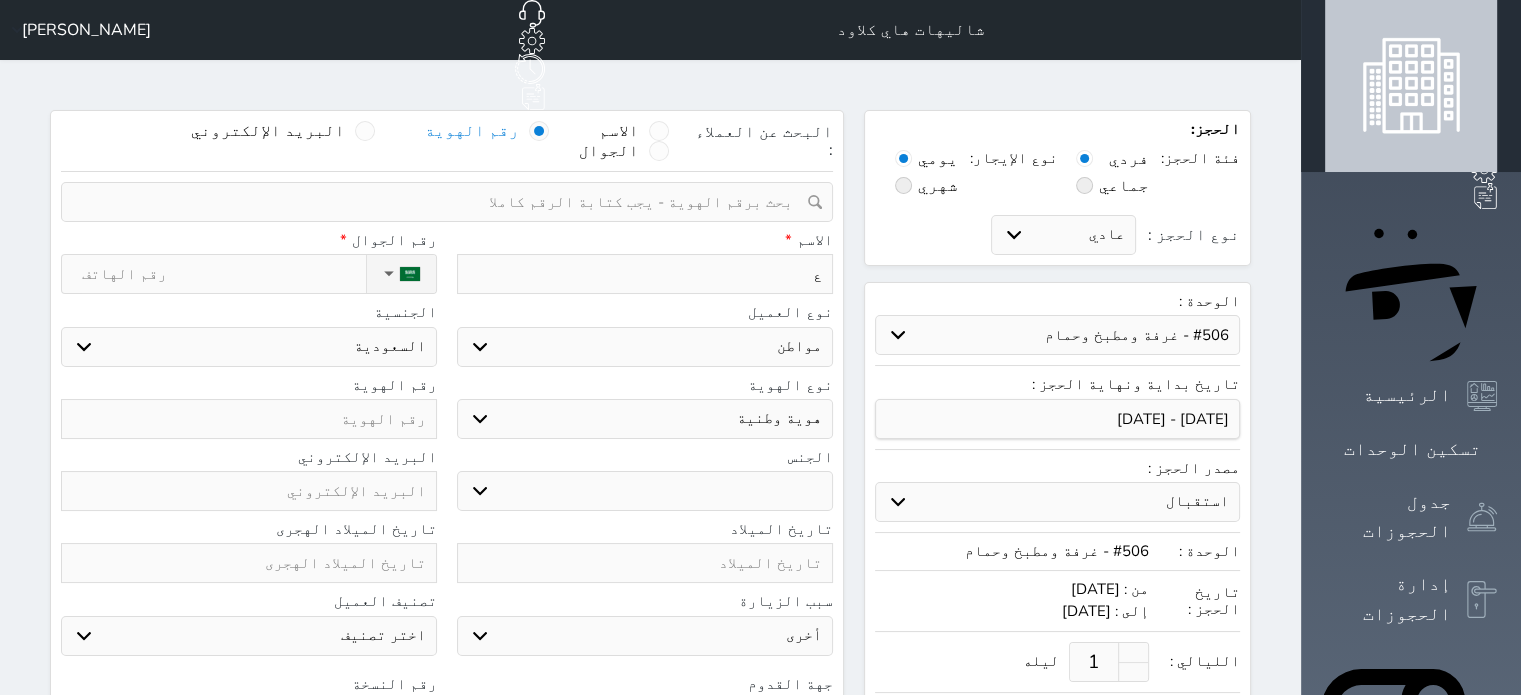 type on "عث" 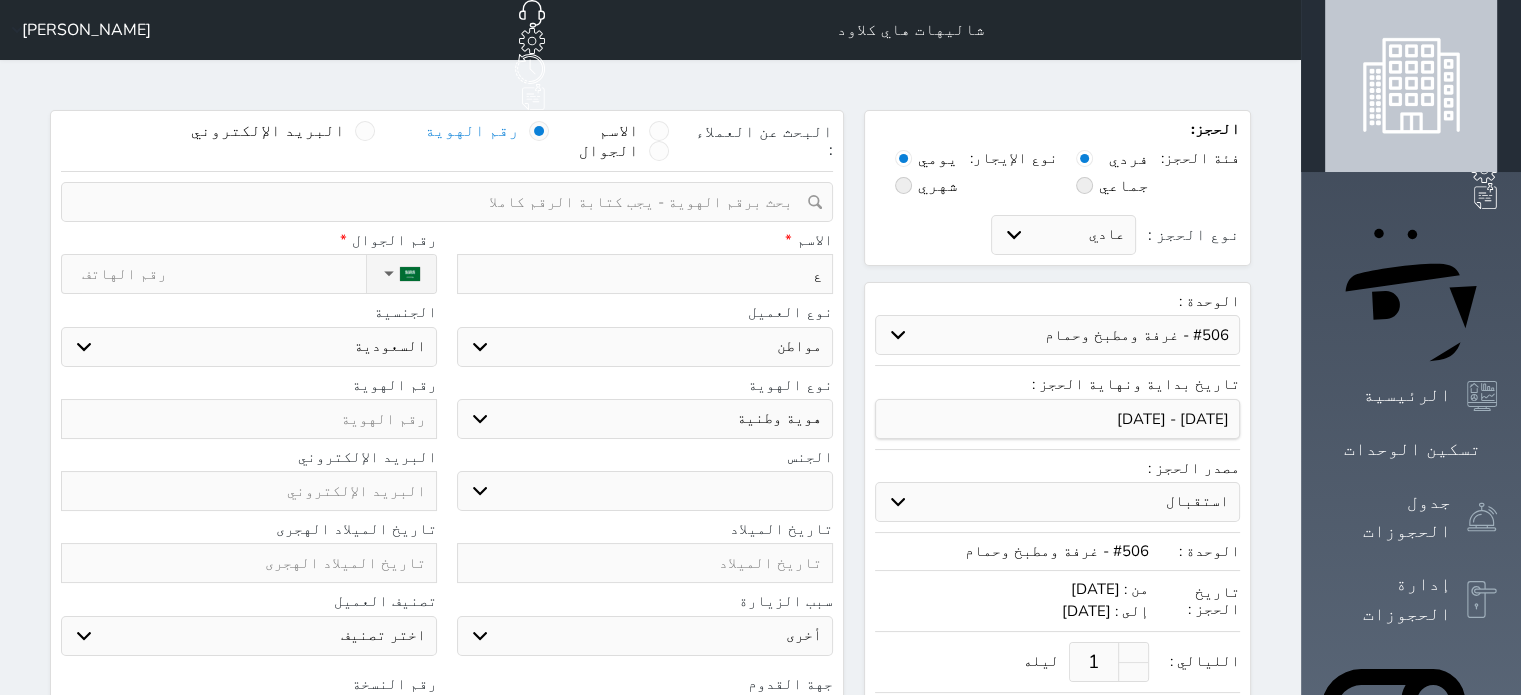 select 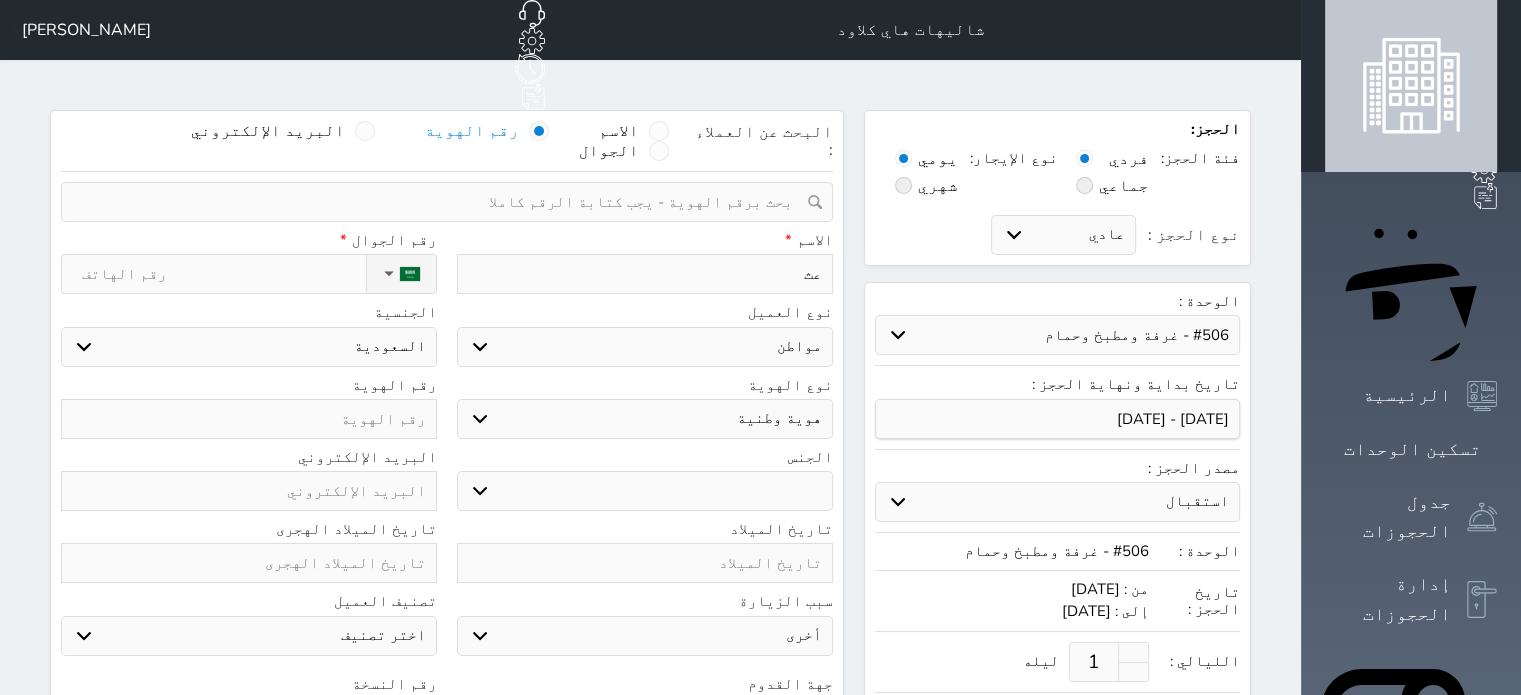 type on "عثم" 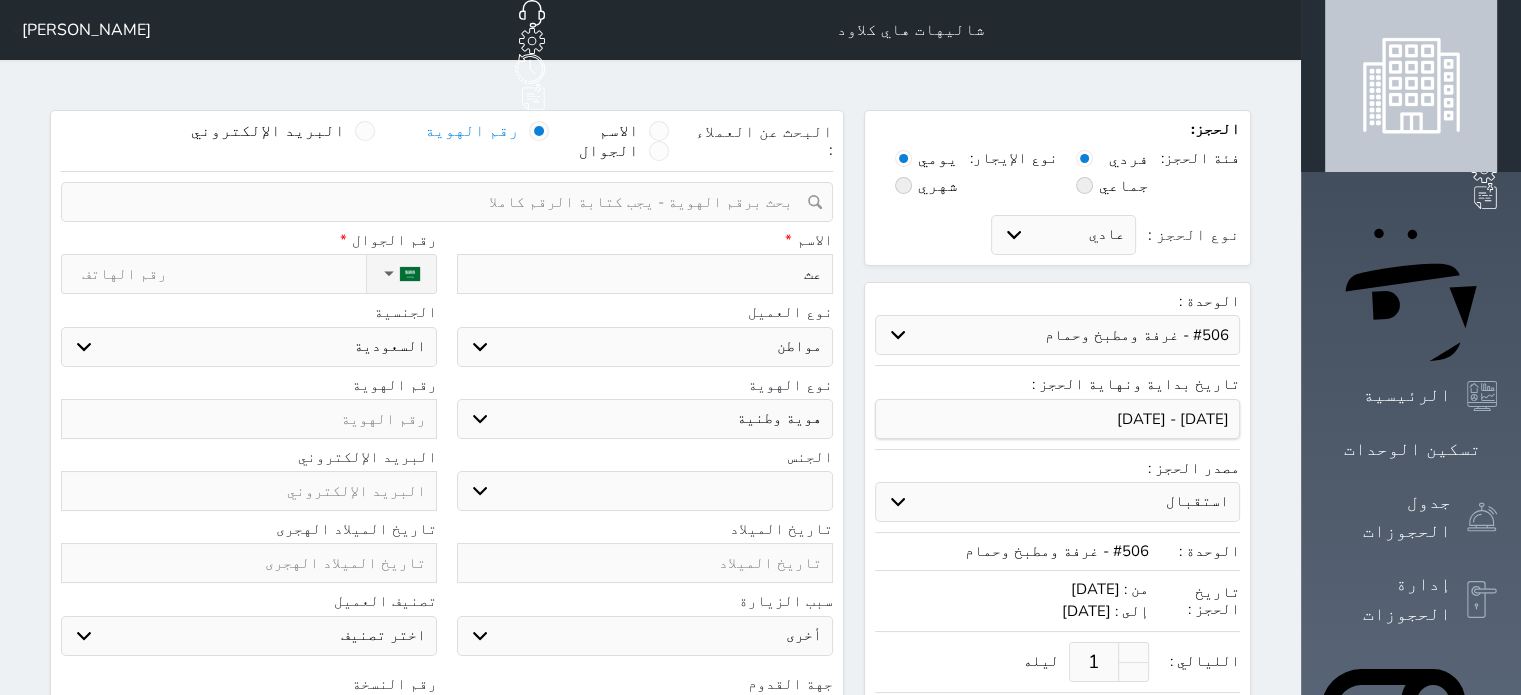 select 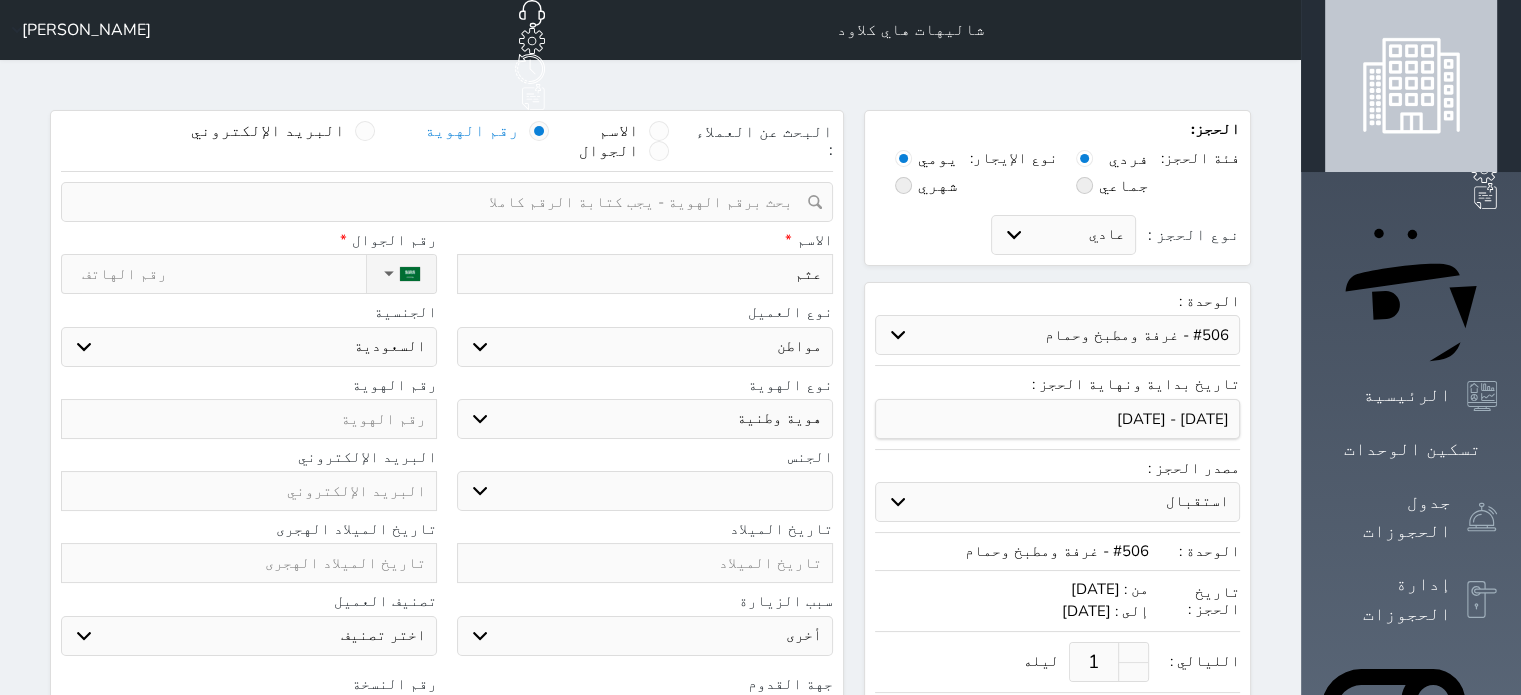type on "عثما" 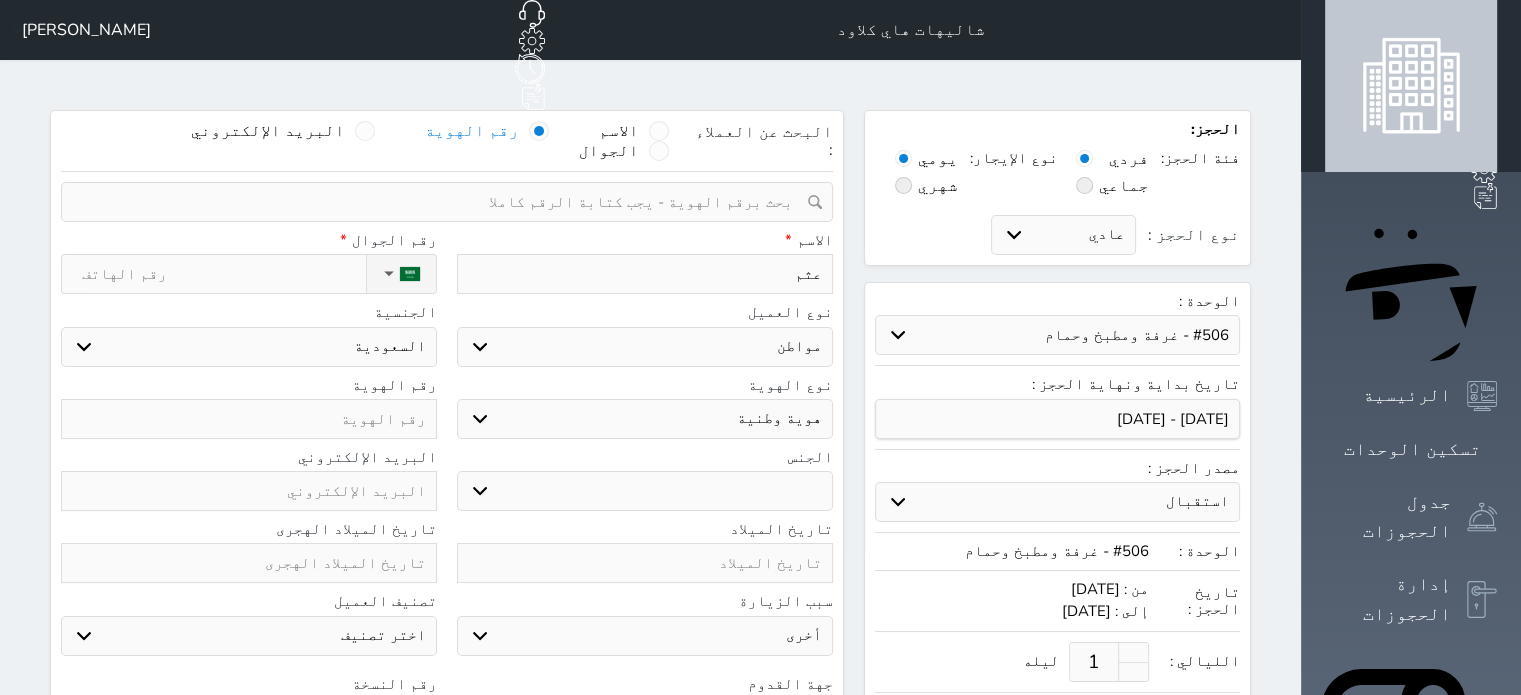 select 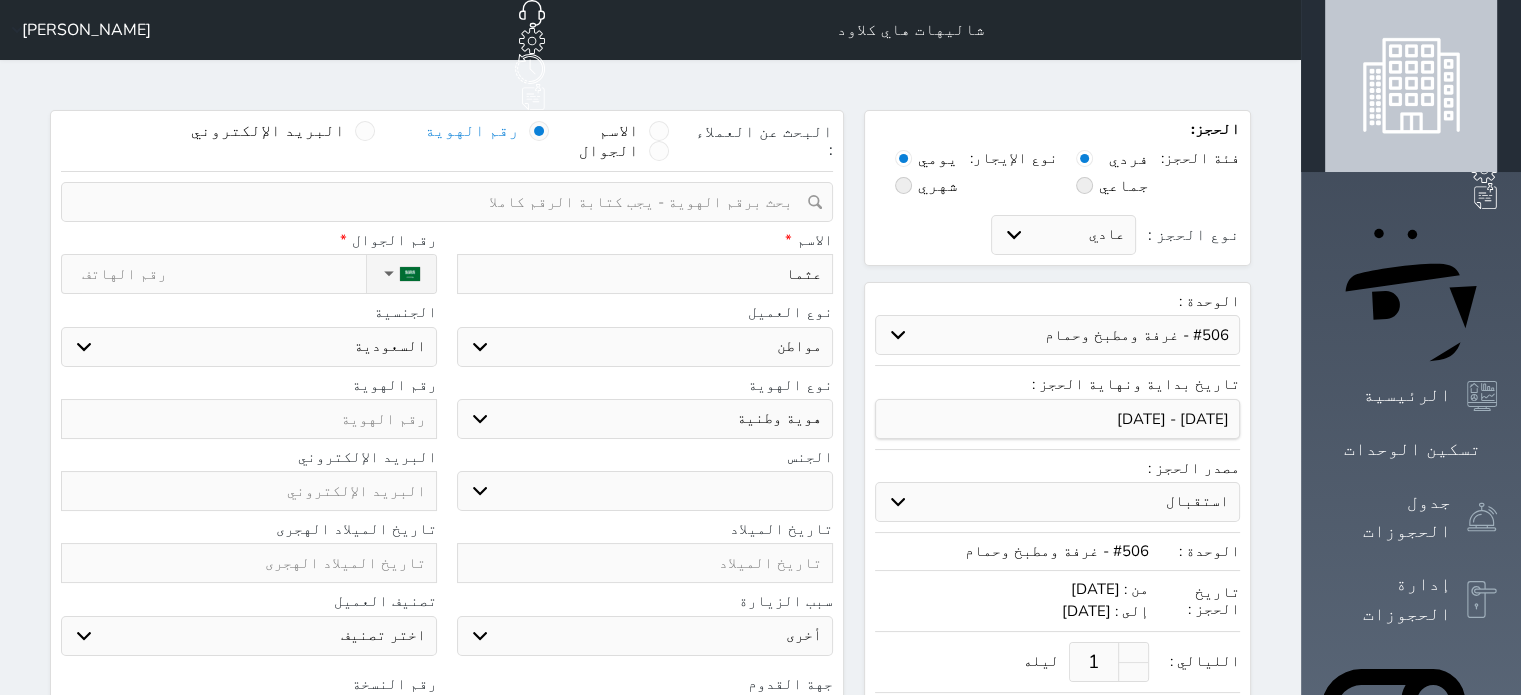 type on "[PERSON_NAME]" 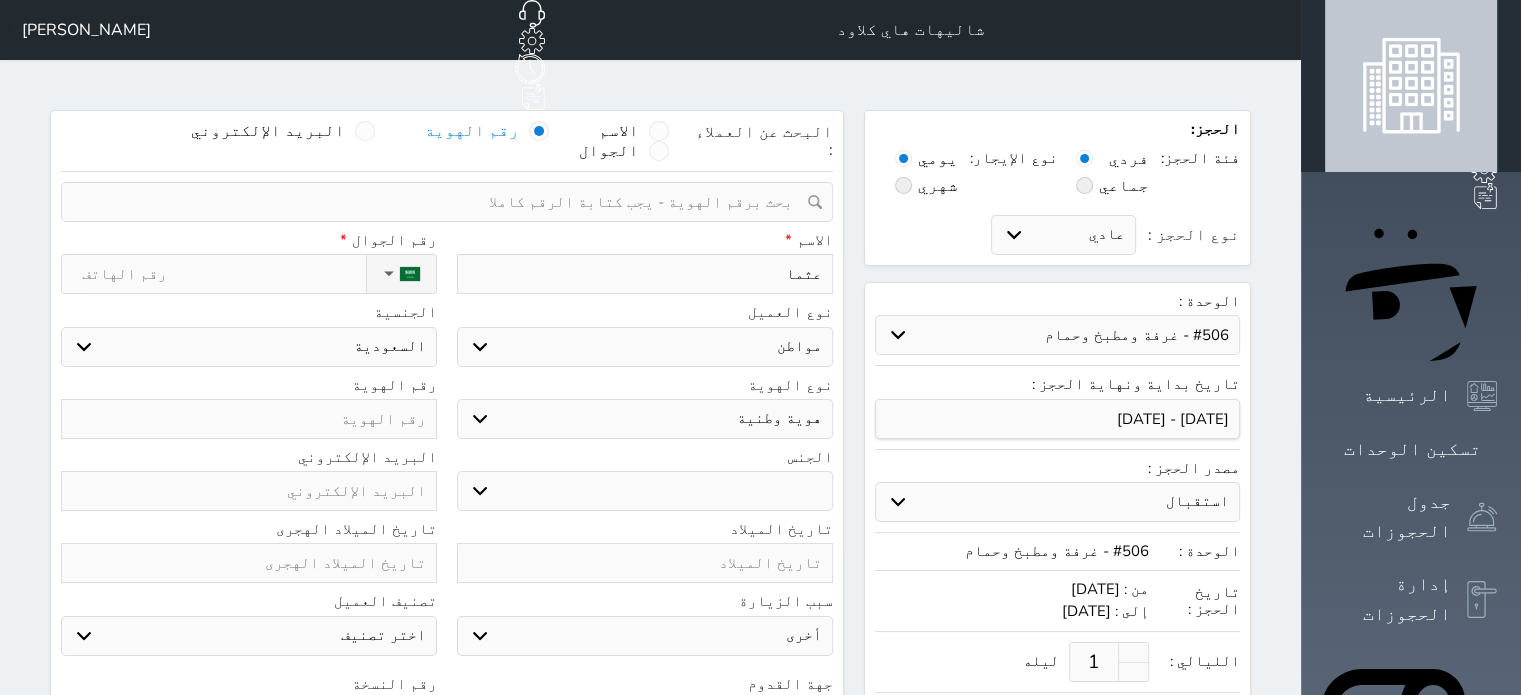 select 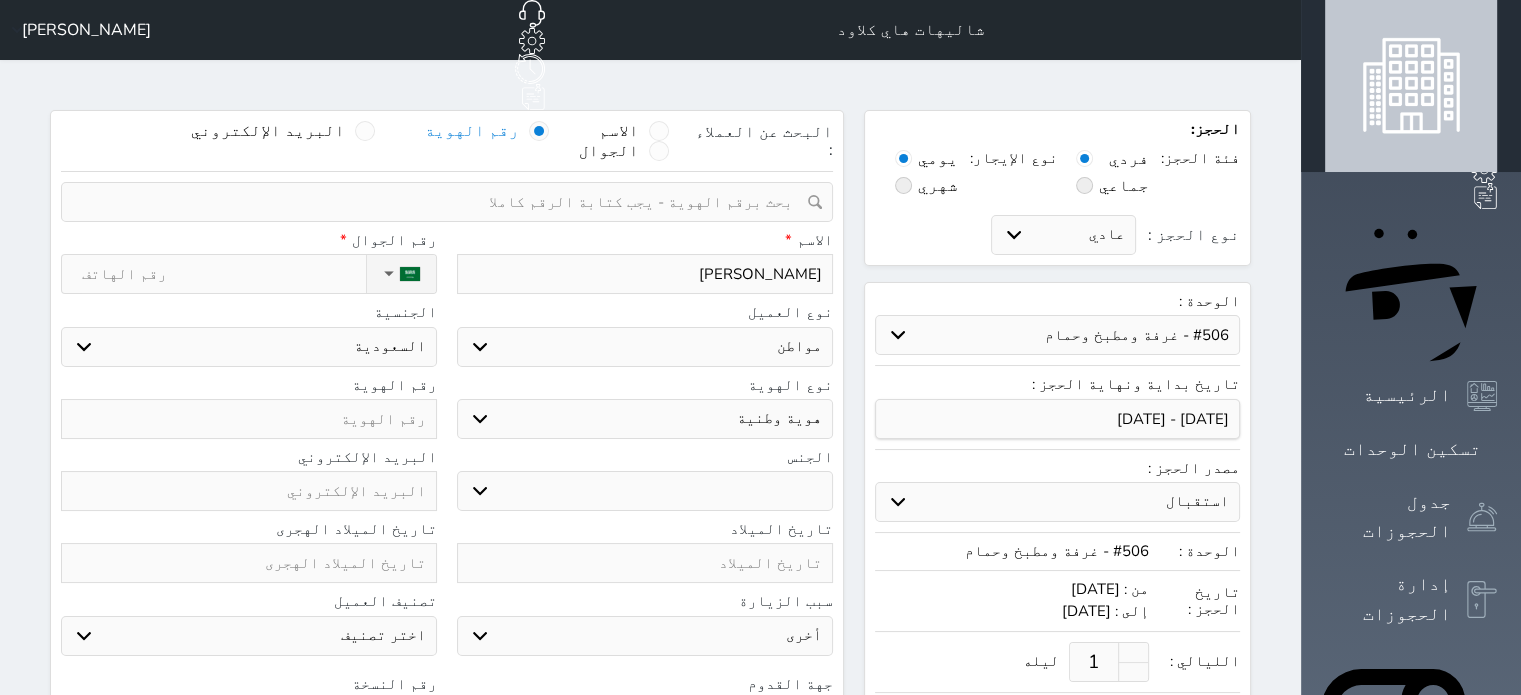 type on "[PERSON_NAME]" 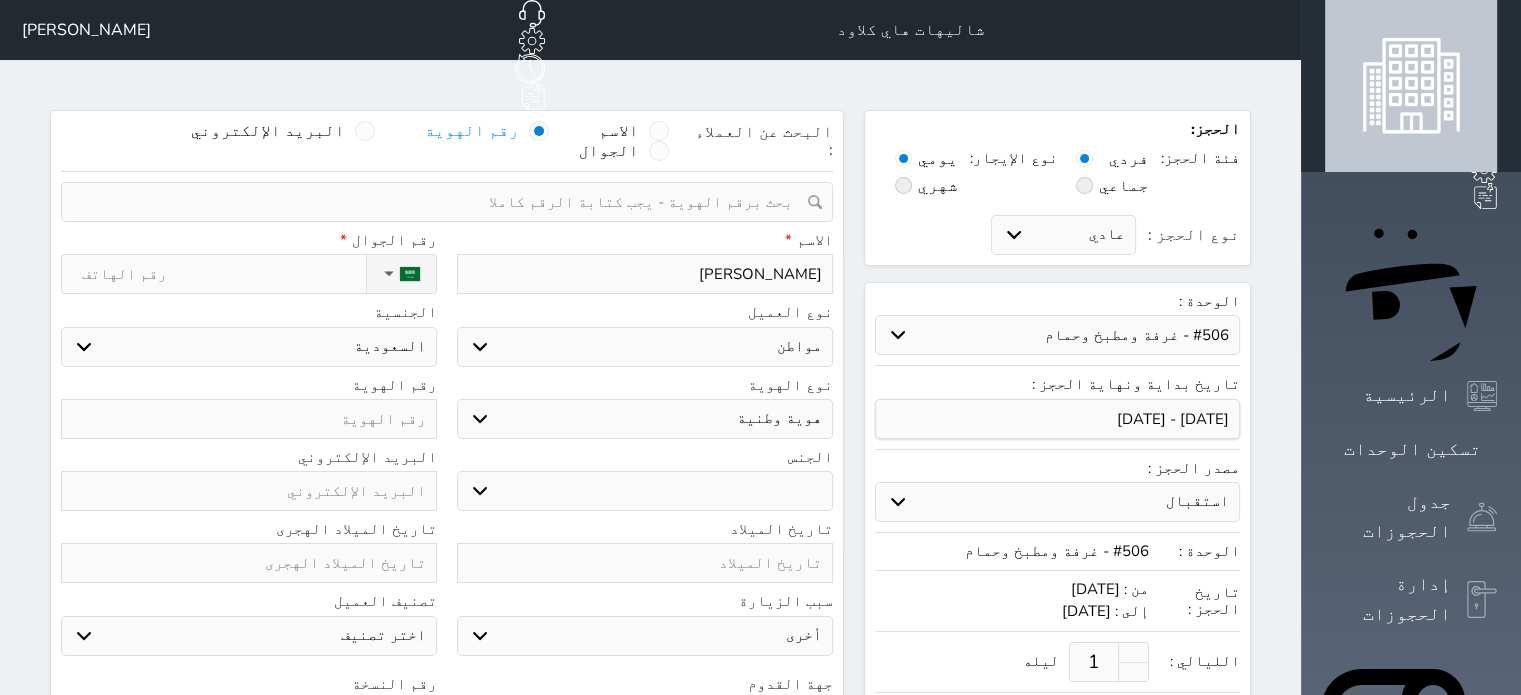 select 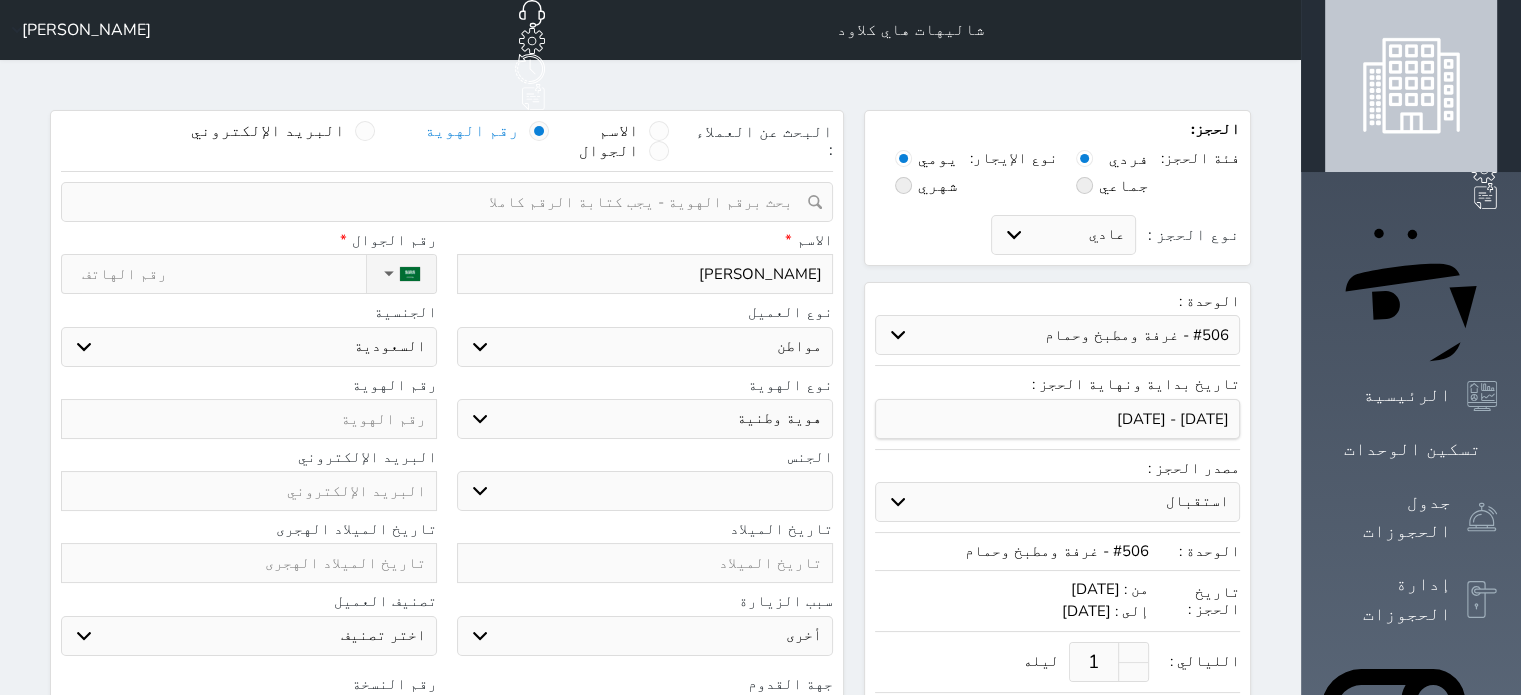 type on "[PERSON_NAME]" 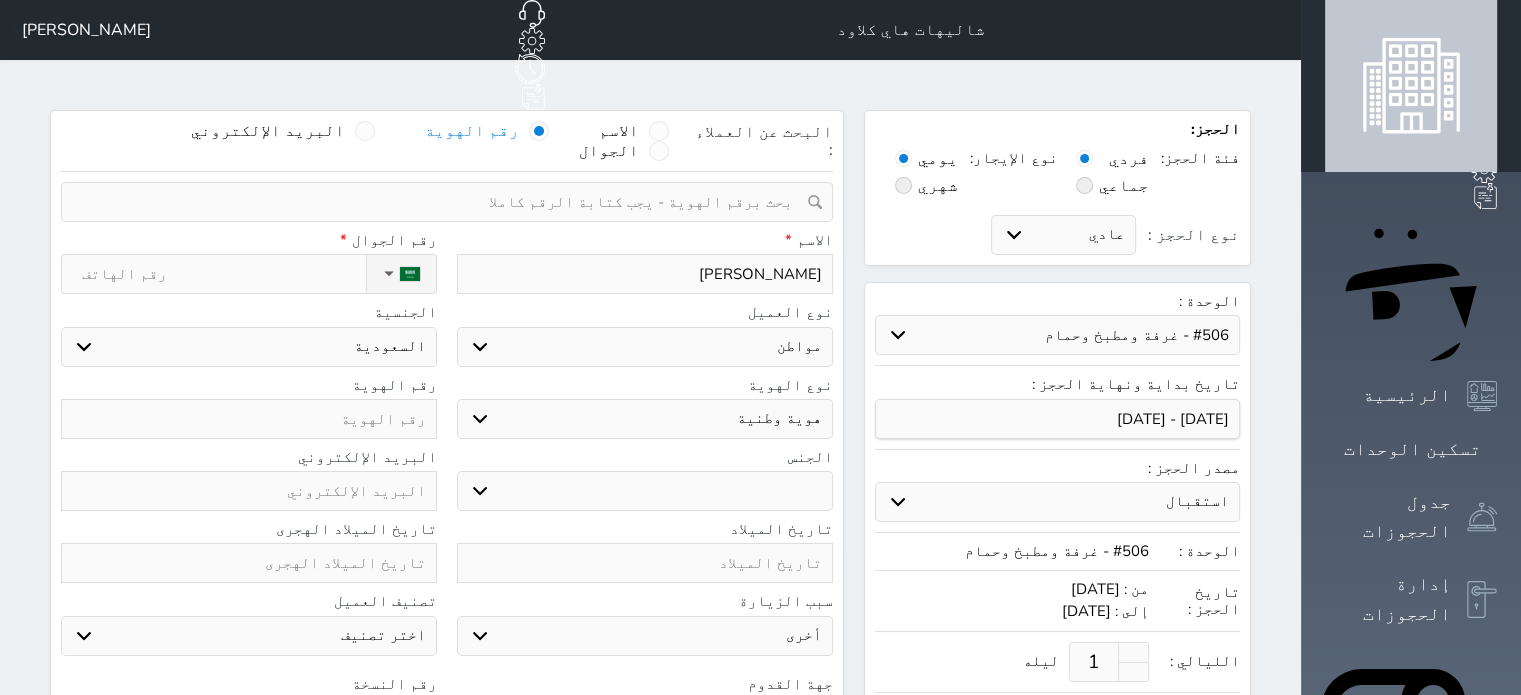 select 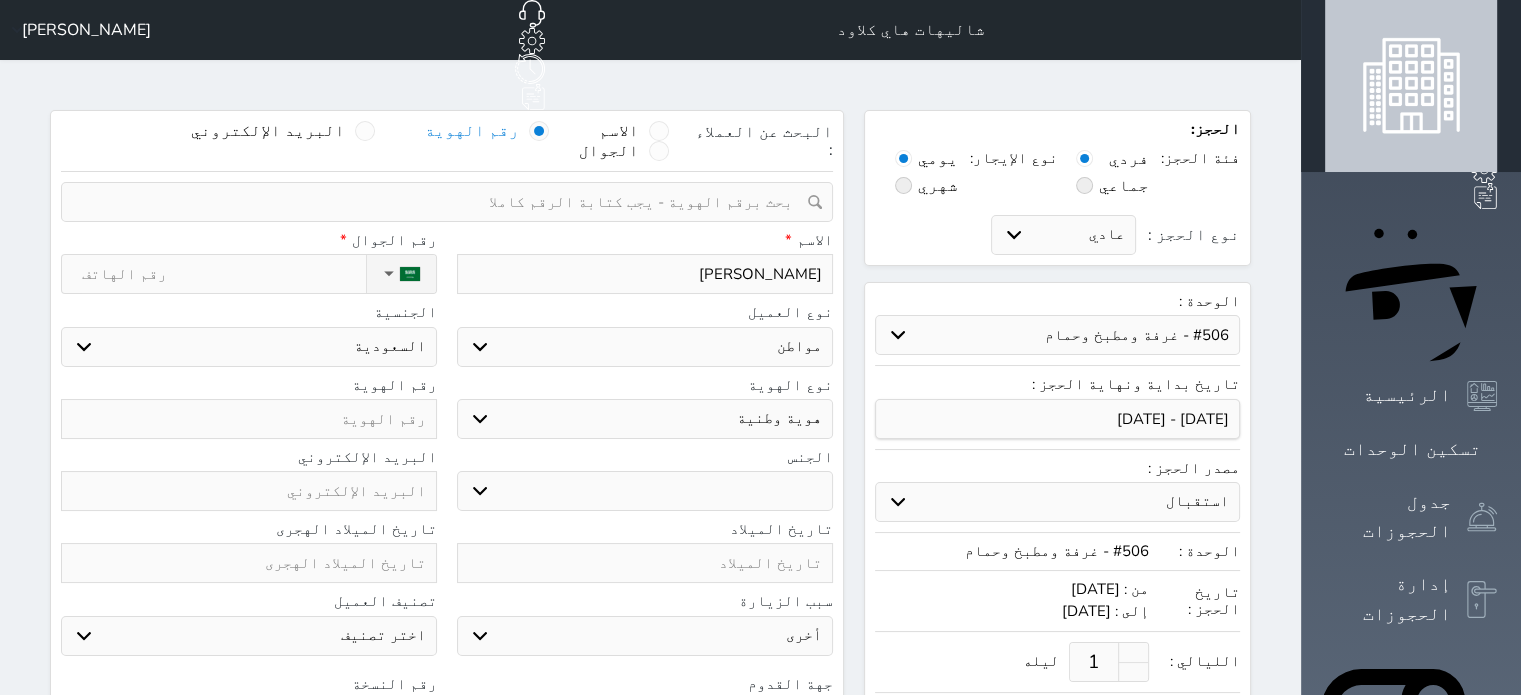 type on "[PERSON_NAME]" 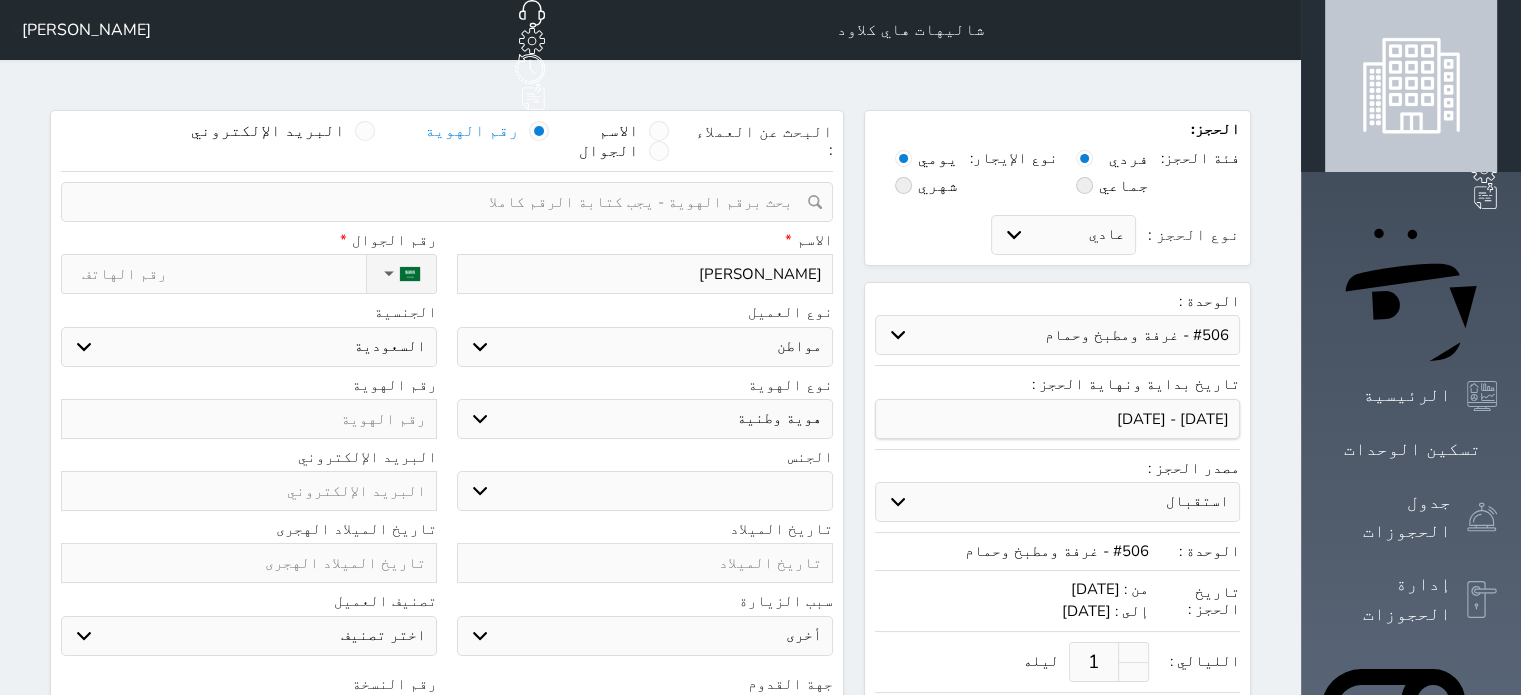 select 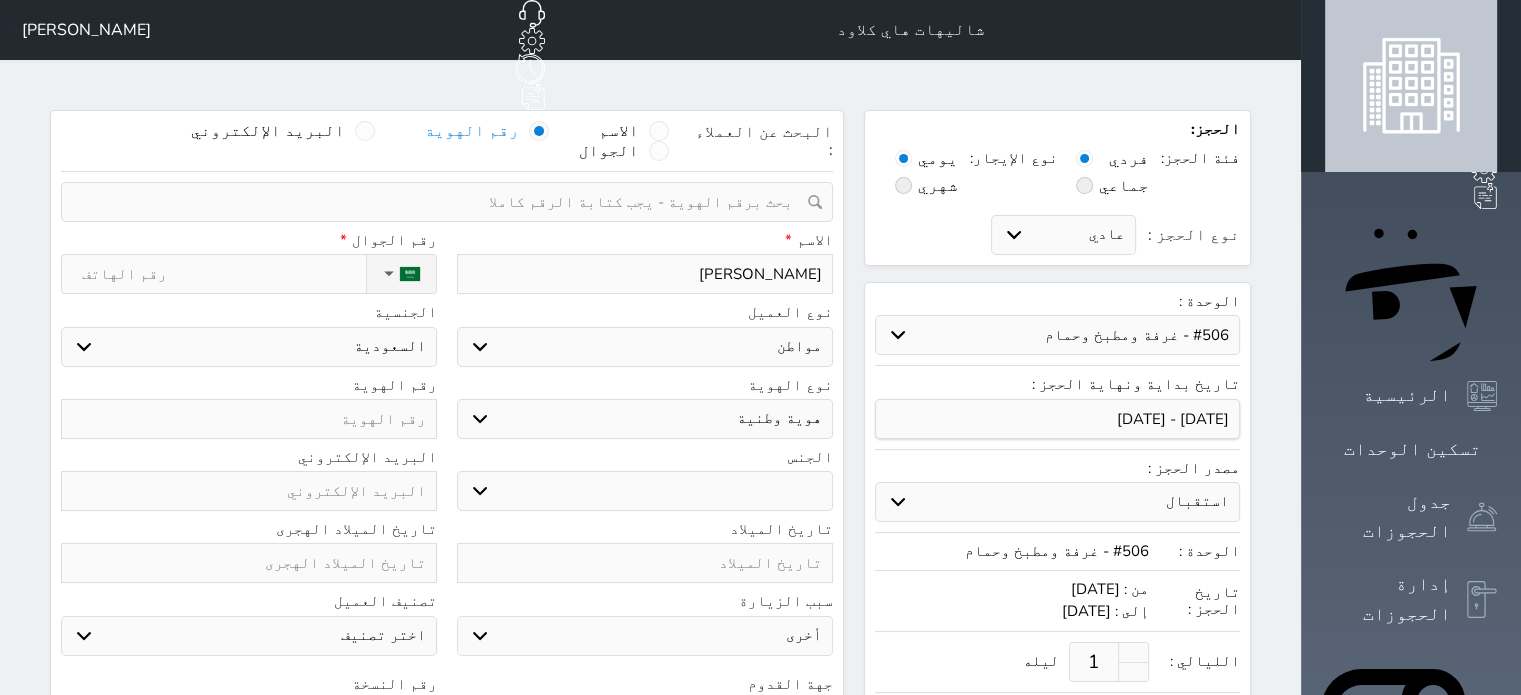 type on "[PERSON_NAME]" 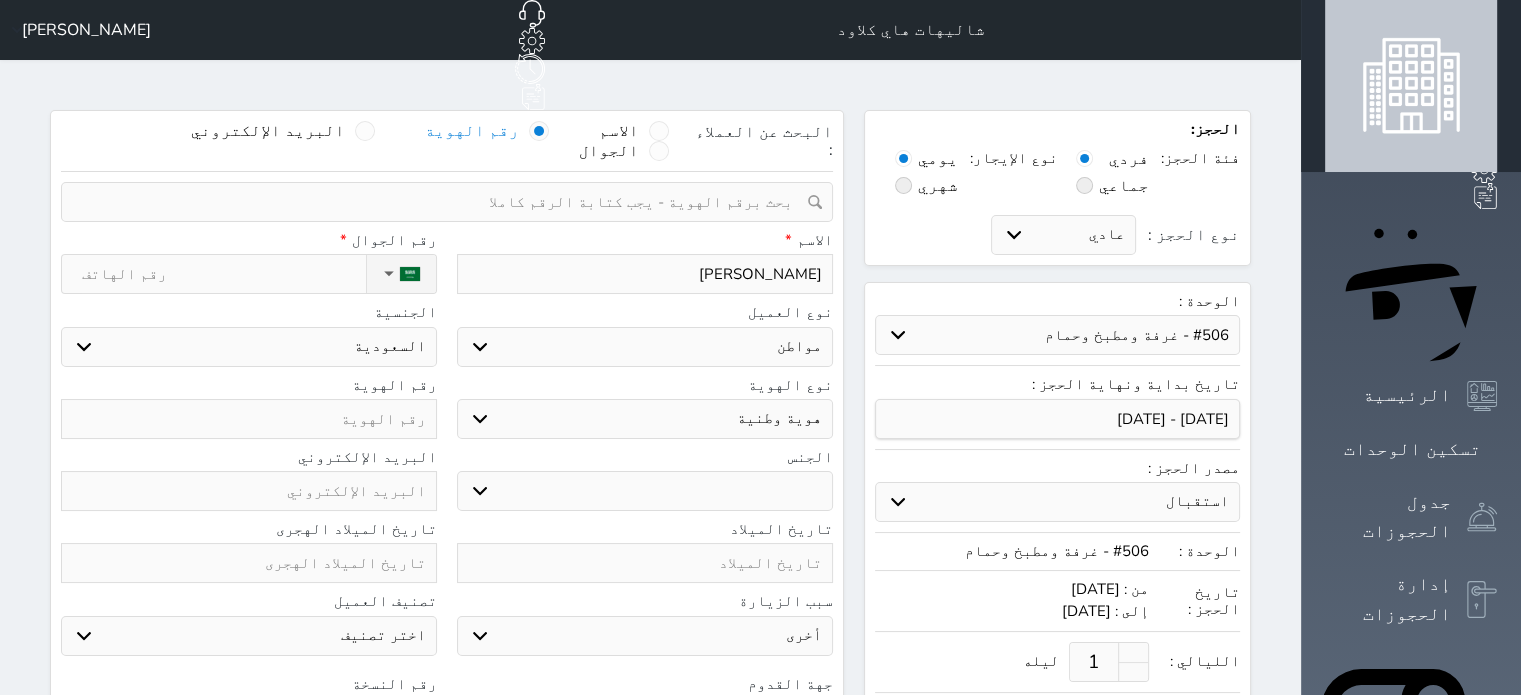 select 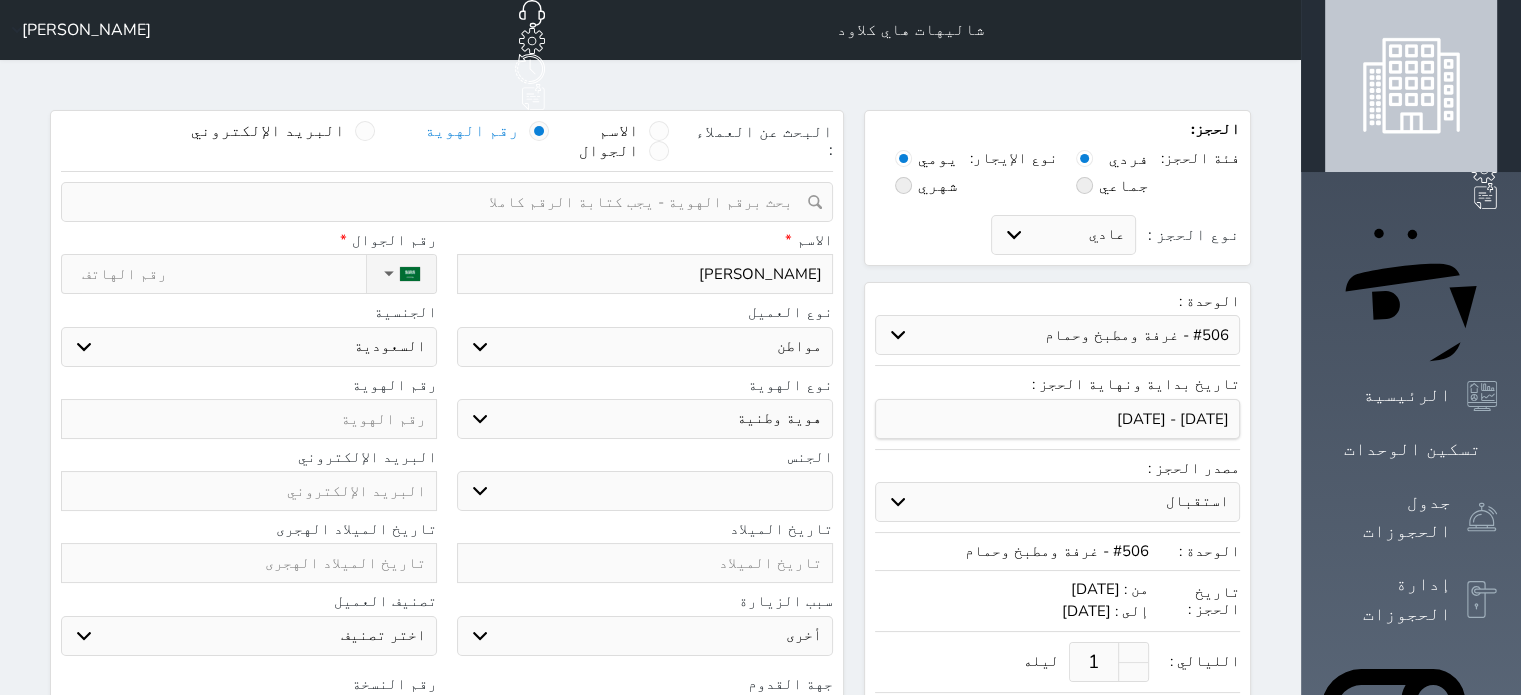 type on "[PERSON_NAME]" 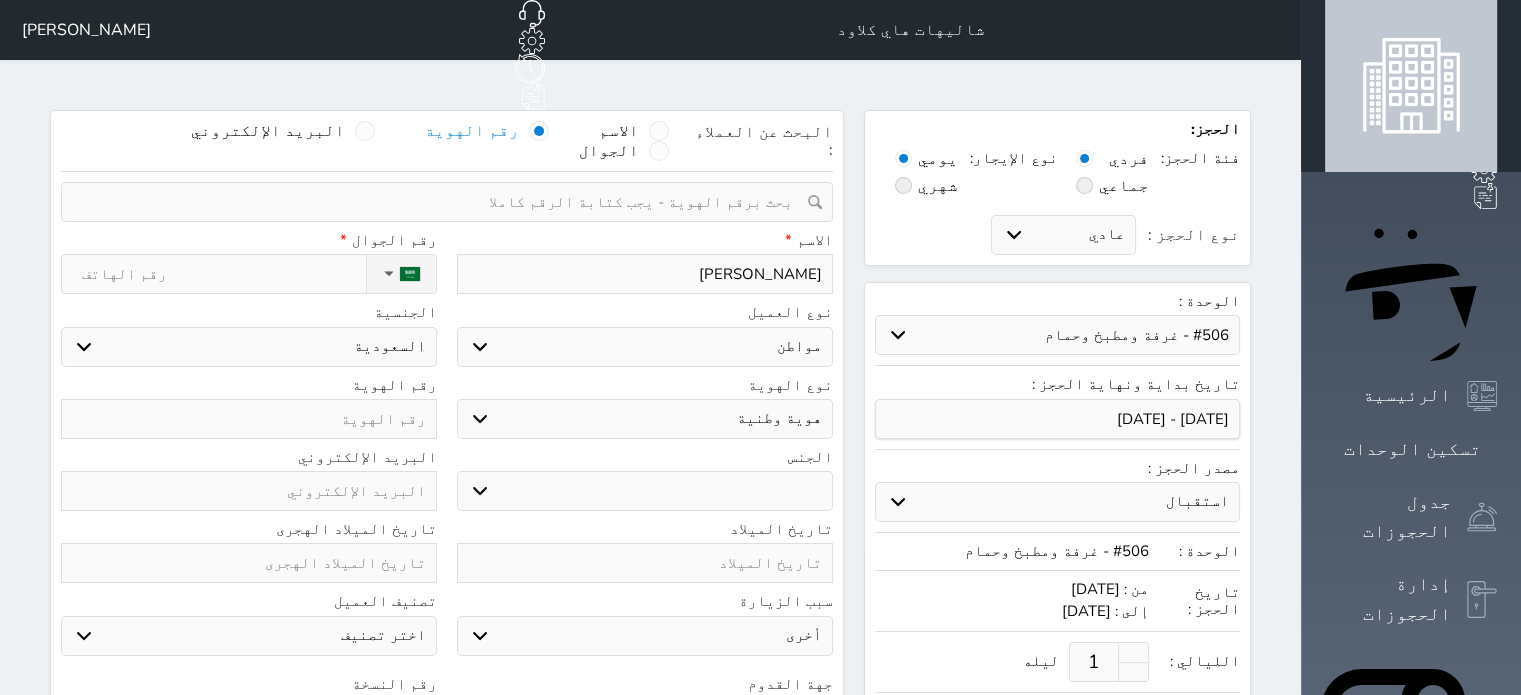 select 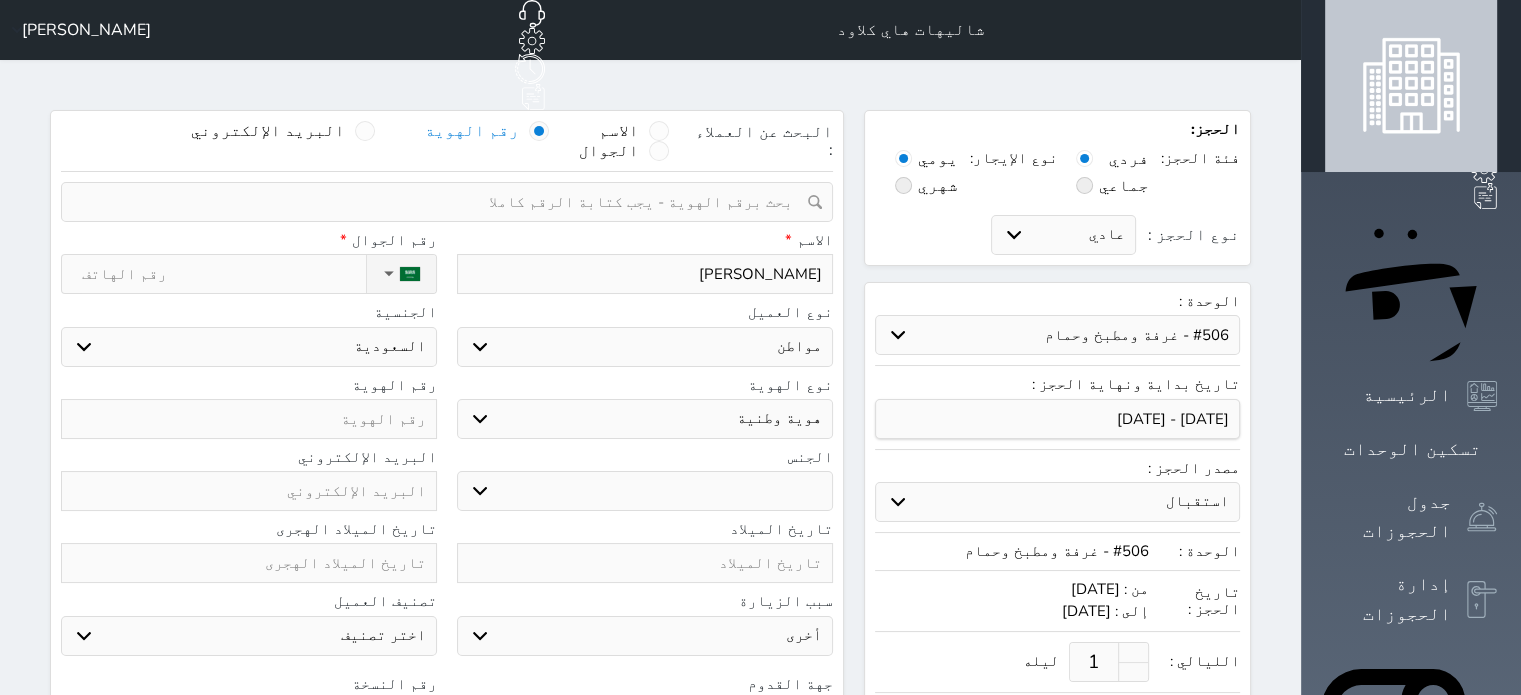 type on "[PERSON_NAME]" 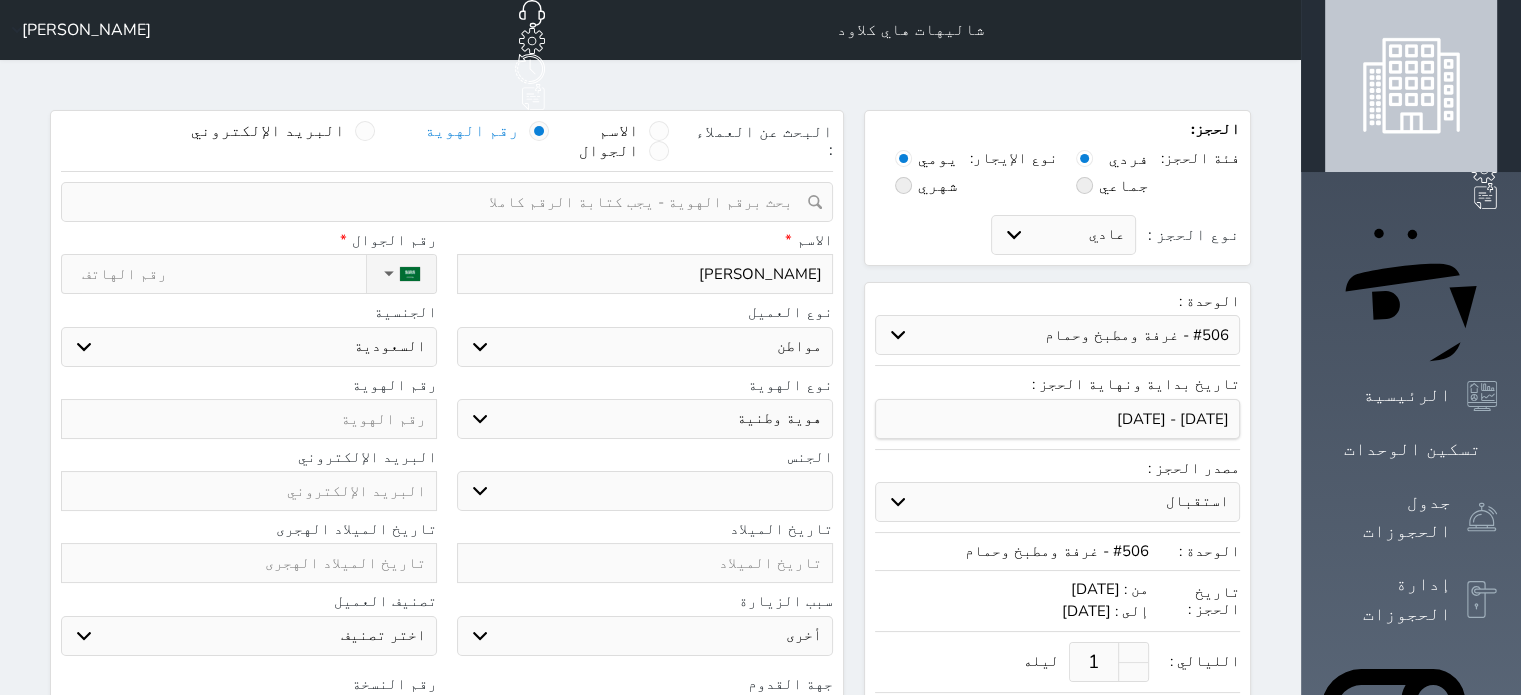 select 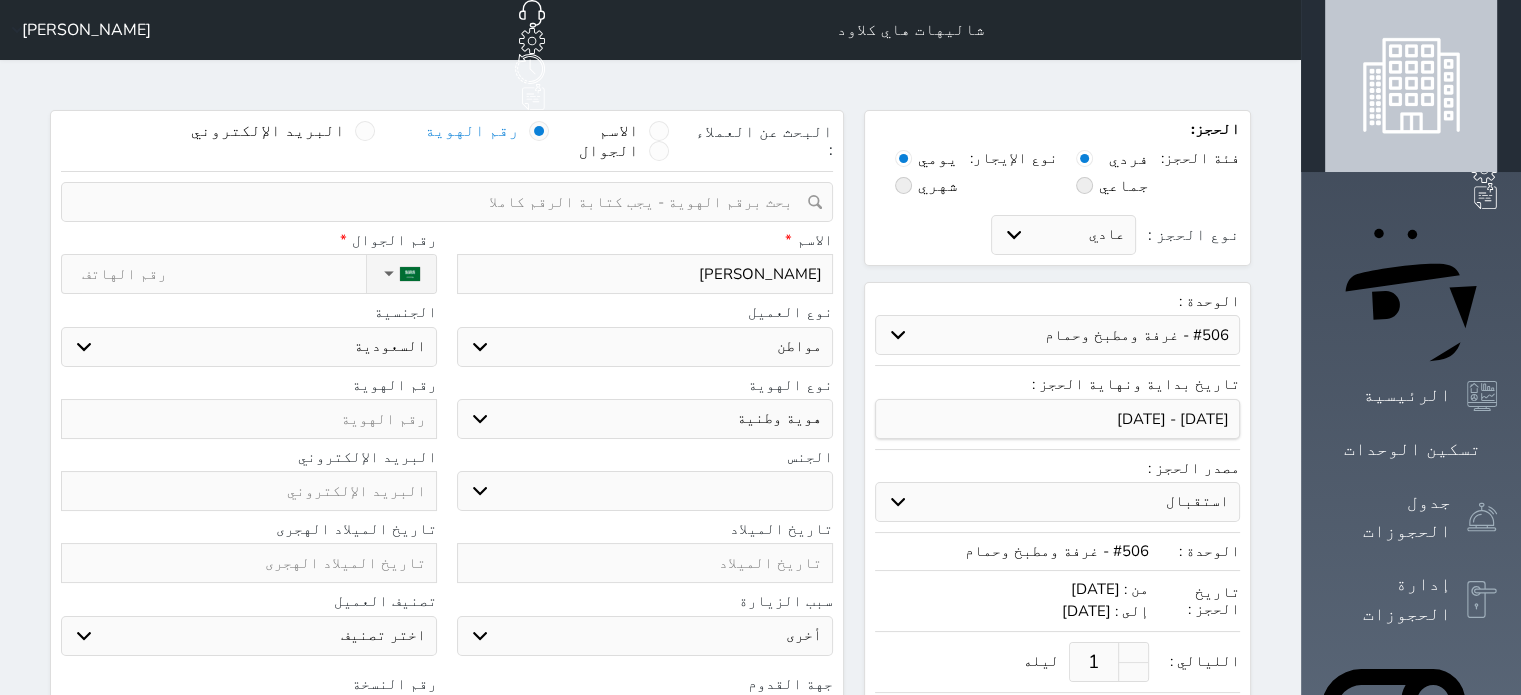 type on "[PERSON_NAME]" 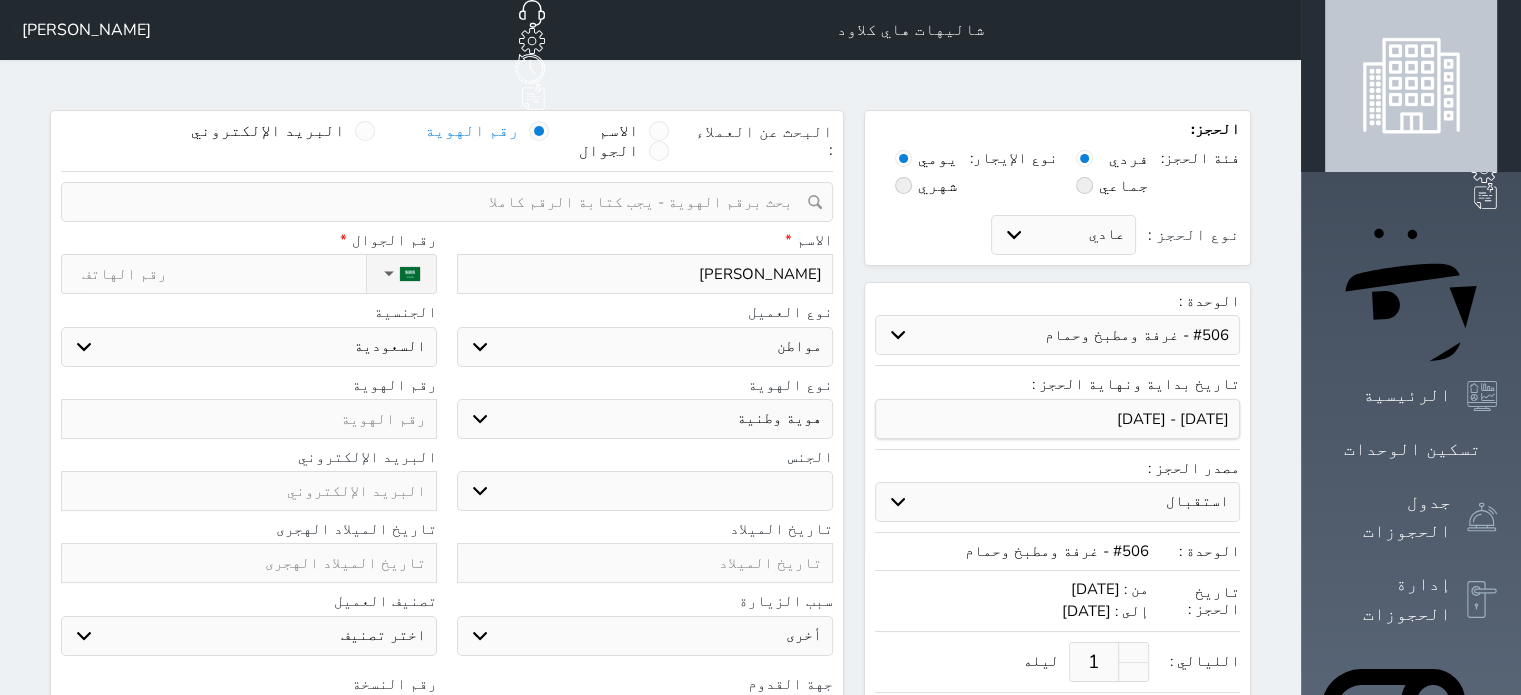 select 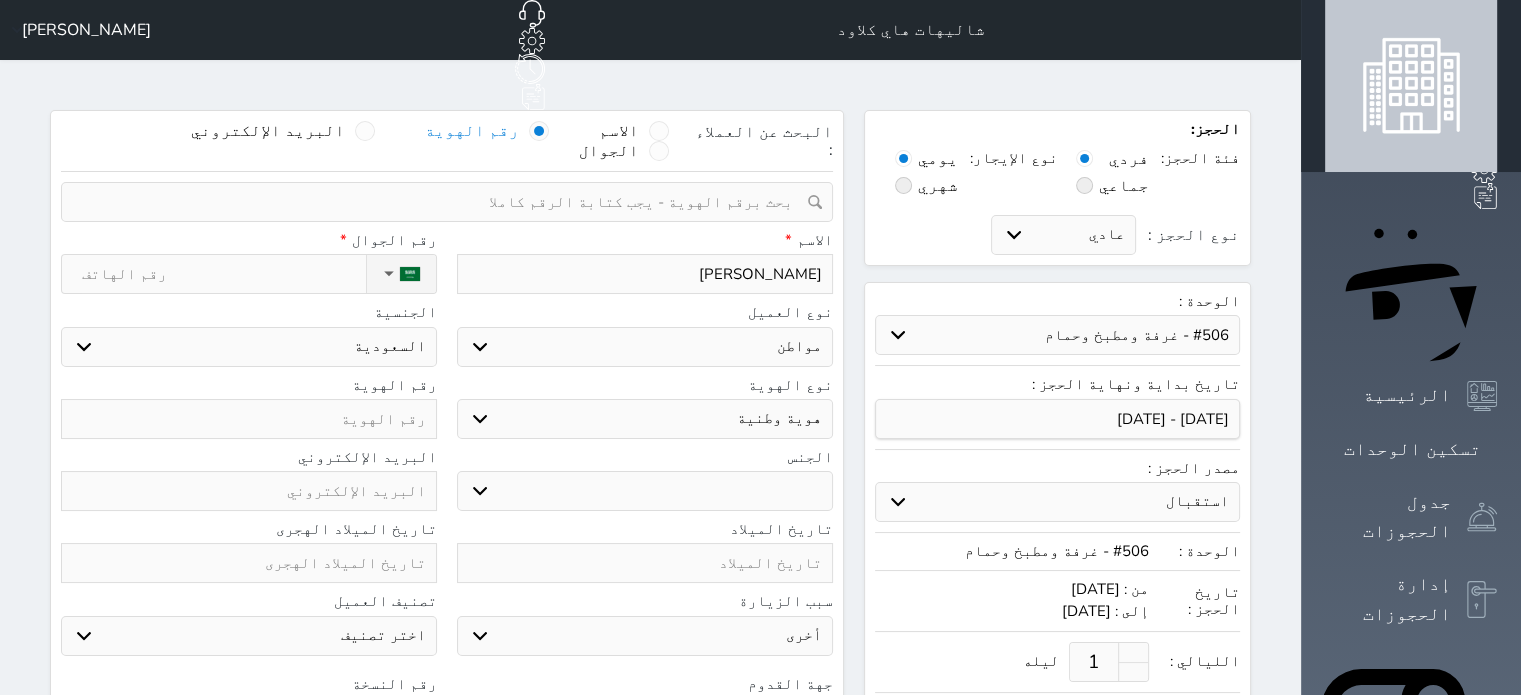 type on "[PERSON_NAME]" 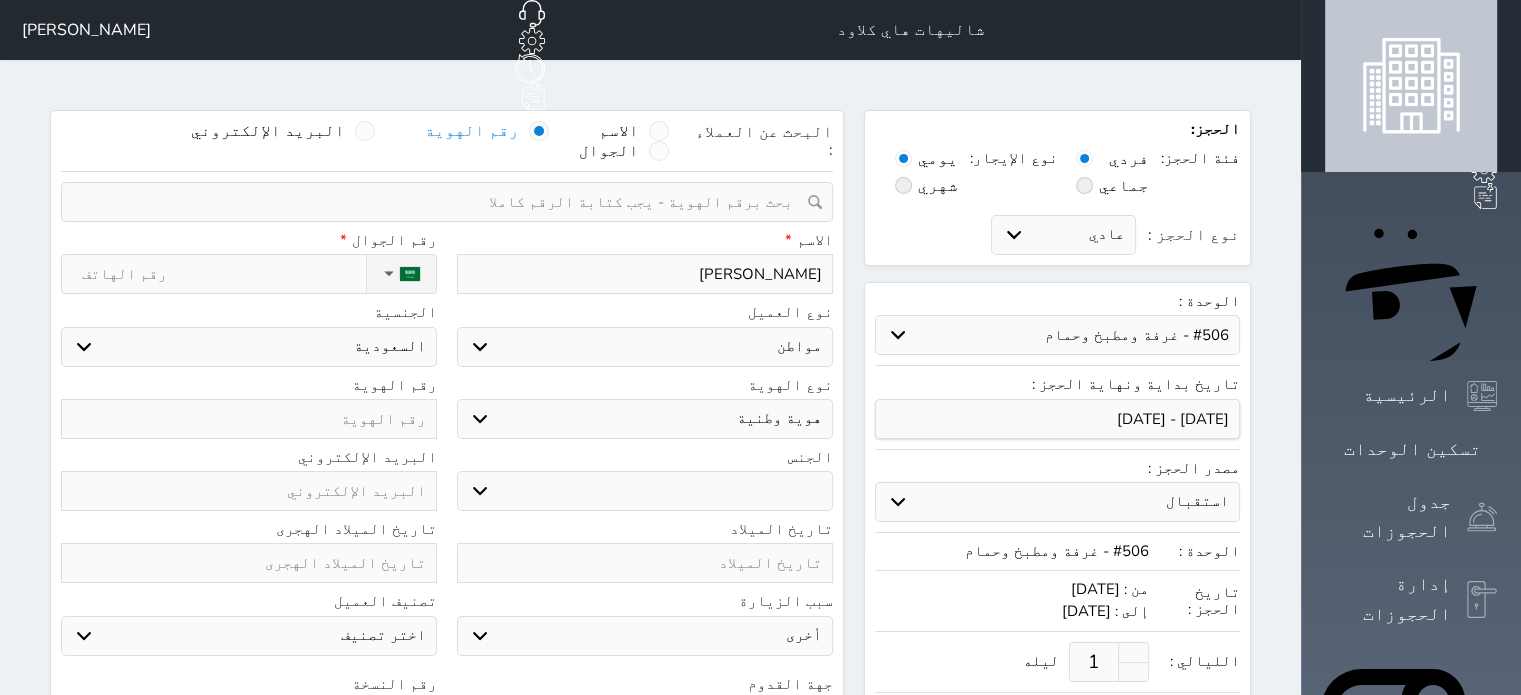 select 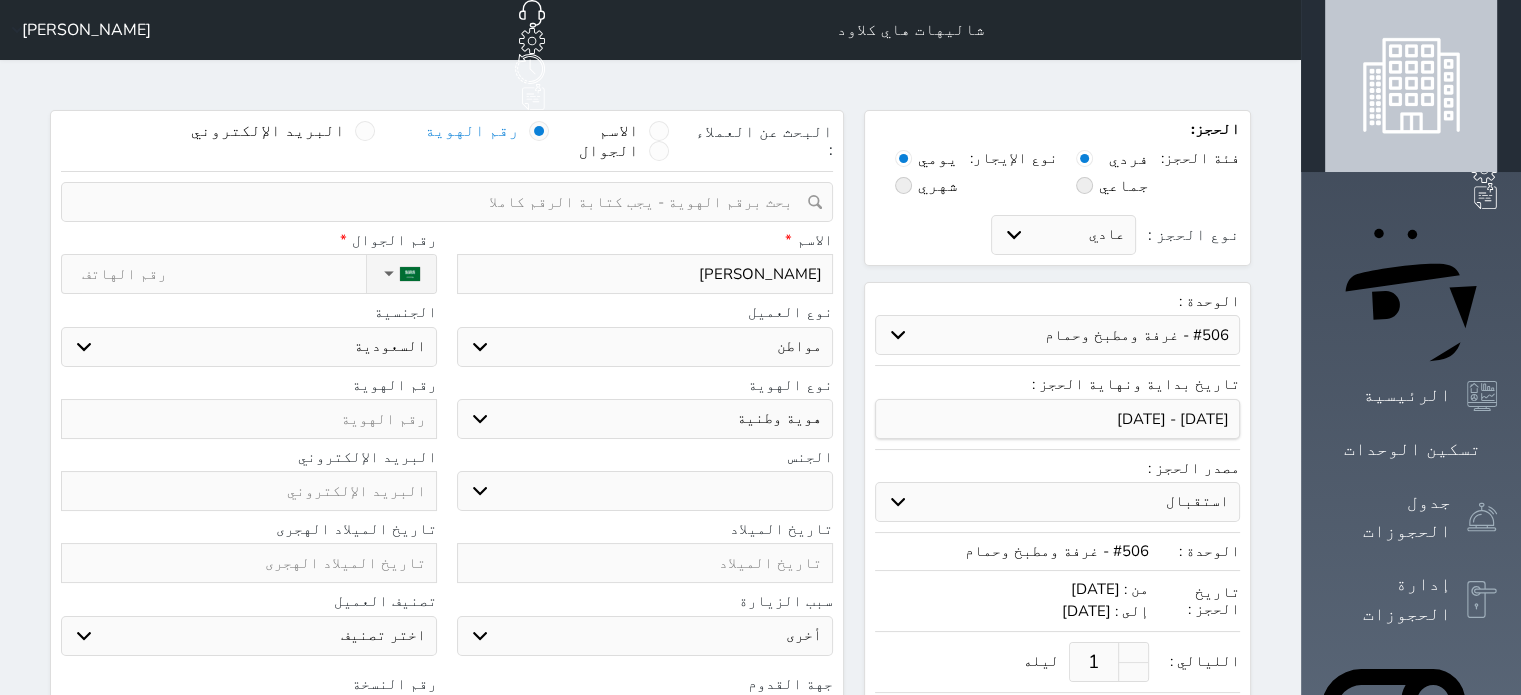 type on "[PERSON_NAME]" 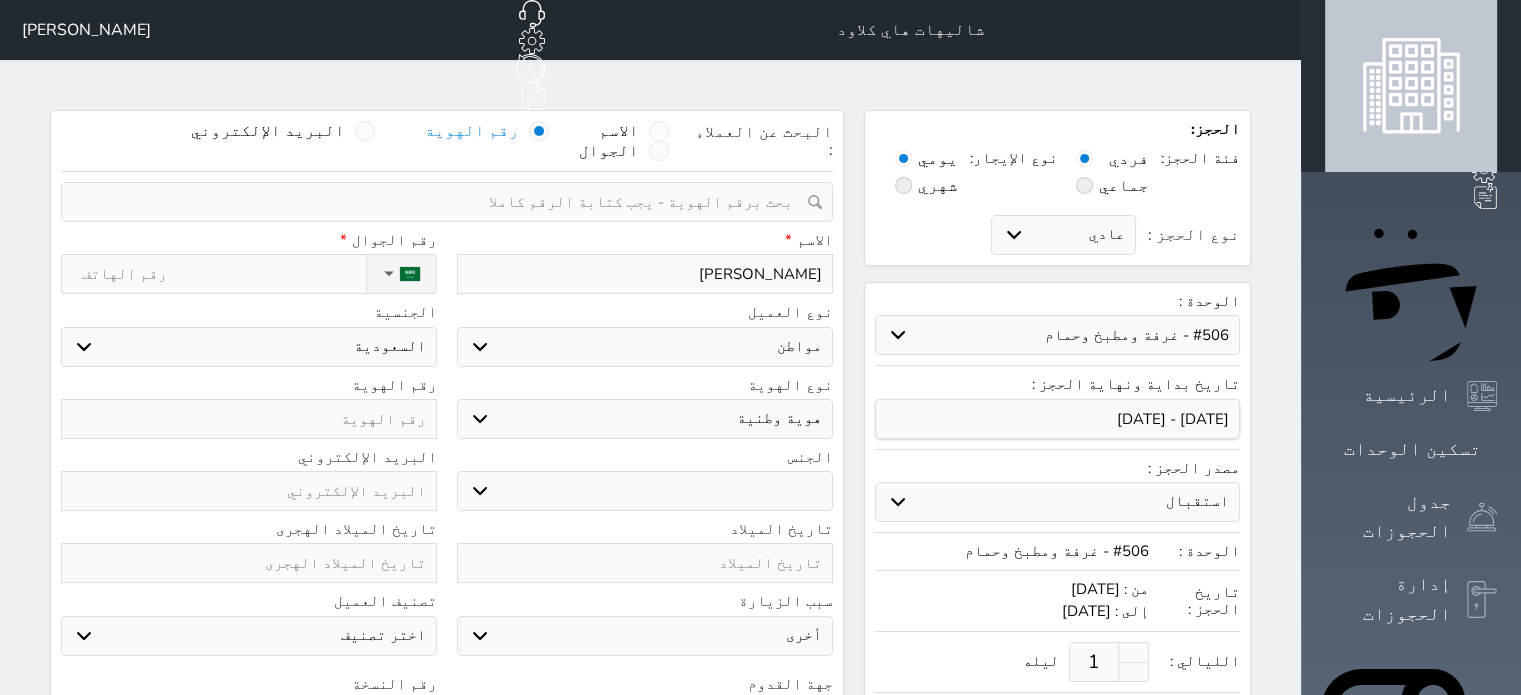 select 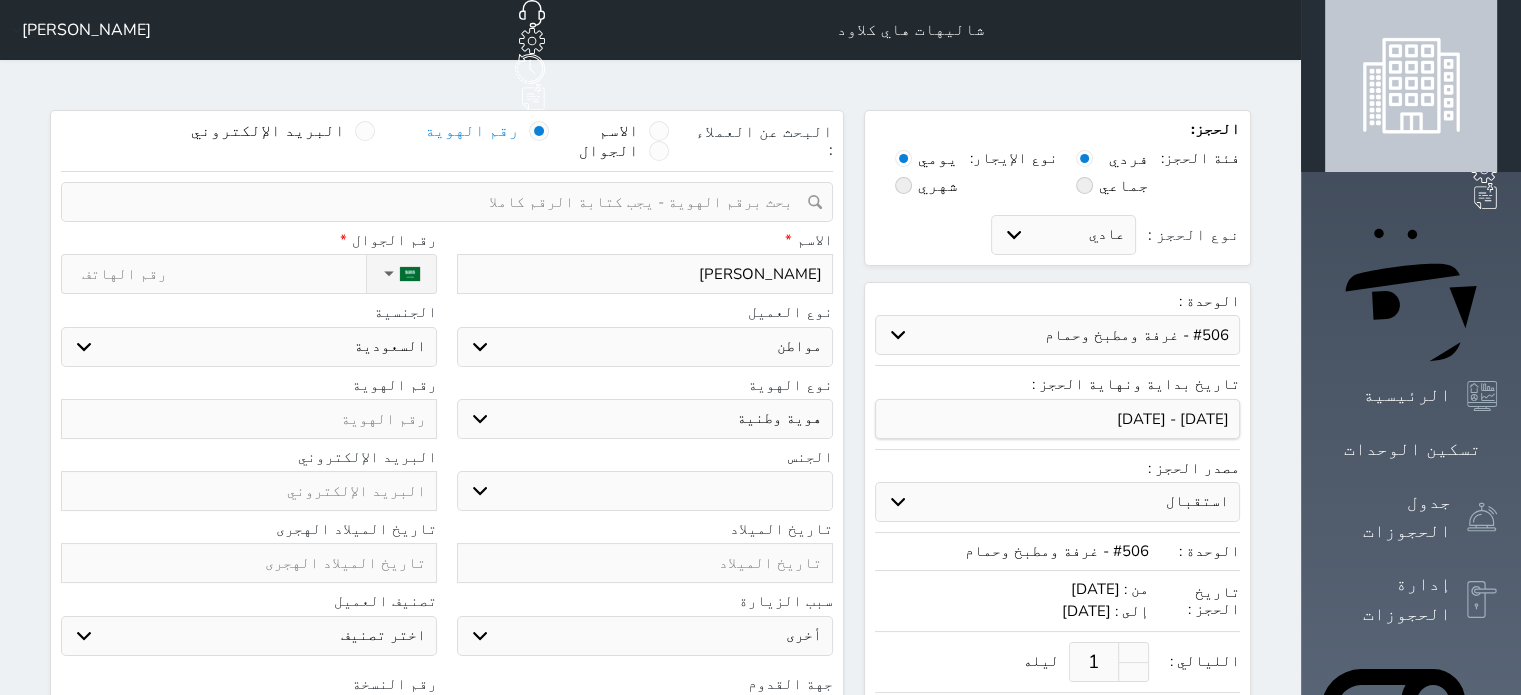 type on "[PERSON_NAME]" 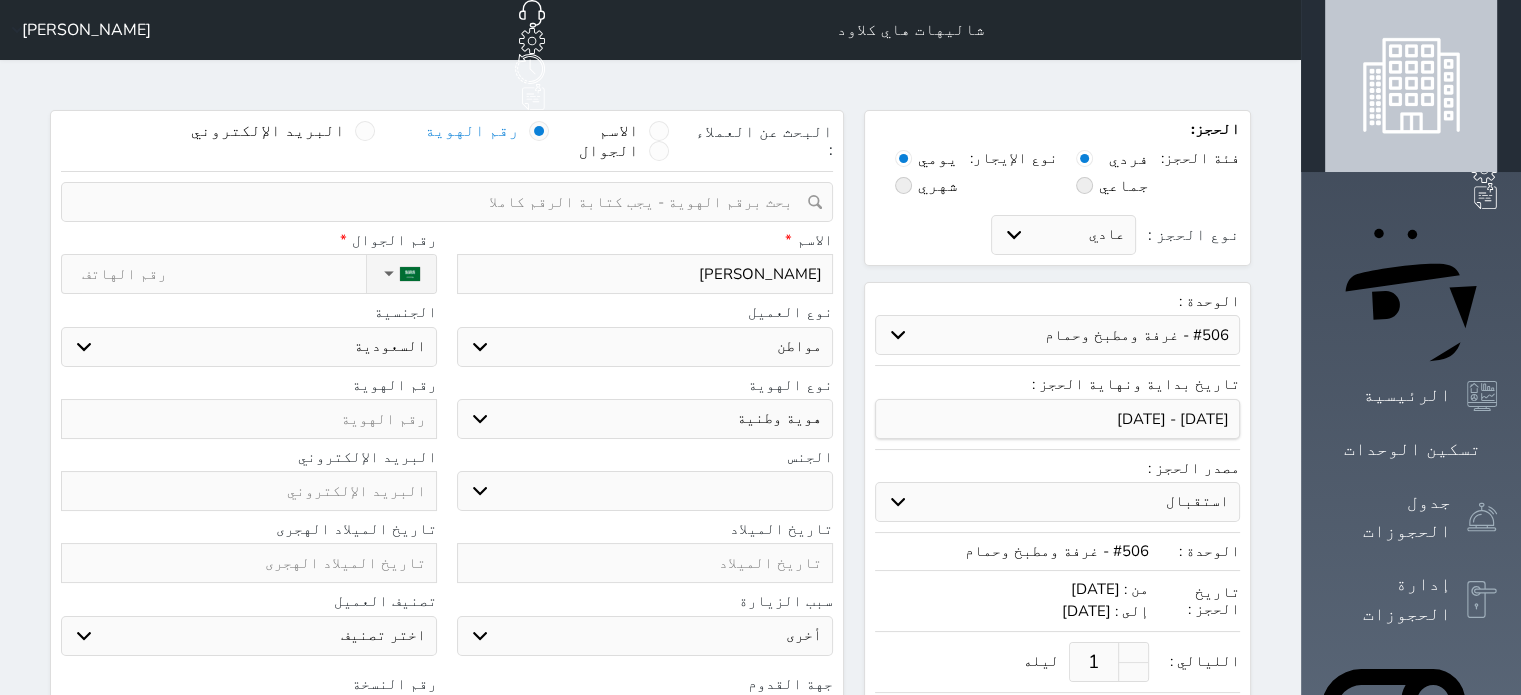 select 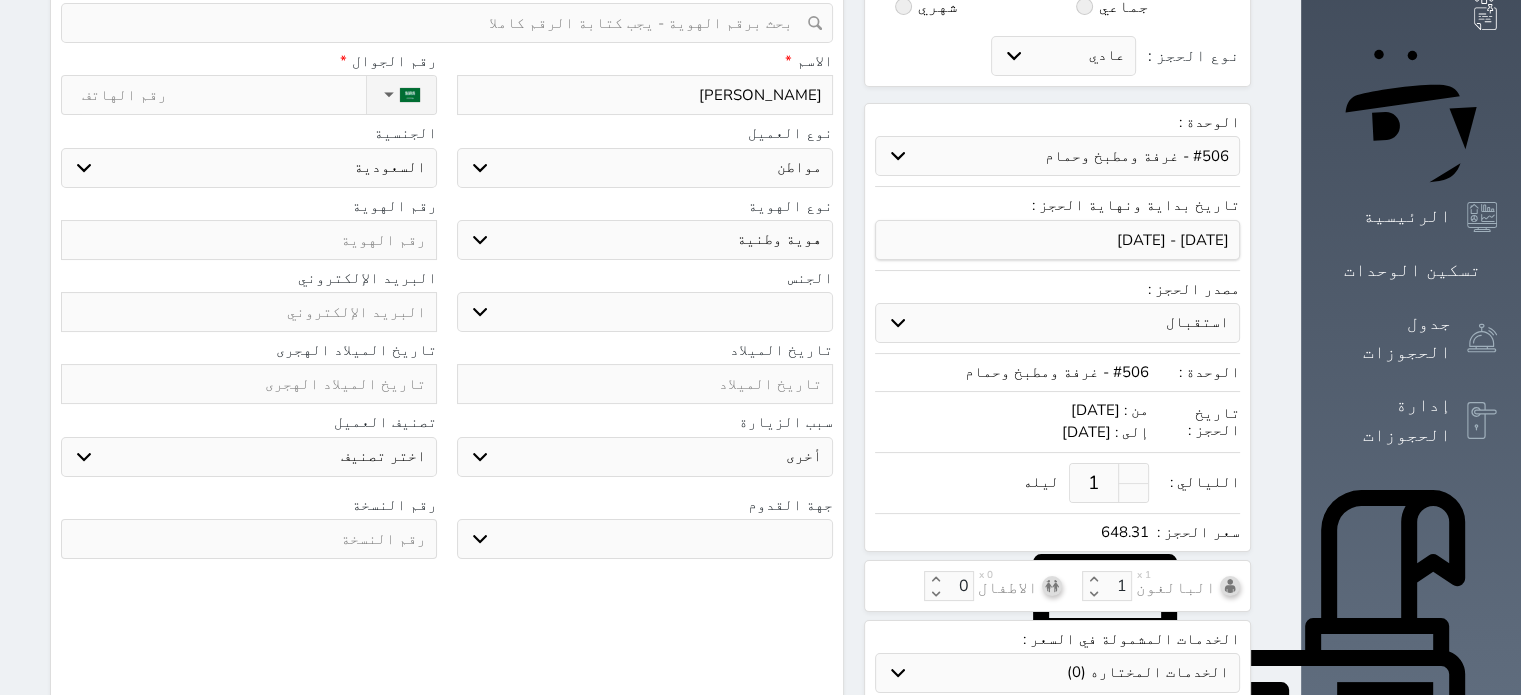 scroll, scrollTop: 180, scrollLeft: 0, axis: vertical 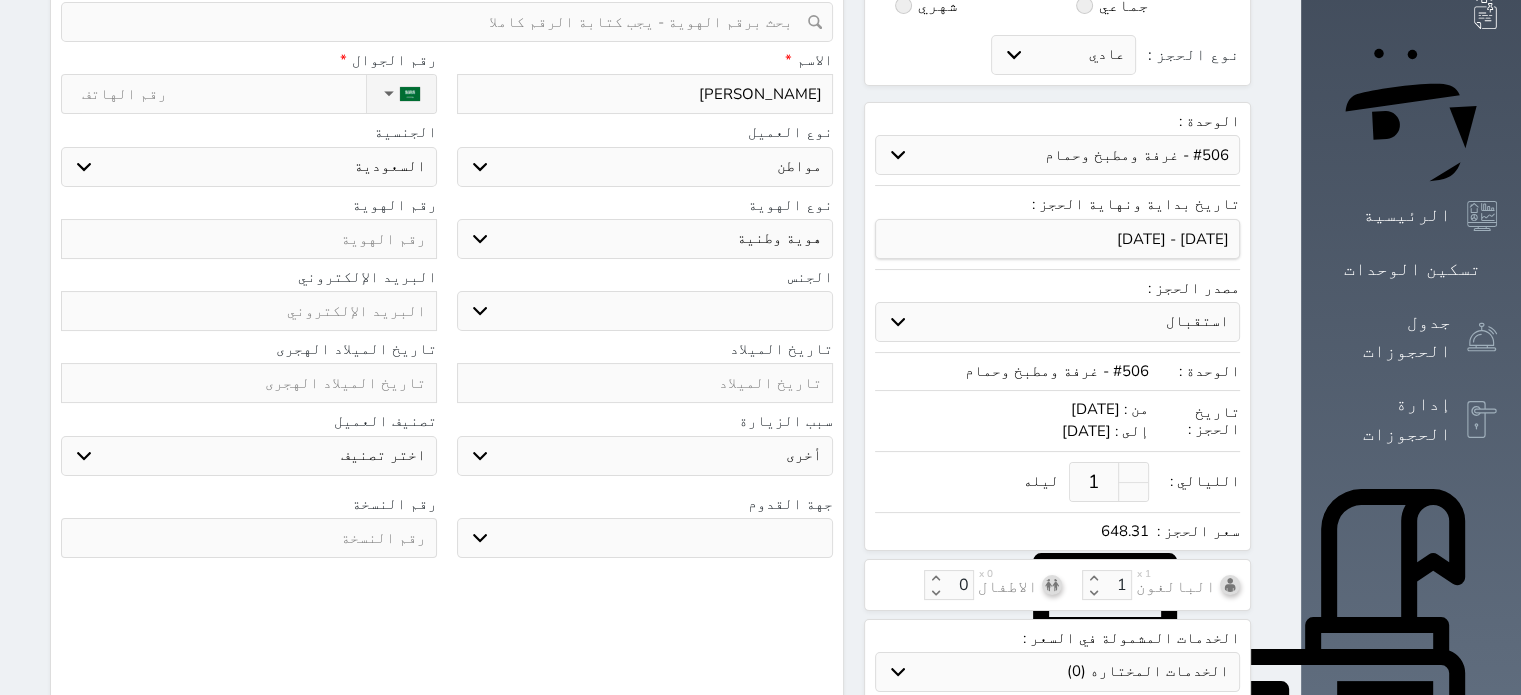 type on "[PERSON_NAME]" 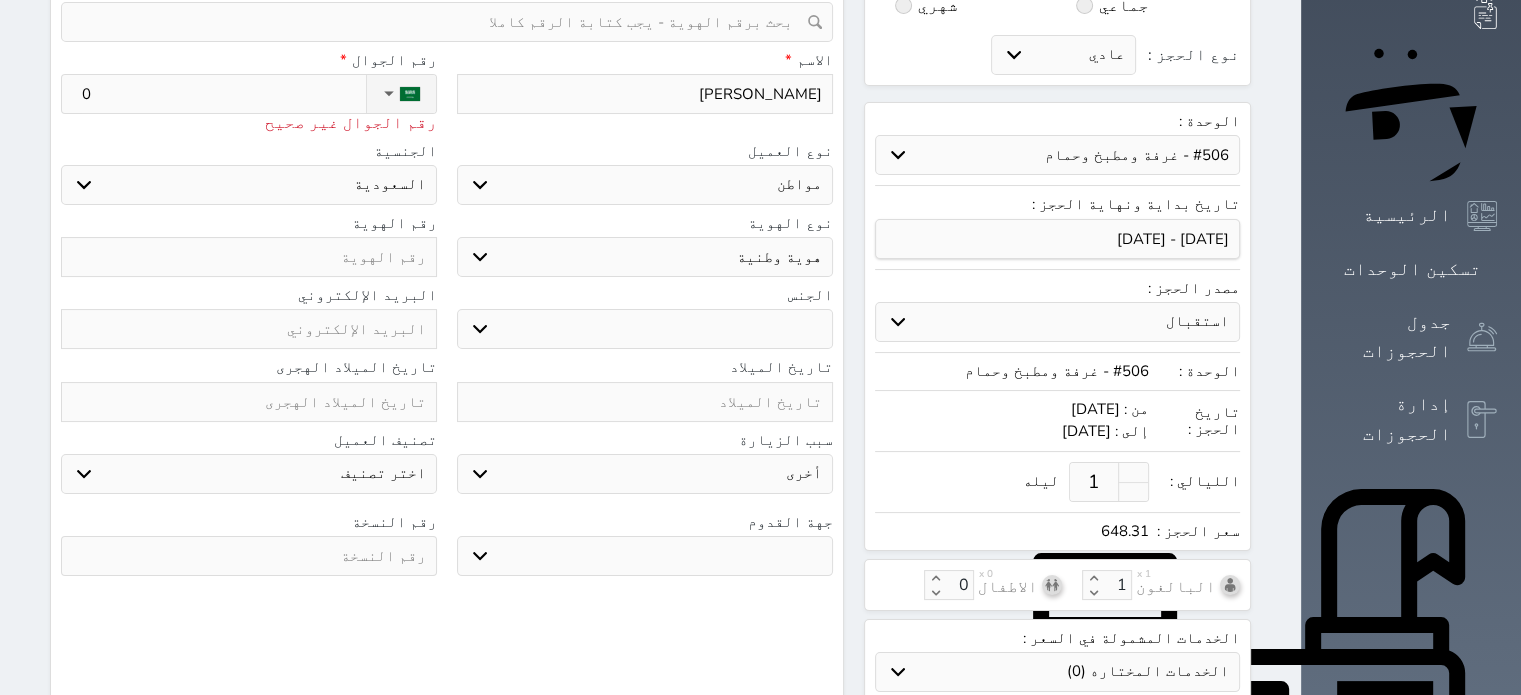 type on "05" 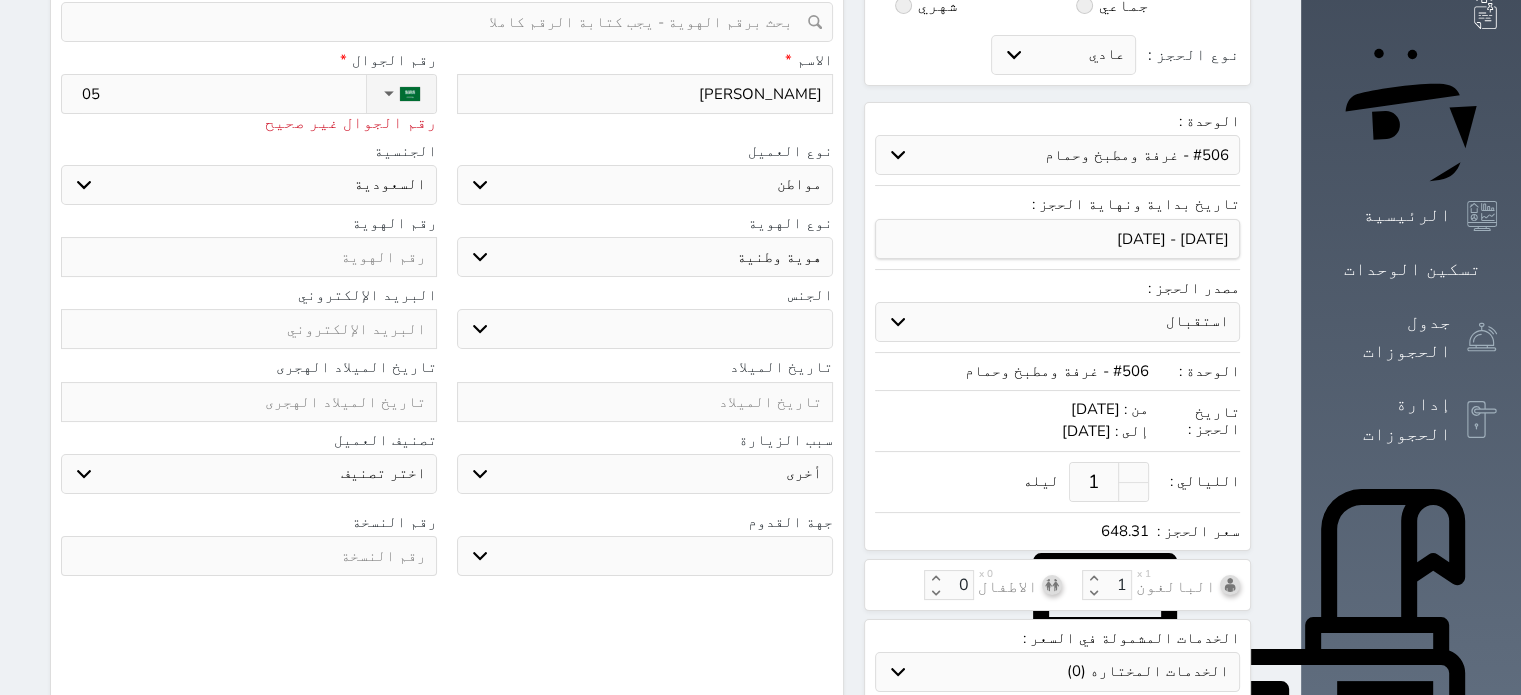 select 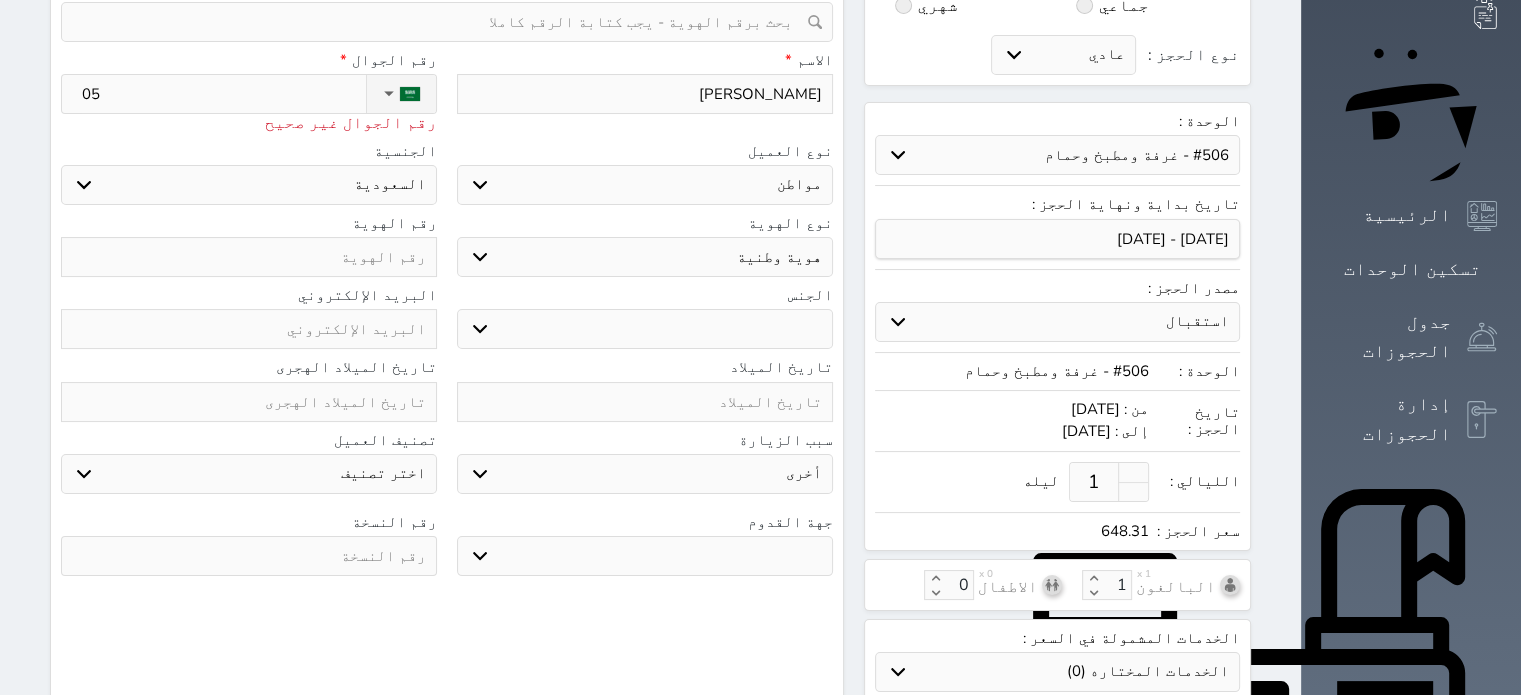 type on "054" 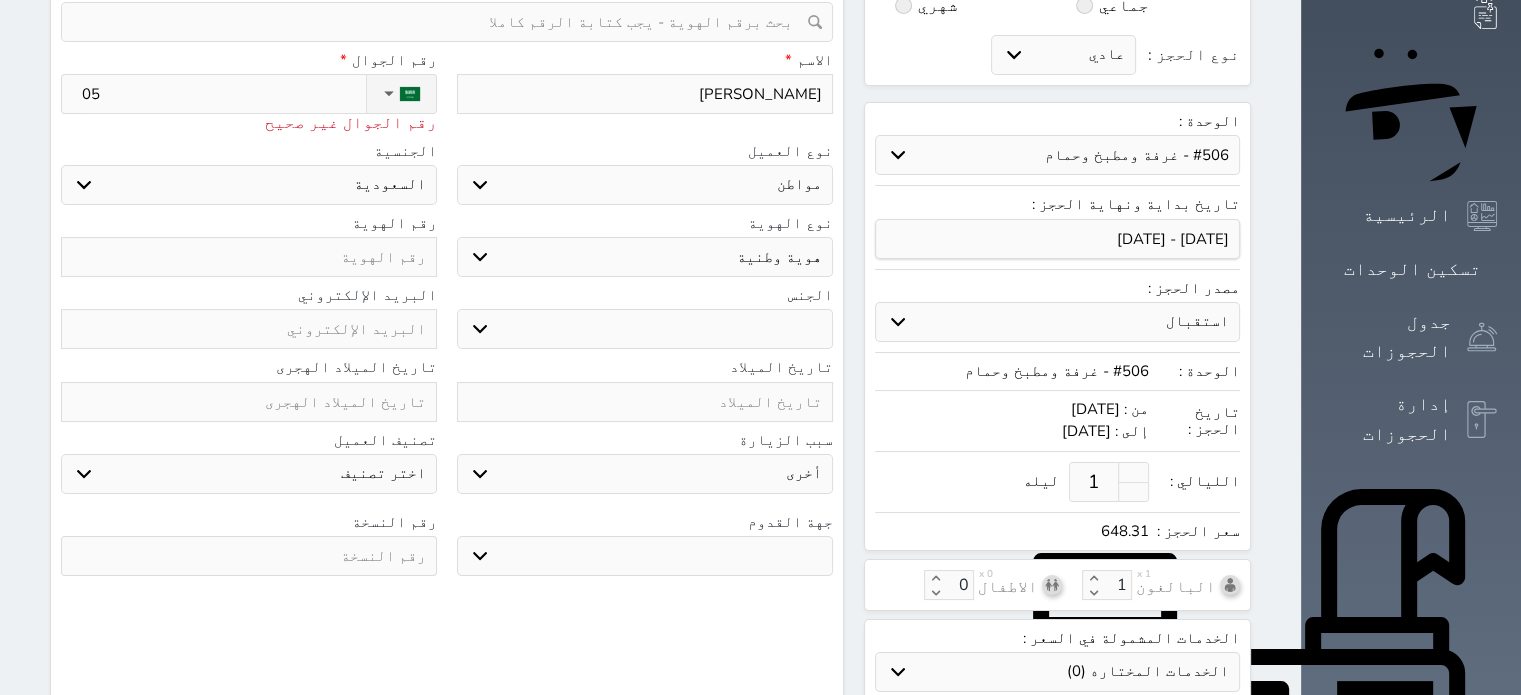 select 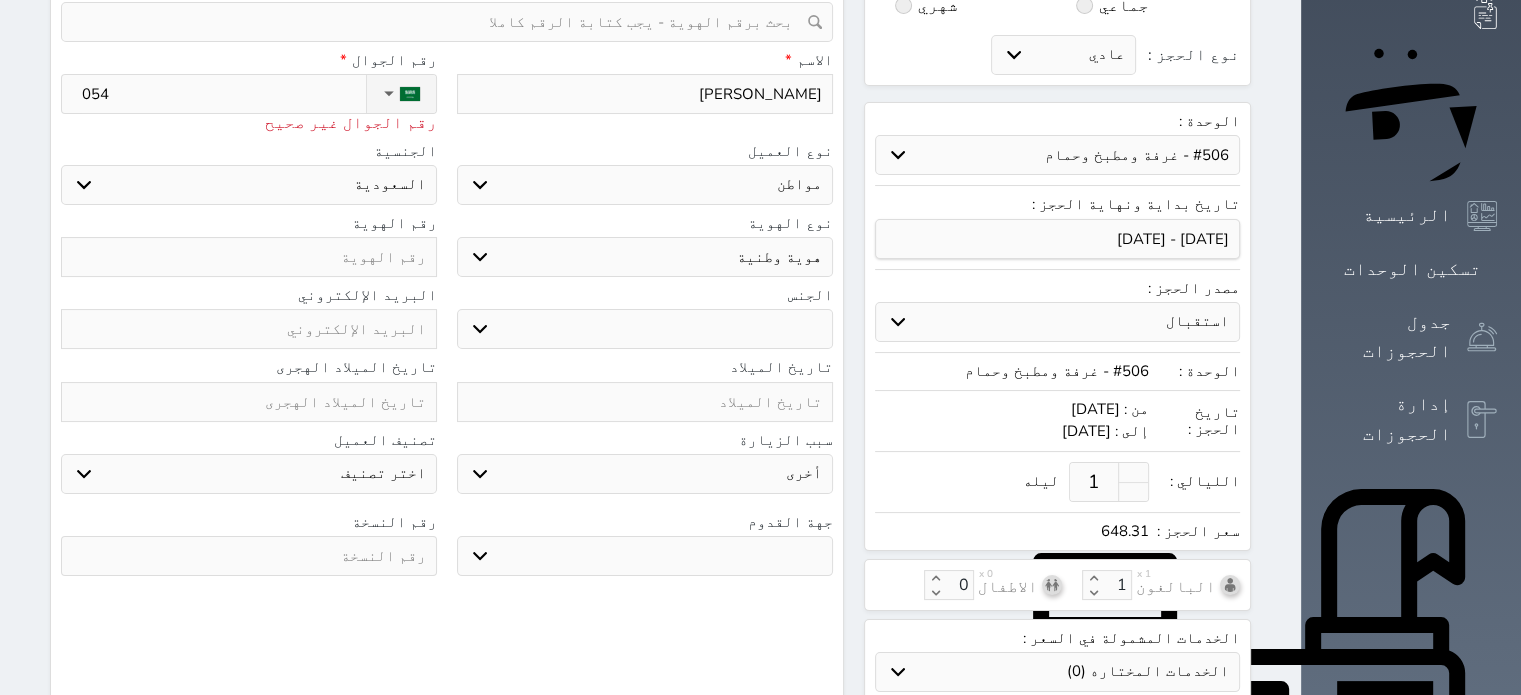 type on "0543" 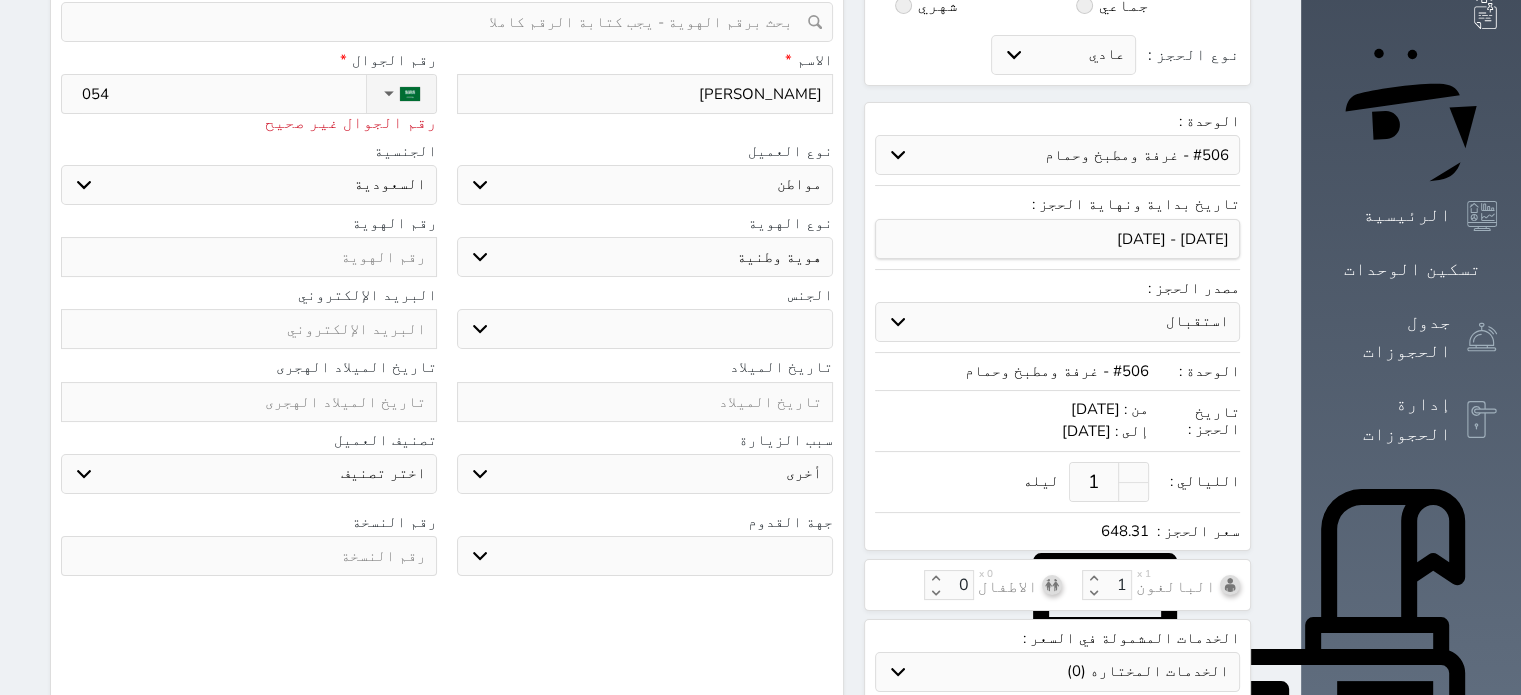 select 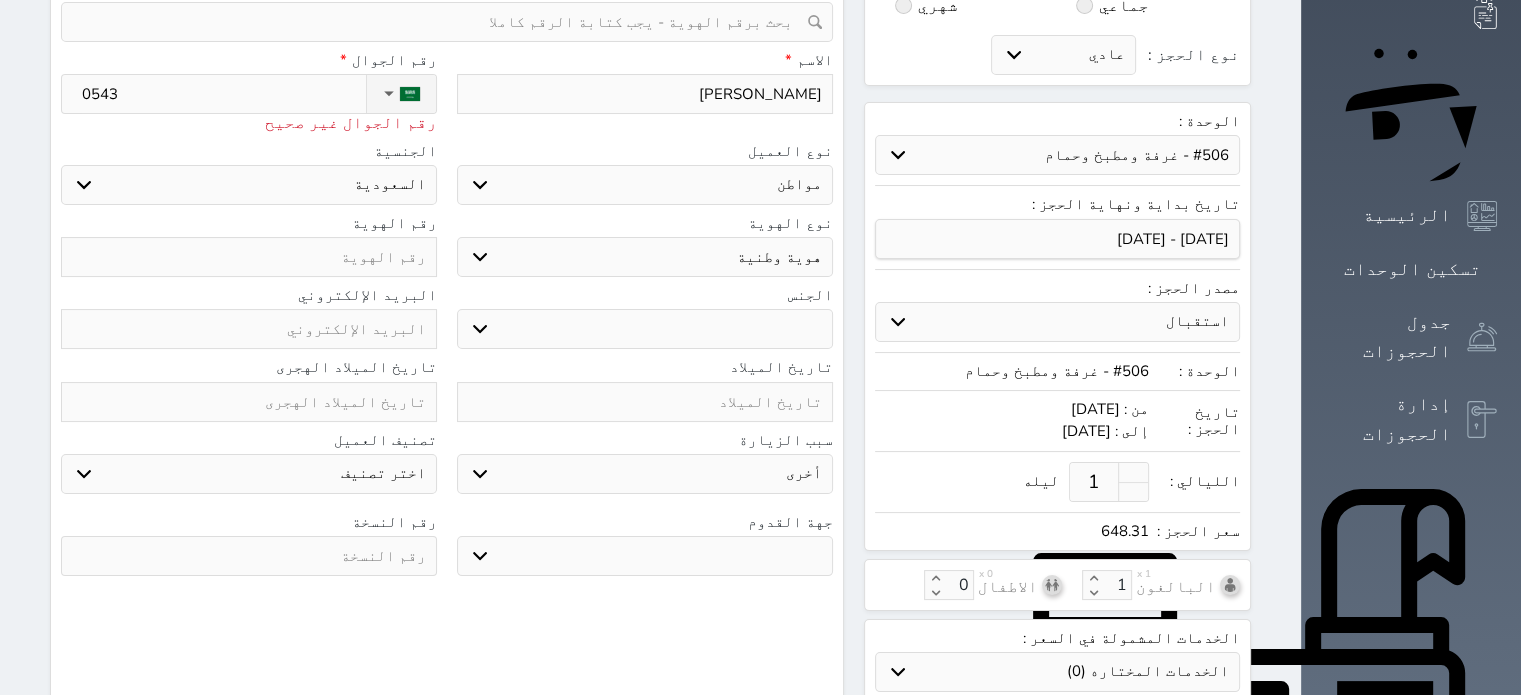 type on "05435" 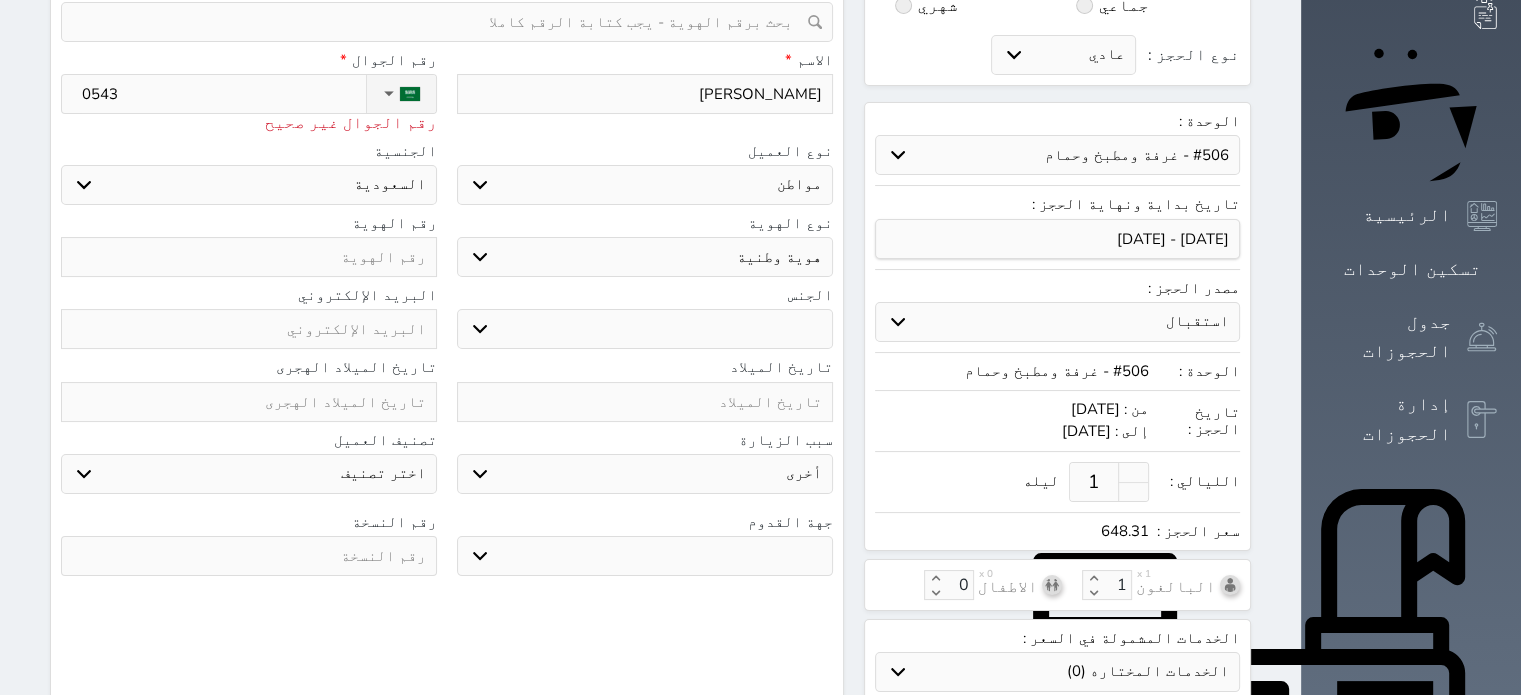 select 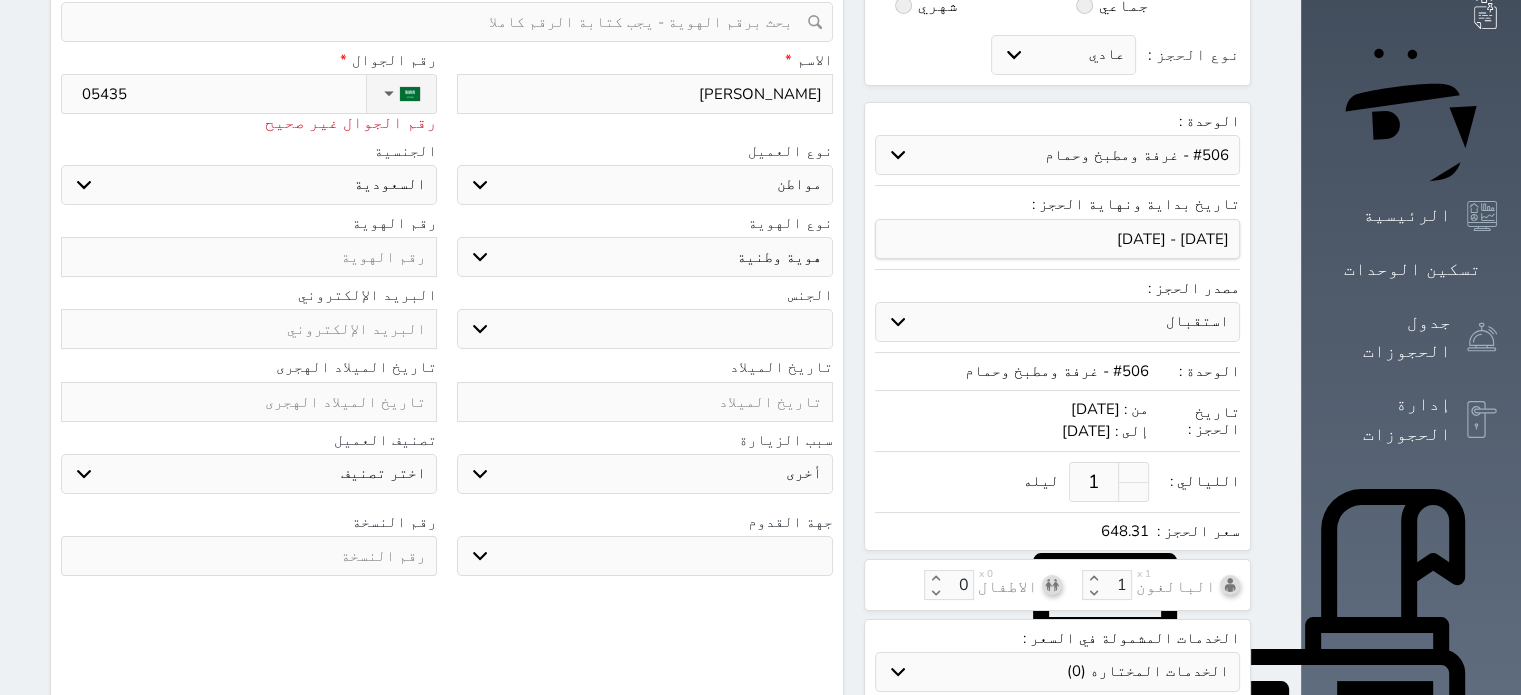 type on "054359" 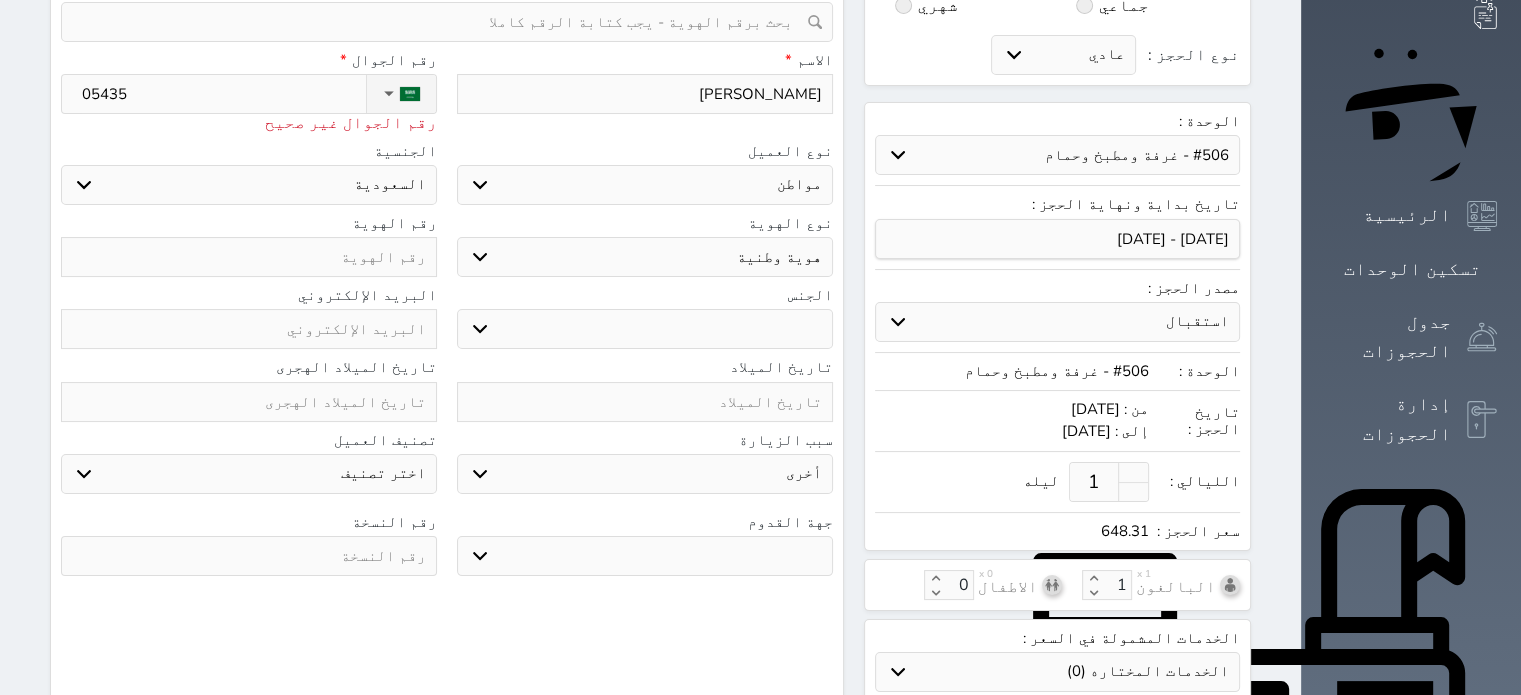 select 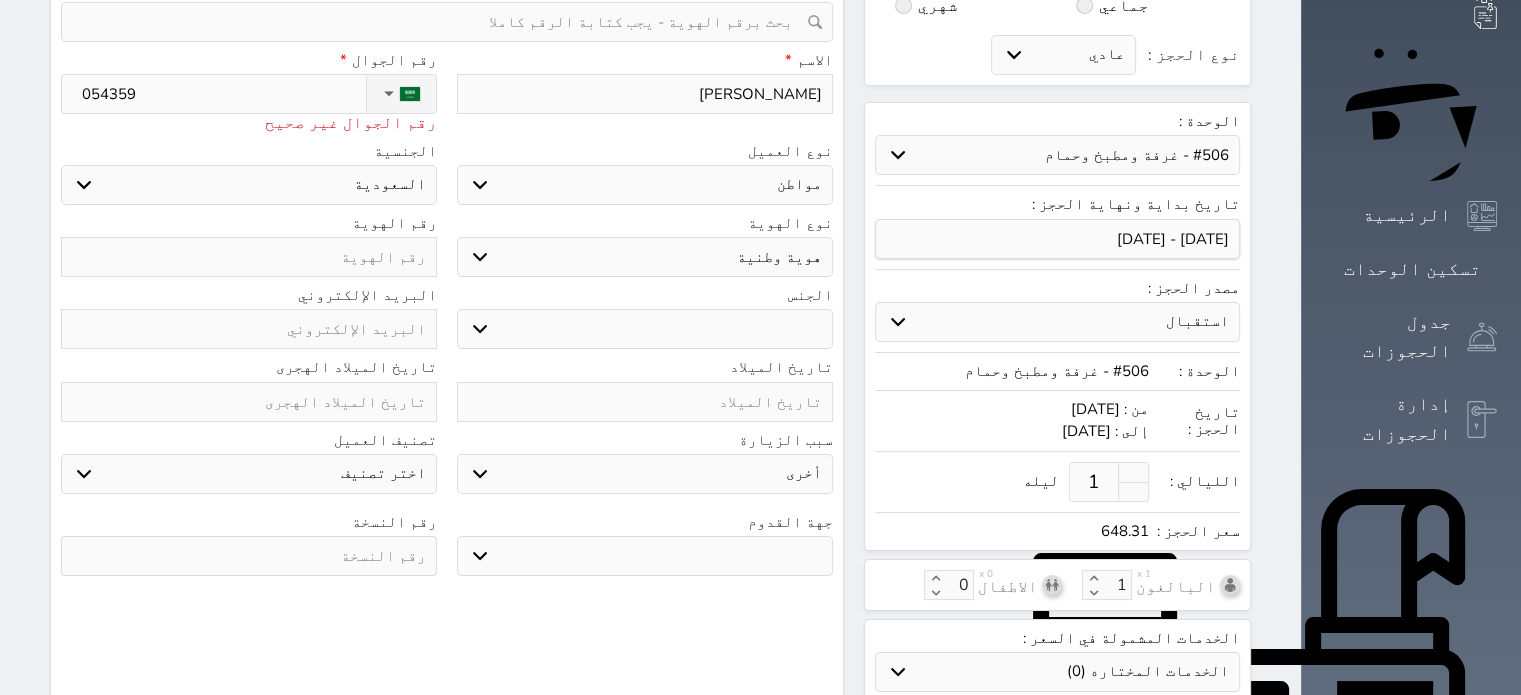 type on "0543598" 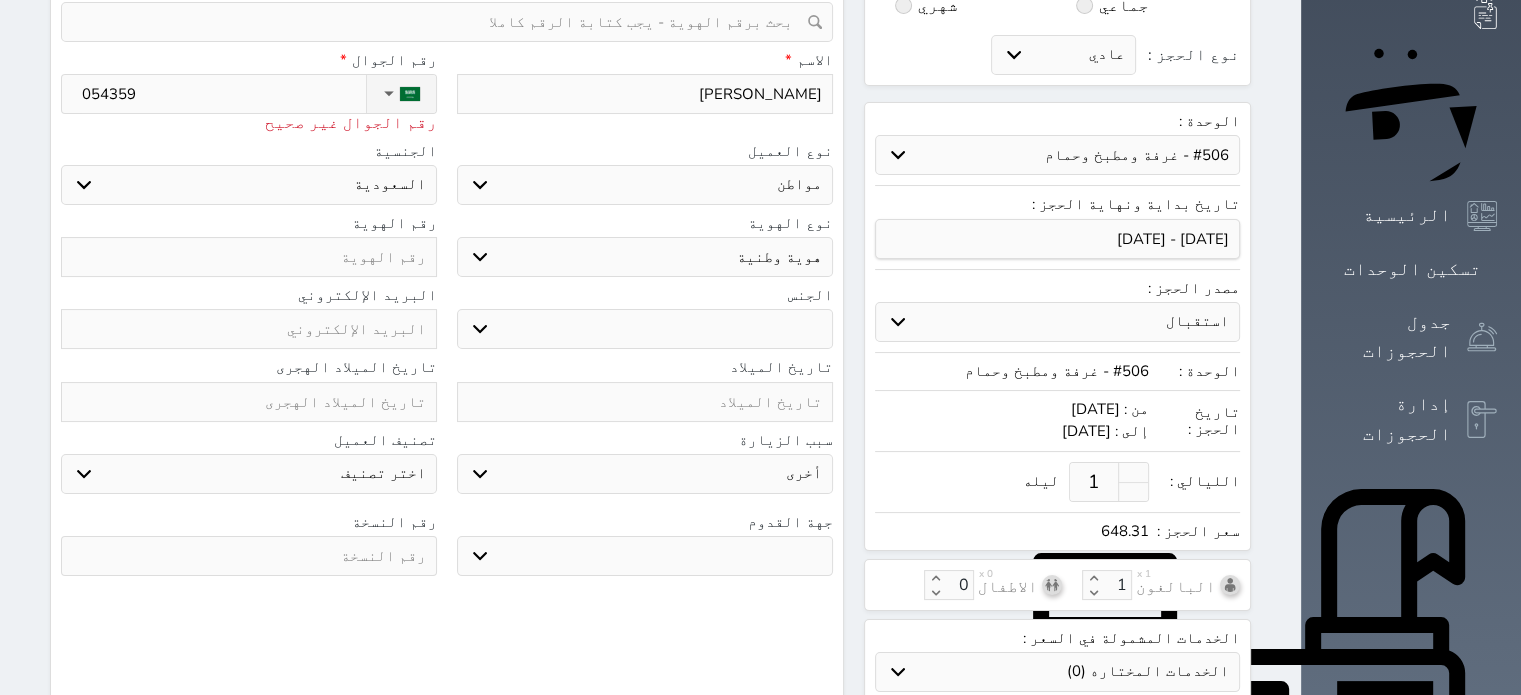 select 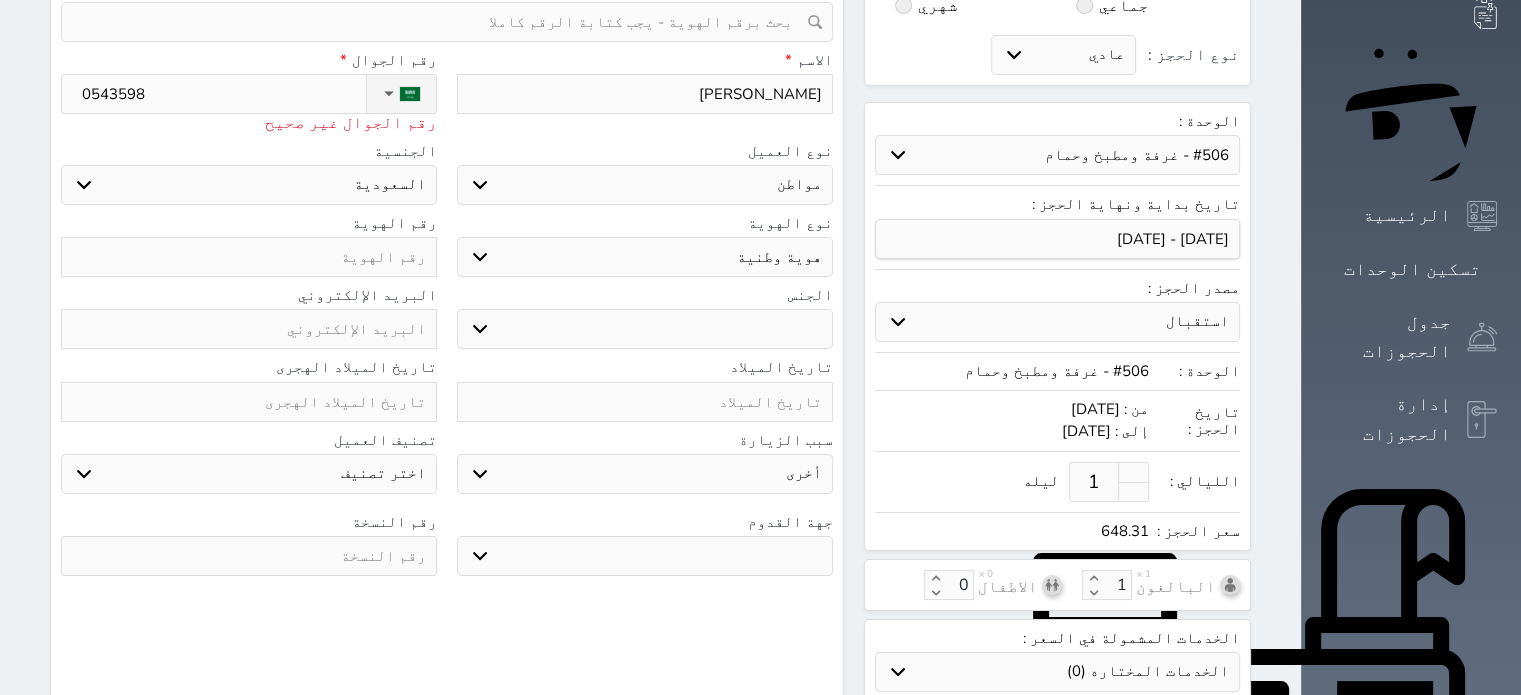 type on "05435981" 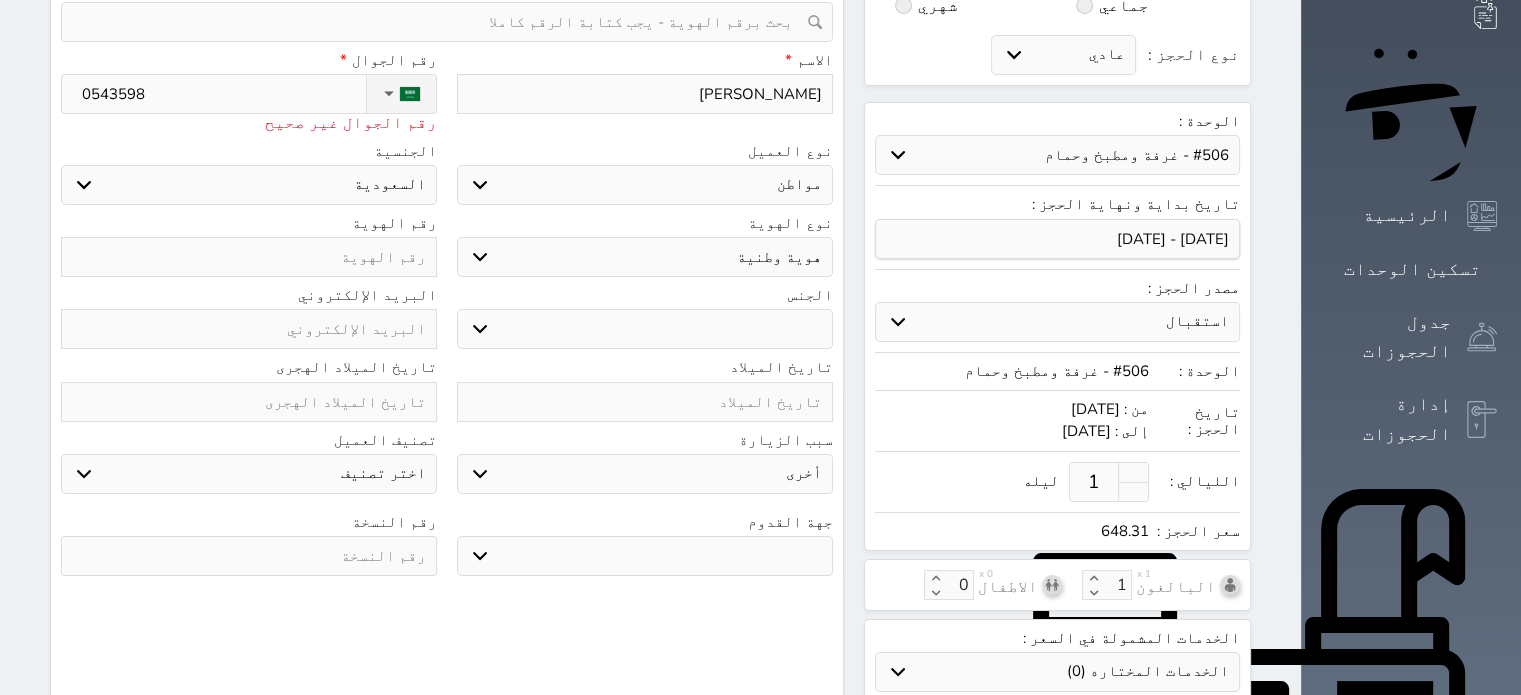 select 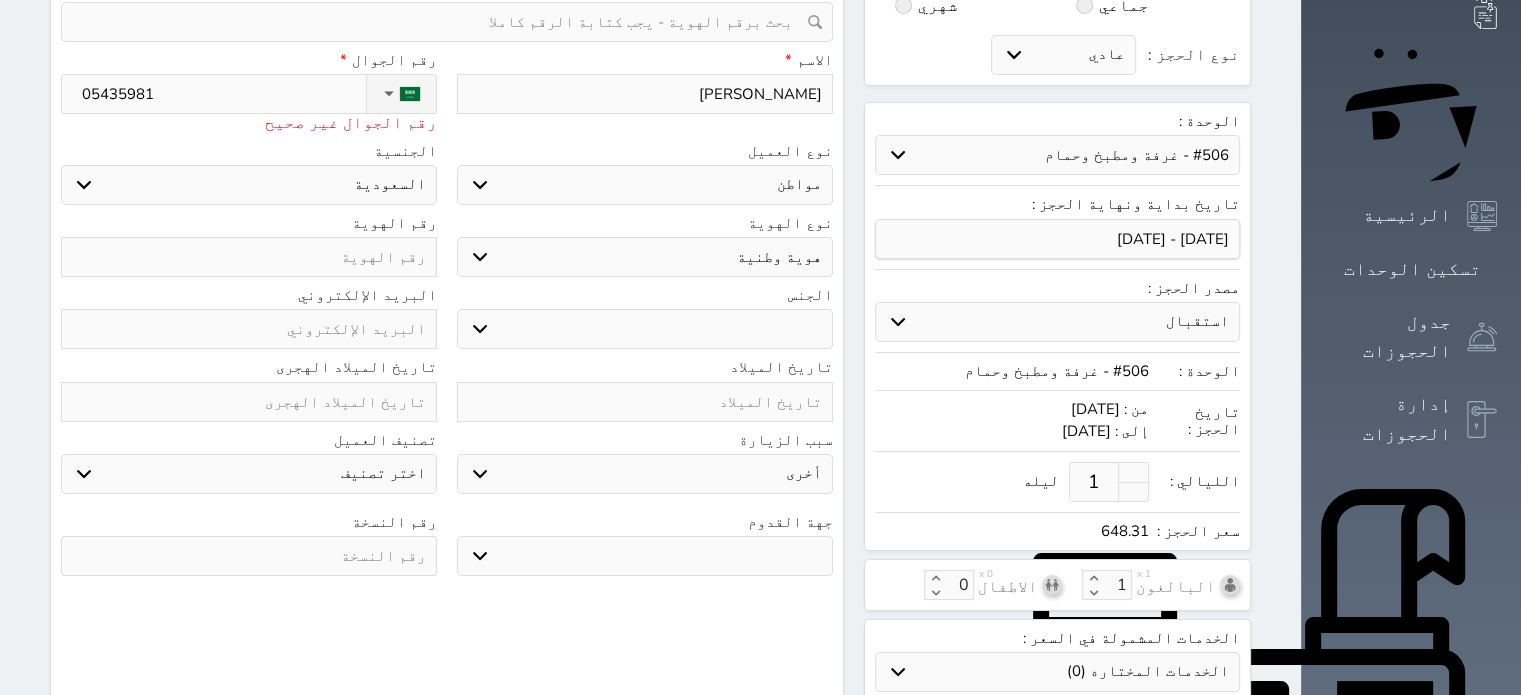 type on "054359816" 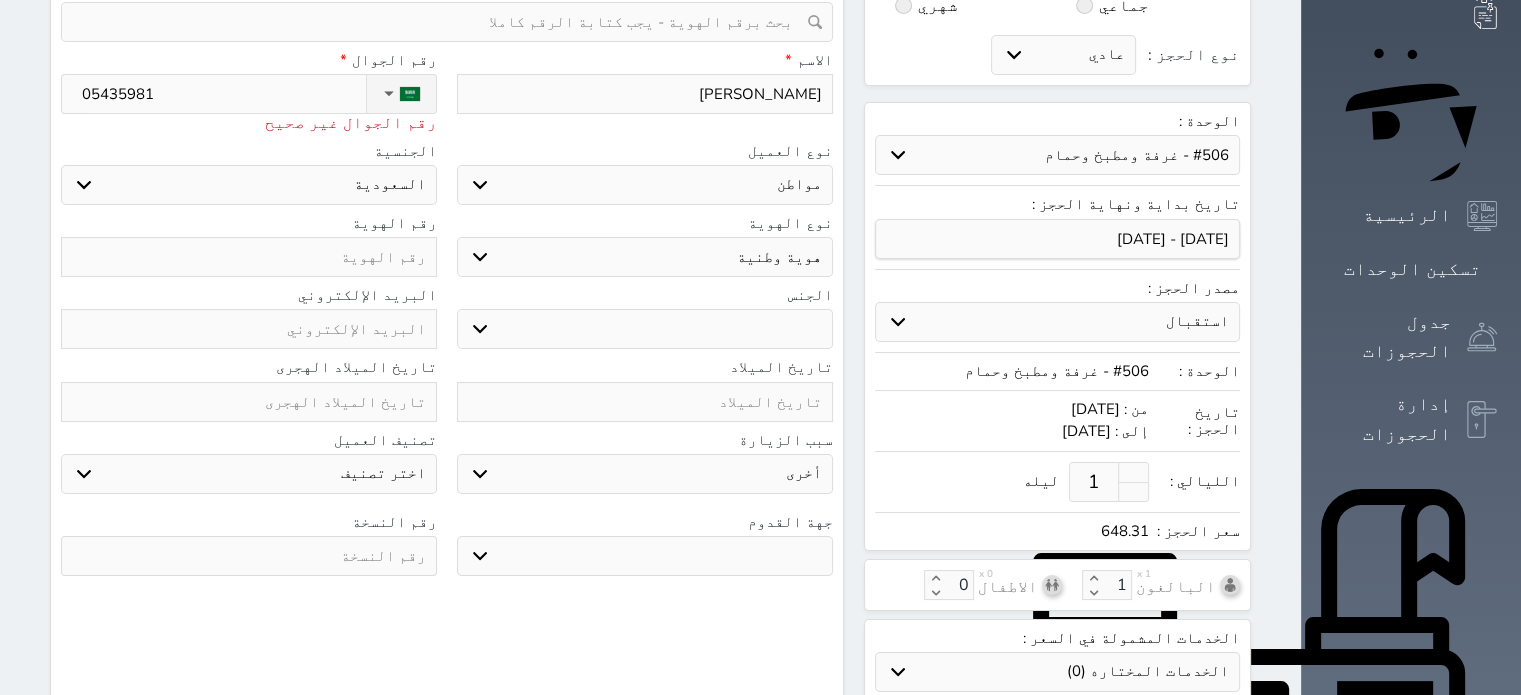 select 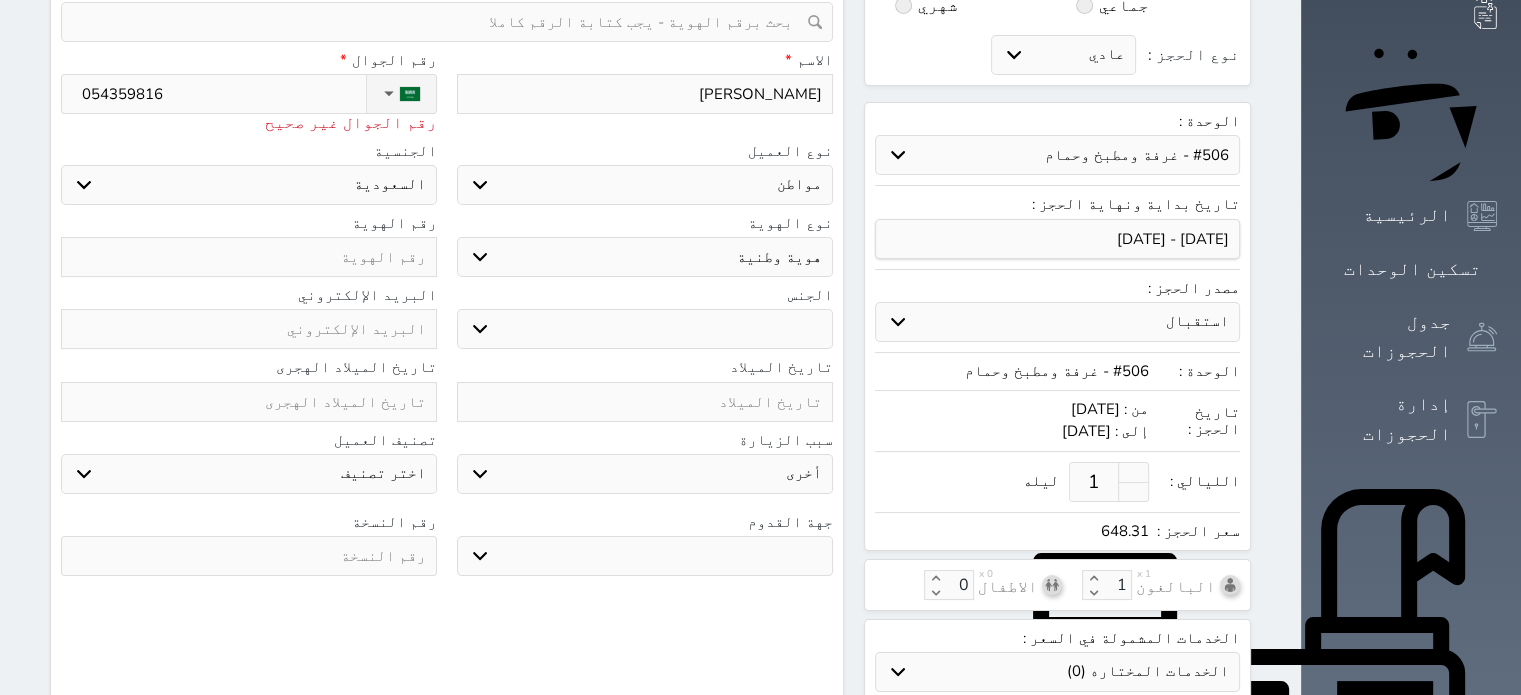 type on "[PHONE_NUMBER]" 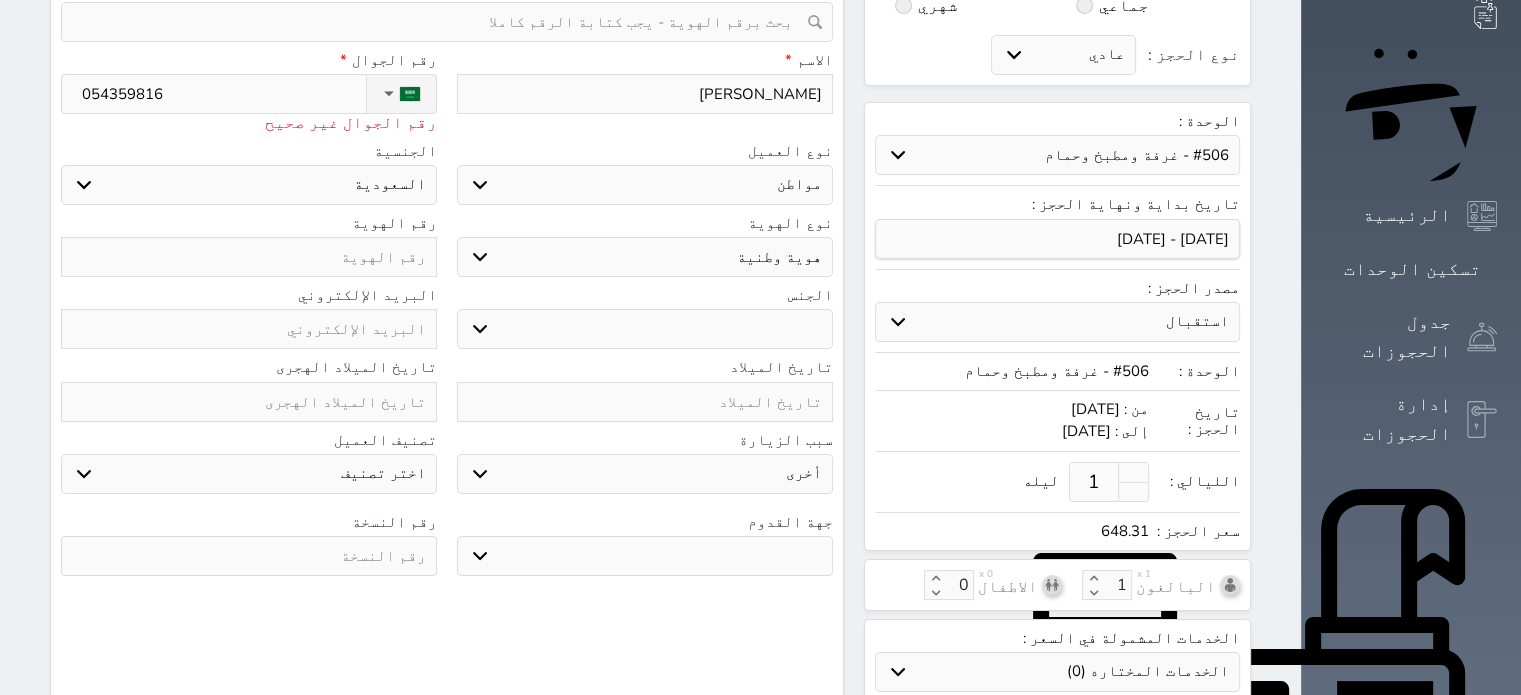select 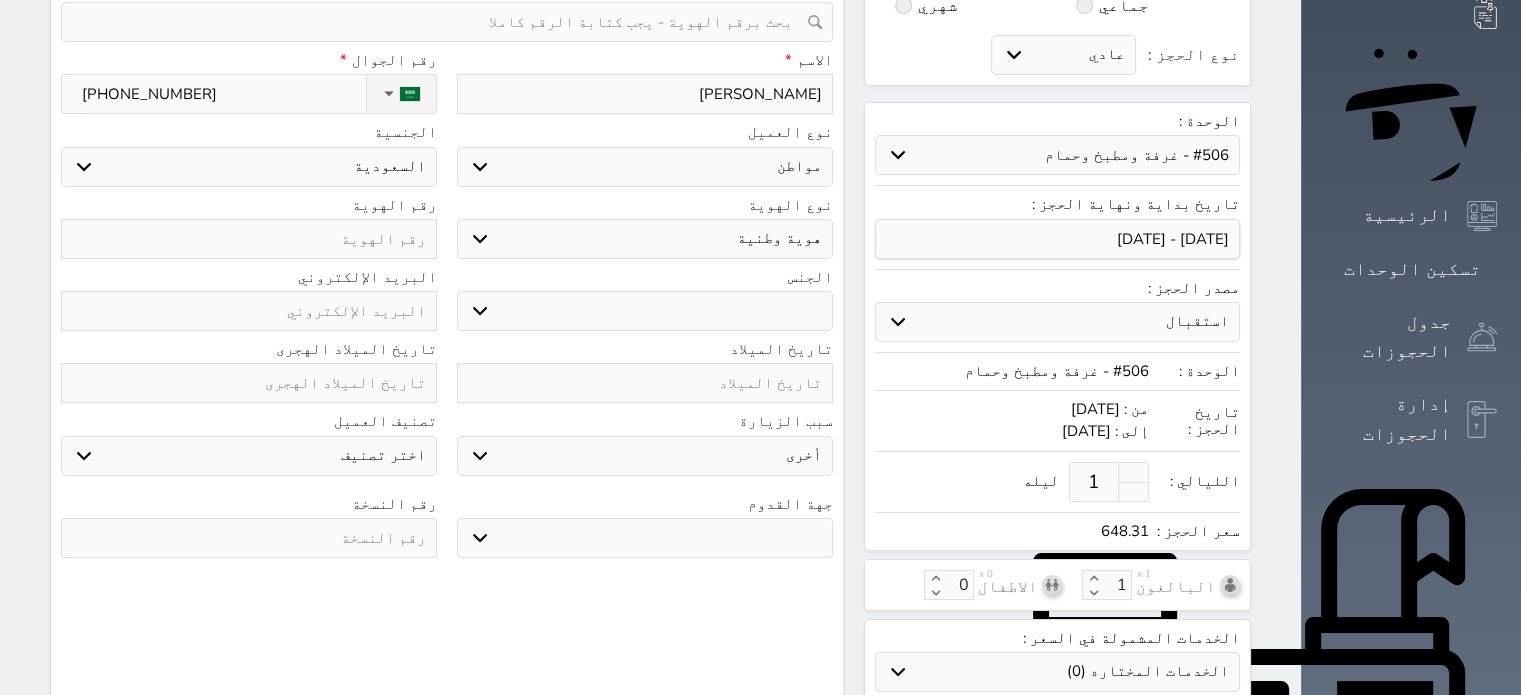 type on "[PHONE_NUMBER]" 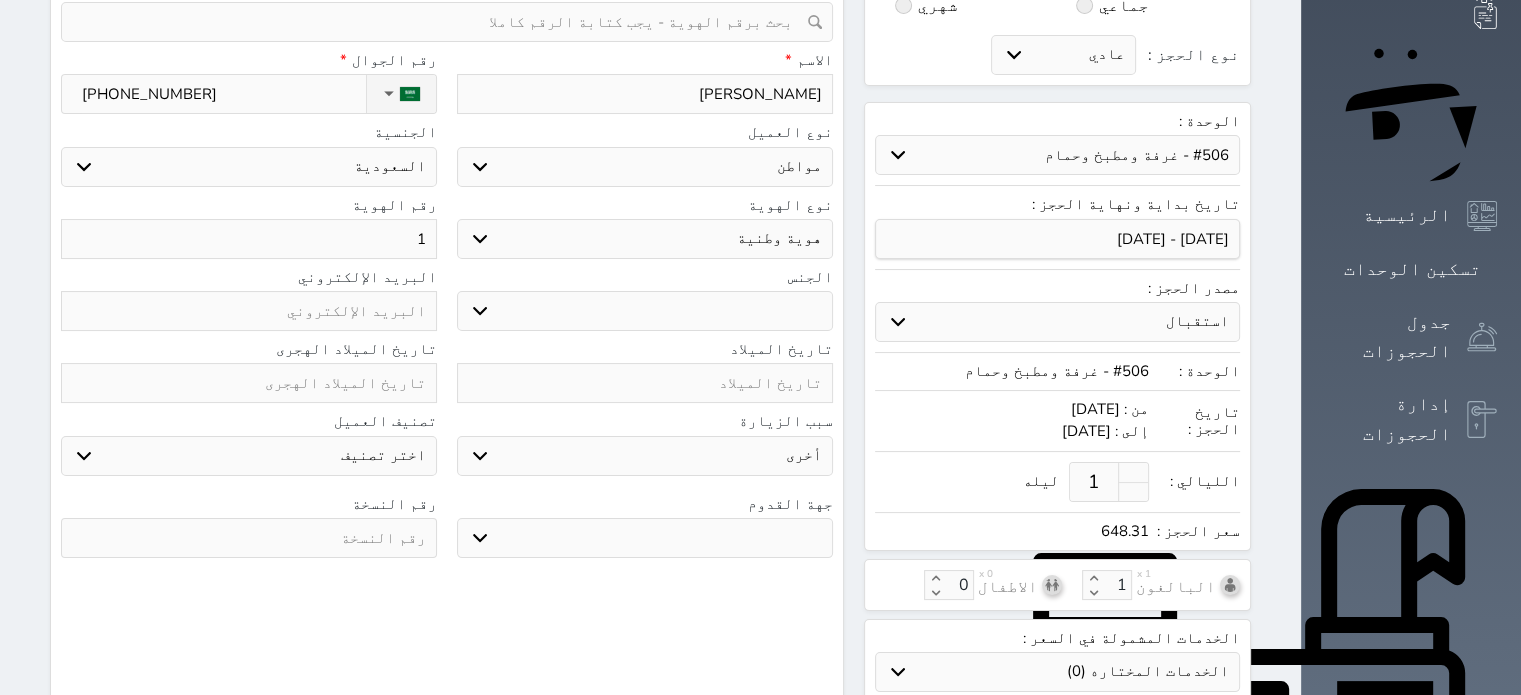 type on "10" 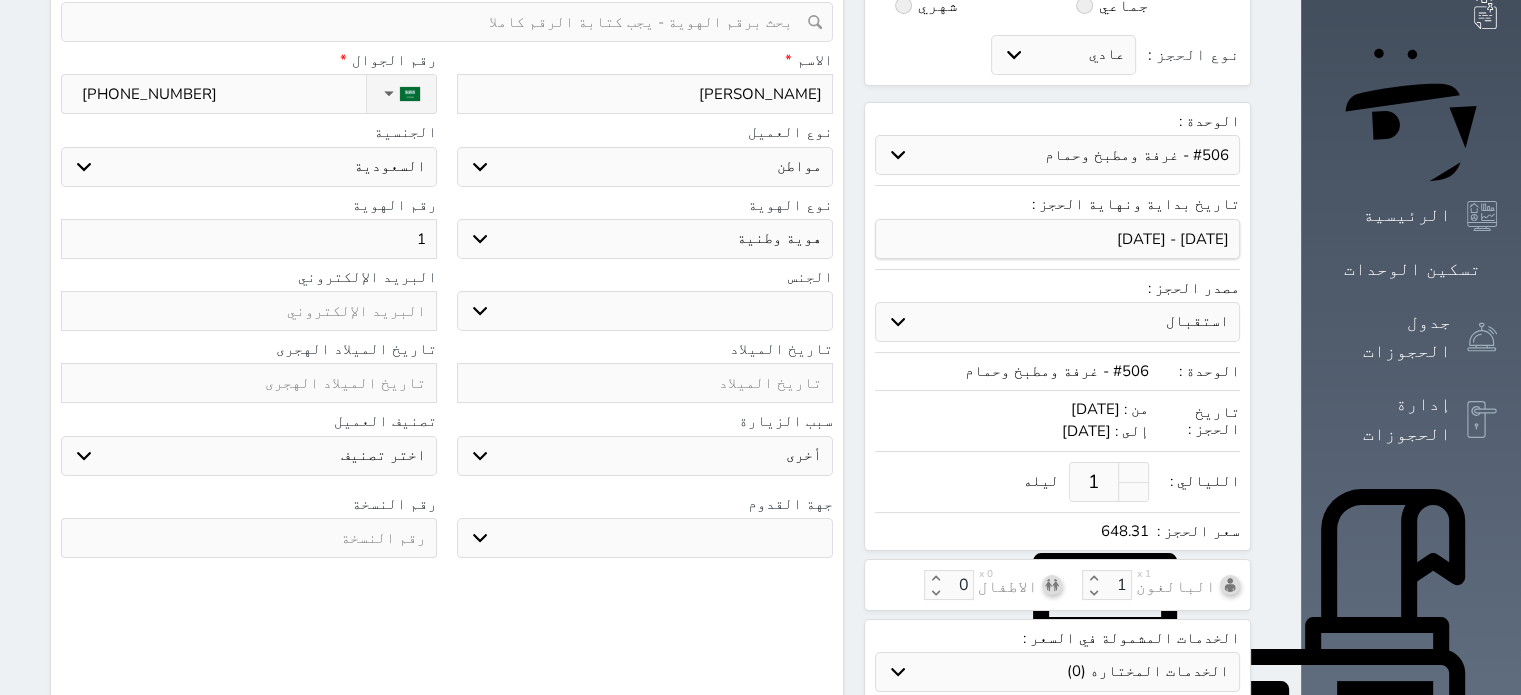 select 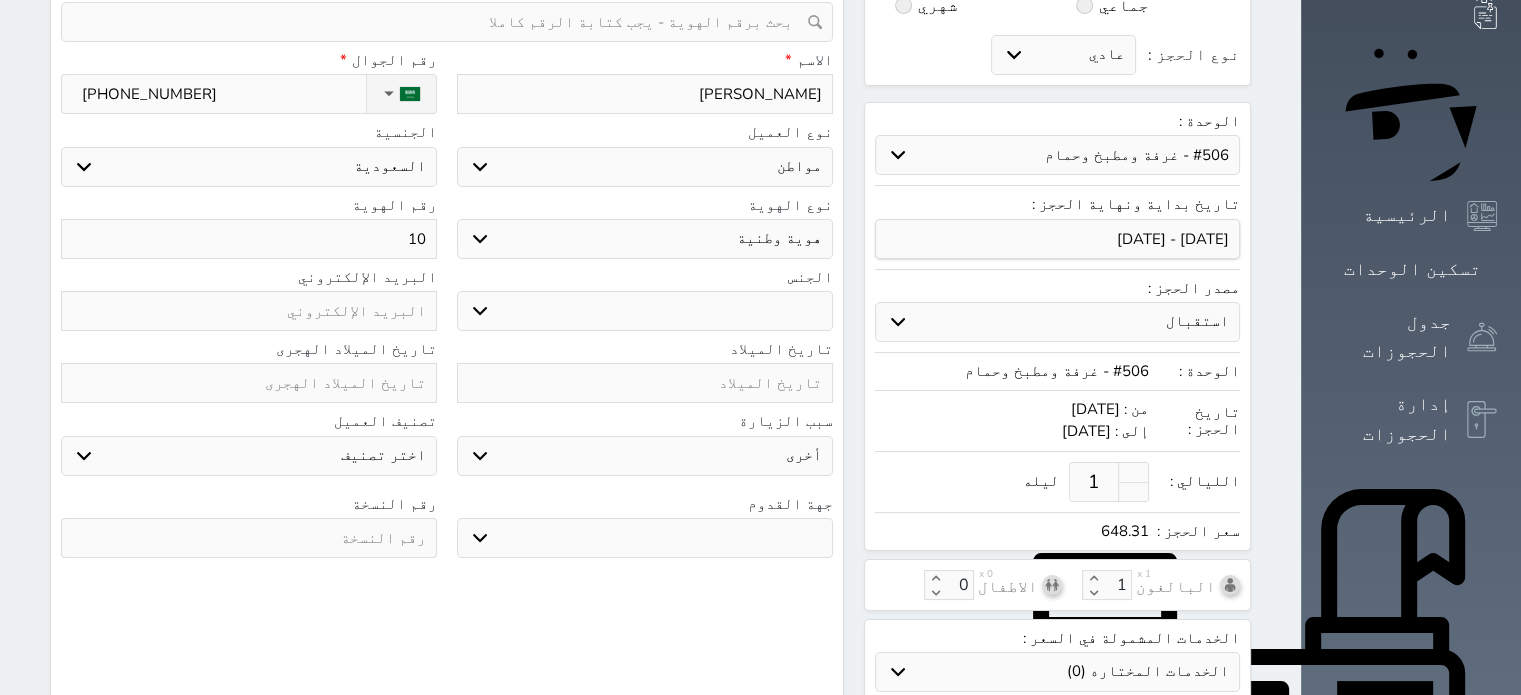 type on "106" 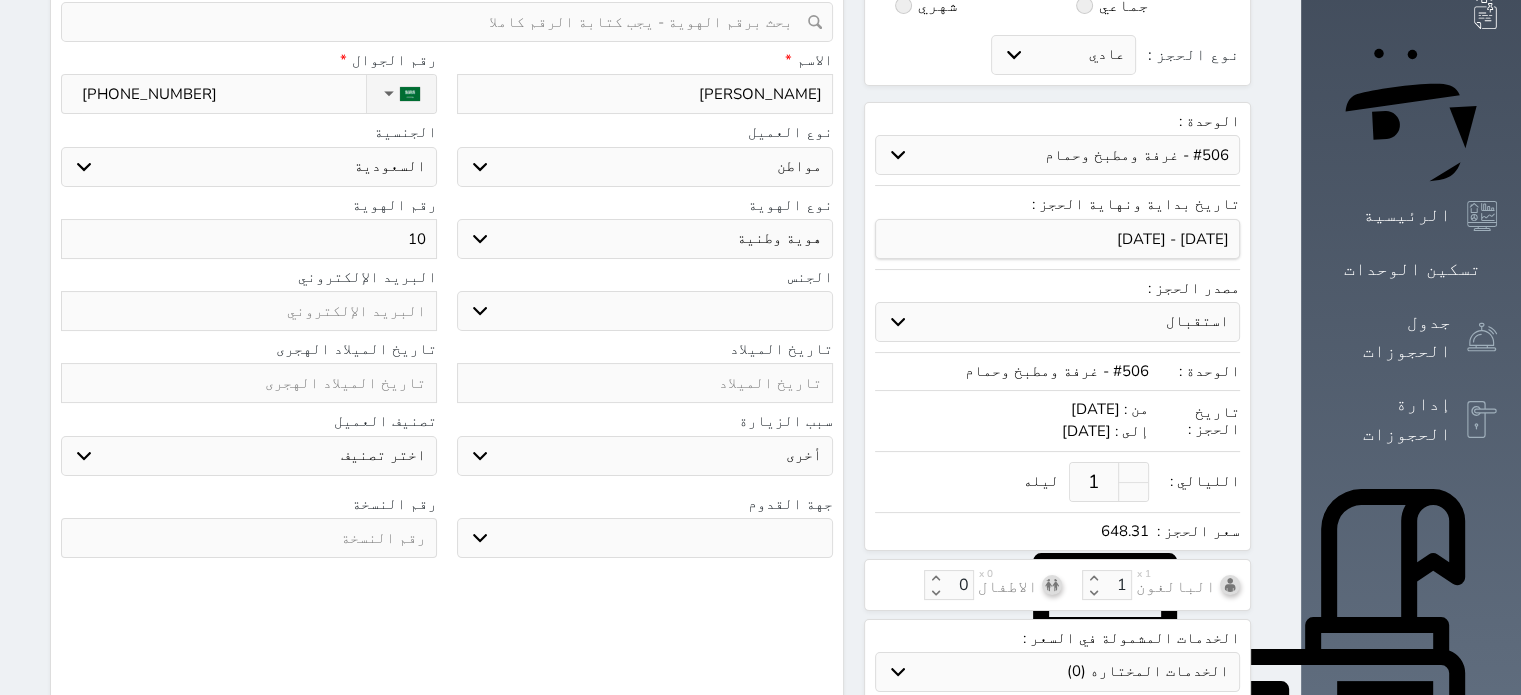 select 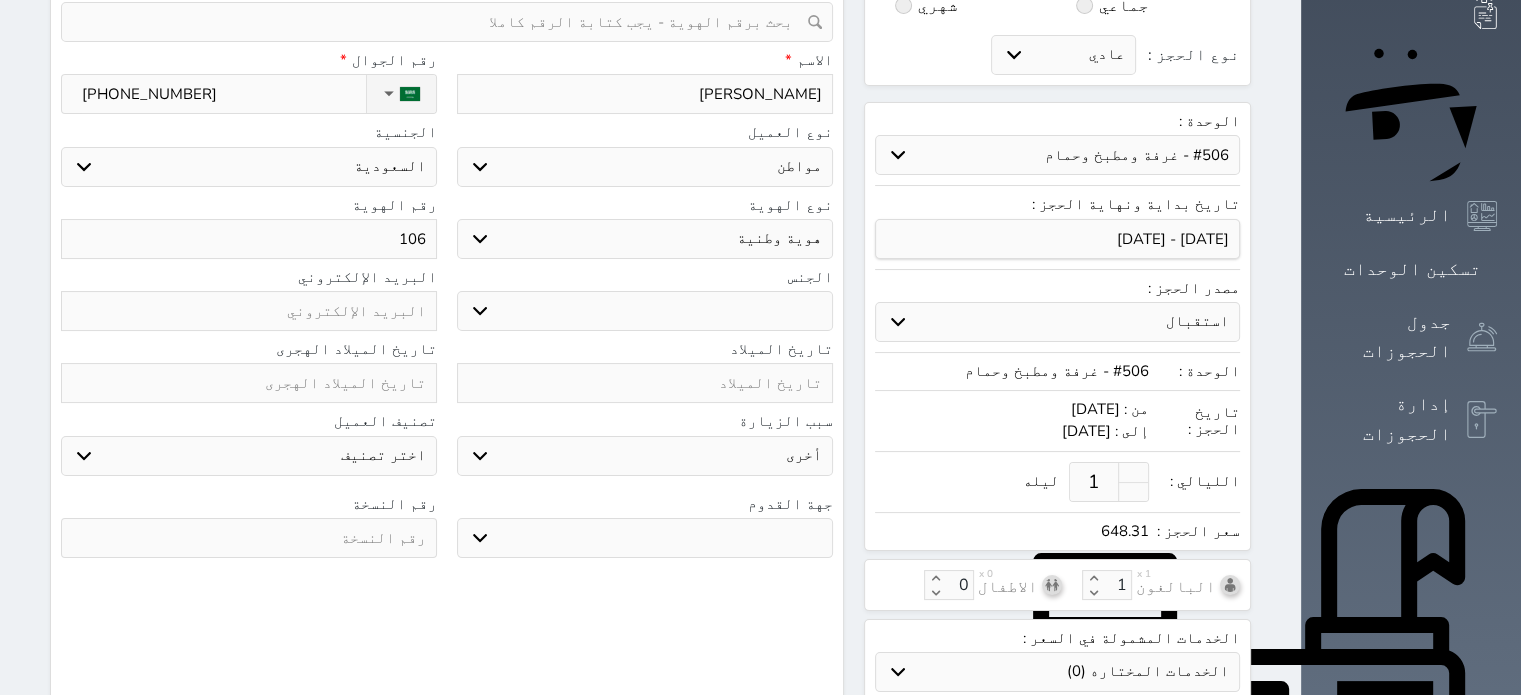 type on "1066" 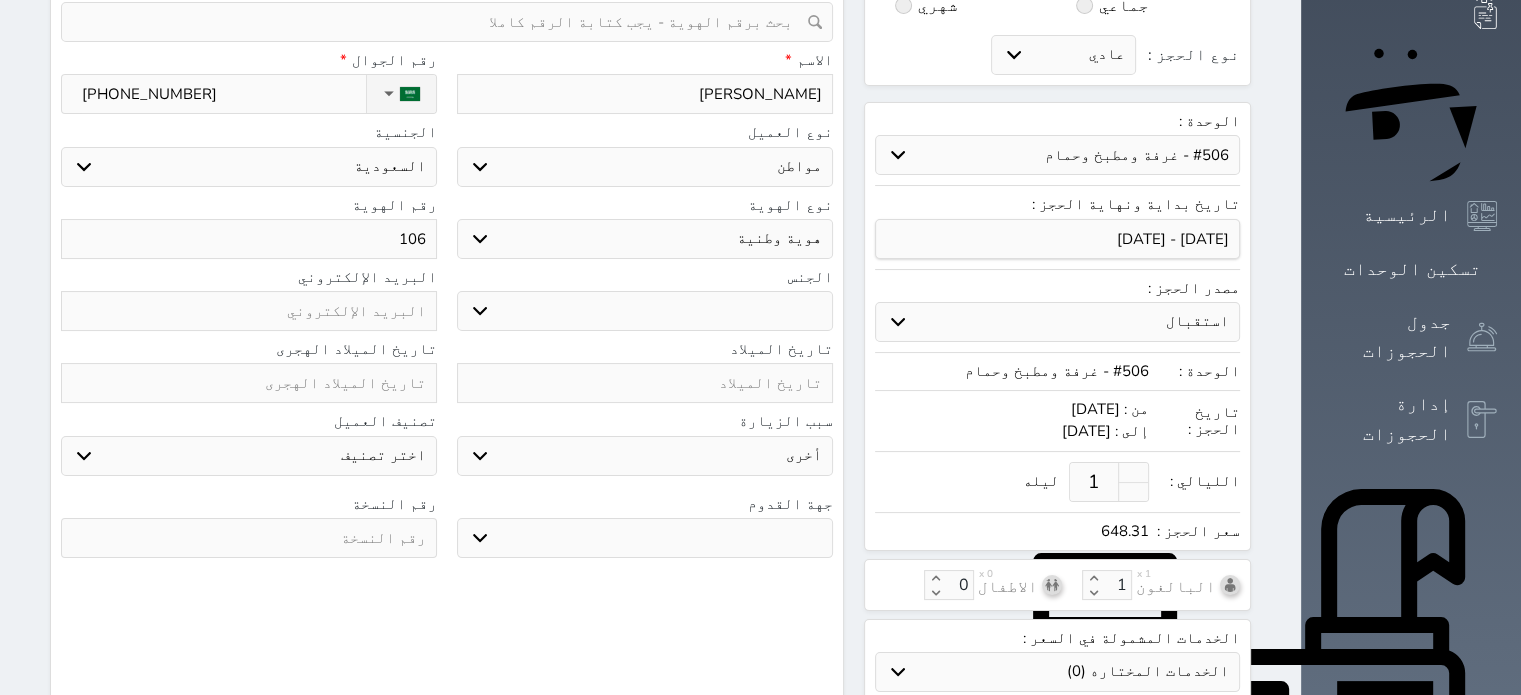 select 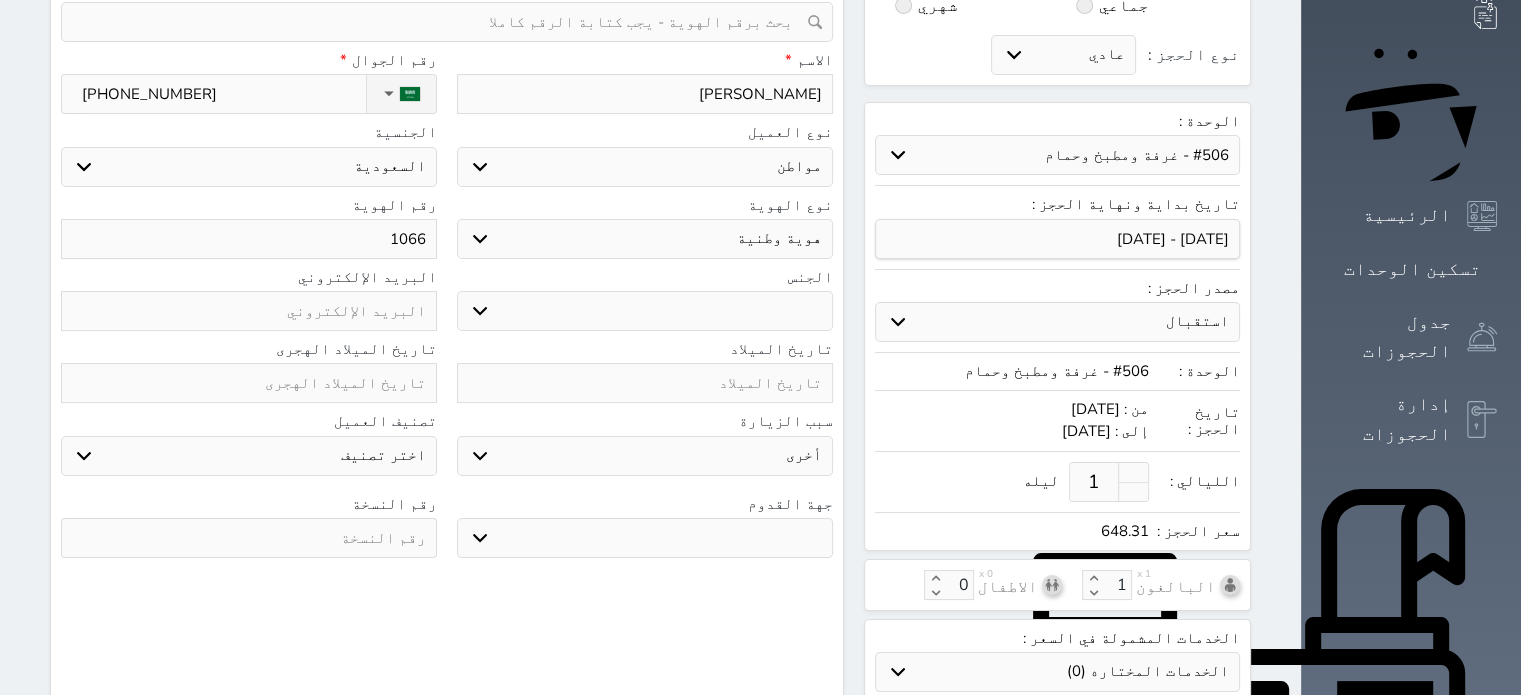 type on "10667" 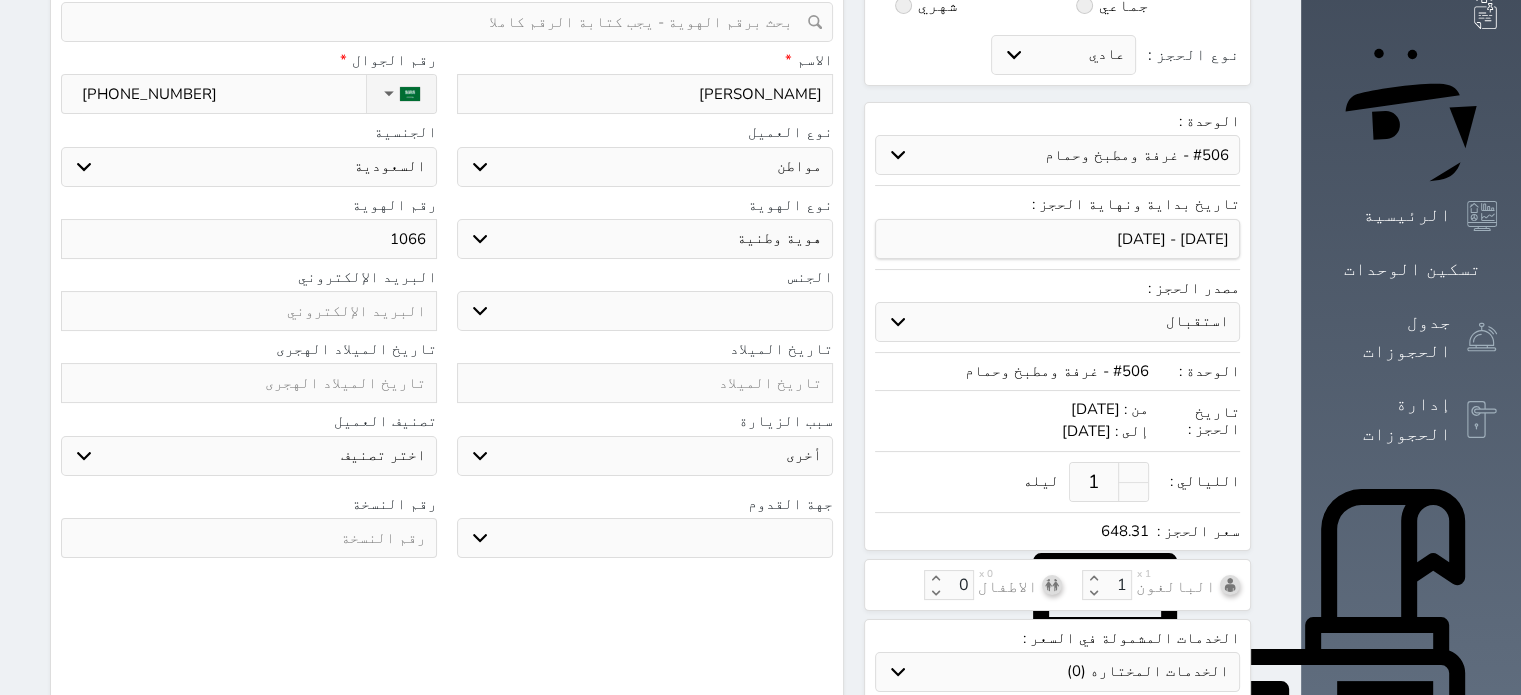 select 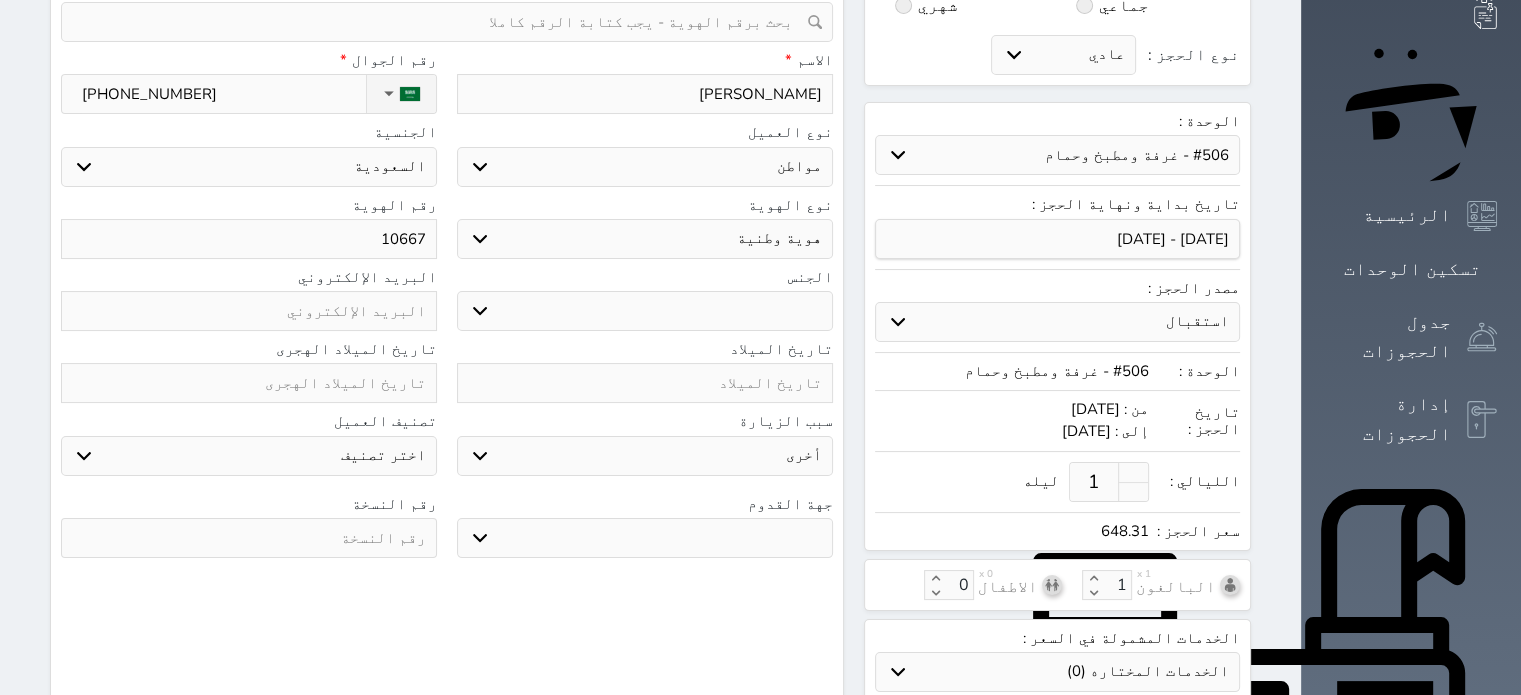 type on "106674" 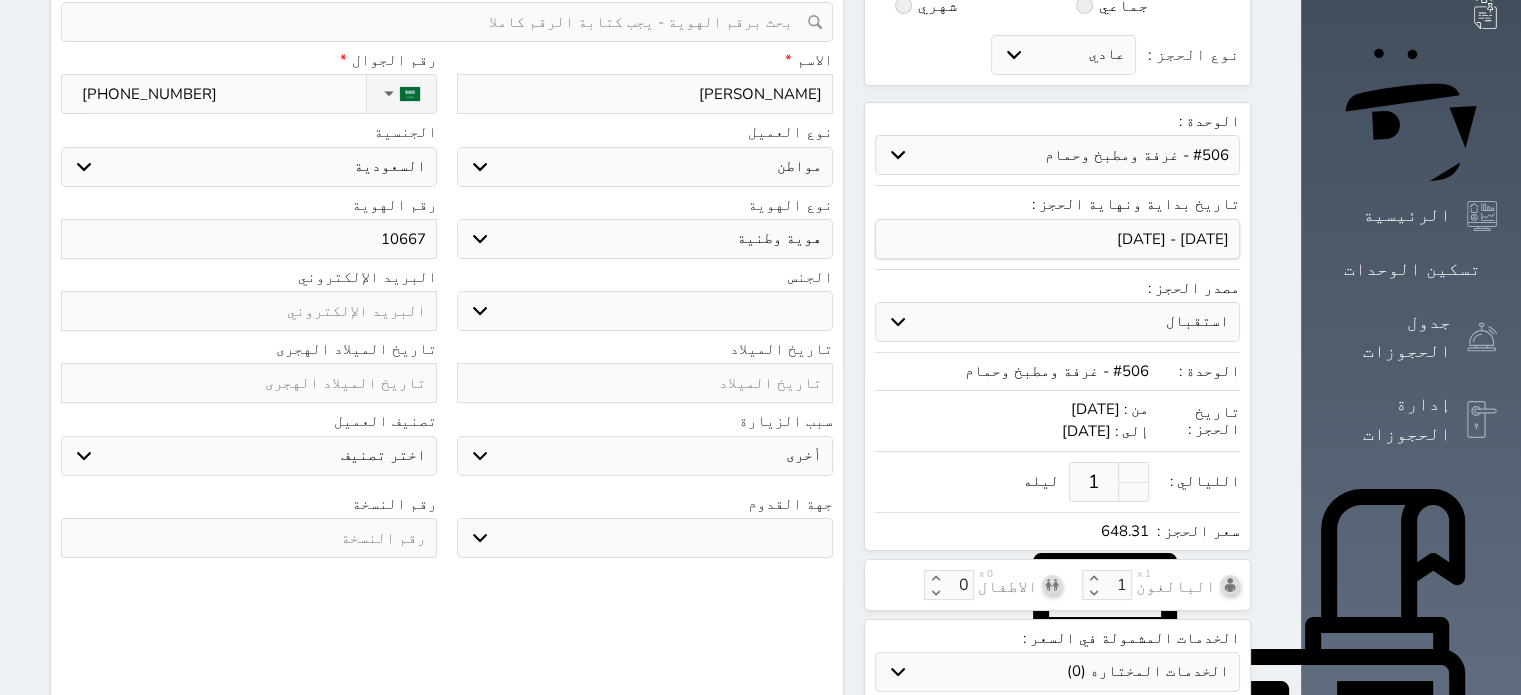select 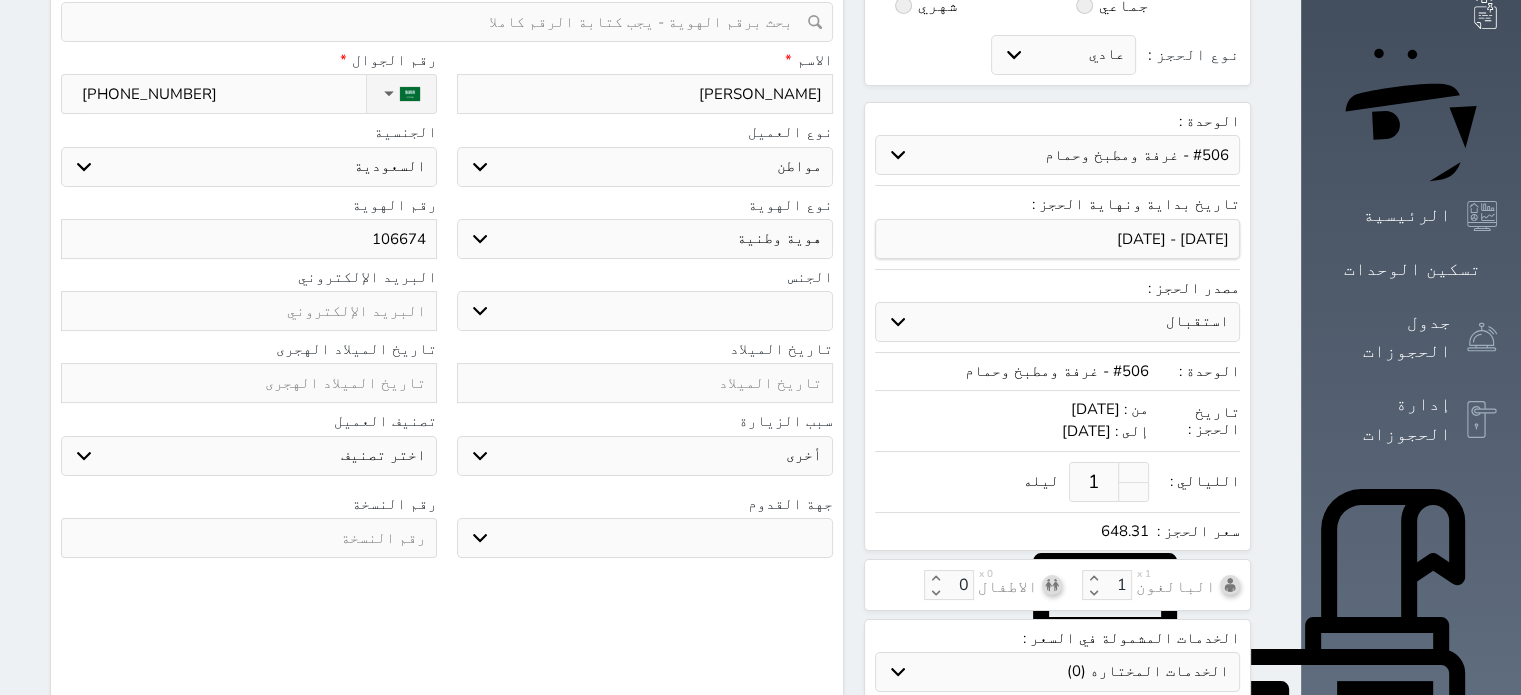 type on "1066742" 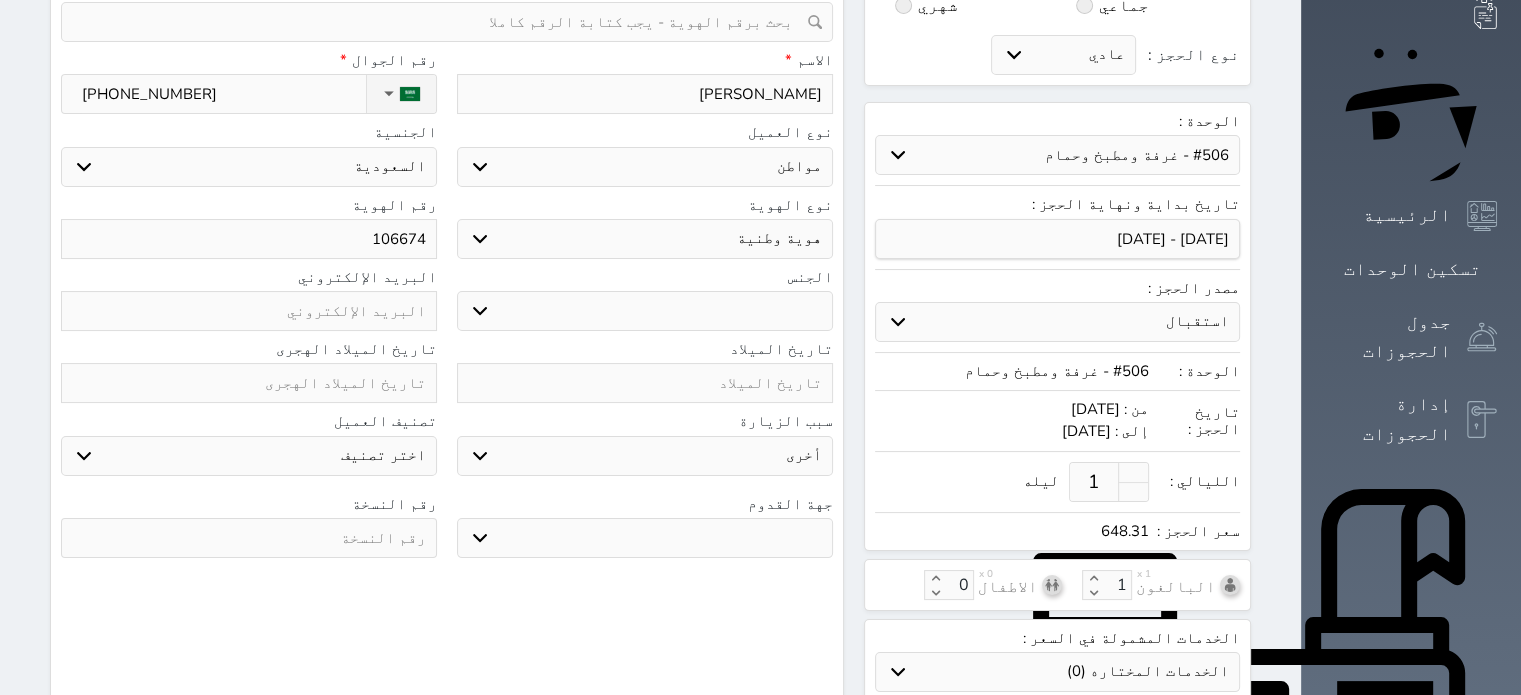 select 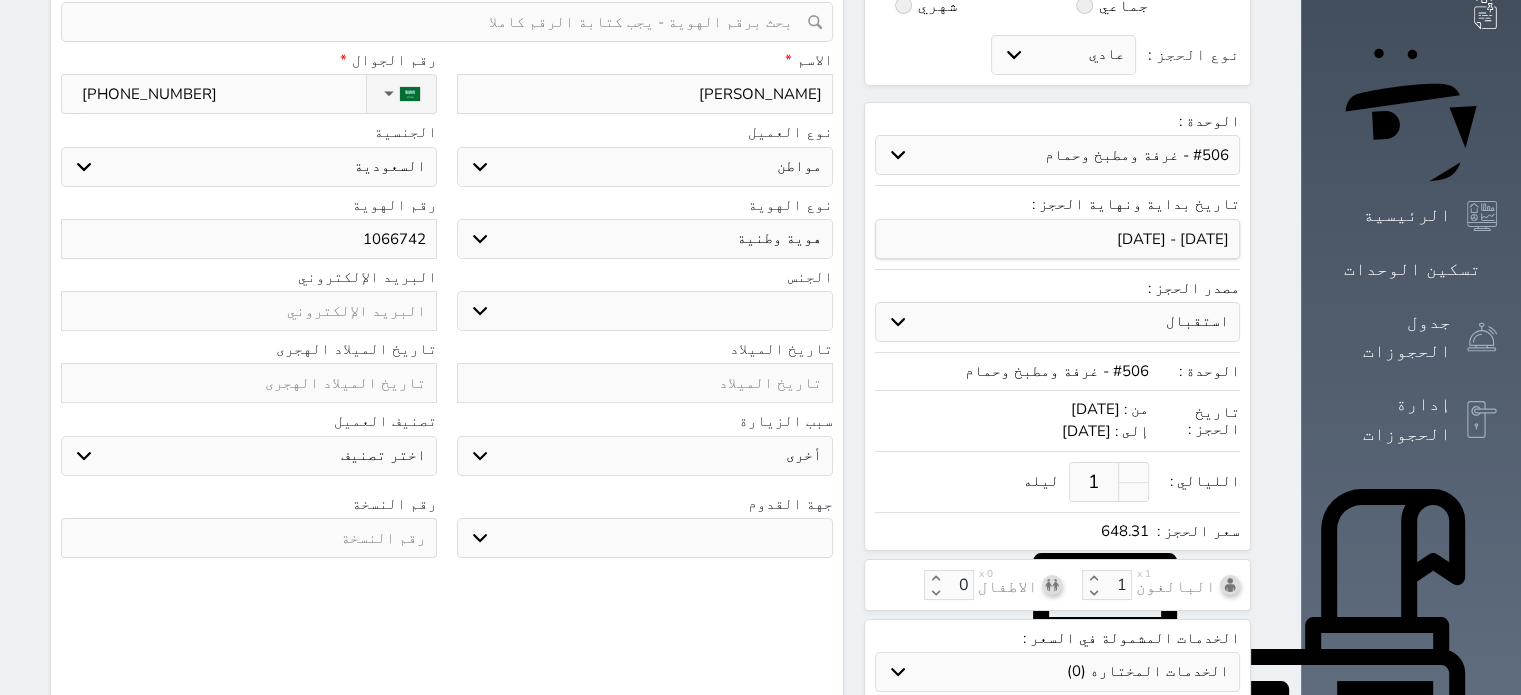 select 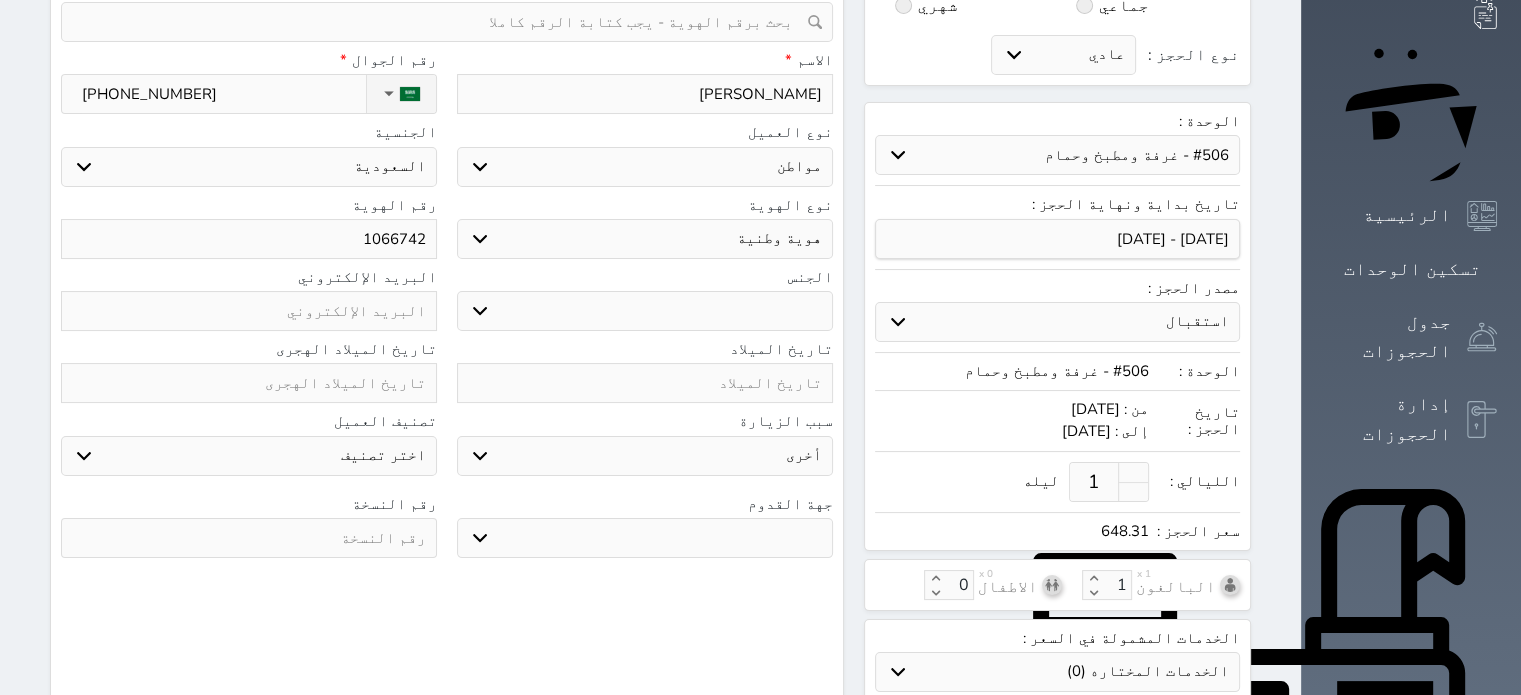 type on "10667425" 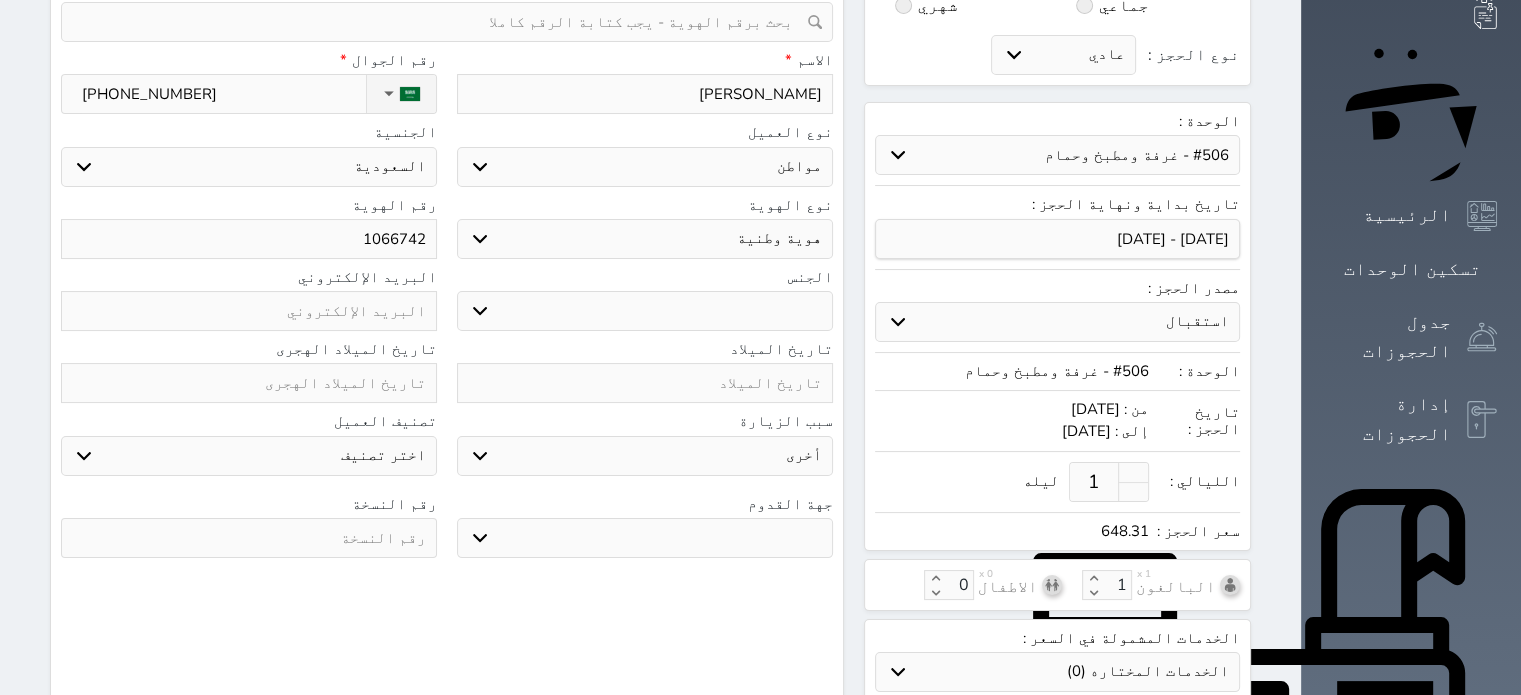 select 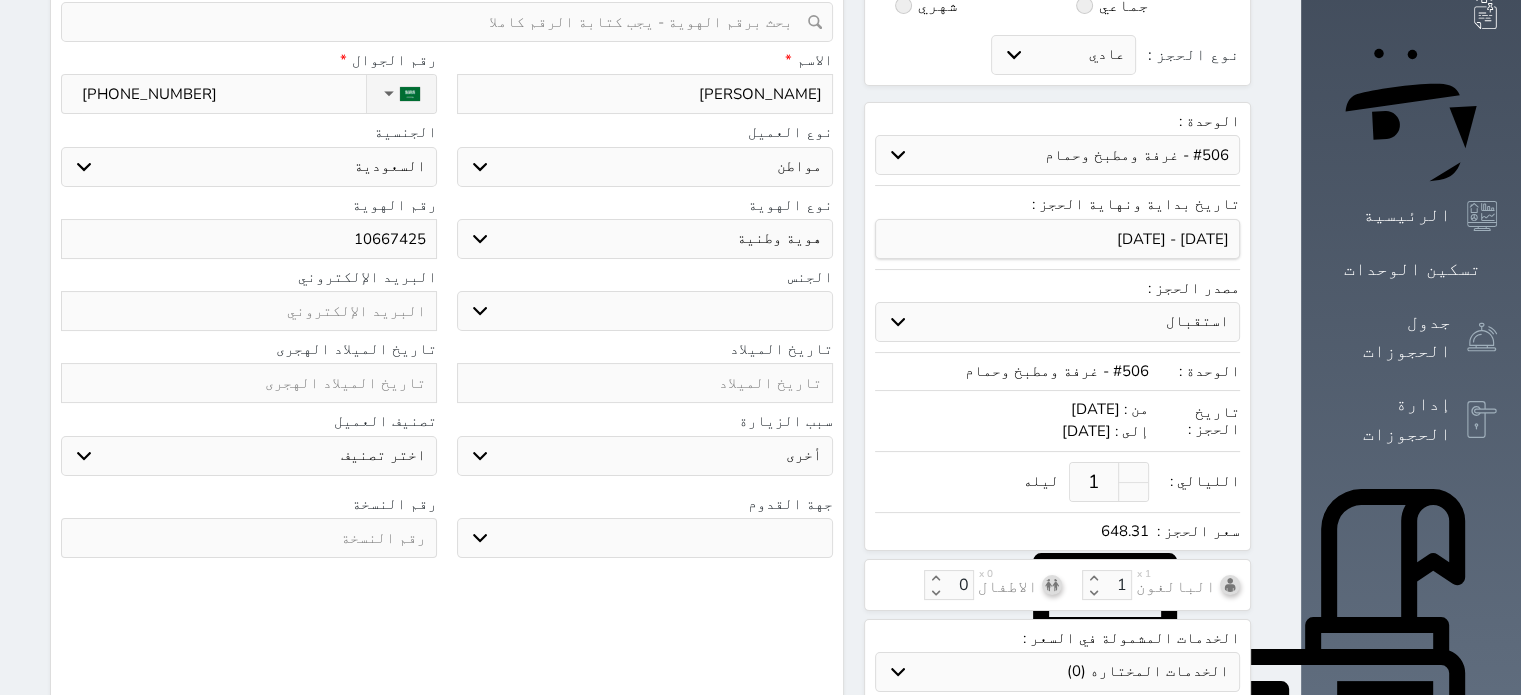 type on "106674257" 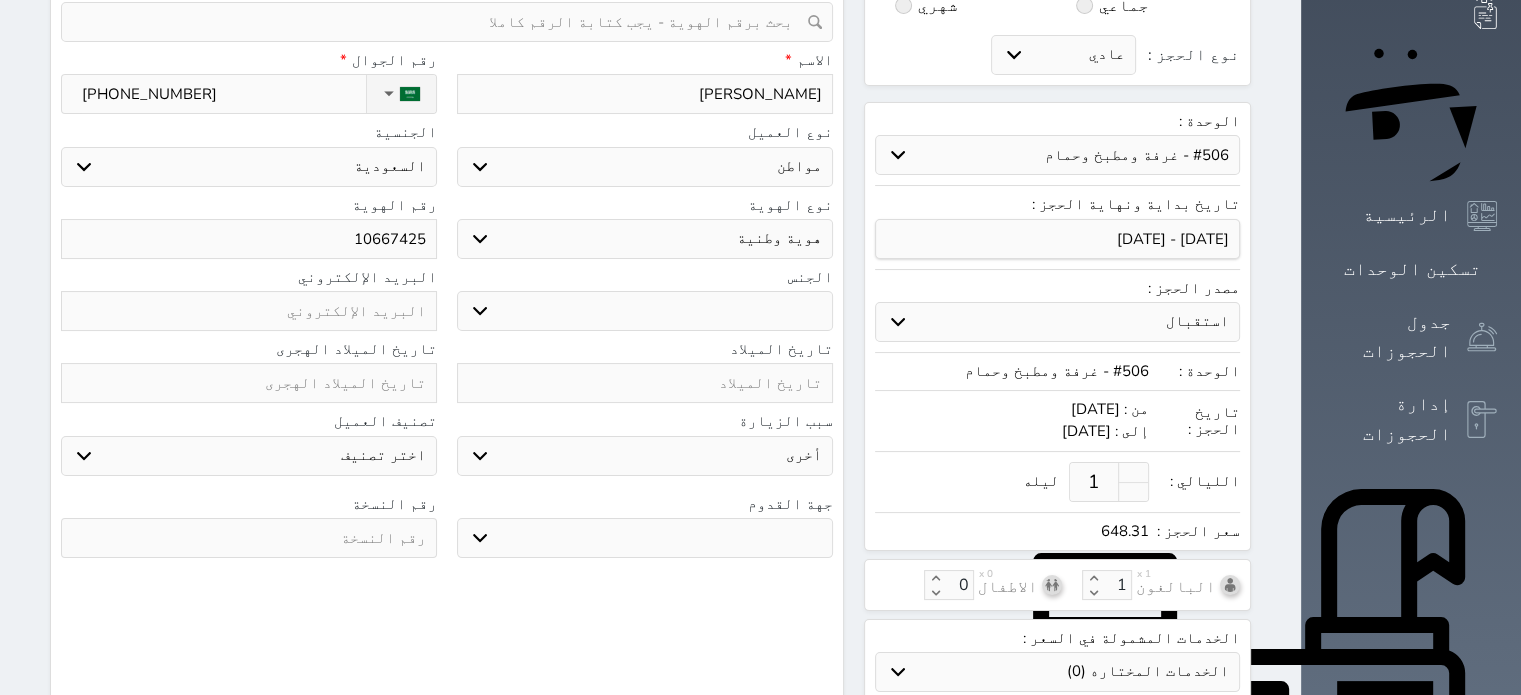 select 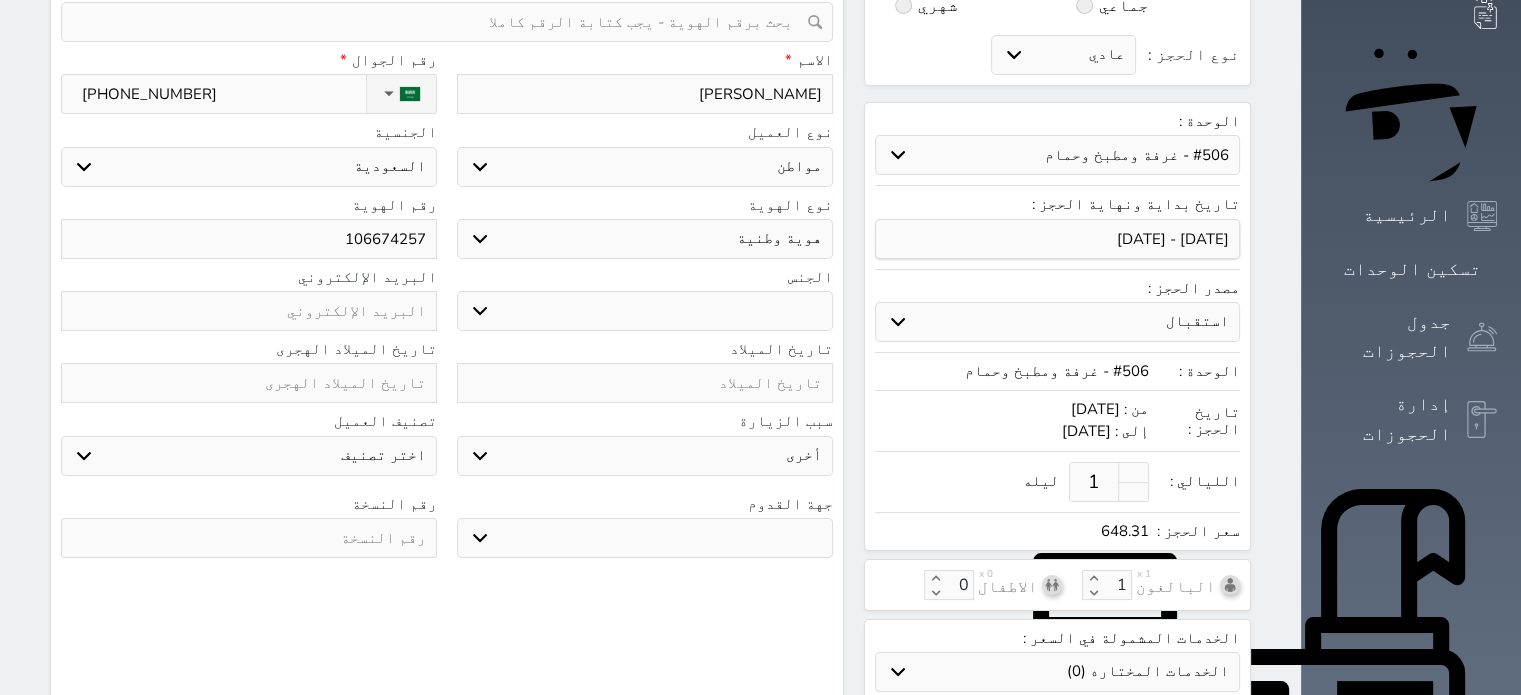 type on "1066742576" 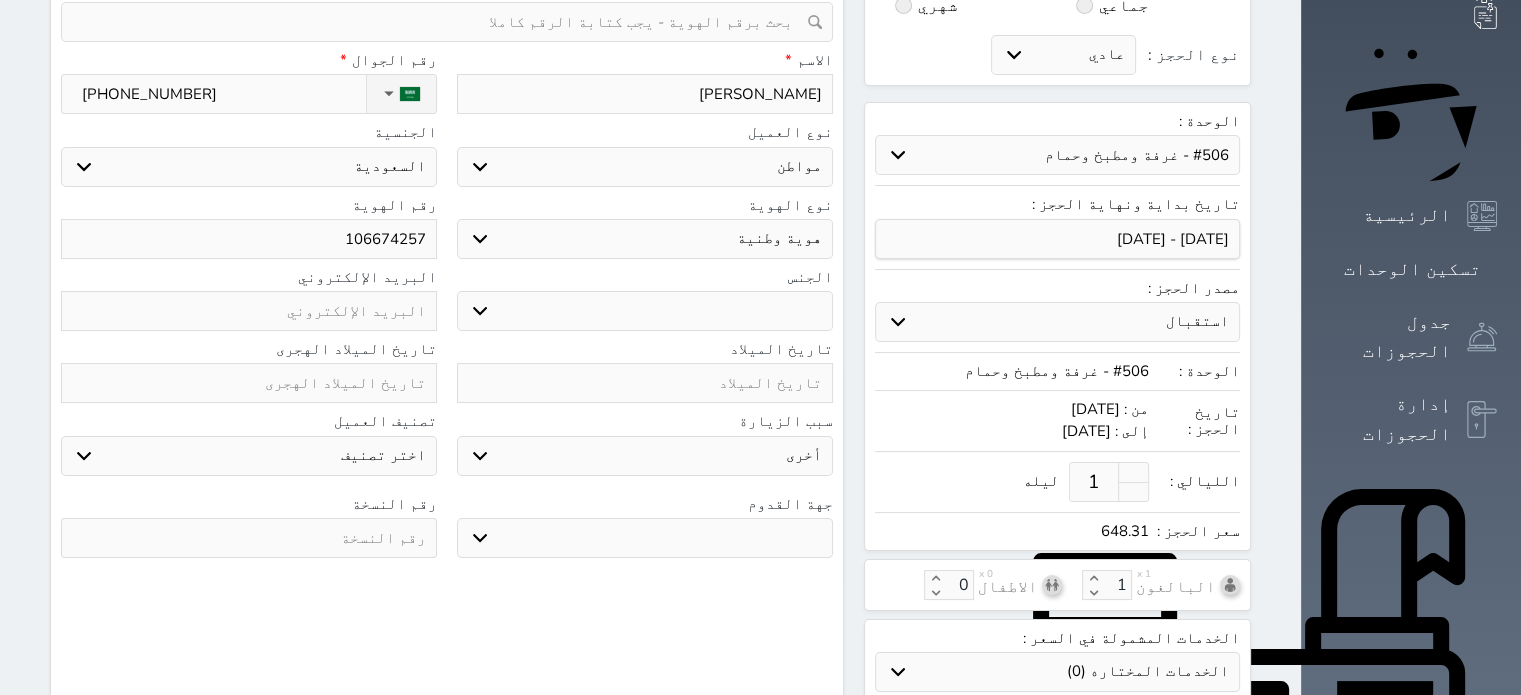 select 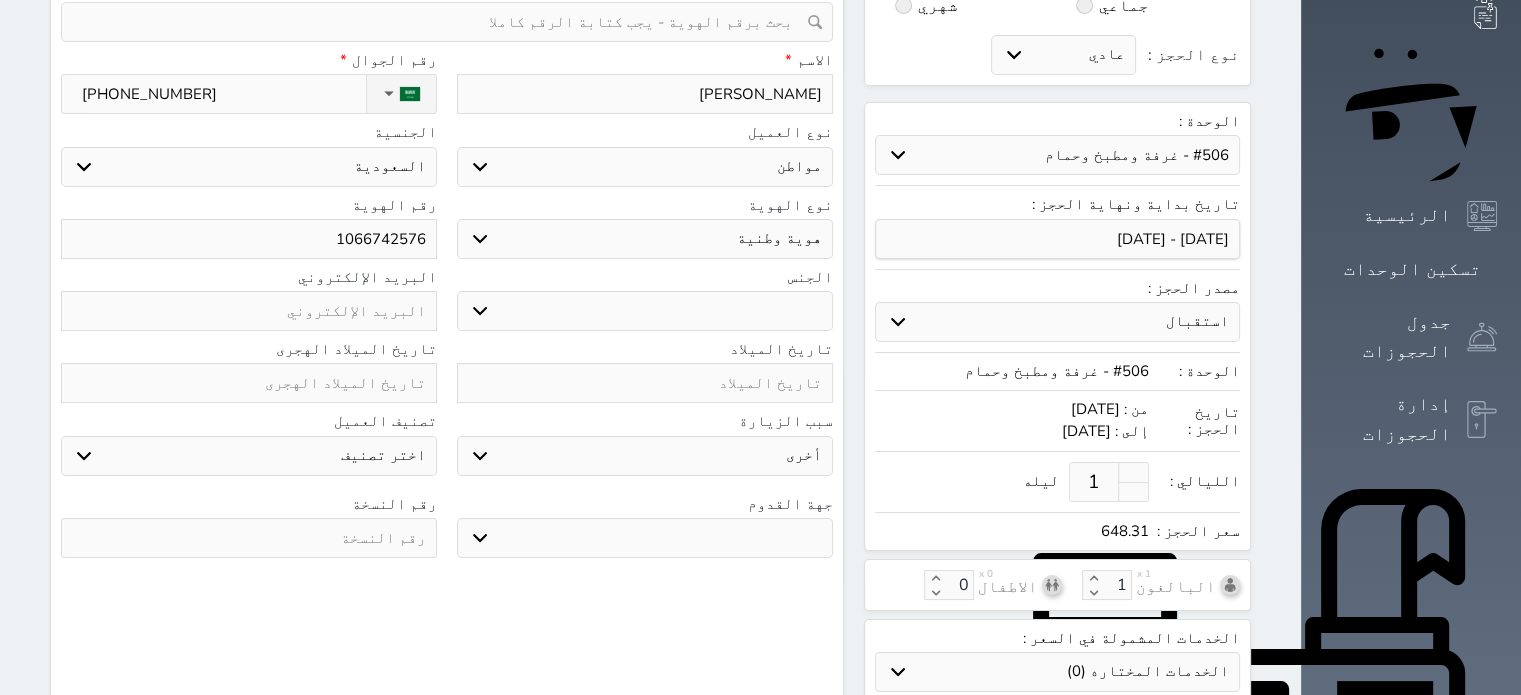type on "1066742576" 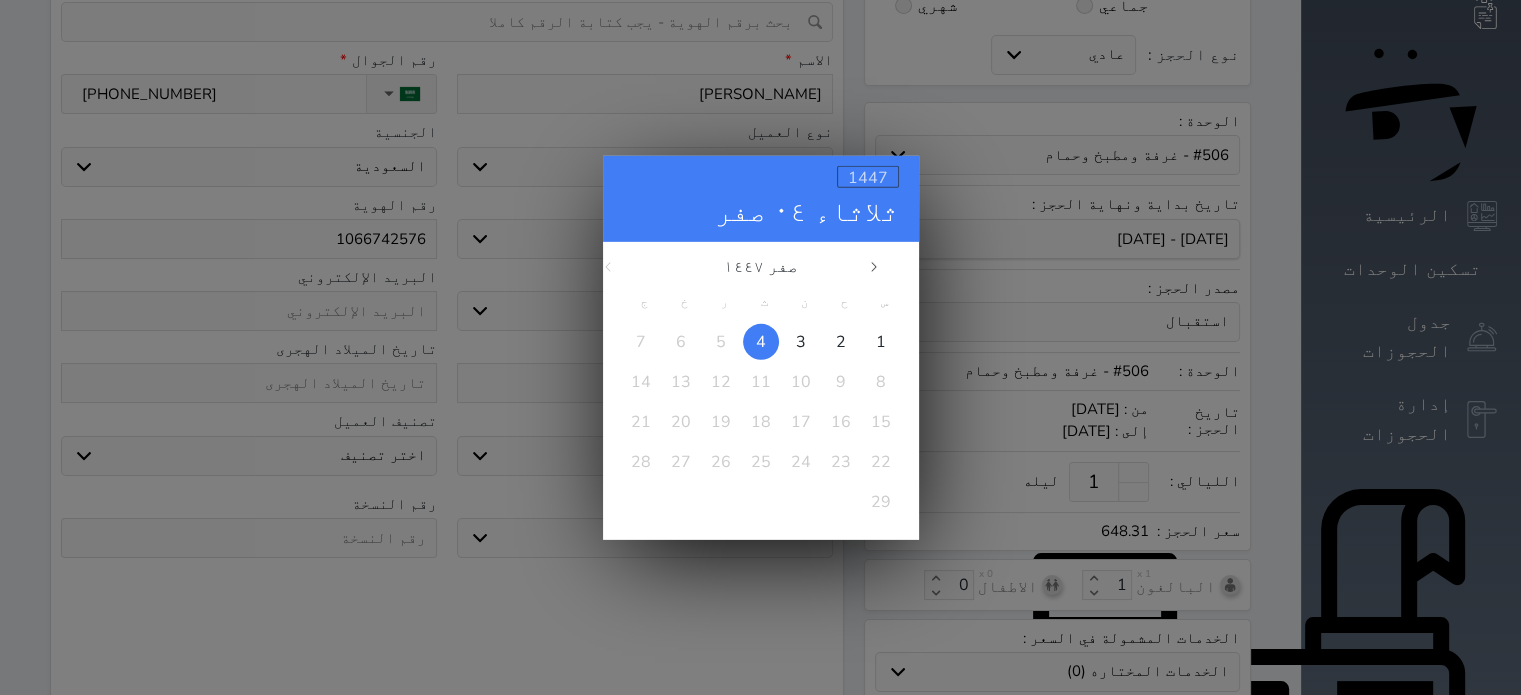 click on "1447" at bounding box center [868, 177] 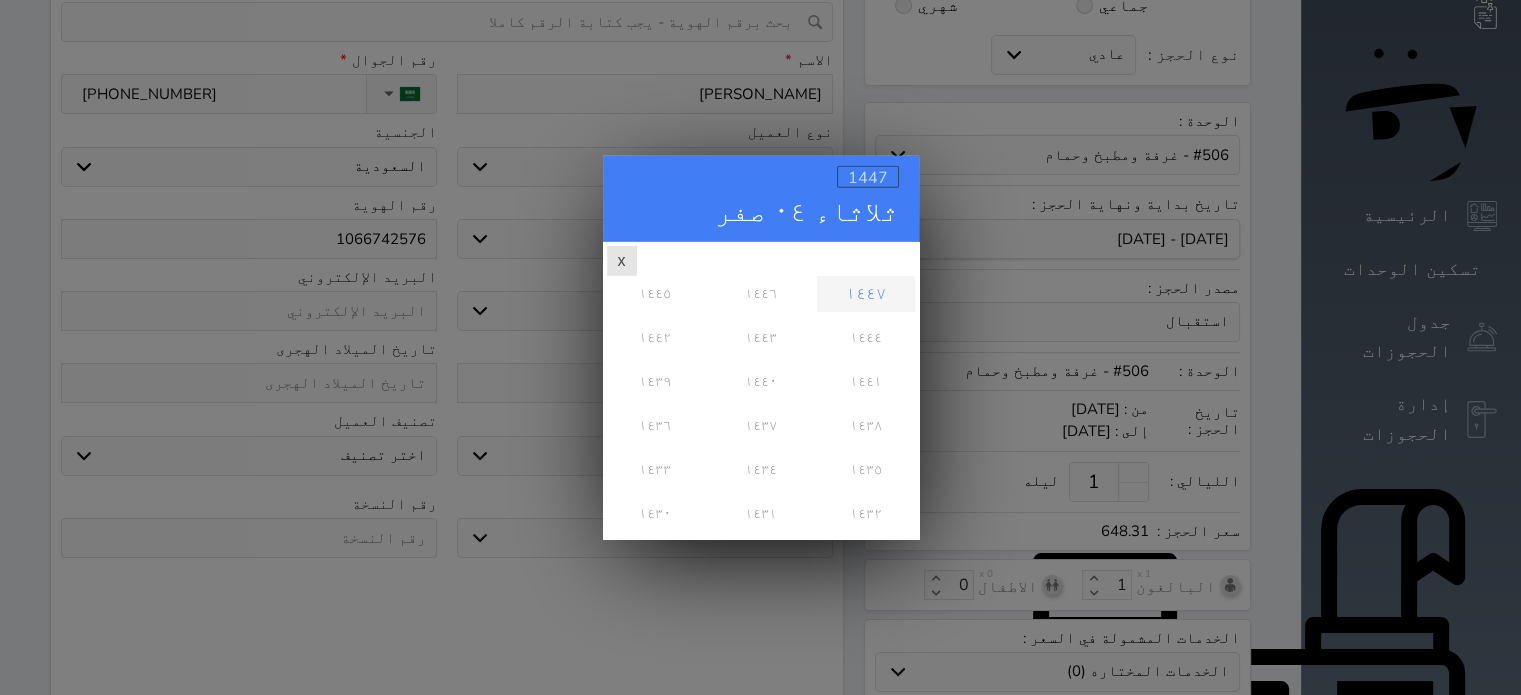 scroll, scrollTop: 0, scrollLeft: 0, axis: both 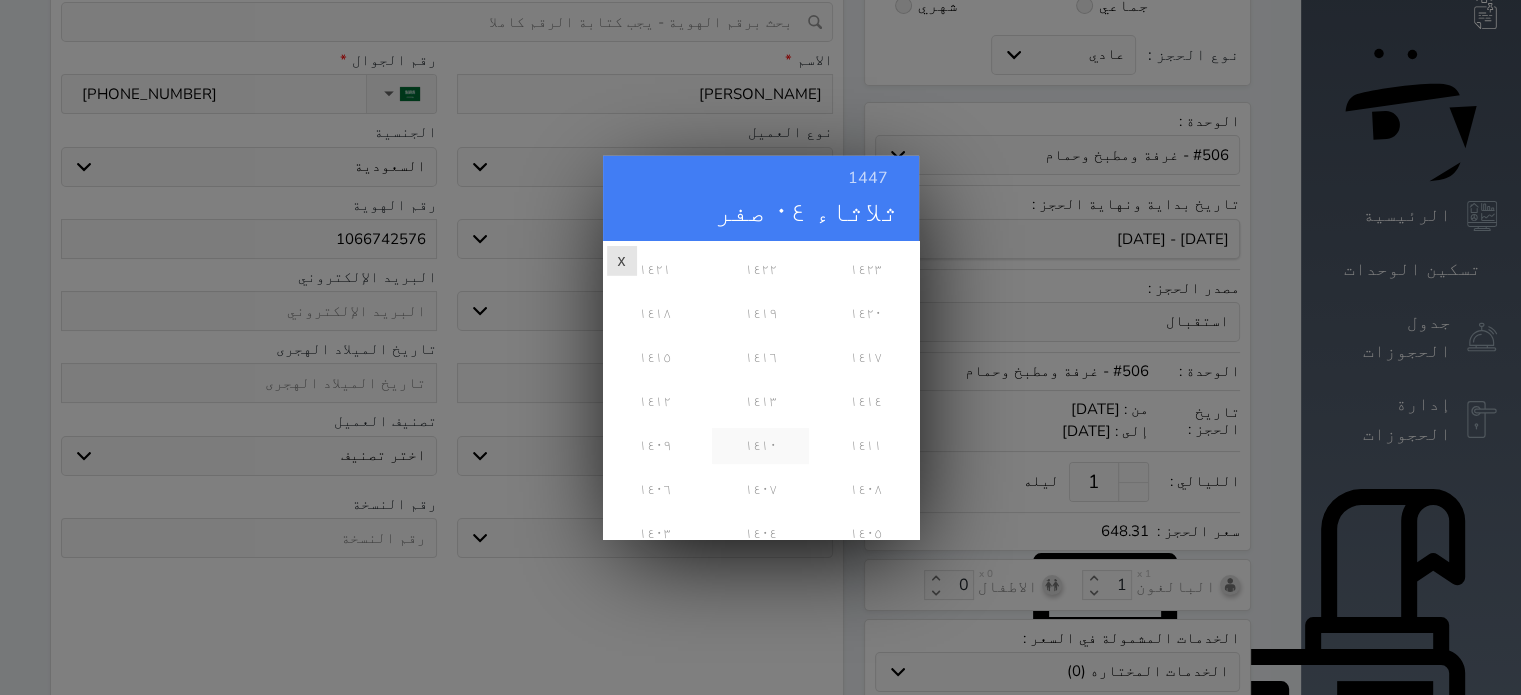 click on "١٤١٠" at bounding box center (760, 445) 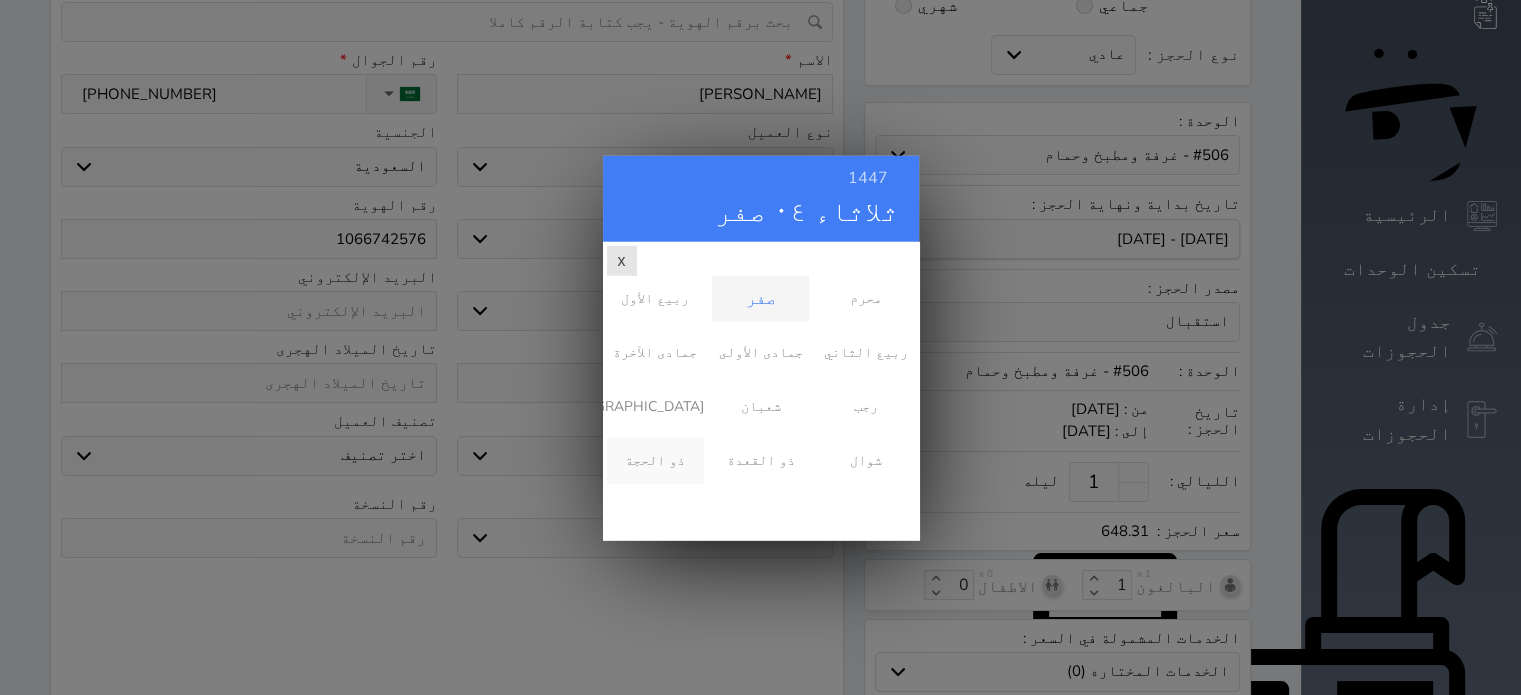 scroll, scrollTop: 0, scrollLeft: 0, axis: both 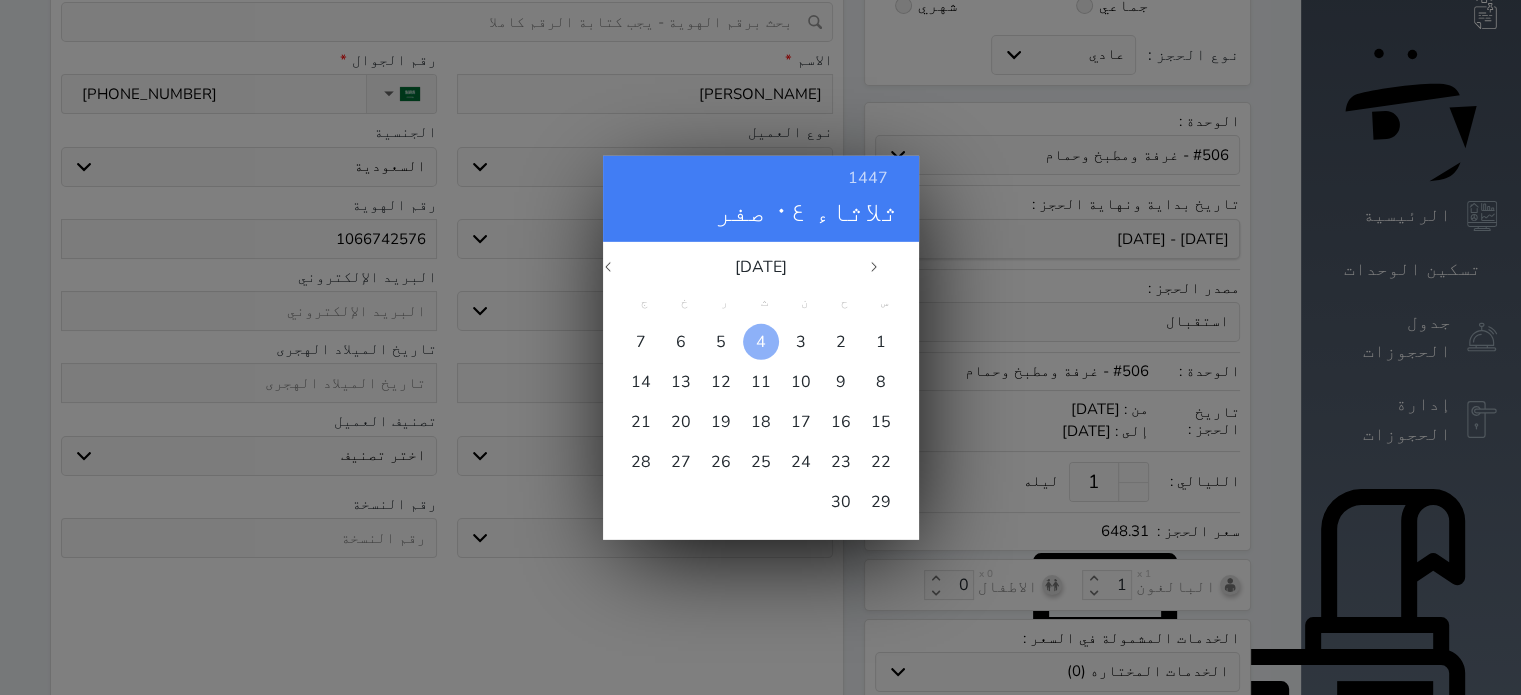 click on "4" at bounding box center (761, 341) 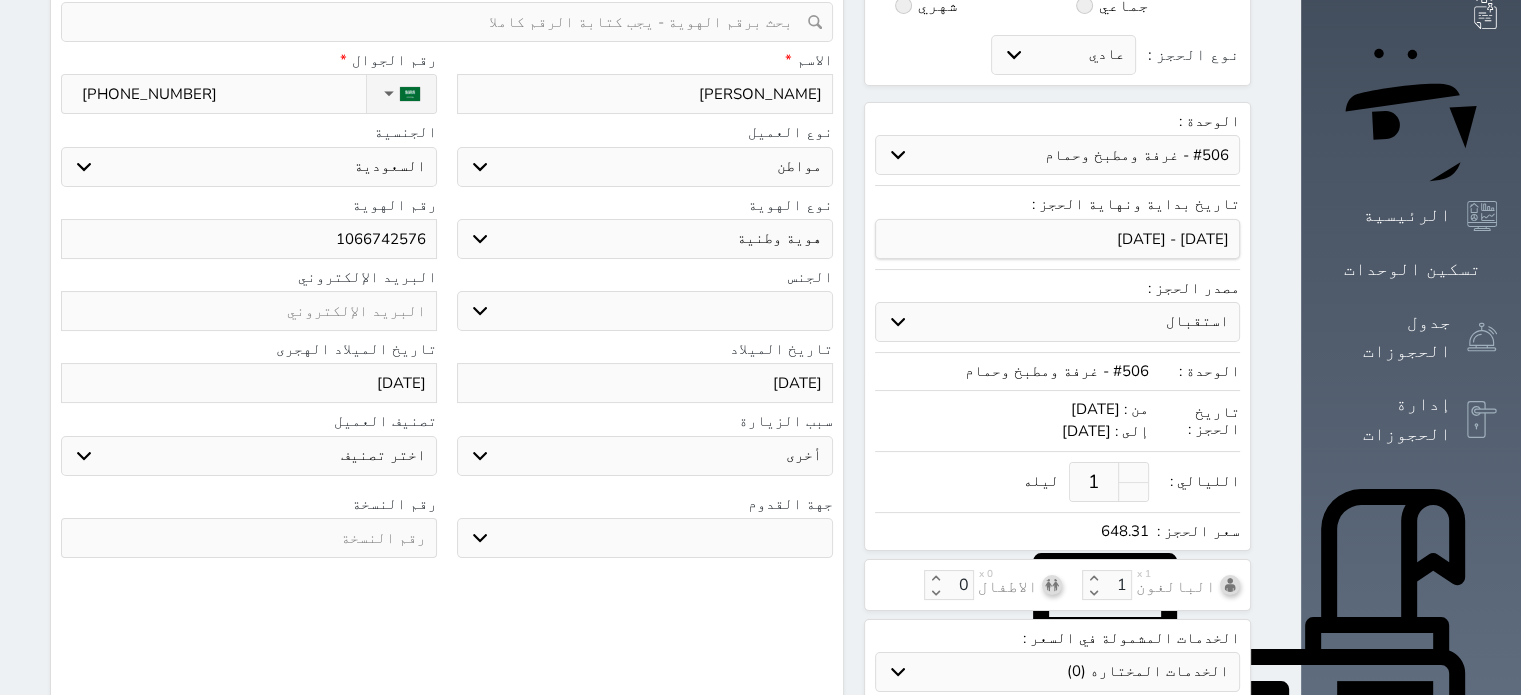 click at bounding box center (249, 538) 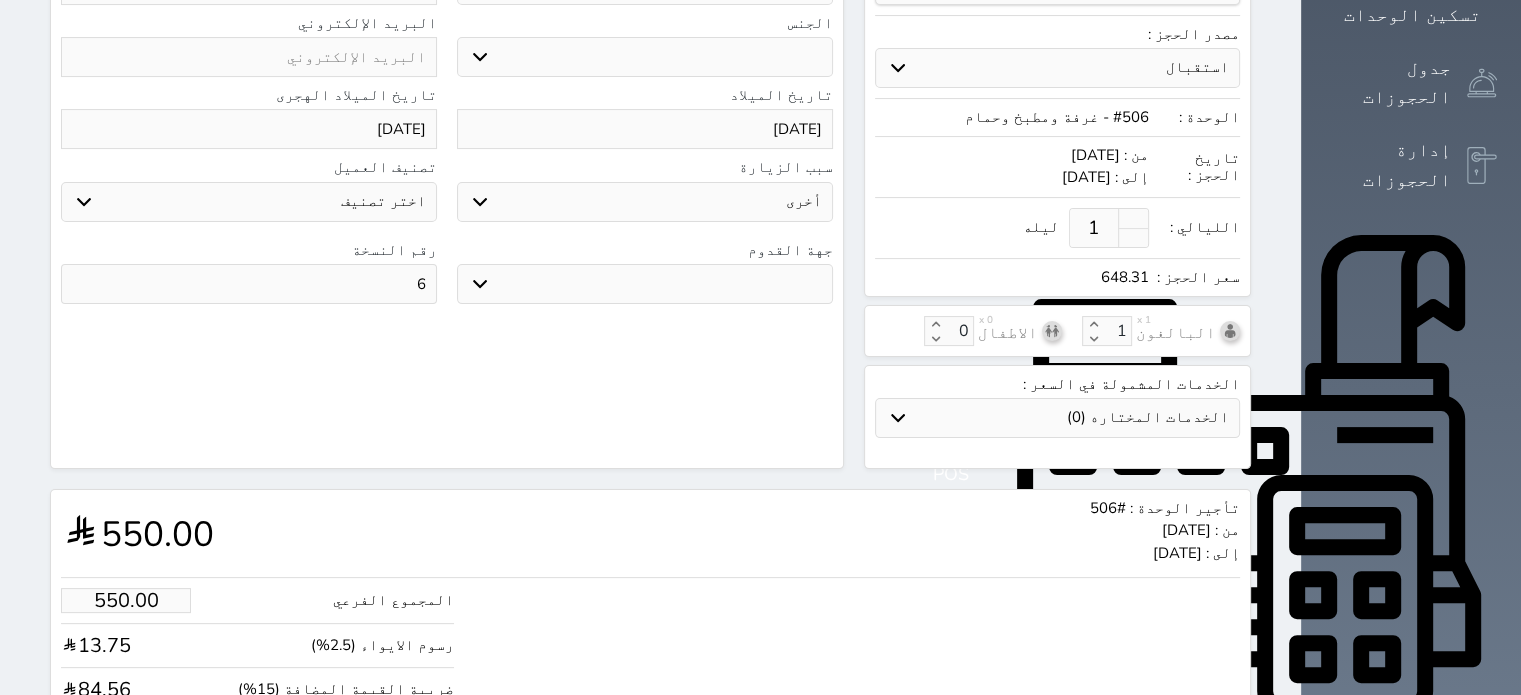 scroll, scrollTop: 440, scrollLeft: 0, axis: vertical 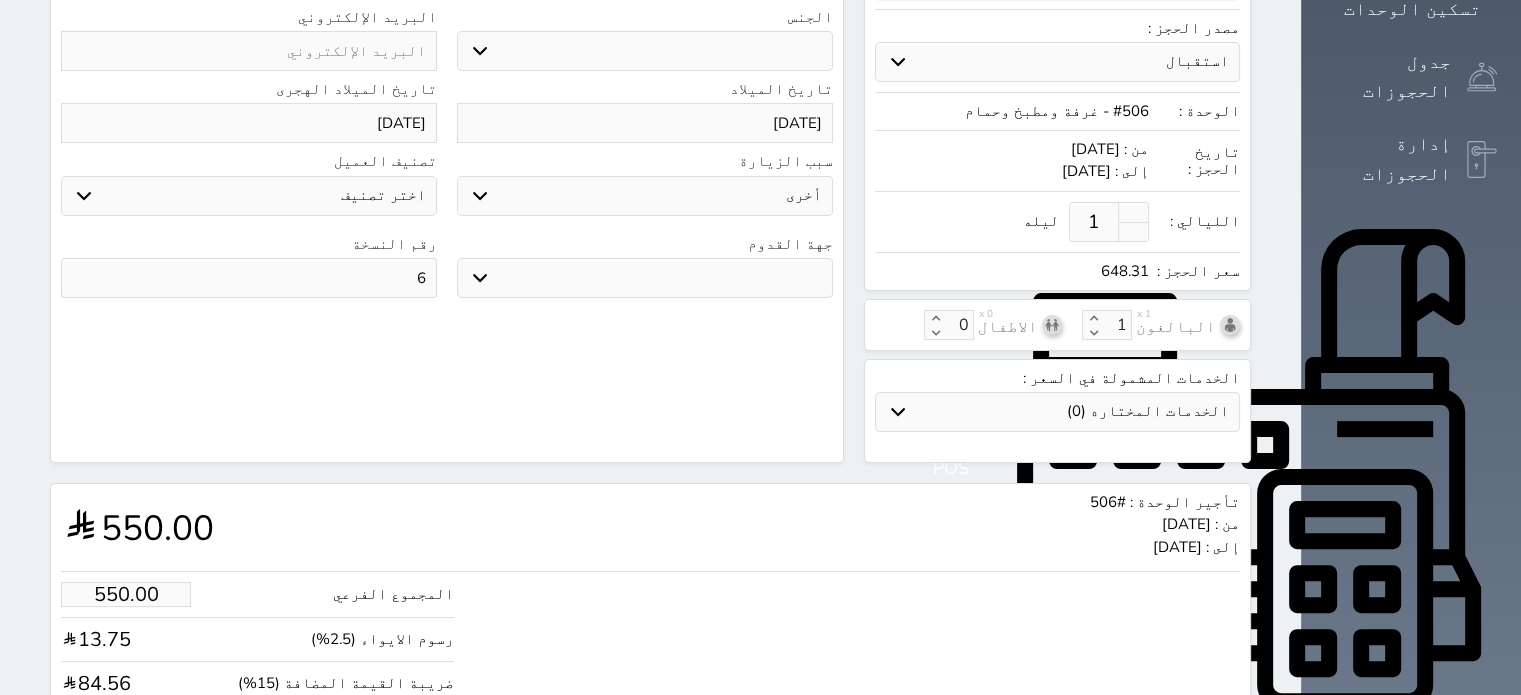 type on "6" 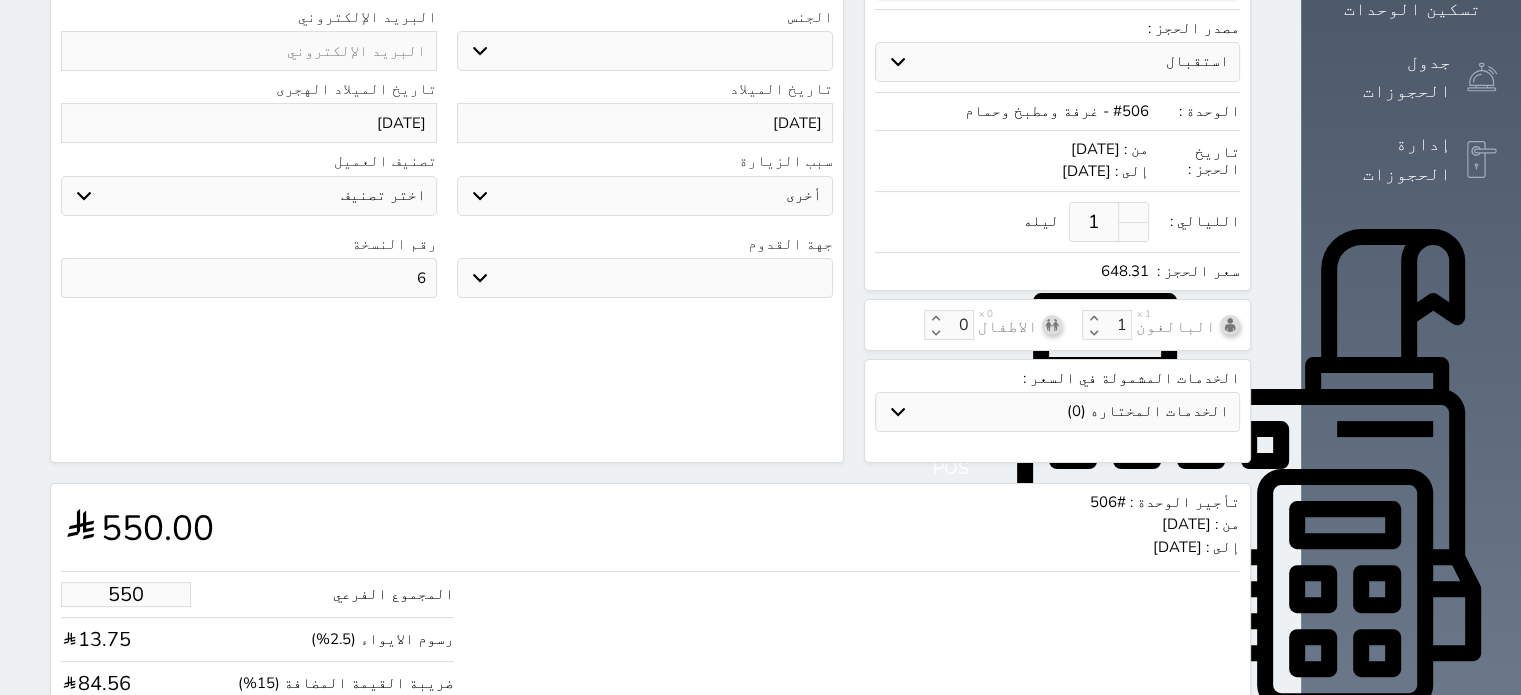 drag, startPoint x: 130, startPoint y: 556, endPoint x: 58, endPoint y: 551, distance: 72.1734 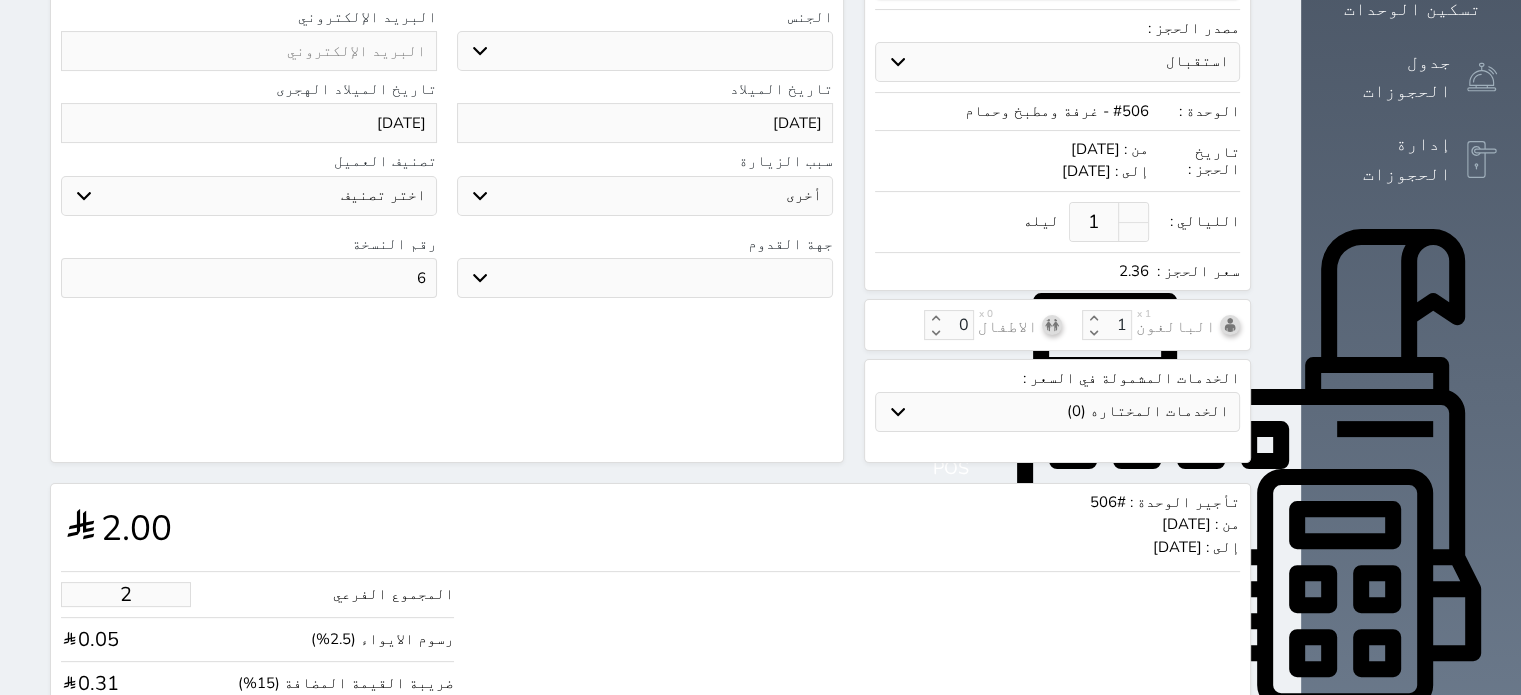 type on "25" 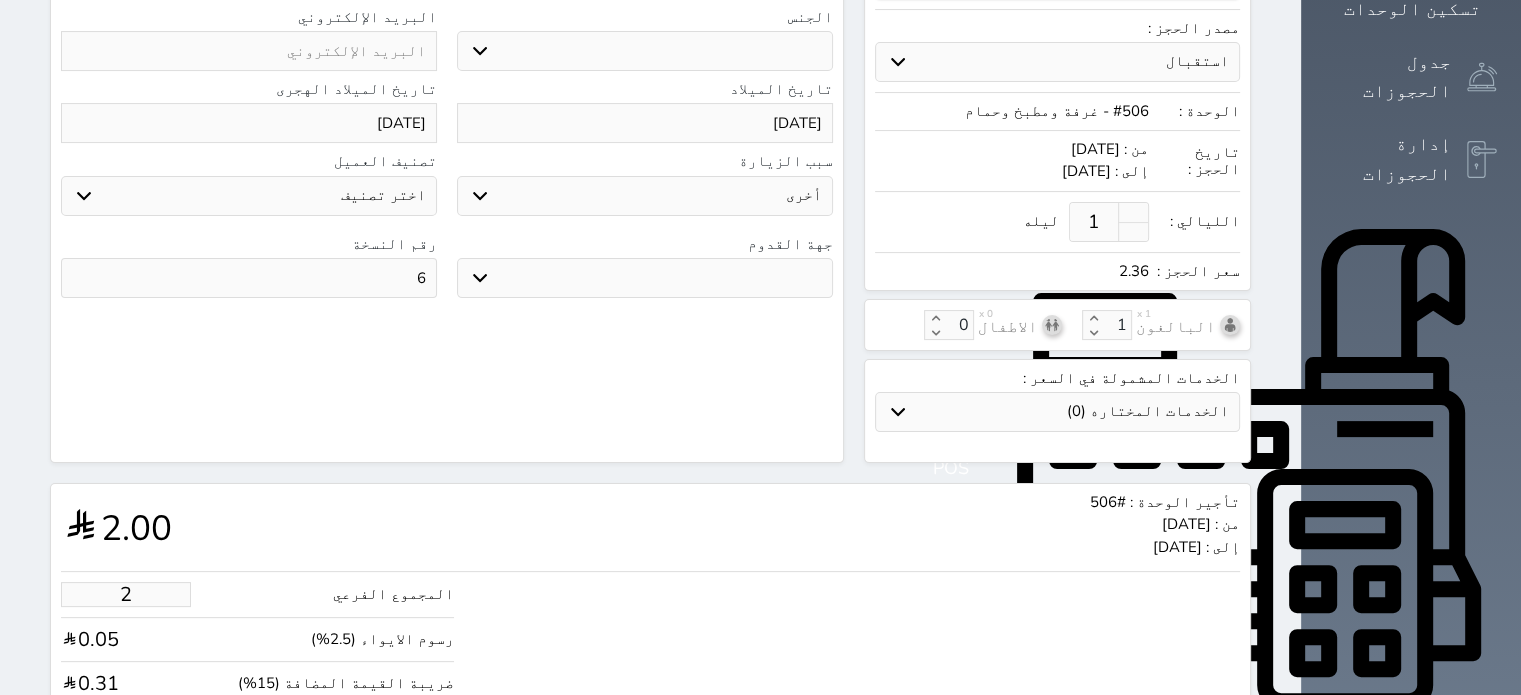 type on "29.47" 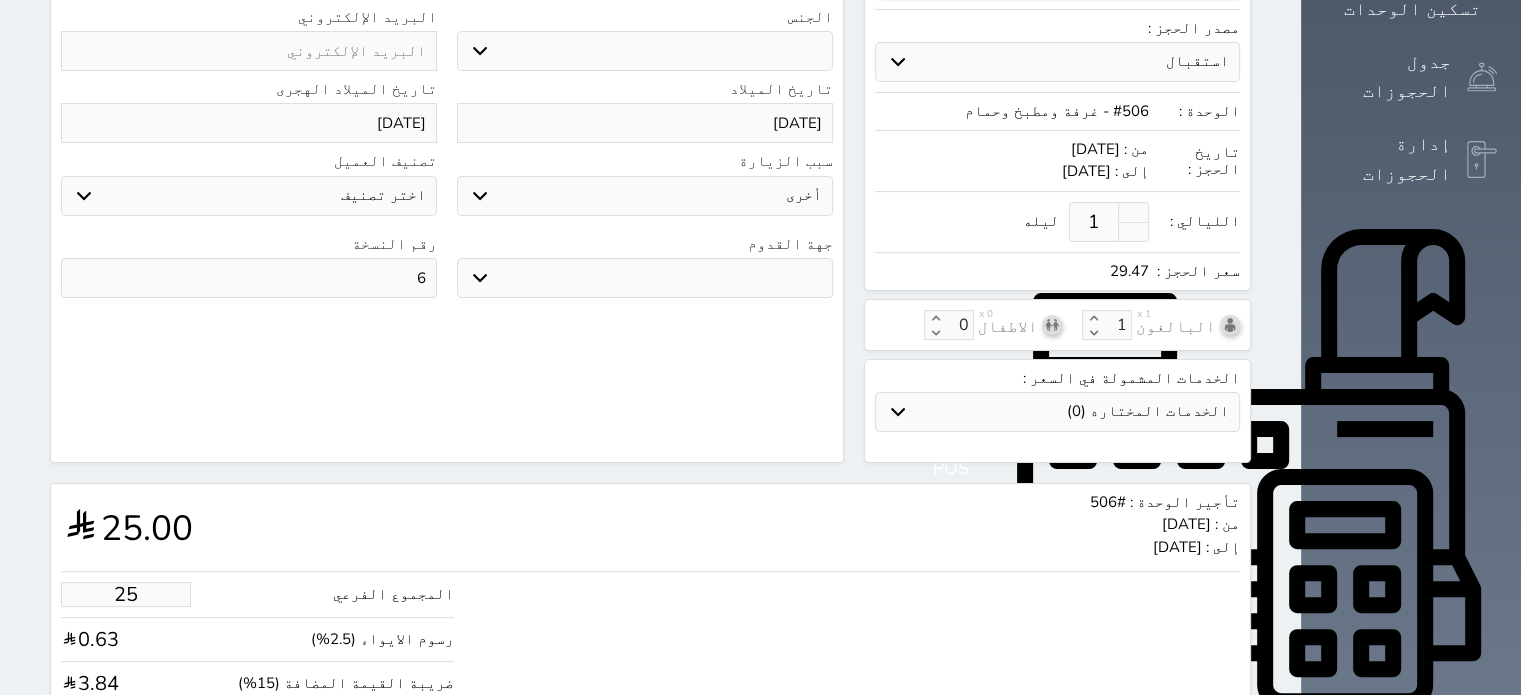 type on "250" 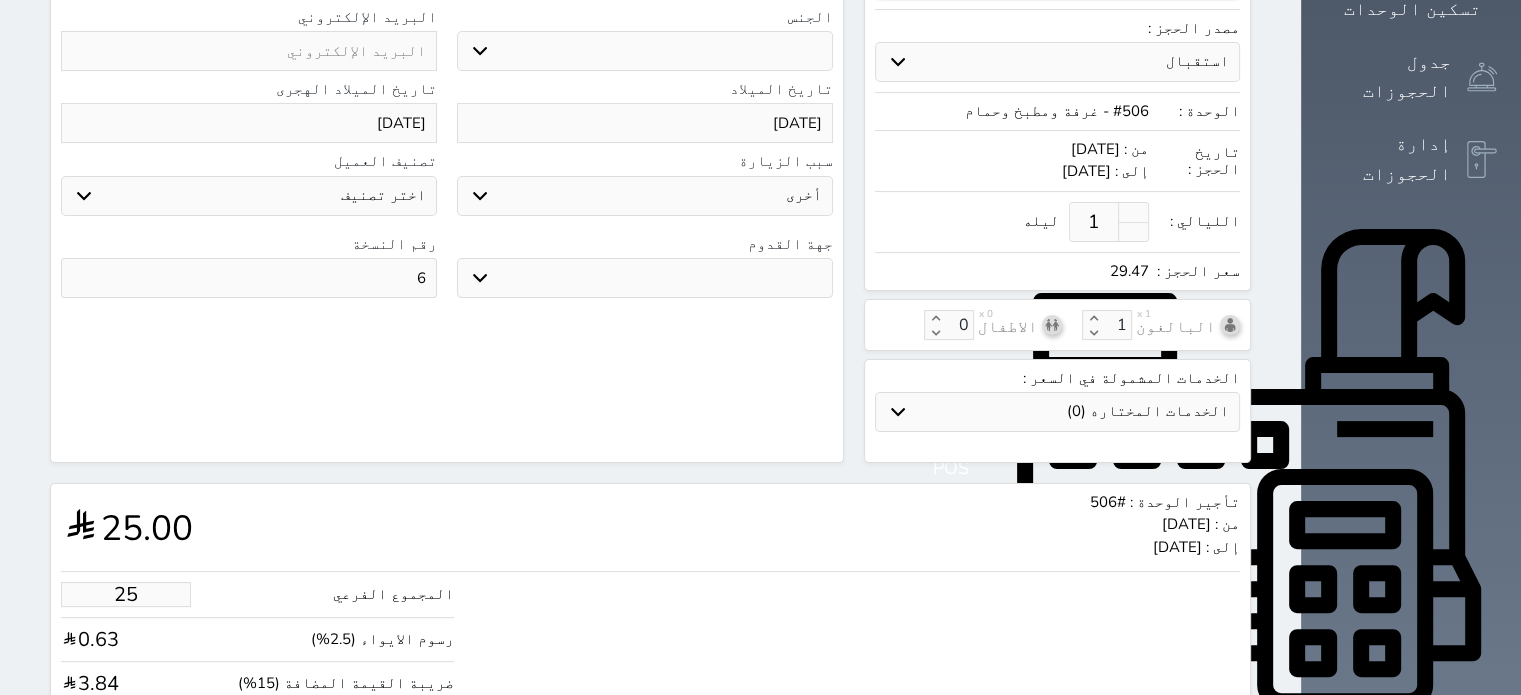 type on "294.69" 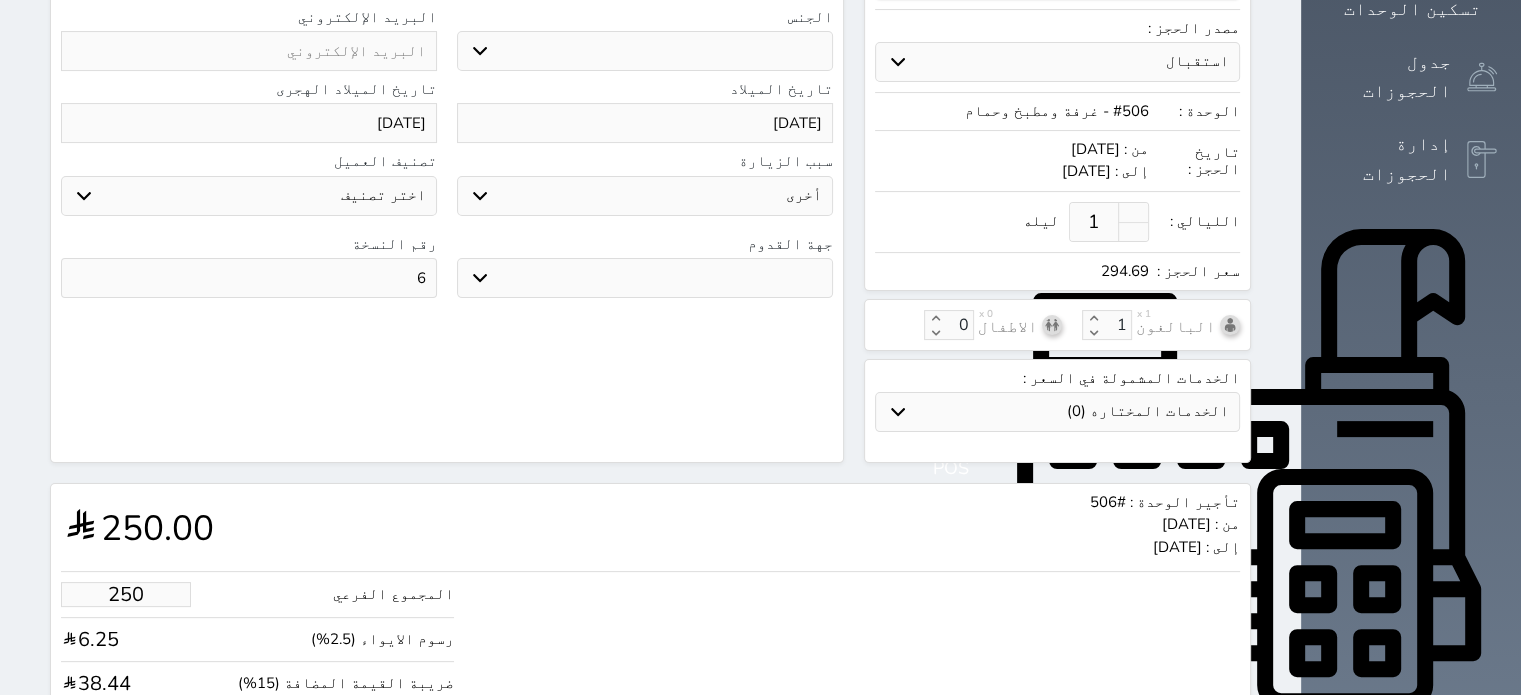 scroll, scrollTop: 4, scrollLeft: 0, axis: vertical 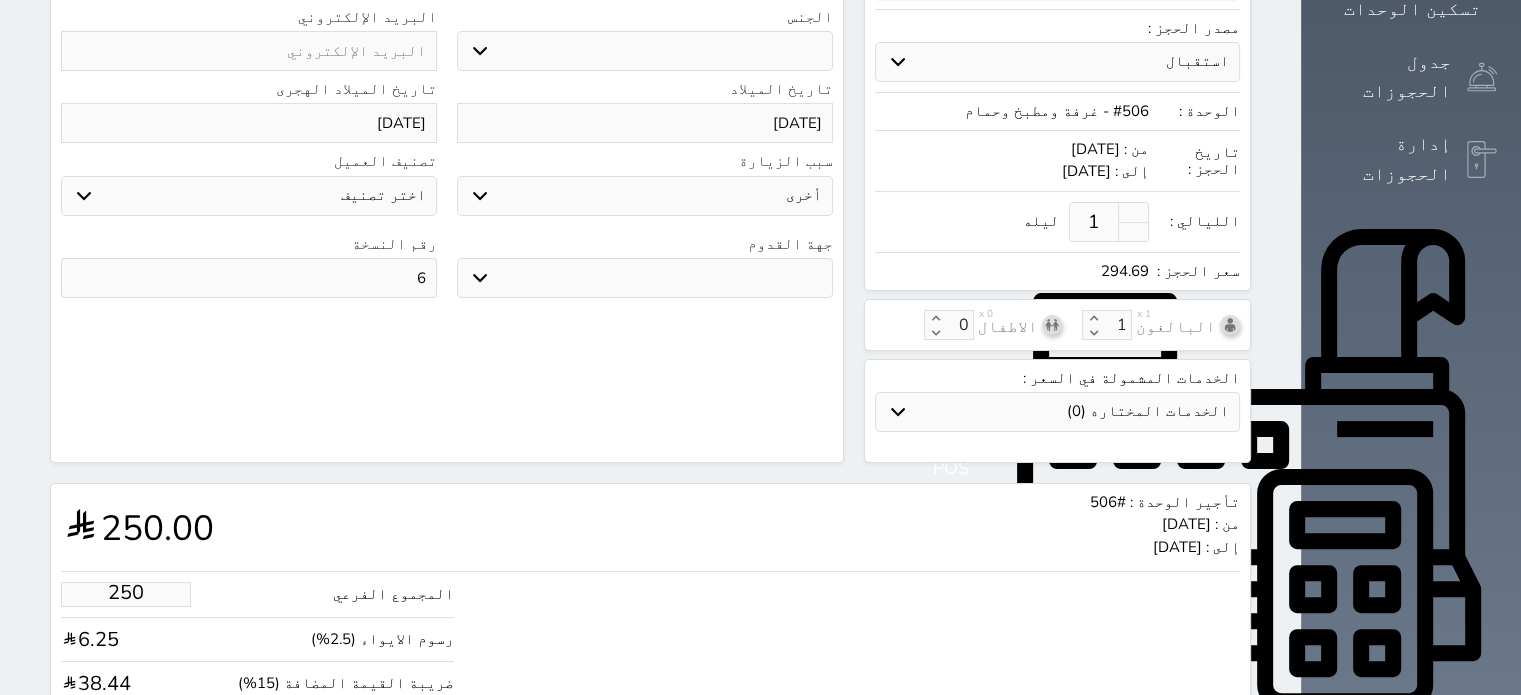 type on "250.00" 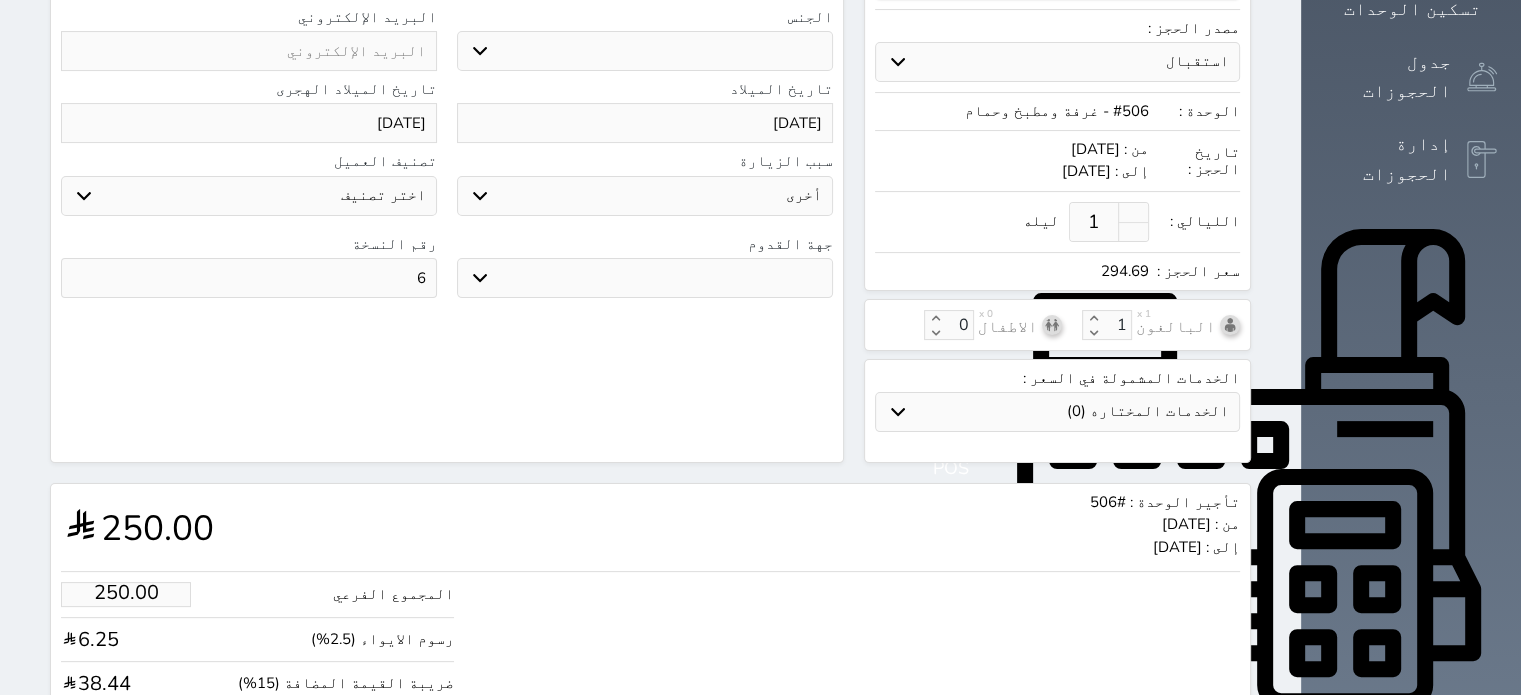 click on "تأجير الوحدة : #506   من : الثلاثاء 2025/07/29   إلى : الأربعاء 2025/07/30    250.00" at bounding box center [650, 527] 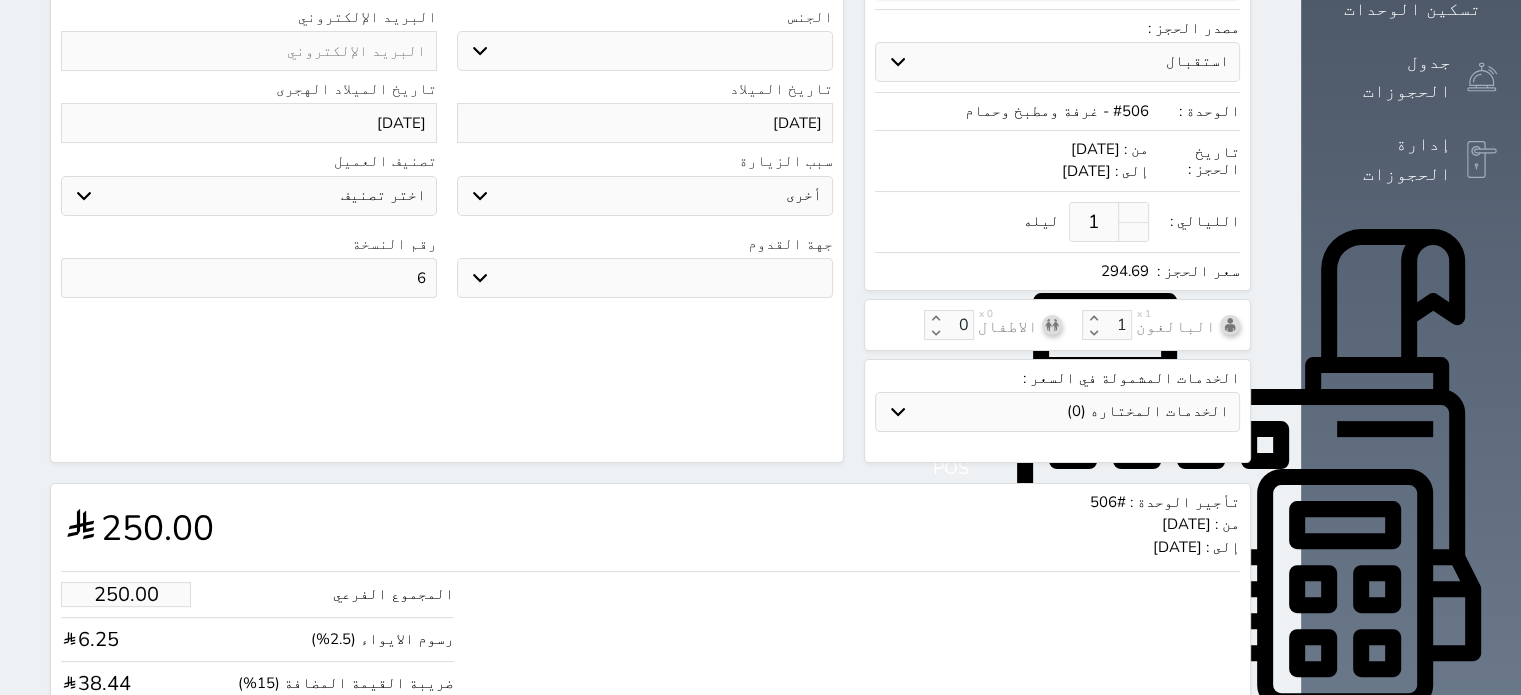 scroll, scrollTop: 532, scrollLeft: 0, axis: vertical 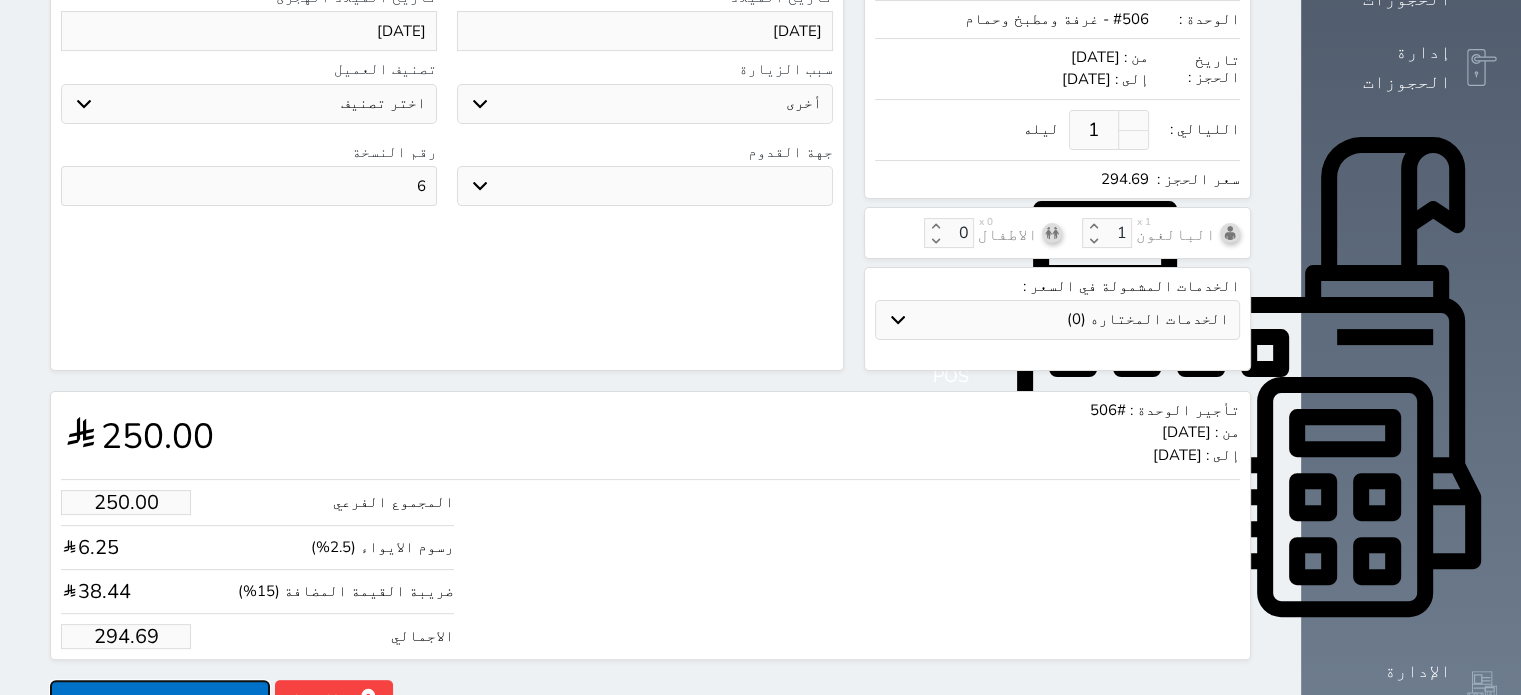 click on "حجز" at bounding box center (160, 697) 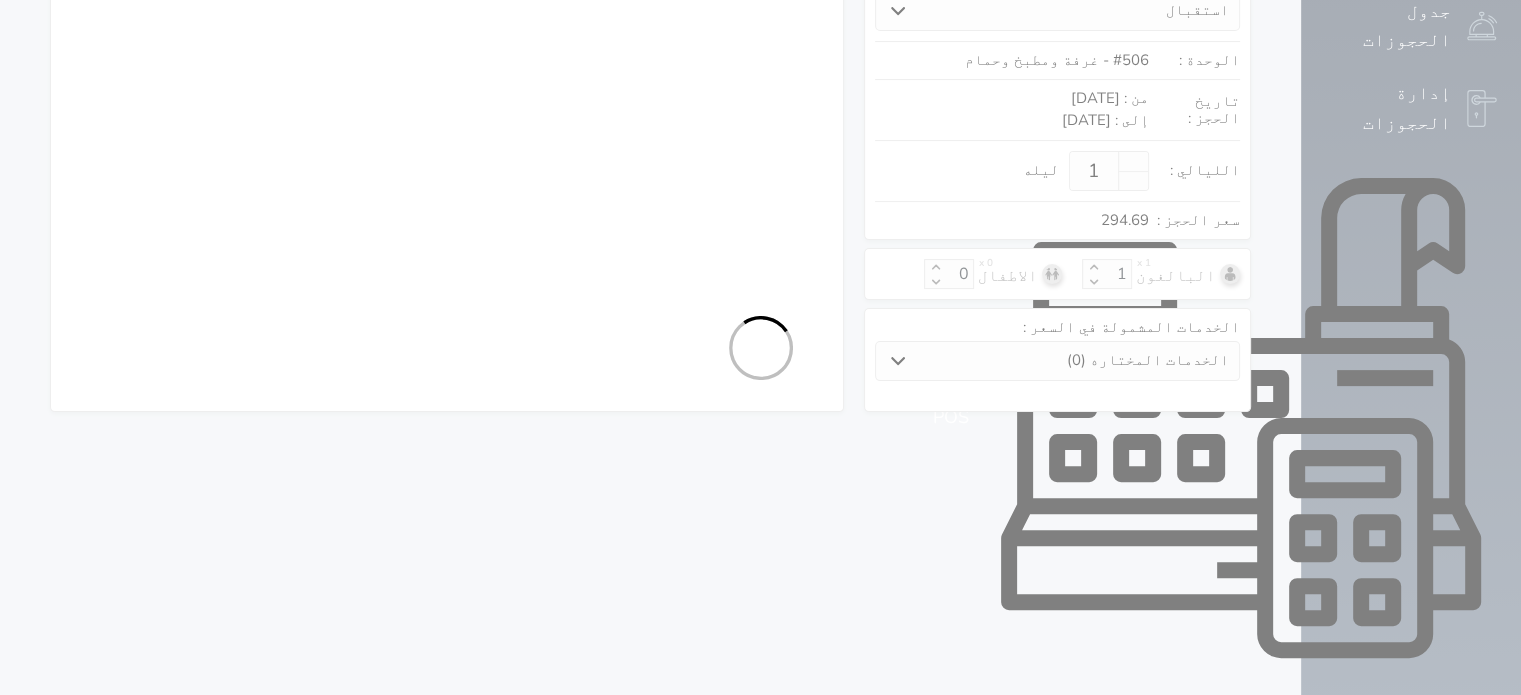 select on "1" 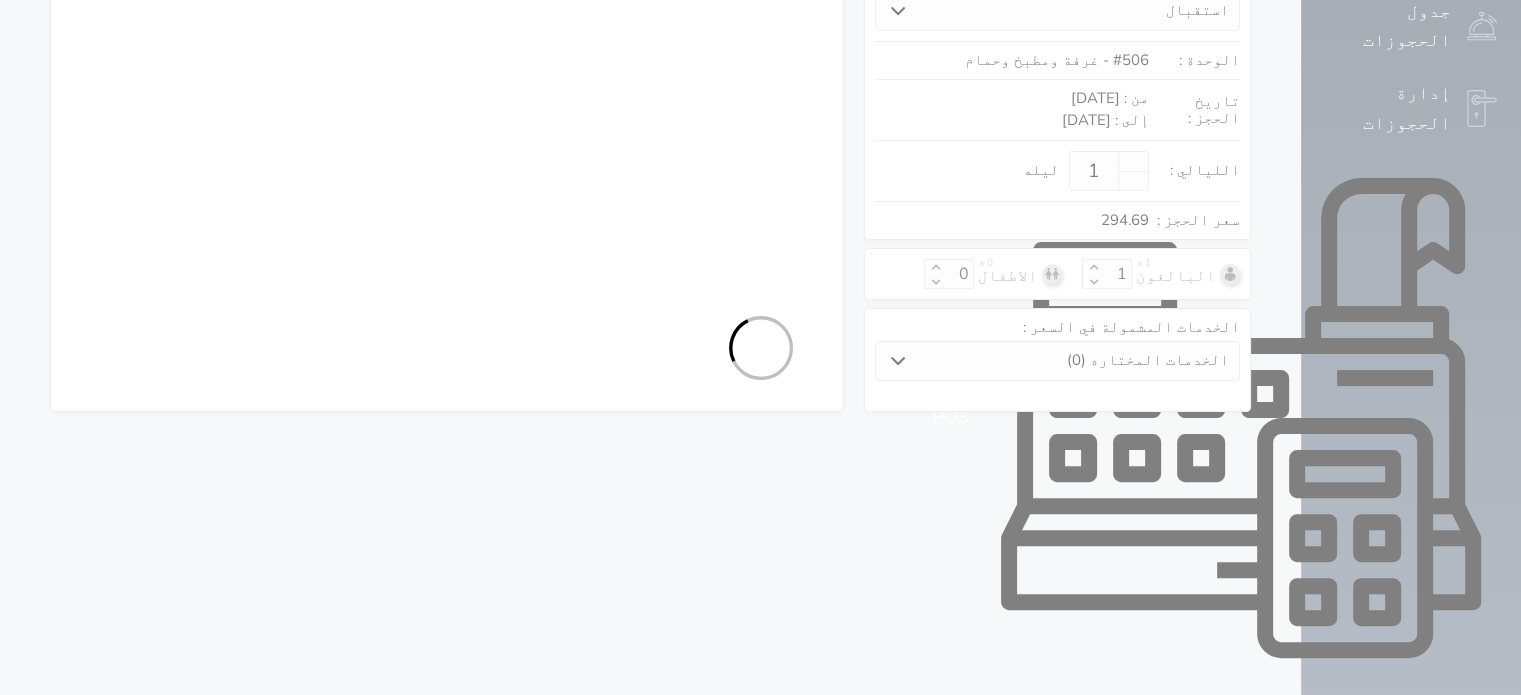 select on "113" 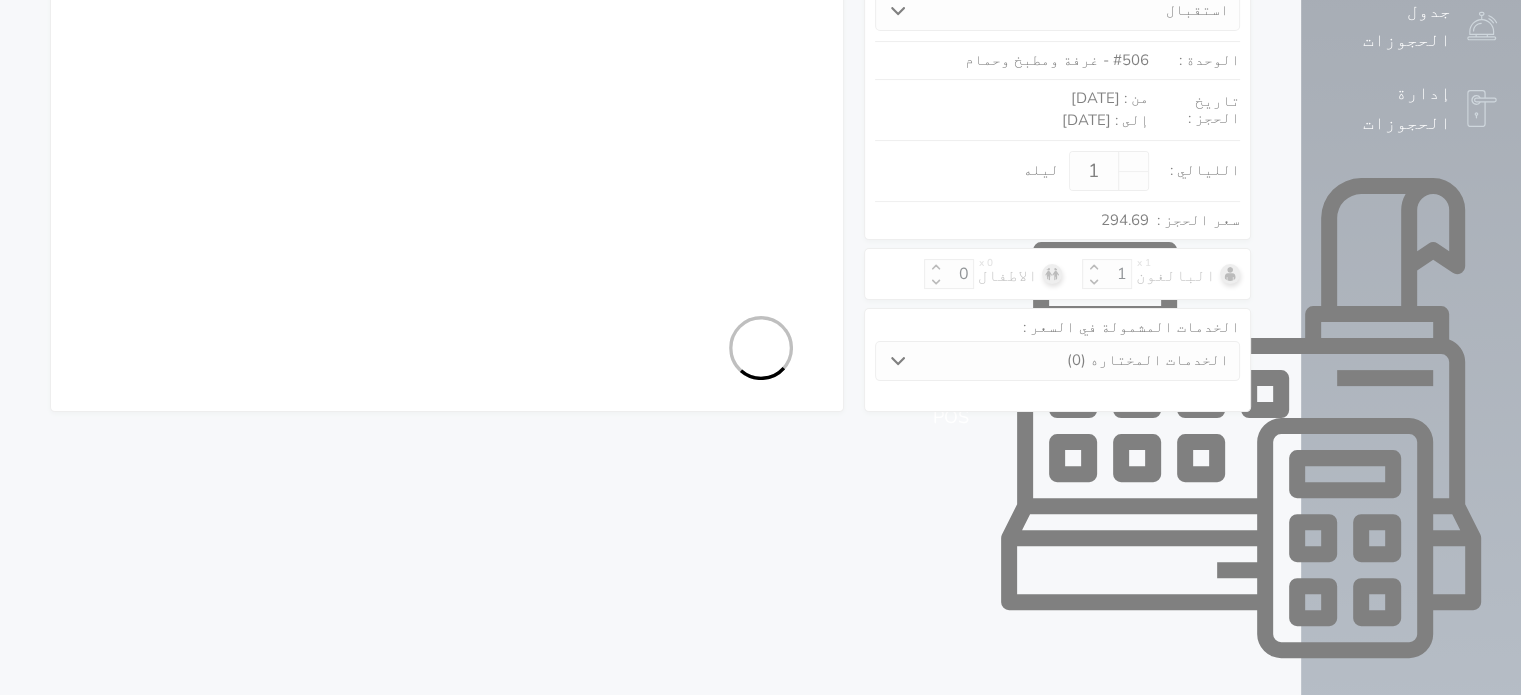 select on "1" 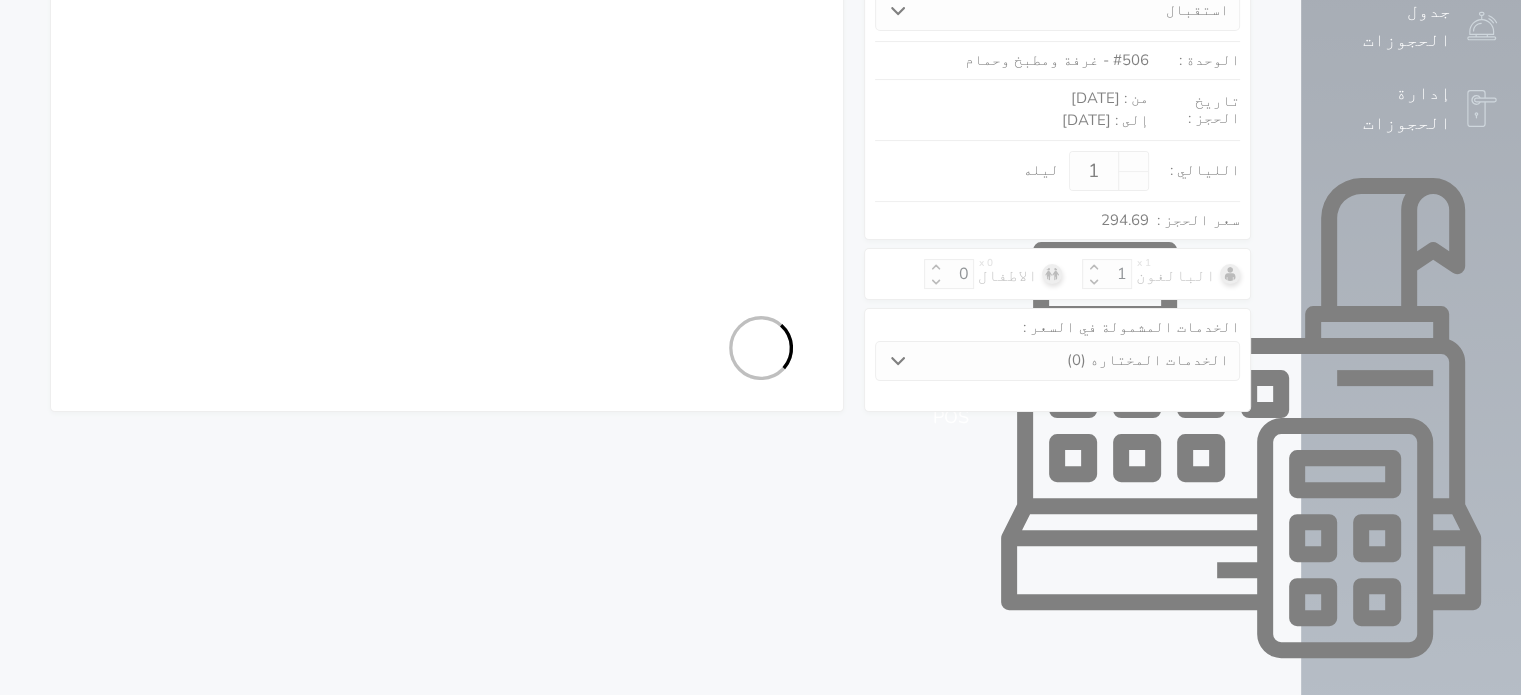 select 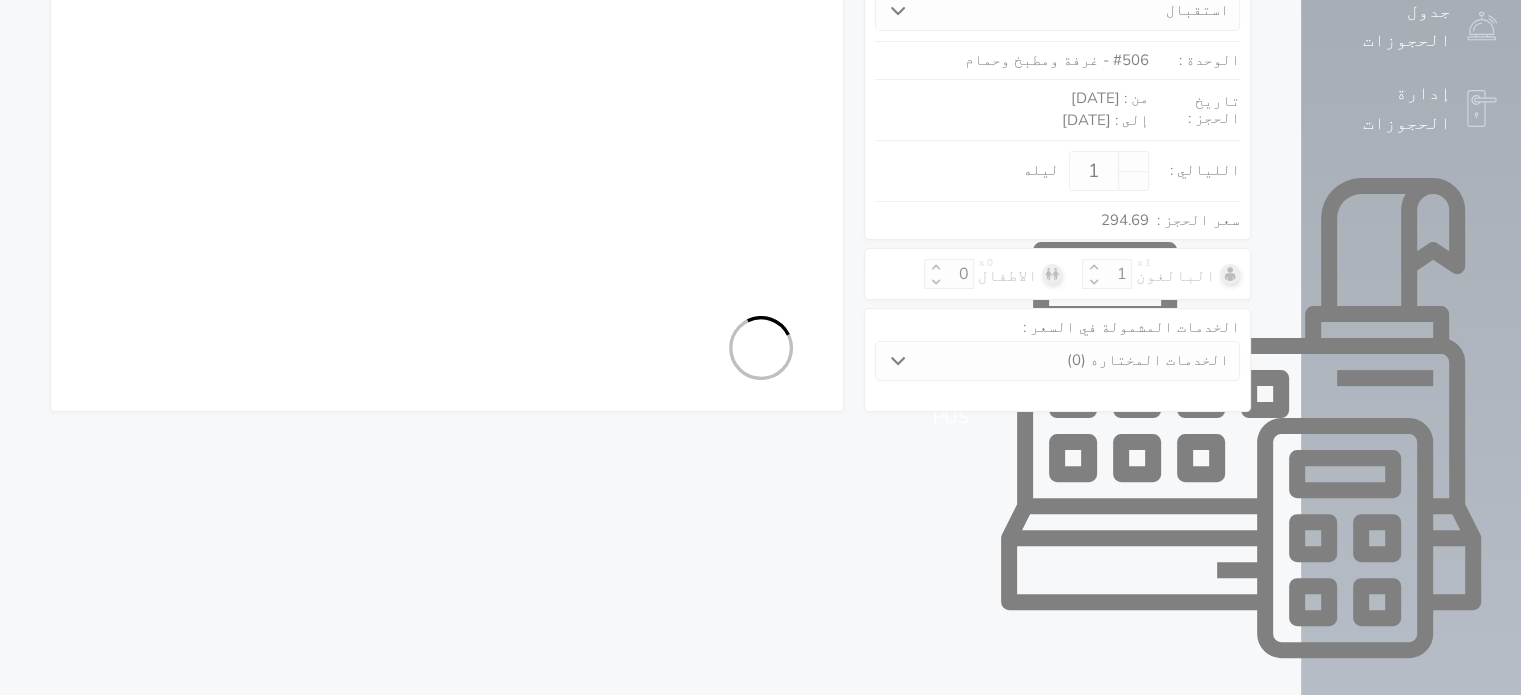 select on "7" 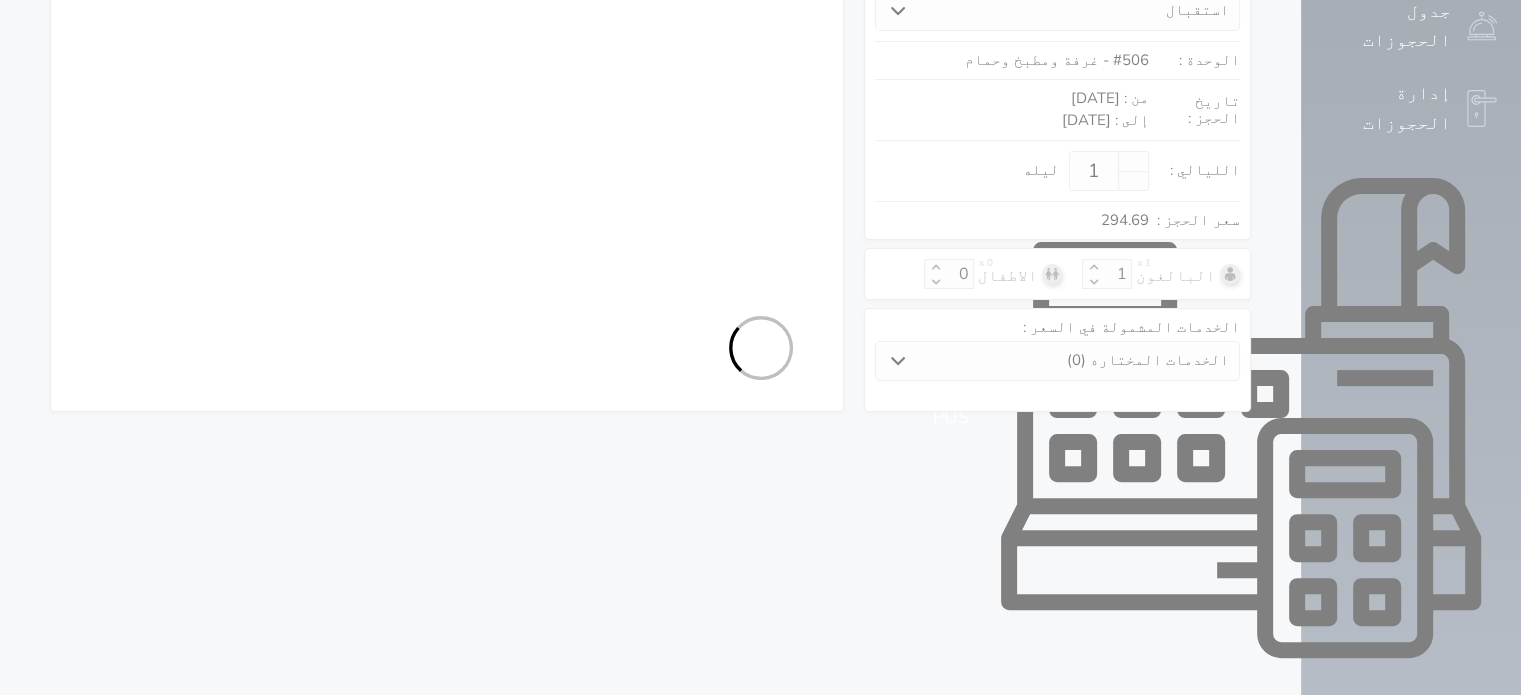 select 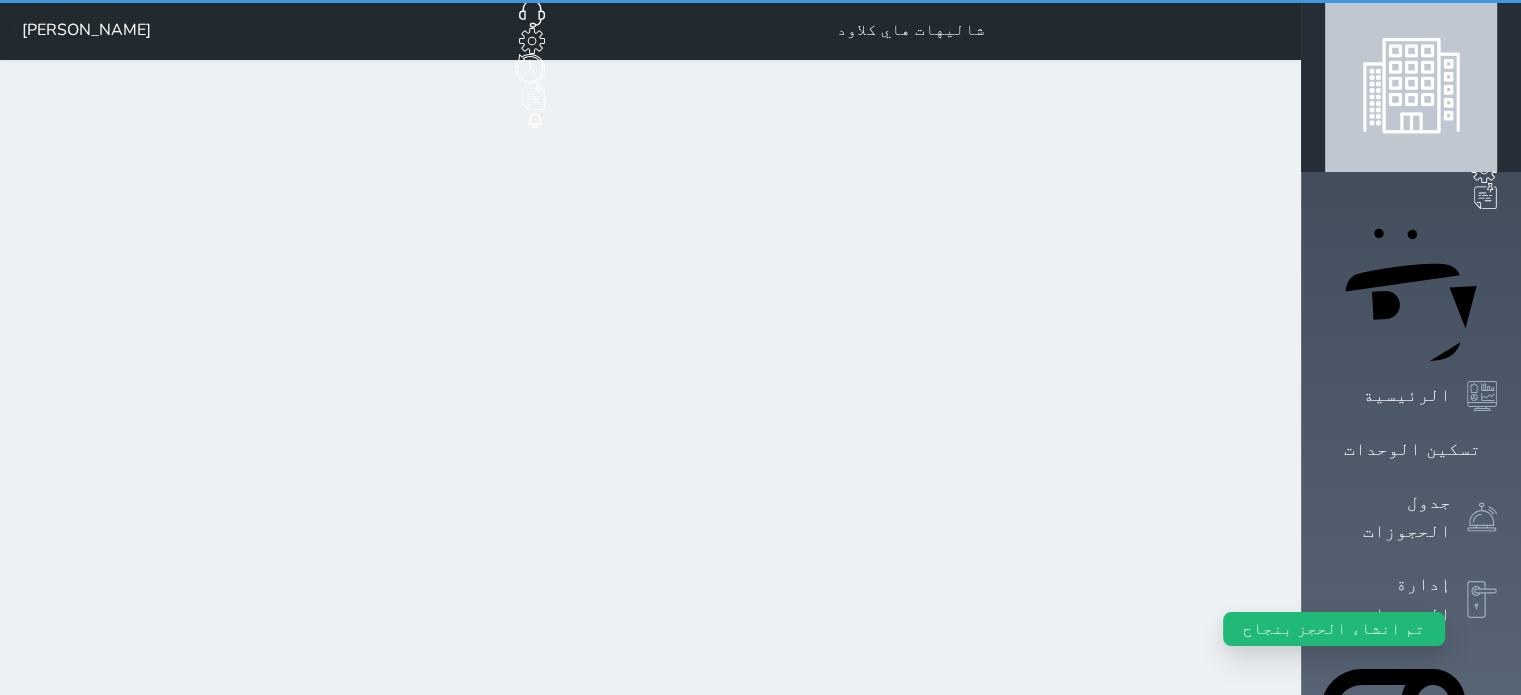 scroll, scrollTop: 0, scrollLeft: 0, axis: both 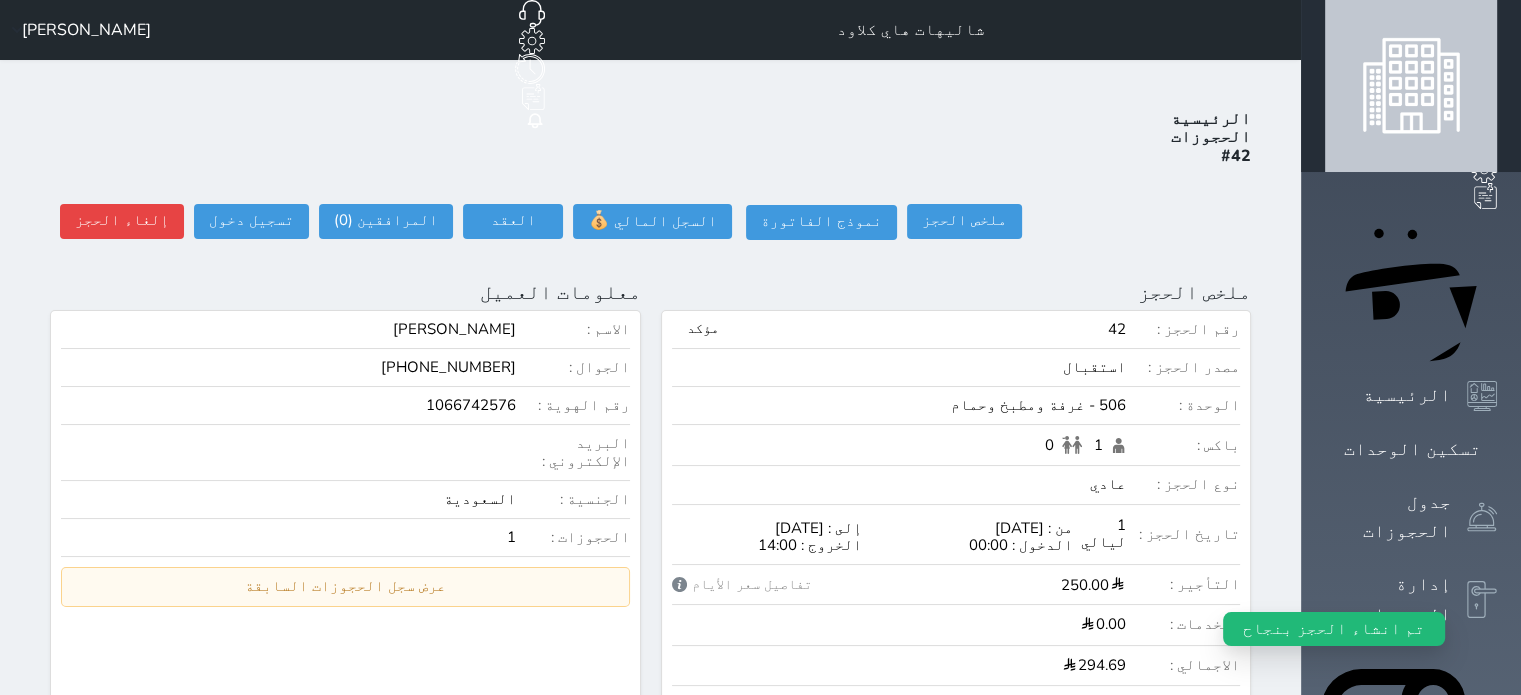 select 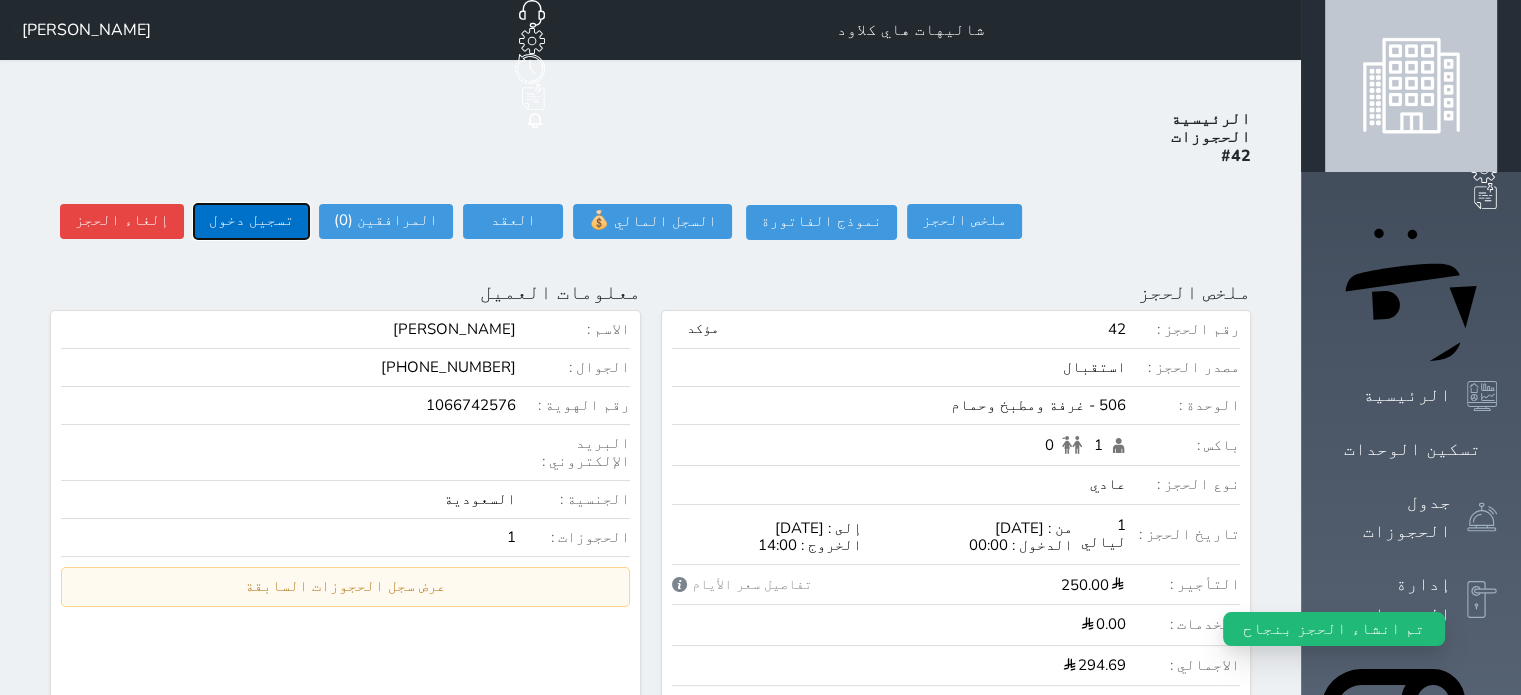 click on "تسجيل دخول" at bounding box center [251, 221] 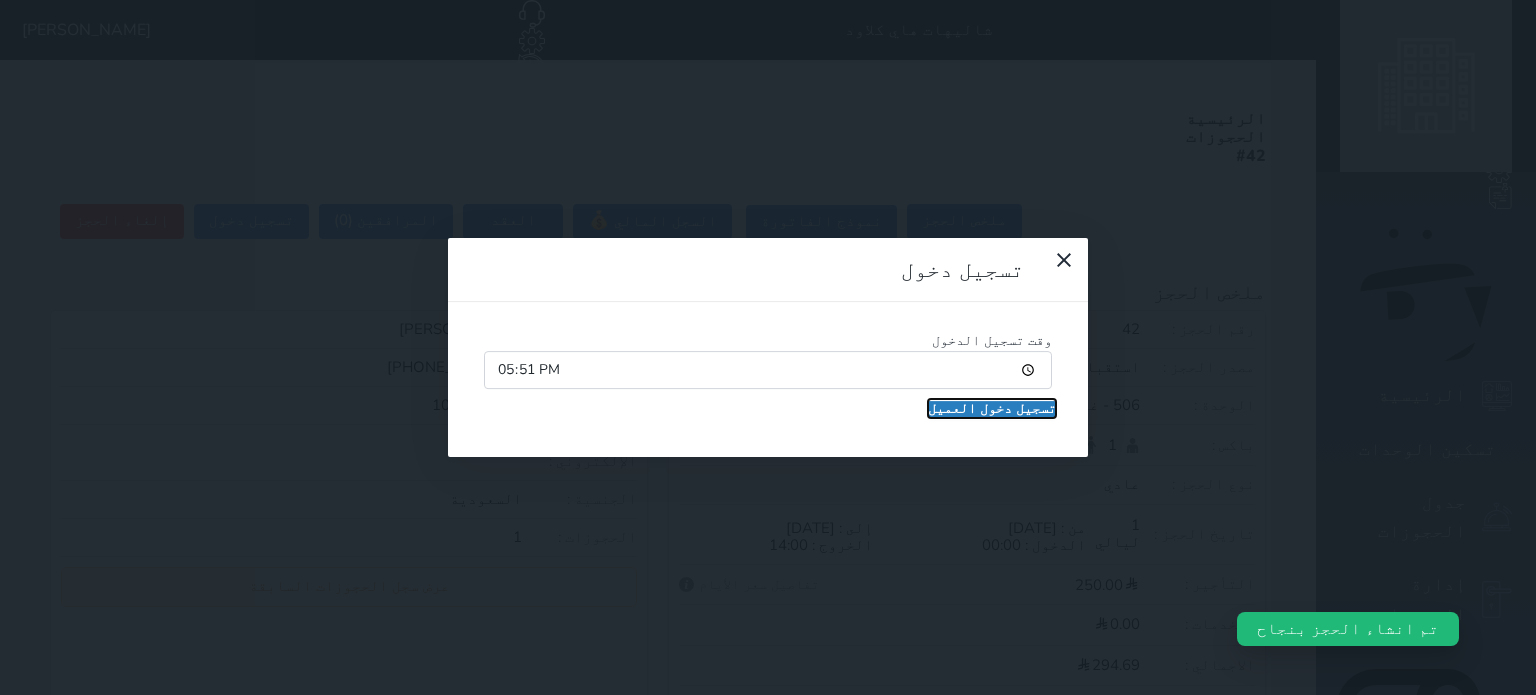 click on "تسجيل دخول العميل" at bounding box center (992, 409) 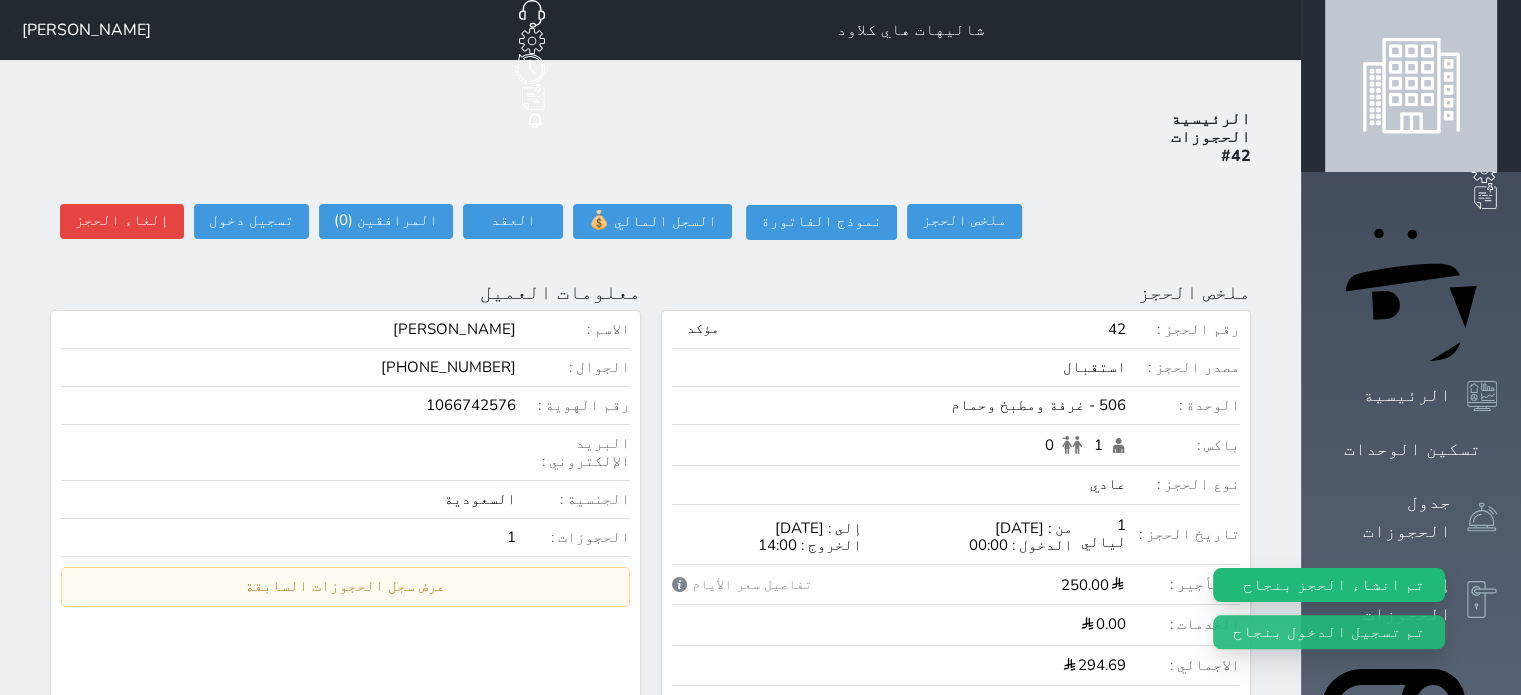 click at bounding box center [764, 380] 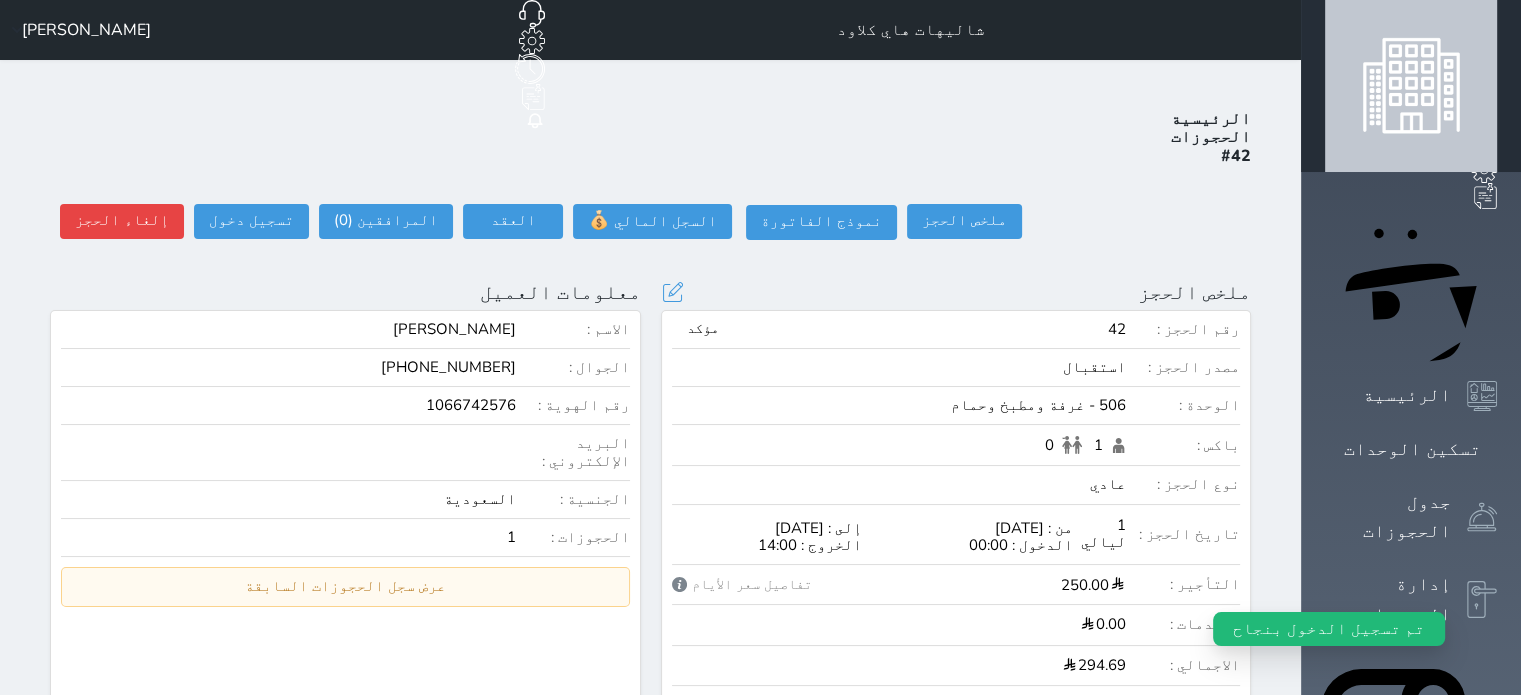 select 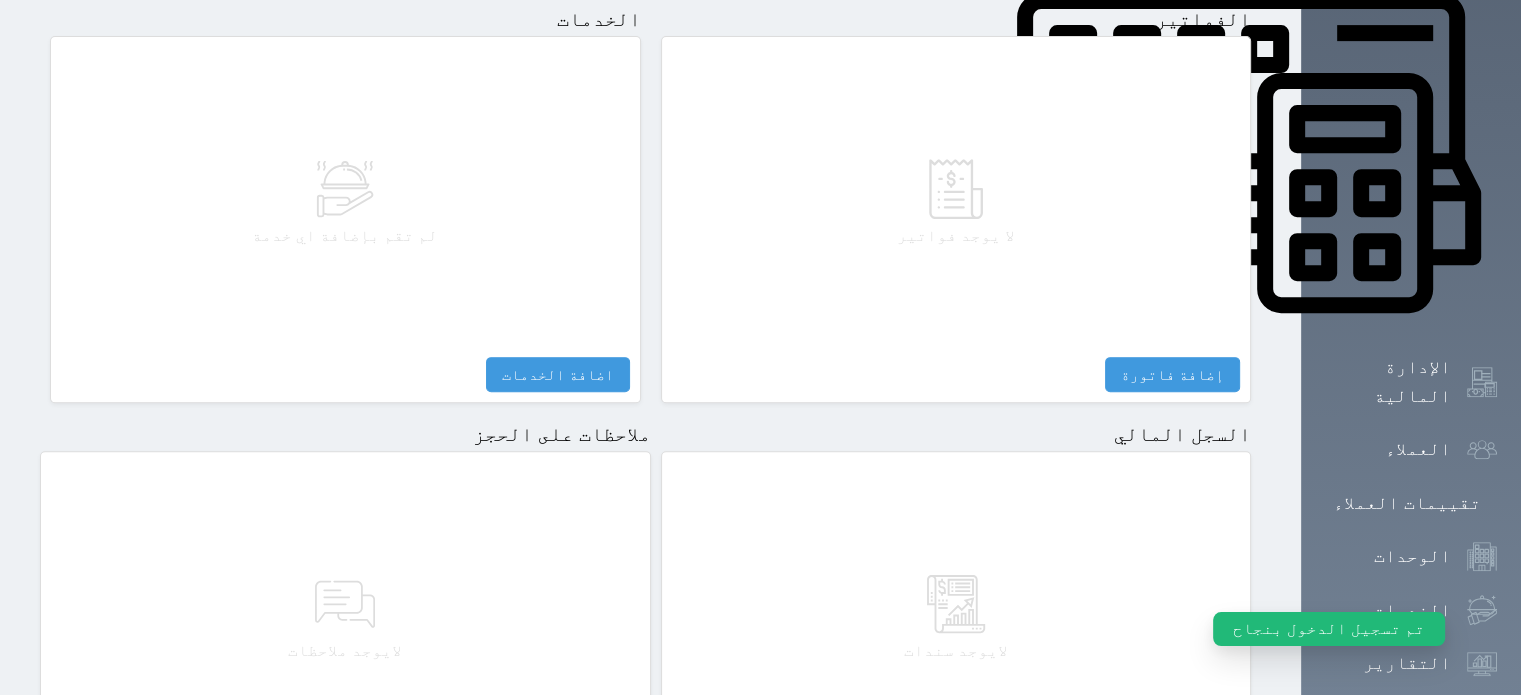 scroll, scrollTop: 1083, scrollLeft: 0, axis: vertical 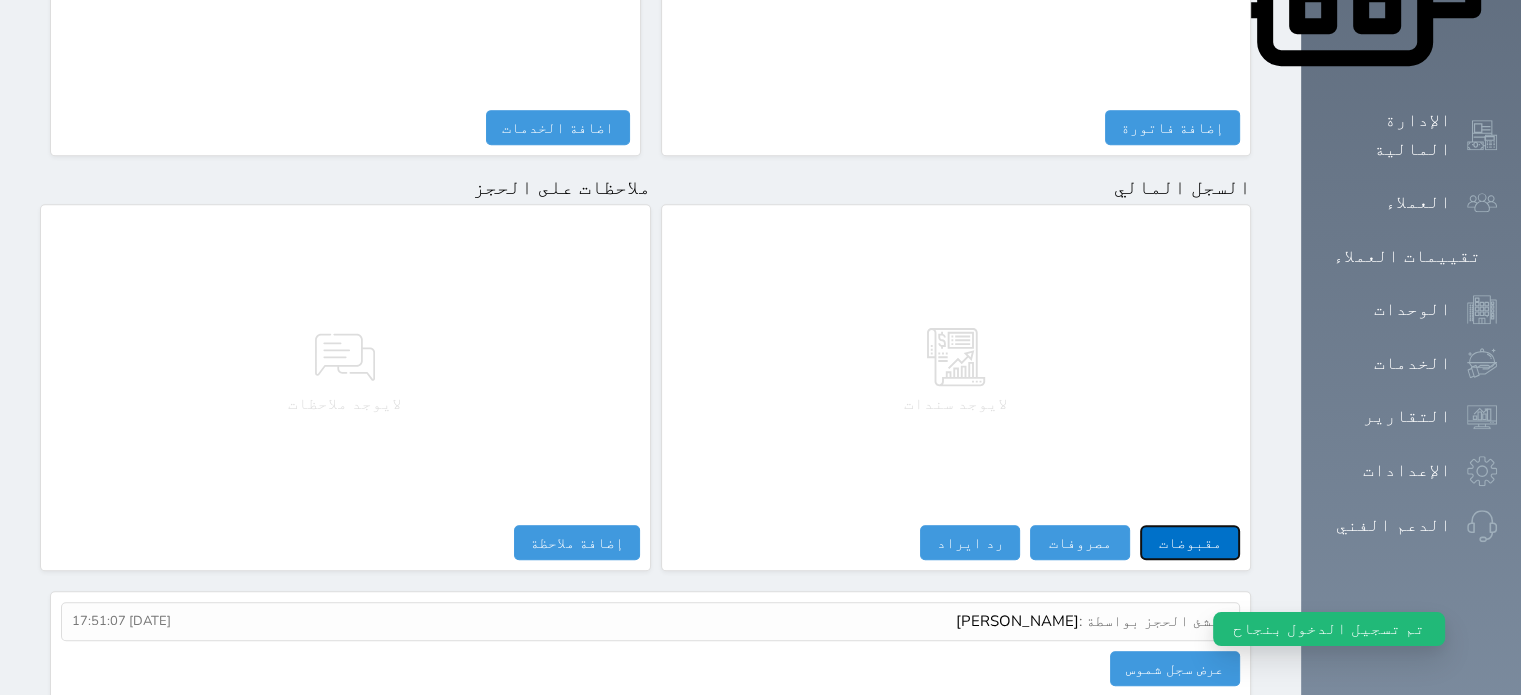 click on "مقبوضات" at bounding box center (1190, 542) 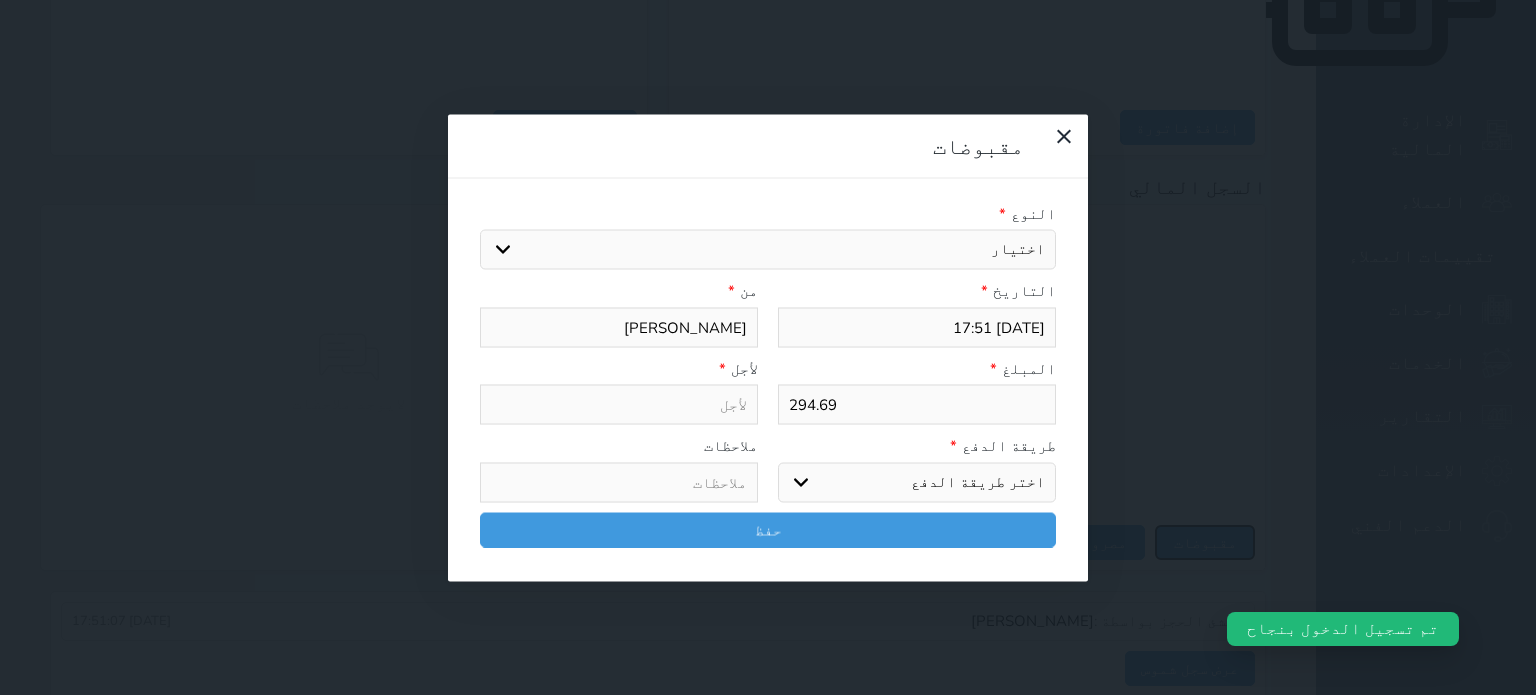 select 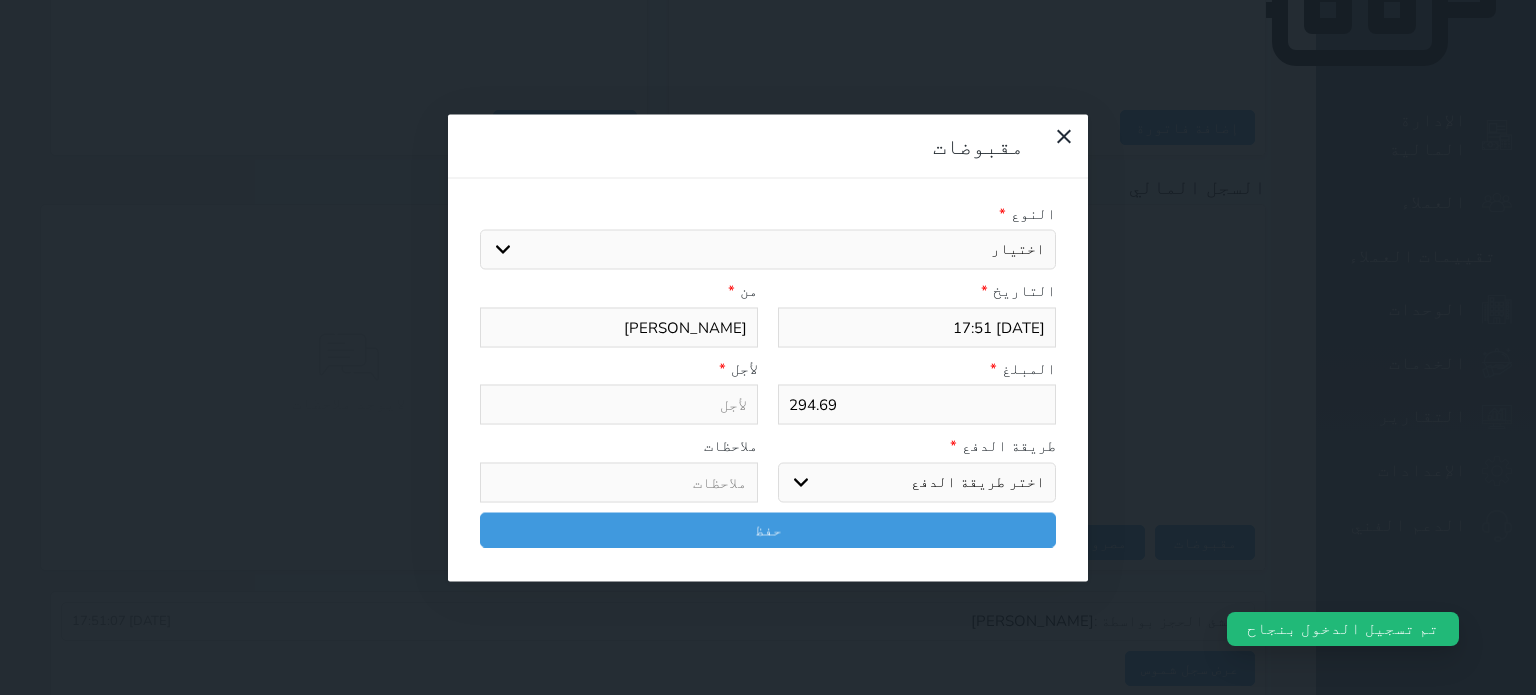click on "اختيار   مقبوضات عامة قيمة إيجار فواتير تامين عربون لا ينطبق آخر مغسلة واي فاي - الإنترنت مواقف السيارات طعام الأغذية والمشروبات مشروبات المشروبات الباردة المشروبات الساخنة الإفطار غداء عشاء مخبز و كعك حمام سباحة الصالة الرياضية سبا و خدمات الجمال اختيار وإسقاط (خدمات النقل) ميني بار كابل - تلفزيون سرير إضافي تصفيف الشعر التسوق خدمات الجولات السياحية المنظمة خدمات الدليل السياحي" at bounding box center [768, 250] 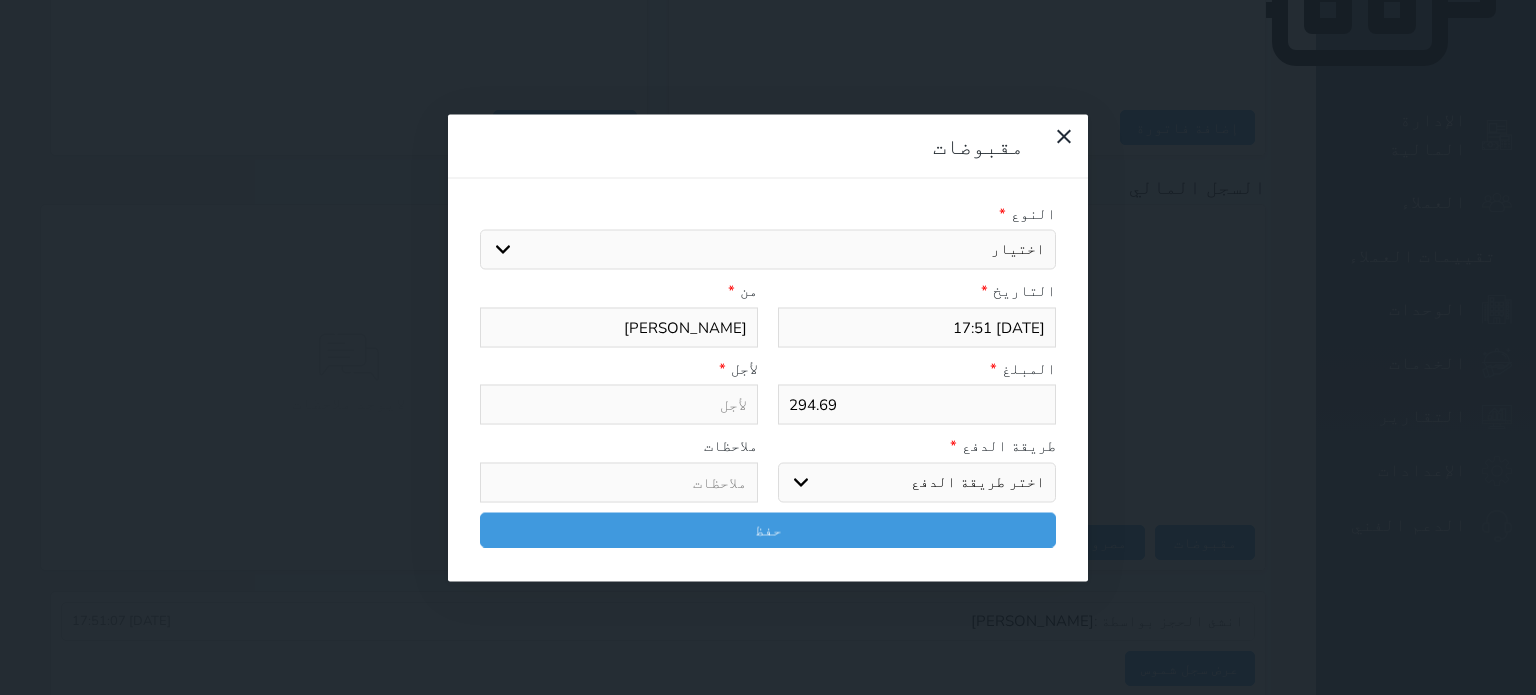 drag, startPoint x: 1052, startPoint y: 148, endPoint x: 1051, endPoint y: 128, distance: 20.024984 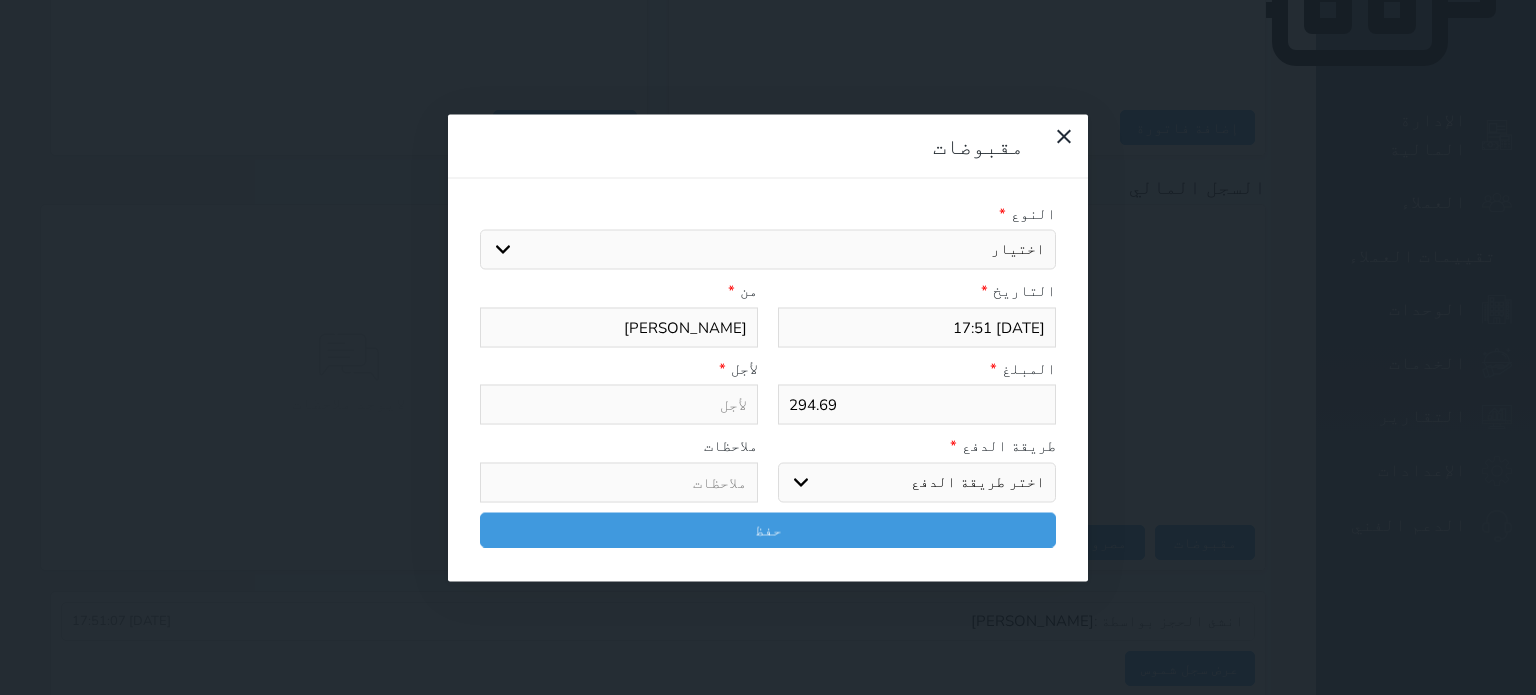 click on "اختيار   مقبوضات عامة قيمة إيجار فواتير تامين عربون لا ينطبق آخر مغسلة واي فاي - الإنترنت مواقف السيارات طعام الأغذية والمشروبات مشروبات المشروبات الباردة المشروبات الساخنة الإفطار غداء عشاء مخبز و كعك حمام سباحة الصالة الرياضية سبا و خدمات الجمال اختيار وإسقاط (خدمات النقل) ميني بار كابل - تلفزيون سرير إضافي تصفيف الشعر التسوق خدمات الجولات السياحية المنظمة خدمات الدليل السياحي" at bounding box center [768, 250] 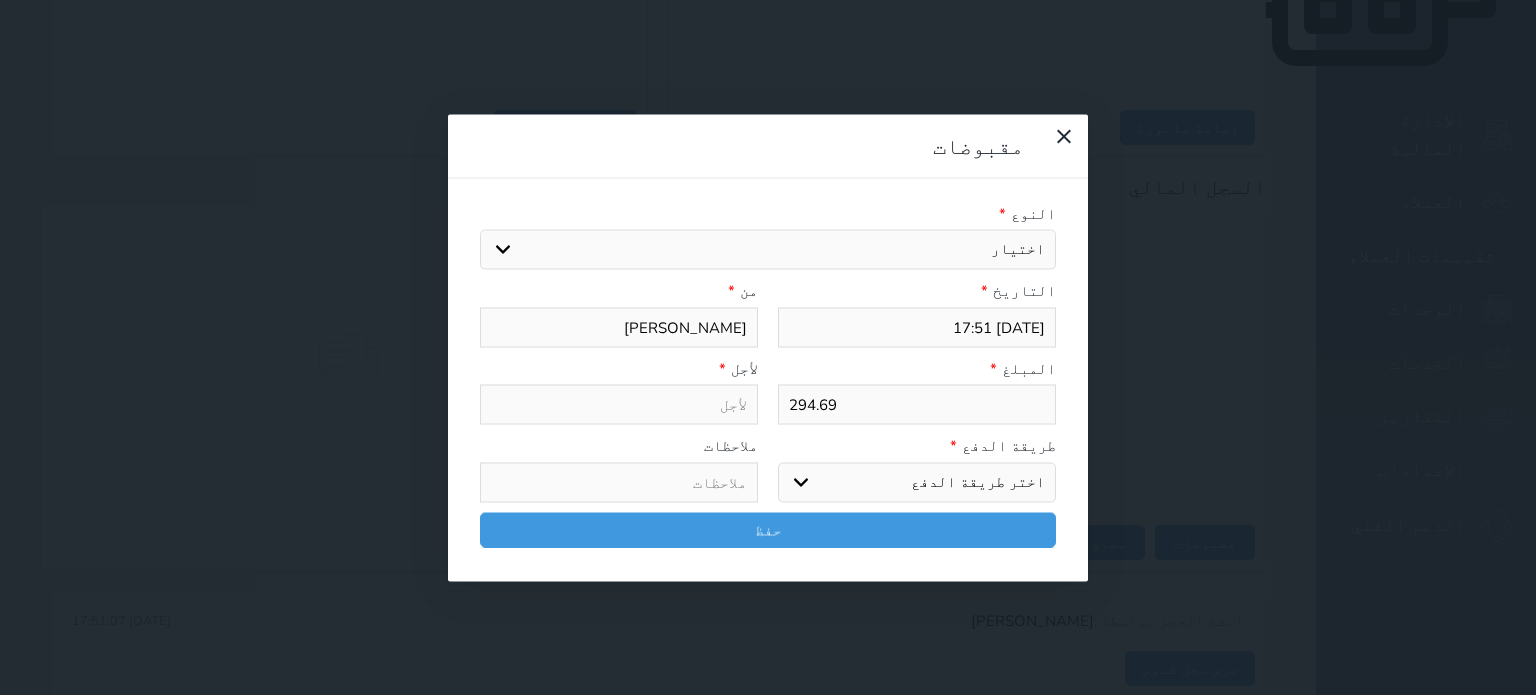 click on "اختيار   مقبوضات عامة قيمة إيجار فواتير تامين عربون لا ينطبق آخر مغسلة واي فاي - الإنترنت مواقف السيارات طعام الأغذية والمشروبات مشروبات المشروبات الباردة المشروبات الساخنة الإفطار غداء عشاء مخبز و كعك حمام سباحة الصالة الرياضية سبا و خدمات الجمال اختيار وإسقاط (خدمات النقل) ميني بار كابل - تلفزيون سرير إضافي تصفيف الشعر التسوق خدمات الجولات السياحية المنظمة خدمات الدليل السياحي" at bounding box center [768, 250] 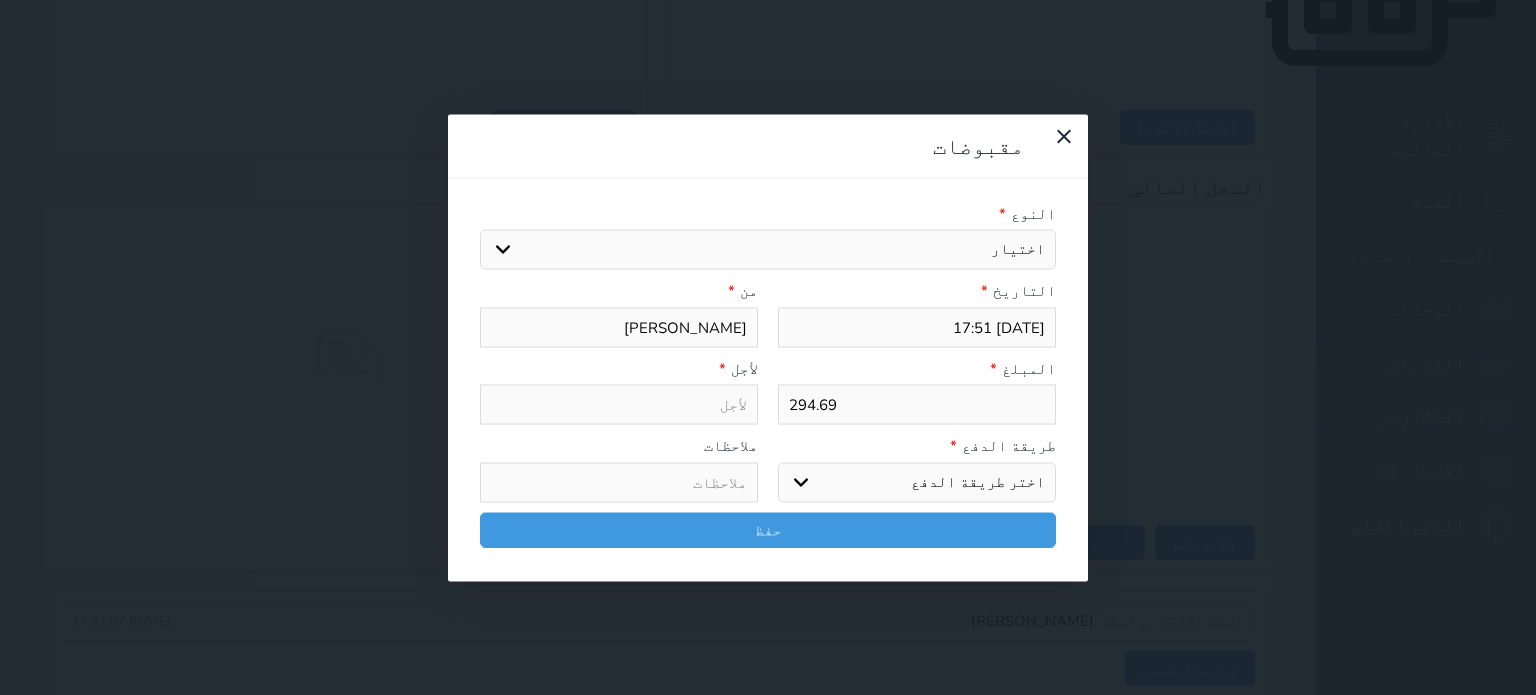 click on "اختيار   مقبوضات عامة قيمة إيجار فواتير تامين عربون لا ينطبق آخر مغسلة واي فاي - الإنترنت مواقف السيارات طعام الأغذية والمشروبات مشروبات المشروبات الباردة المشروبات الساخنة الإفطار غداء عشاء مخبز و كعك حمام سباحة الصالة الرياضية سبا و خدمات الجمال اختيار وإسقاط (خدمات النقل) ميني بار كابل - تلفزيون سرير إضافي تصفيف الشعر التسوق خدمات الجولات السياحية المنظمة خدمات الدليل السياحي" at bounding box center (768, 250) 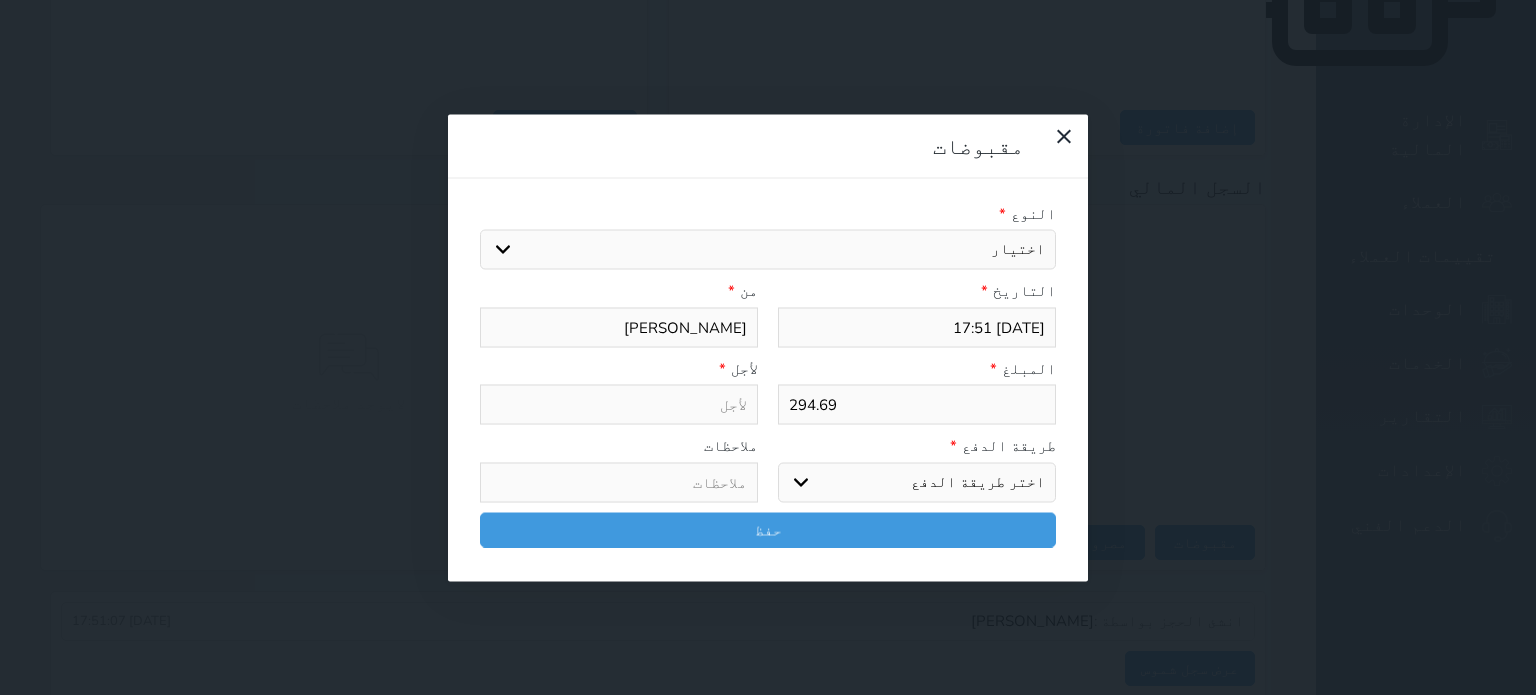 select on "163420" 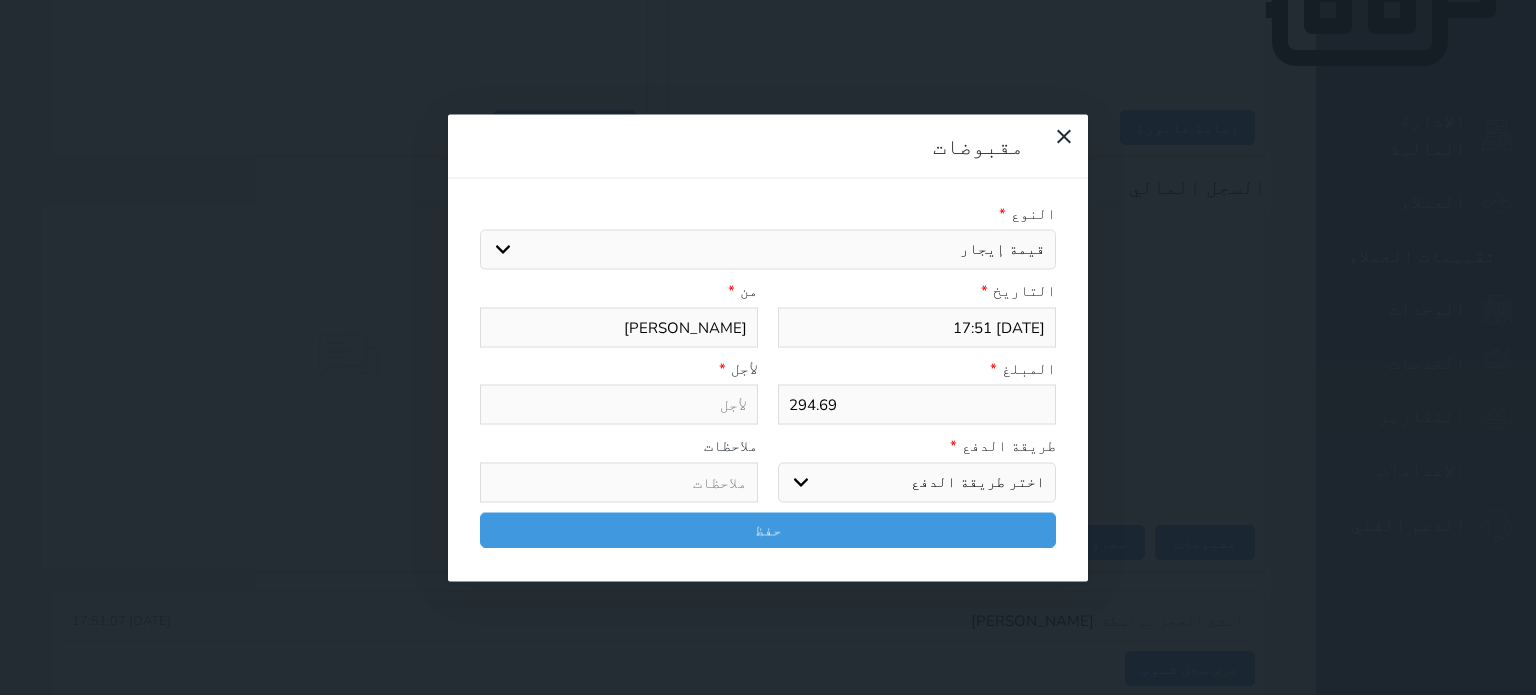 click on "اختيار   مقبوضات عامة قيمة إيجار فواتير تامين عربون لا ينطبق آخر مغسلة واي فاي - الإنترنت مواقف السيارات طعام الأغذية والمشروبات مشروبات المشروبات الباردة المشروبات الساخنة الإفطار غداء عشاء مخبز و كعك حمام سباحة الصالة الرياضية سبا و خدمات الجمال اختيار وإسقاط (خدمات النقل) ميني بار كابل - تلفزيون سرير إضافي تصفيف الشعر التسوق خدمات الجولات السياحية المنظمة خدمات الدليل السياحي" at bounding box center [768, 250] 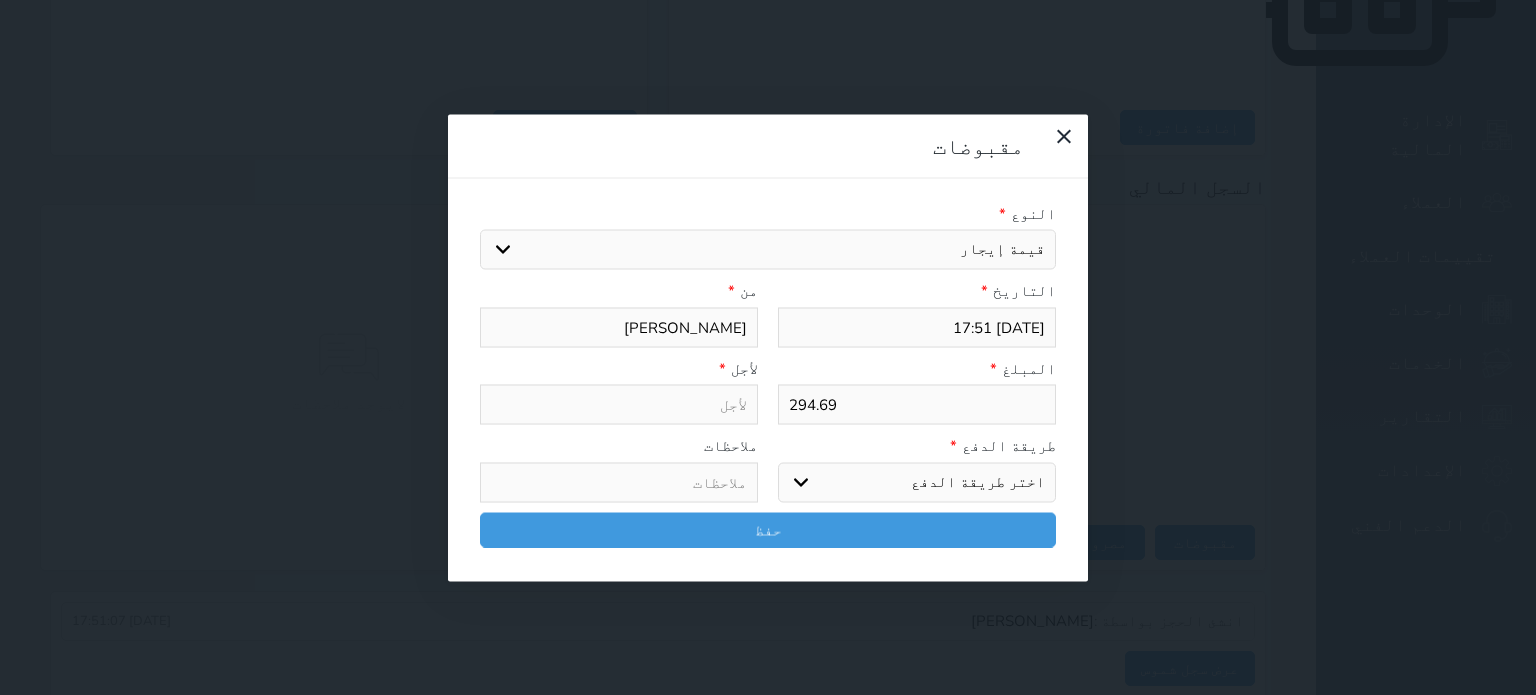 type on "قيمة إيجار - الوحدة - 506" 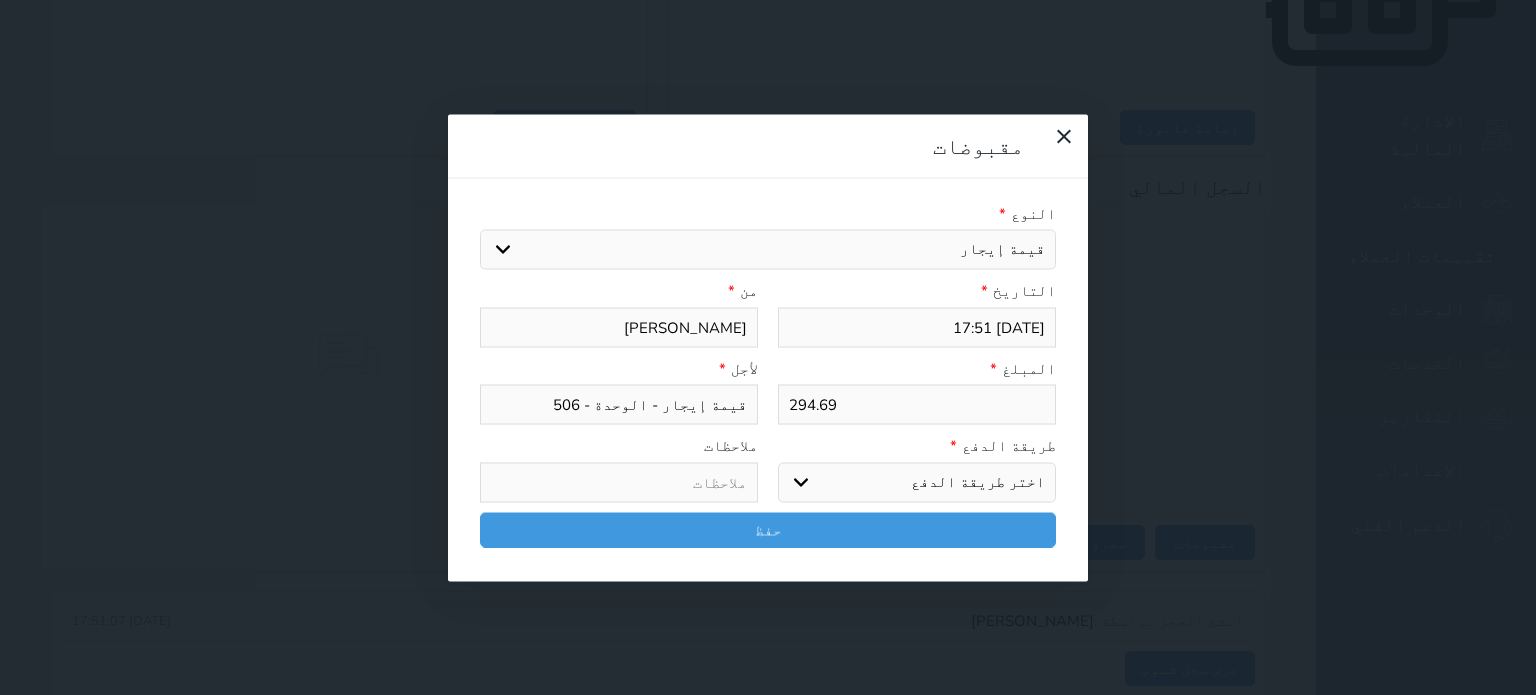 click on "اختر طريقة الدفع   دفع نقدى   تحويل بنكى   مدى   بطاقة ائتمان   آجل" at bounding box center [917, 482] 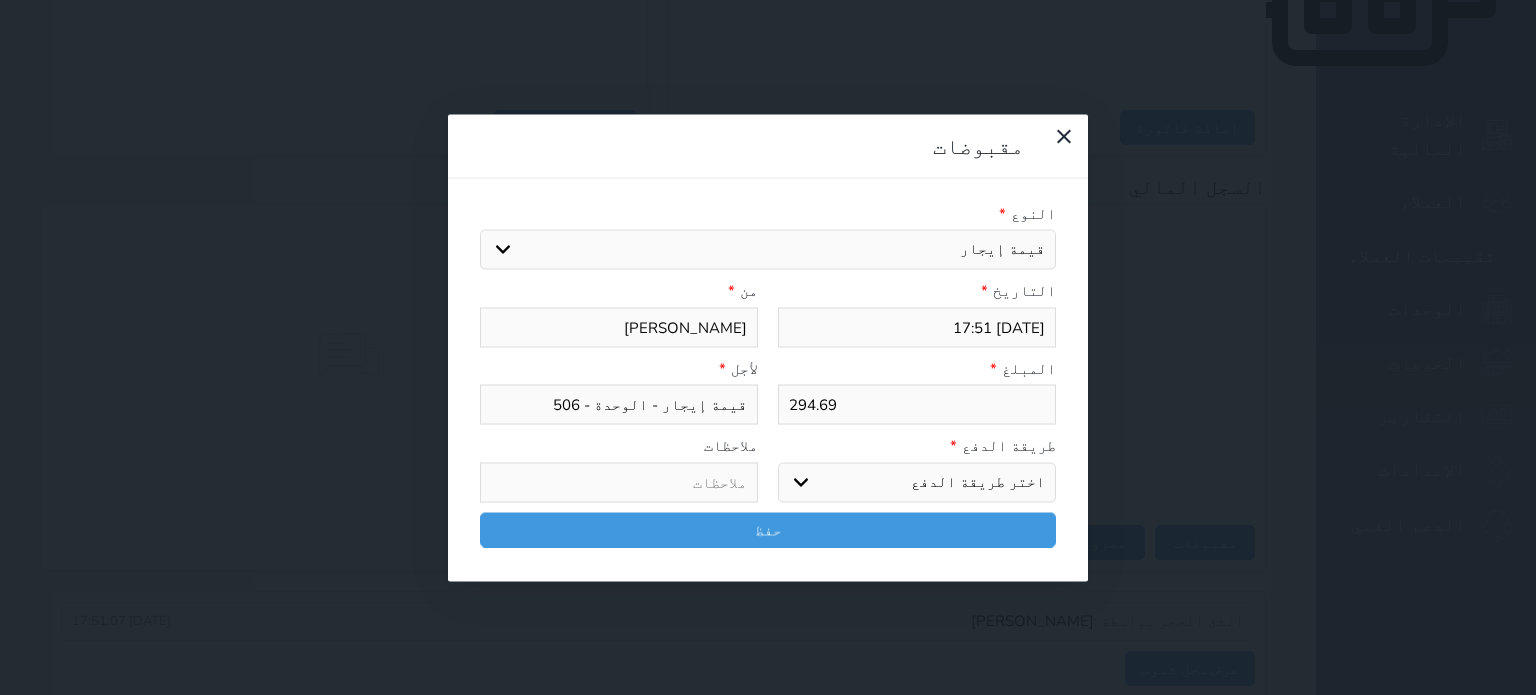 select on "mada" 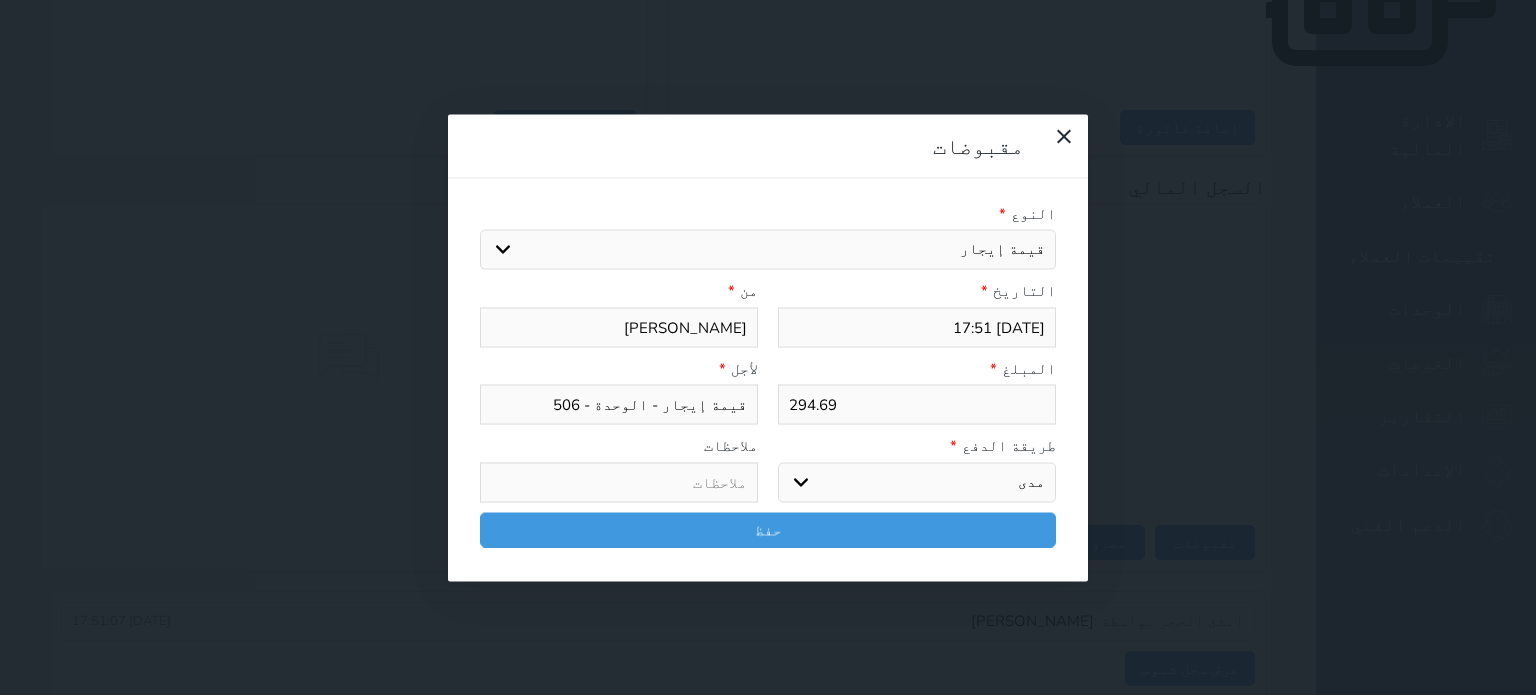 click on "اختر طريقة الدفع   دفع نقدى   تحويل بنكى   مدى   بطاقة ائتمان   آجل" at bounding box center (917, 482) 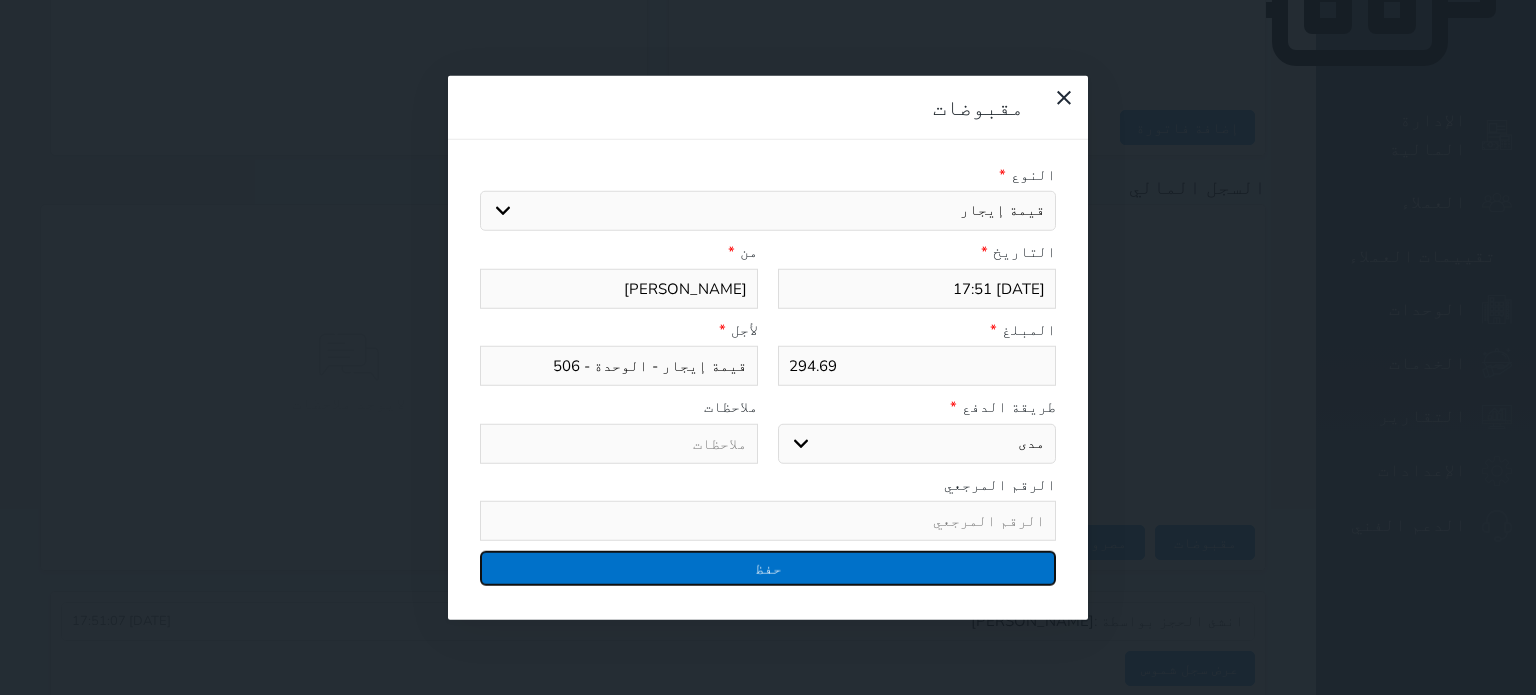 click on "حفظ" at bounding box center [768, 568] 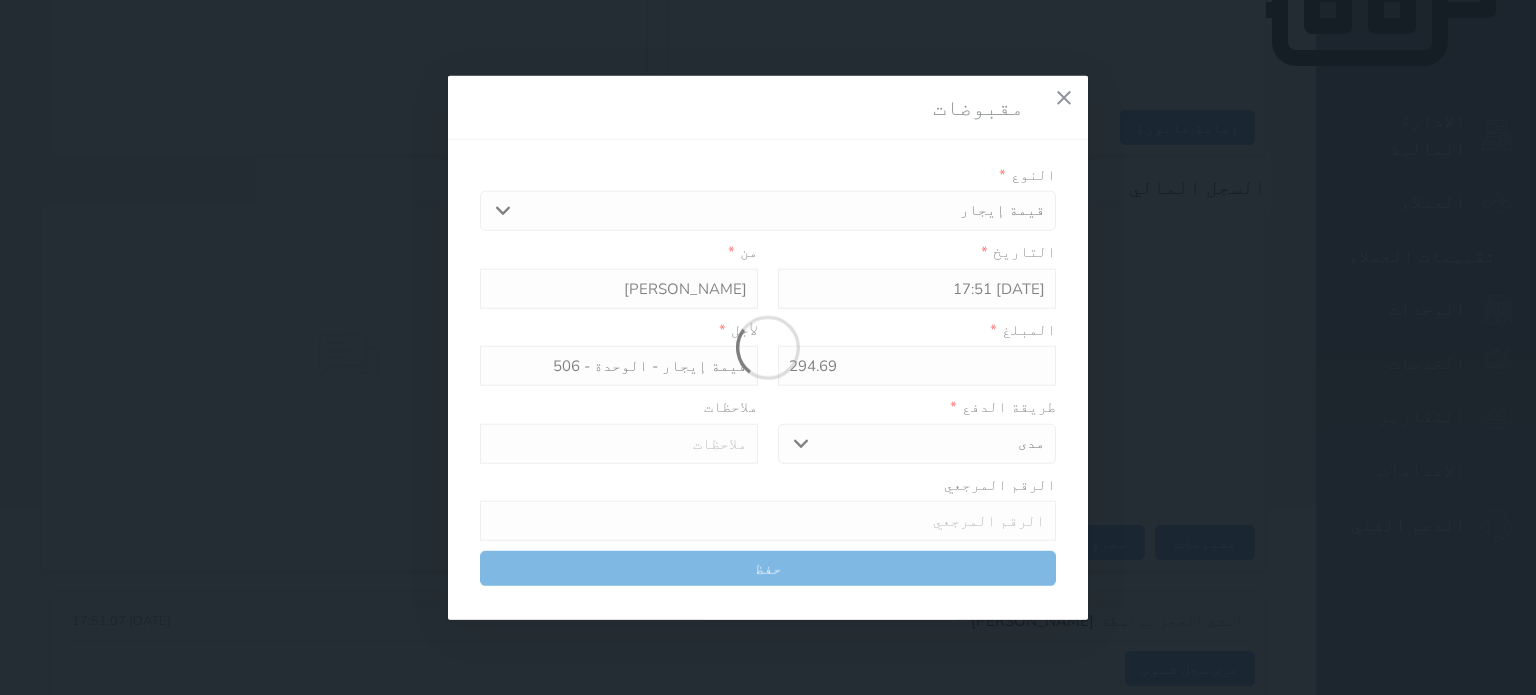 select 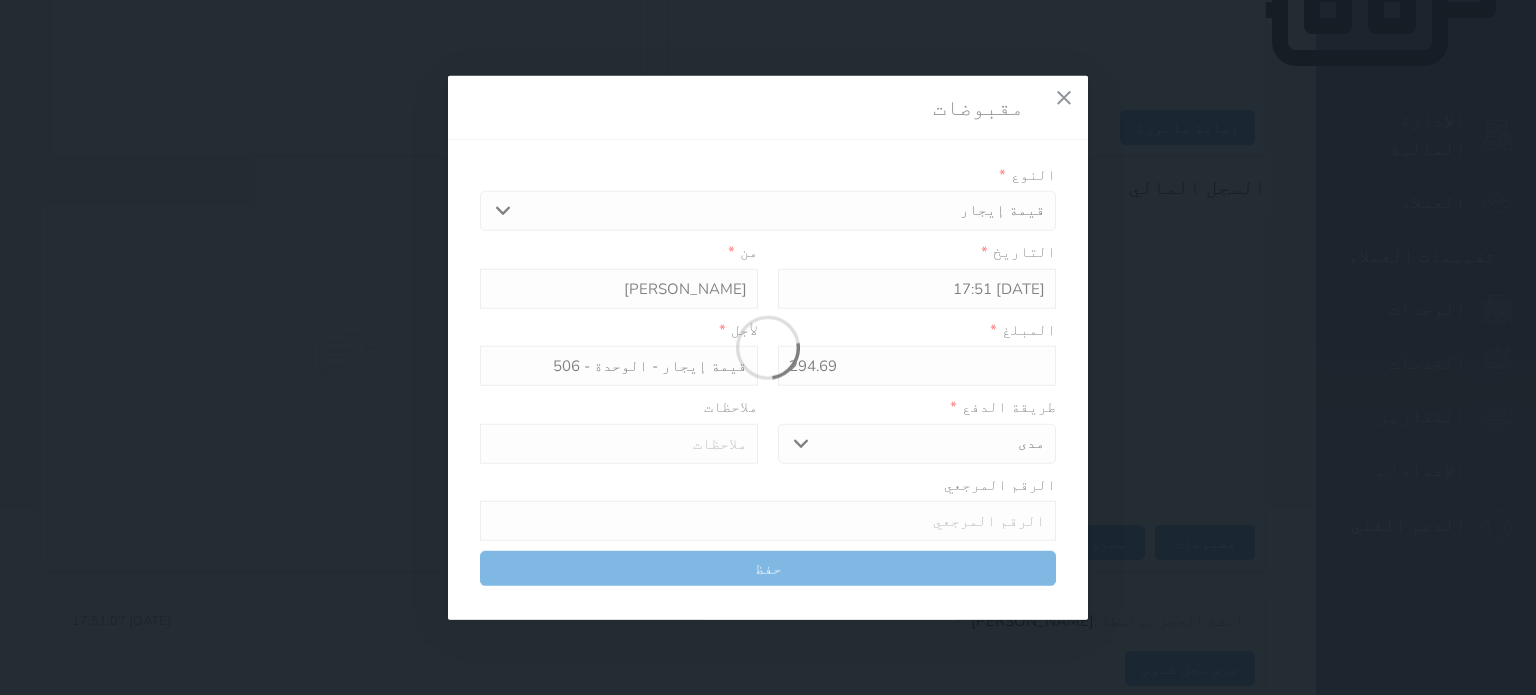 type 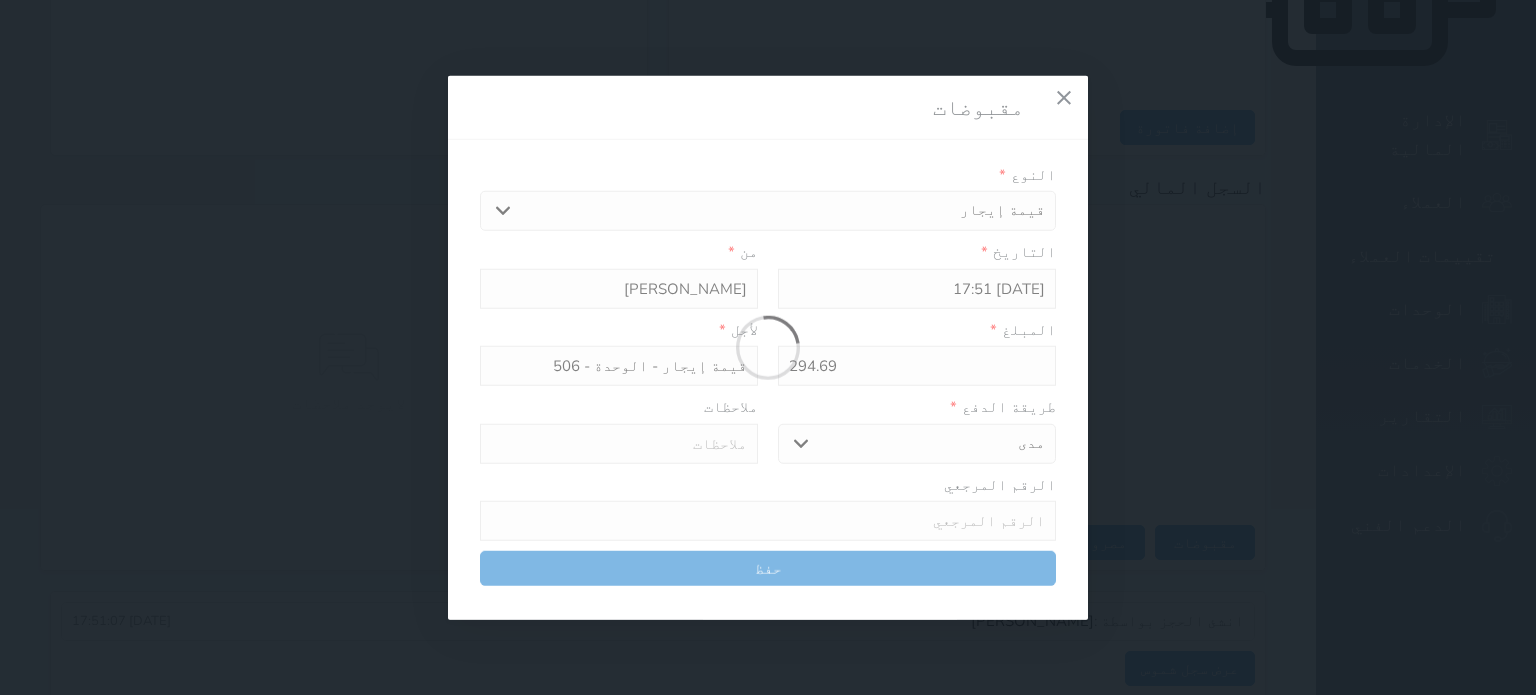 type on "0" 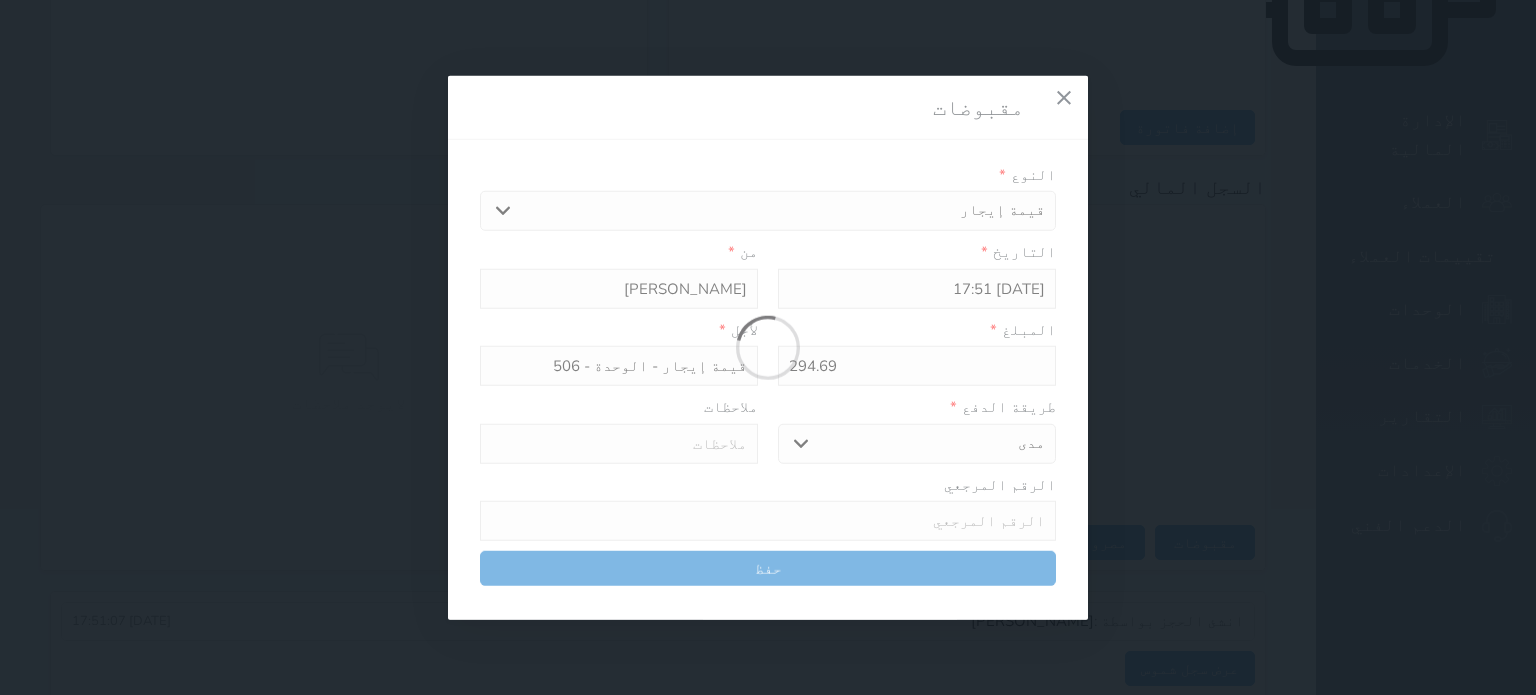 select 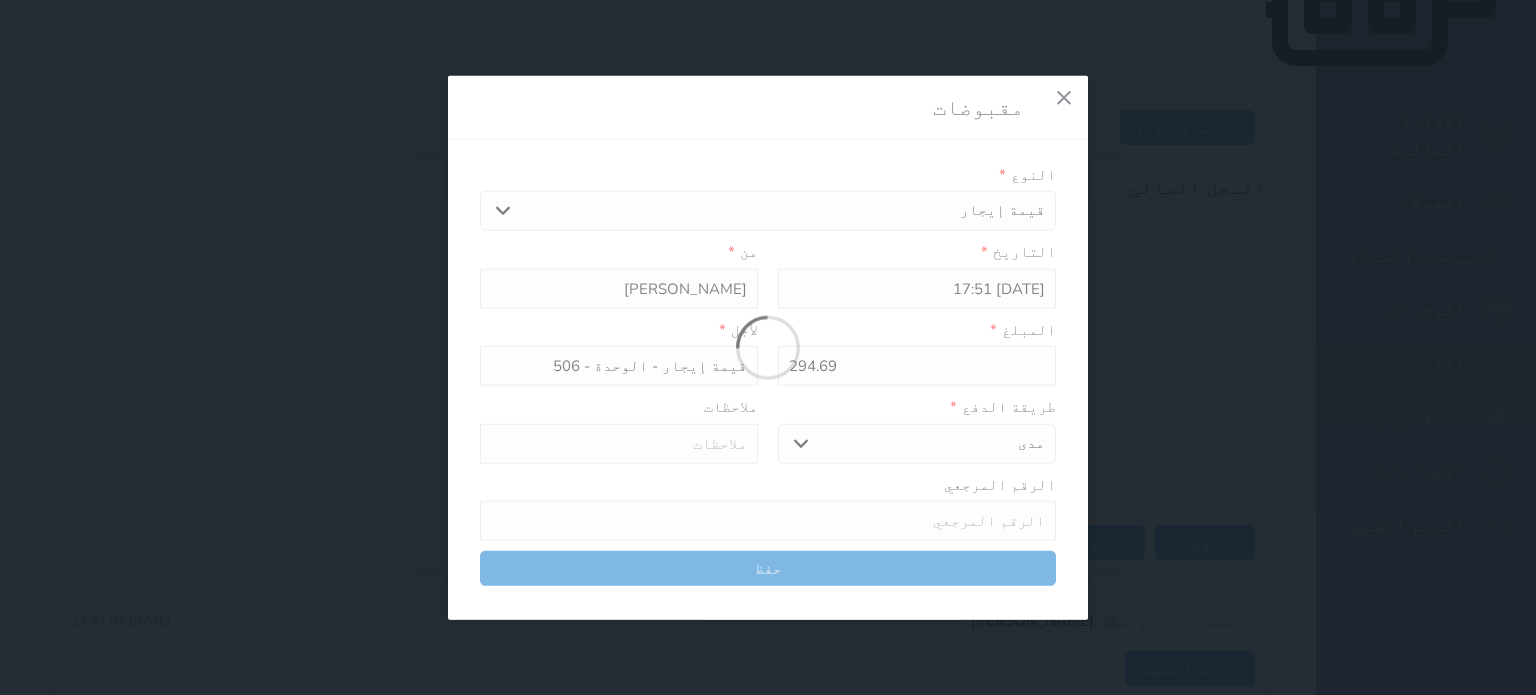 type on "0" 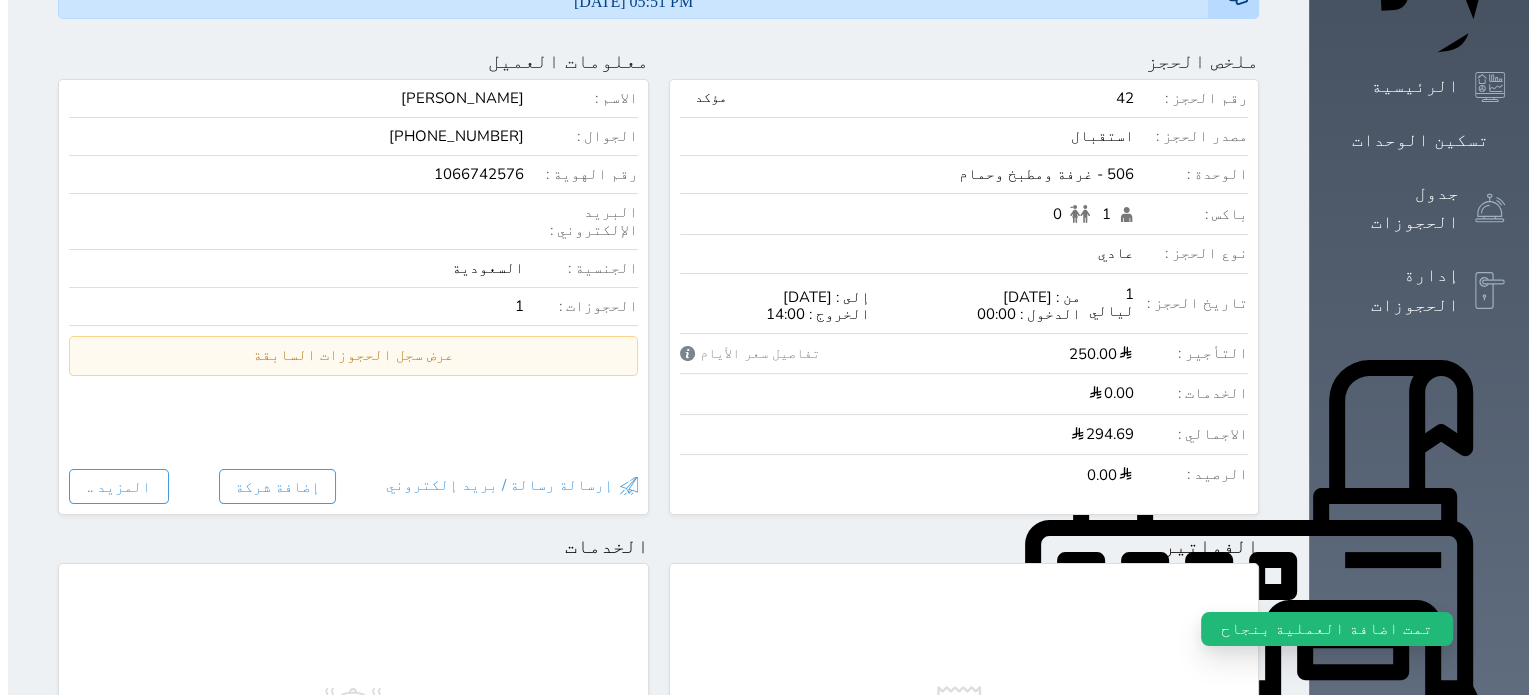 scroll, scrollTop: 0, scrollLeft: 0, axis: both 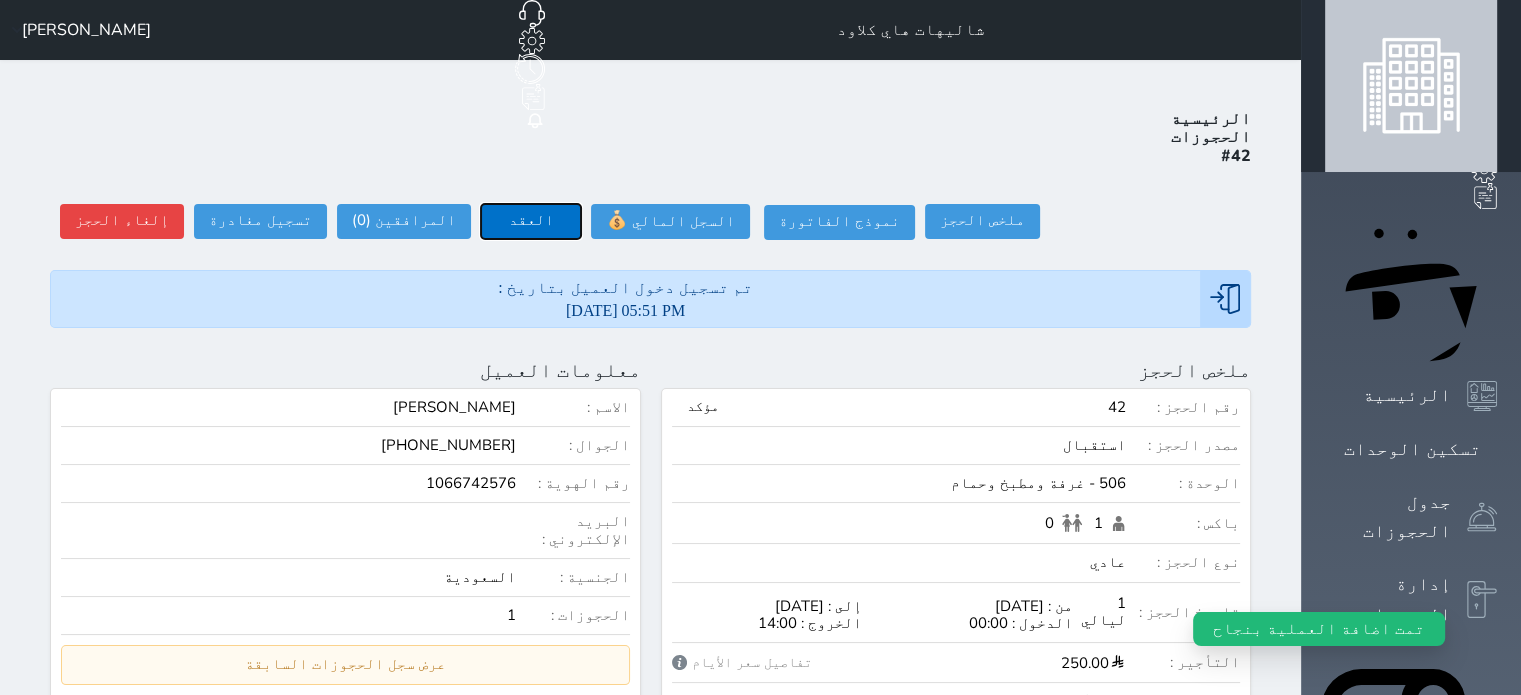 click on "العقد" at bounding box center [531, 221] 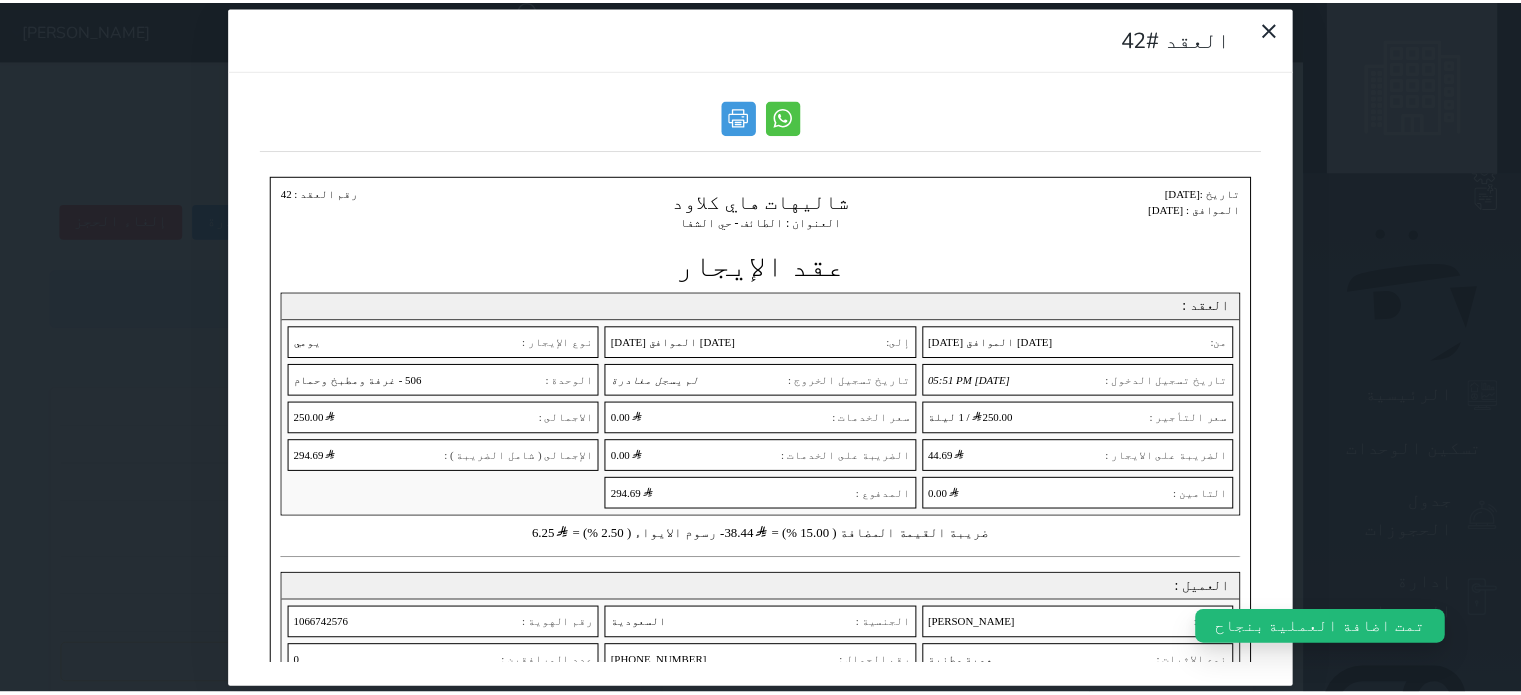 scroll, scrollTop: 0, scrollLeft: 0, axis: both 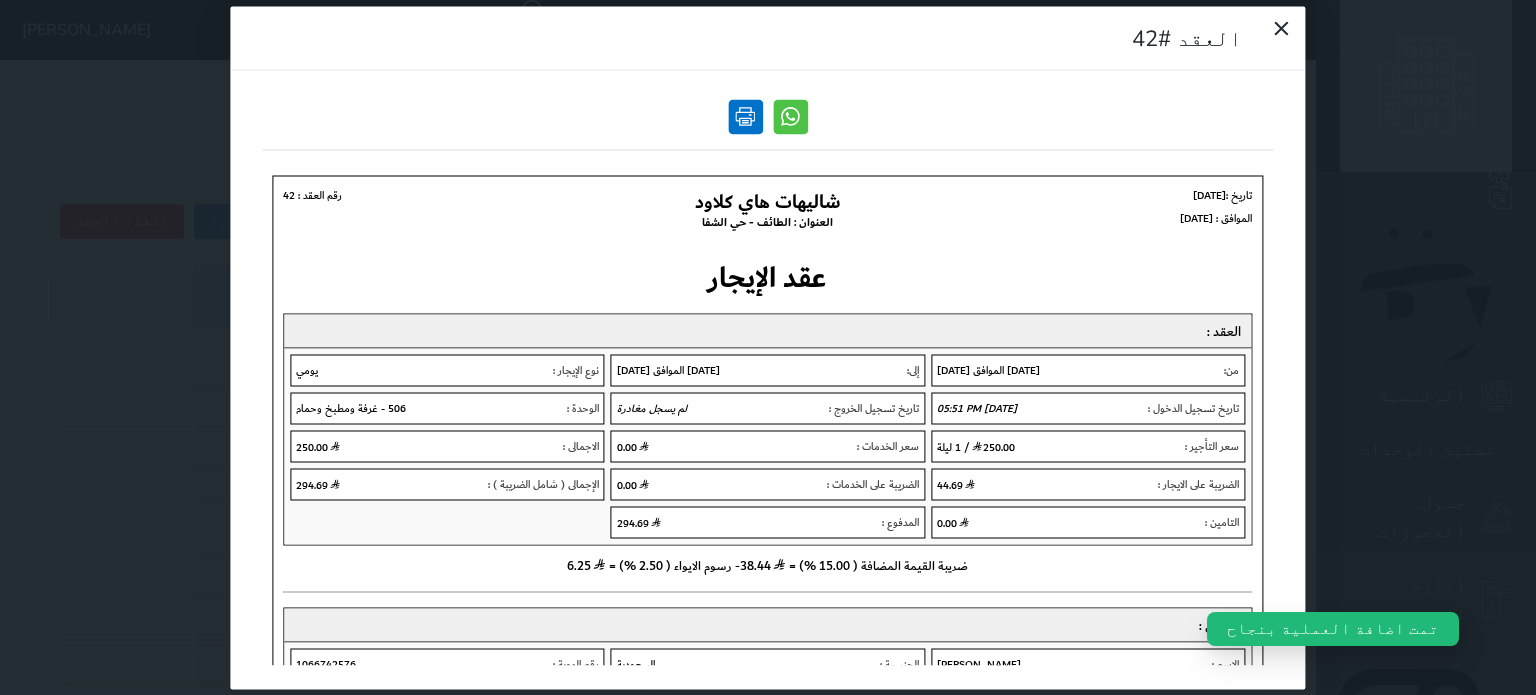 click at bounding box center (745, 116) 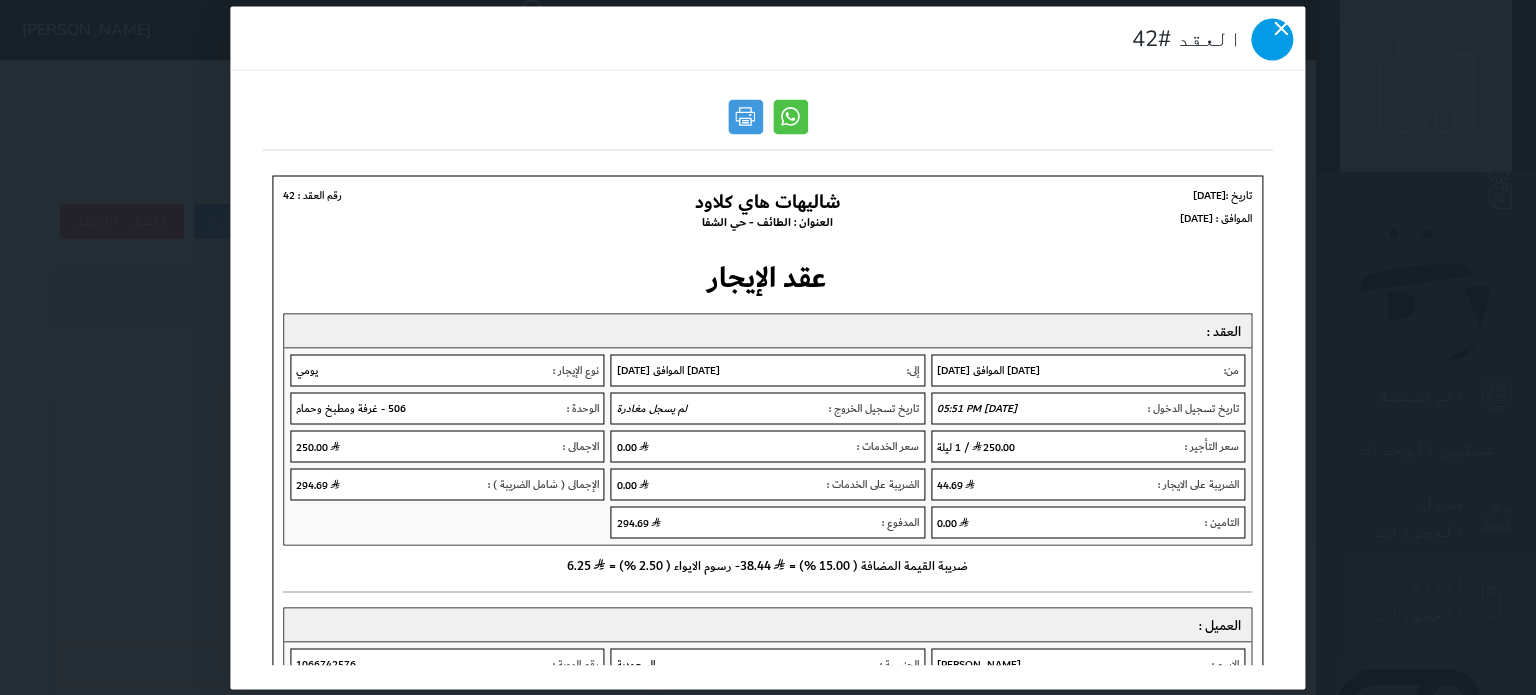 click 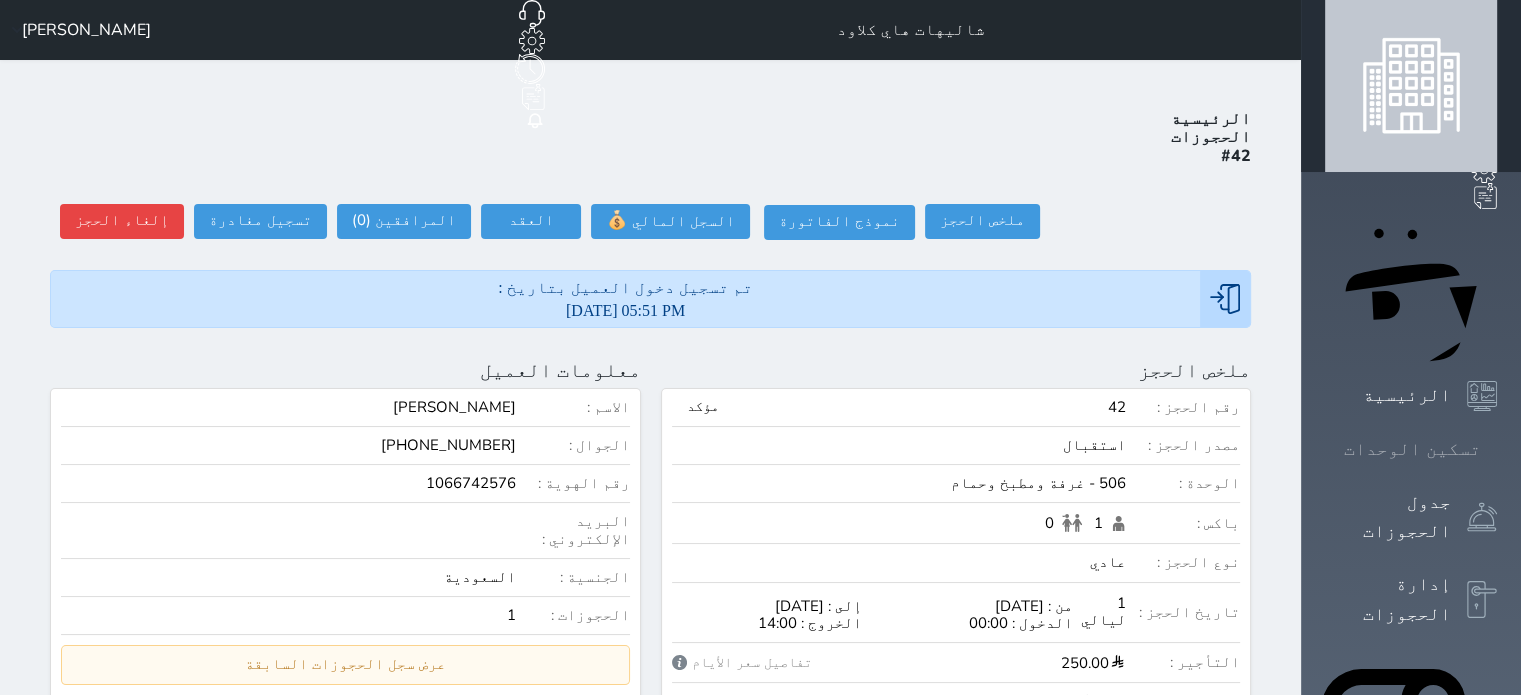 click 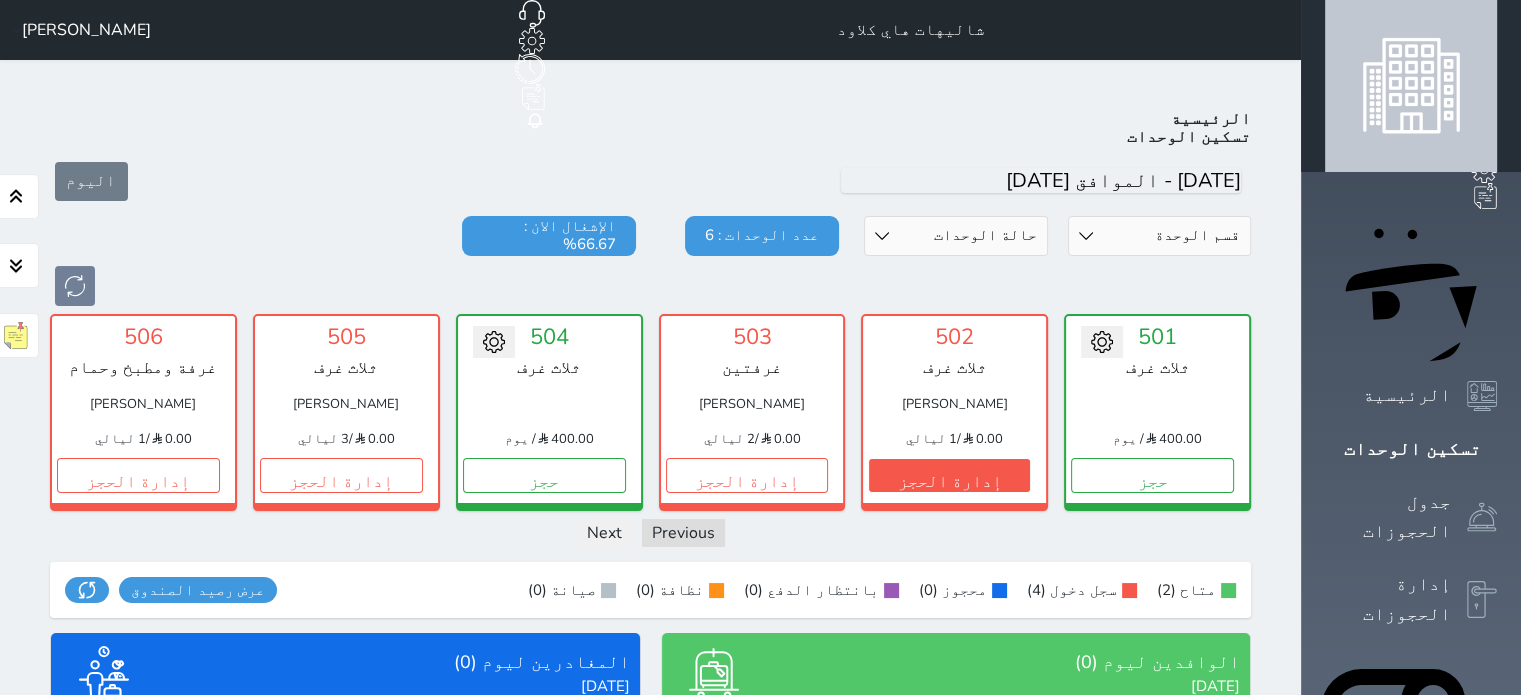scroll, scrollTop: 78, scrollLeft: 0, axis: vertical 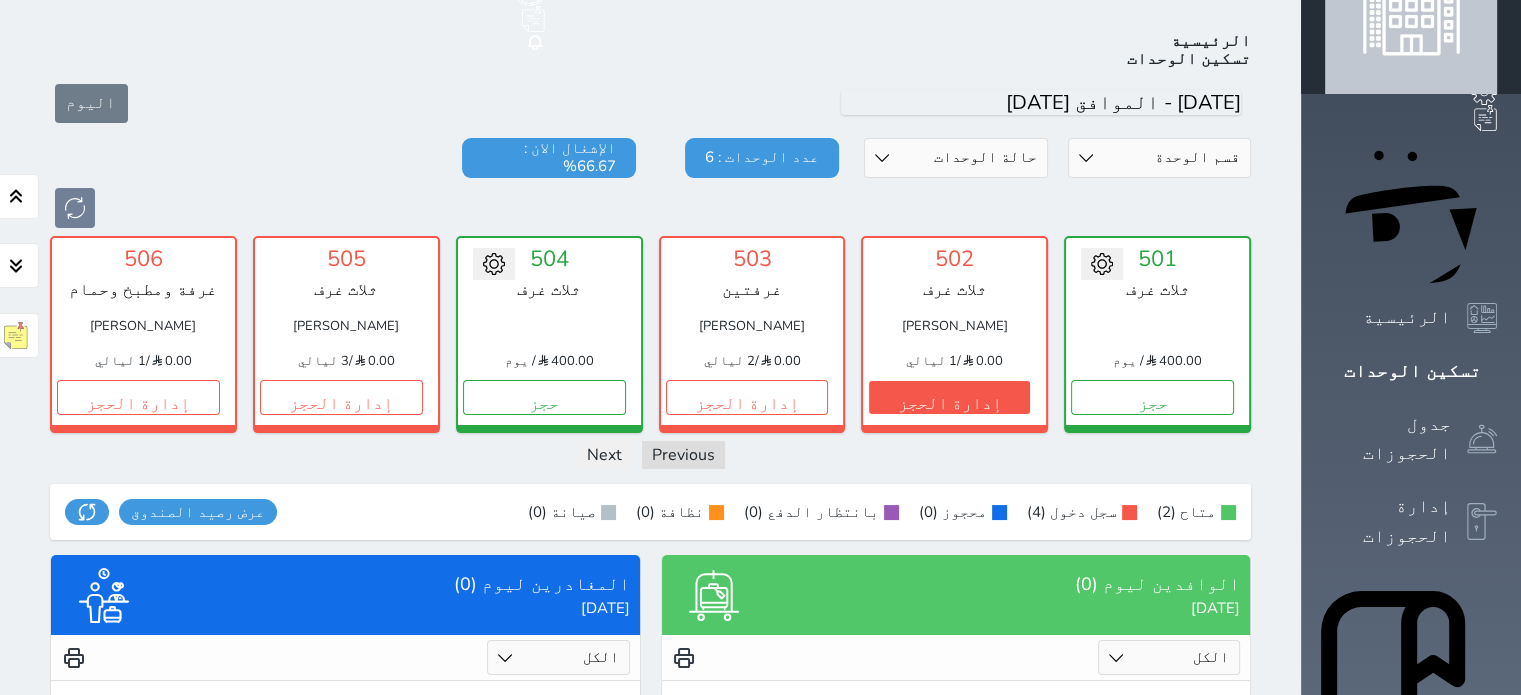 click on "Previous    Next" at bounding box center [650, 455] 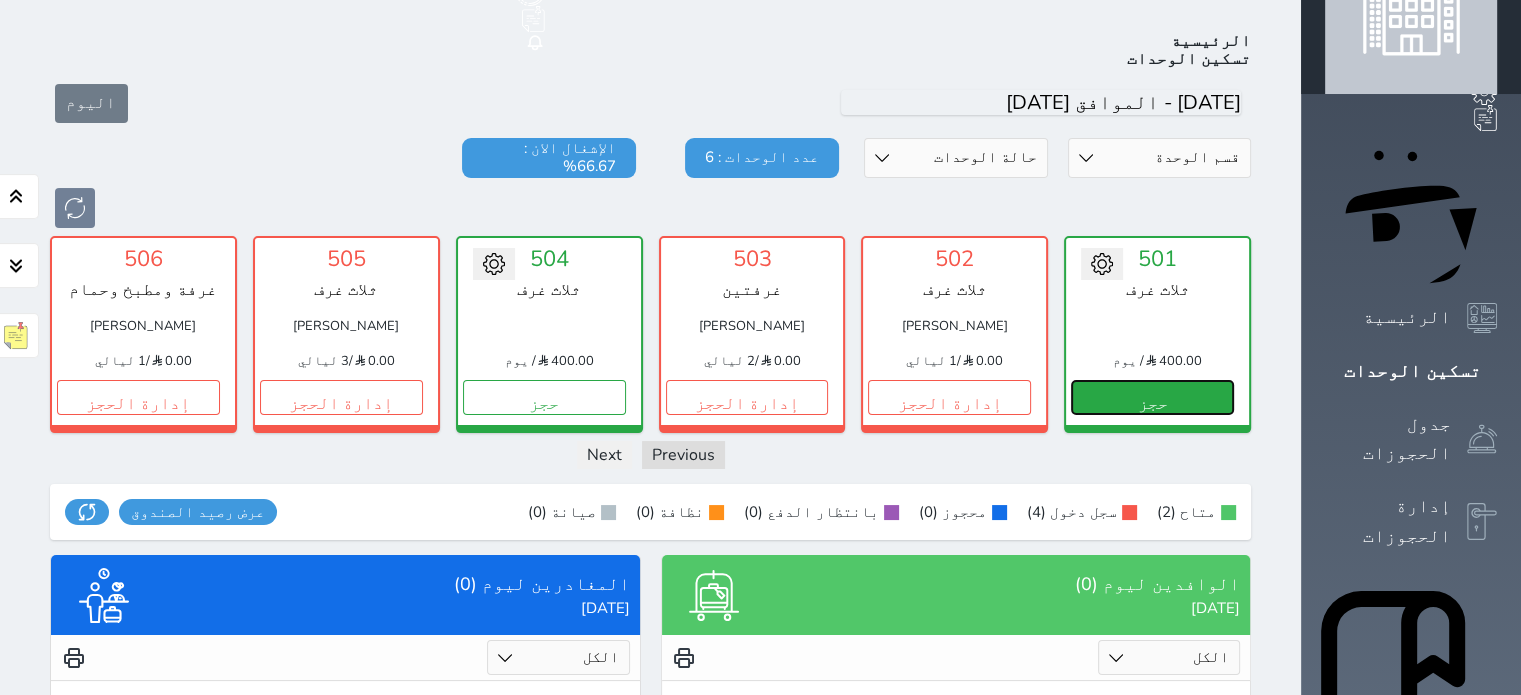 click on "حجز" at bounding box center [1152, 397] 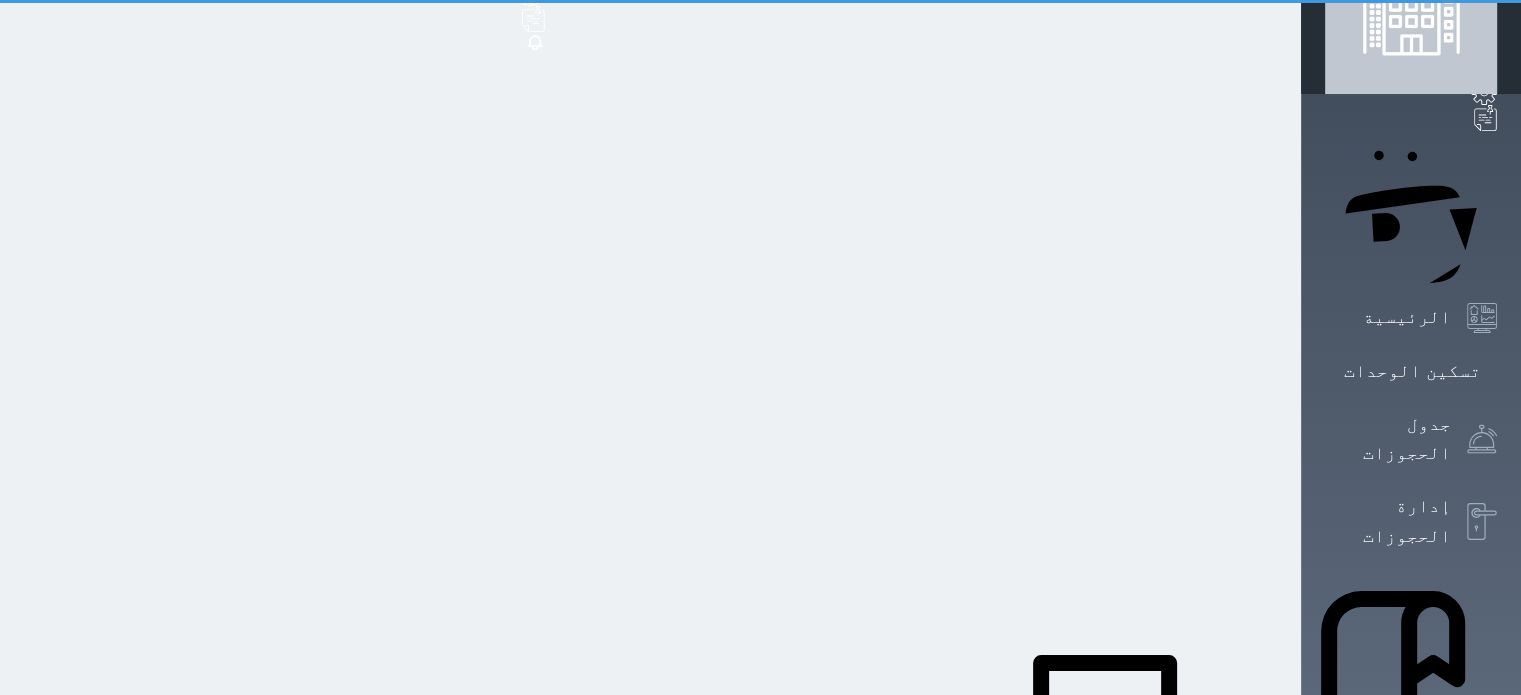 scroll, scrollTop: 6, scrollLeft: 0, axis: vertical 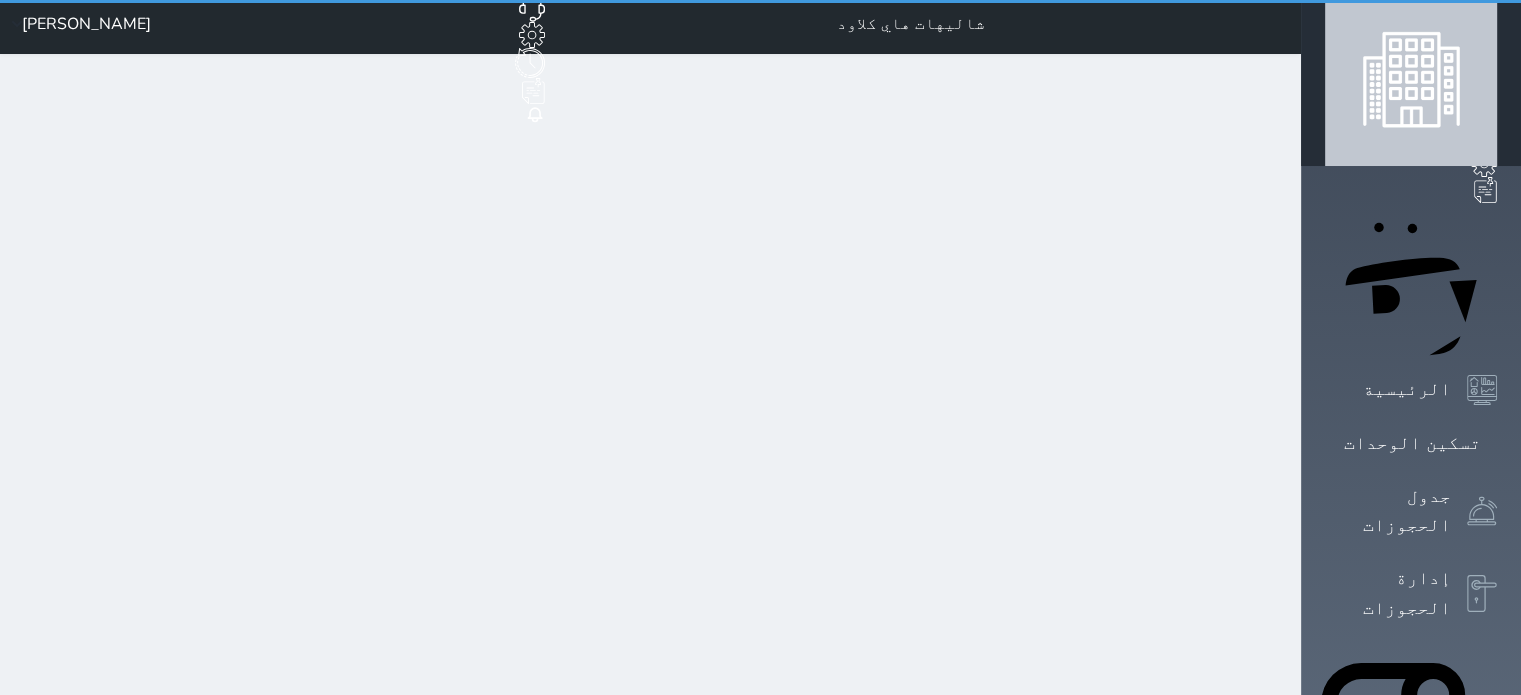 select on "1" 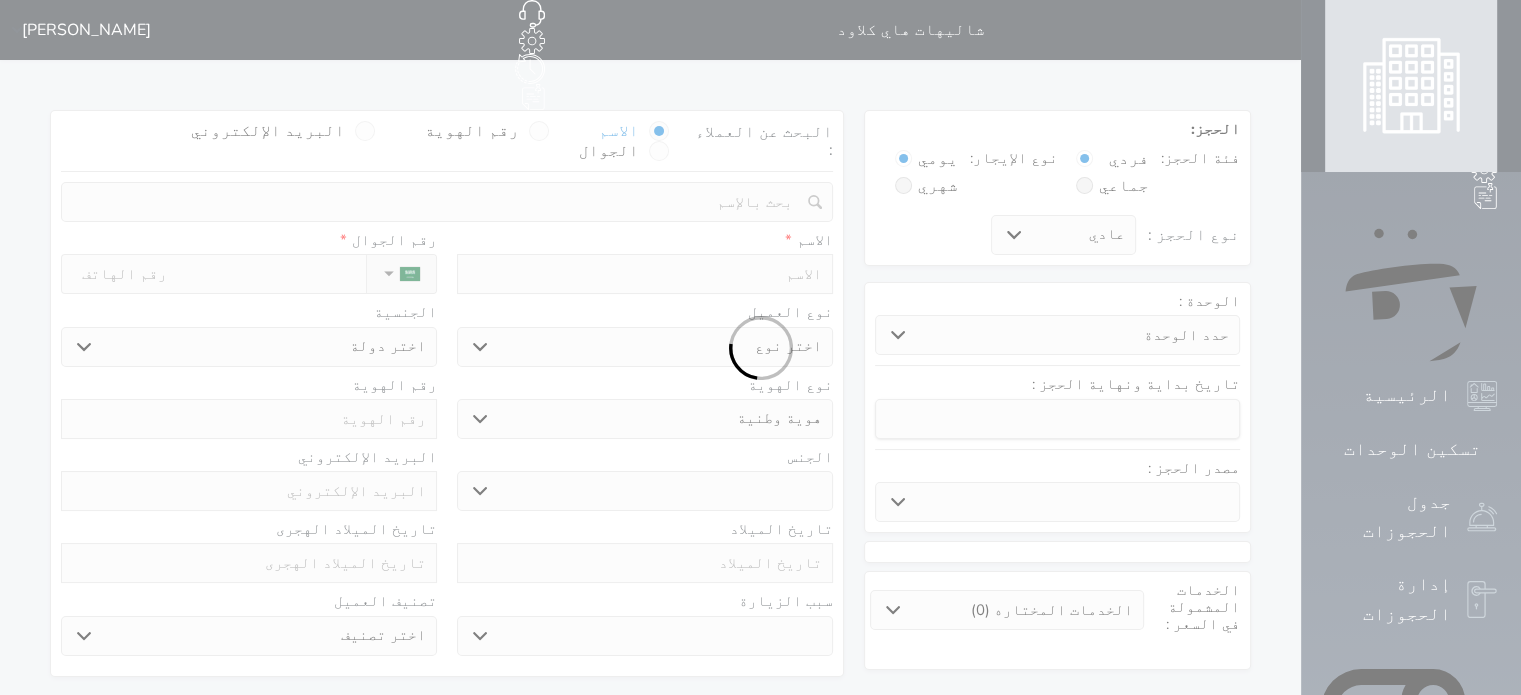 select 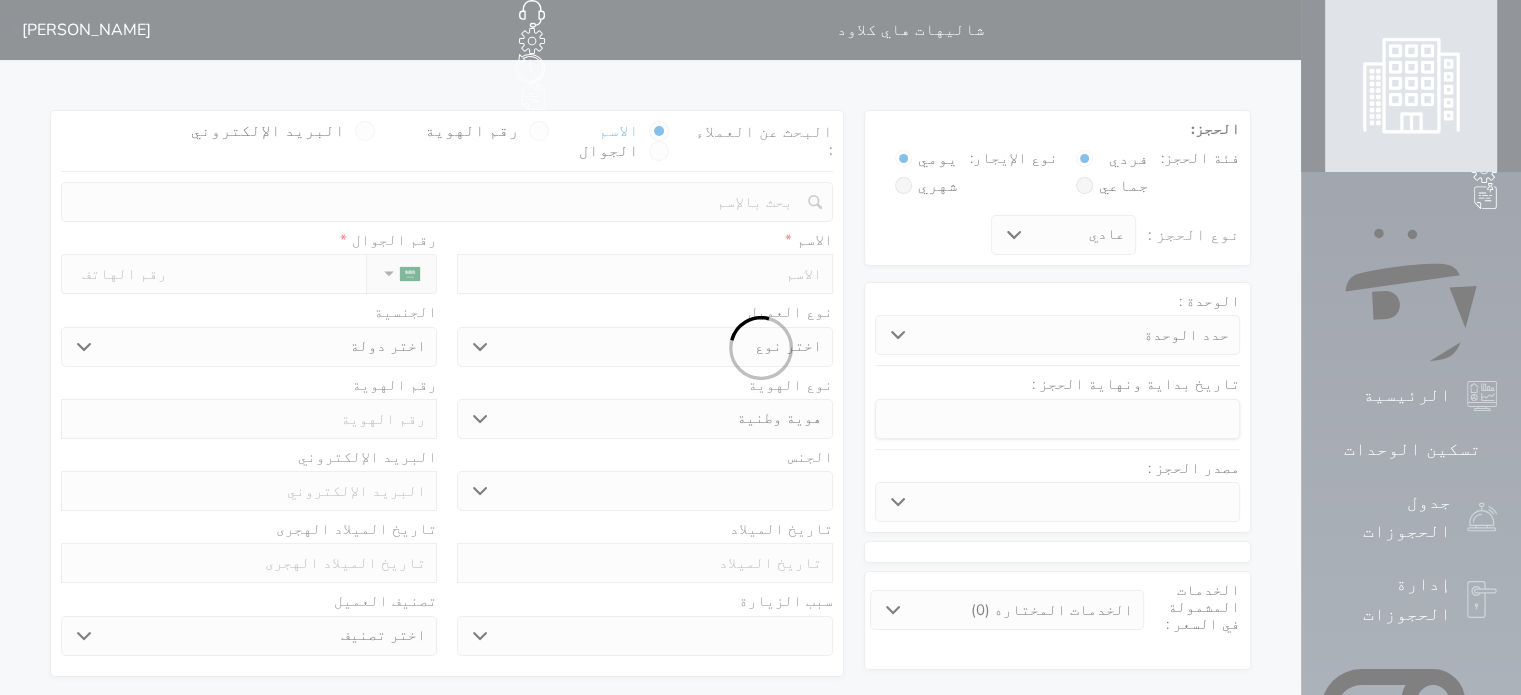 select on "33473" 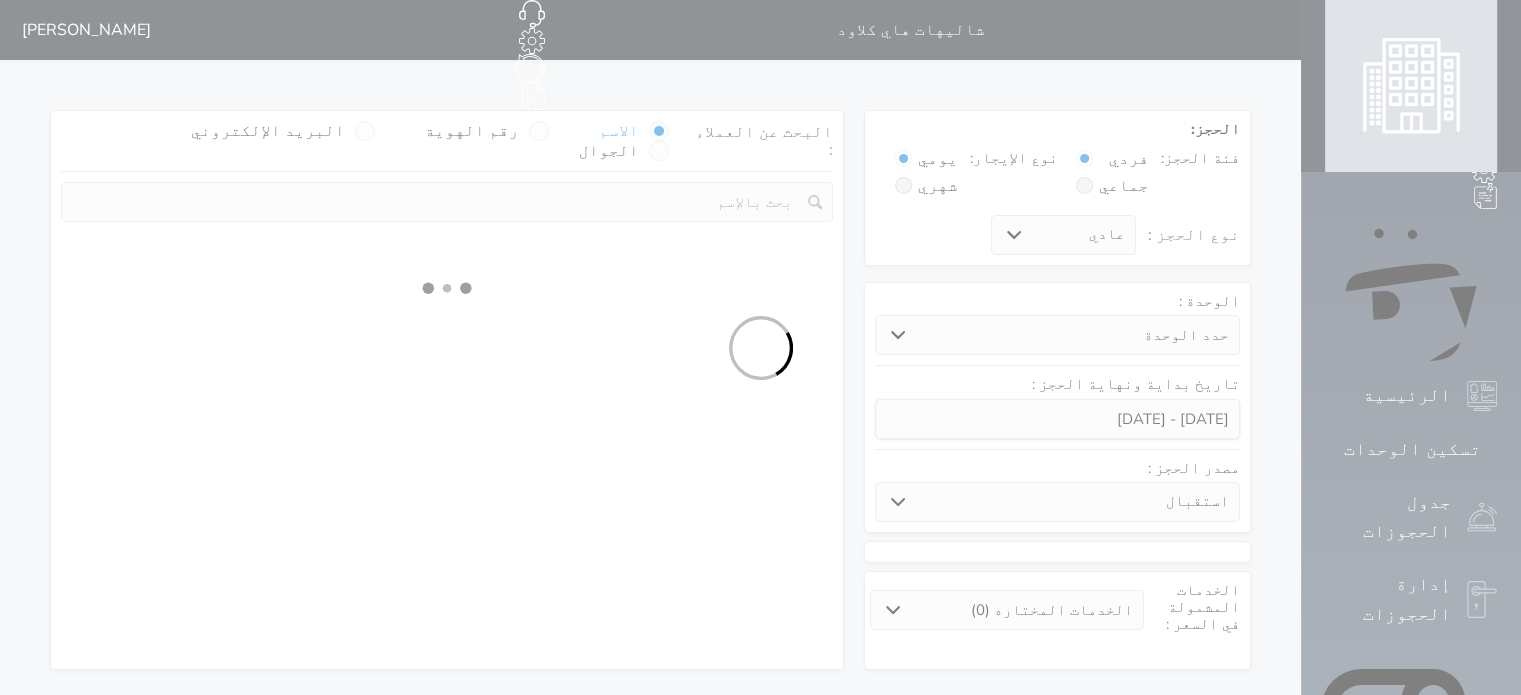 select on "98830" 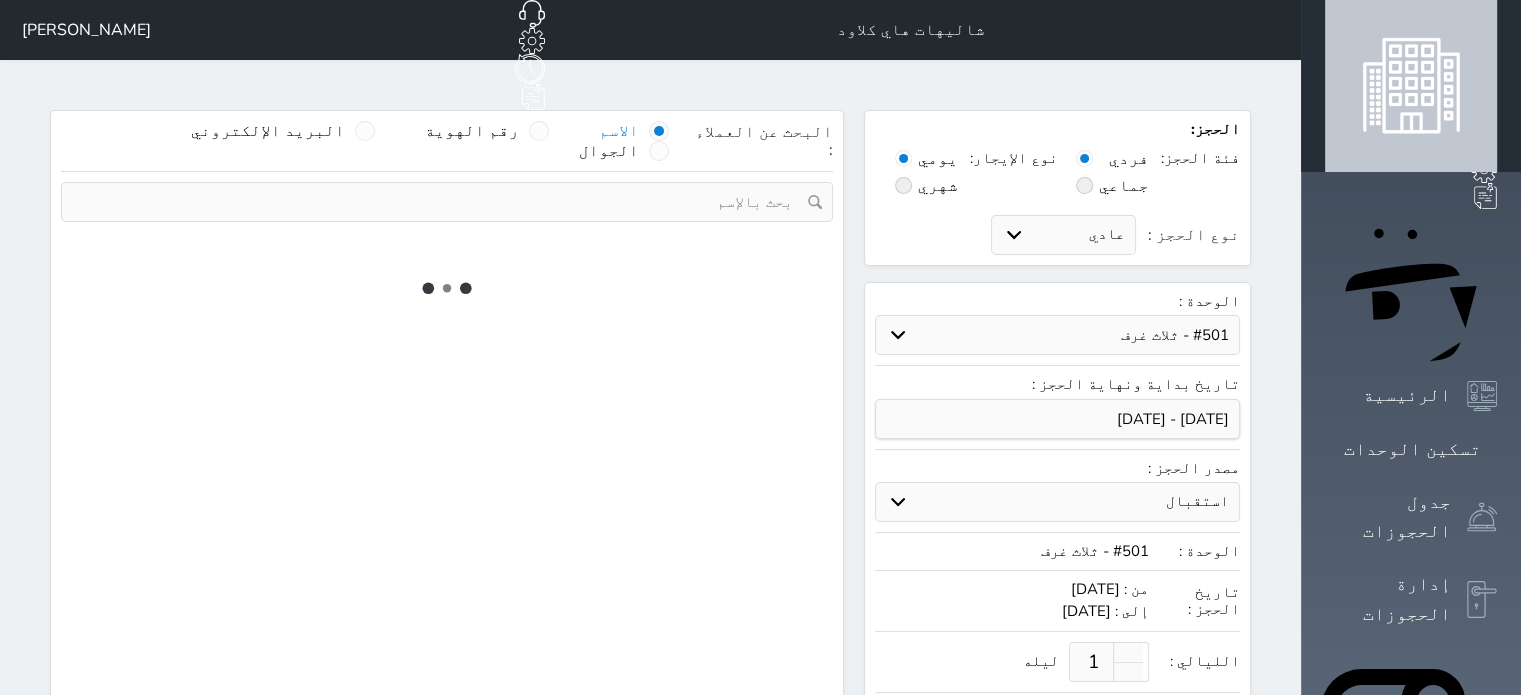 select on "1" 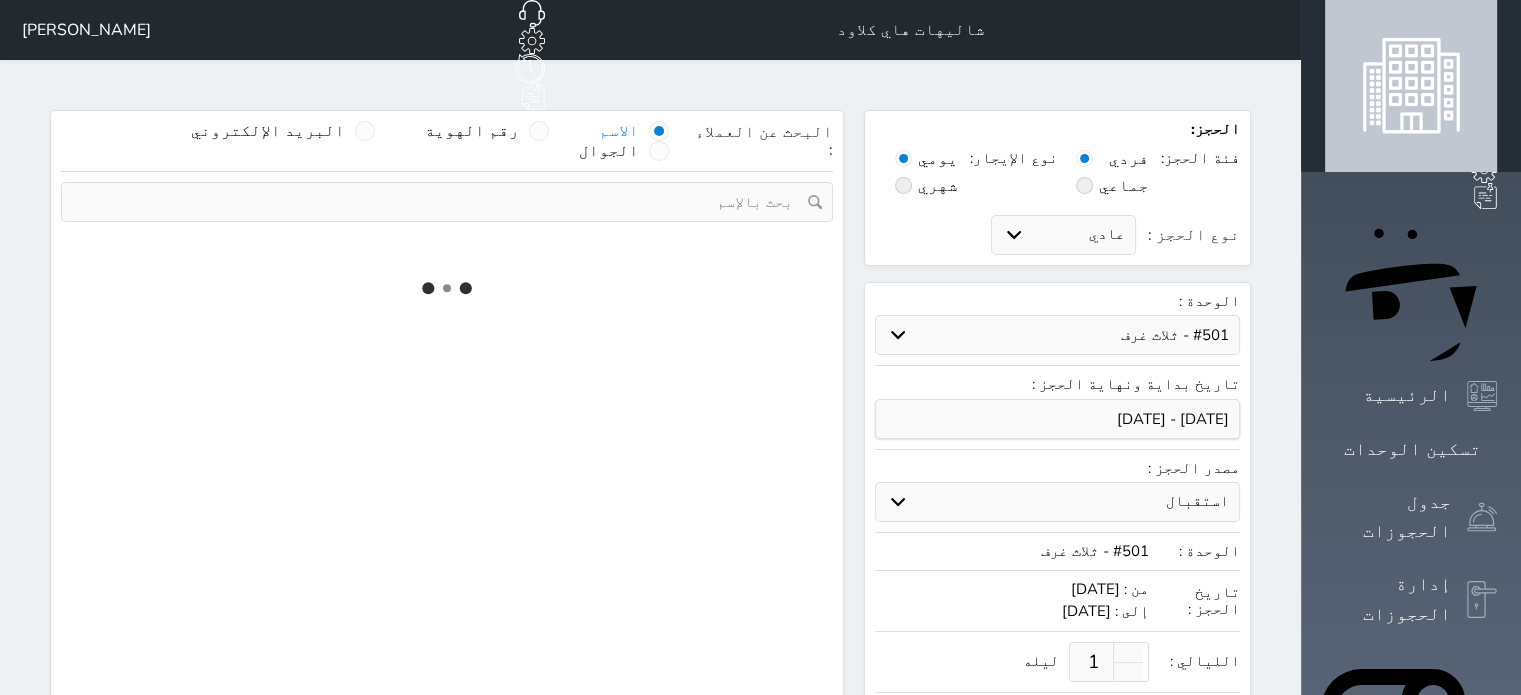 select on "1" 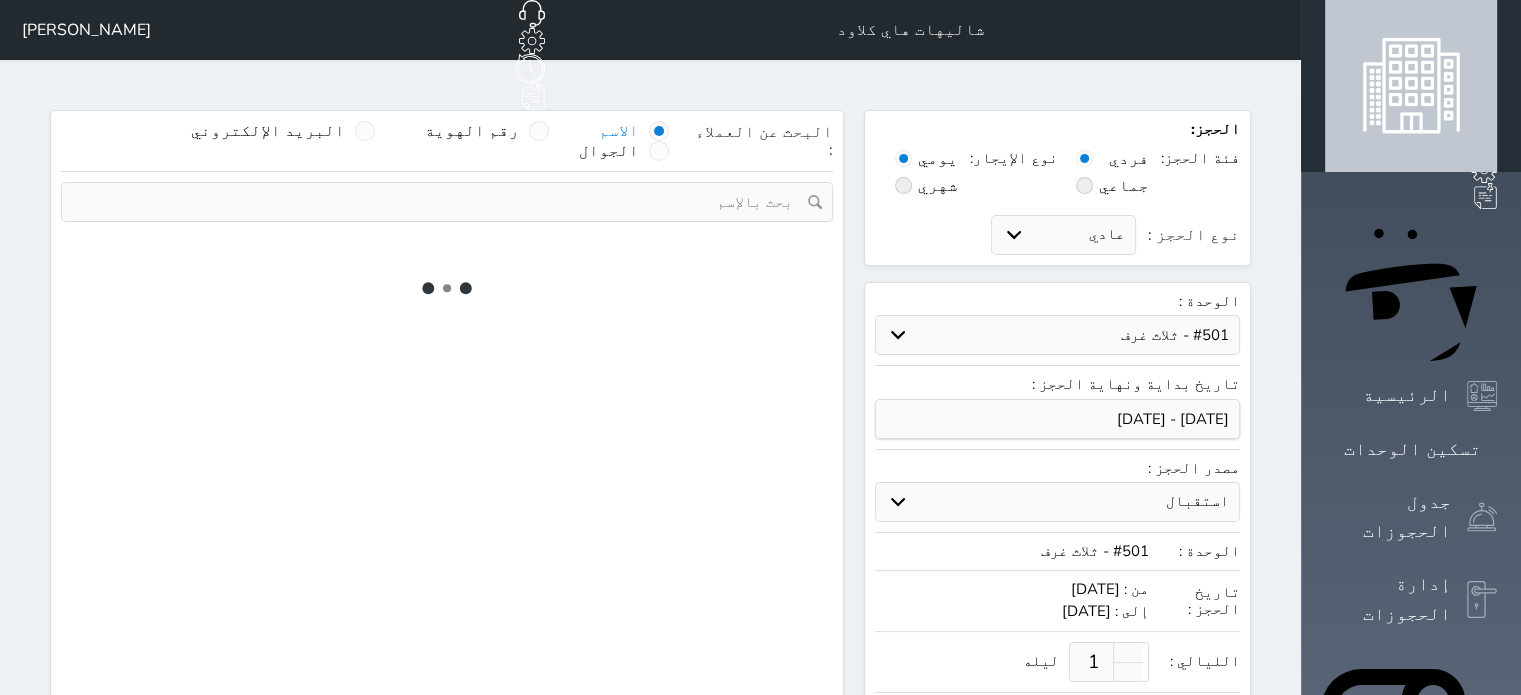 select on "7" 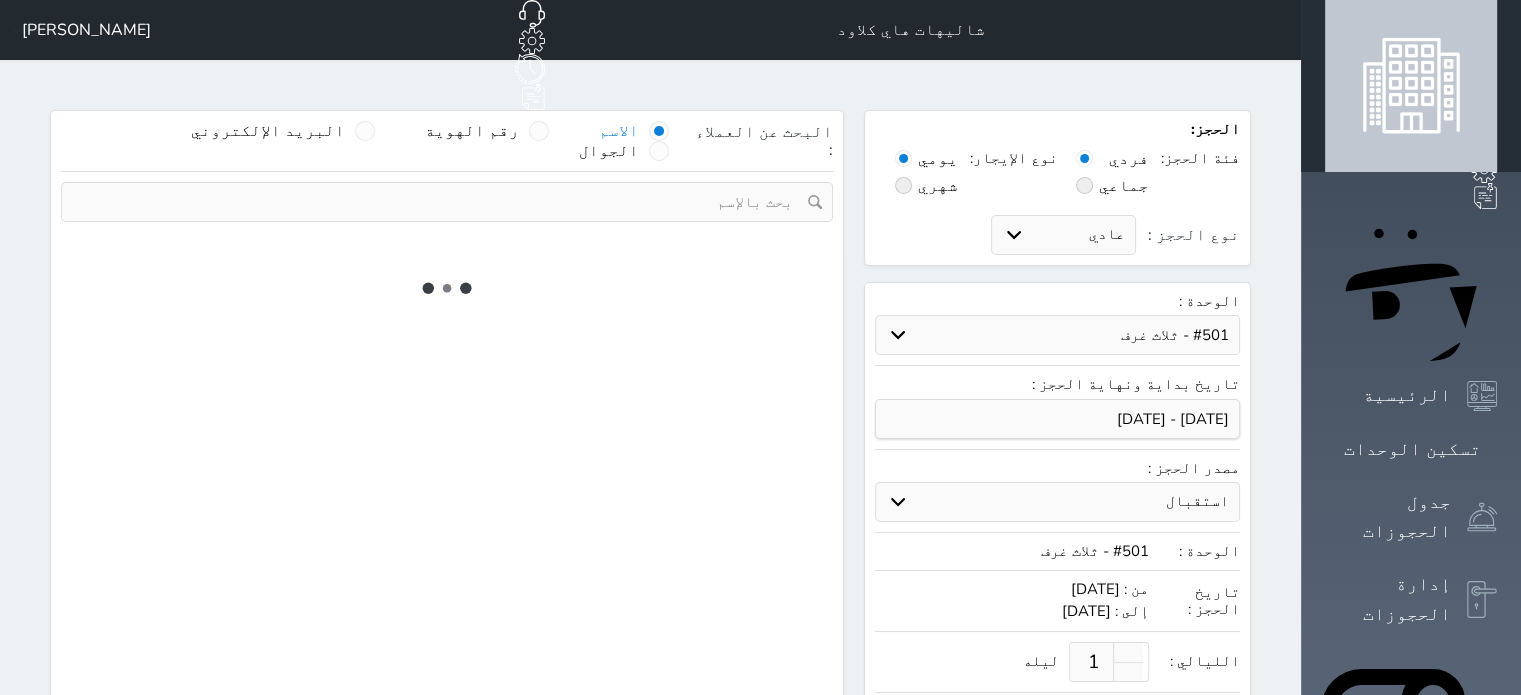 select 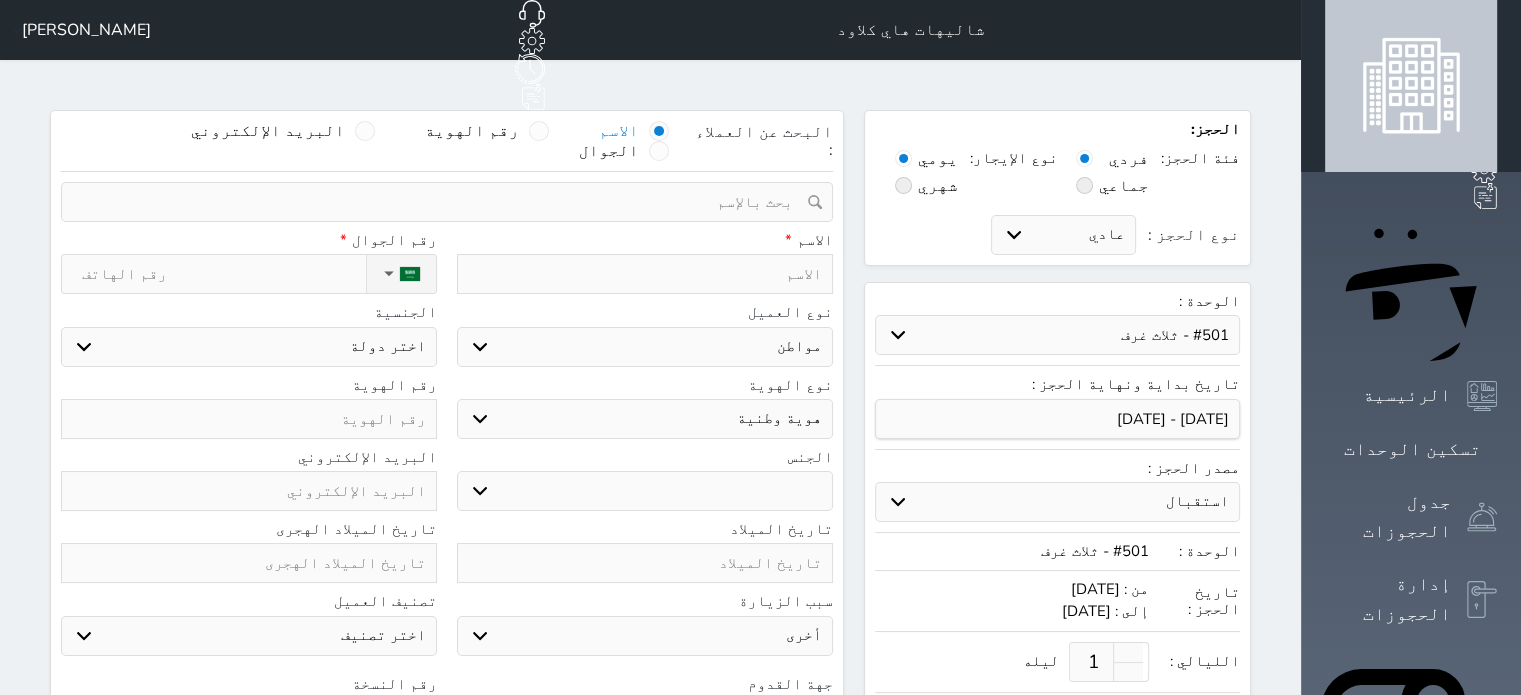 select 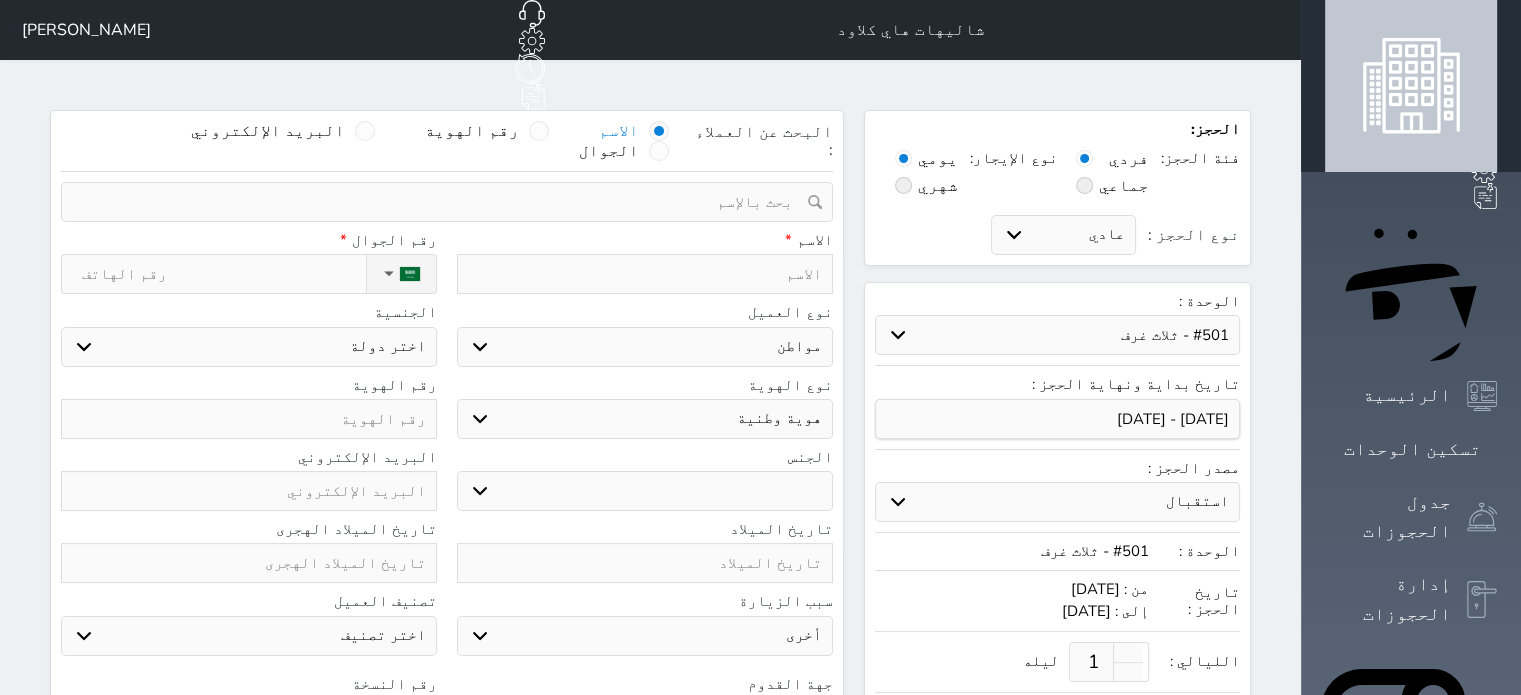 select 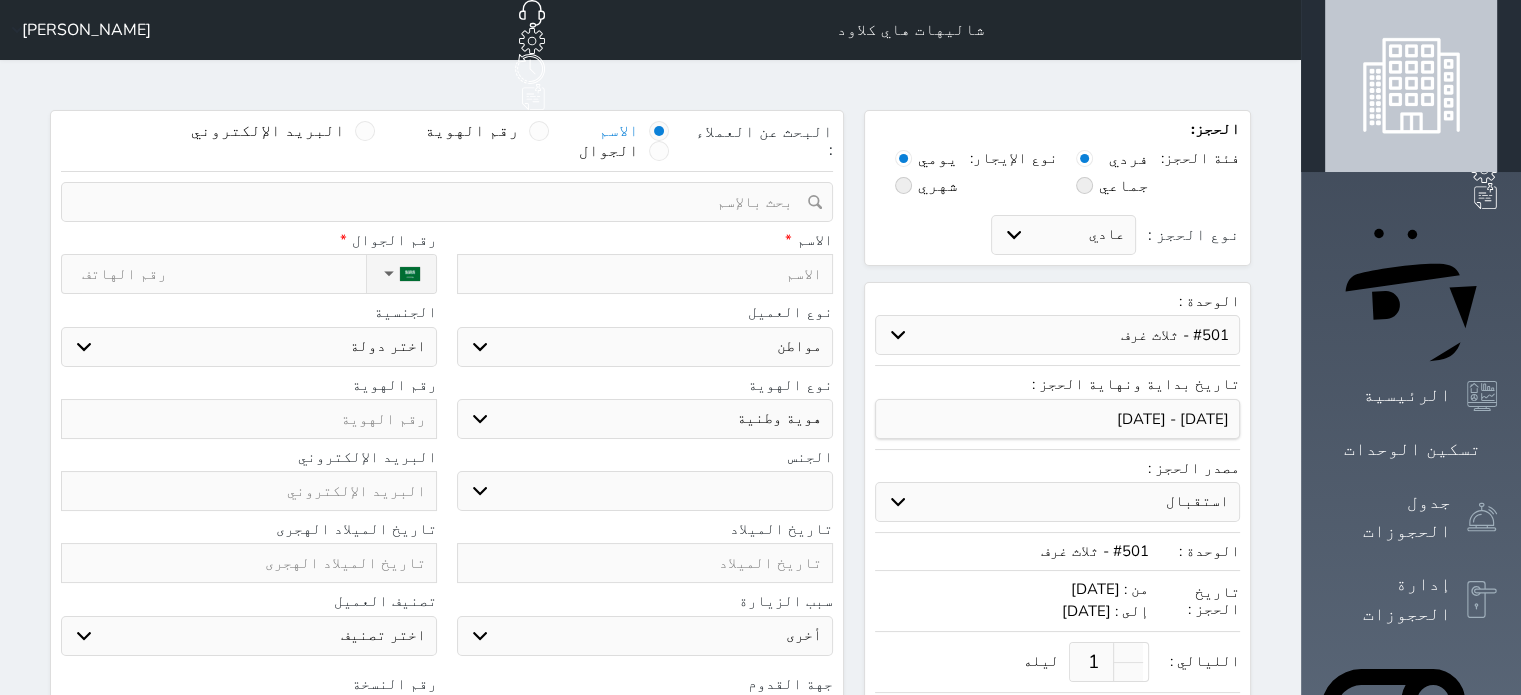 click at bounding box center (645, 274) 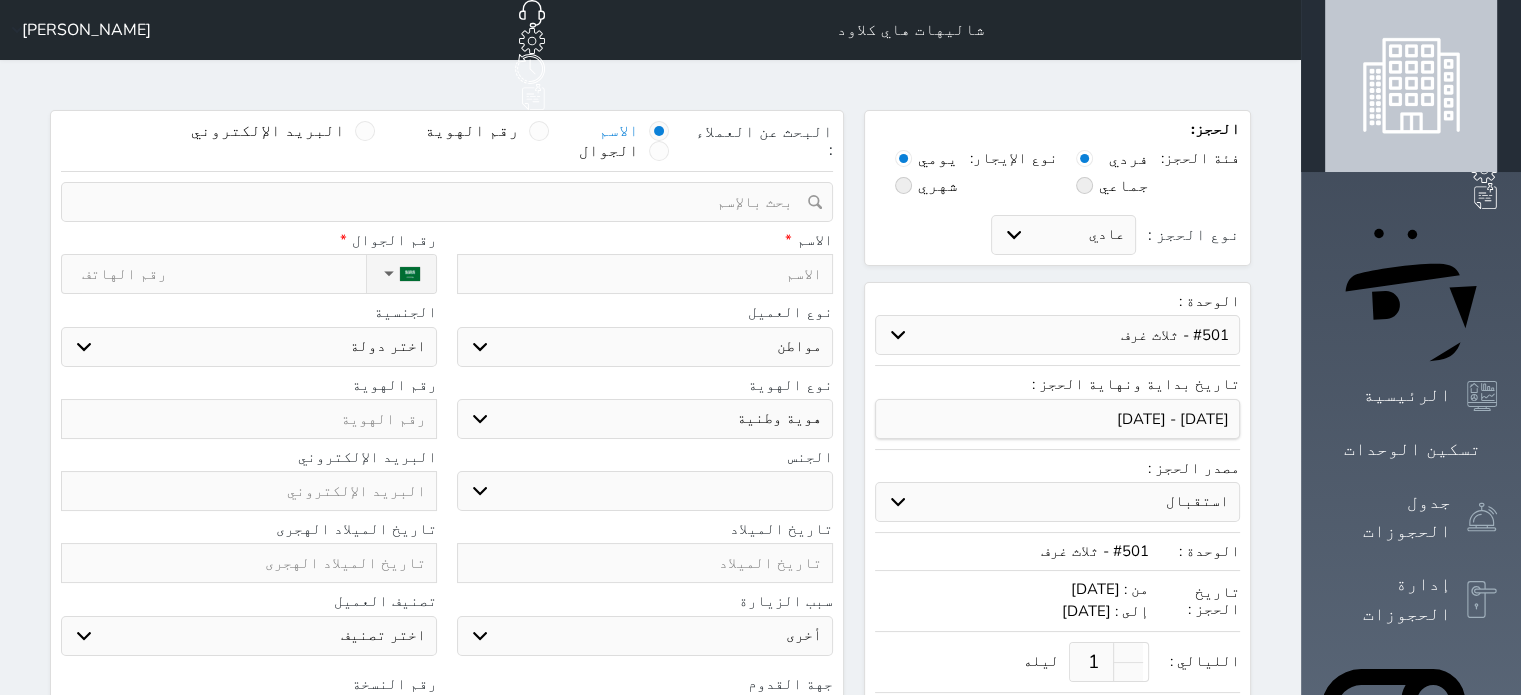 type on "ع" 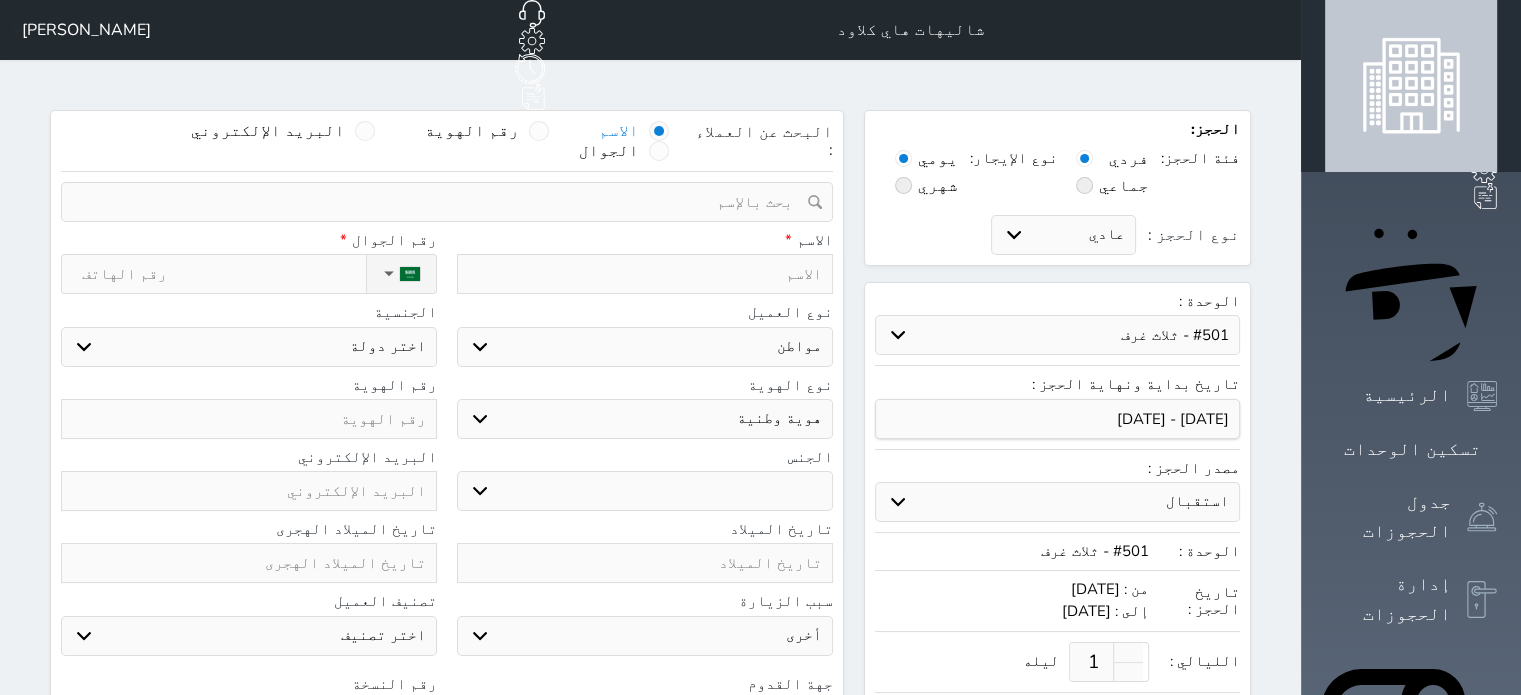 select 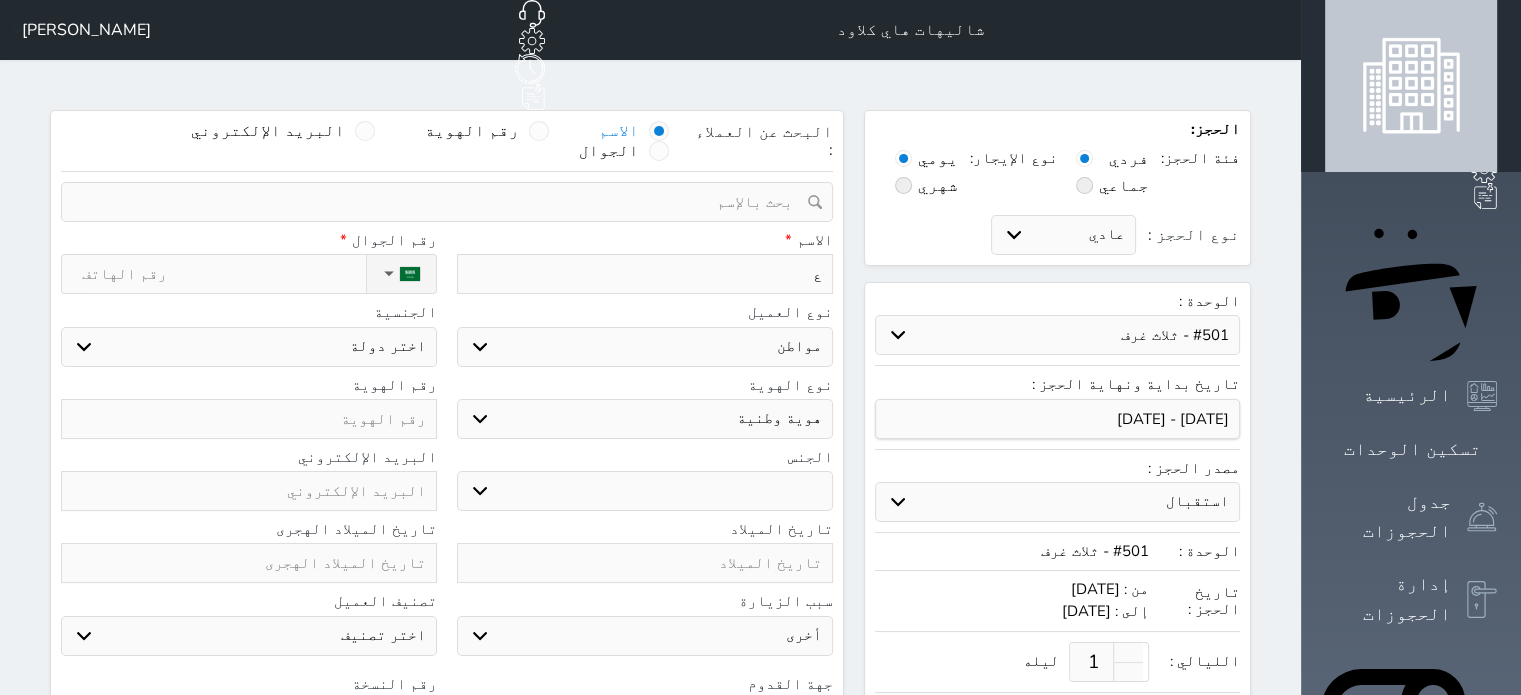 type on "عب" 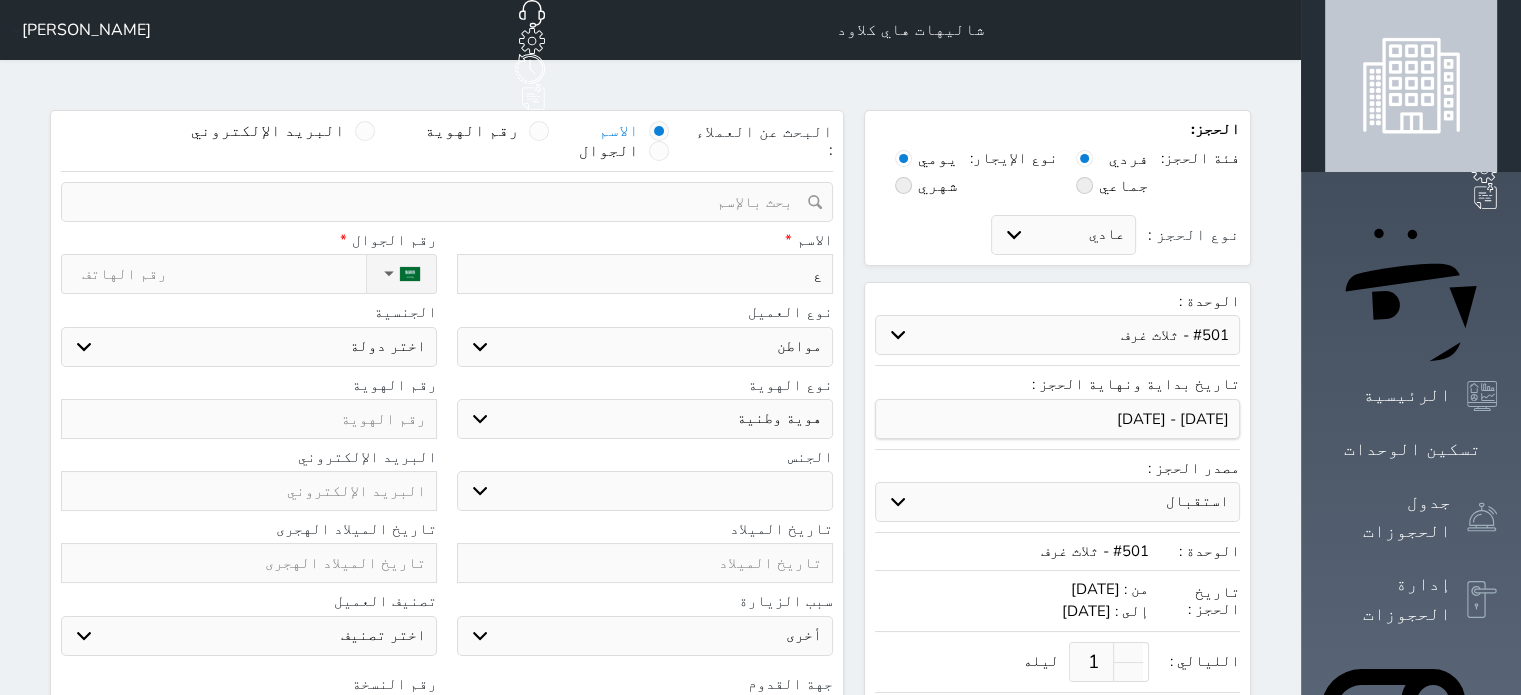 select 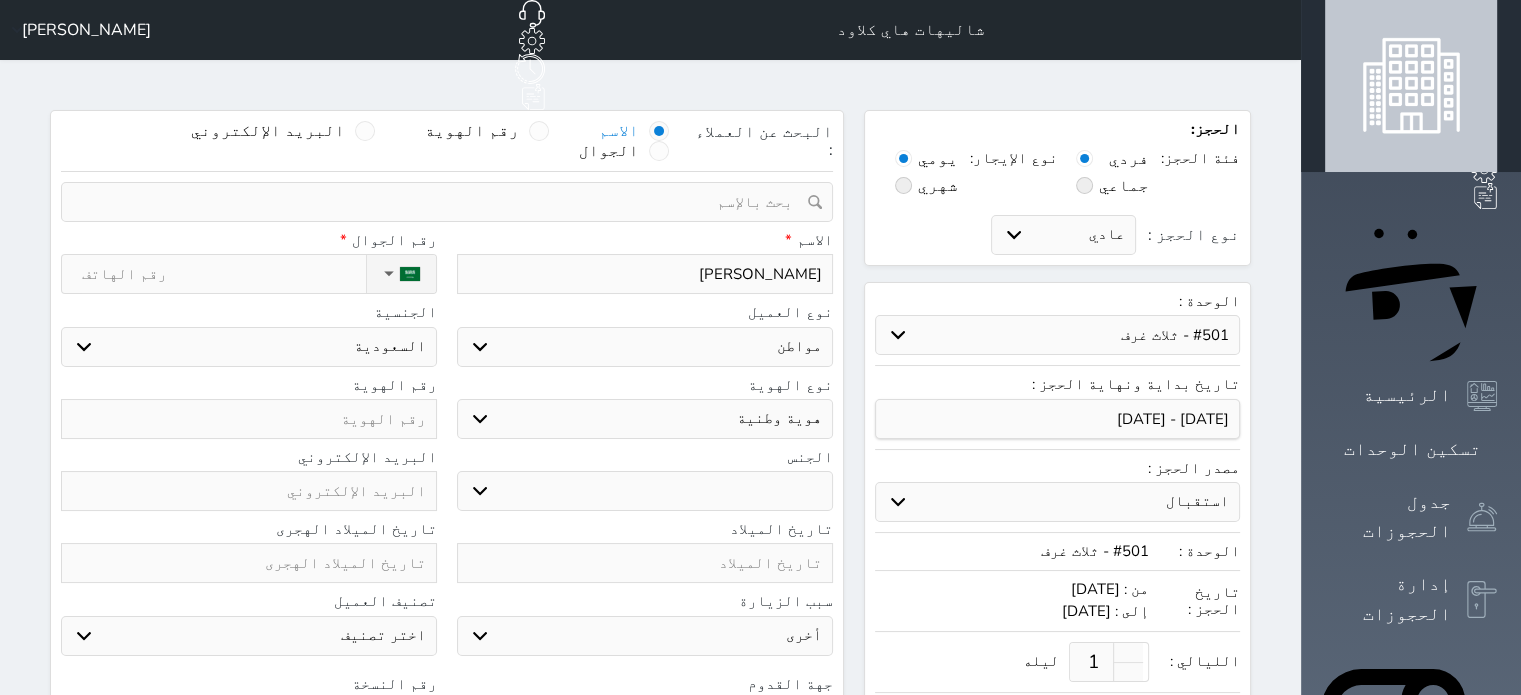 click on "نوع الحجز :" at bounding box center (224, 274) 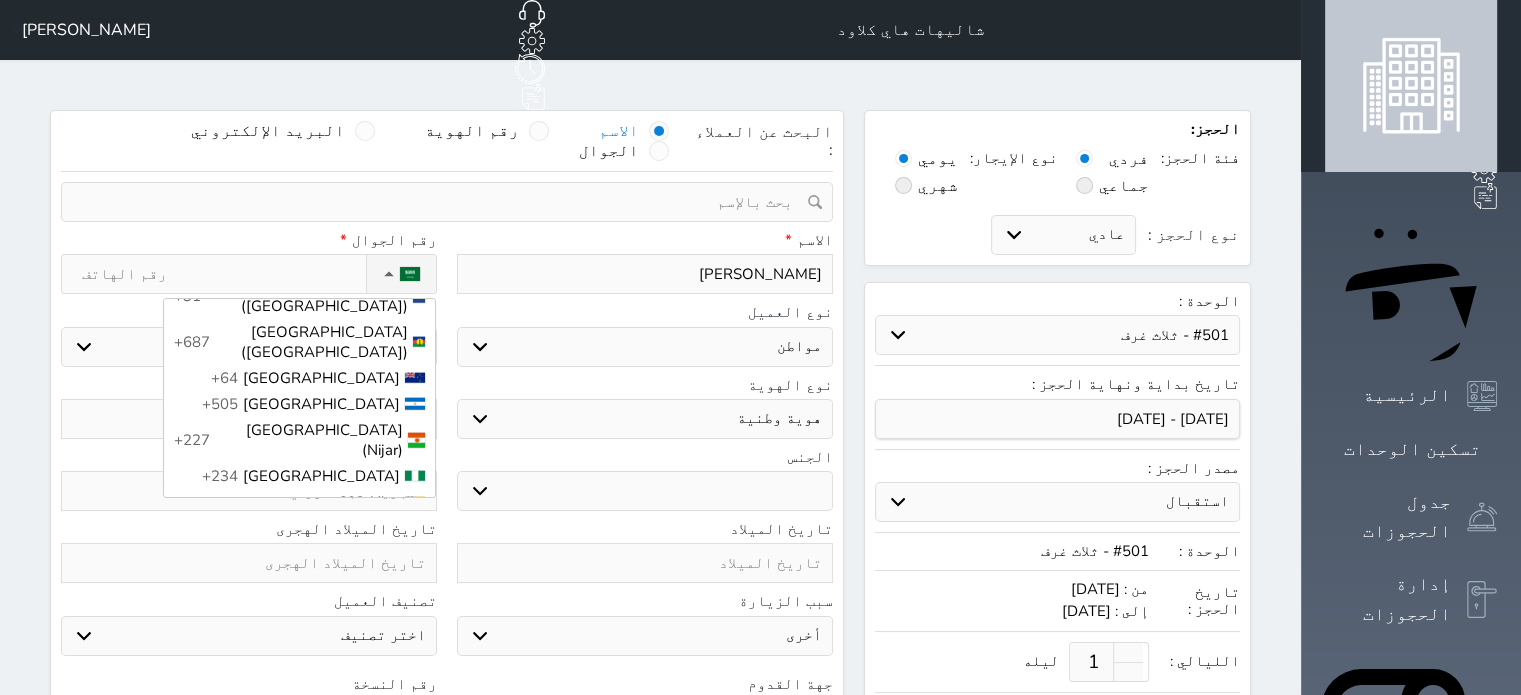 scroll, scrollTop: 5155, scrollLeft: 0, axis: vertical 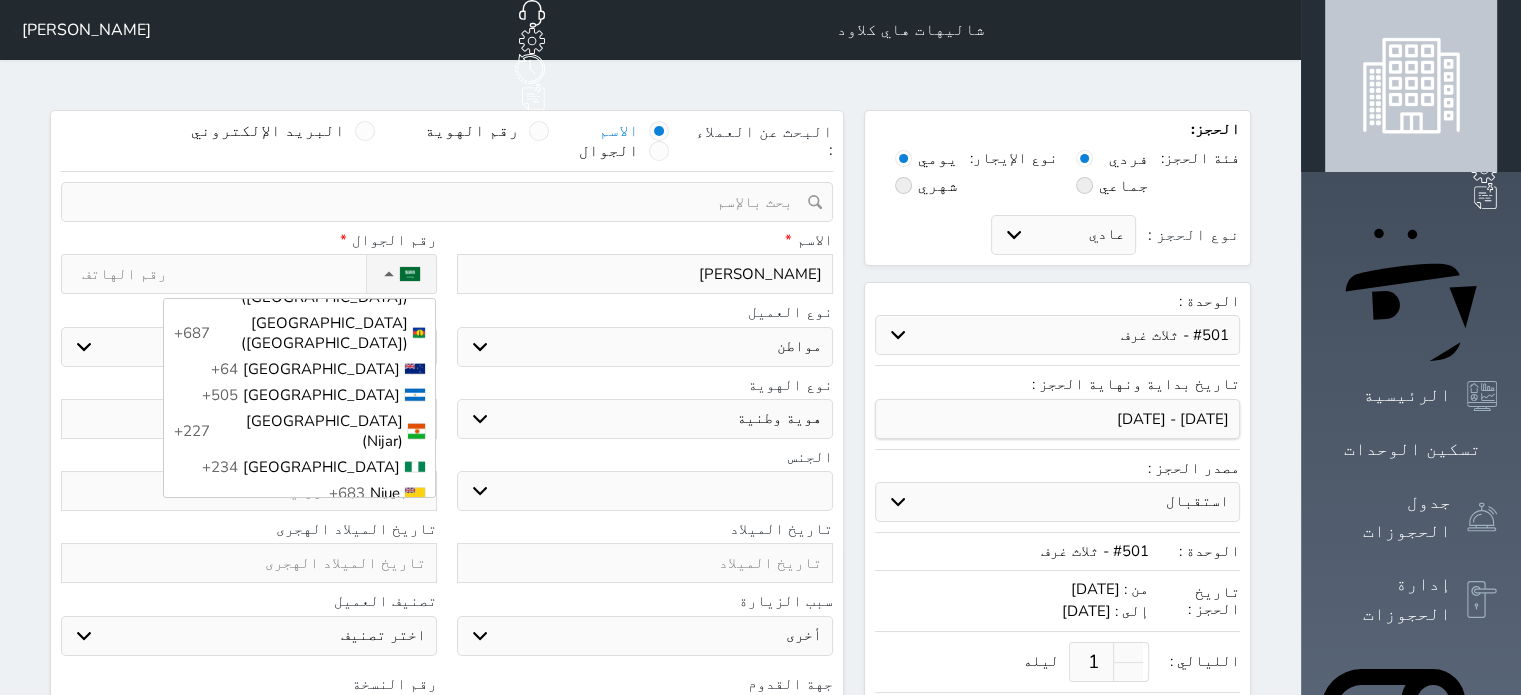 click on "Qatar (‫قطر‬‎)   +974" at bounding box center [299, 1075] 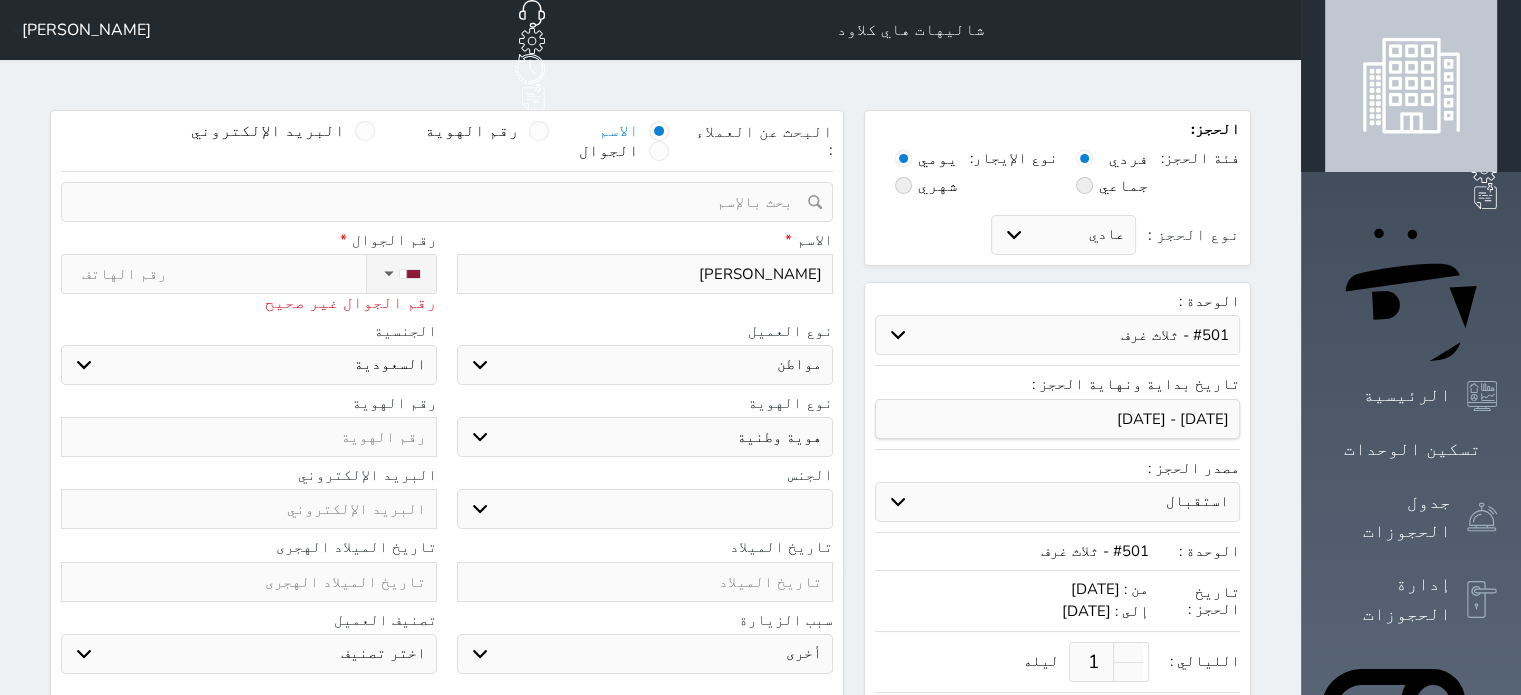click on "نوع الحجز :" at bounding box center (224, 274) 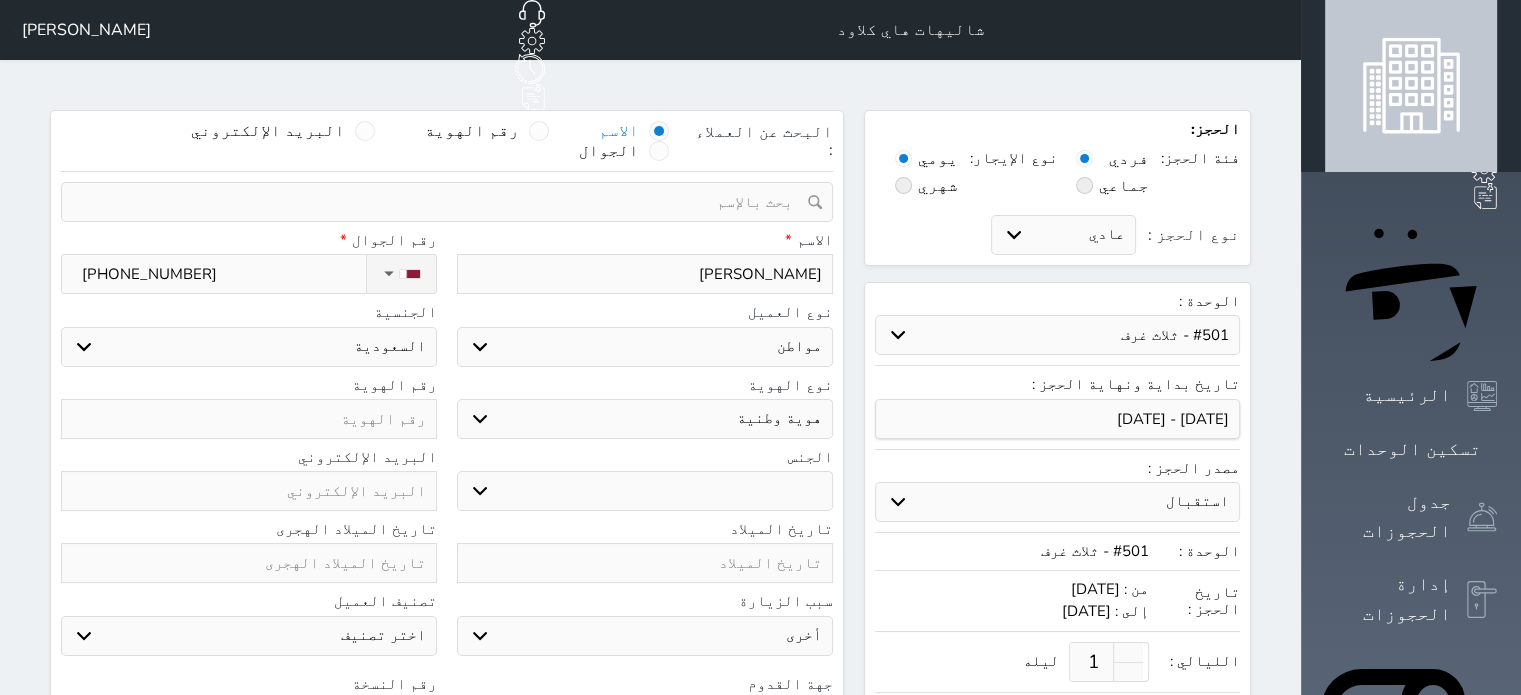 click on "اختر نوع   مواطن مواطن خليجي زائر مقيم" at bounding box center [645, 347] 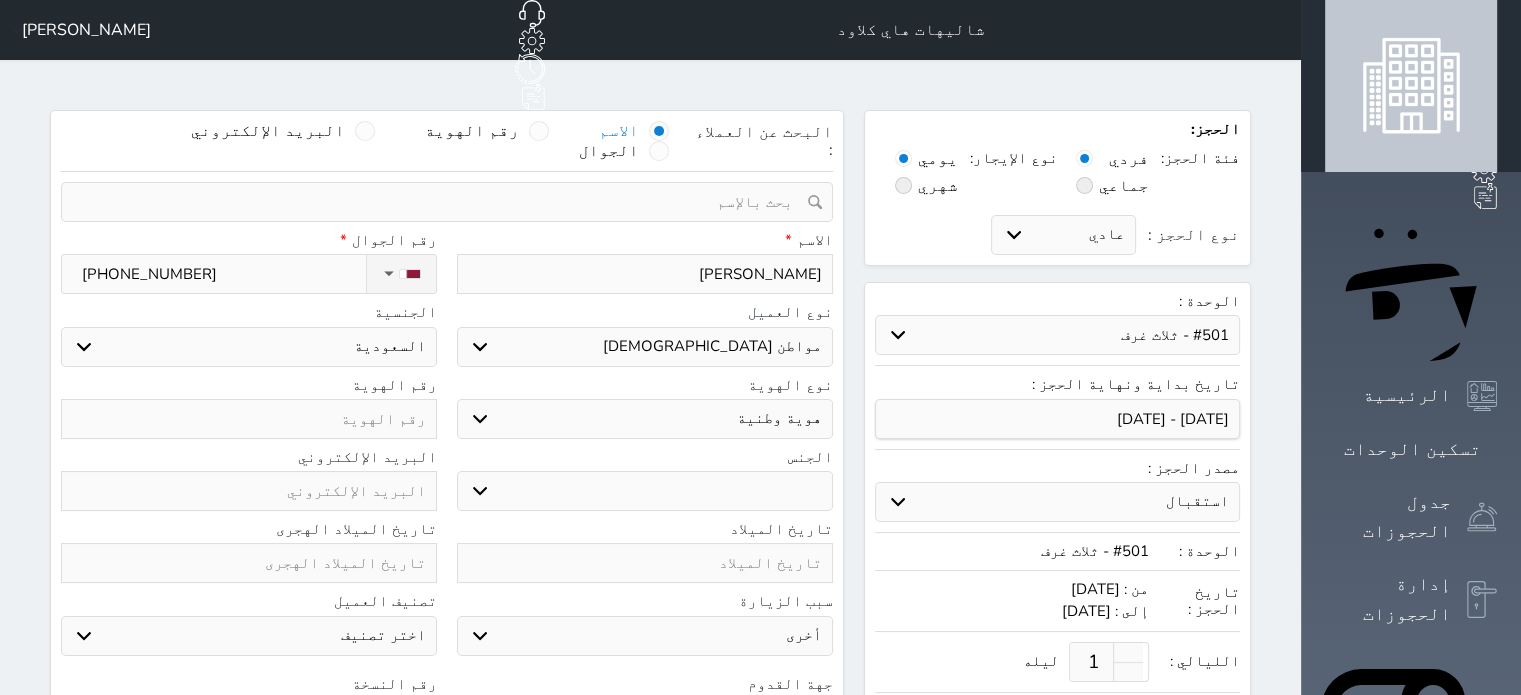 click on "اختر نوع   مواطن مواطن خليجي زائر مقيم" at bounding box center [645, 347] 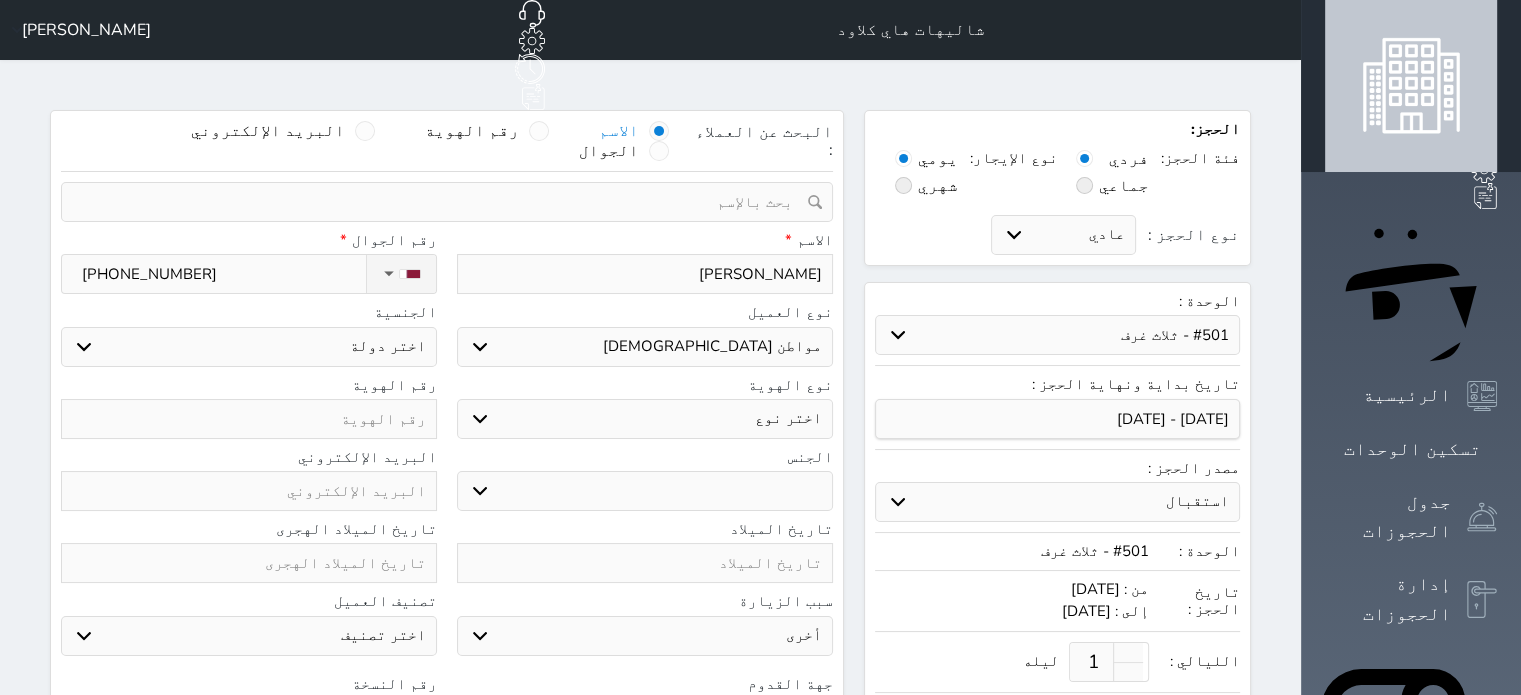 click on "اختر نوع   هوية خليجية جواز السفر" at bounding box center [645, 419] 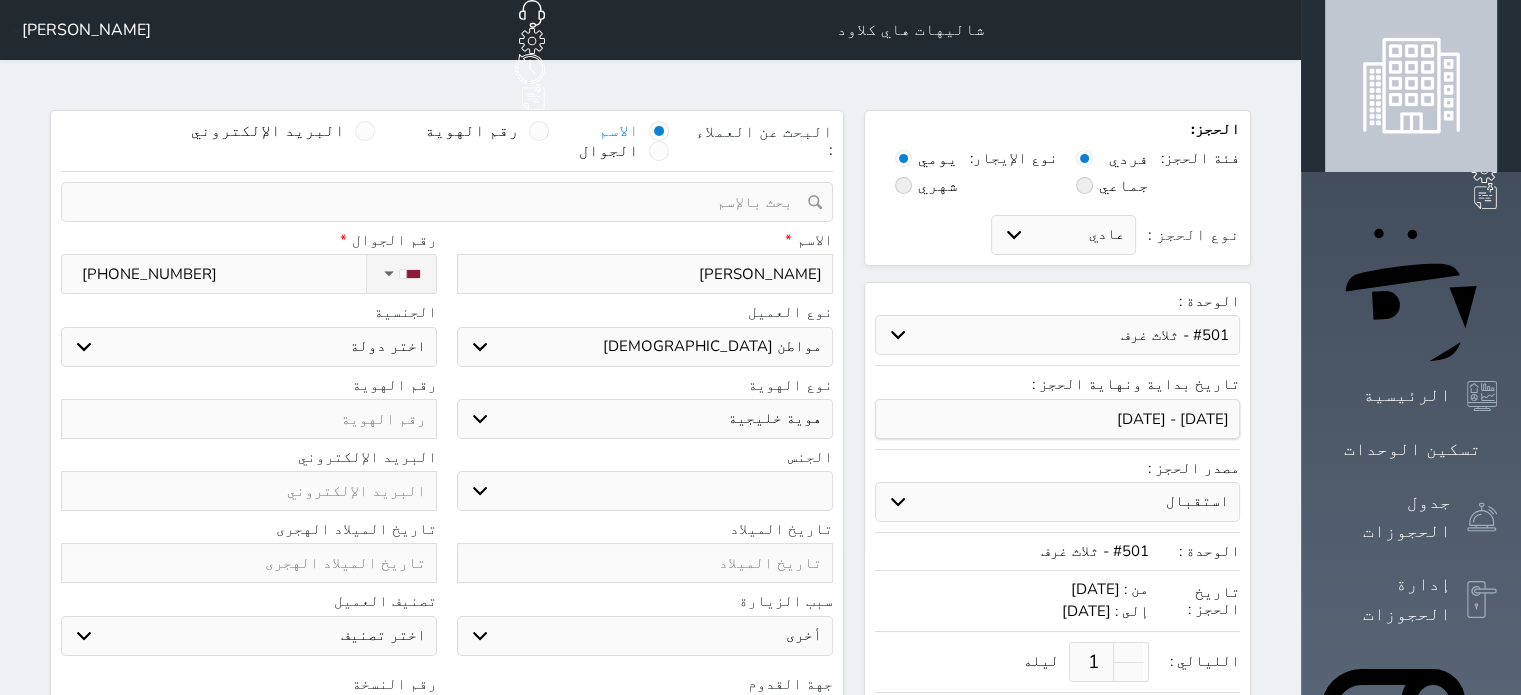 click on "اختر نوع   هوية خليجية جواز السفر" at bounding box center (645, 419) 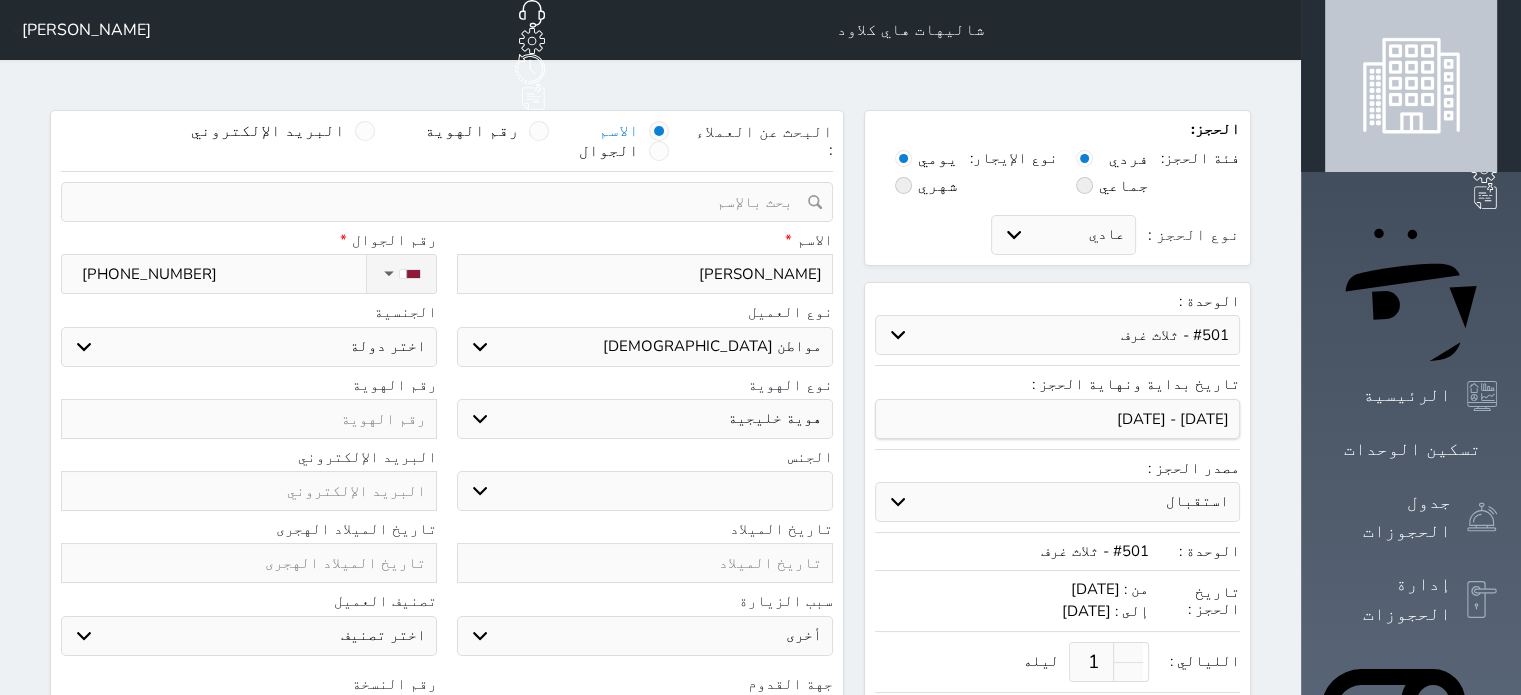 click on "ذكر   انثى" at bounding box center (645, 491) 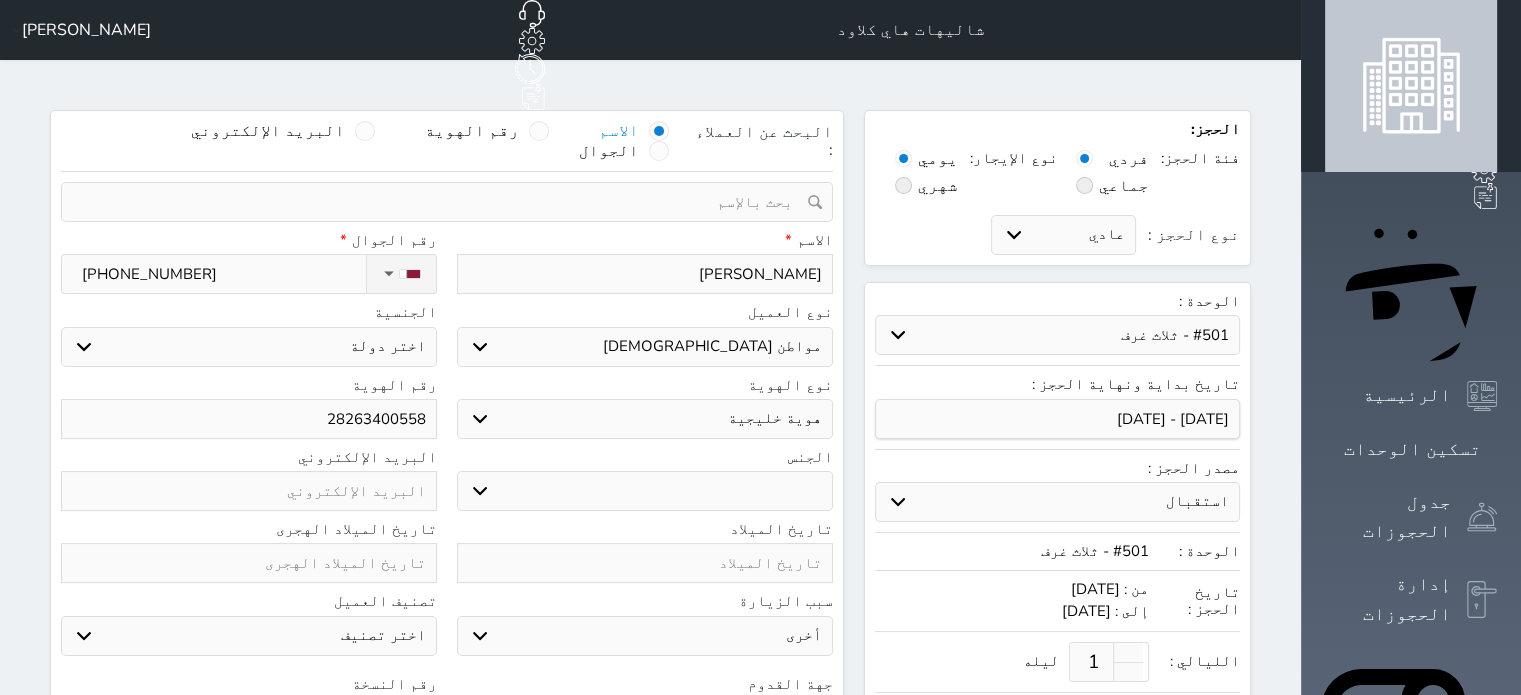 click at bounding box center [249, 563] 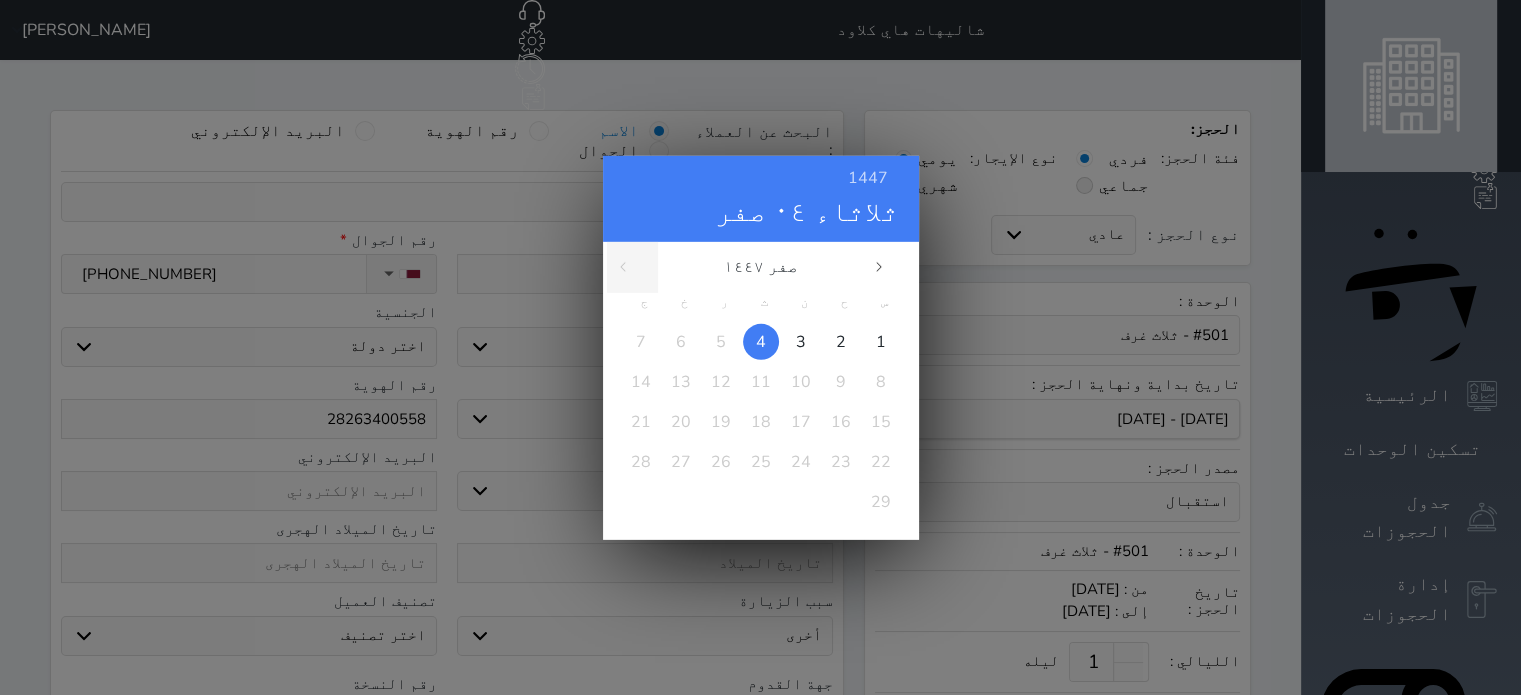 click on "1447   ثلاثاء ٠٤ صفر         صفر ١٤٤٧
س
ح
ن
ث
ر
خ
ج
1   2   3   4   5   6   7   8   9   10   11   12   13   14   15   16   17   18   19   20   21   22   23   24   25   26   27   28   29
محرم
صفر
ربيع الأول
ربيع الثاني
جمادى الأولى
جمادى الآخرة
رجب
شعبان
رمضان" at bounding box center [760, 347] 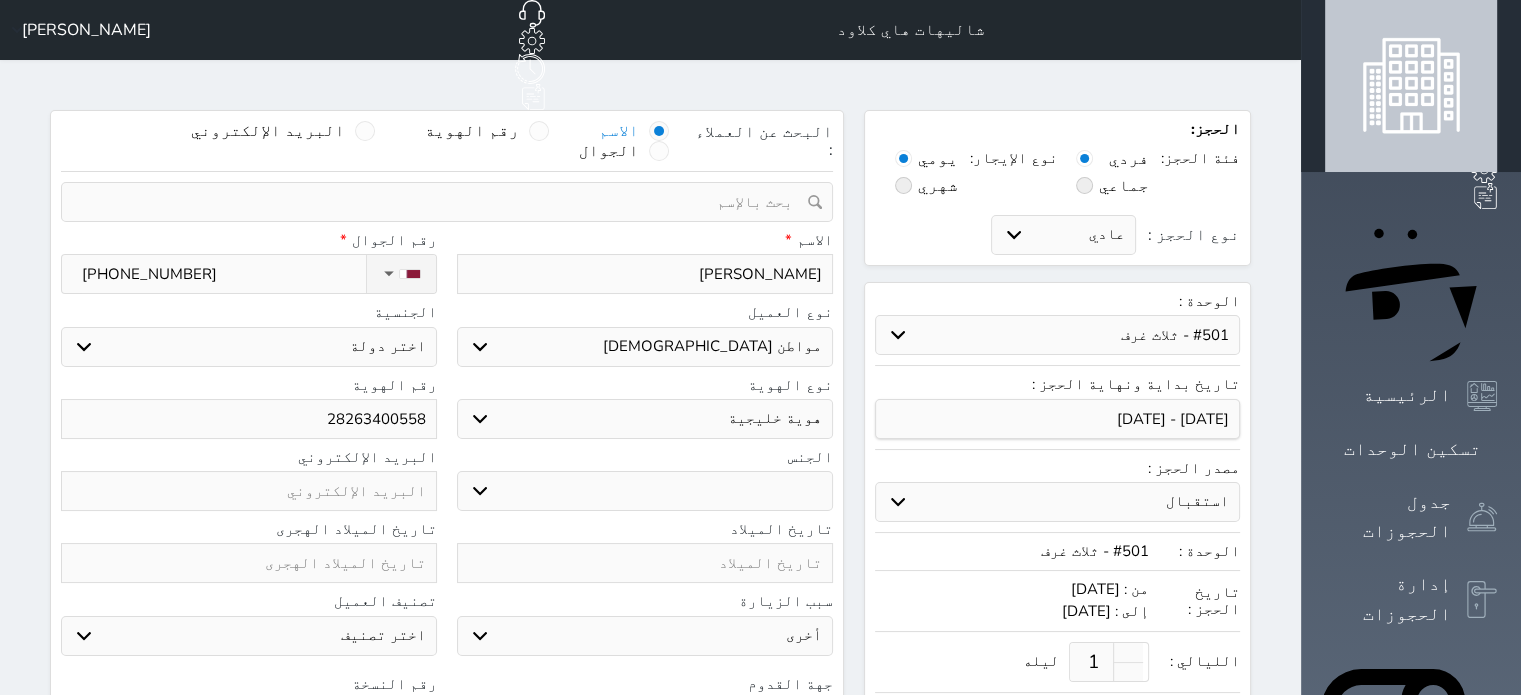 click at bounding box center (645, 563) 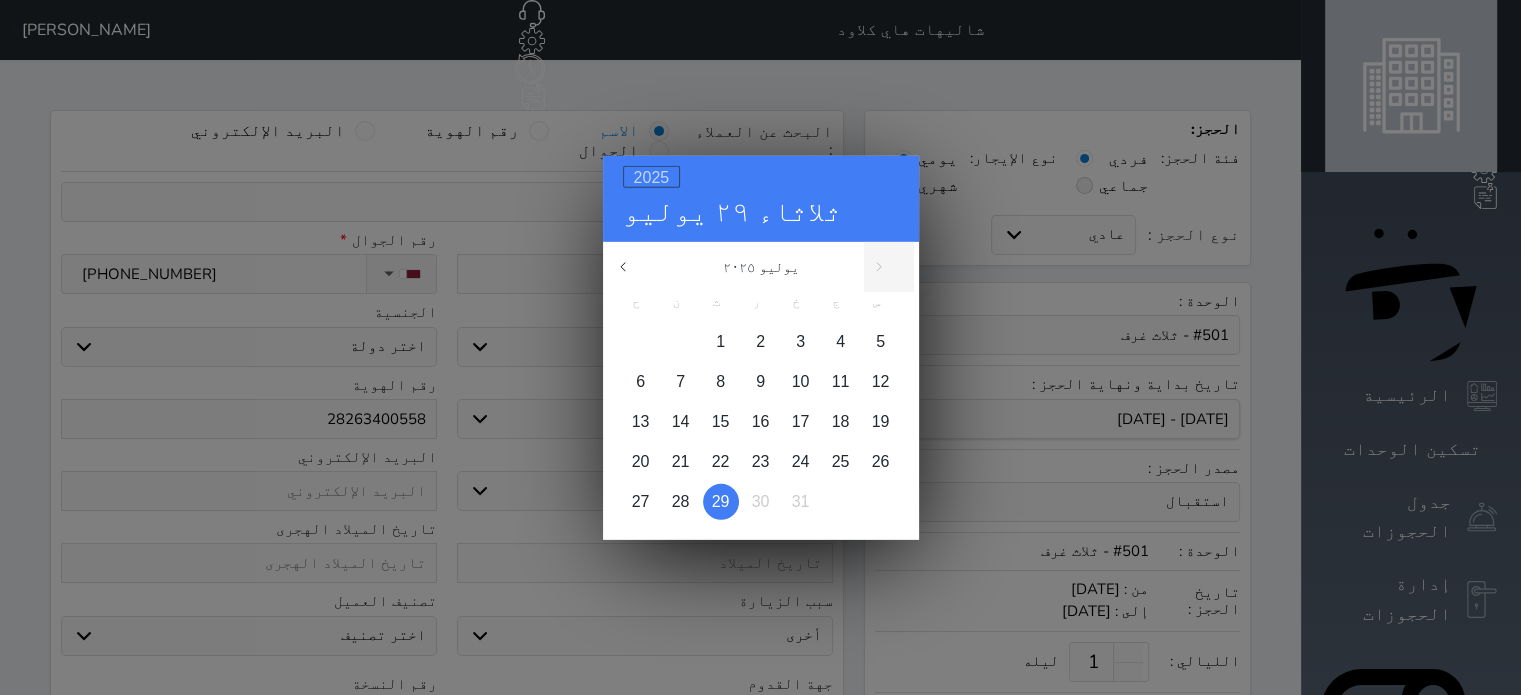 click on "2025" at bounding box center (652, 176) 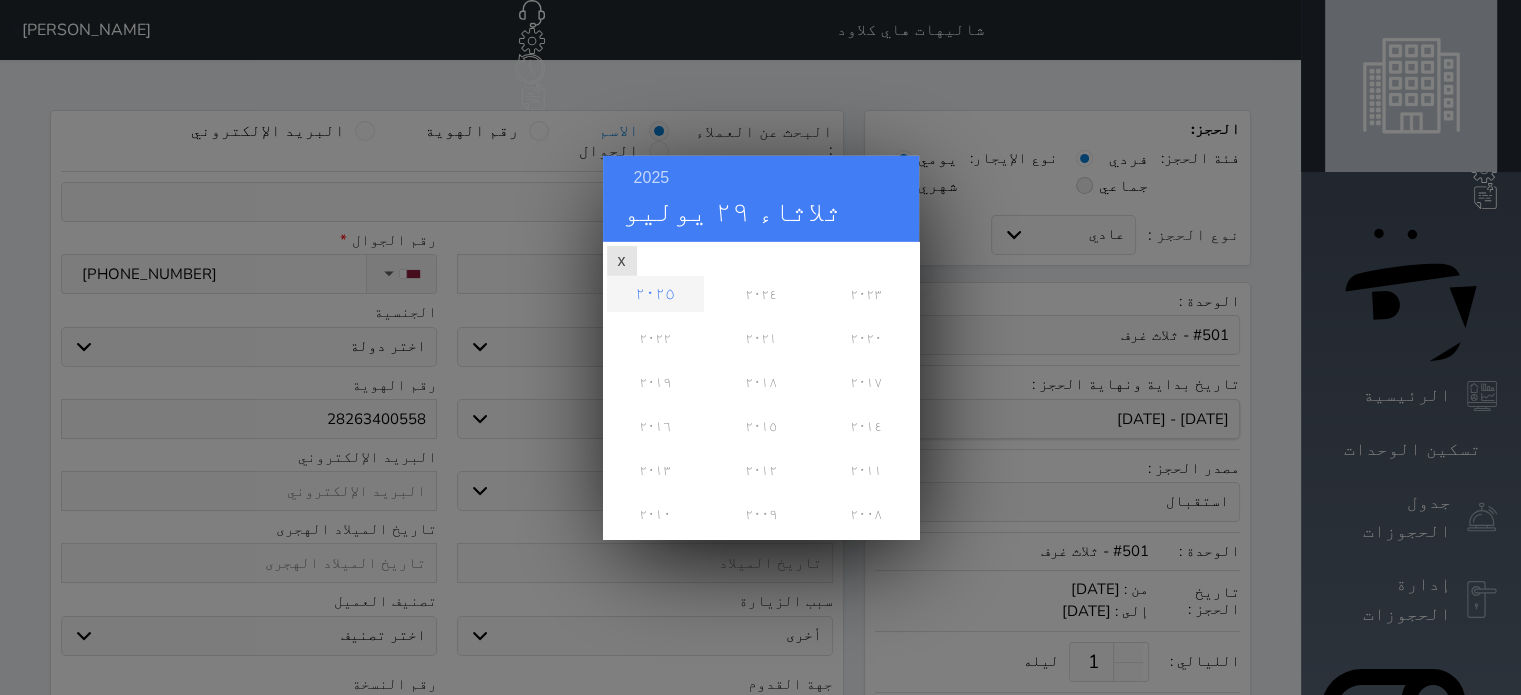 scroll, scrollTop: 0, scrollLeft: 0, axis: both 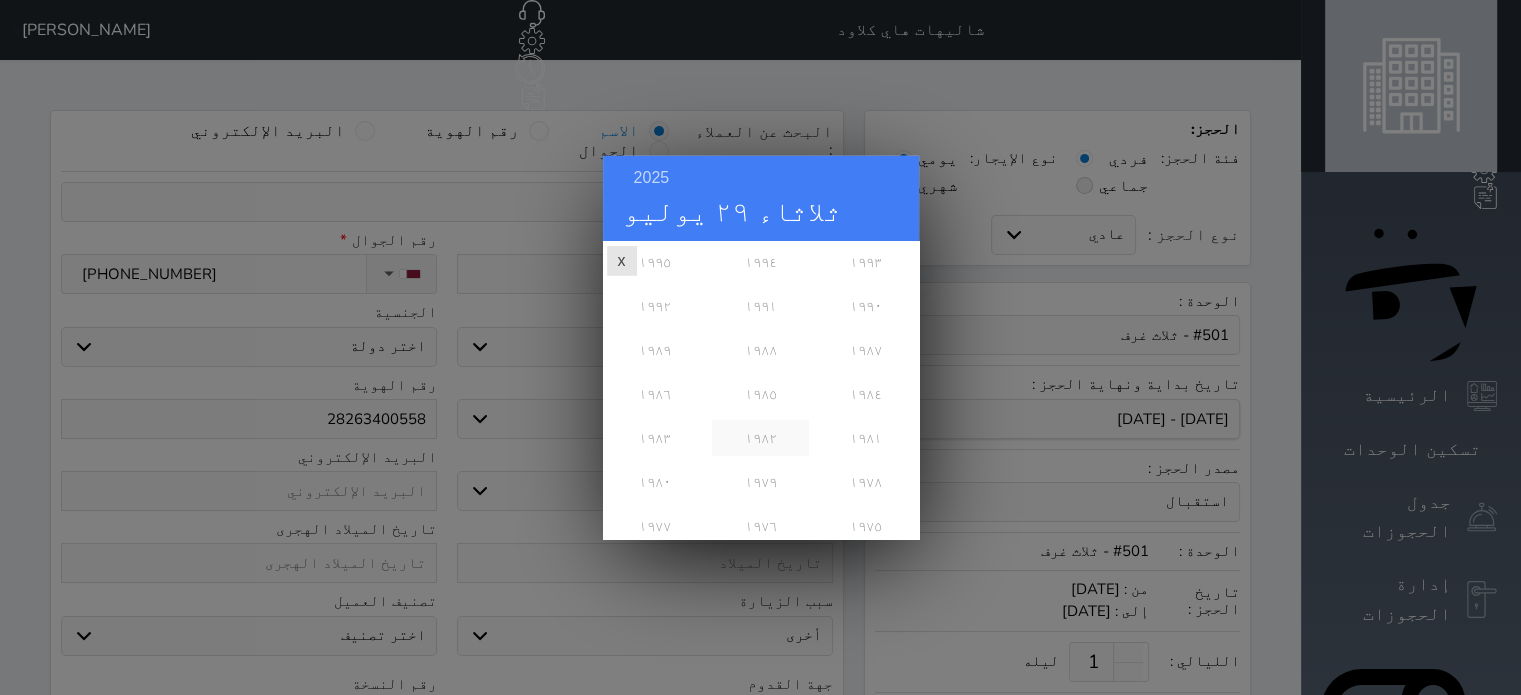 click on "١٩٨٢" at bounding box center (760, 437) 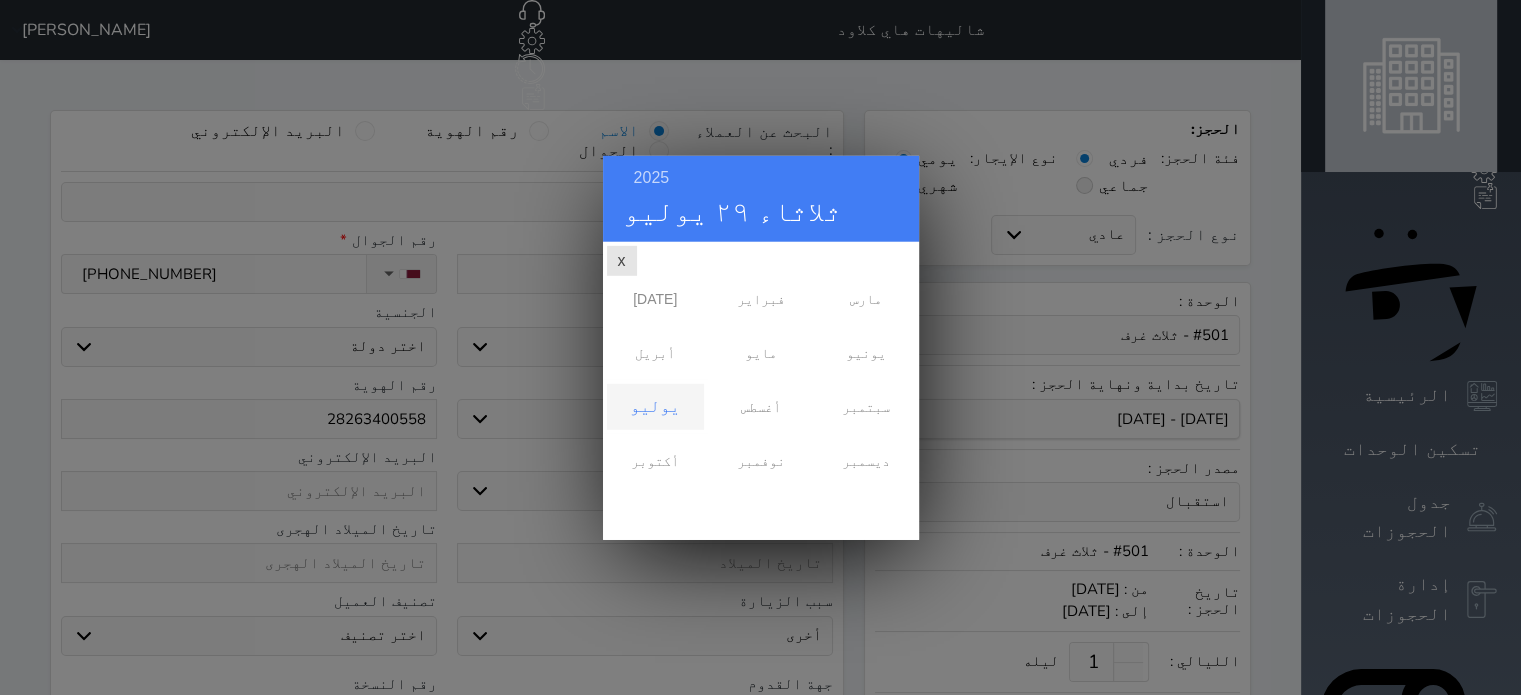 scroll, scrollTop: 0, scrollLeft: 0, axis: both 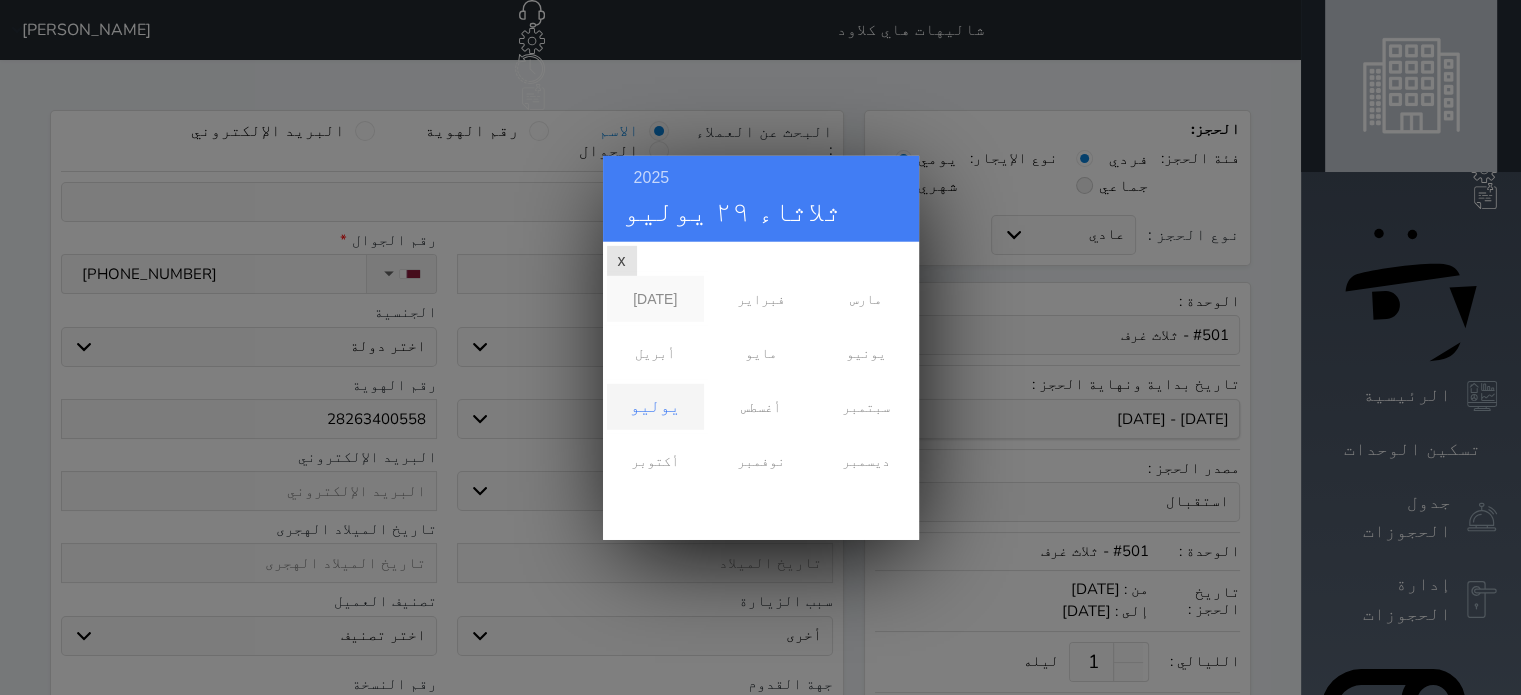 click on "[DATE]" at bounding box center (655, 298) 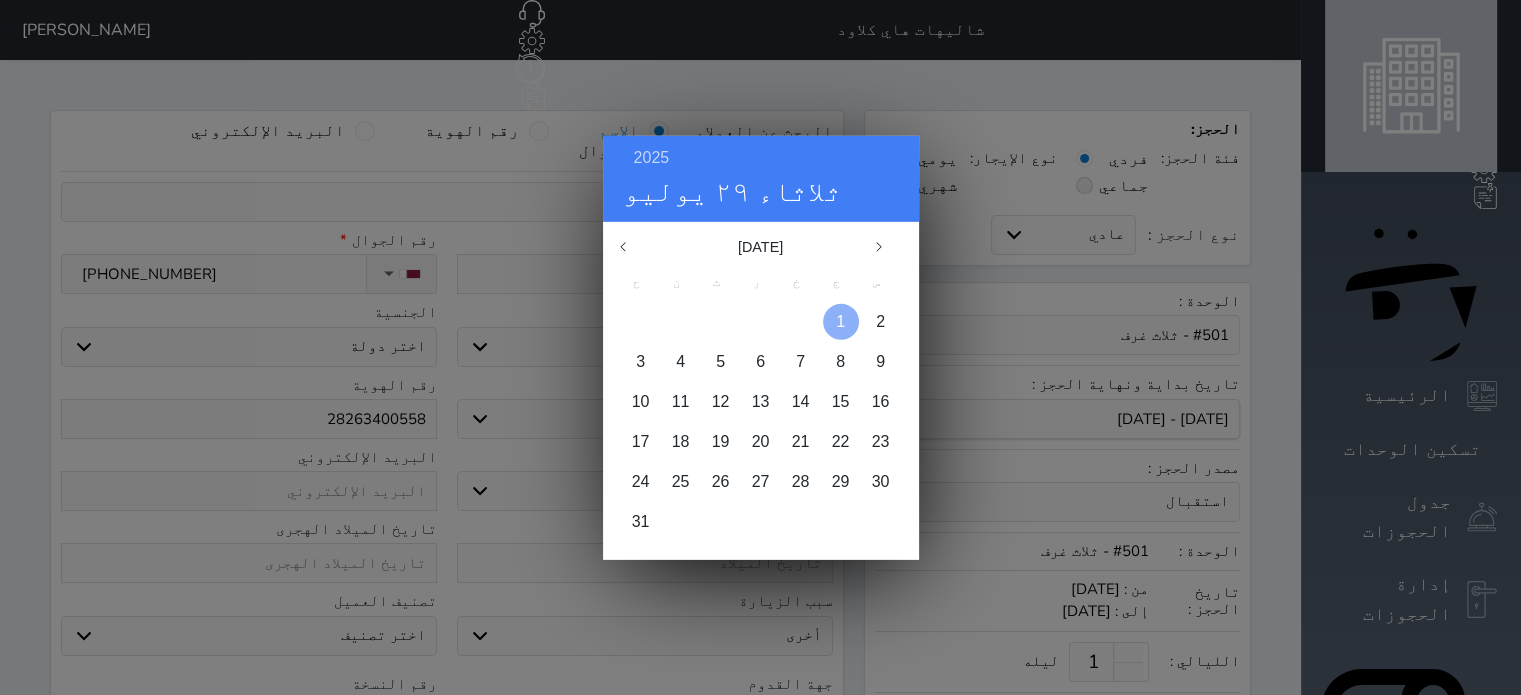 click on "1" at bounding box center (840, 320) 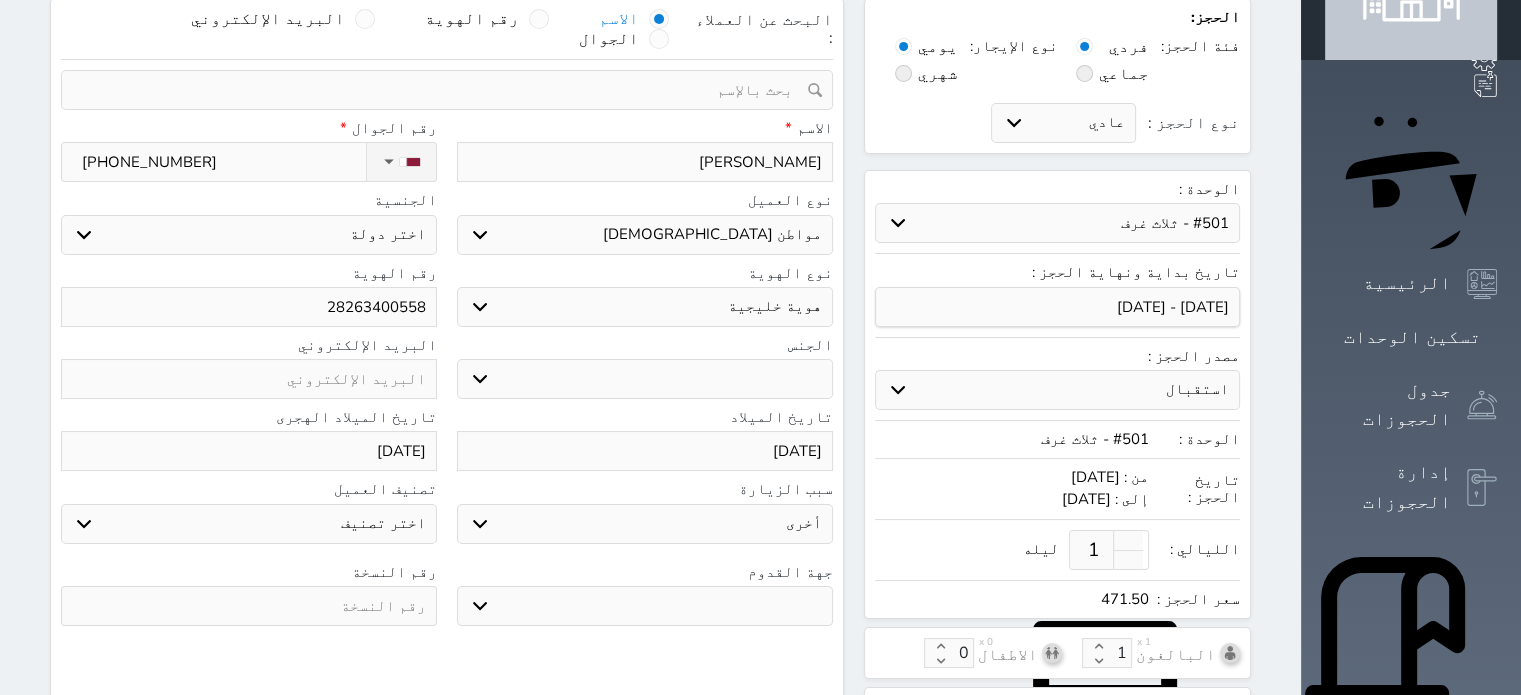 scroll, scrollTop: 116, scrollLeft: 0, axis: vertical 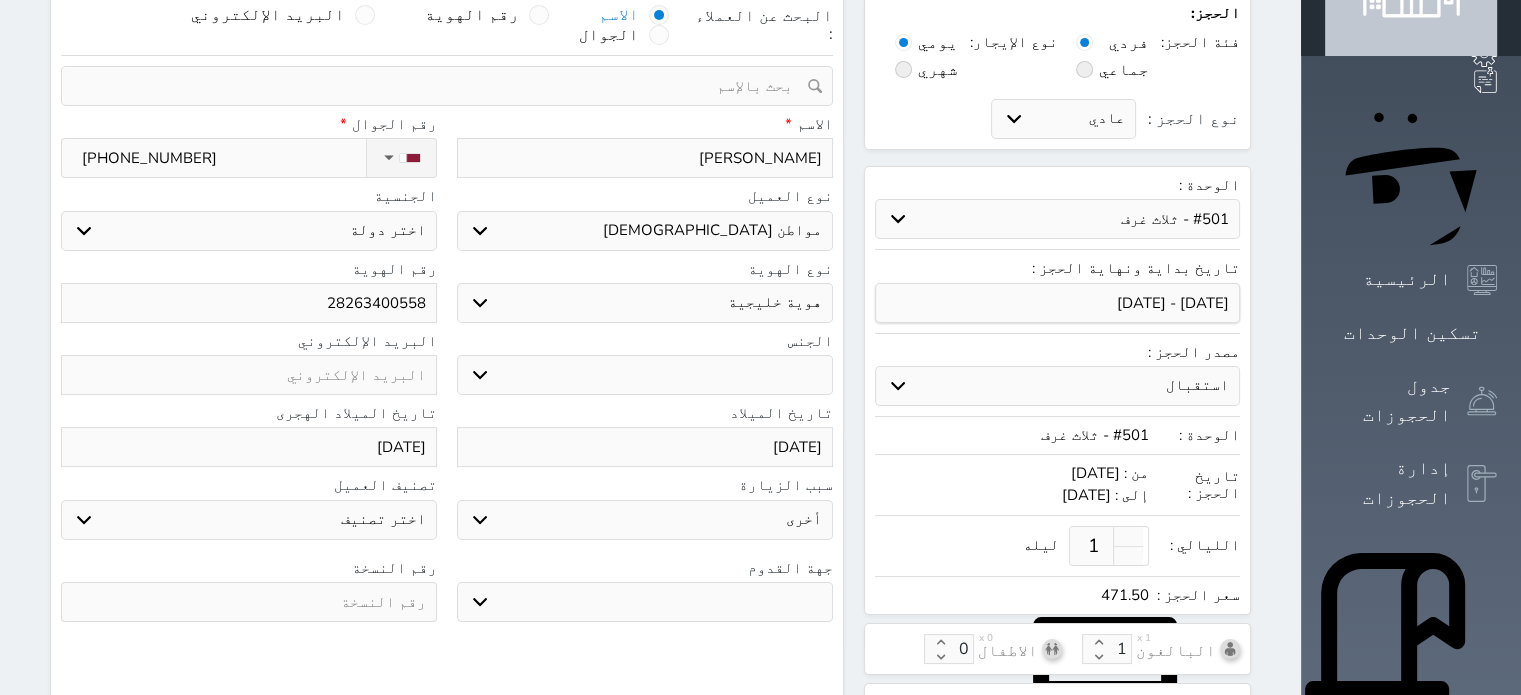 click at bounding box center [249, 602] 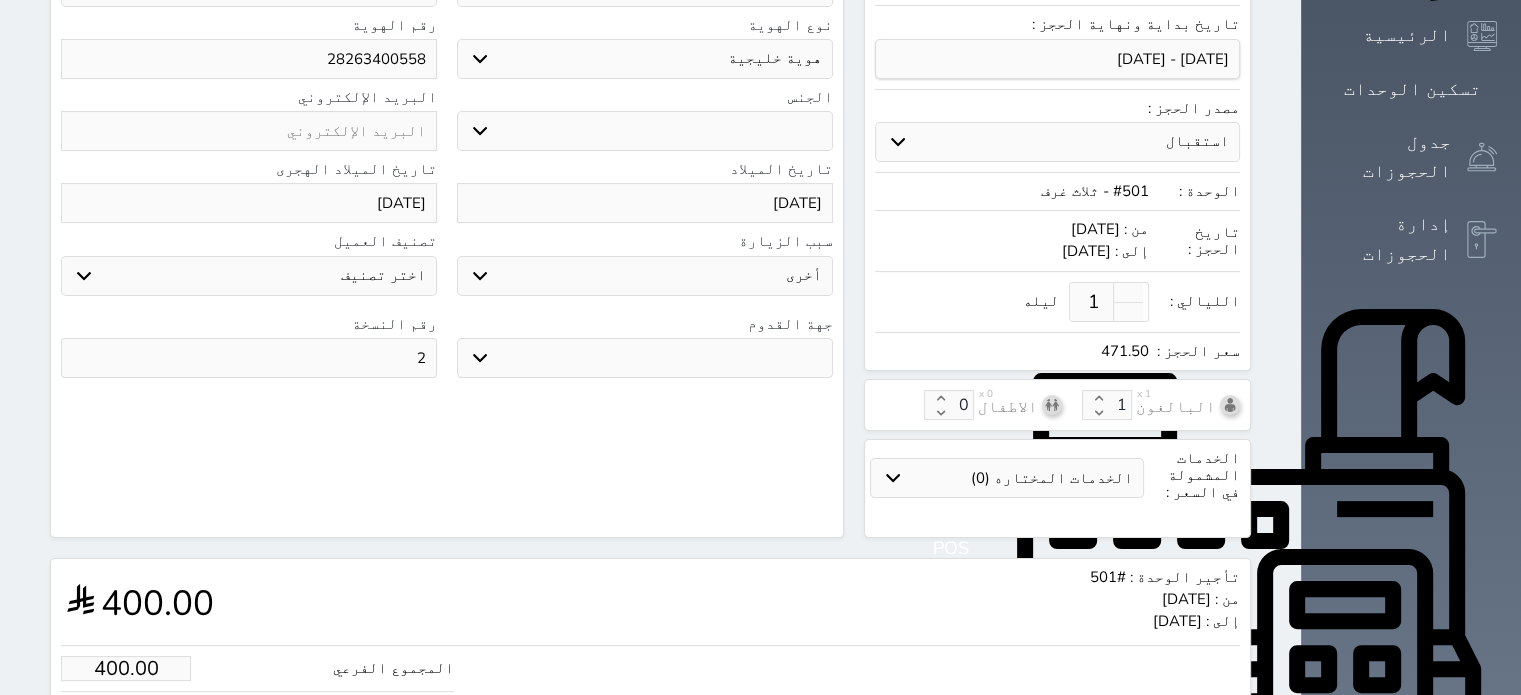 scroll, scrollTop: 372, scrollLeft: 0, axis: vertical 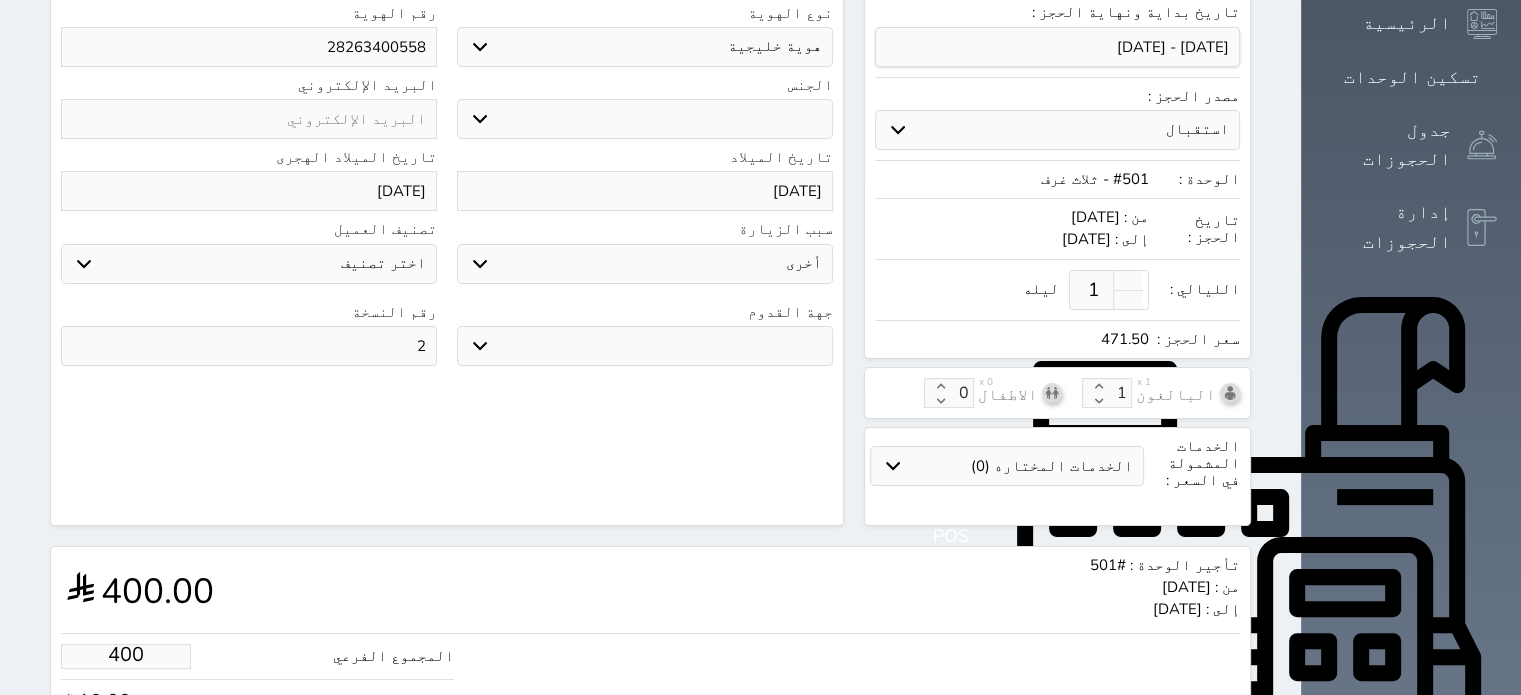 drag, startPoint x: 136, startPoint y: 619, endPoint x: 52, endPoint y: 628, distance: 84.48077 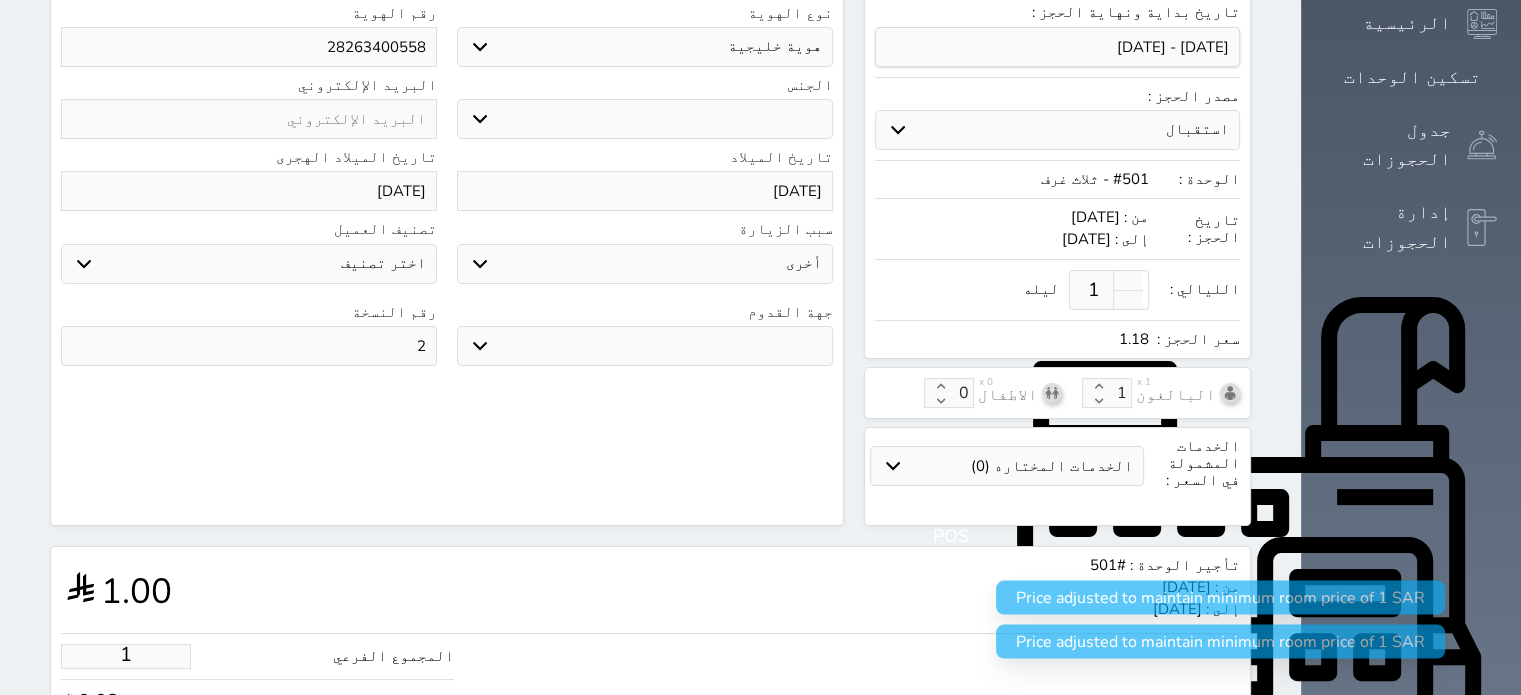 scroll, scrollTop: 0, scrollLeft: 0, axis: both 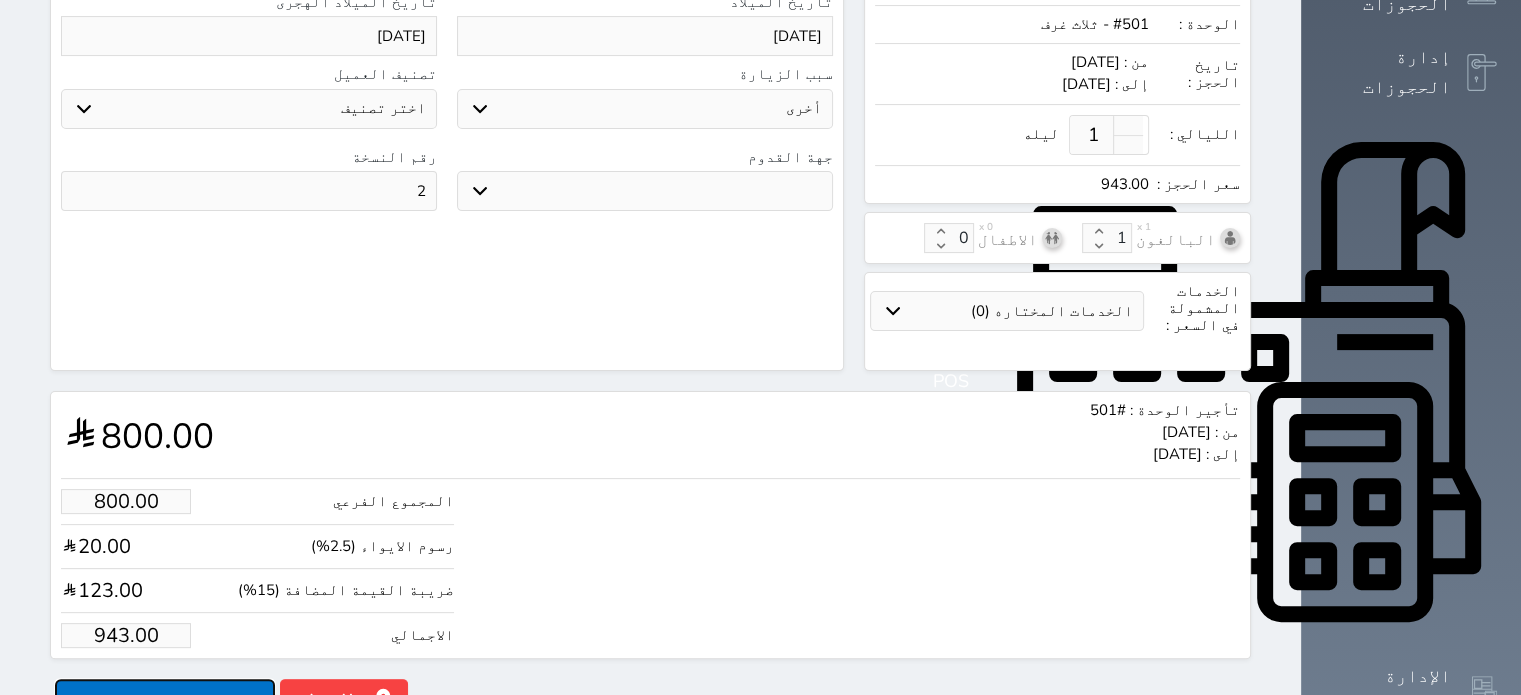 click on "حجز" at bounding box center [165, 696] 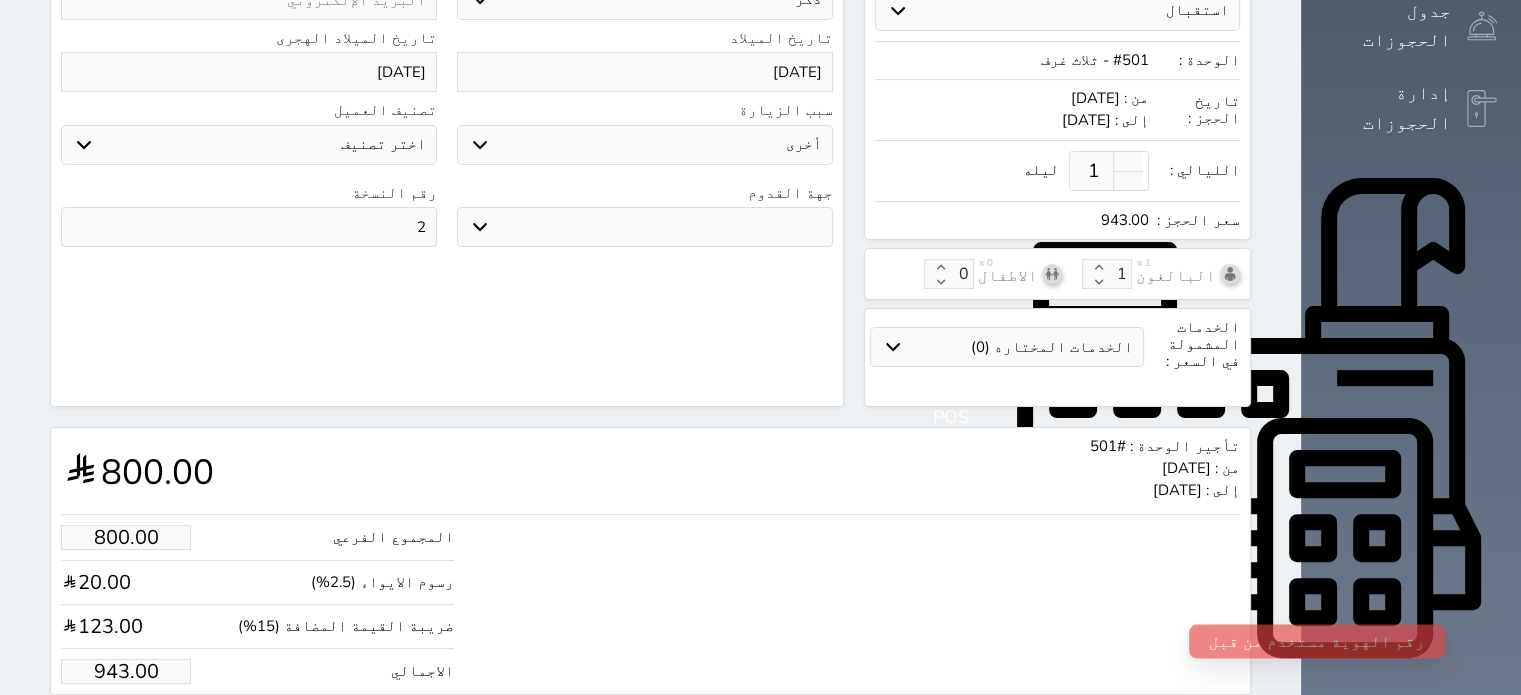 scroll, scrollTop: 527, scrollLeft: 0, axis: vertical 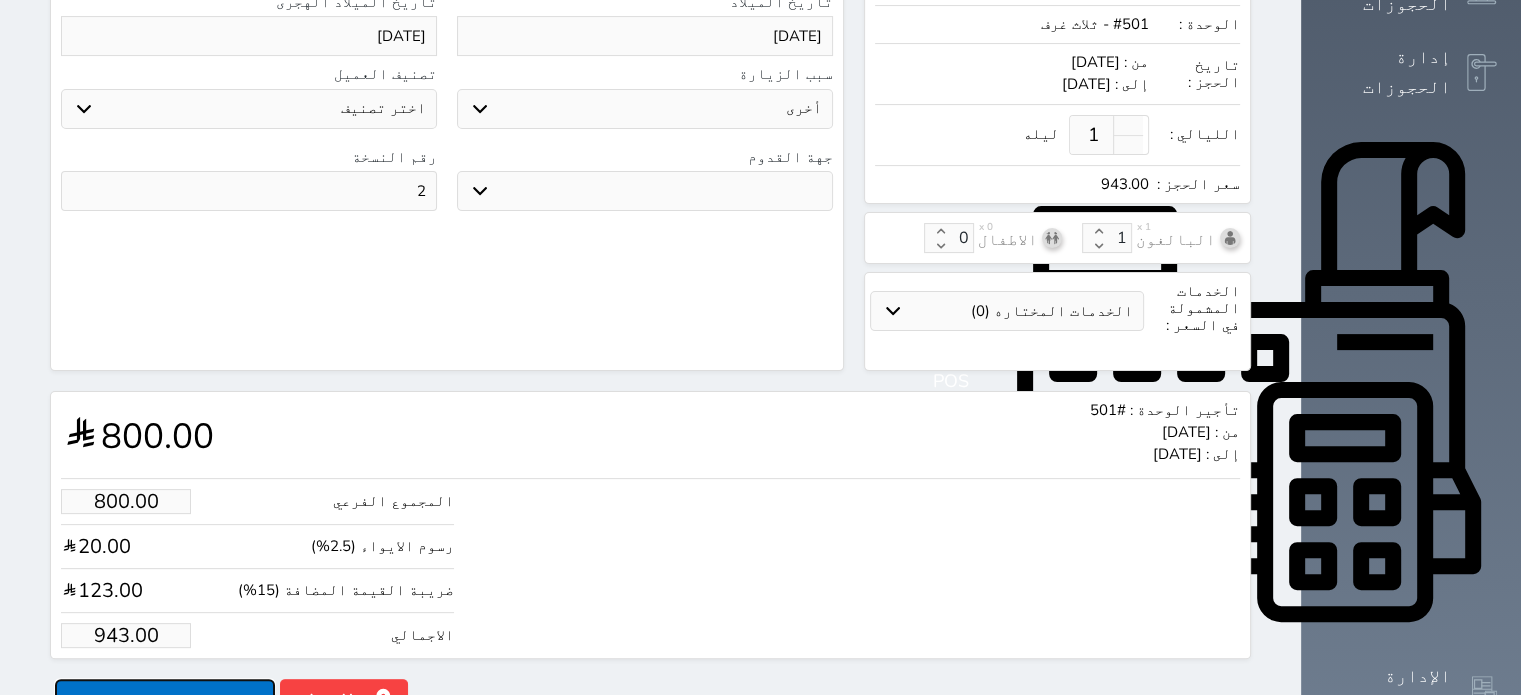 click on "حجز" at bounding box center [165, 696] 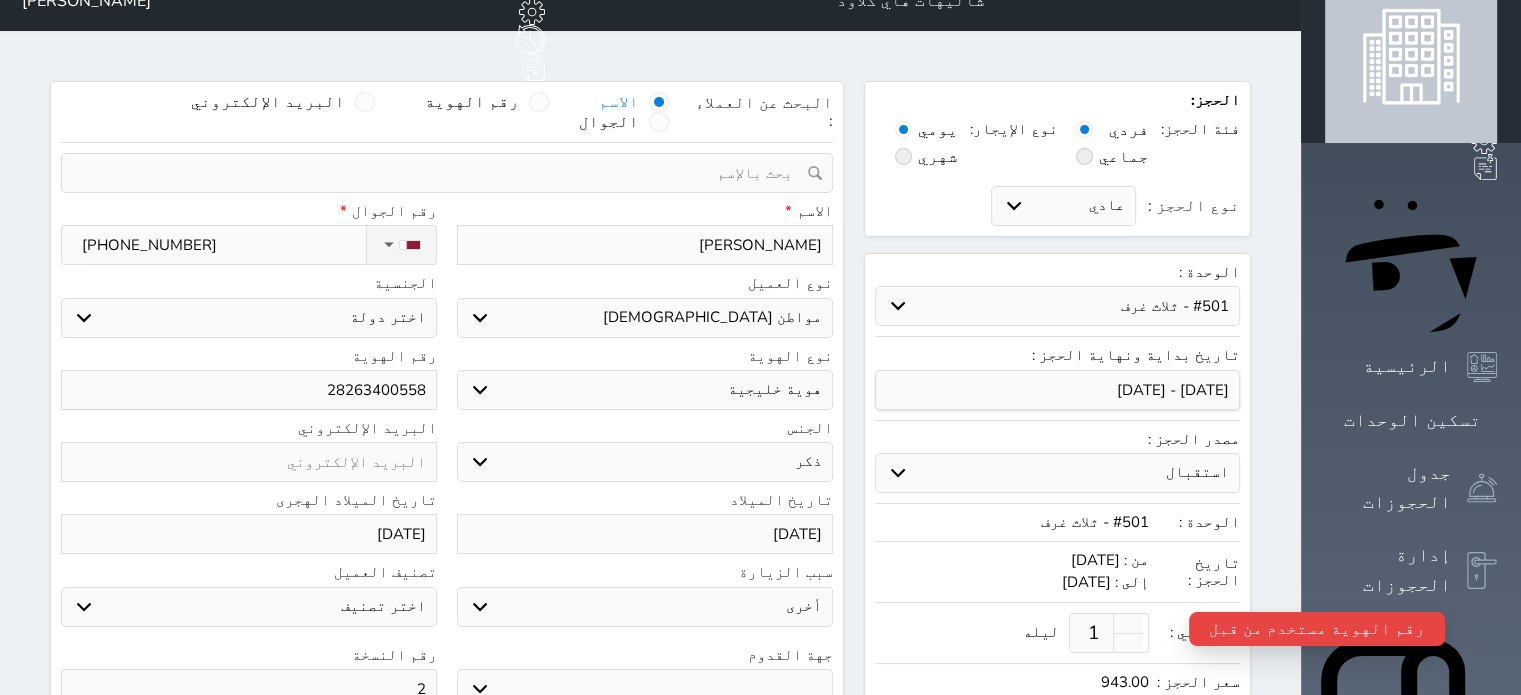 scroll, scrollTop: 30, scrollLeft: 0, axis: vertical 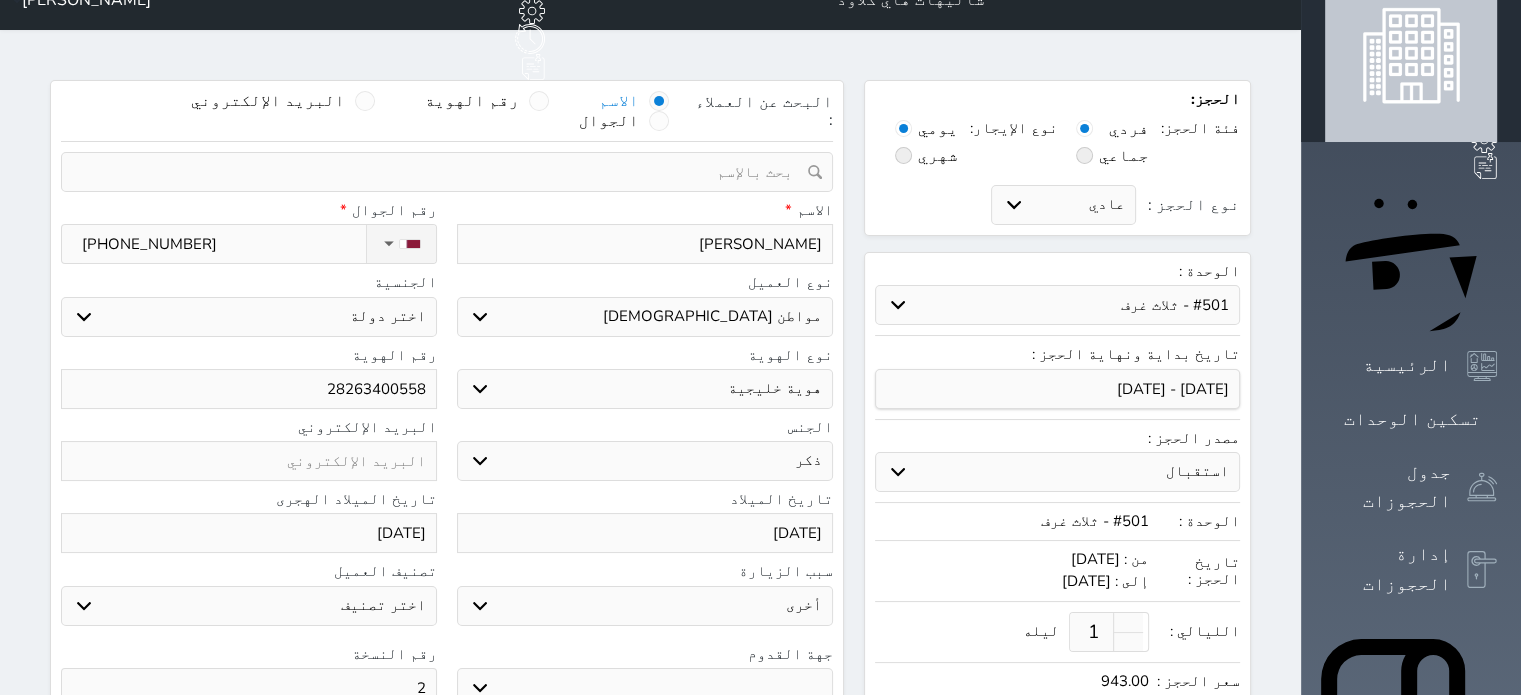 click on "اختر دولة
الامارات العربية
البحرين
الكويت
عمان
قطر" at bounding box center (249, 317) 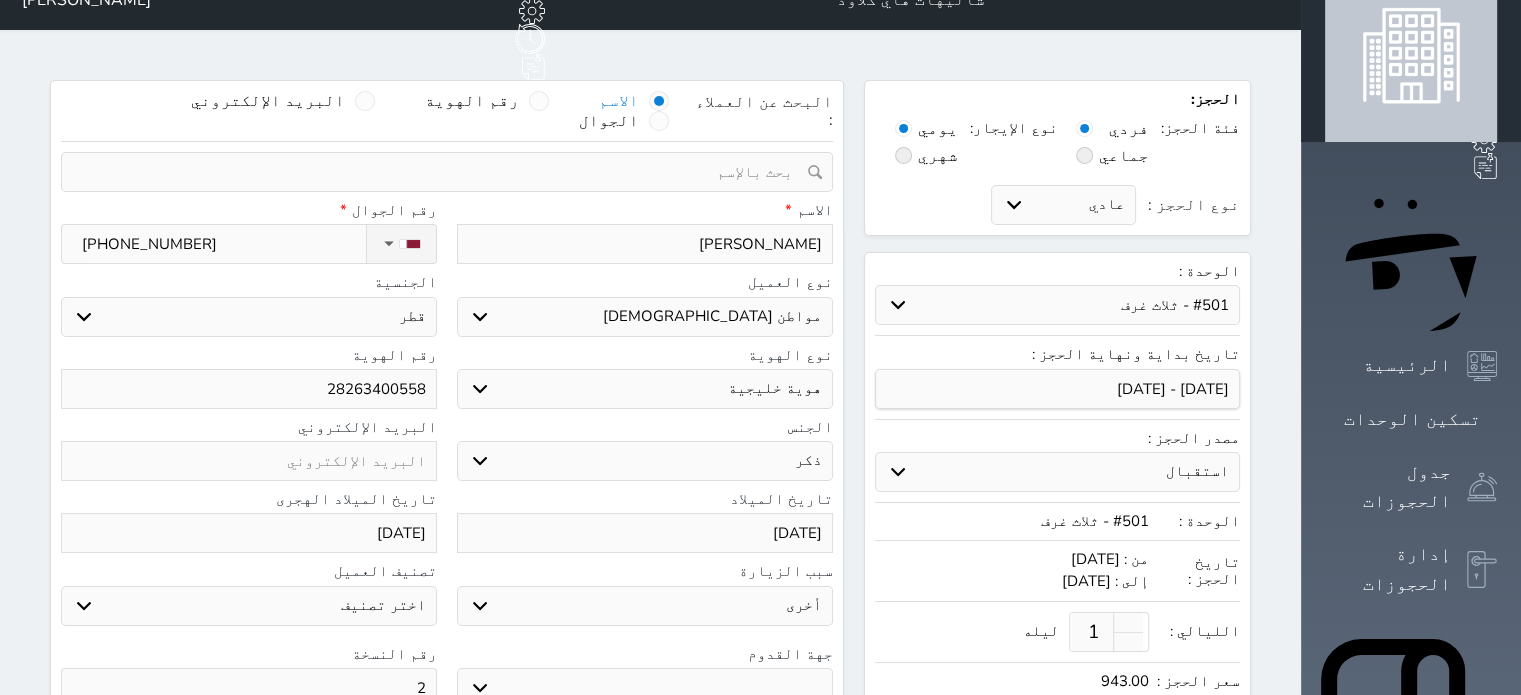 click on "اختر دولة
الامارات العربية
البحرين
الكويت
عمان
قطر" at bounding box center [249, 317] 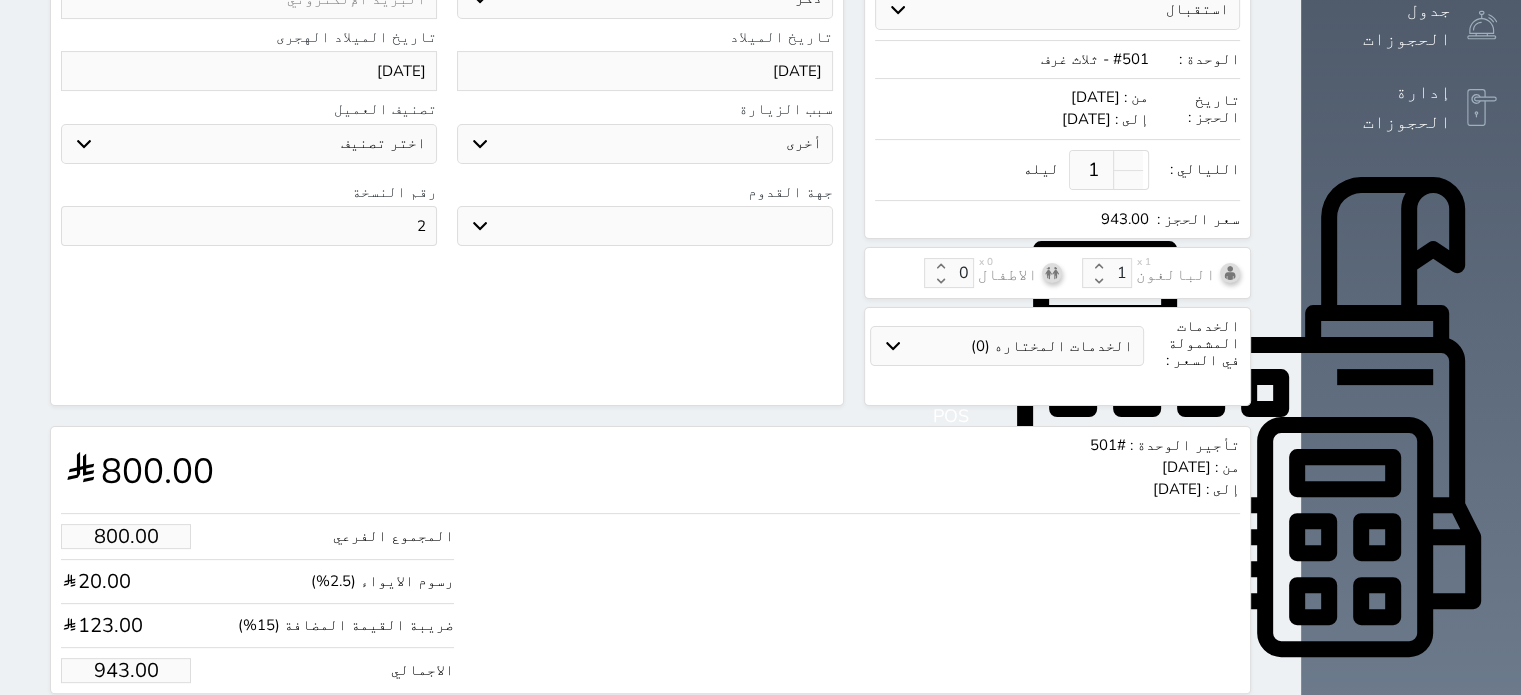 scroll, scrollTop: 494, scrollLeft: 0, axis: vertical 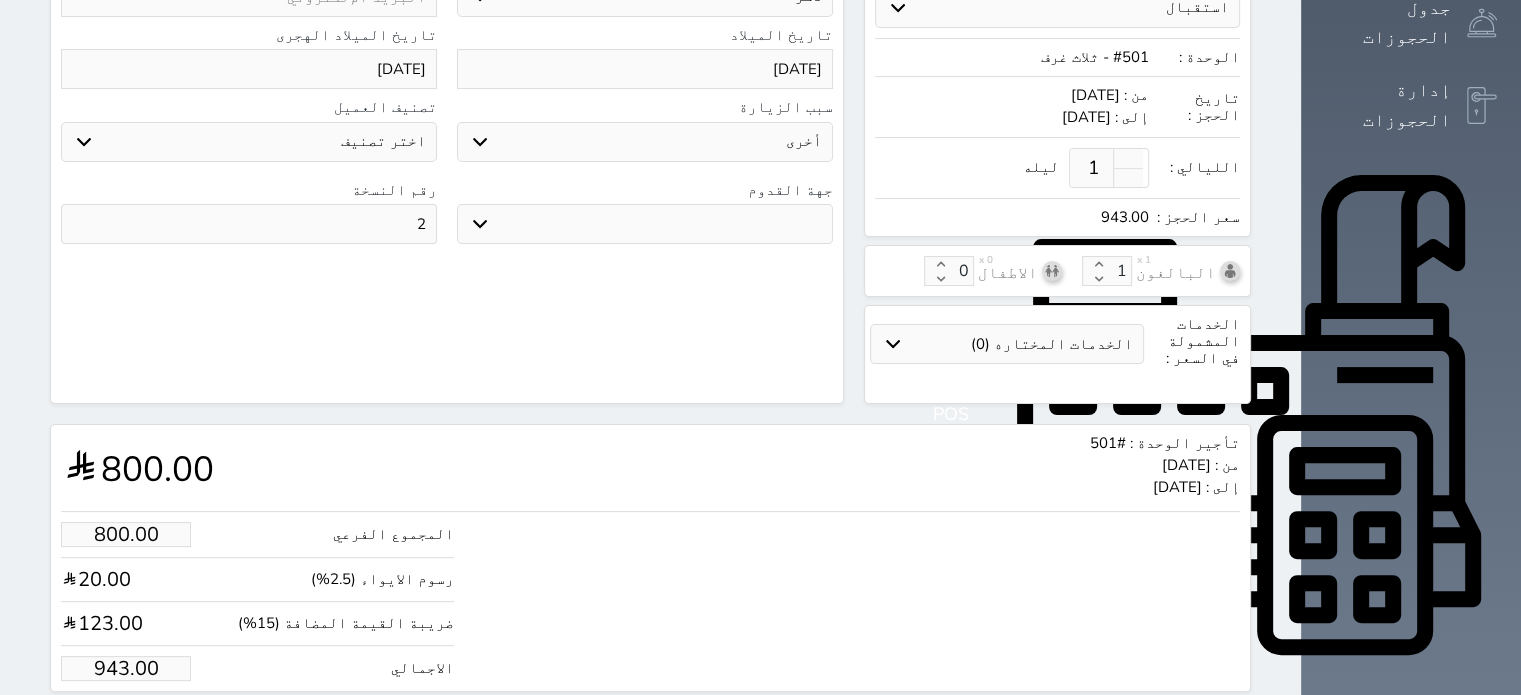 click on "حجز" at bounding box center [165, 729] 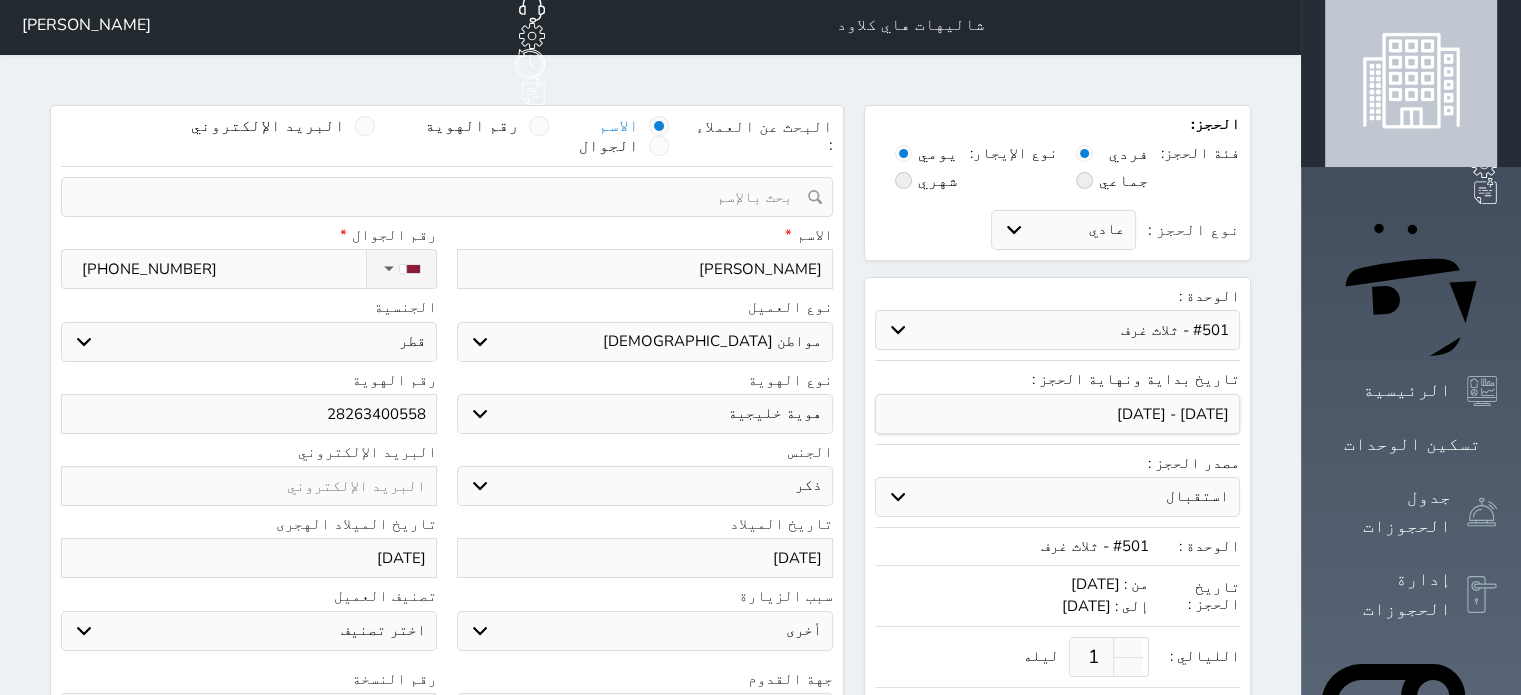 scroll, scrollTop: 0, scrollLeft: 0, axis: both 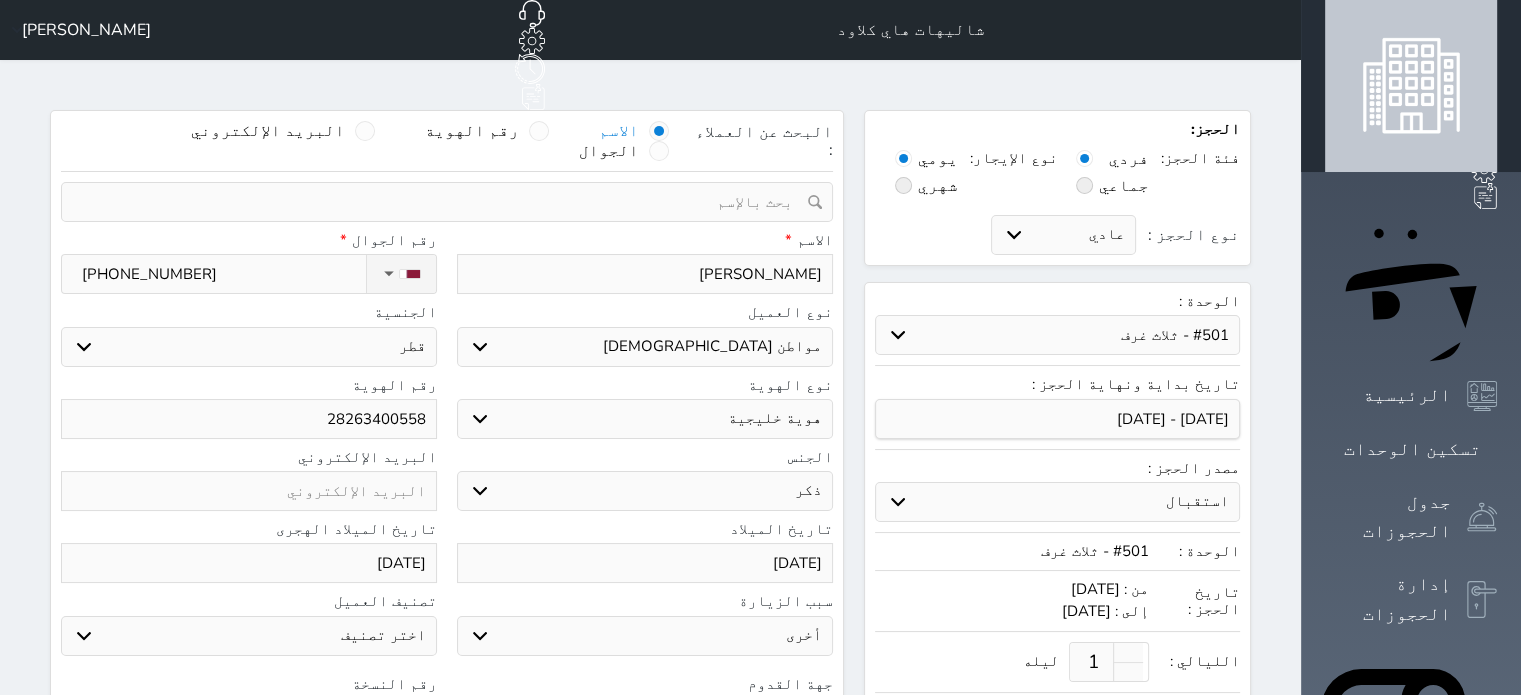 drag, startPoint x: 335, startPoint y: 370, endPoint x: 460, endPoint y: 378, distance: 125.25574 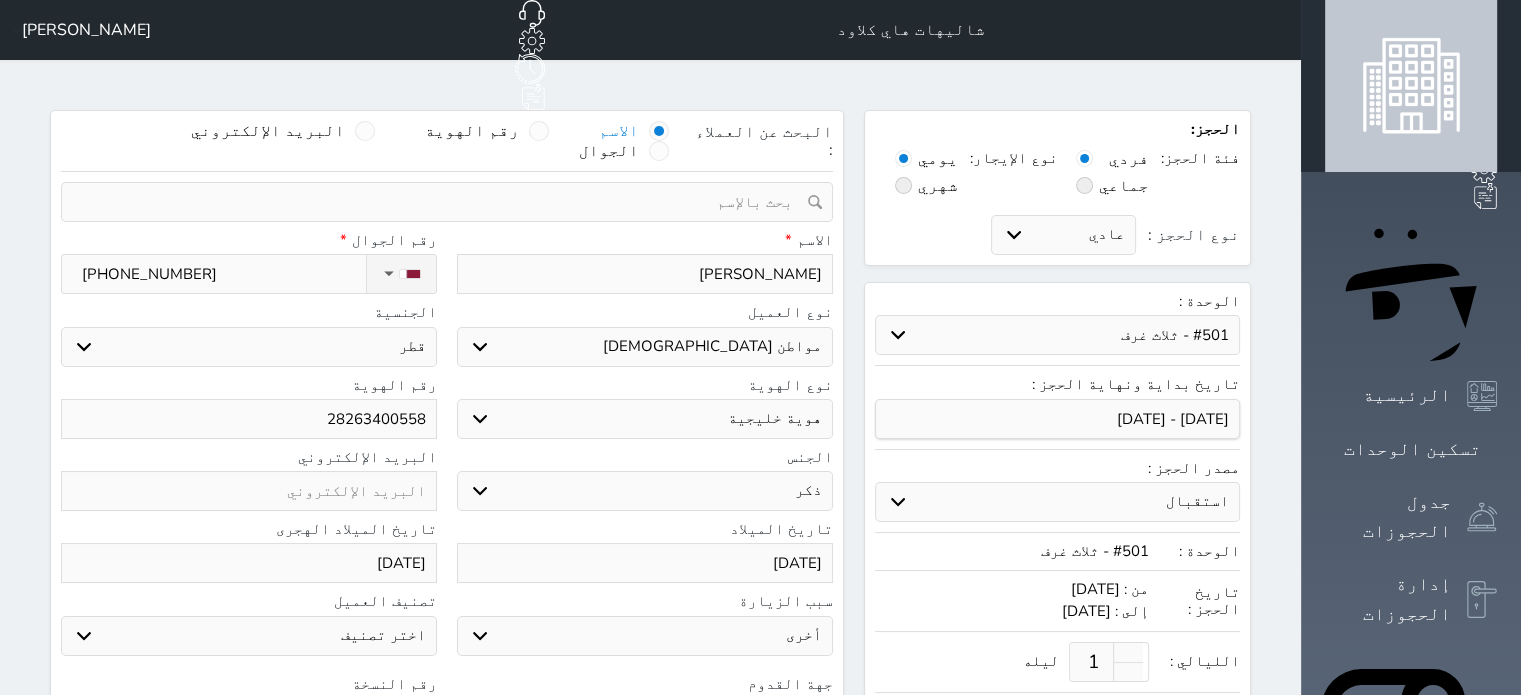 drag, startPoint x: 438, startPoint y: 374, endPoint x: 336, endPoint y: 373, distance: 102.0049 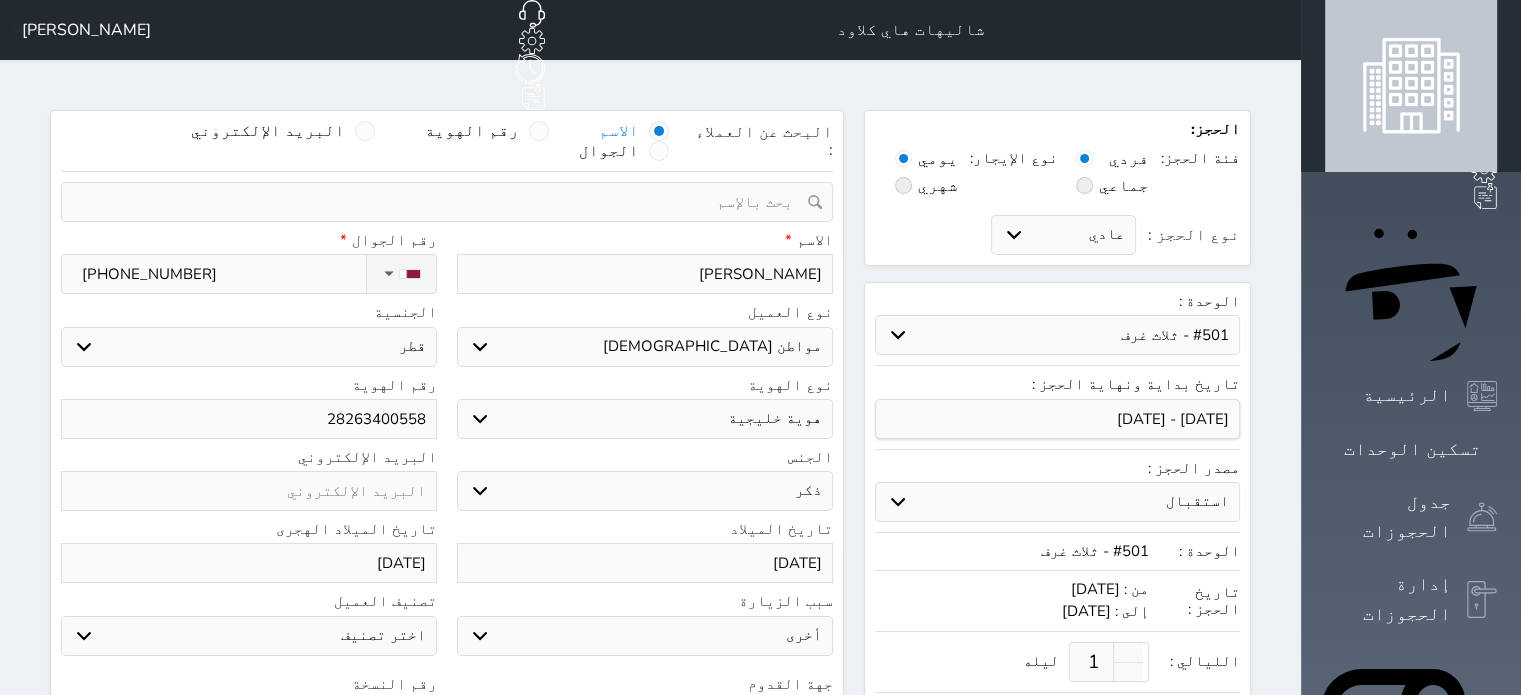 click on "28263400558" at bounding box center [249, 419] 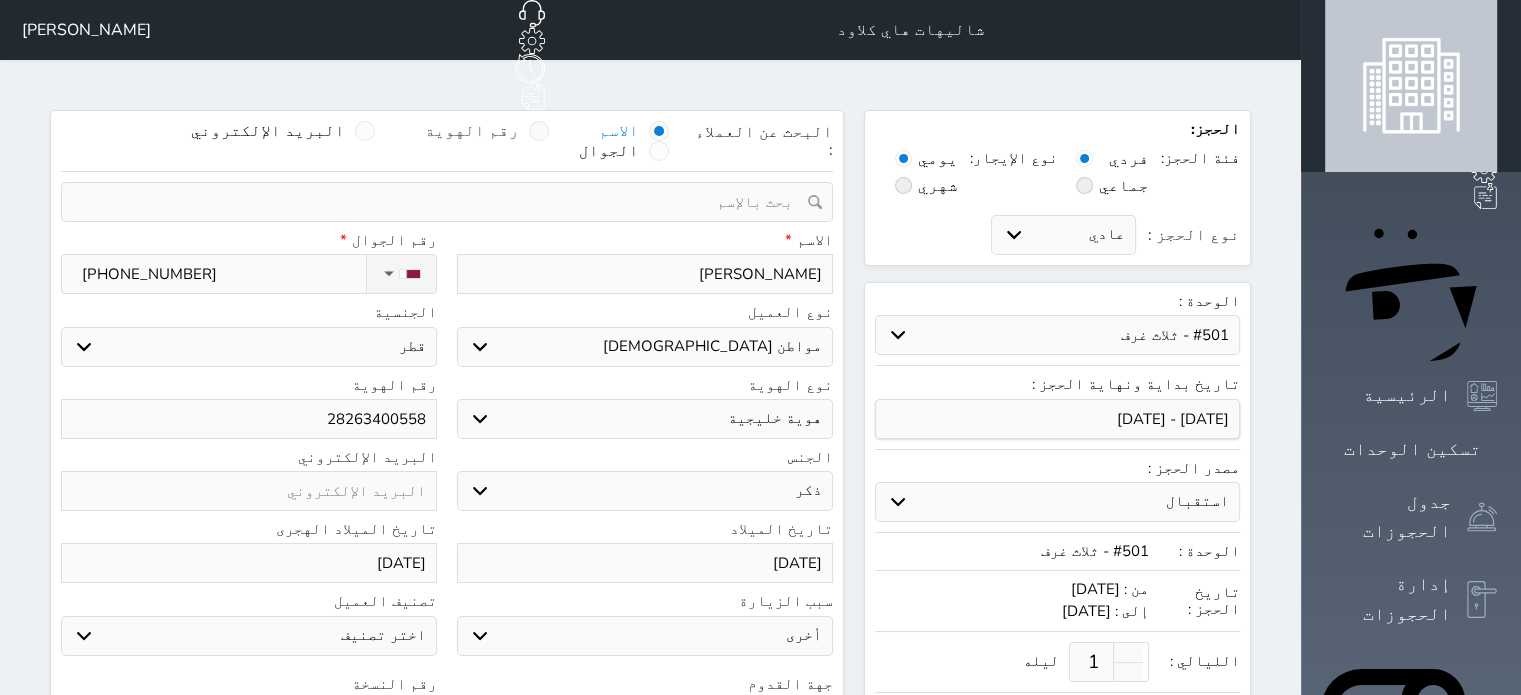 click at bounding box center [539, 131] 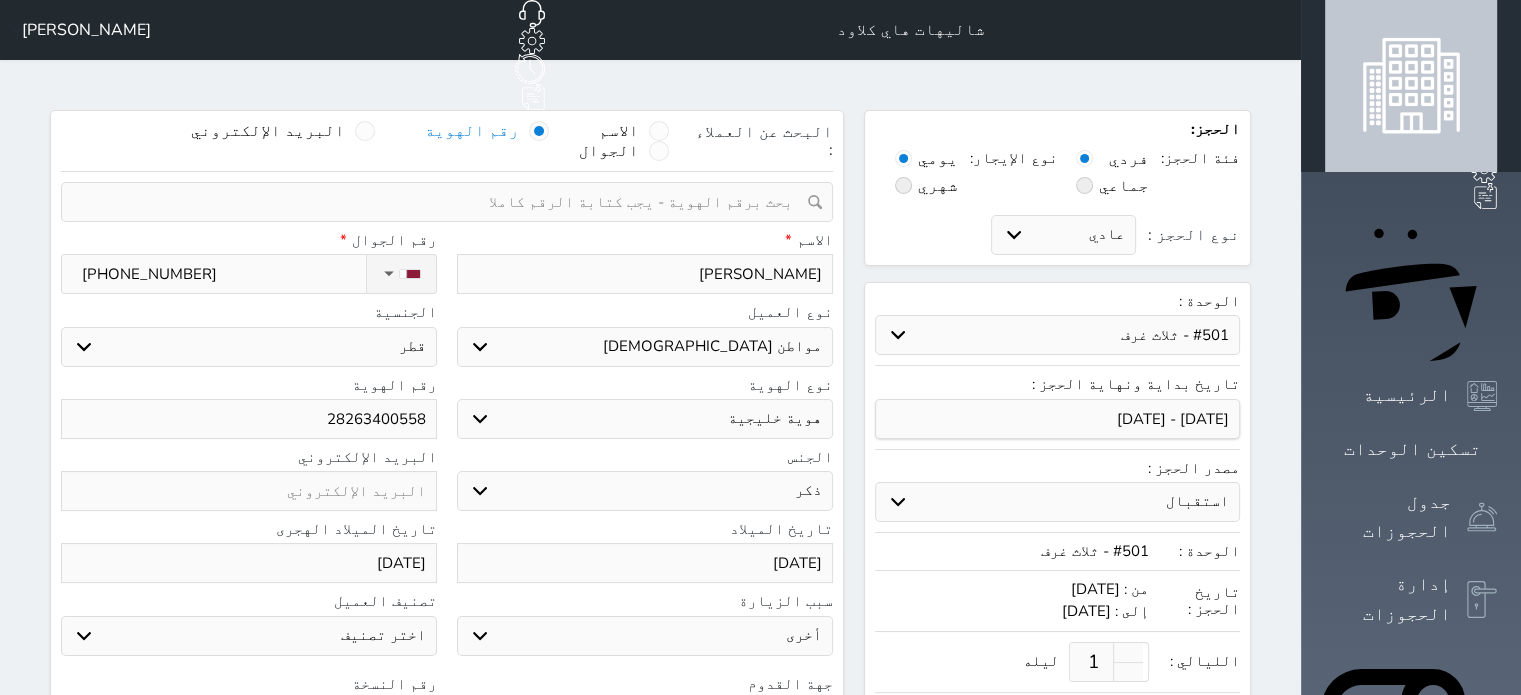 click at bounding box center (440, 202) 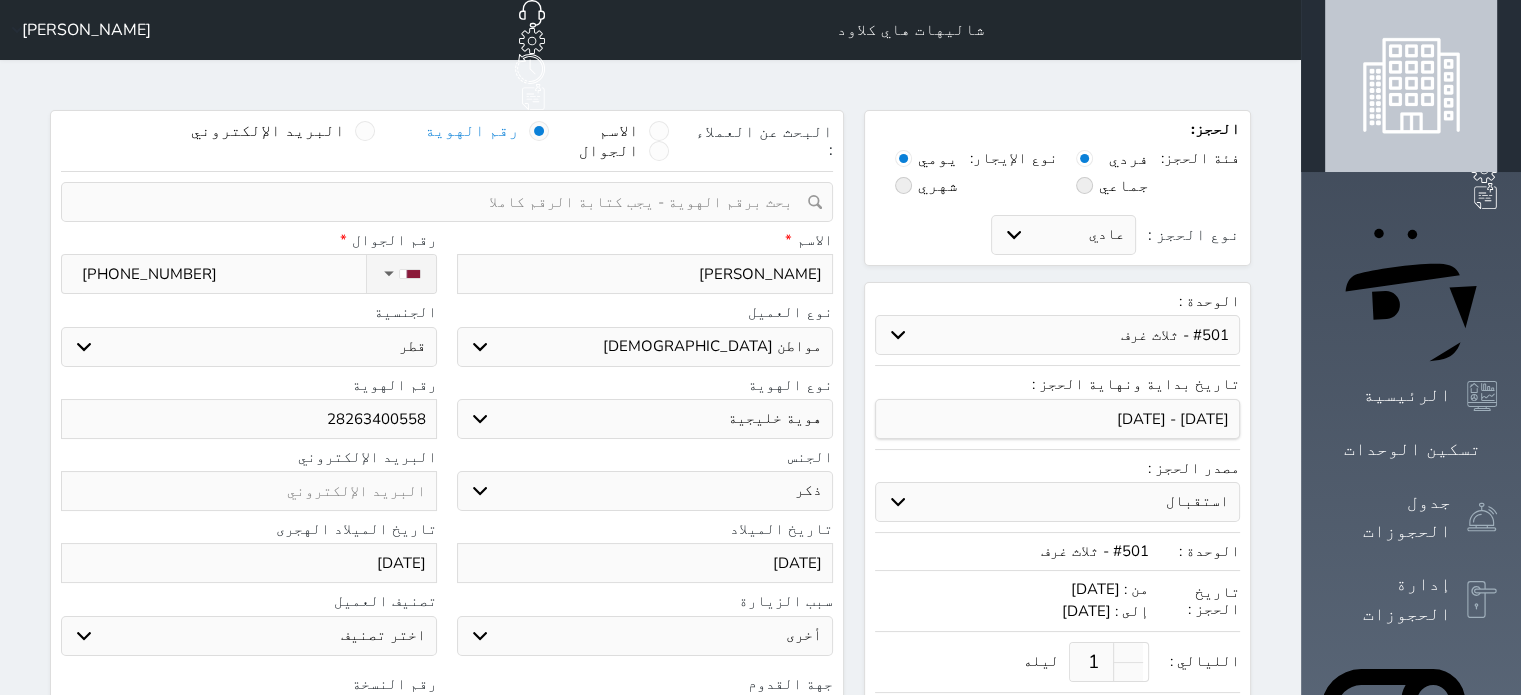 paste on "28263400558" 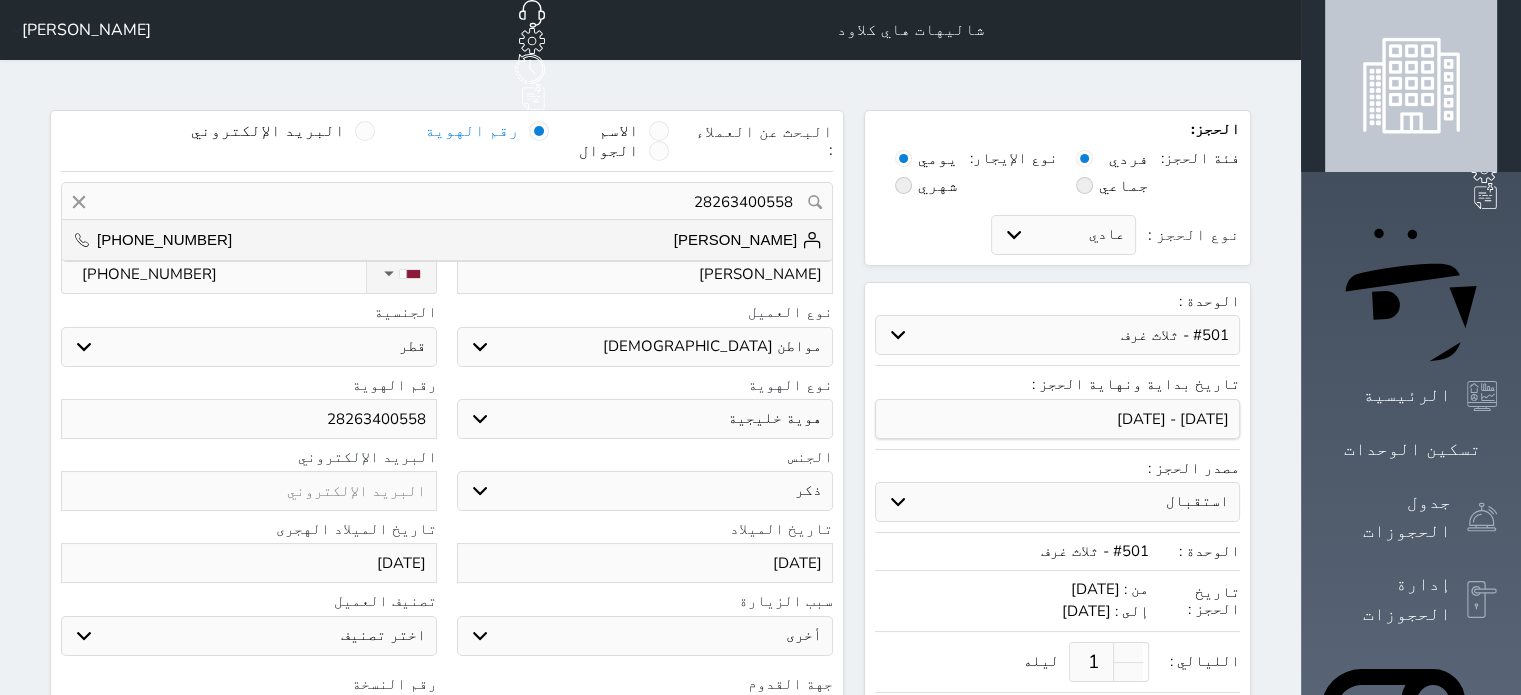 click on "الجنس" at bounding box center (645, 457) 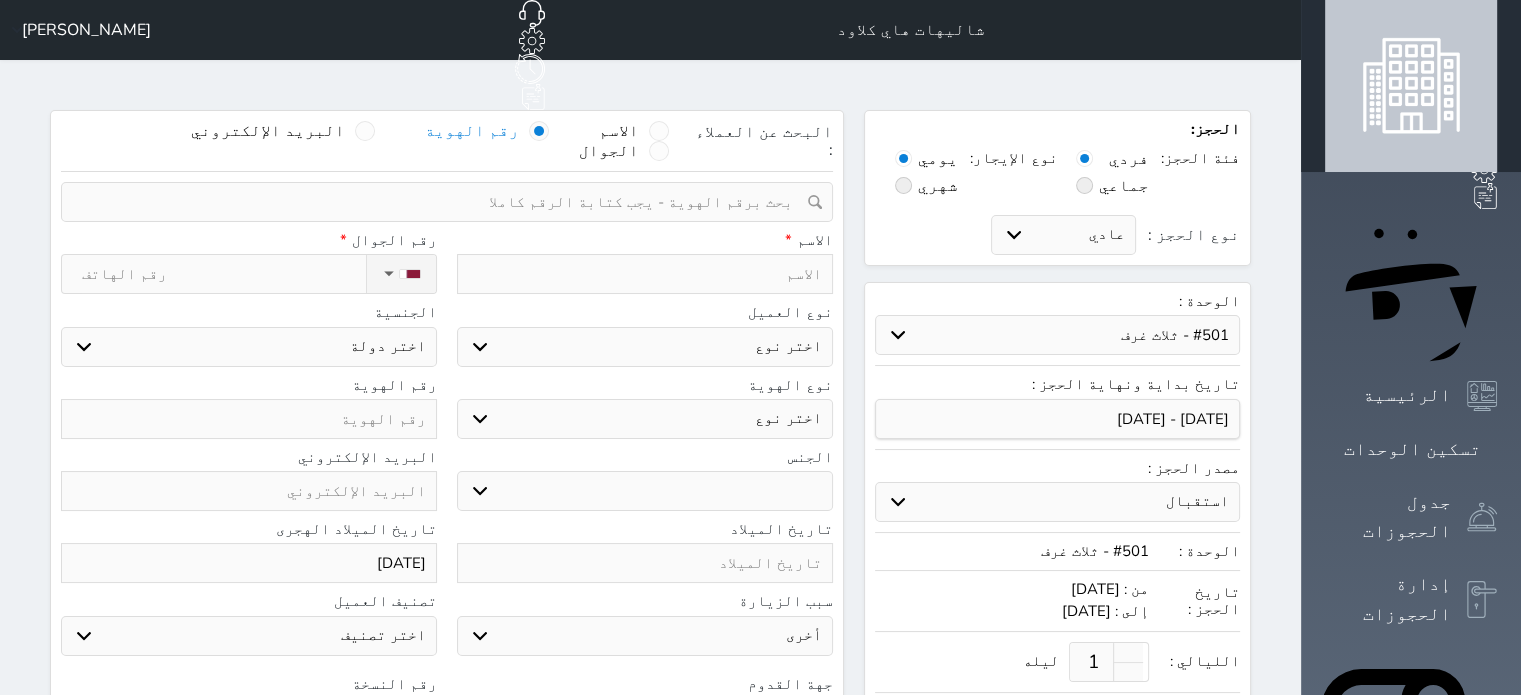 click at bounding box center [440, 202] 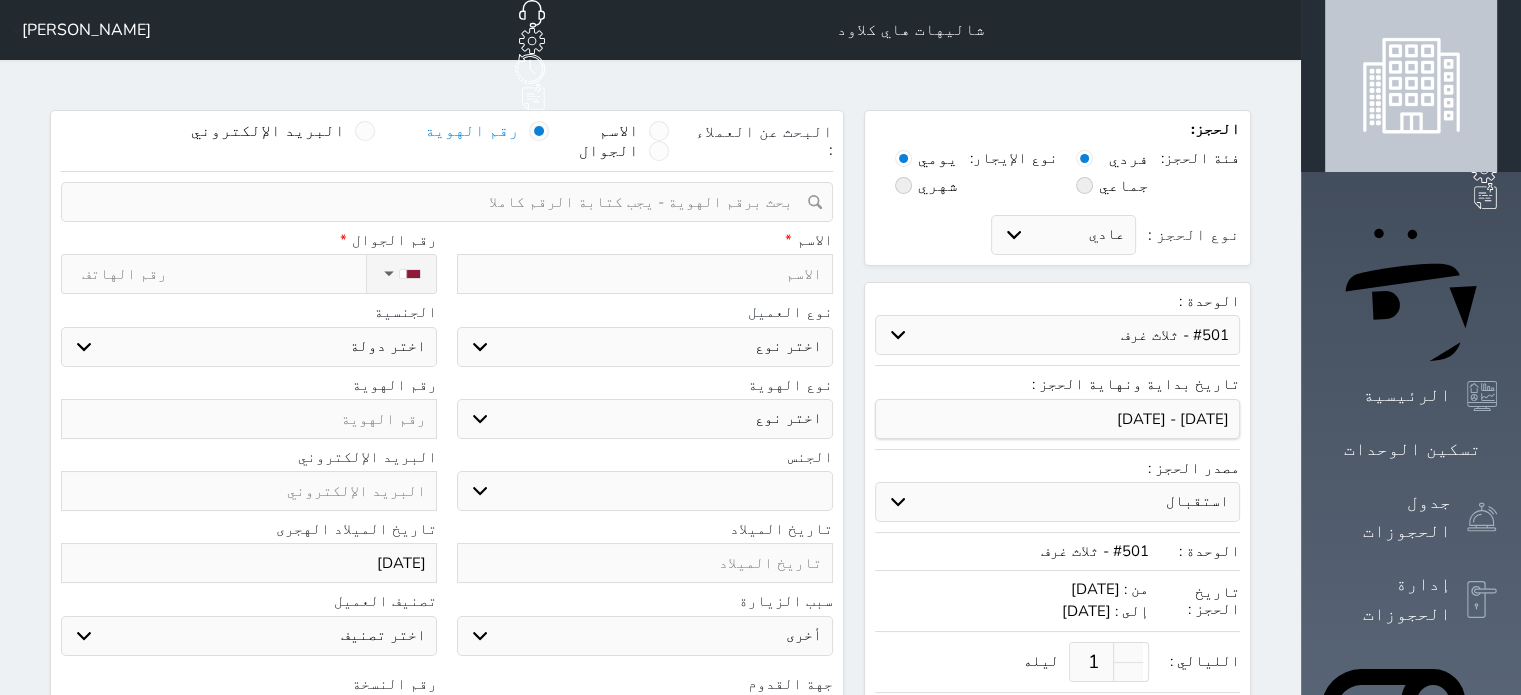 paste on "28263400558" 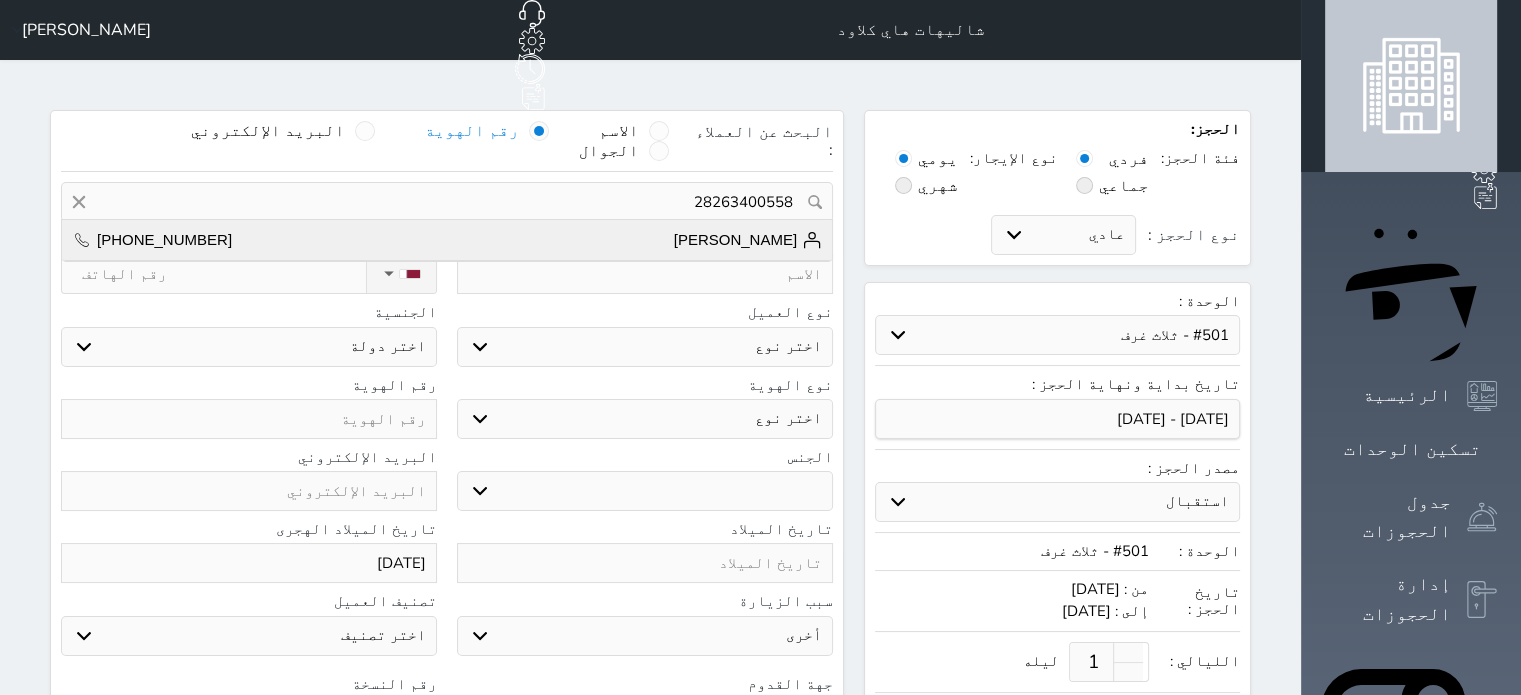 click on "محمد حسن القحطاني" at bounding box center [748, 240] 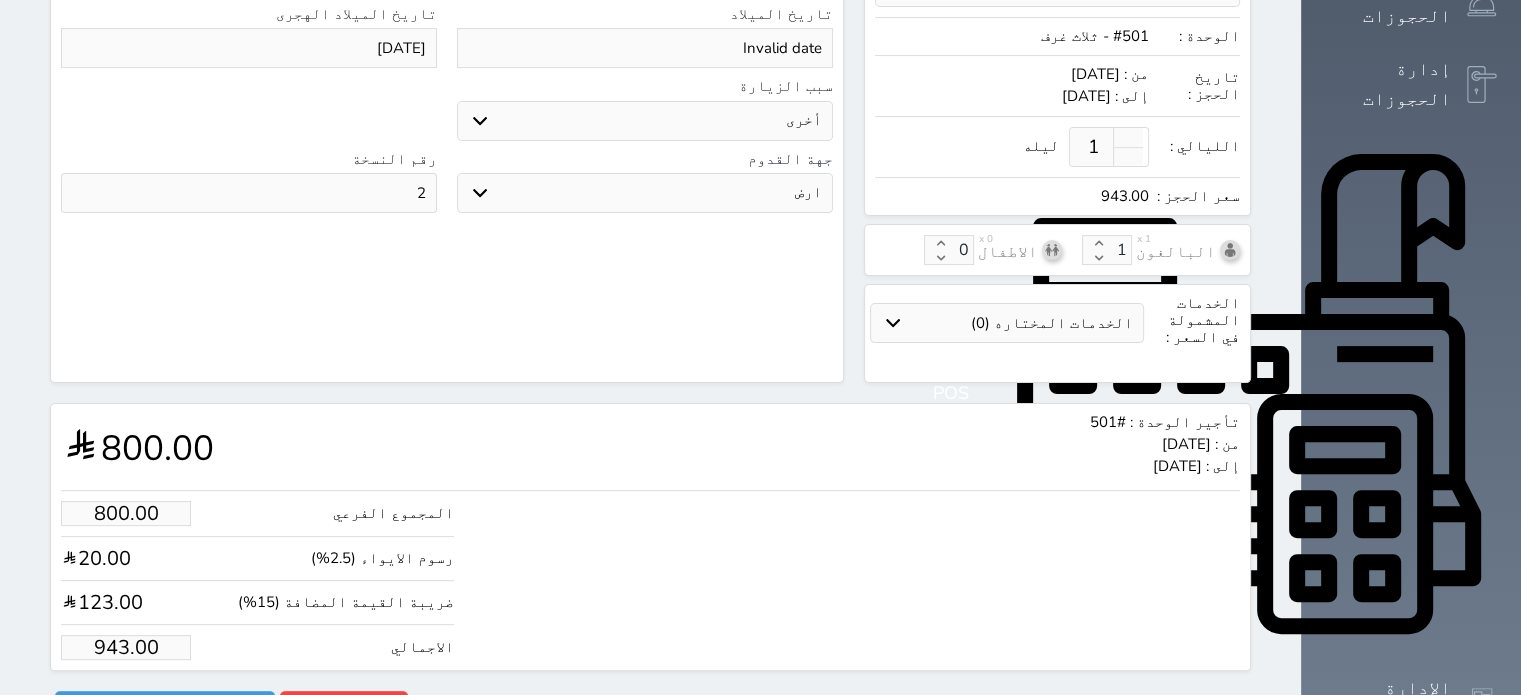 scroll, scrollTop: 527, scrollLeft: 0, axis: vertical 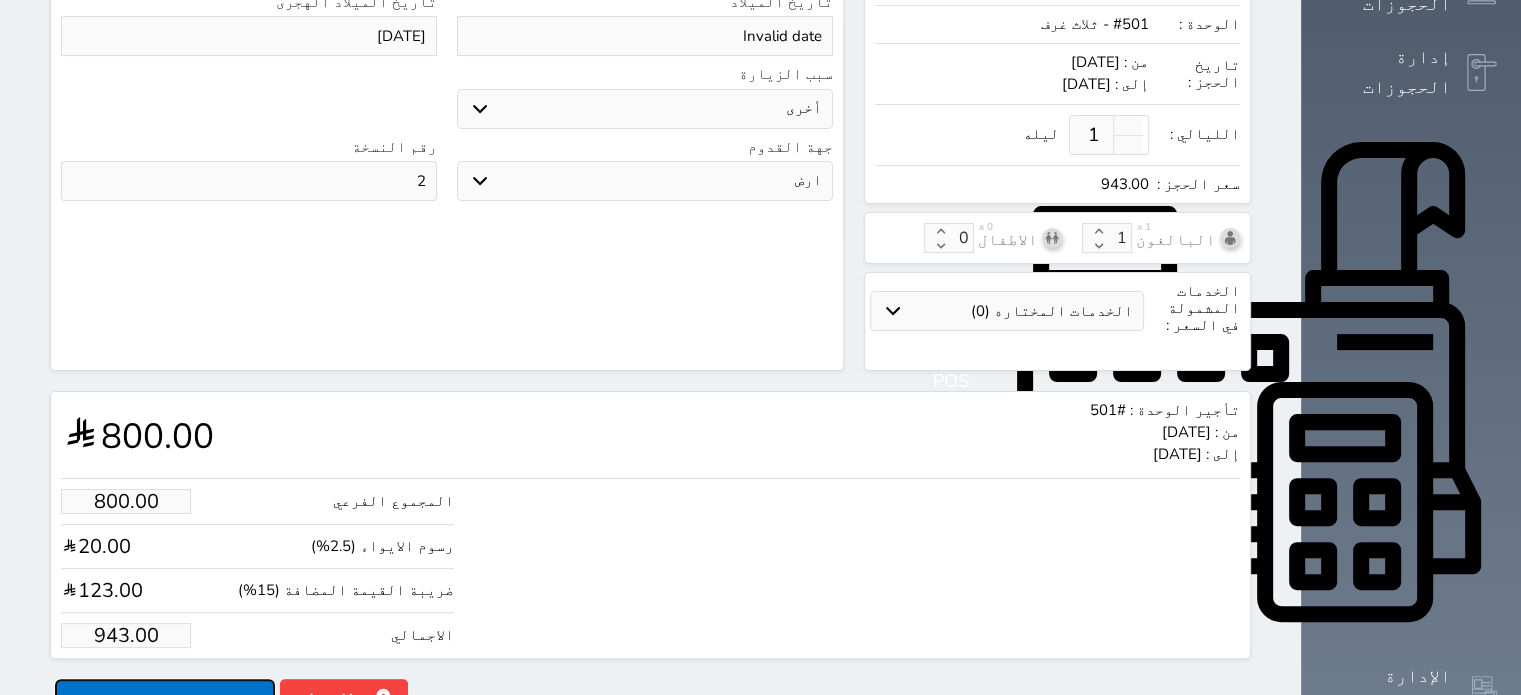 click on "حجز" at bounding box center (165, 696) 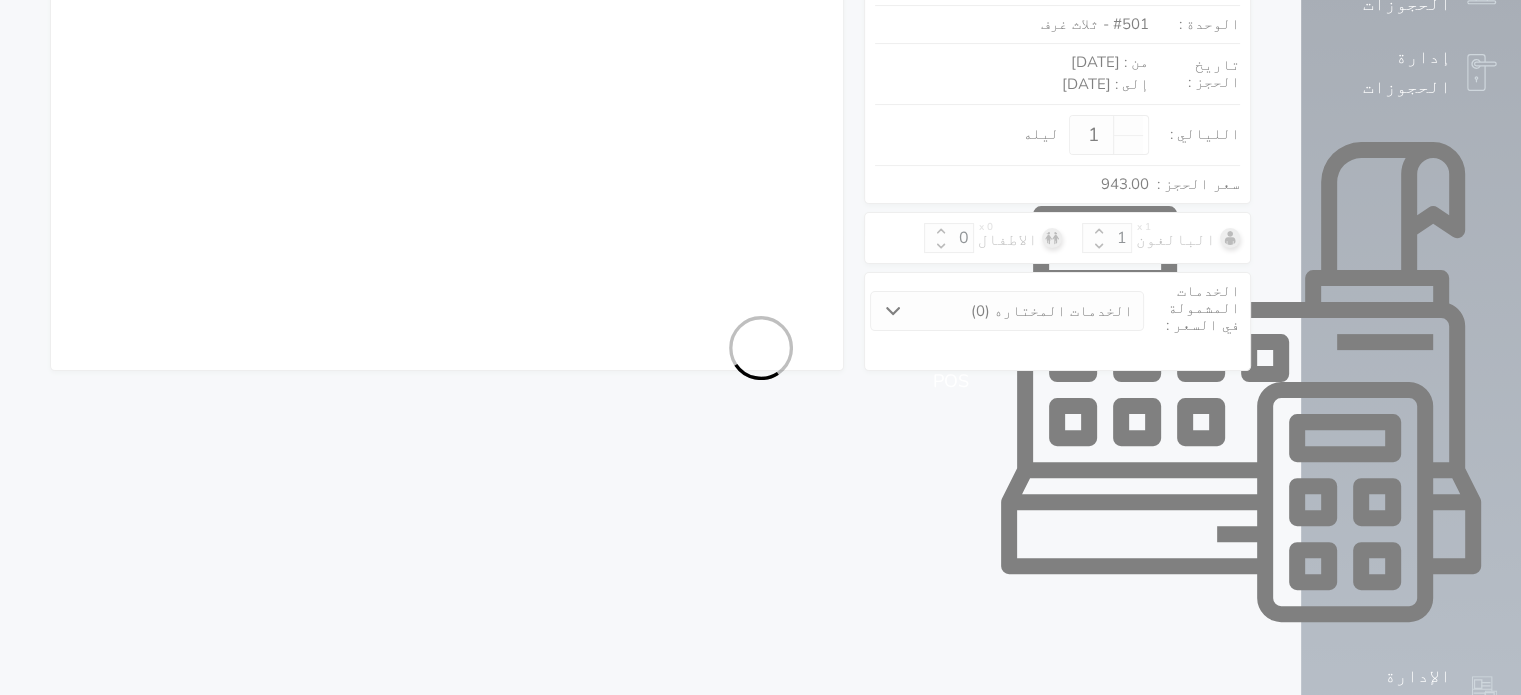 scroll, scrollTop: 491, scrollLeft: 0, axis: vertical 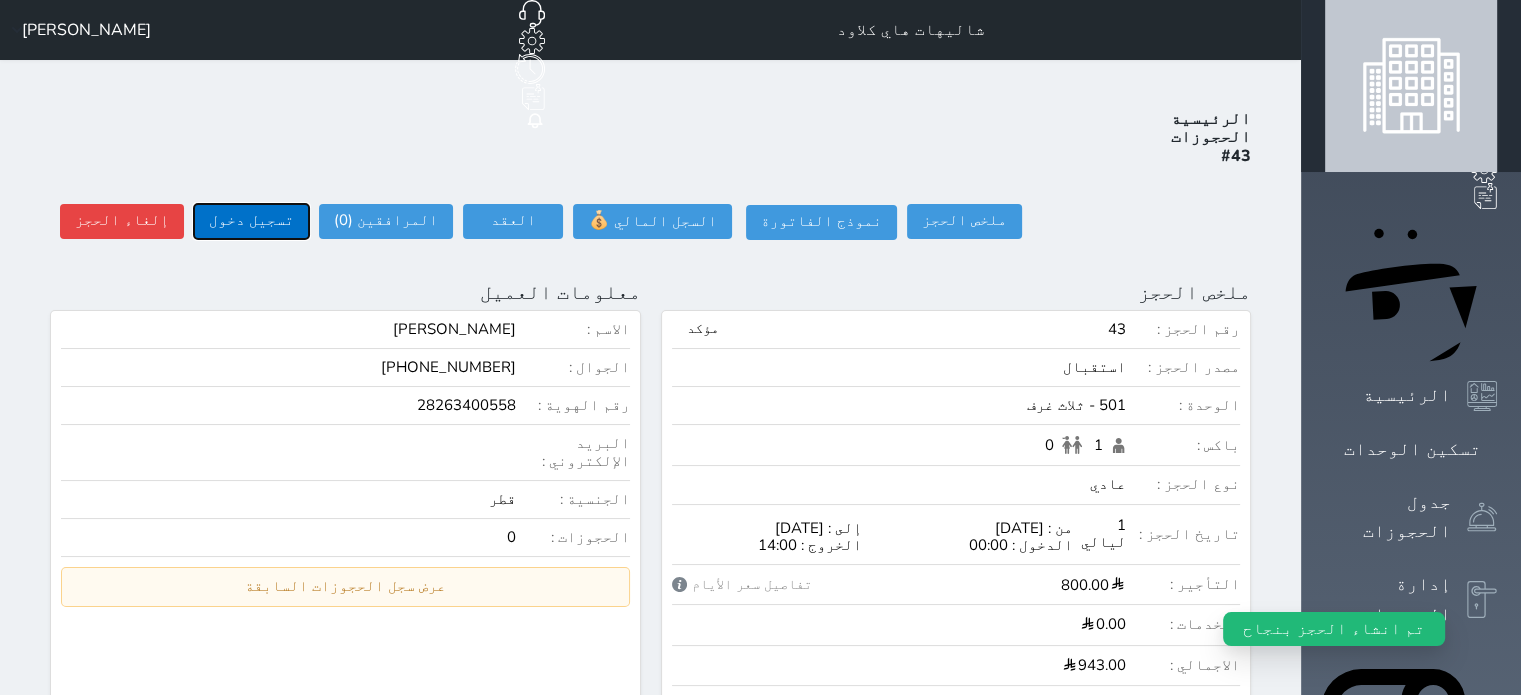 click on "تسجيل دخول" at bounding box center [251, 221] 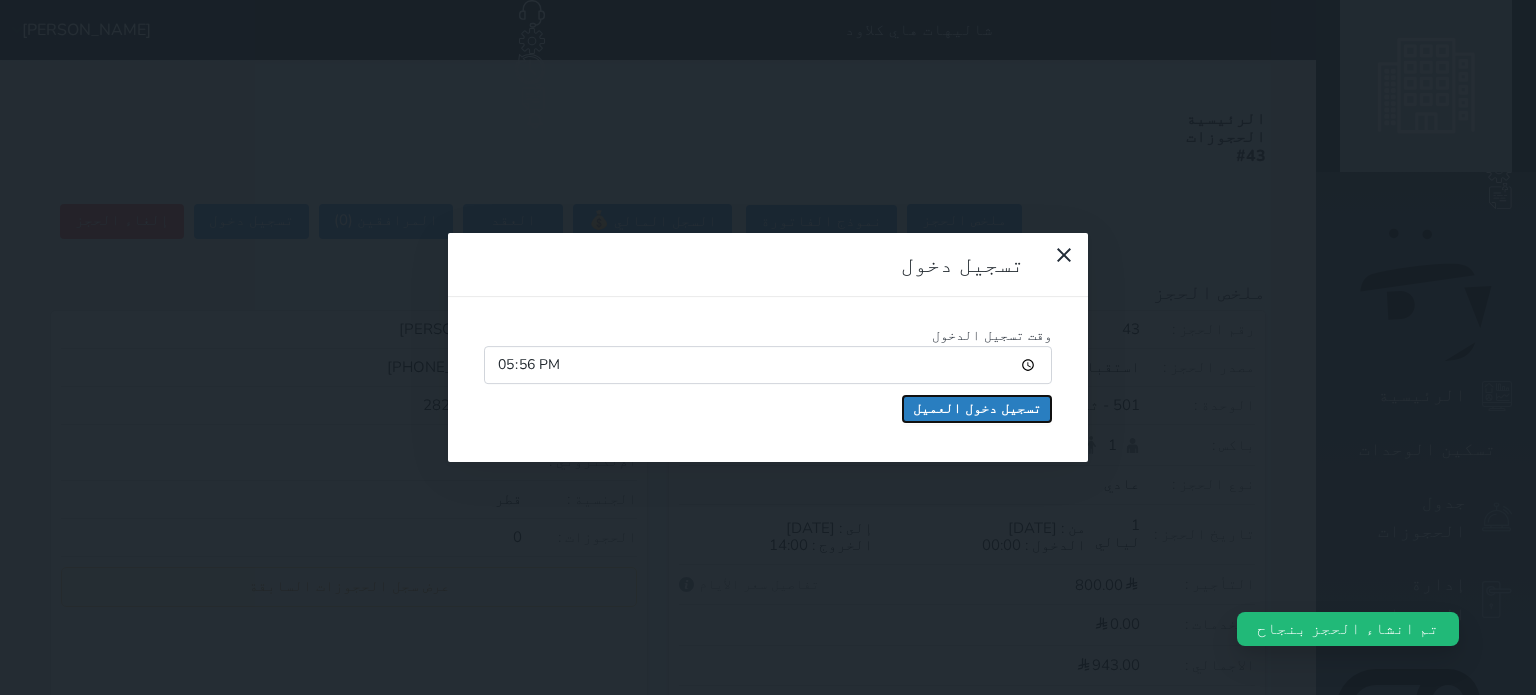 click on "تسجيل دخول العميل" at bounding box center (977, 409) 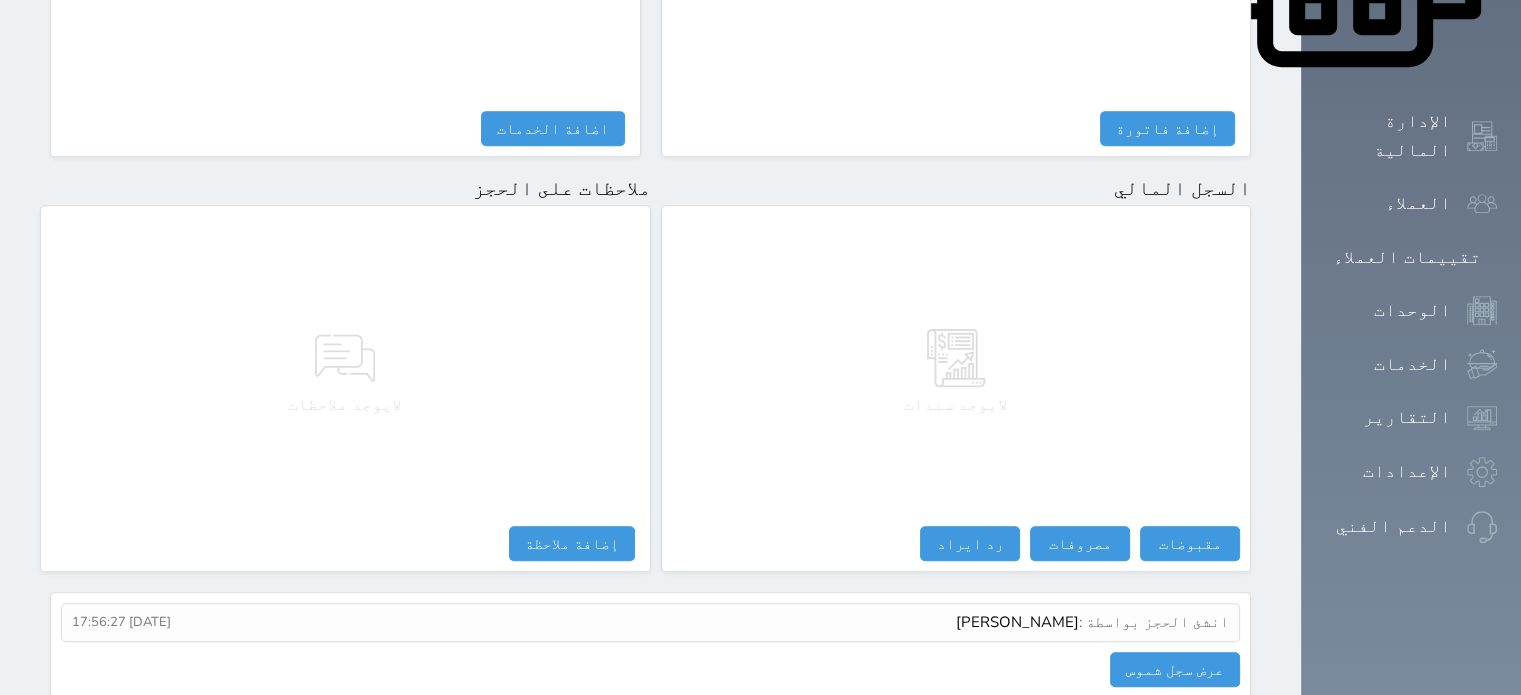 scroll, scrollTop: 1083, scrollLeft: 0, axis: vertical 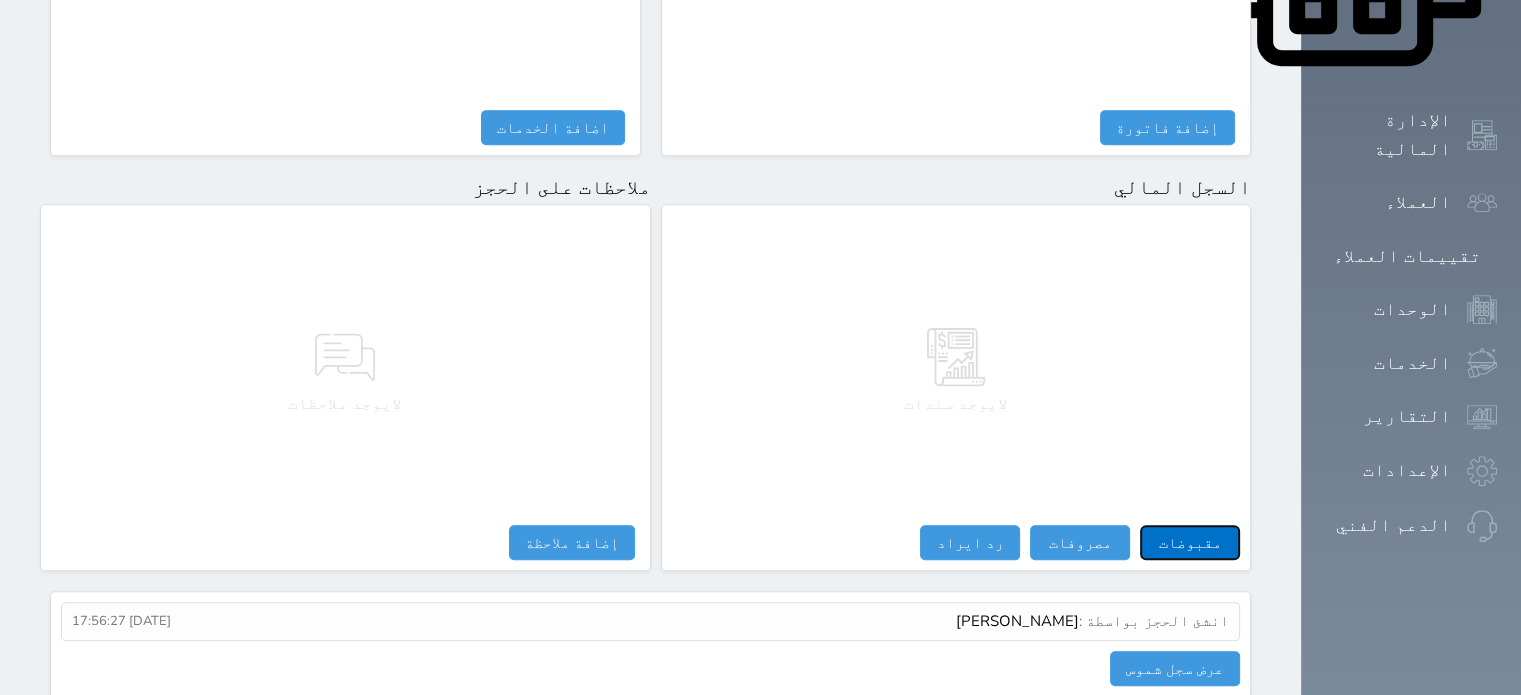 click on "مقبوضات" at bounding box center [1190, 542] 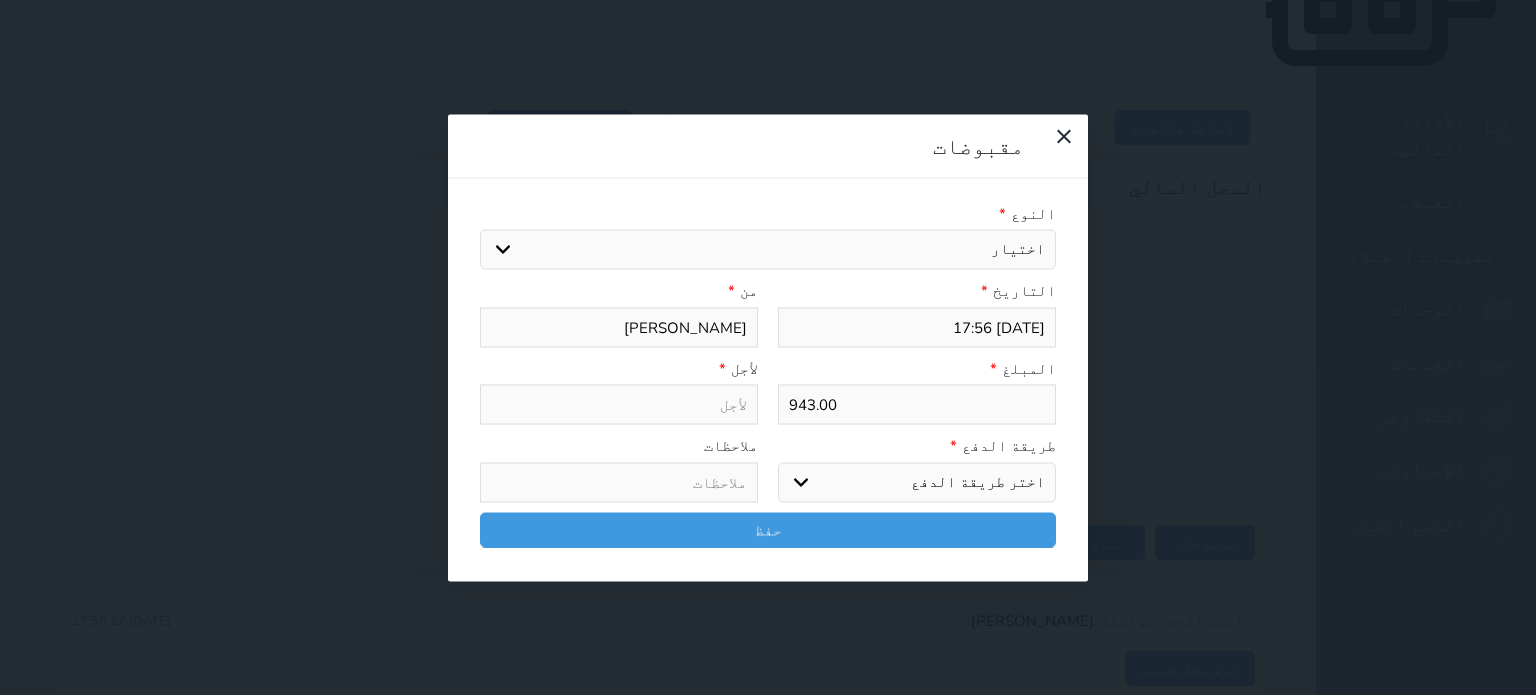 click on "اختيار   مقبوضات عامة قيمة إيجار فواتير تامين عربون لا ينطبق آخر مغسلة واي فاي - الإنترنت مواقف السيارات طعام الأغذية والمشروبات مشروبات المشروبات الباردة المشروبات الساخنة الإفطار غداء عشاء مخبز و كعك حمام سباحة الصالة الرياضية سبا و خدمات الجمال اختيار وإسقاط (خدمات النقل) ميني بار كابل - تلفزيون سرير إضافي تصفيف الشعر التسوق خدمات الجولات السياحية المنظمة خدمات الدليل السياحي" at bounding box center (768, 250) 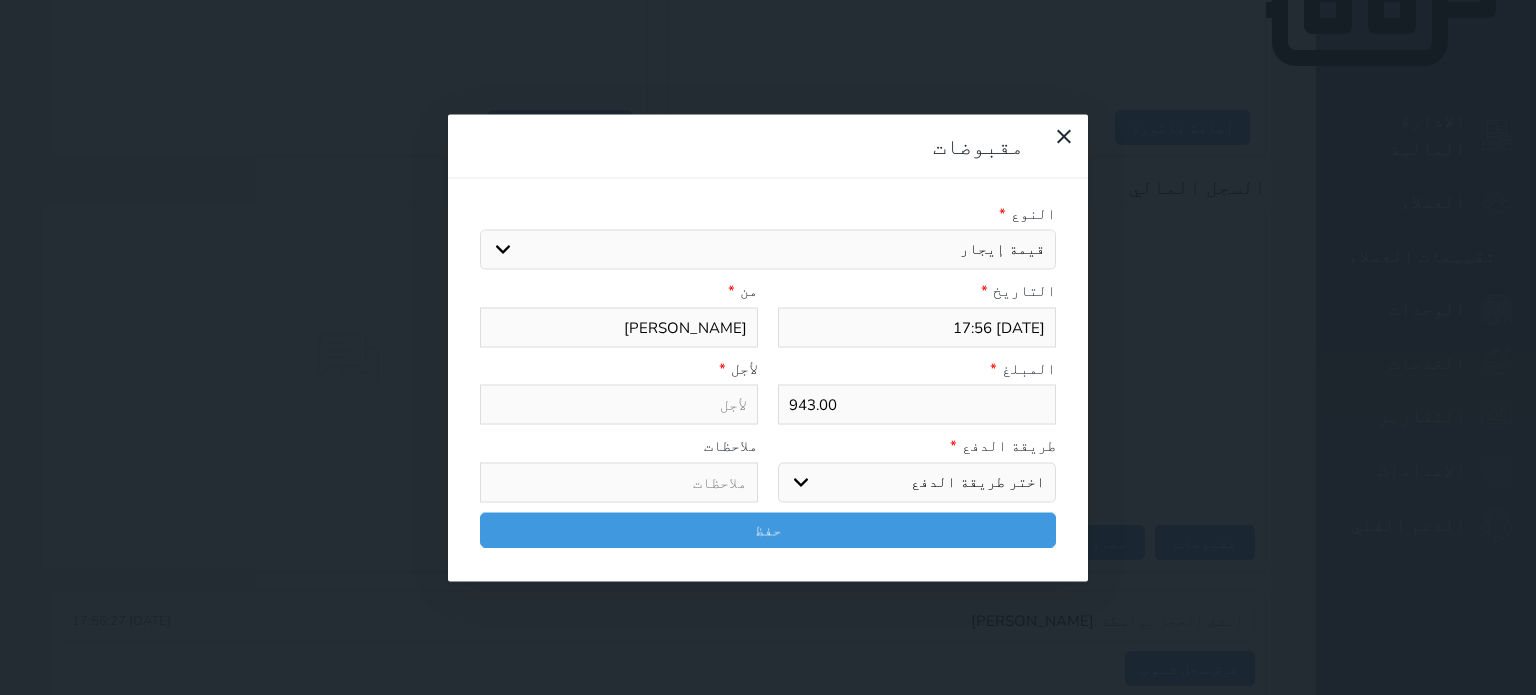 click on "اختيار   مقبوضات عامة قيمة إيجار فواتير تامين عربون لا ينطبق آخر مغسلة واي فاي - الإنترنت مواقف السيارات طعام الأغذية والمشروبات مشروبات المشروبات الباردة المشروبات الساخنة الإفطار غداء عشاء مخبز و كعك حمام سباحة الصالة الرياضية سبا و خدمات الجمال اختيار وإسقاط (خدمات النقل) ميني بار كابل - تلفزيون سرير إضافي تصفيف الشعر التسوق خدمات الجولات السياحية المنظمة خدمات الدليل السياحي" at bounding box center [768, 250] 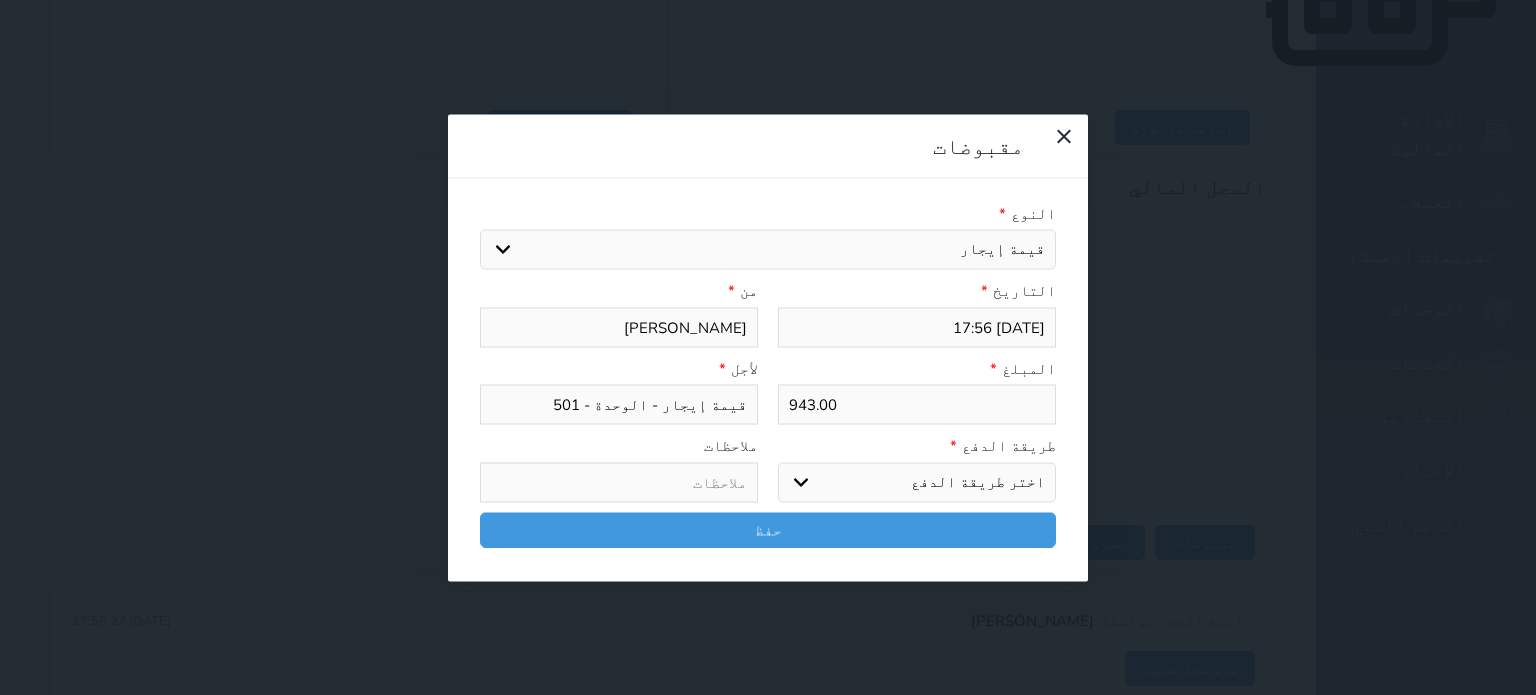 click on "اختر طريقة الدفع   دفع نقدى   تحويل بنكى   مدى   بطاقة ائتمان   آجل" at bounding box center [917, 482] 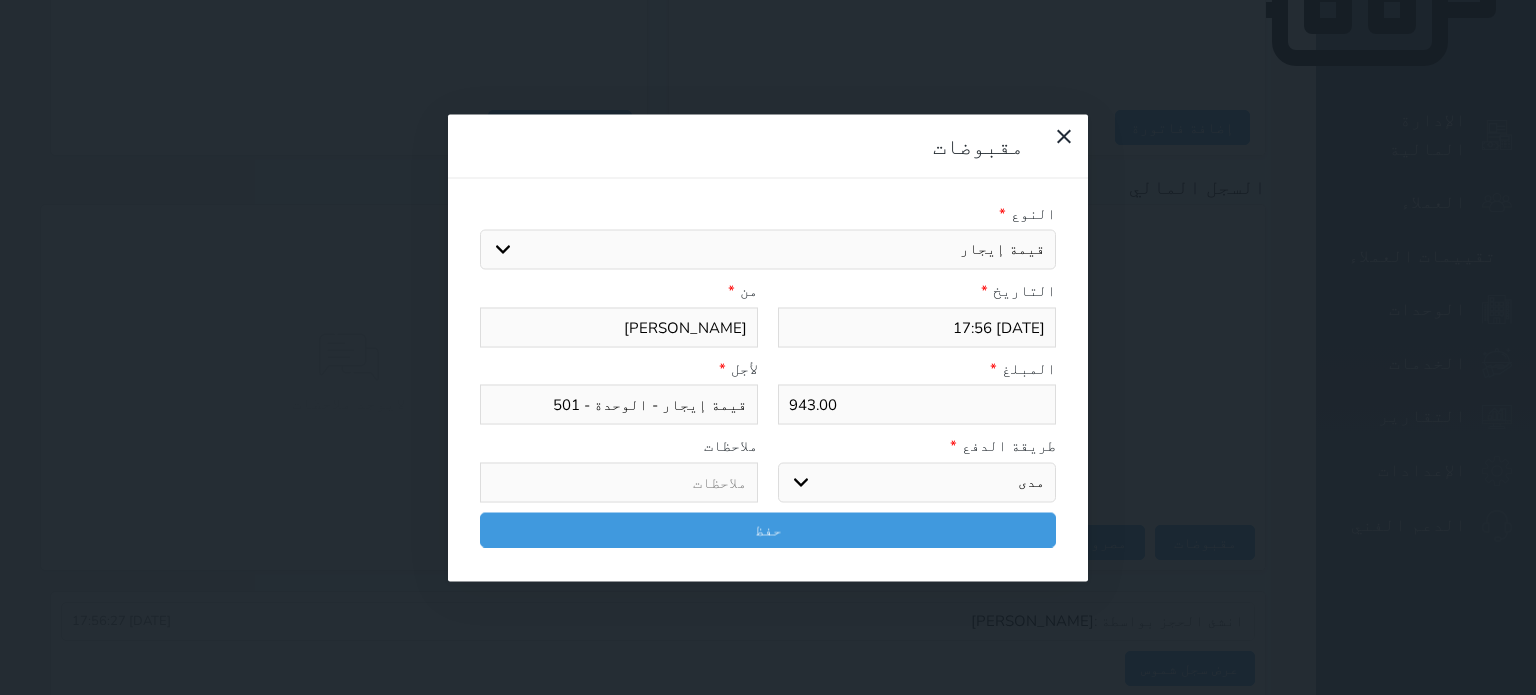 click on "اختر طريقة الدفع   دفع نقدى   تحويل بنكى   مدى   بطاقة ائتمان   آجل" at bounding box center [917, 482] 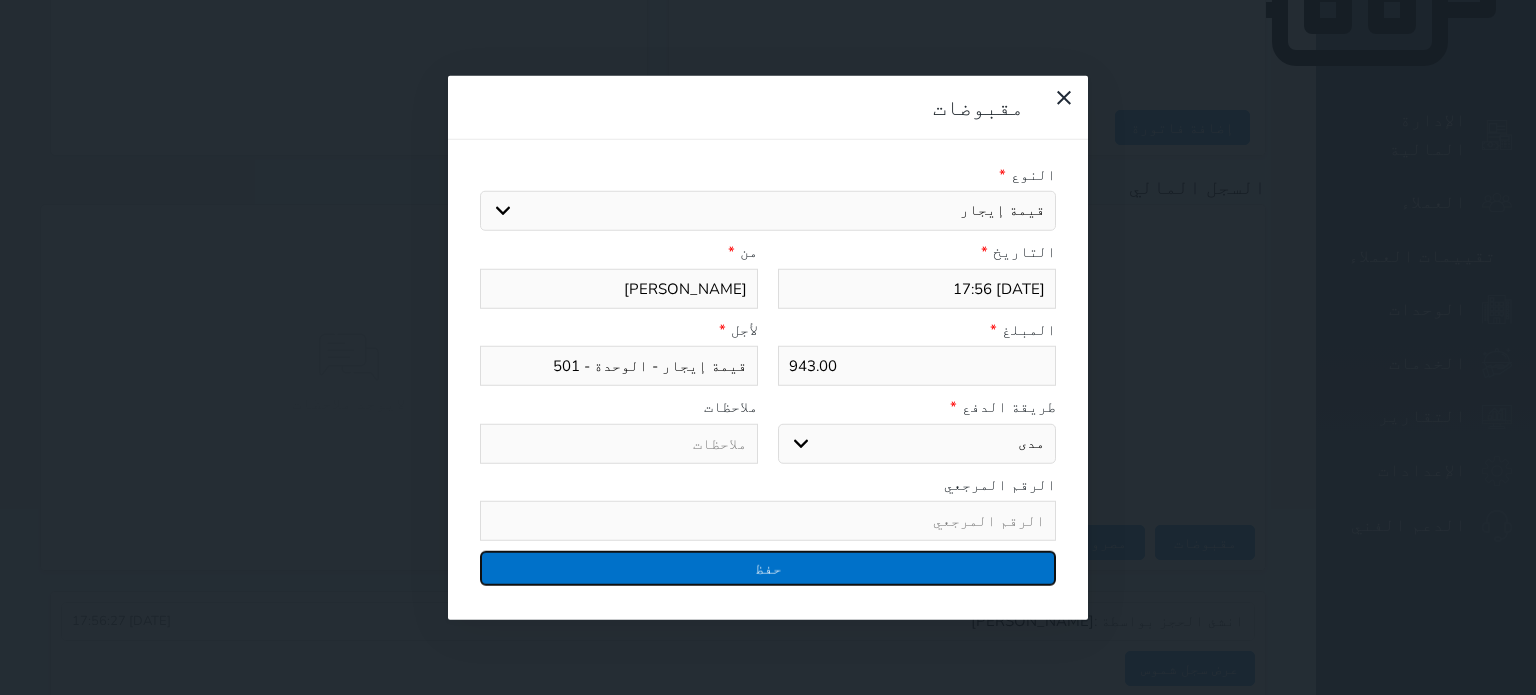 click on "حفظ" at bounding box center [768, 568] 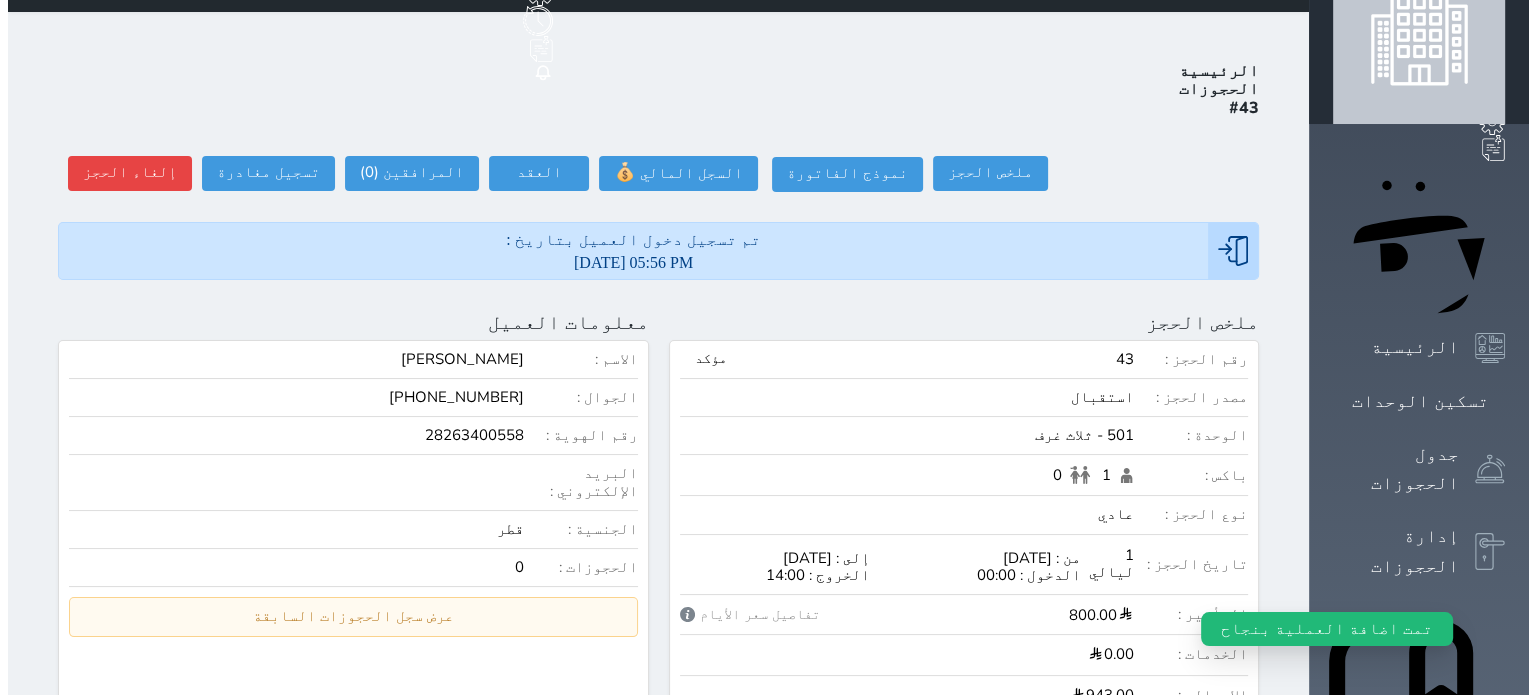 scroll, scrollTop: 46, scrollLeft: 0, axis: vertical 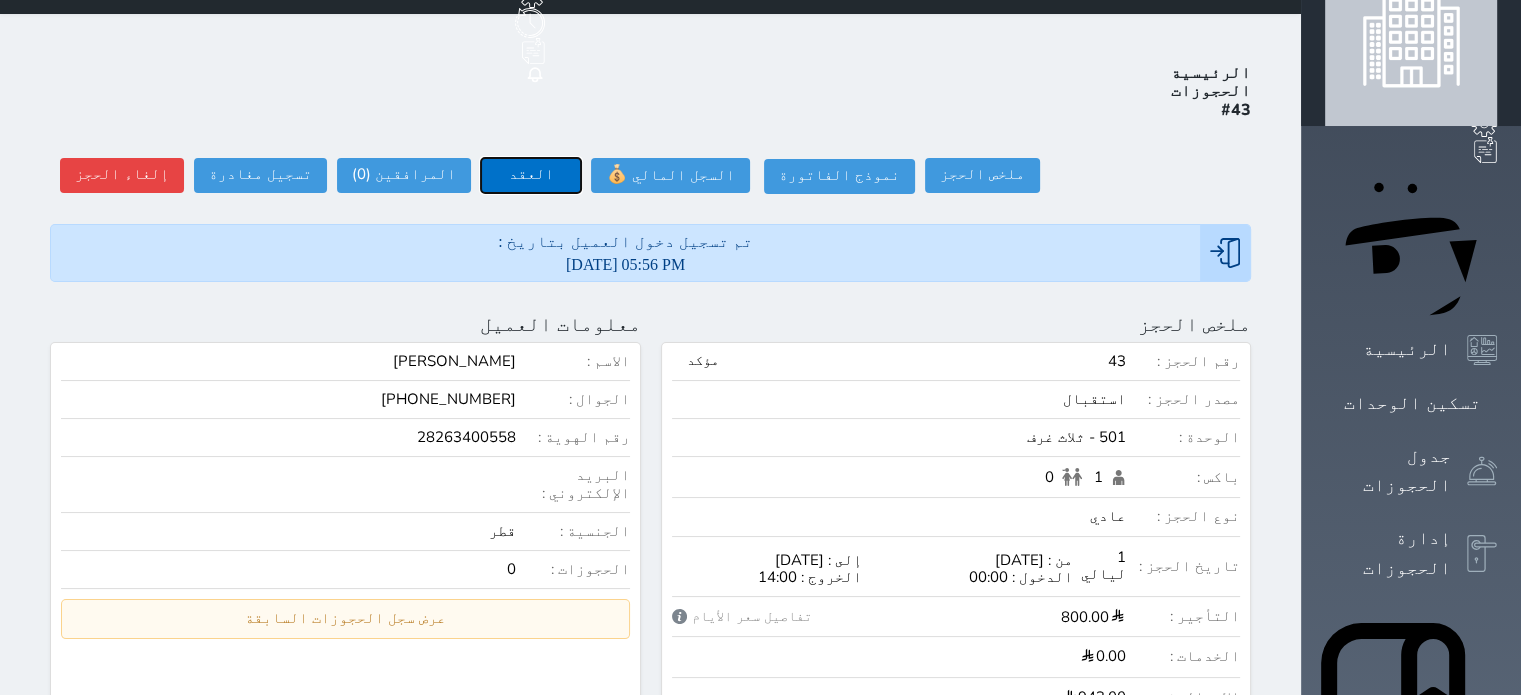 click on "العقد" at bounding box center [531, 175] 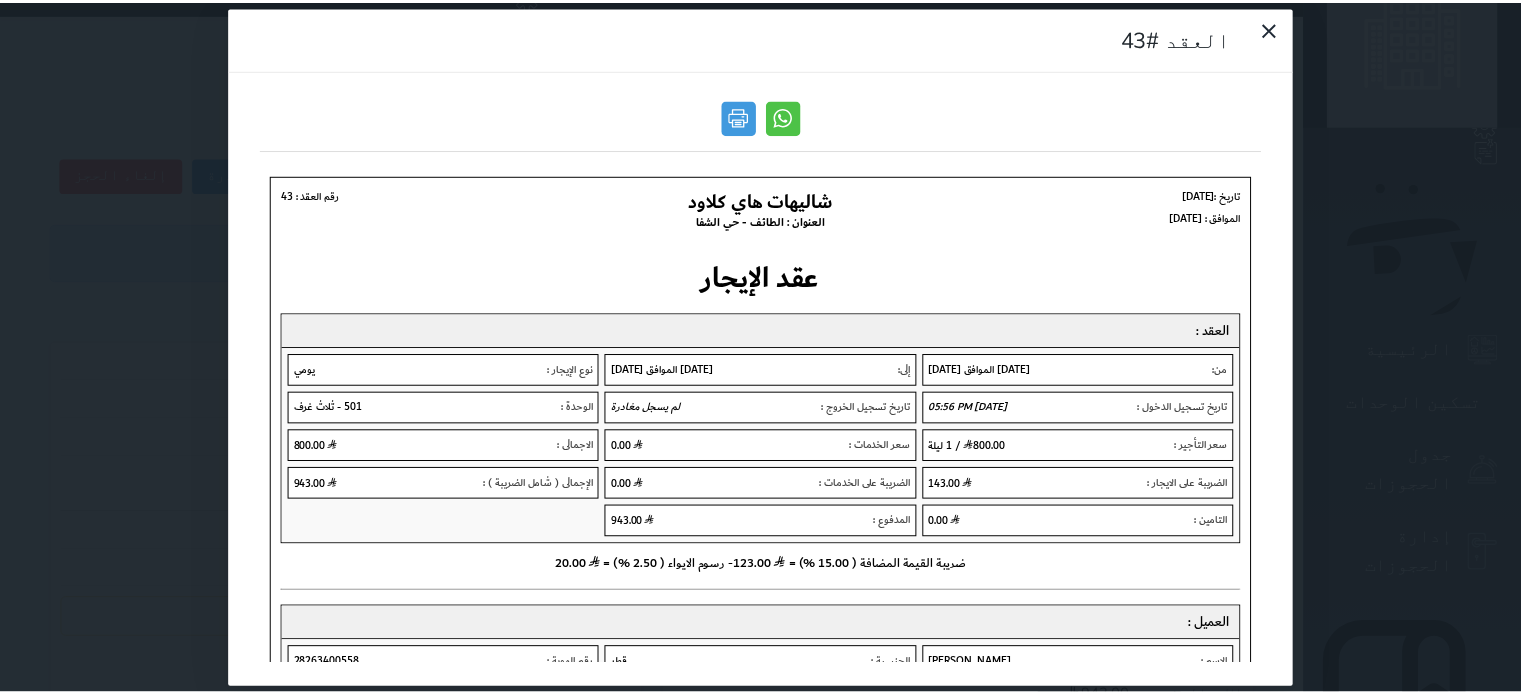 scroll, scrollTop: 0, scrollLeft: 0, axis: both 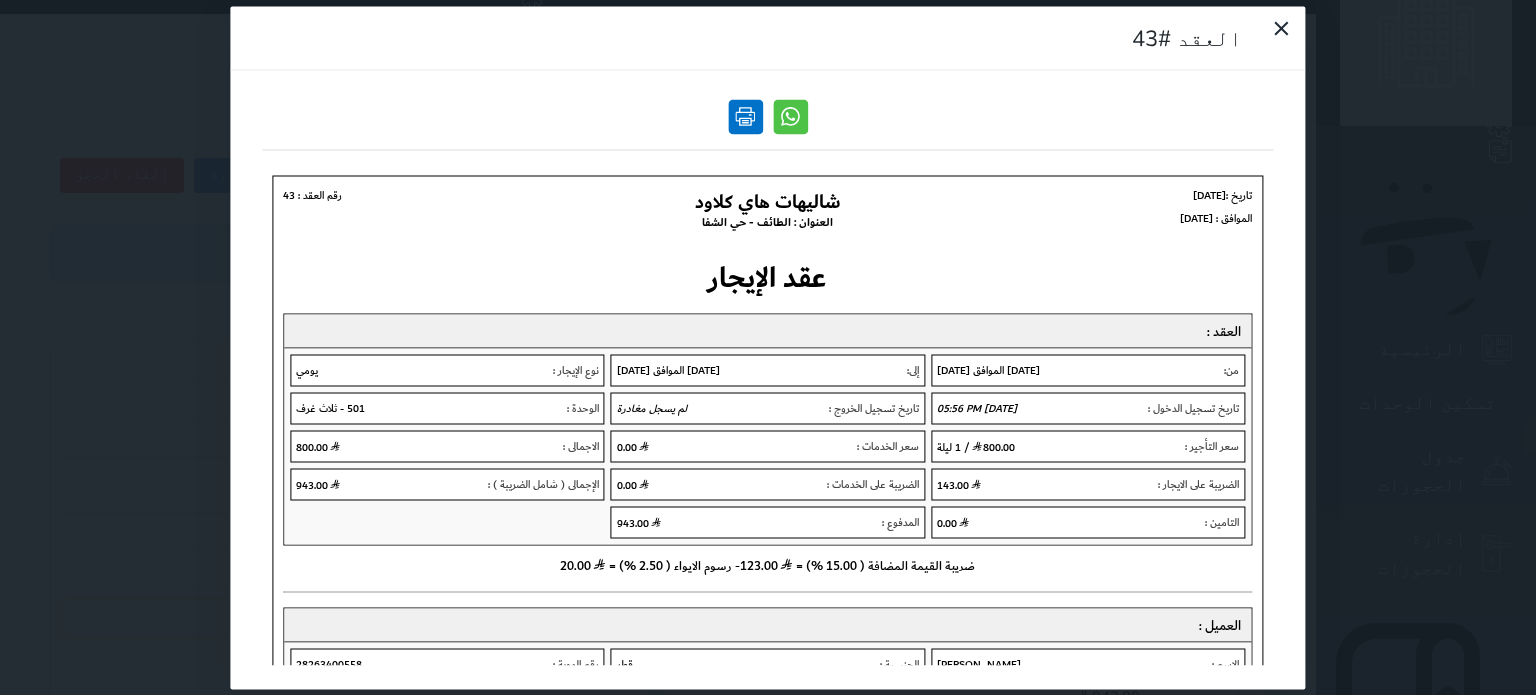 click at bounding box center [745, 116] 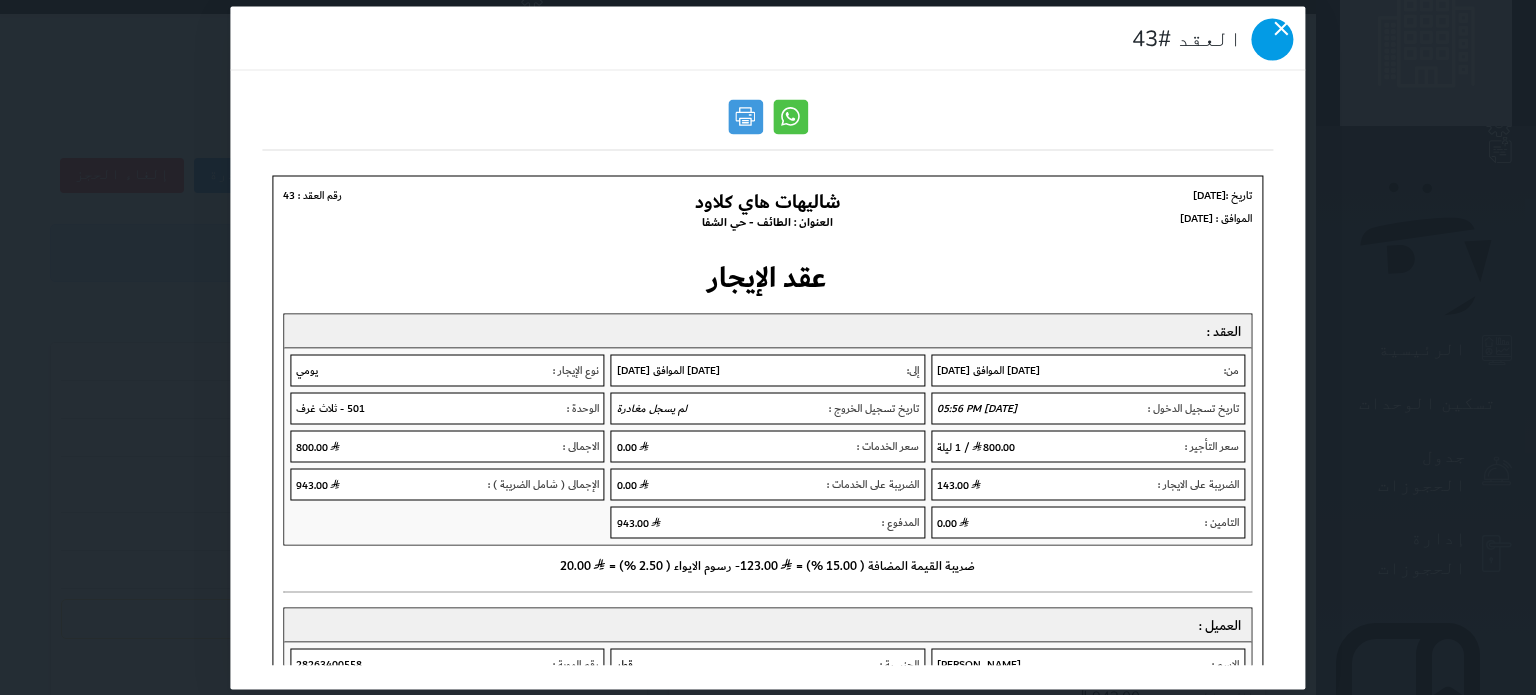 click at bounding box center (1273, 39) 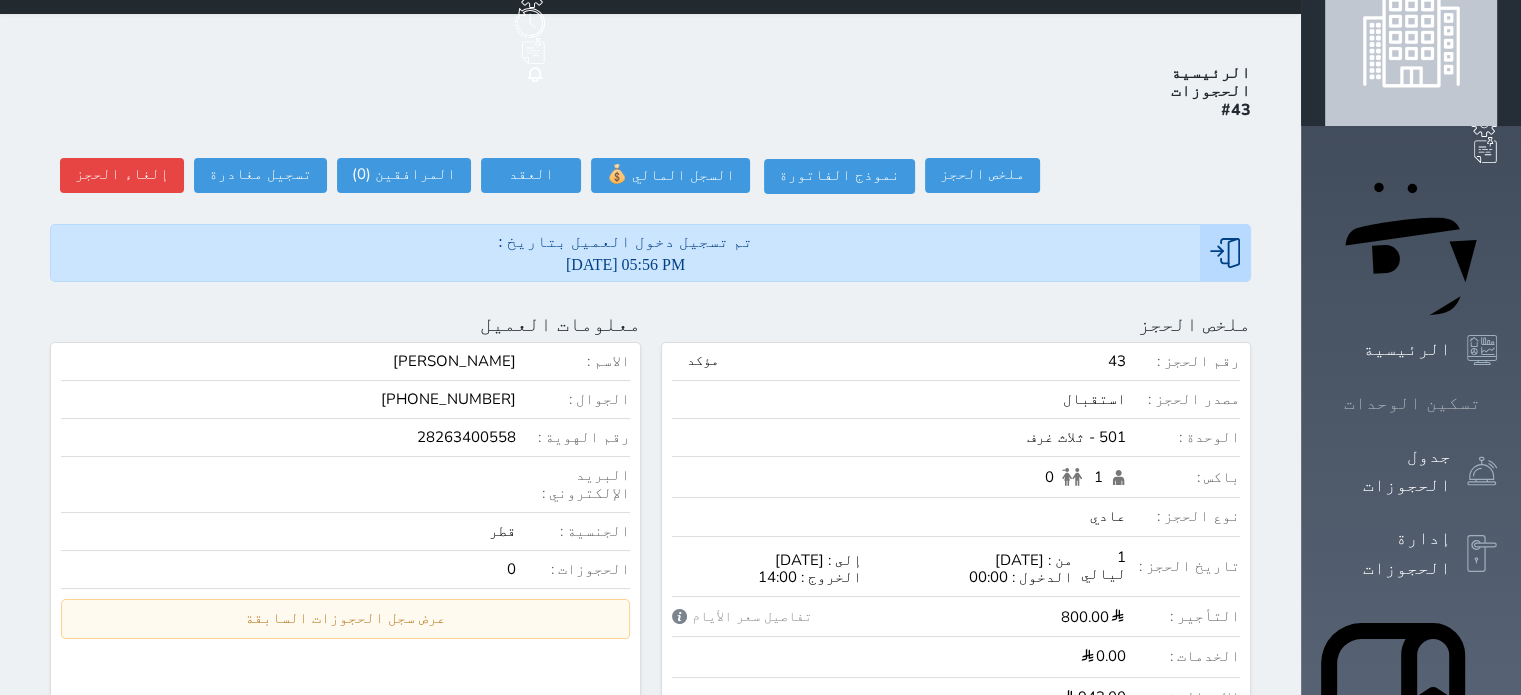 click at bounding box center [1497, 403] 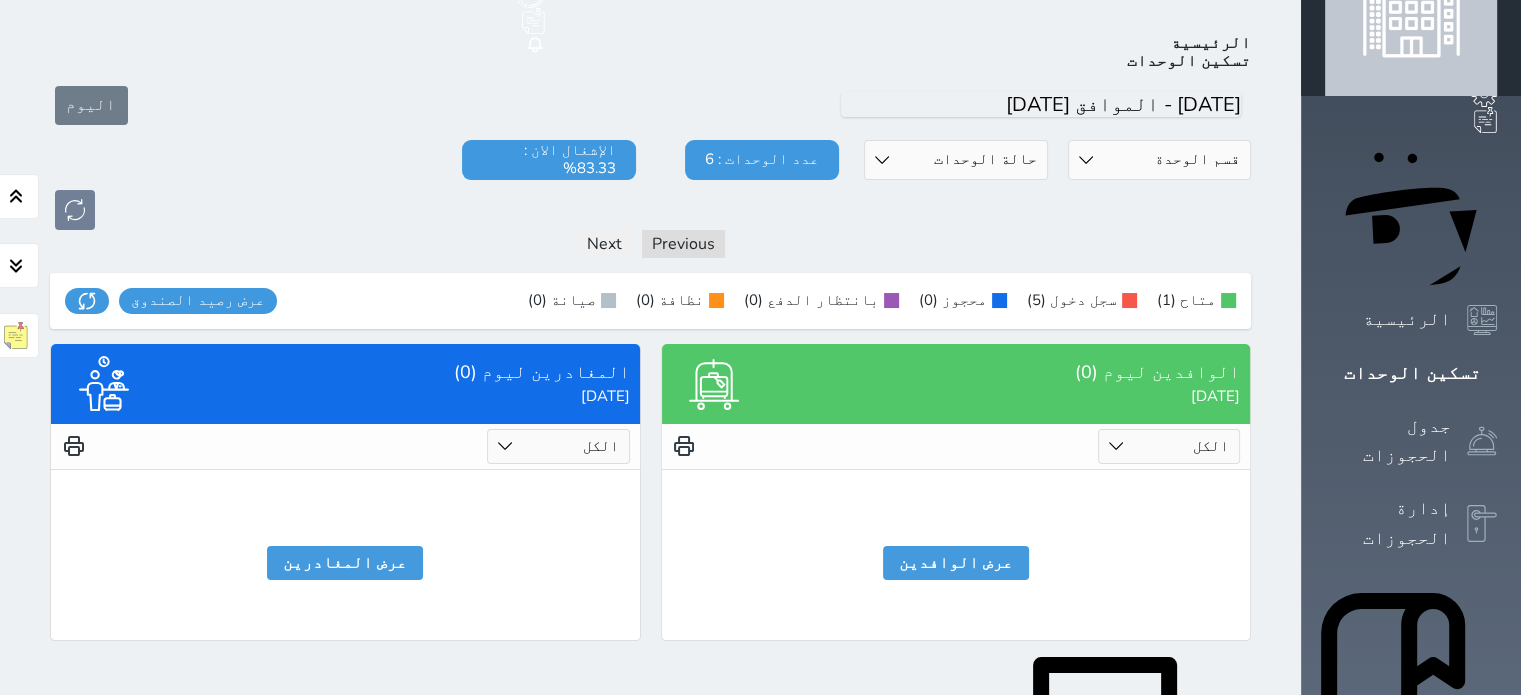 scroll, scrollTop: 78, scrollLeft: 0, axis: vertical 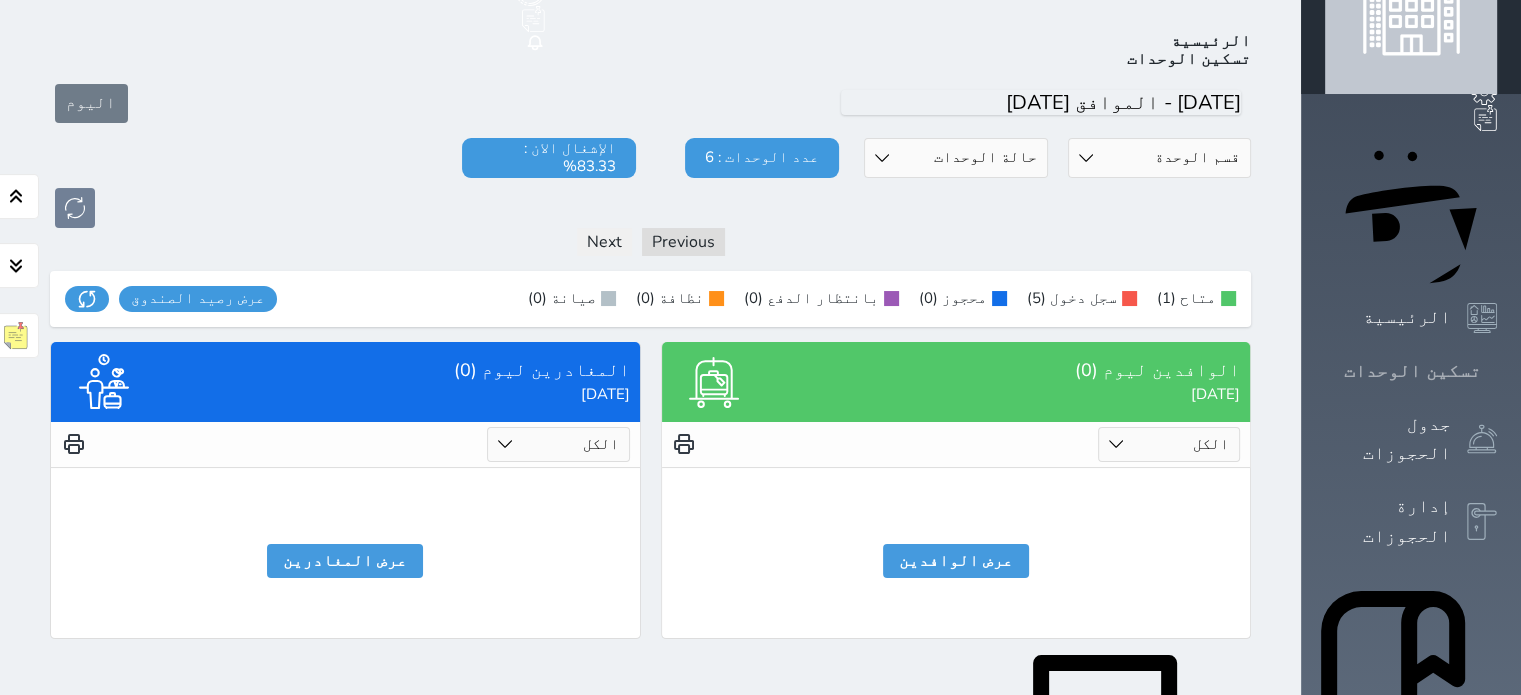 click on "تسكين الوحدات" at bounding box center (1412, 371) 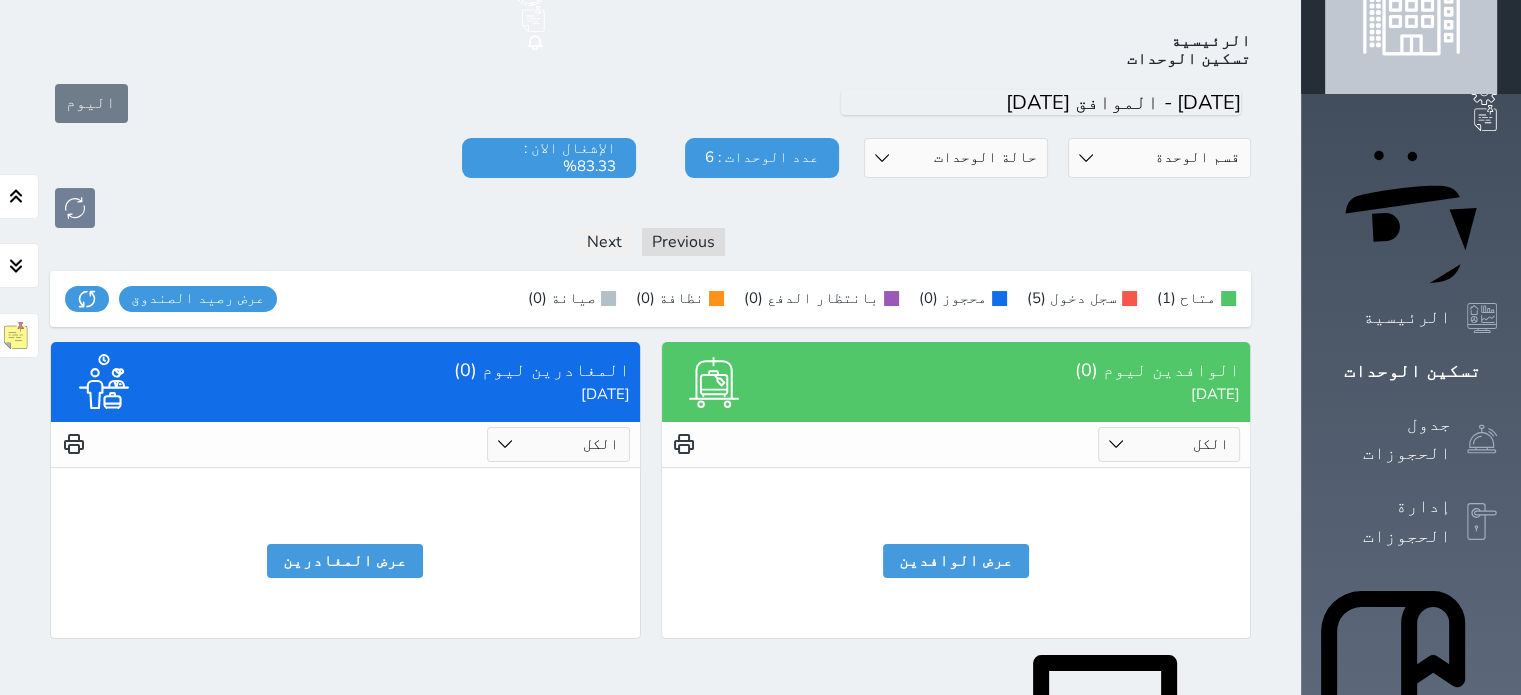 click at bounding box center [650, 208] 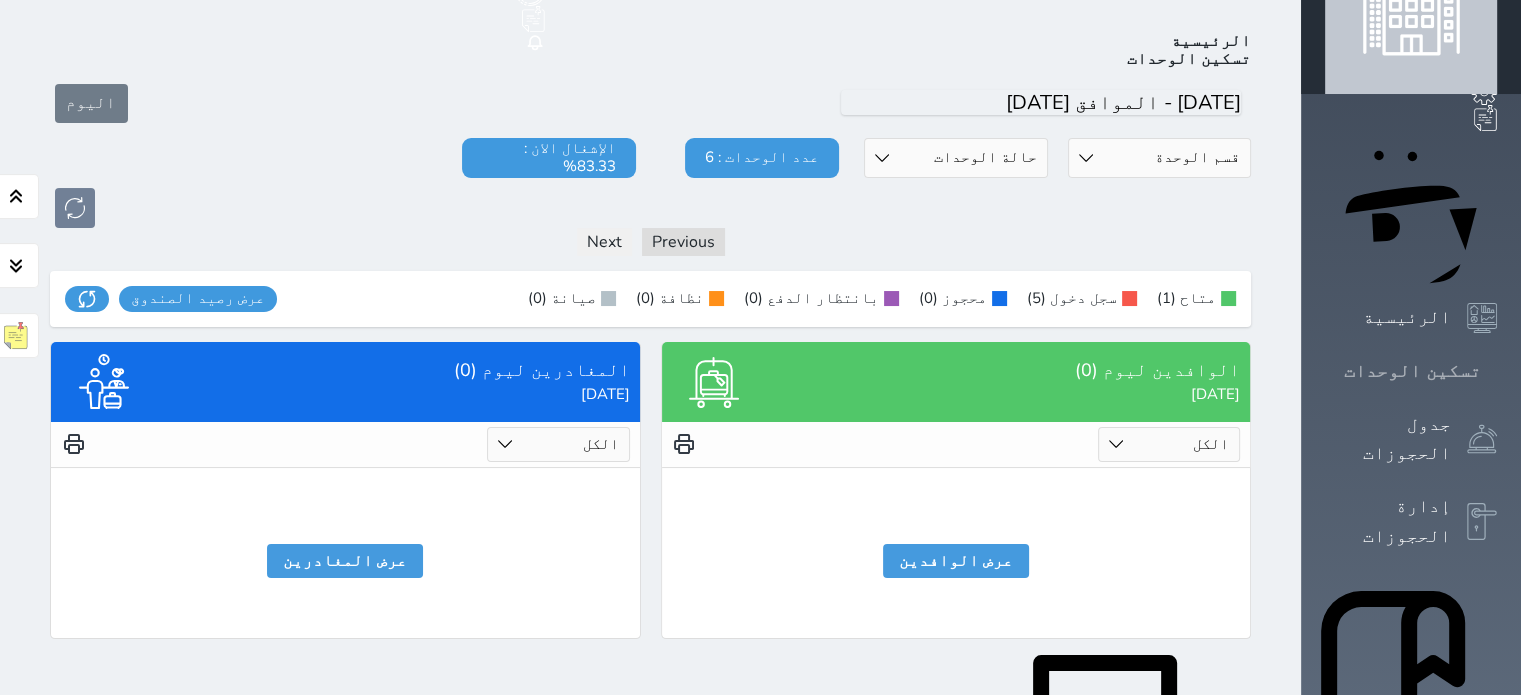 click 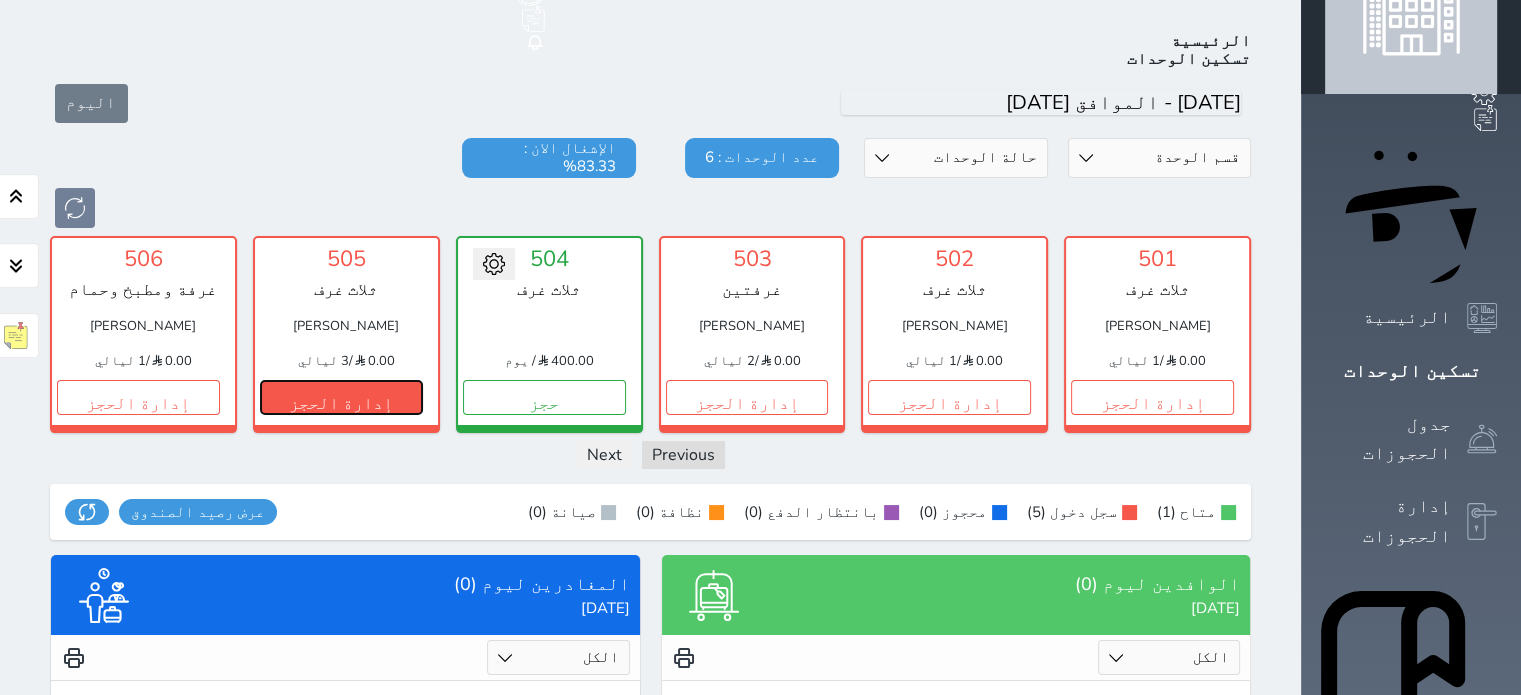 click on "إدارة الحجز" at bounding box center [341, 397] 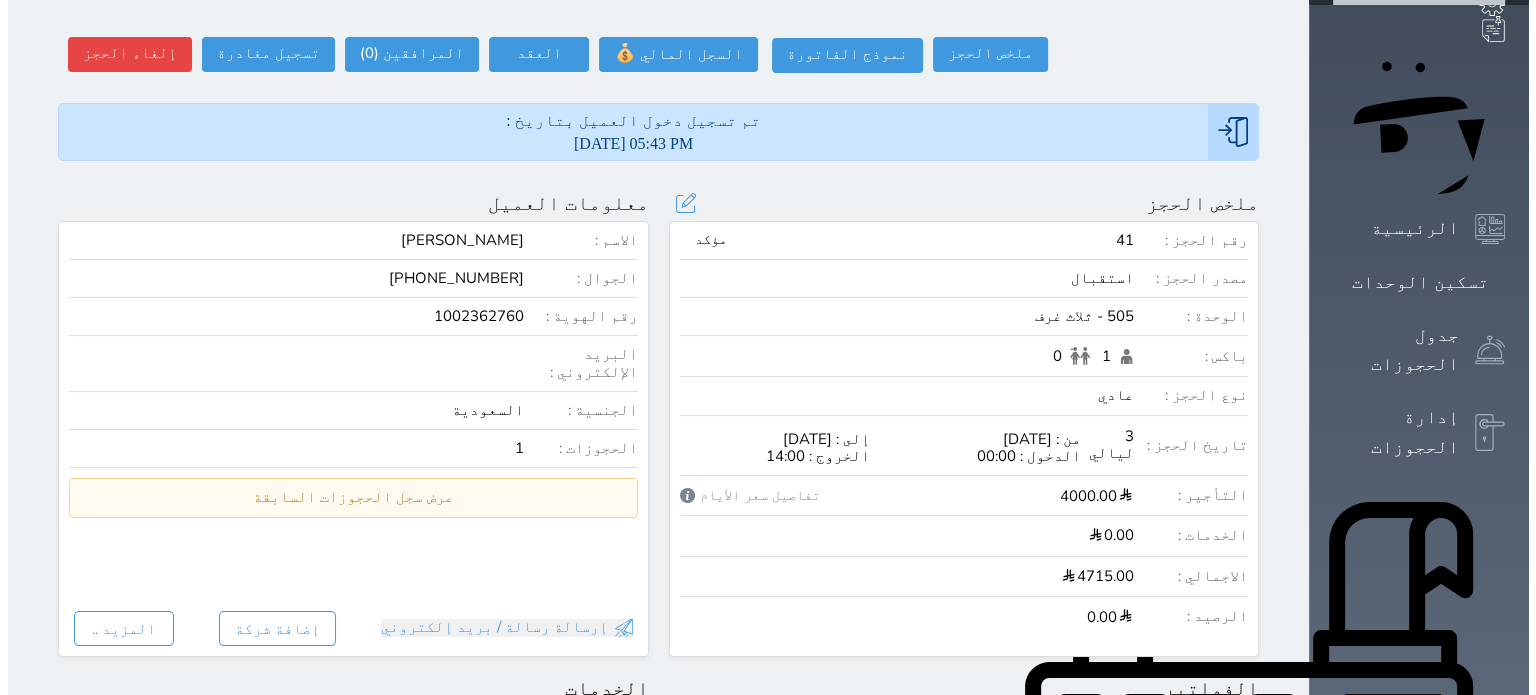 scroll, scrollTop: 167, scrollLeft: 0, axis: vertical 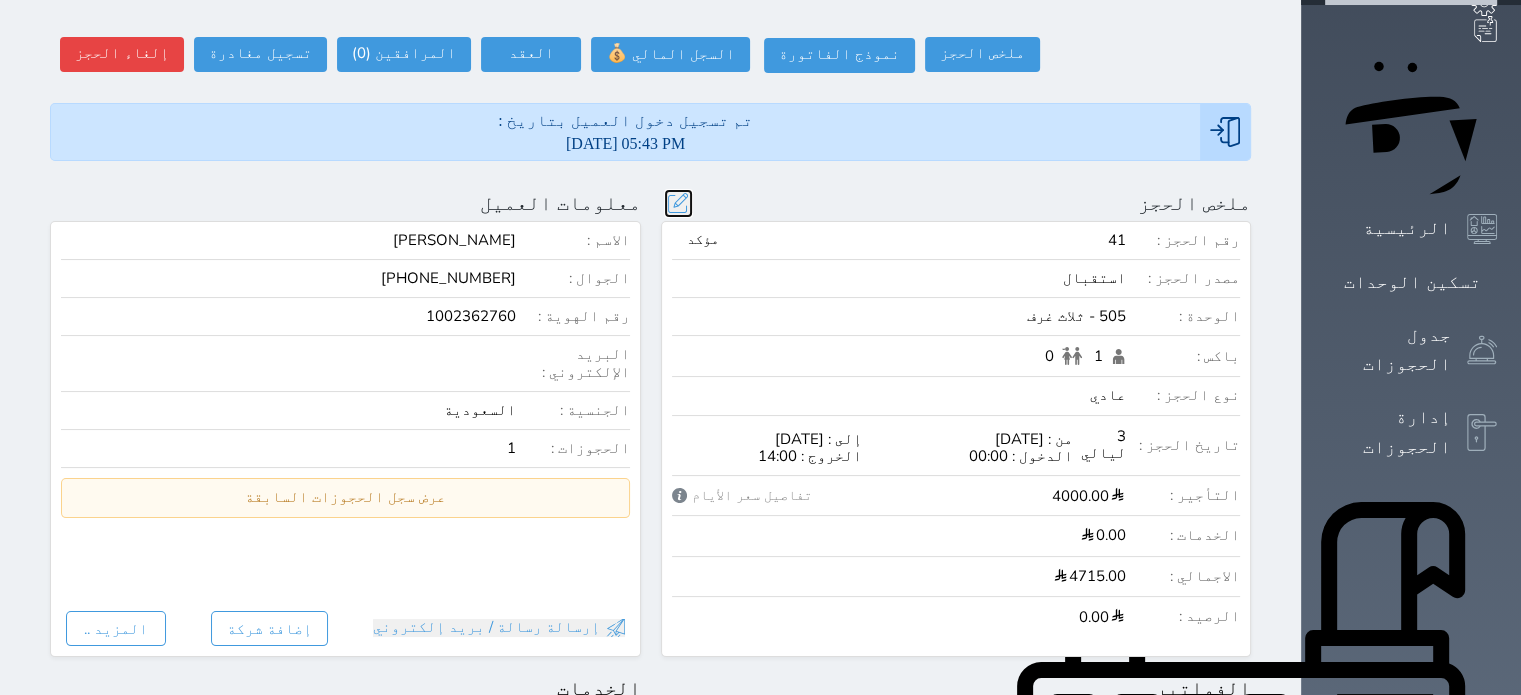 click at bounding box center [678, 203] 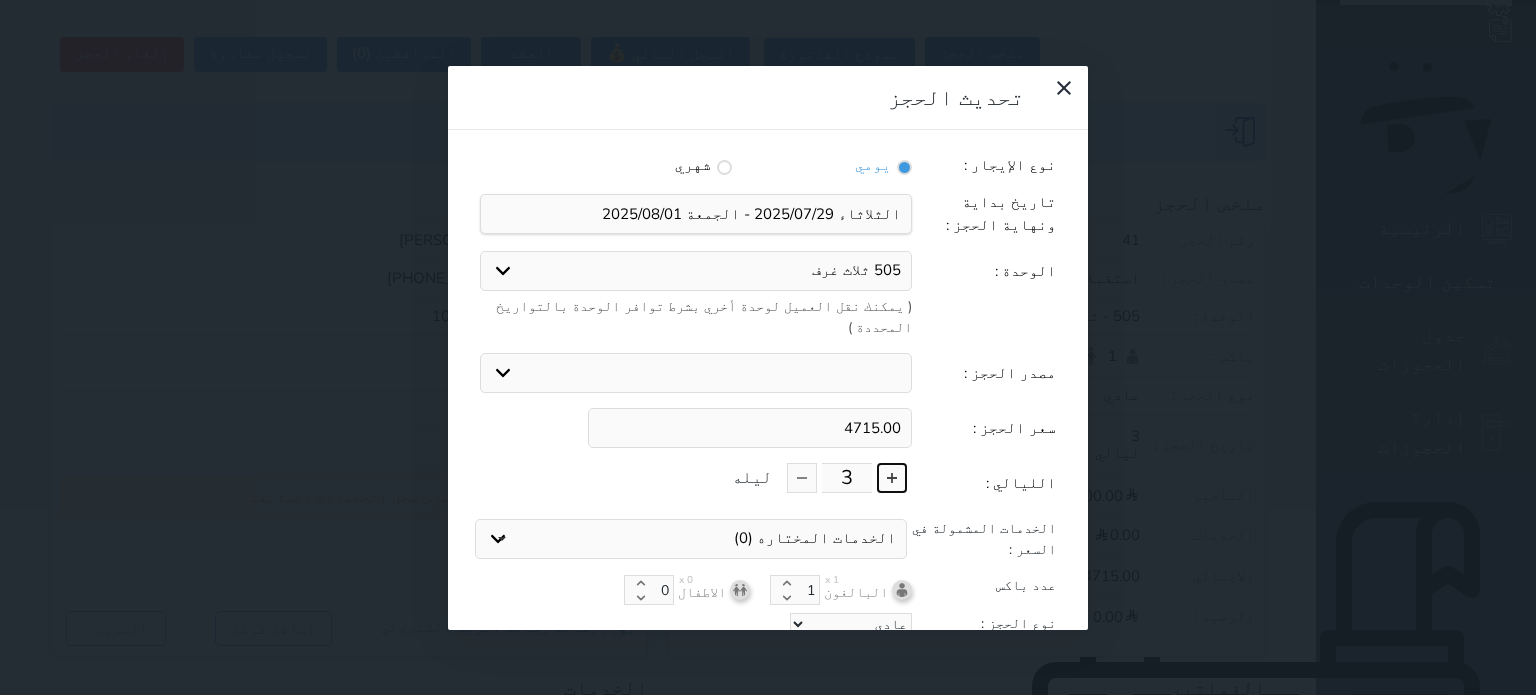 click at bounding box center (892, 478) 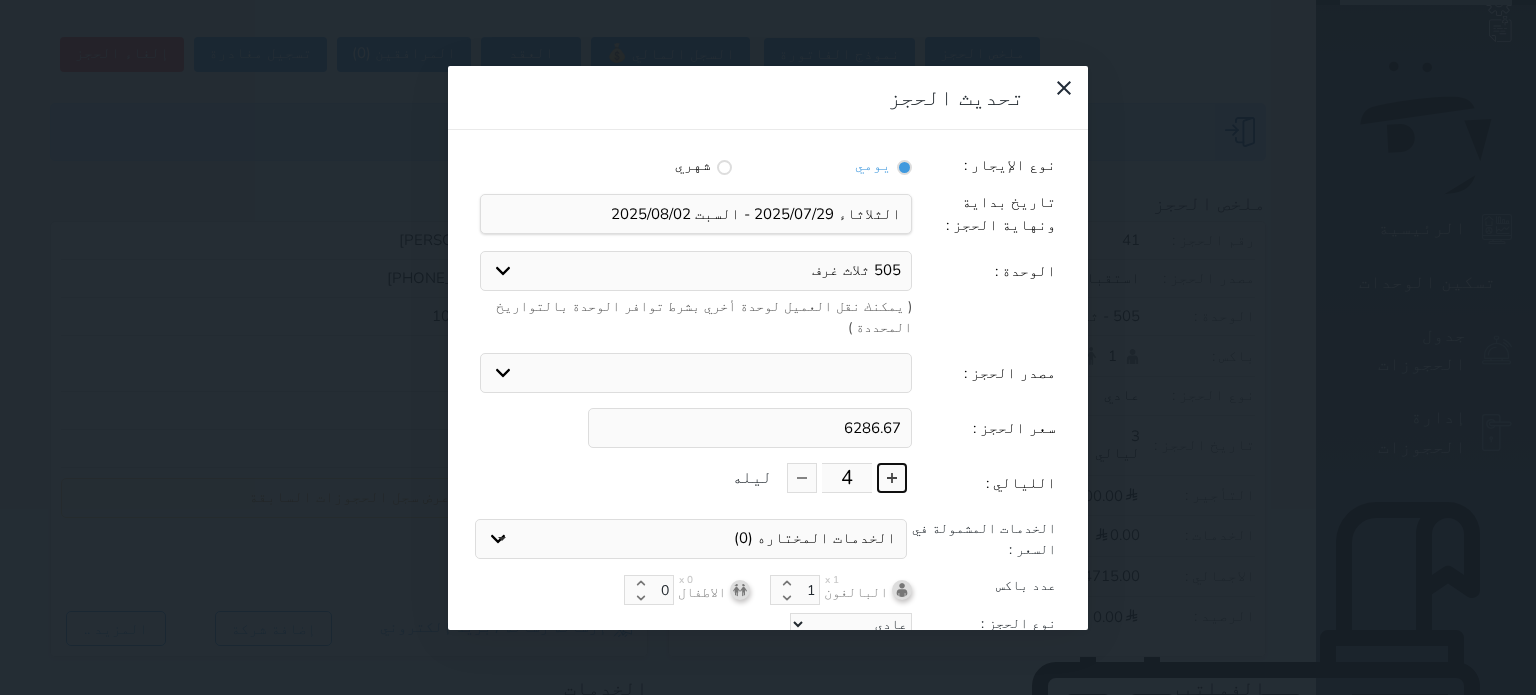 click at bounding box center [892, 478] 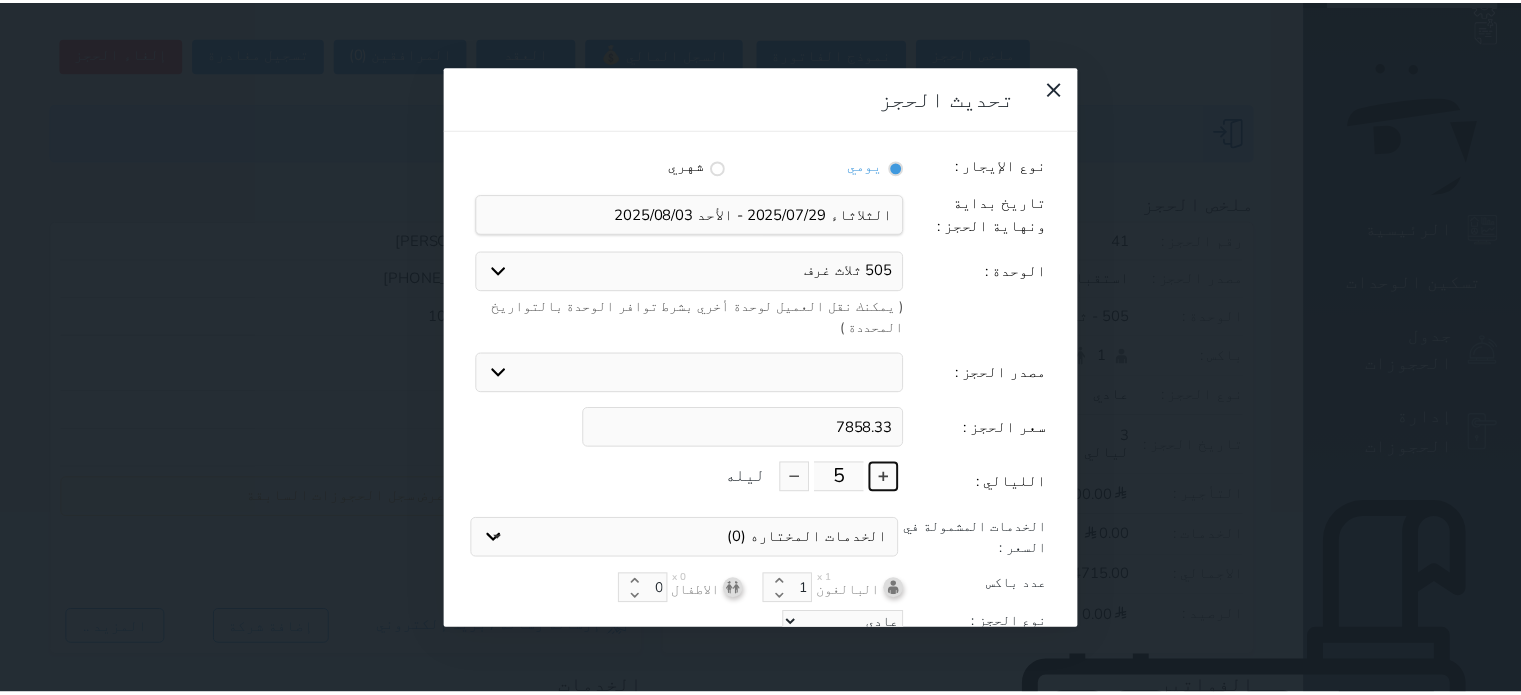 scroll, scrollTop: 44, scrollLeft: 0, axis: vertical 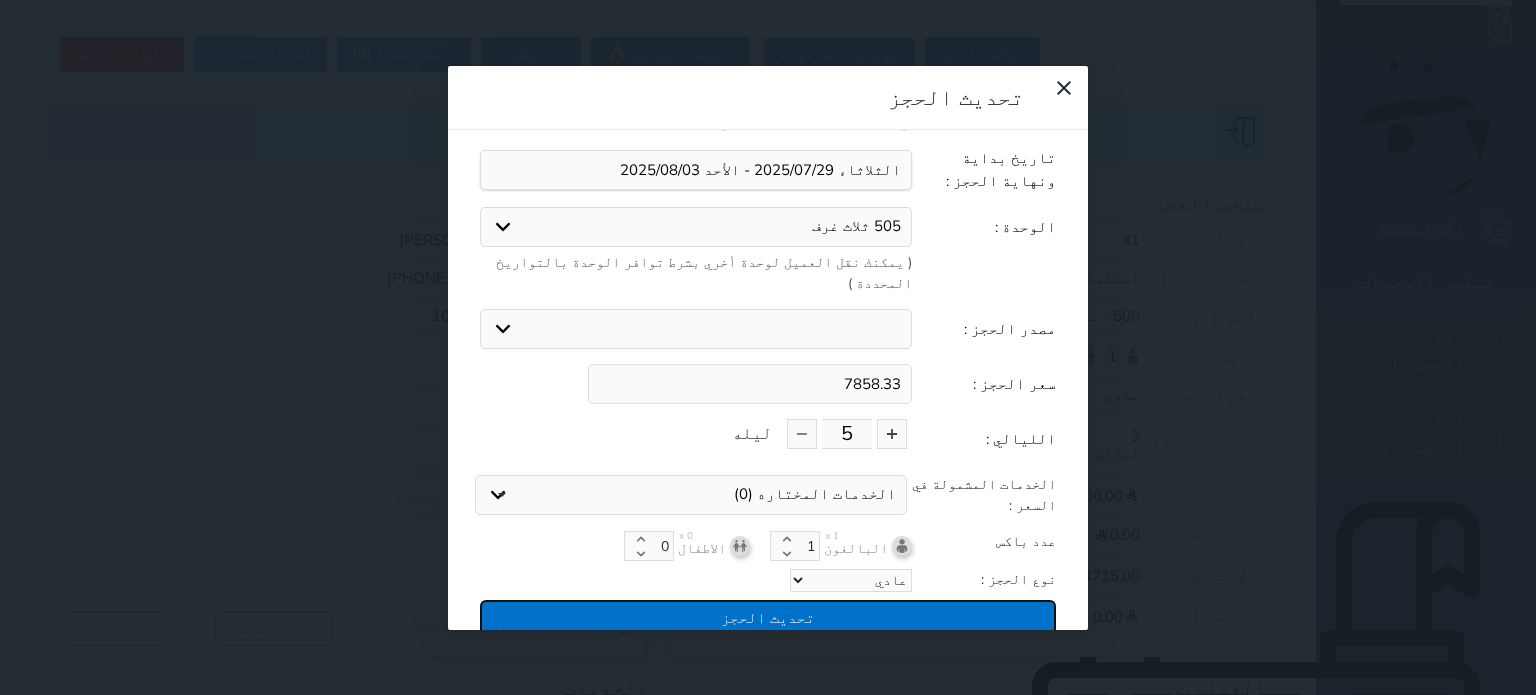 click on "تحديث الحجز" at bounding box center [768, 617] 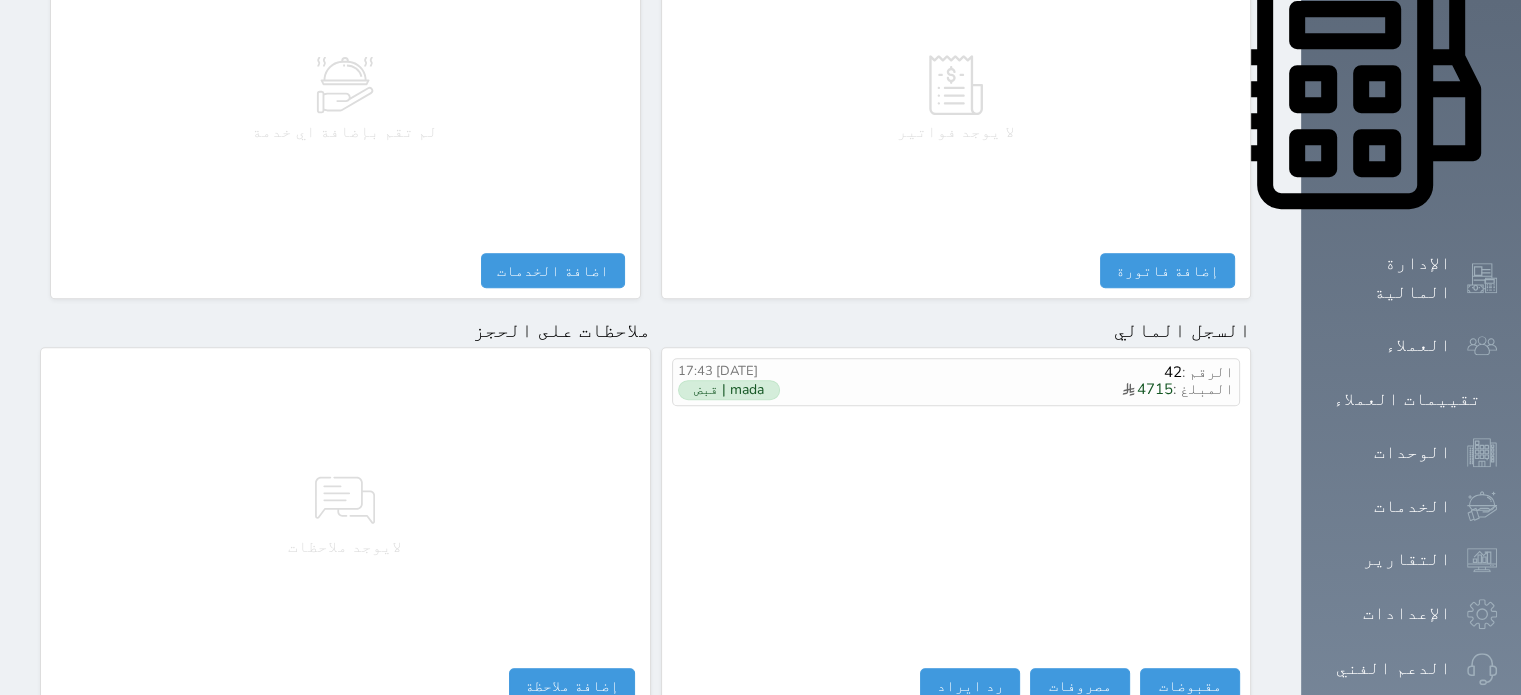 scroll, scrollTop: 1083, scrollLeft: 0, axis: vertical 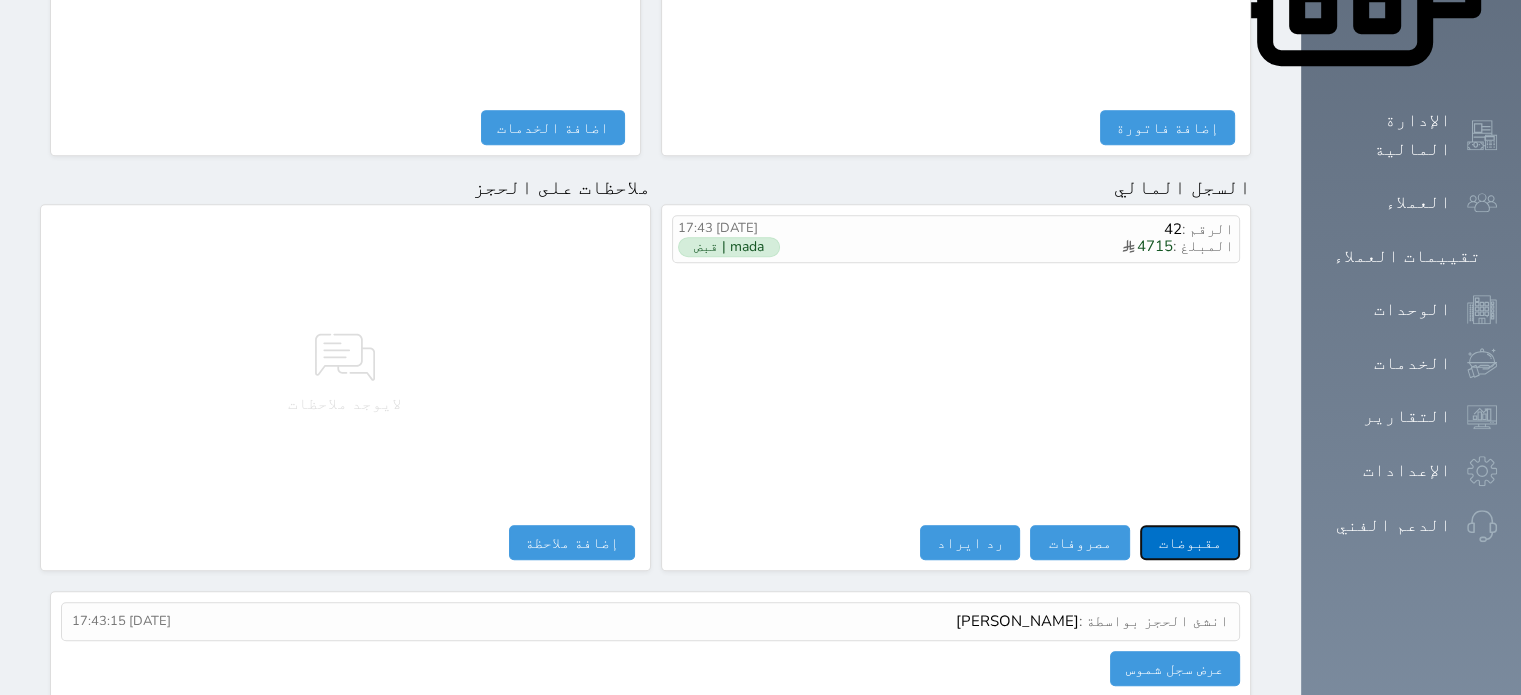 click on "مقبوضات" at bounding box center [1190, 542] 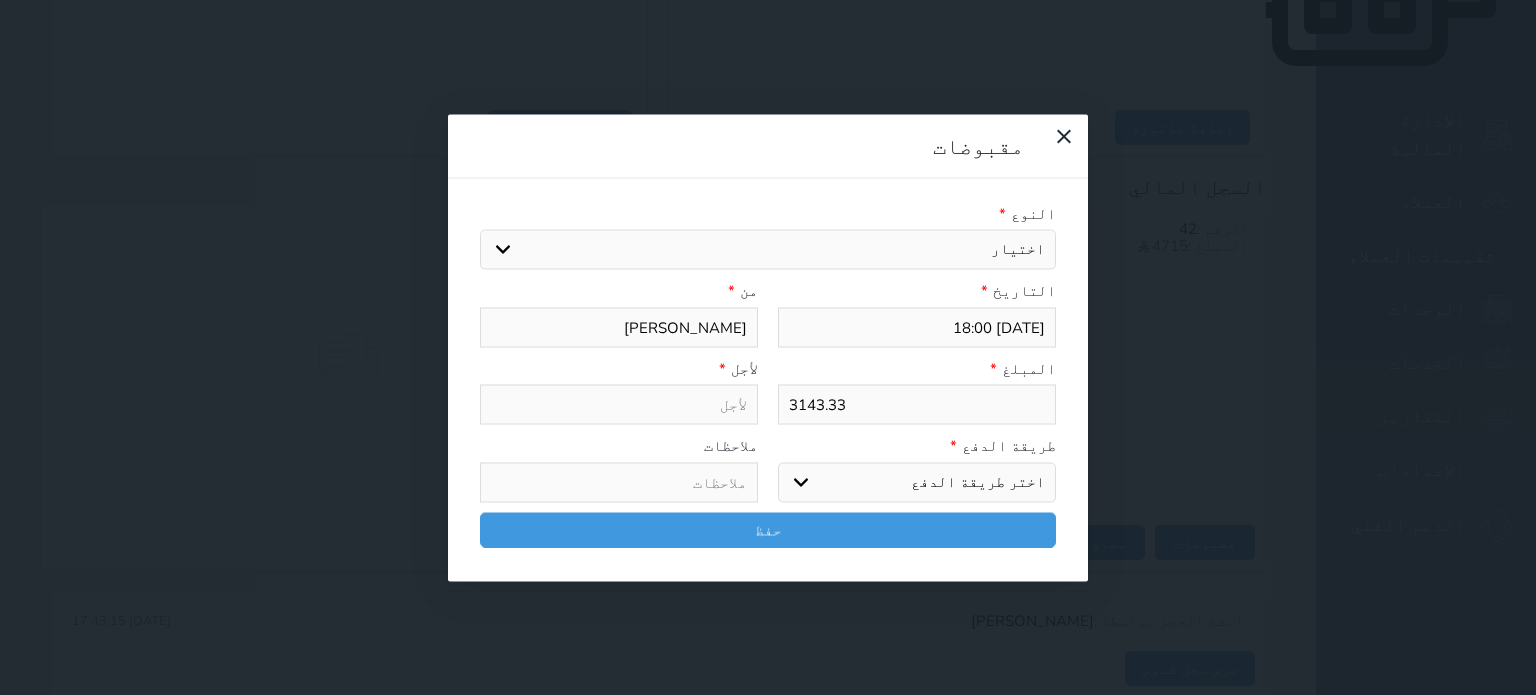 click on "اختيار   مقبوضات عامة قيمة إيجار فواتير تامين عربون لا ينطبق آخر مغسلة واي فاي - الإنترنت مواقف السيارات طعام الأغذية والمشروبات مشروبات المشروبات الباردة المشروبات الساخنة الإفطار غداء عشاء مخبز و كعك حمام سباحة الصالة الرياضية سبا و خدمات الجمال اختيار وإسقاط (خدمات النقل) ميني بار كابل - تلفزيون سرير إضافي تصفيف الشعر التسوق خدمات الجولات السياحية المنظمة خدمات الدليل السياحي" at bounding box center (768, 250) 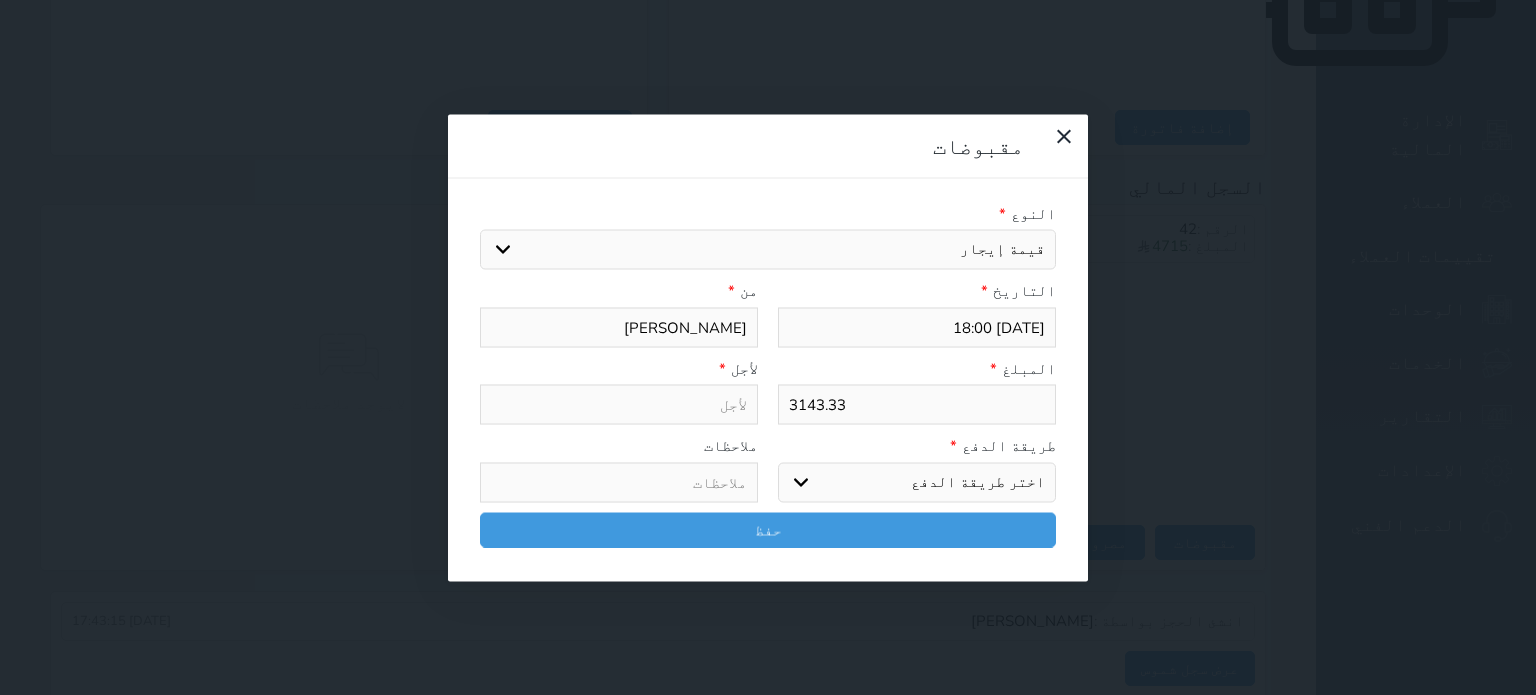 click on "اختيار   مقبوضات عامة قيمة إيجار فواتير تامين عربون لا ينطبق آخر مغسلة واي فاي - الإنترنت مواقف السيارات طعام الأغذية والمشروبات مشروبات المشروبات الباردة المشروبات الساخنة الإفطار غداء عشاء مخبز و كعك حمام سباحة الصالة الرياضية سبا و خدمات الجمال اختيار وإسقاط (خدمات النقل) ميني بار كابل - تلفزيون سرير إضافي تصفيف الشعر التسوق خدمات الجولات السياحية المنظمة خدمات الدليل السياحي" at bounding box center (768, 250) 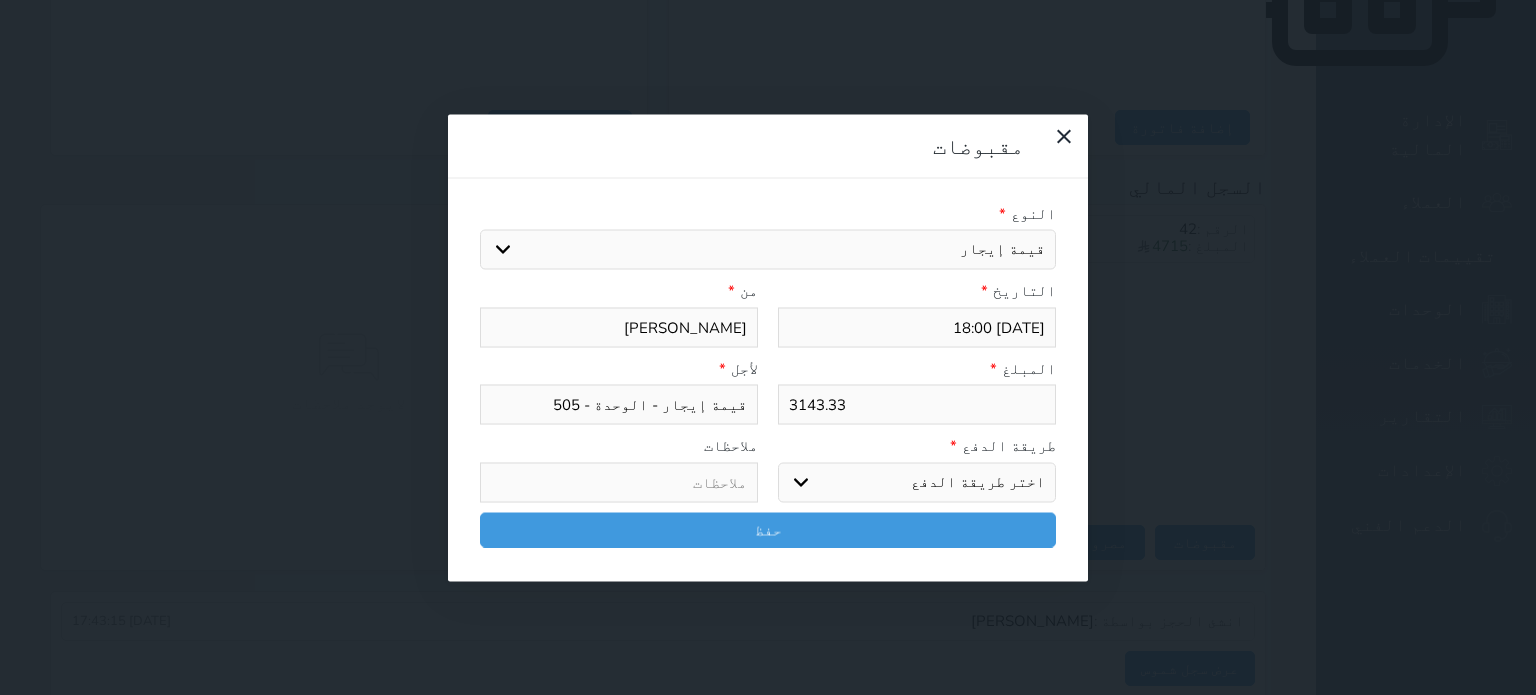 click on "اختر طريقة الدفع   دفع نقدى   تحويل بنكى   مدى   بطاقة ائتمان   آجل" at bounding box center (917, 482) 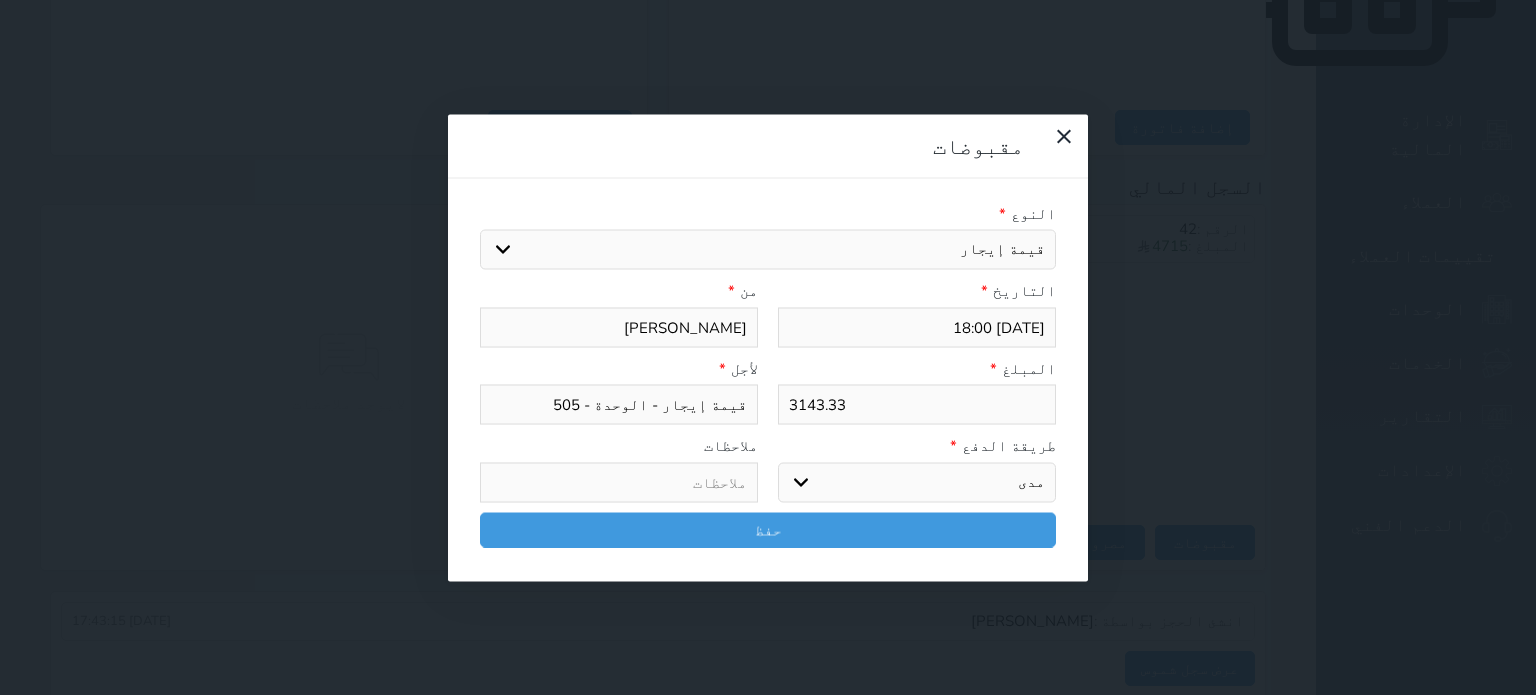 click on "اختر طريقة الدفع   دفع نقدى   تحويل بنكى   مدى   بطاقة ائتمان   آجل" at bounding box center [917, 482] 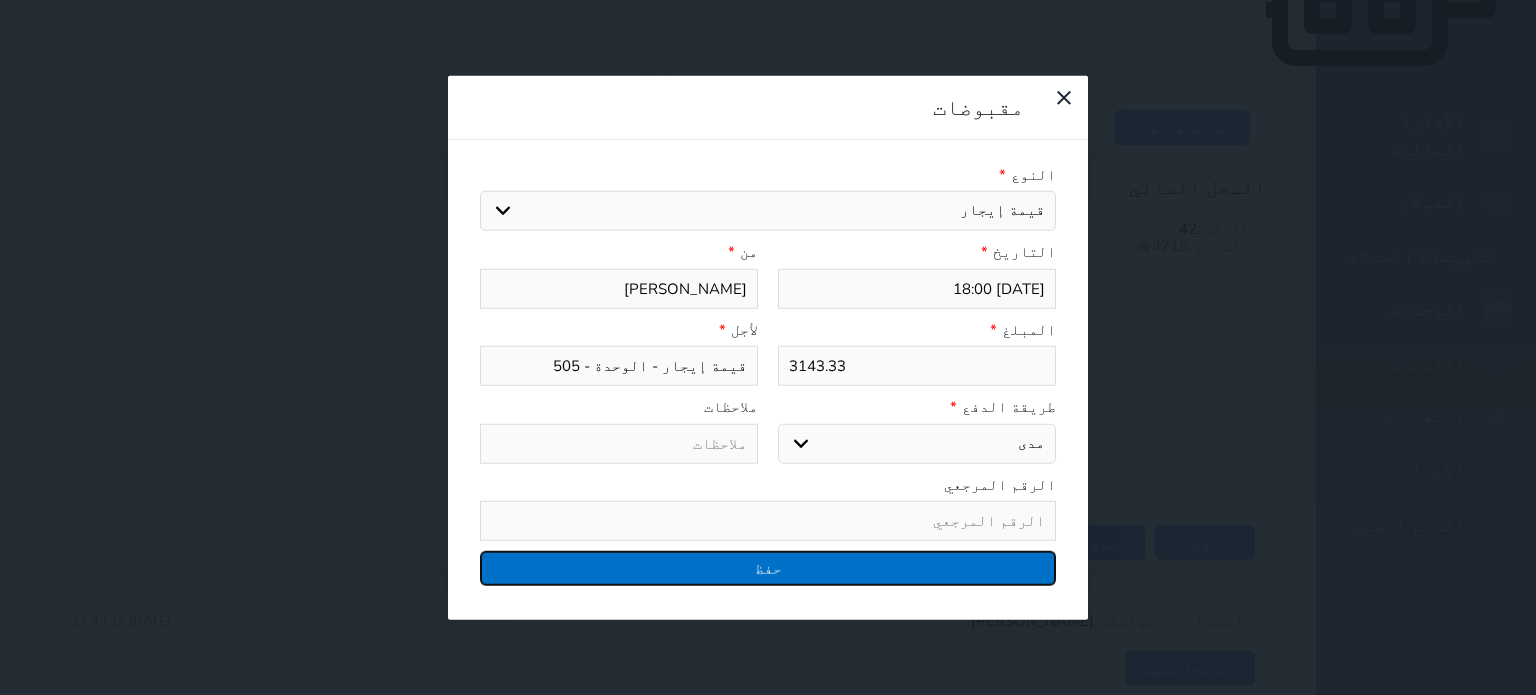 click on "حفظ" at bounding box center (768, 568) 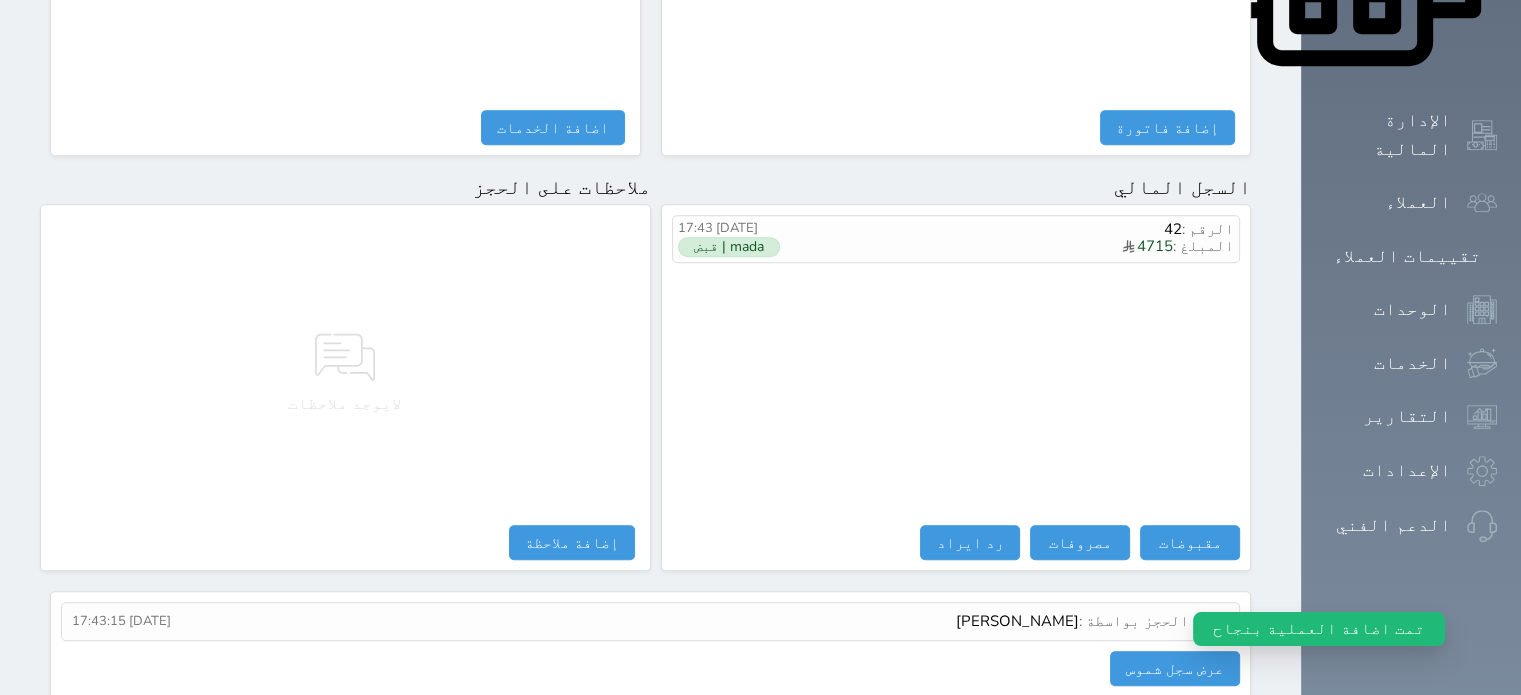 click on "الرقم :  42   المبلغ :  4715    2025-07-29 17:43
mada | قبض
مقبوضات           مقبوضات                 النوع  *    اختيار   مقبوضات عامة قيمة إيجار فواتير تامين عربون لا ينطبق آخر مغسلة واي فاي - الإنترنت مواقف السيارات طعام الأغذية والمشروبات مشروبات المشروبات الباردة المشروبات الساخنة الإفطار غداء عشاء مخبز و كعك حمام سباحة الصالة الرياضية سبا و خدمات الجمال اختيار وإسقاط (خدمات النقل) ميني بار كابل - تلفزيون سرير إضافي تصفيف الشعر التسوق خدمات الجولات السياحية المنظمة خدمات الدليل السياحي   التاريخ *   2025-07-29 18:00   من *     المبلغ *   0   لأجل *     طريقة الدفع *" at bounding box center (956, 387) 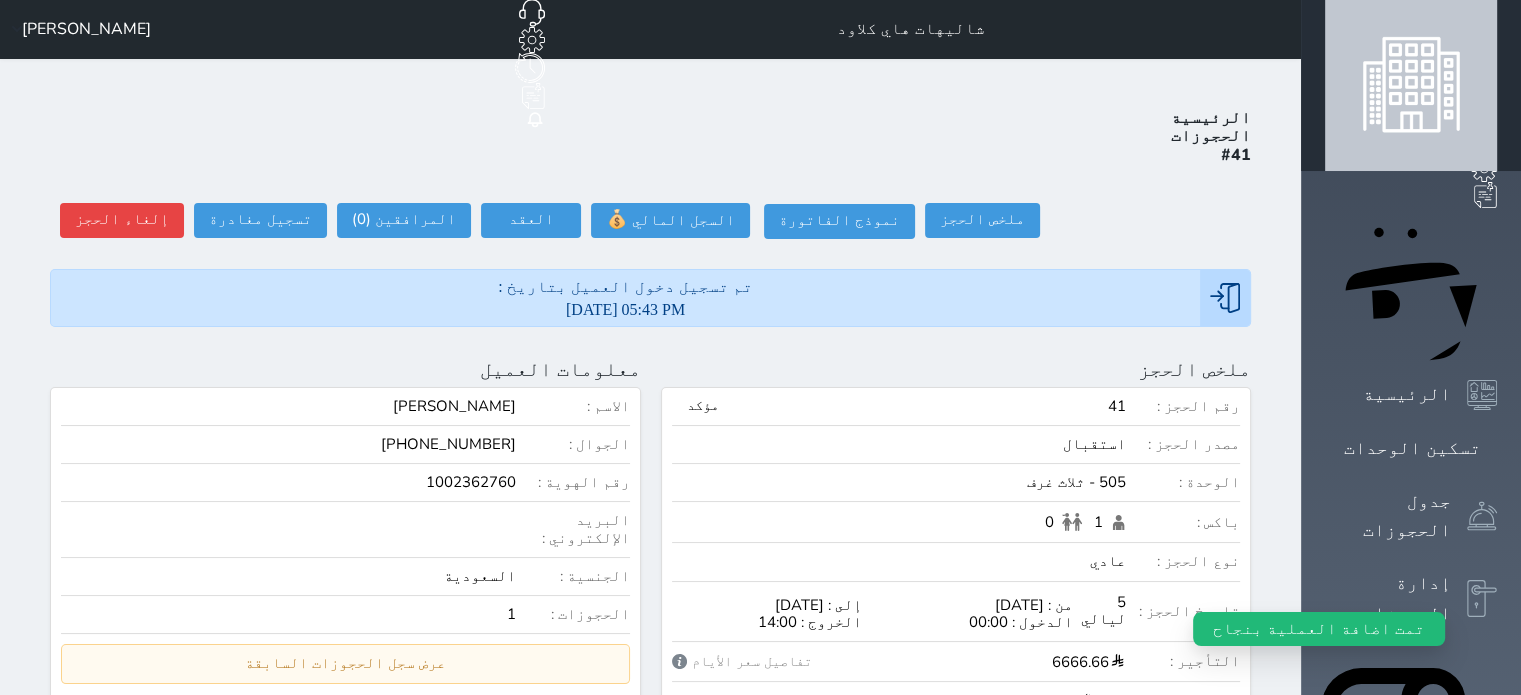 scroll, scrollTop: 0, scrollLeft: 0, axis: both 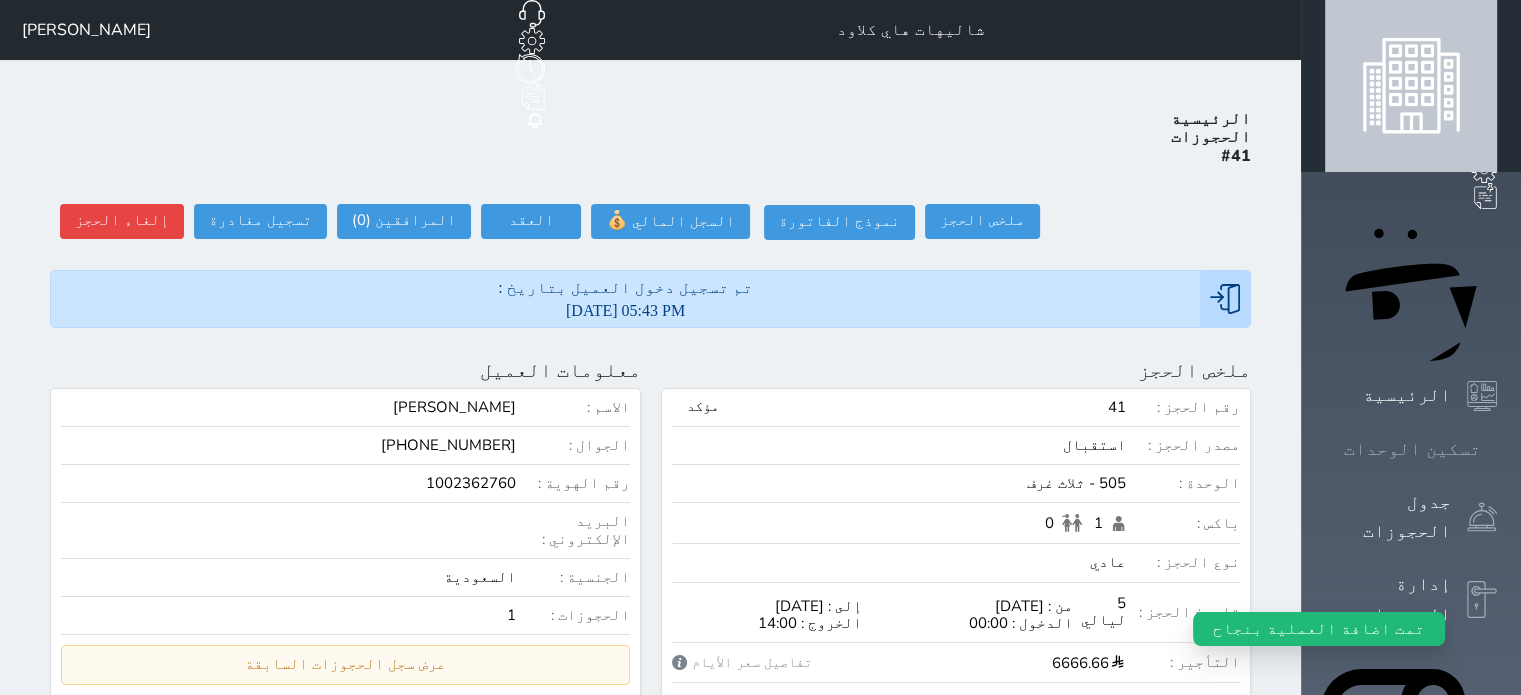 click on "تسكين الوحدات" at bounding box center [1412, 449] 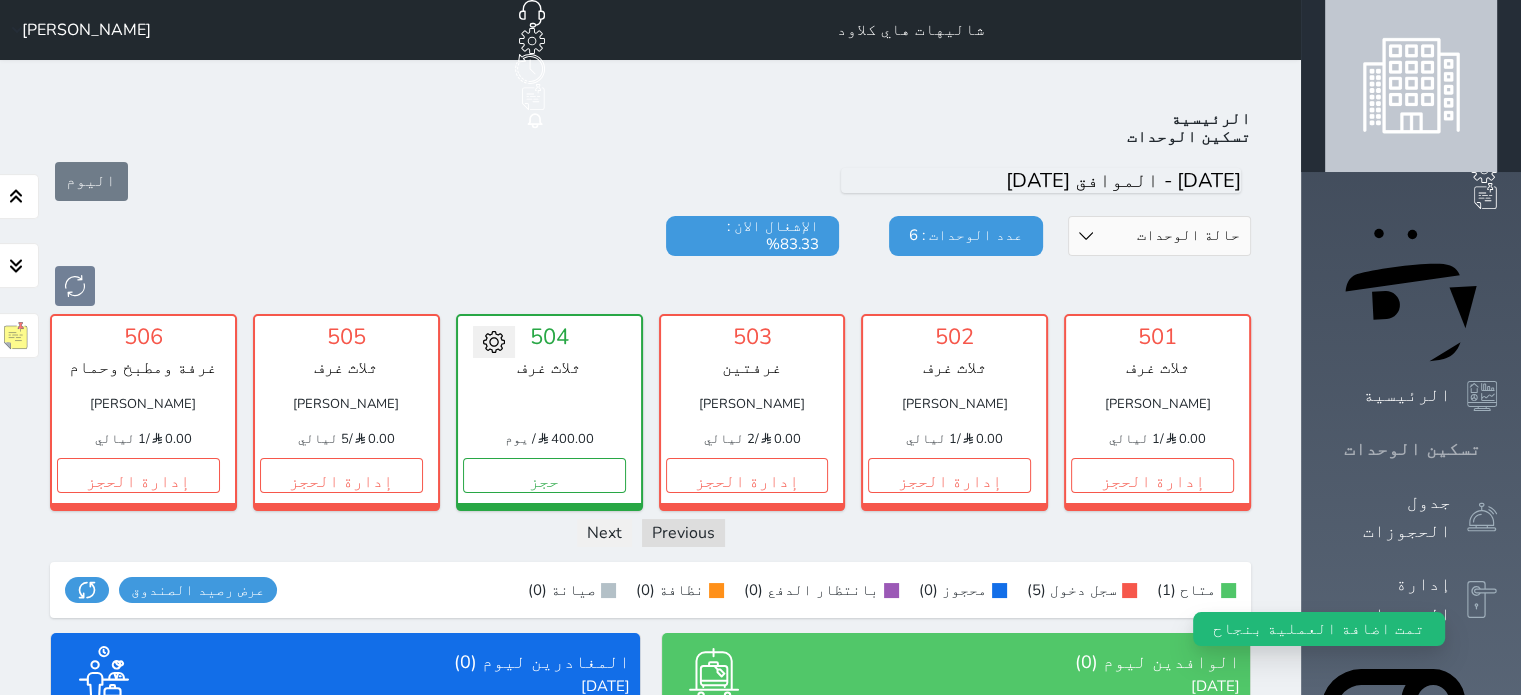 scroll, scrollTop: 78, scrollLeft: 0, axis: vertical 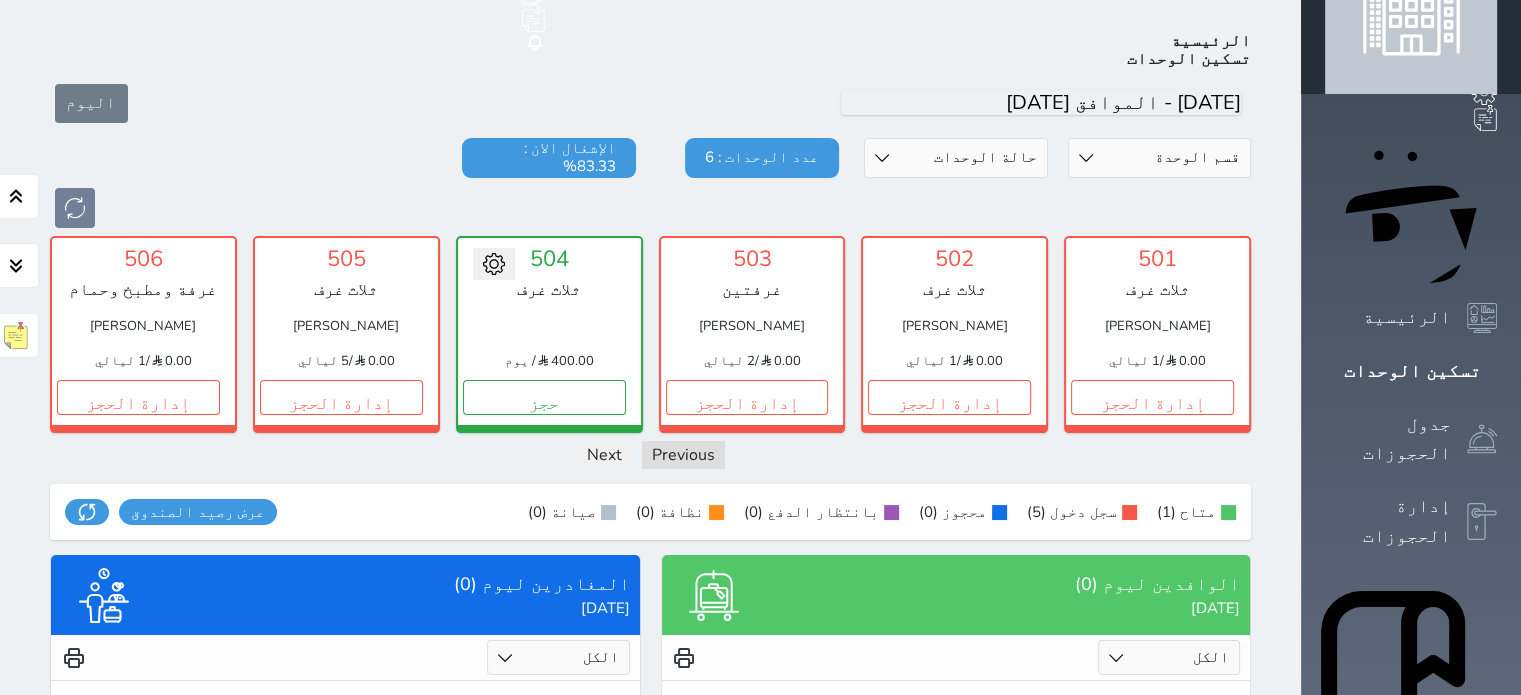 drag, startPoint x: 307, startPoint y: 310, endPoint x: 388, endPoint y: 302, distance: 81.394104 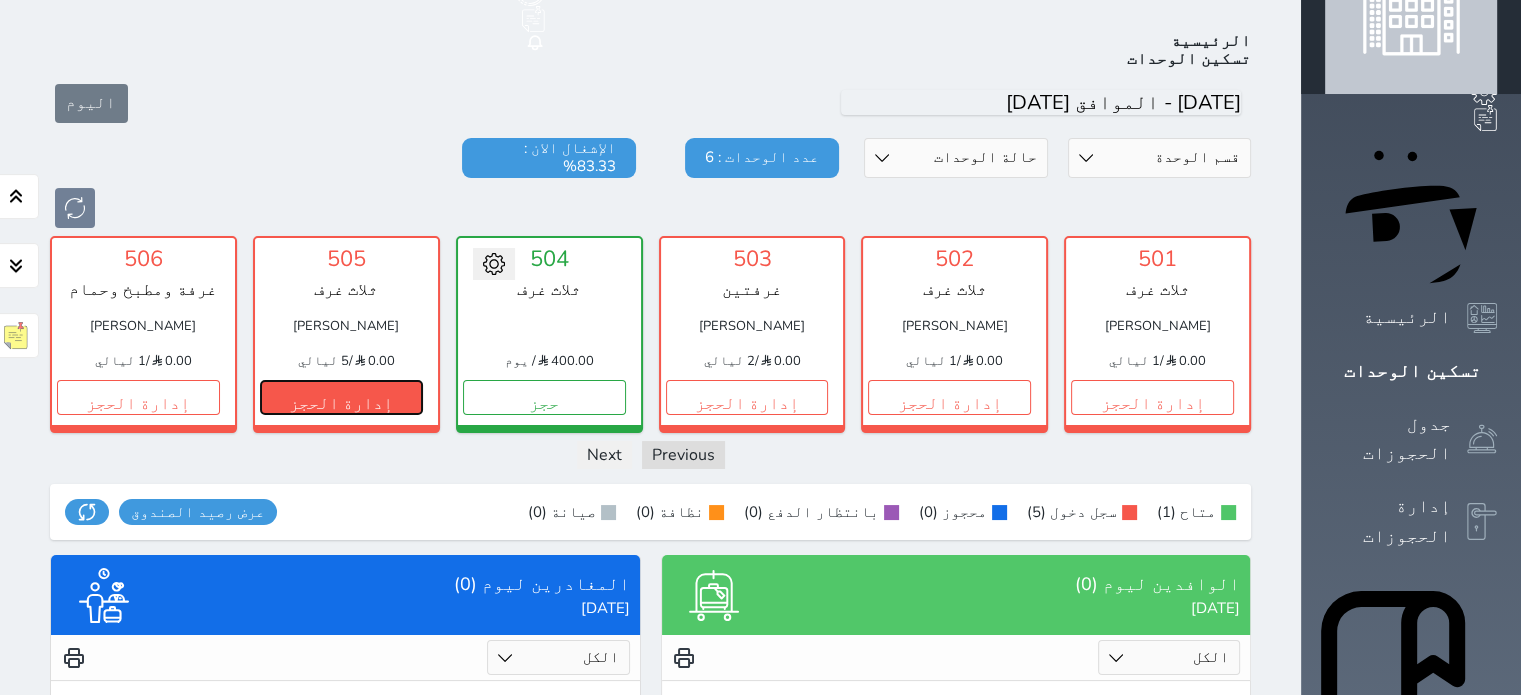 click on "إدارة الحجز" at bounding box center [341, 397] 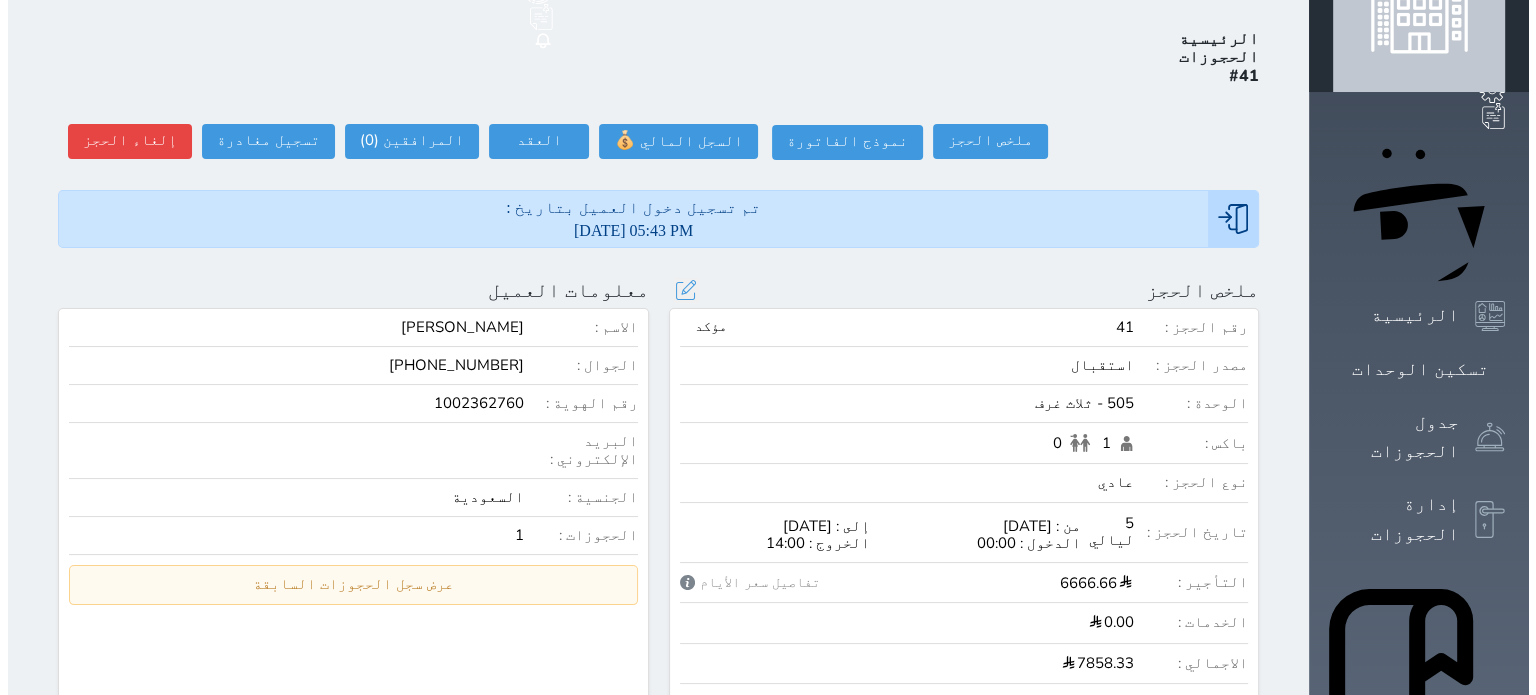 scroll, scrollTop: 80, scrollLeft: 0, axis: vertical 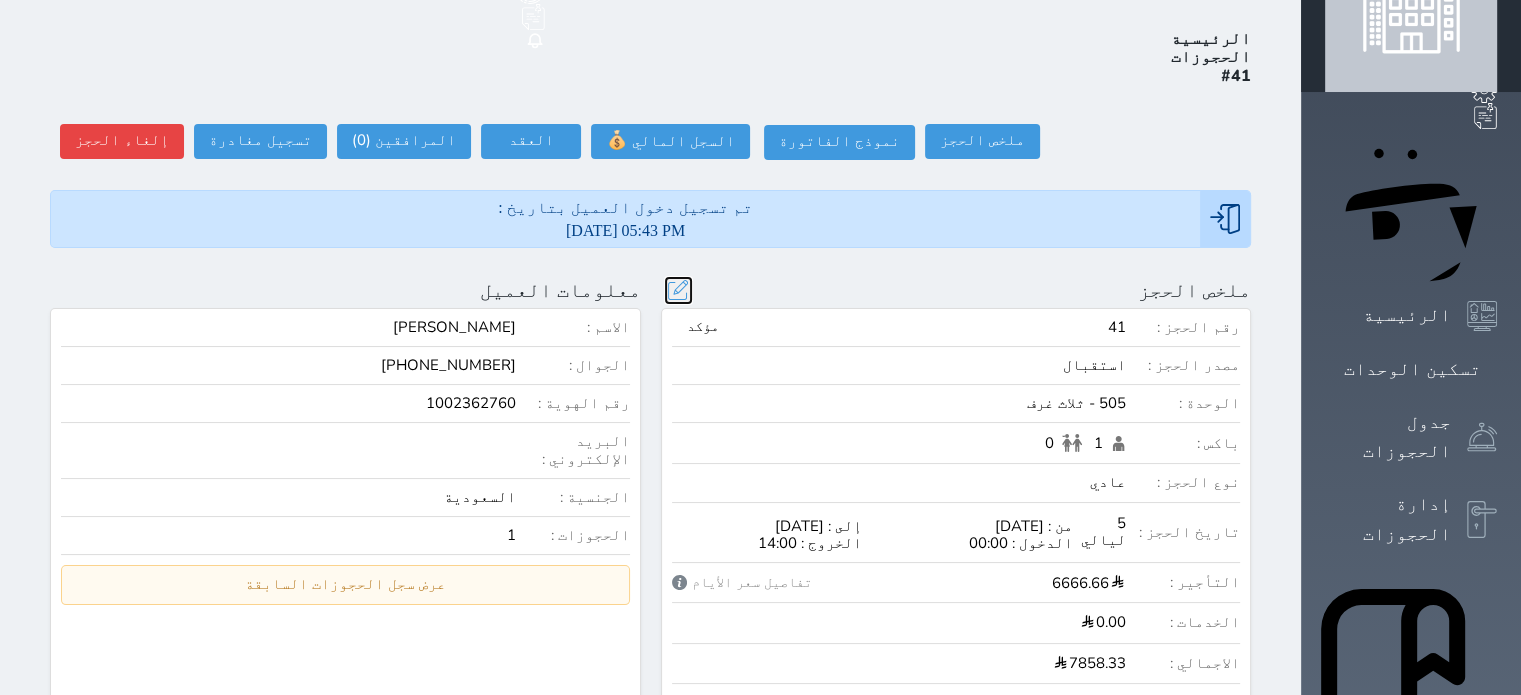 click at bounding box center (678, 290) 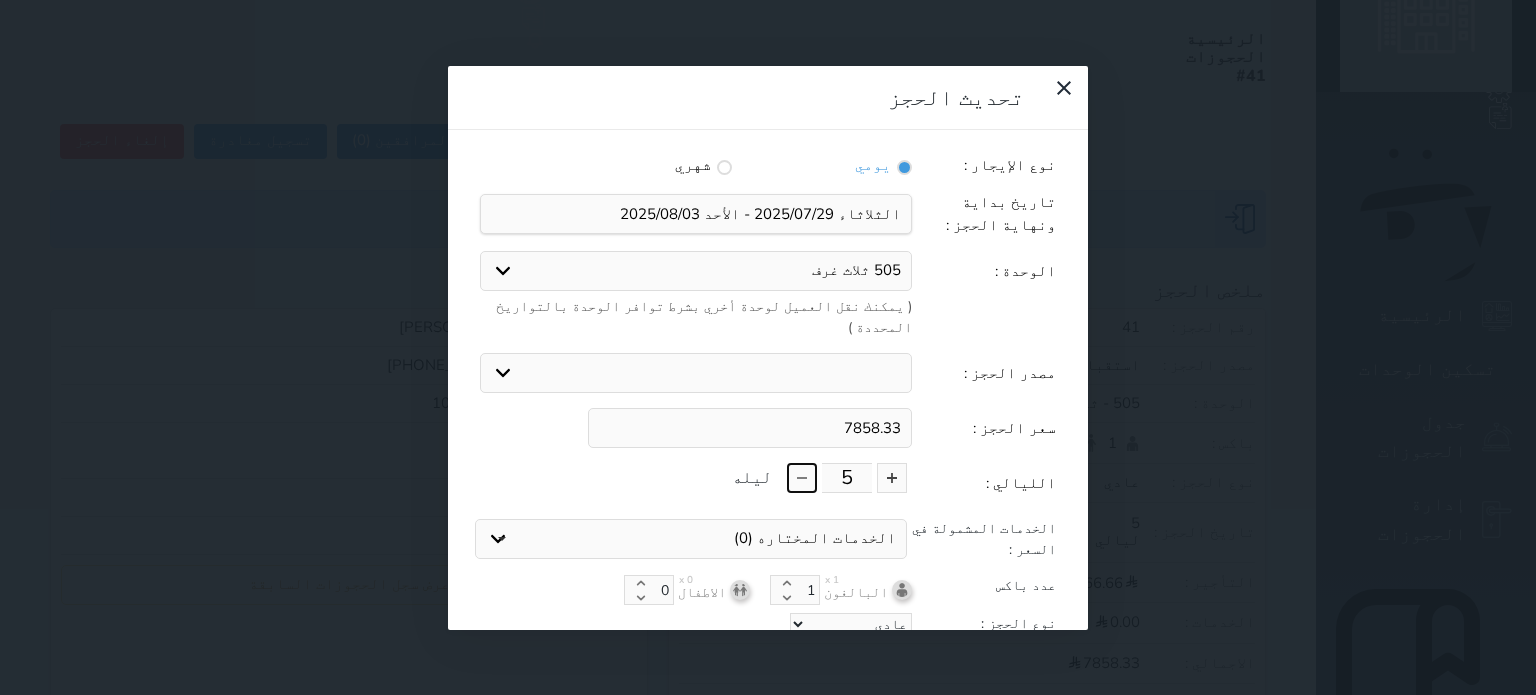 click at bounding box center (802, 478) 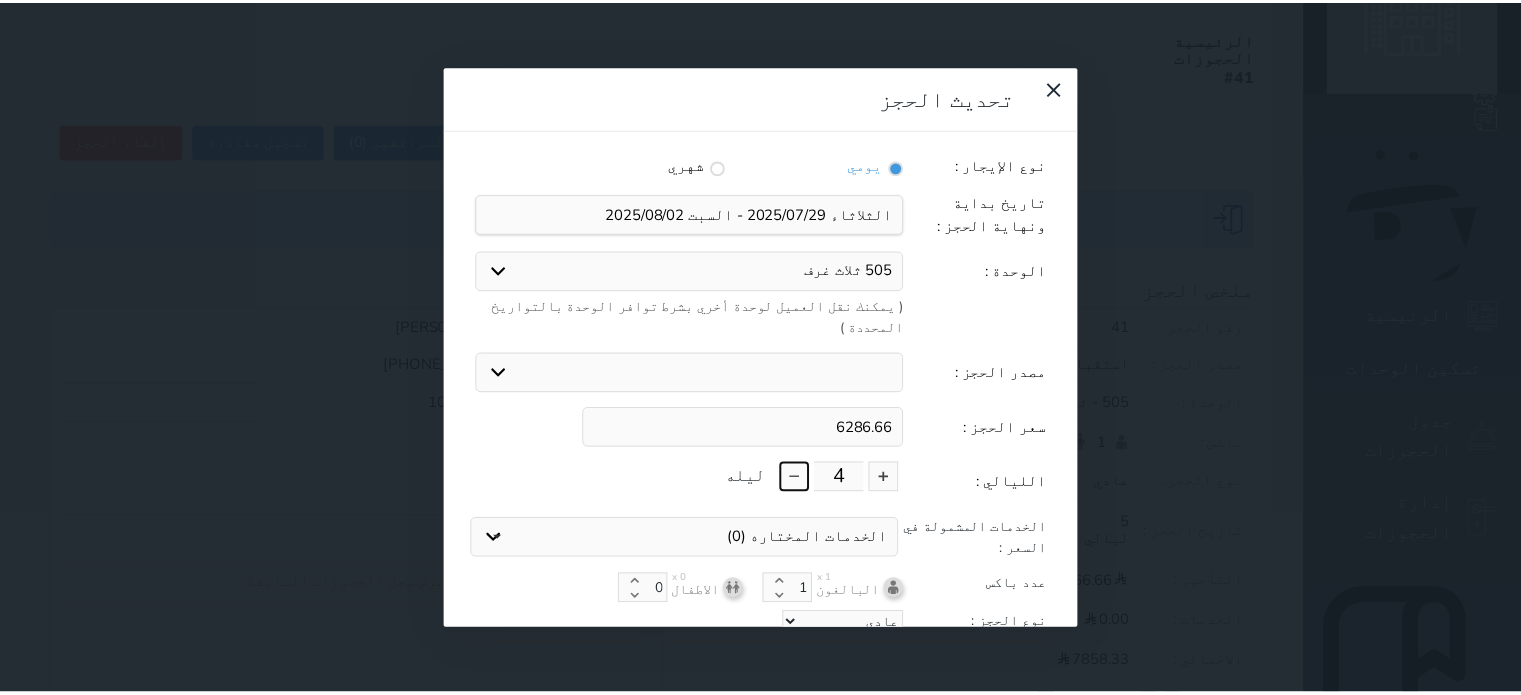 scroll, scrollTop: 44, scrollLeft: 0, axis: vertical 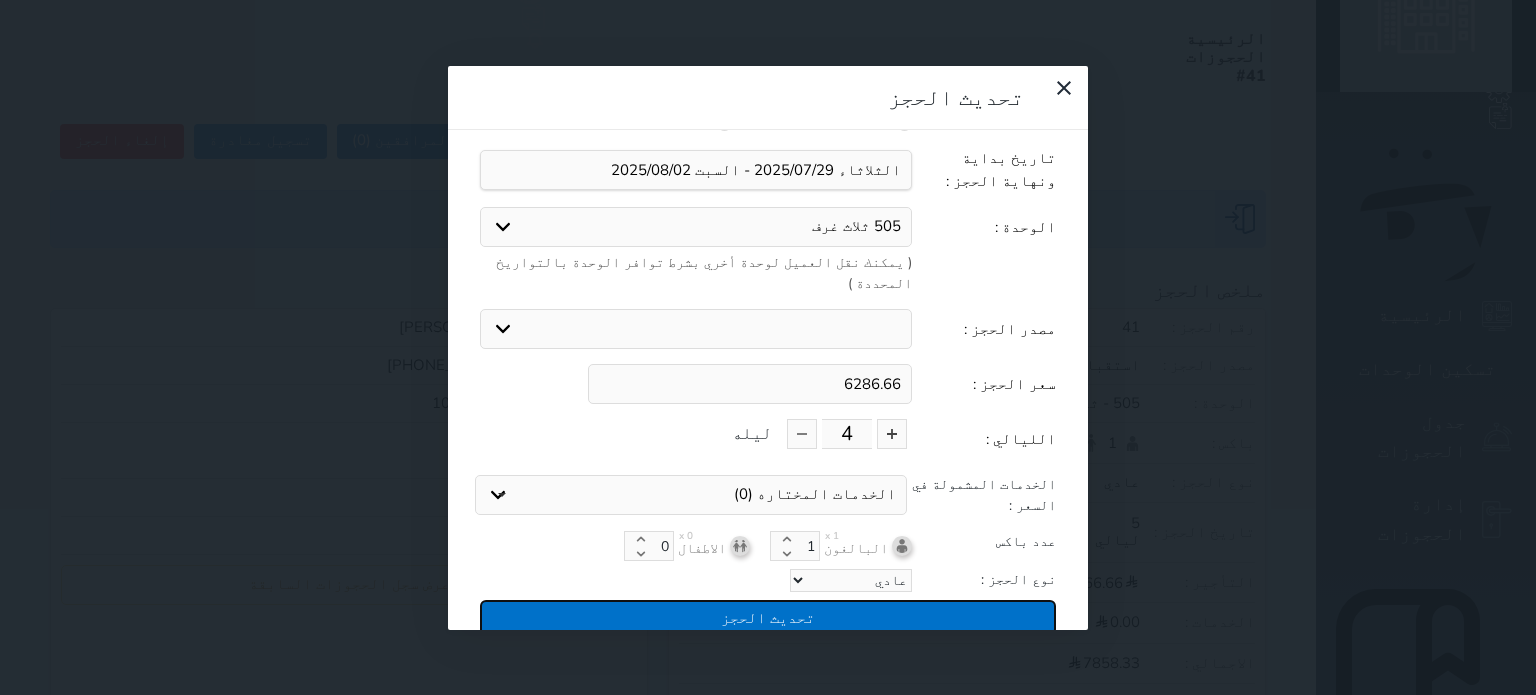 click on "تحديث الحجز" at bounding box center [768, 617] 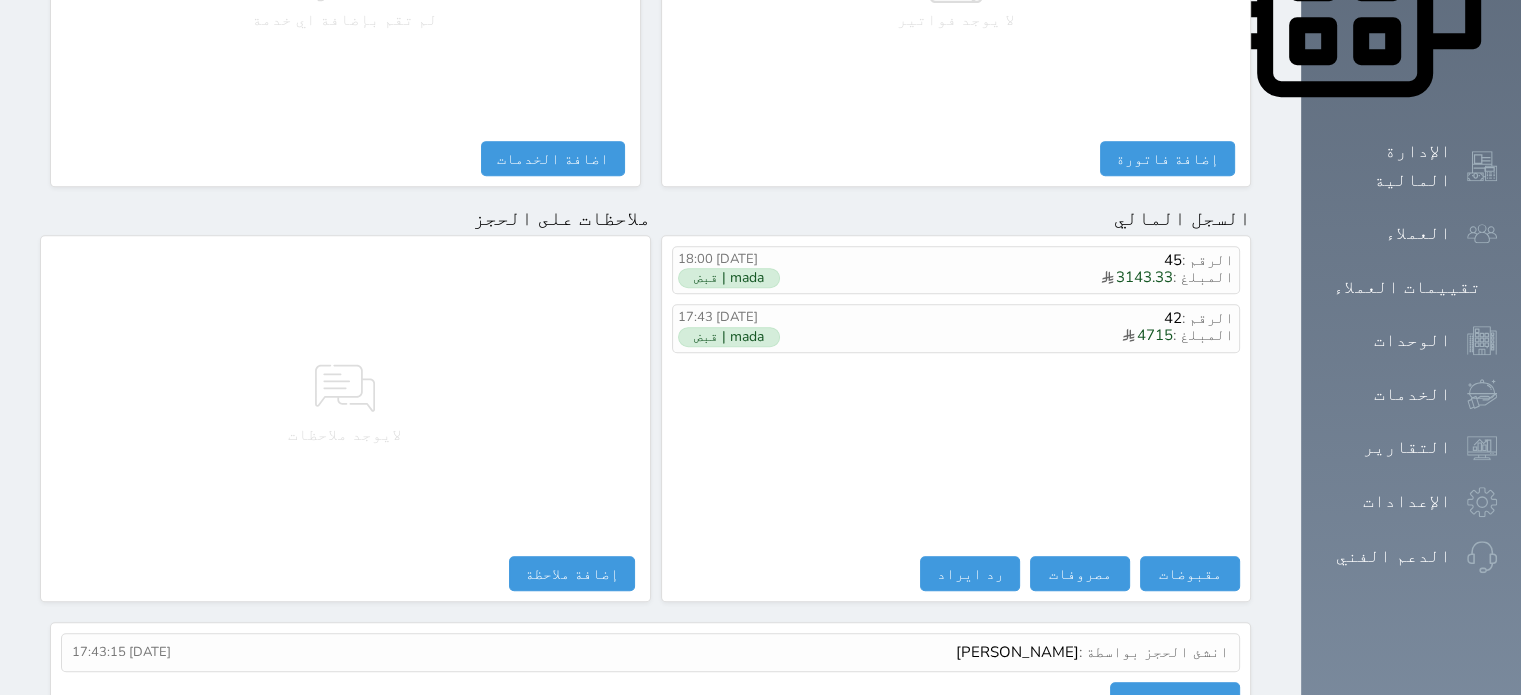 scroll, scrollTop: 1083, scrollLeft: 0, axis: vertical 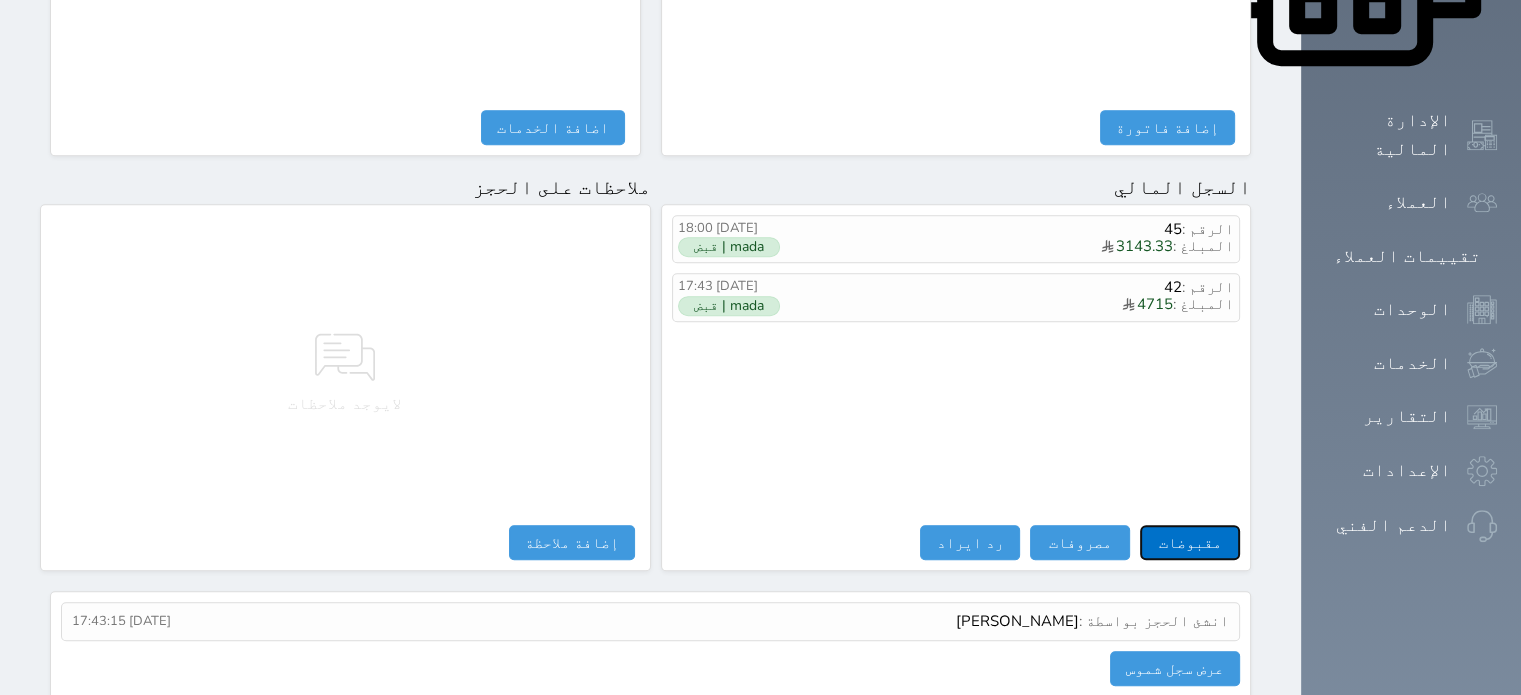 click on "مقبوضات" at bounding box center (1190, 542) 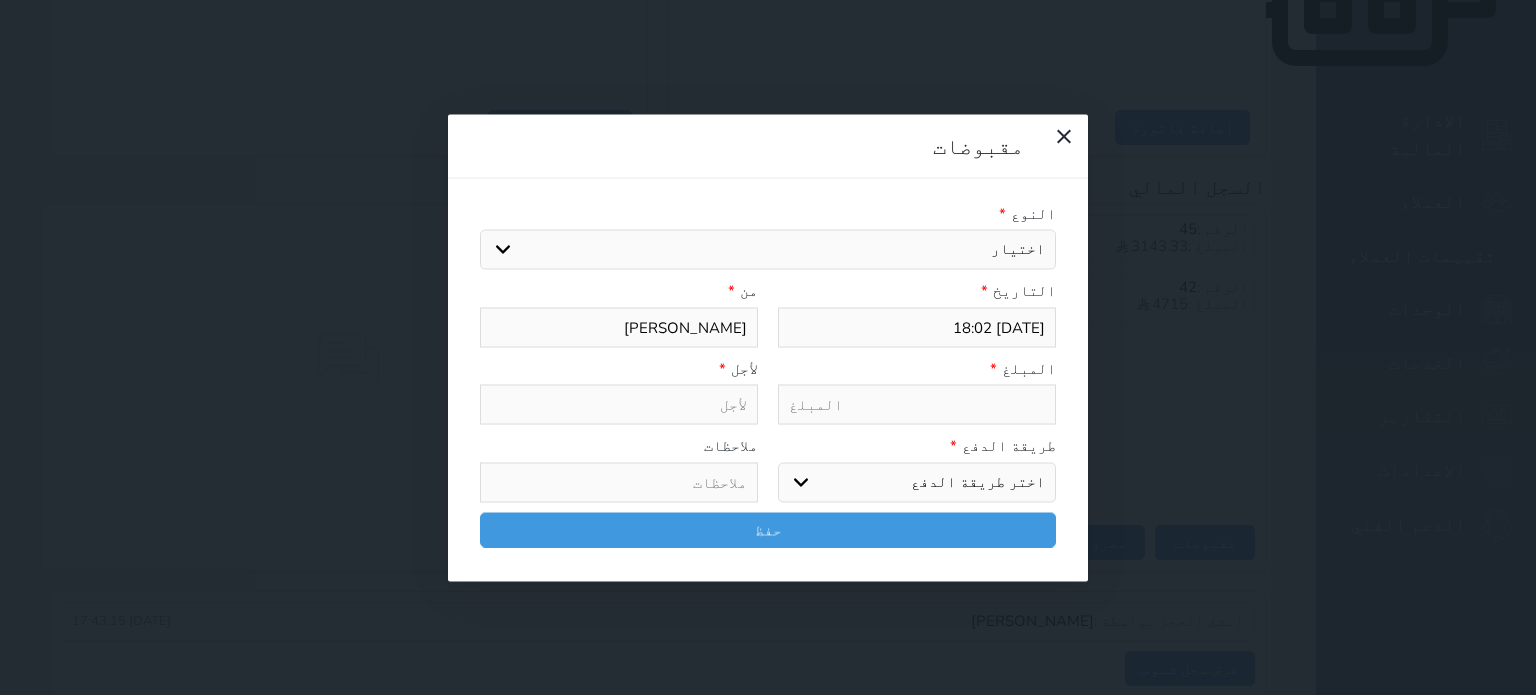 click on "النوع  *    اختيار   مقبوضات عامة قيمة إيجار فواتير تامين عربون لا ينطبق آخر مغسلة واي فاي - الإنترنت مواقف السيارات طعام الأغذية والمشروبات مشروبات المشروبات الباردة المشروبات الساخنة الإفطار غداء عشاء مخبز و كعك حمام سباحة الصالة الرياضية سبا و خدمات الجمال اختيار وإسقاط (خدمات النقل) ميني بار كابل - تلفزيون سرير إضافي تصفيف الشعر التسوق خدمات الجولات السياحية المنظمة خدمات الدليل السياحي   التاريخ *   2025-07-29 18:02   من *   عبدالعزيز الفهيد   المبلغ *     لأجل *     طريقة الدفع *   اختر طريقة الدفع   دفع نقدى   تحويل بنكى   مدى   بطاقة ائتمان   آجل   ملاحظات         حفظ" at bounding box center (768, 379) 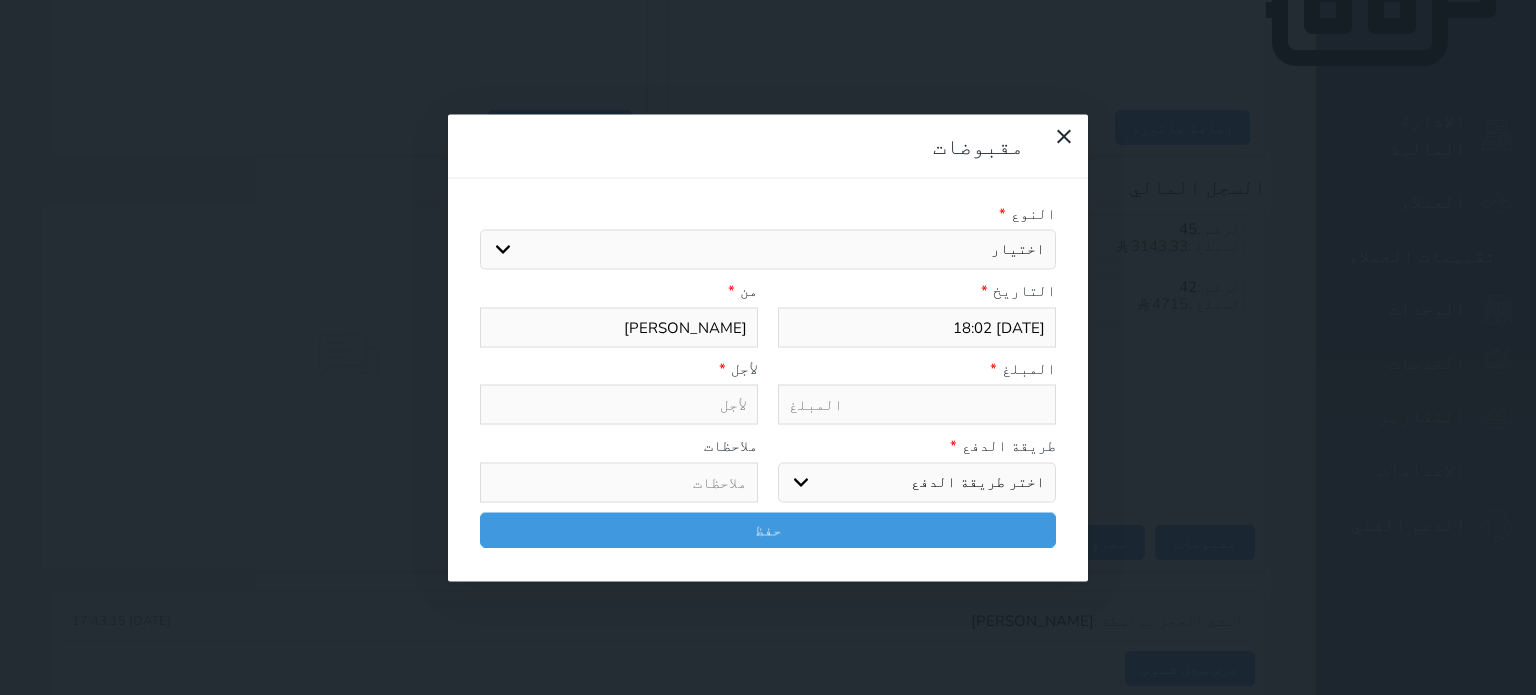 click on "اختيار   مقبوضات عامة قيمة إيجار فواتير تامين عربون لا ينطبق آخر مغسلة واي فاي - الإنترنت مواقف السيارات طعام الأغذية والمشروبات مشروبات المشروبات الباردة المشروبات الساخنة الإفطار غداء عشاء مخبز و كعك حمام سباحة الصالة الرياضية سبا و خدمات الجمال اختيار وإسقاط (خدمات النقل) ميني بار كابل - تلفزيون سرير إضافي تصفيف الشعر التسوق خدمات الجولات السياحية المنظمة خدمات الدليل السياحي" at bounding box center (768, 250) 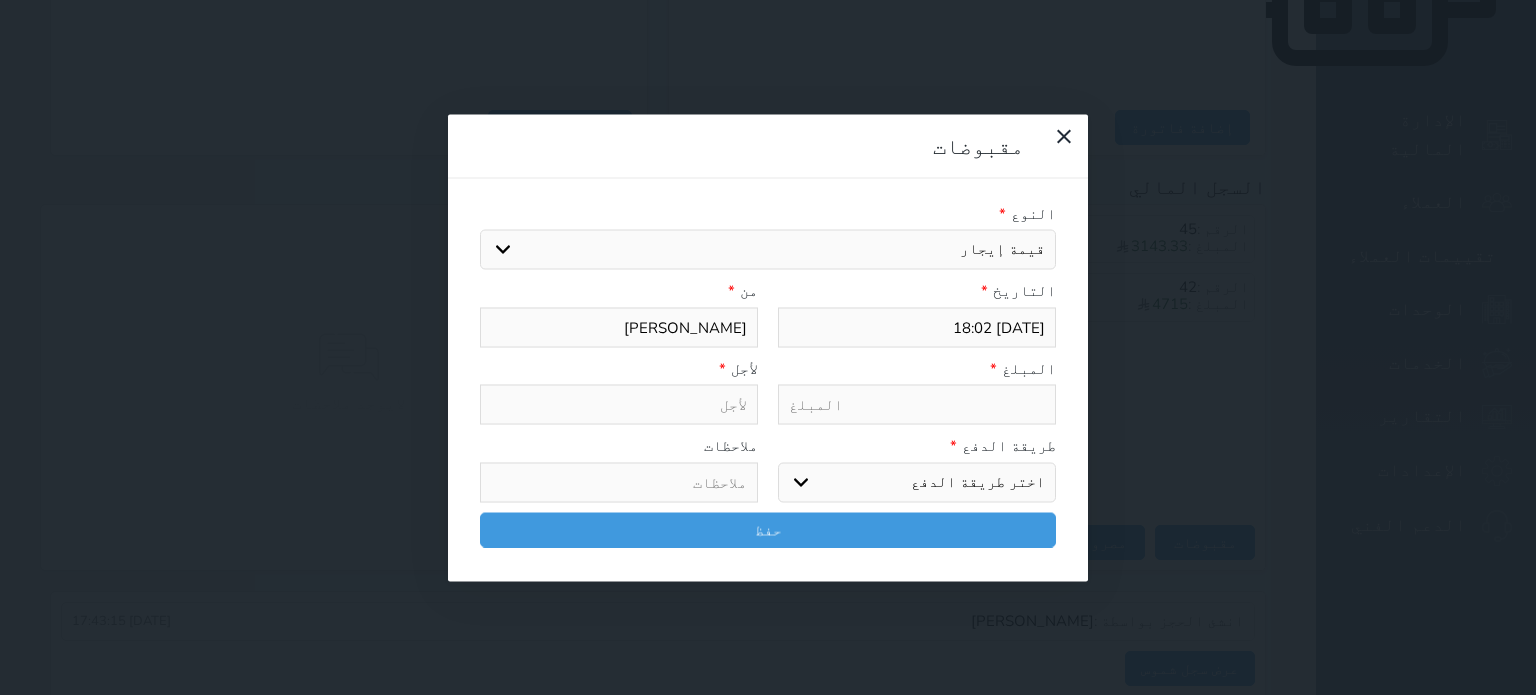 click on "اختيار   مقبوضات عامة قيمة إيجار فواتير تامين عربون لا ينطبق آخر مغسلة واي فاي - الإنترنت مواقف السيارات طعام الأغذية والمشروبات مشروبات المشروبات الباردة المشروبات الساخنة الإفطار غداء عشاء مخبز و كعك حمام سباحة الصالة الرياضية سبا و خدمات الجمال اختيار وإسقاط (خدمات النقل) ميني بار كابل - تلفزيون سرير إضافي تصفيف الشعر التسوق خدمات الجولات السياحية المنظمة خدمات الدليل السياحي" at bounding box center [768, 250] 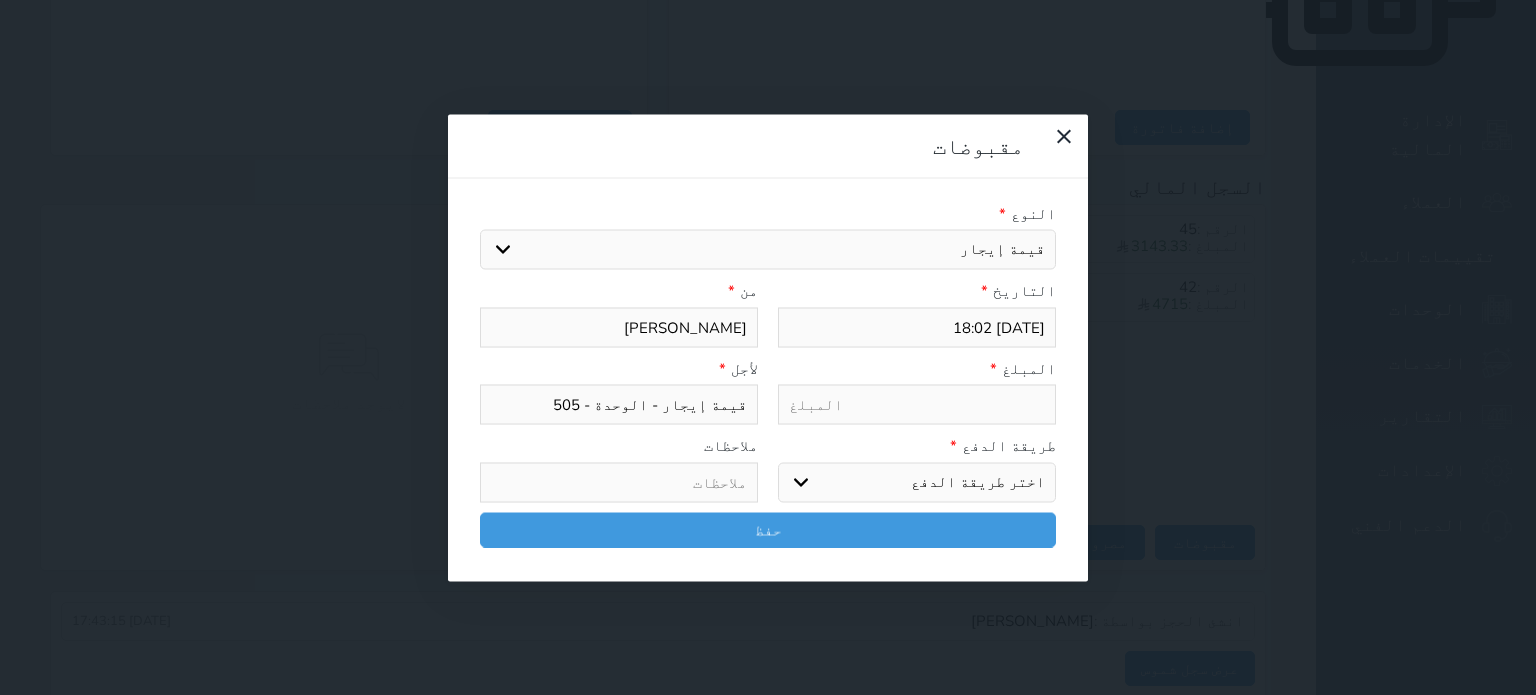 click on "اختر طريقة الدفع   دفع نقدى   تحويل بنكى   مدى   بطاقة ائتمان   آجل" at bounding box center (917, 482) 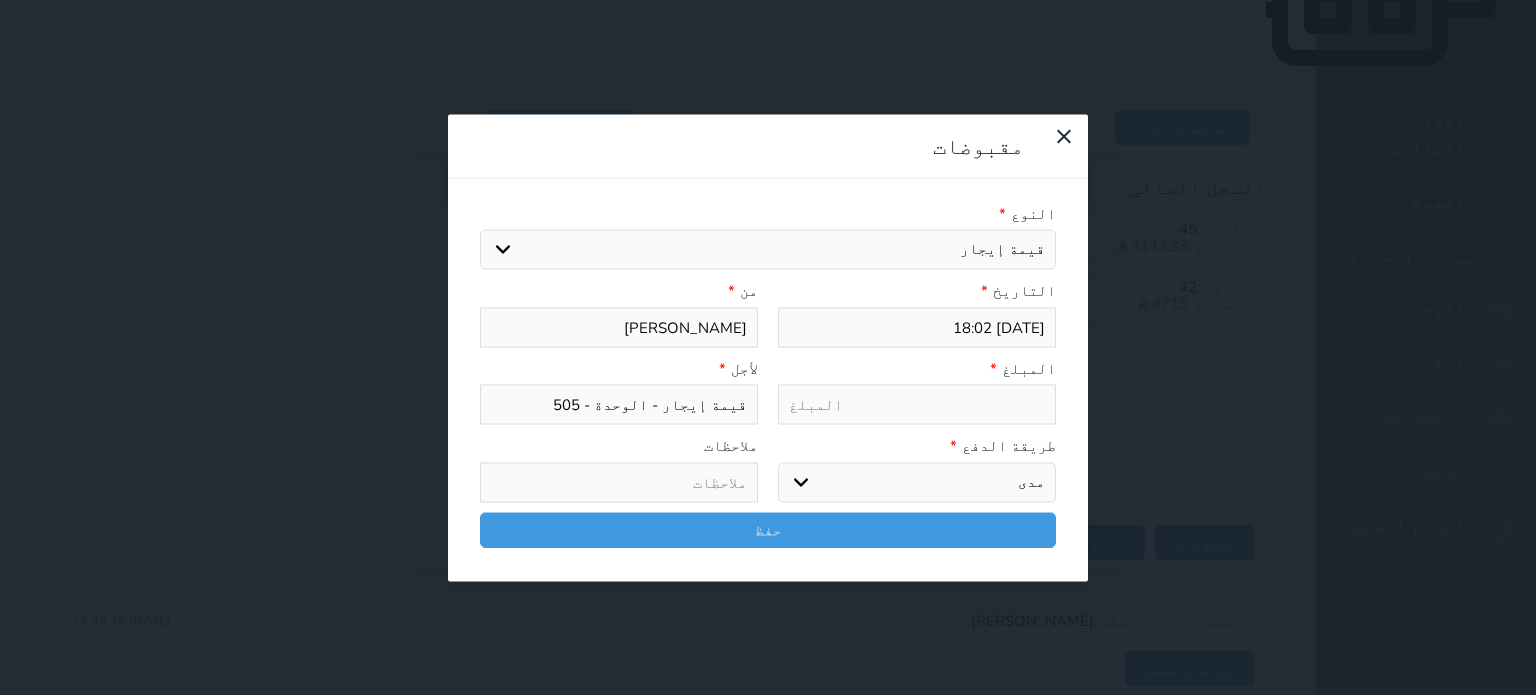 click on "اختر طريقة الدفع   دفع نقدى   تحويل بنكى   مدى   بطاقة ائتمان   آجل" at bounding box center [917, 482] 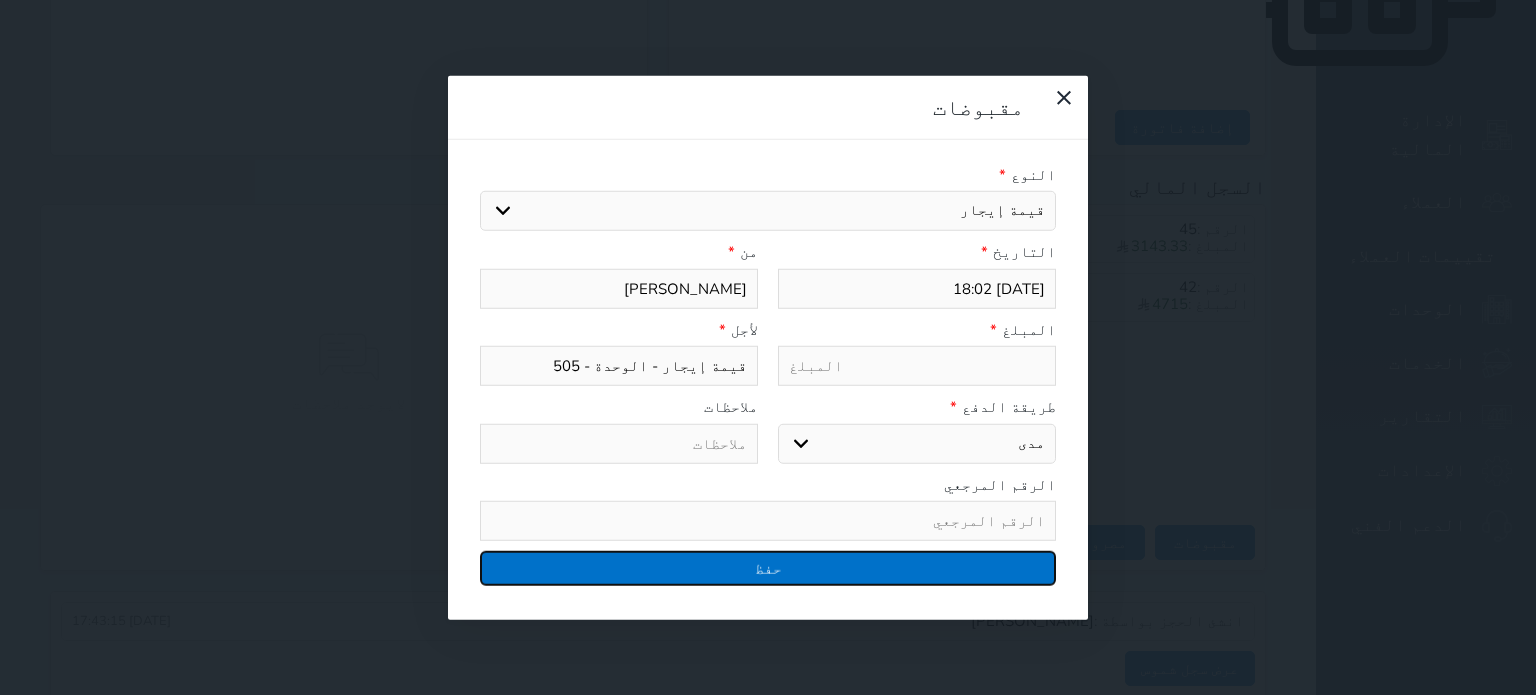 click on "حفظ" at bounding box center [768, 568] 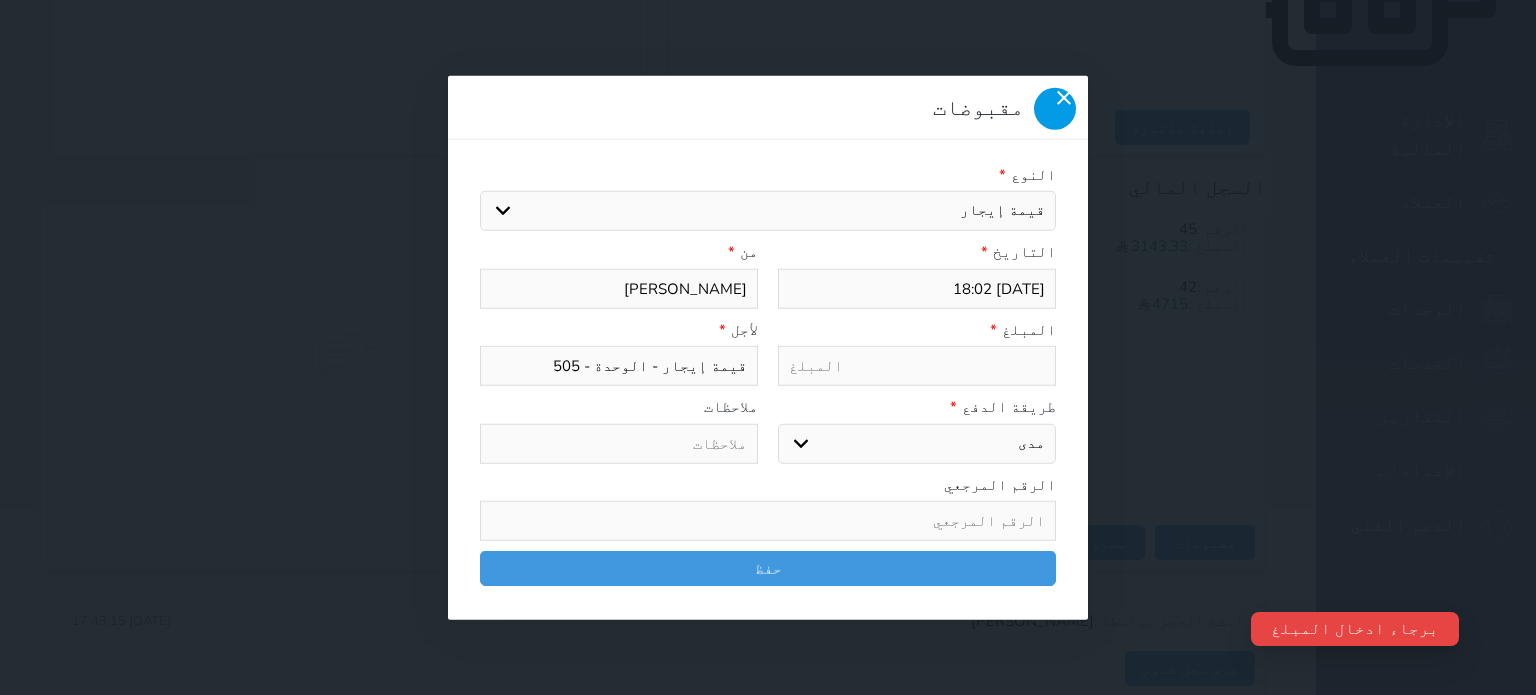 click 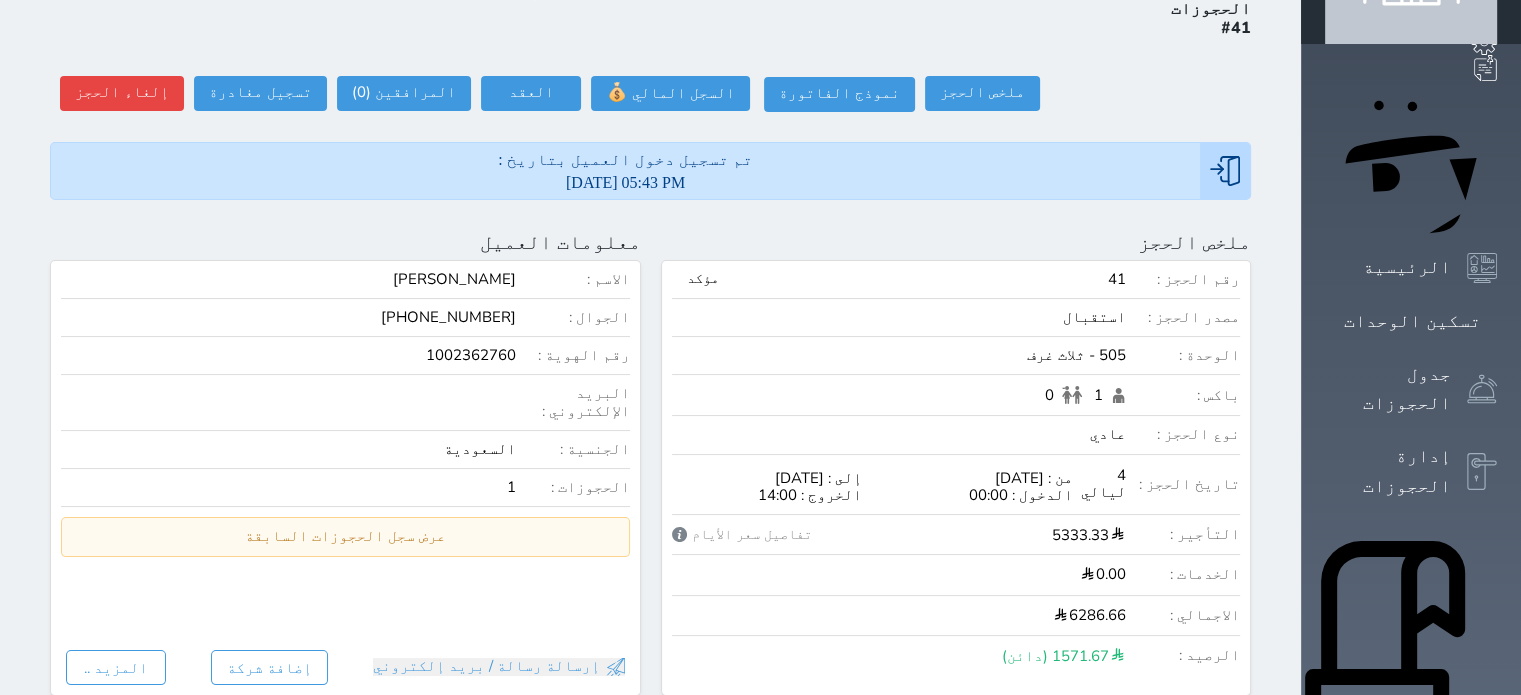scroll, scrollTop: 47, scrollLeft: 0, axis: vertical 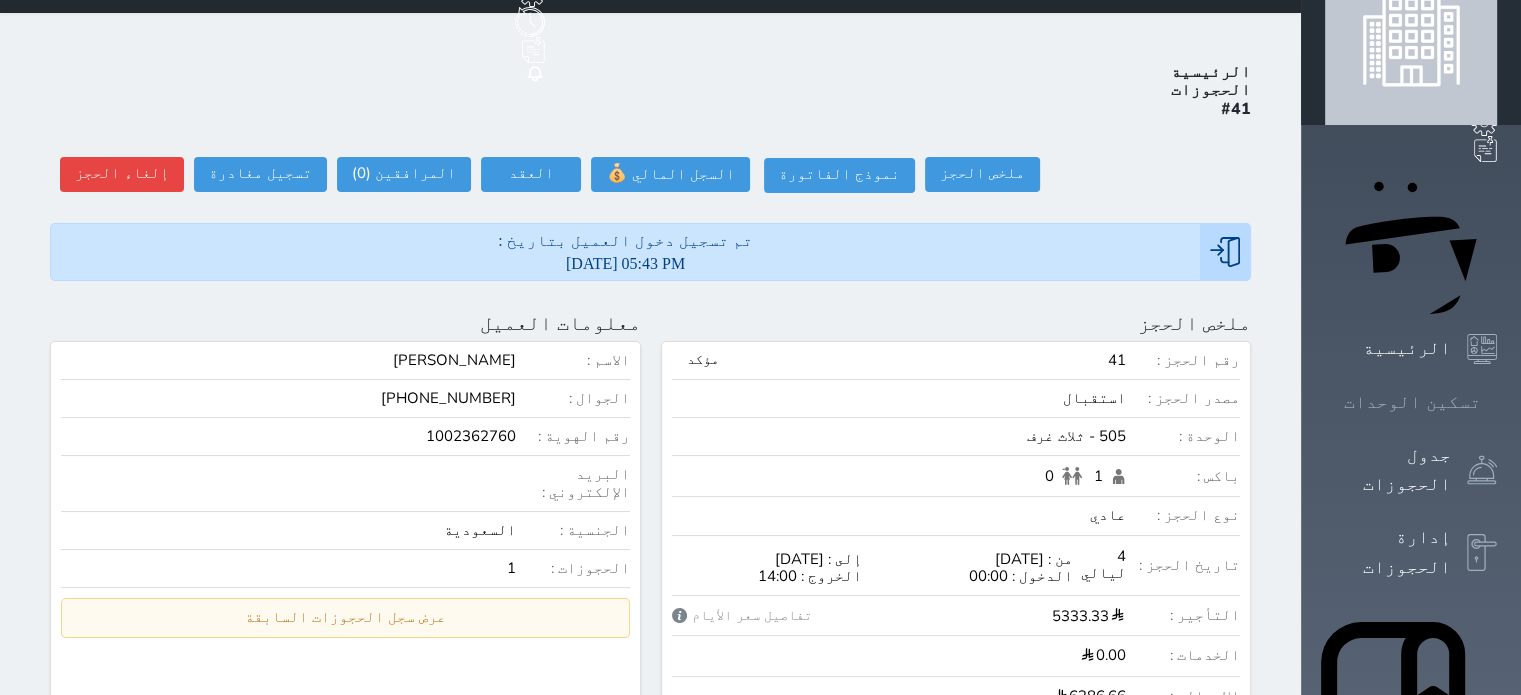 click on "تسكين الوحدات" at bounding box center (1411, 402) 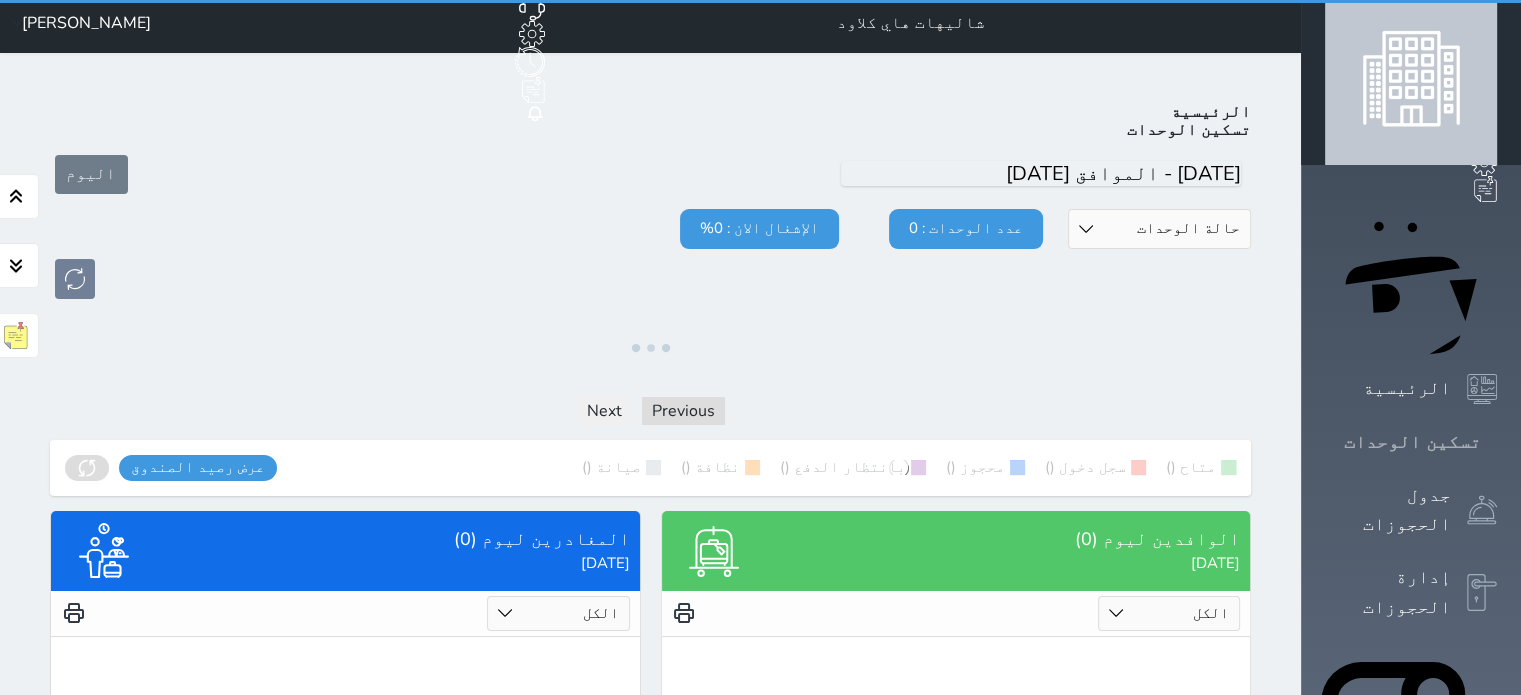 scroll, scrollTop: 0, scrollLeft: 0, axis: both 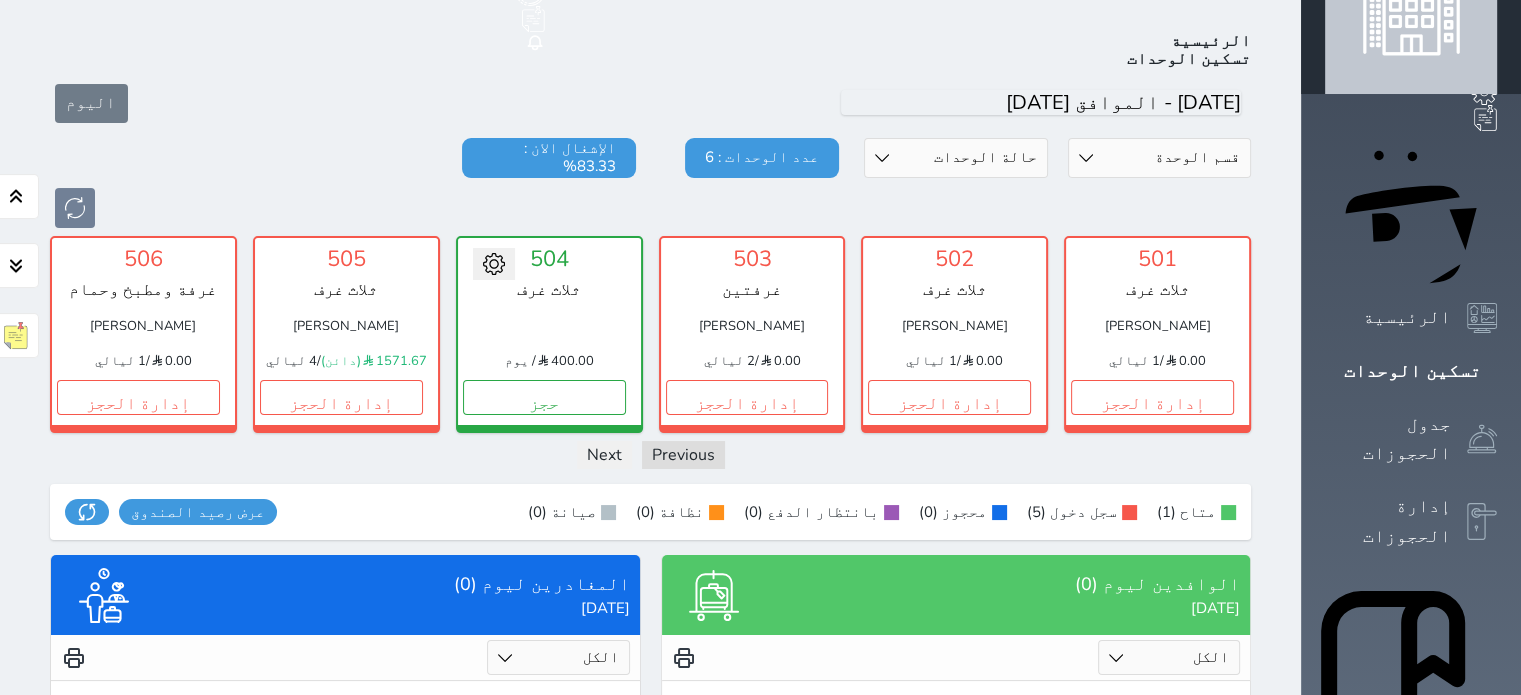 drag, startPoint x: 1444, startPoint y: 176, endPoint x: 1094, endPoint y: 306, distance: 373.3631 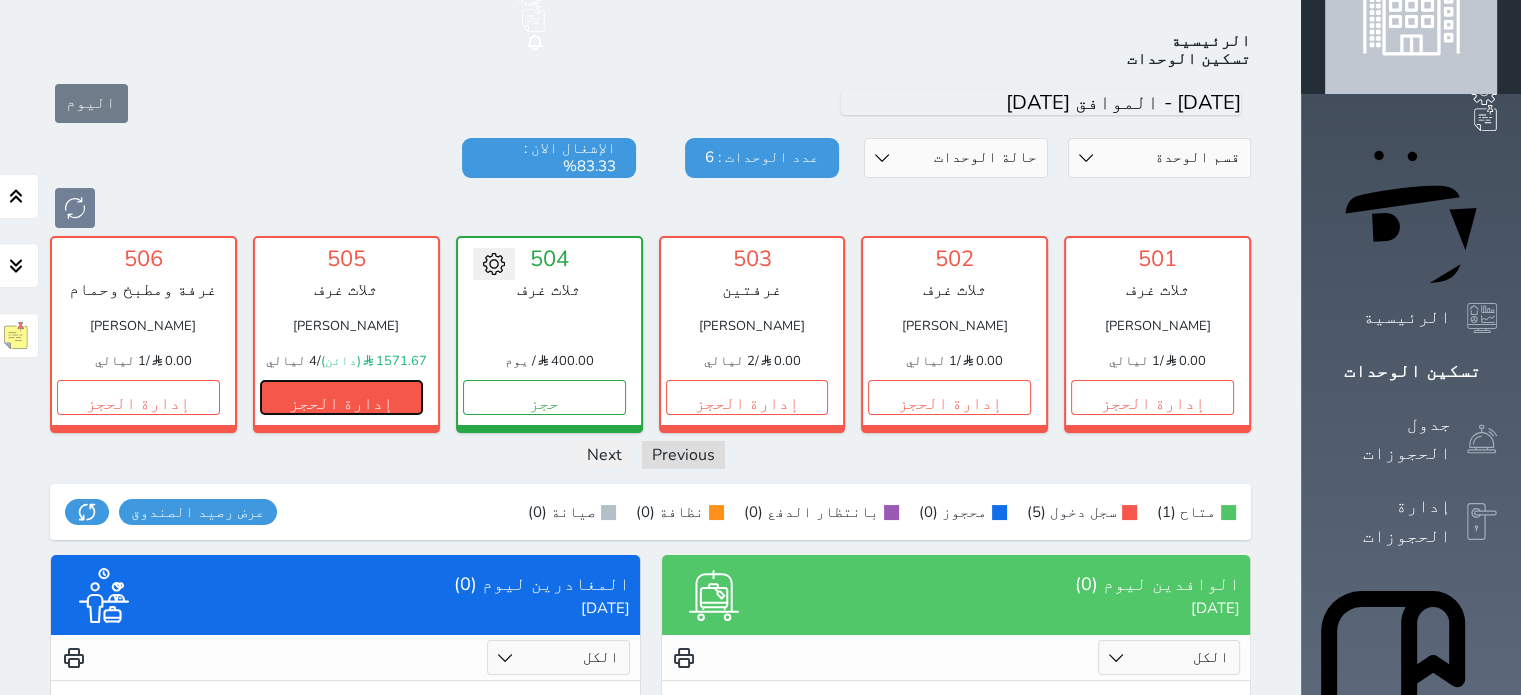 click on "إدارة الحجز" at bounding box center (341, 397) 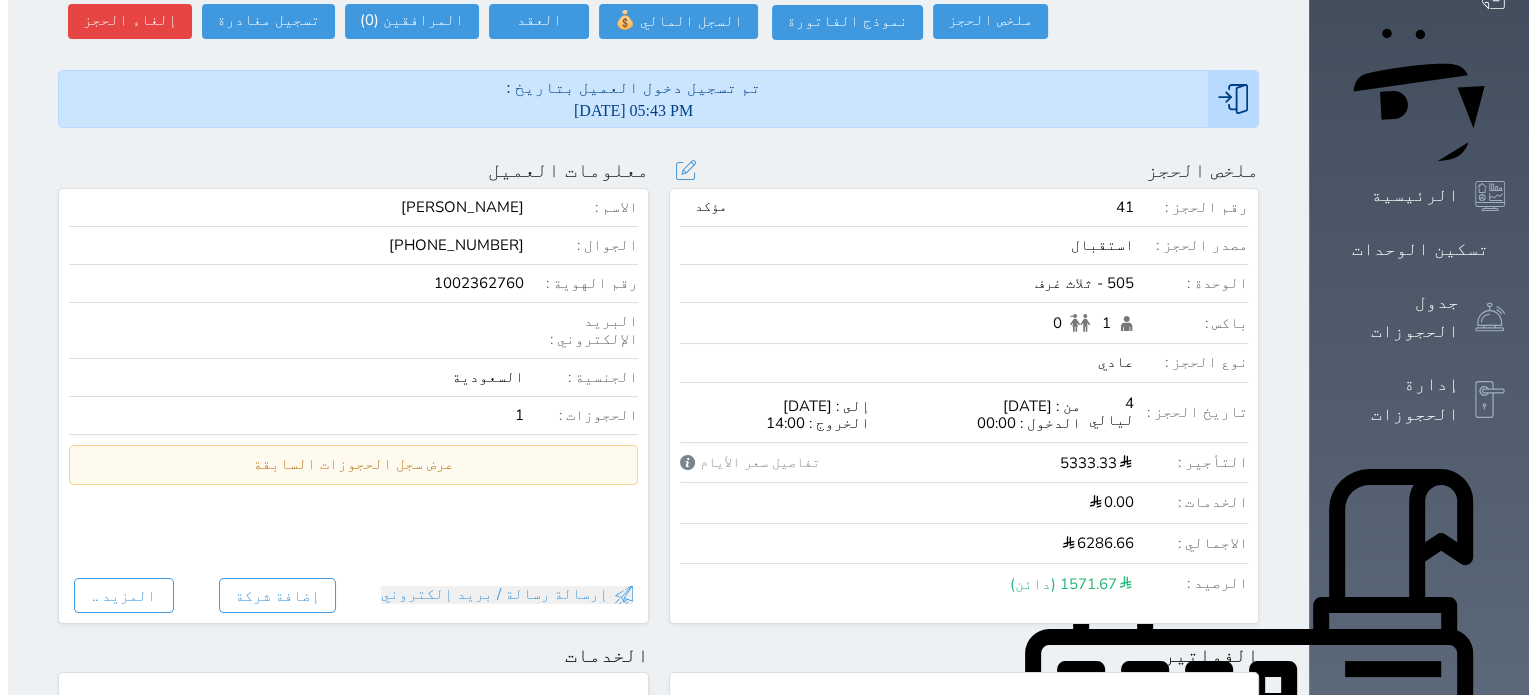 scroll, scrollTop: 200, scrollLeft: 0, axis: vertical 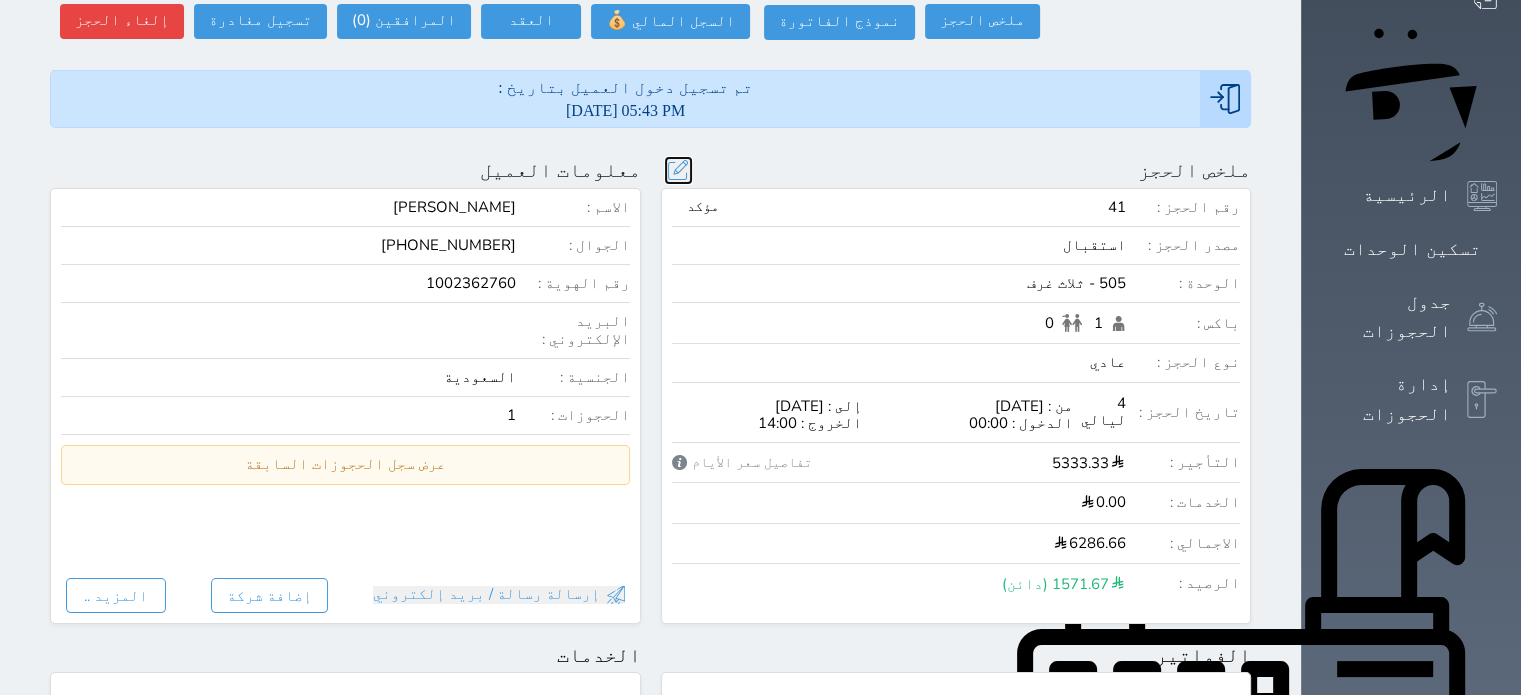 click at bounding box center [678, 170] 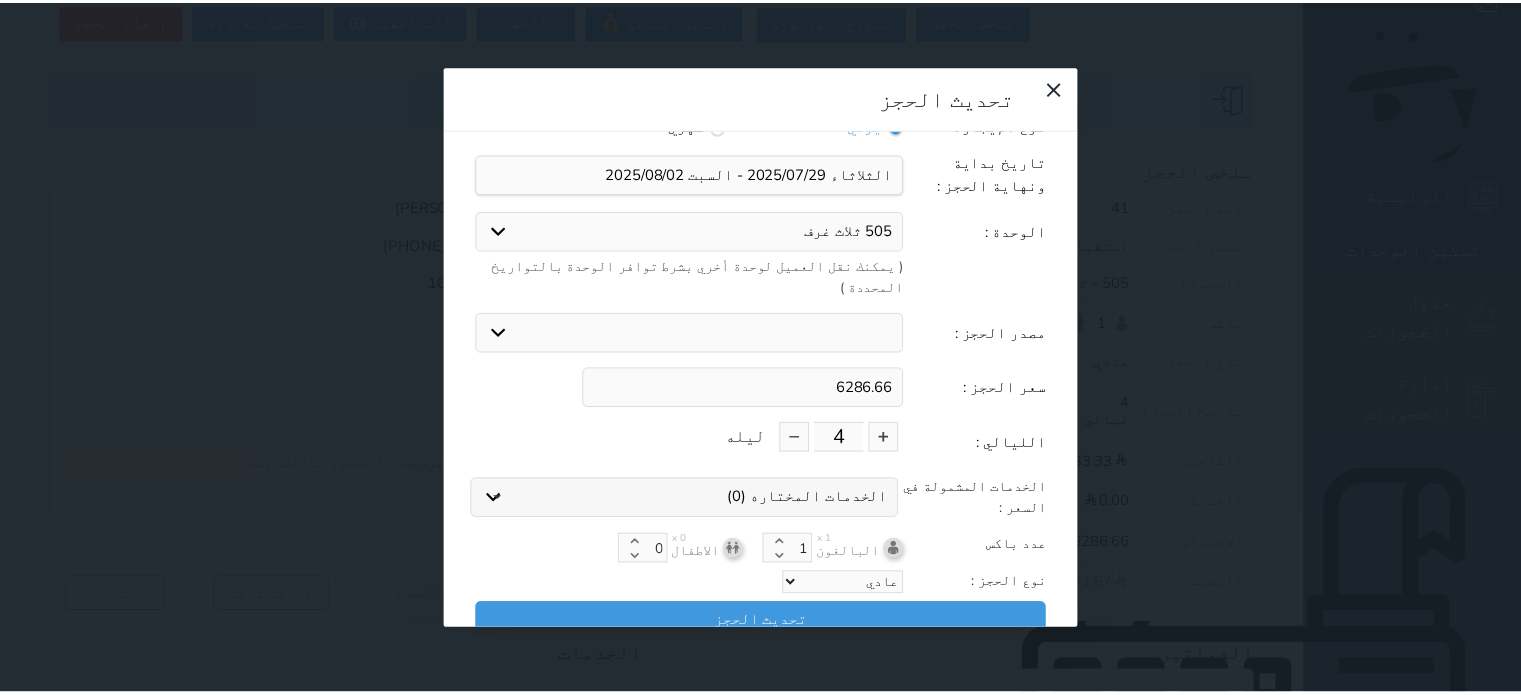 scroll, scrollTop: 44, scrollLeft: 0, axis: vertical 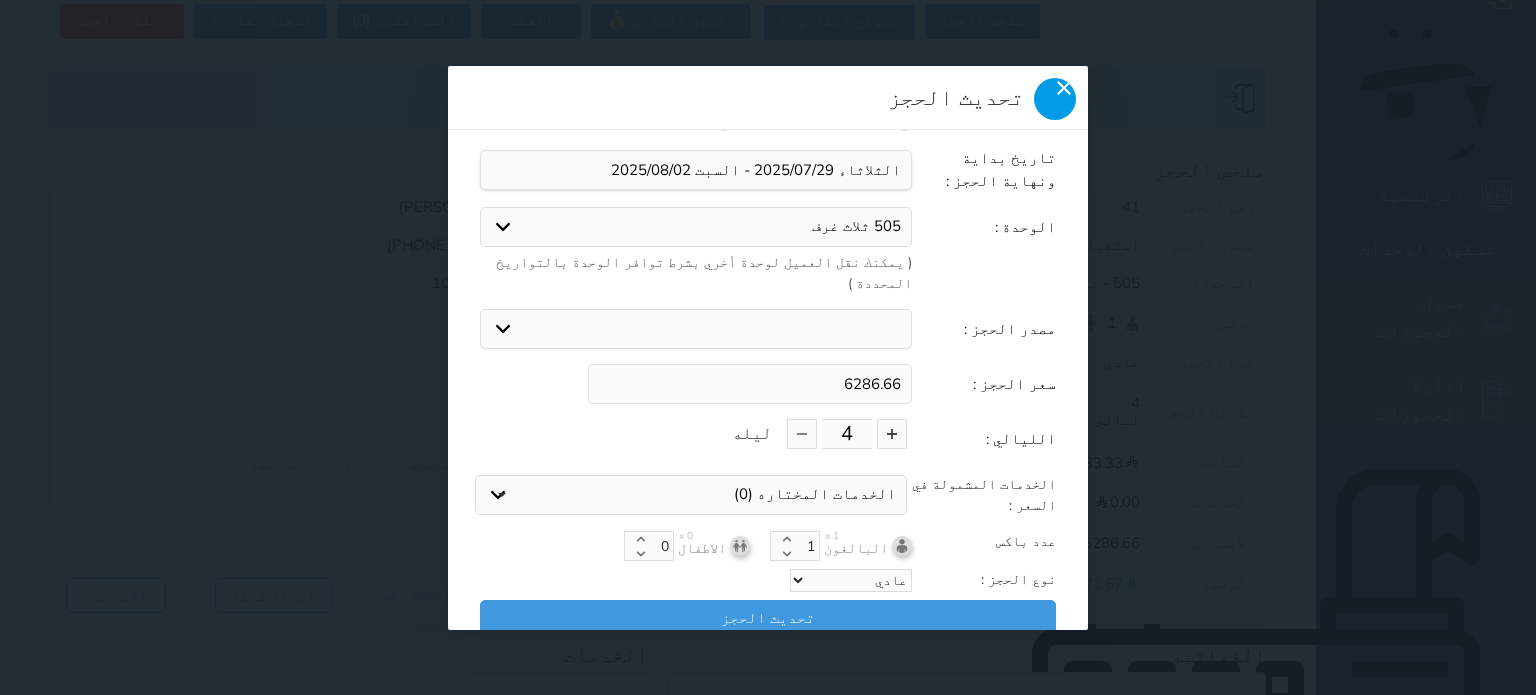 click at bounding box center [1055, 99] 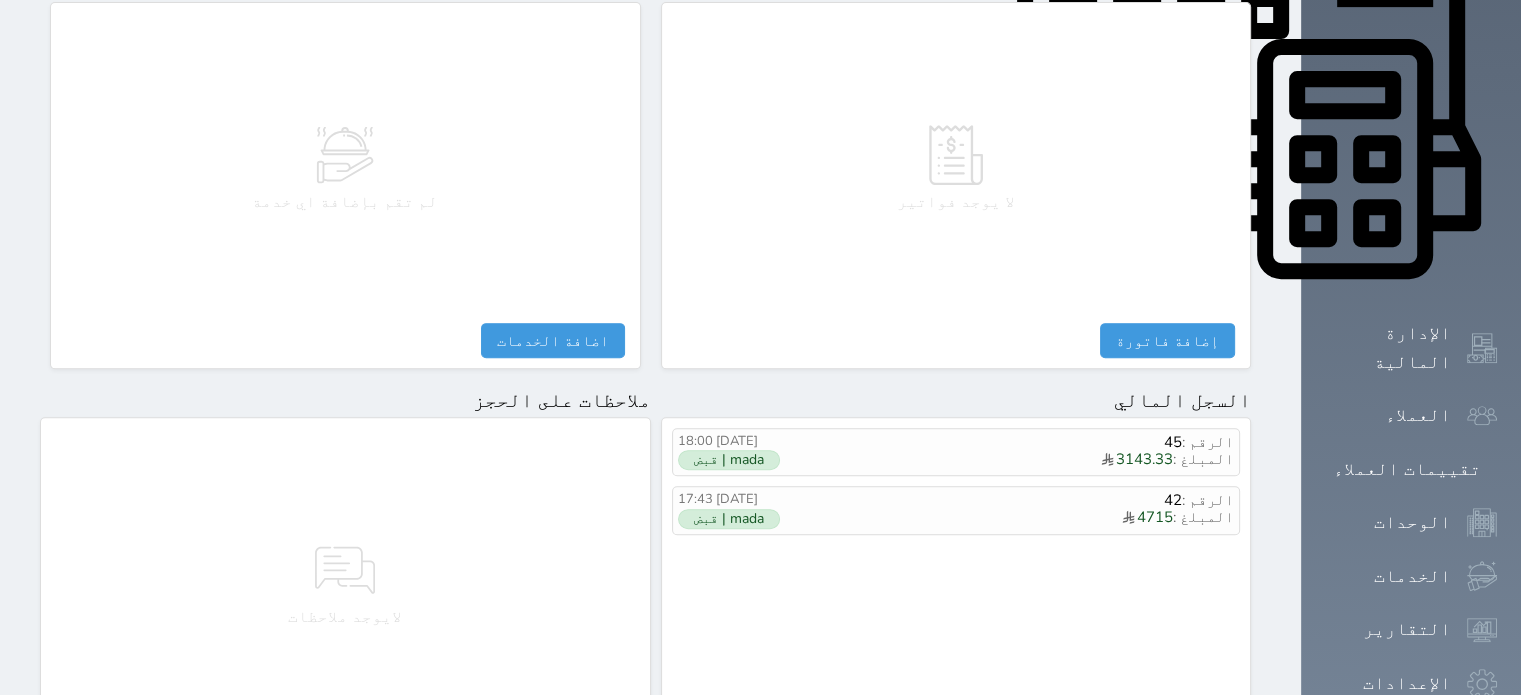 scroll, scrollTop: 1083, scrollLeft: 0, axis: vertical 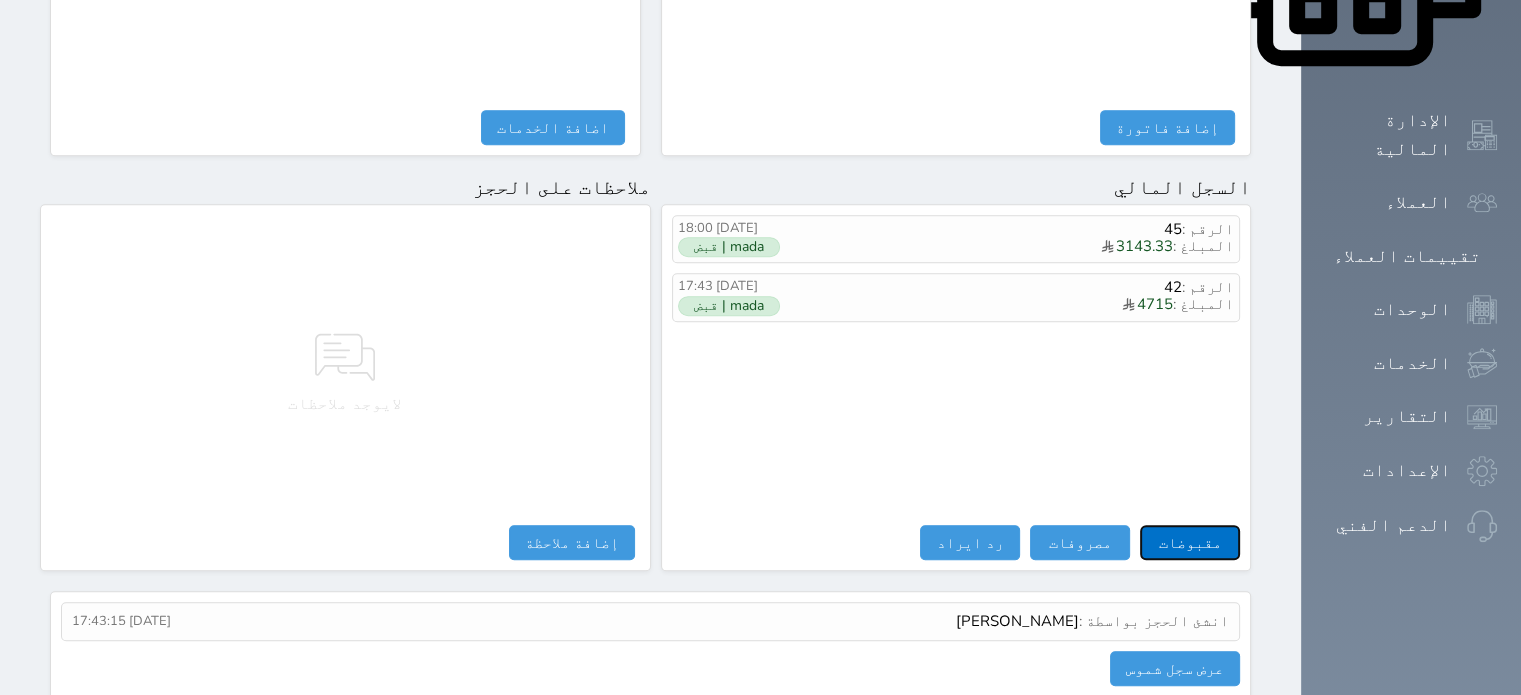 click on "مقبوضات" at bounding box center (1190, 542) 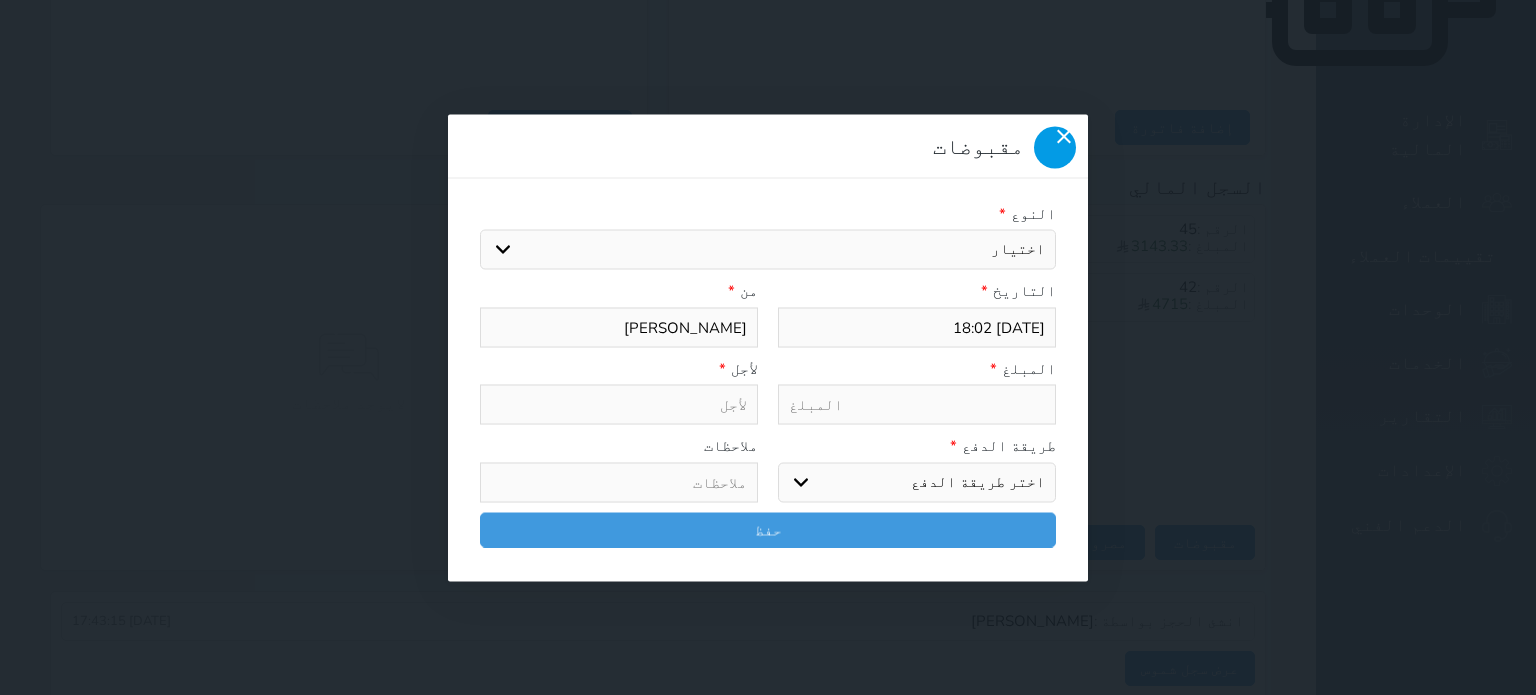 click 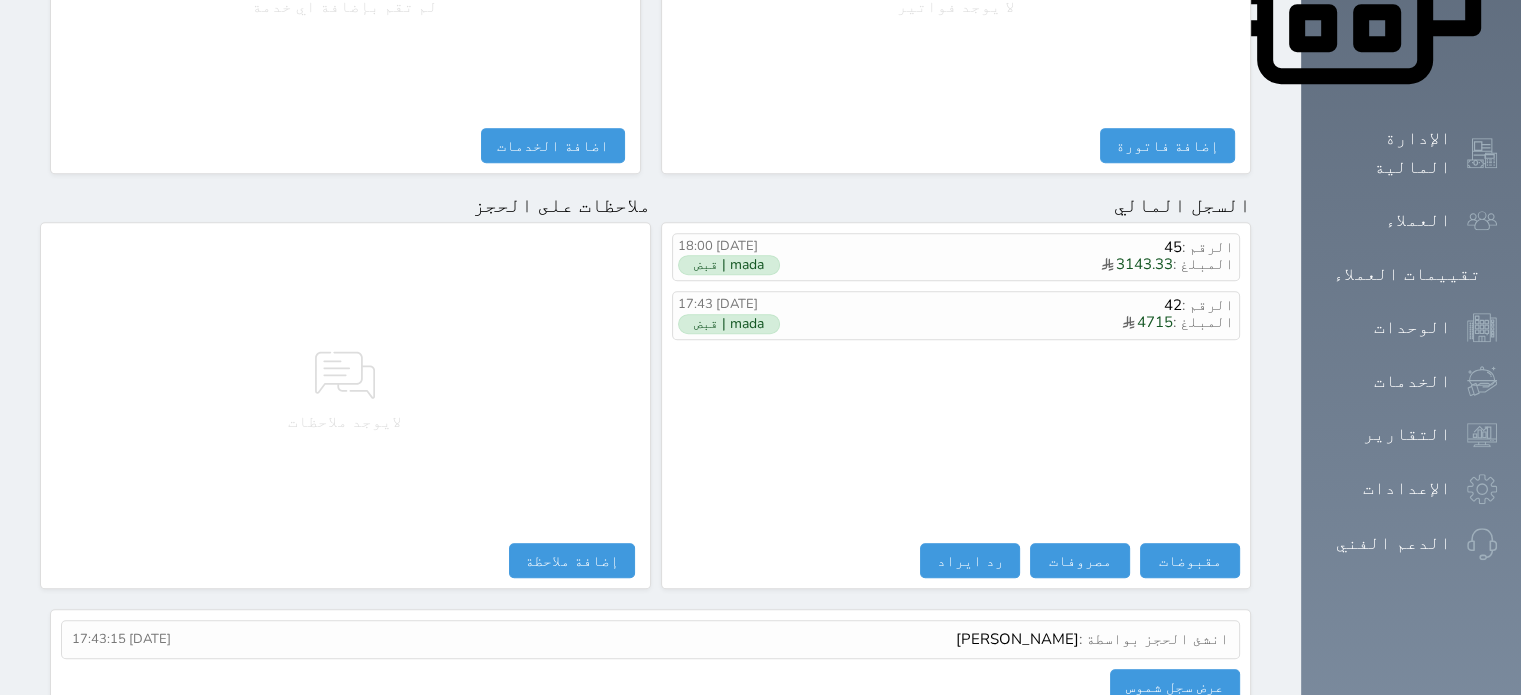 scroll, scrollTop: 1070, scrollLeft: 0, axis: vertical 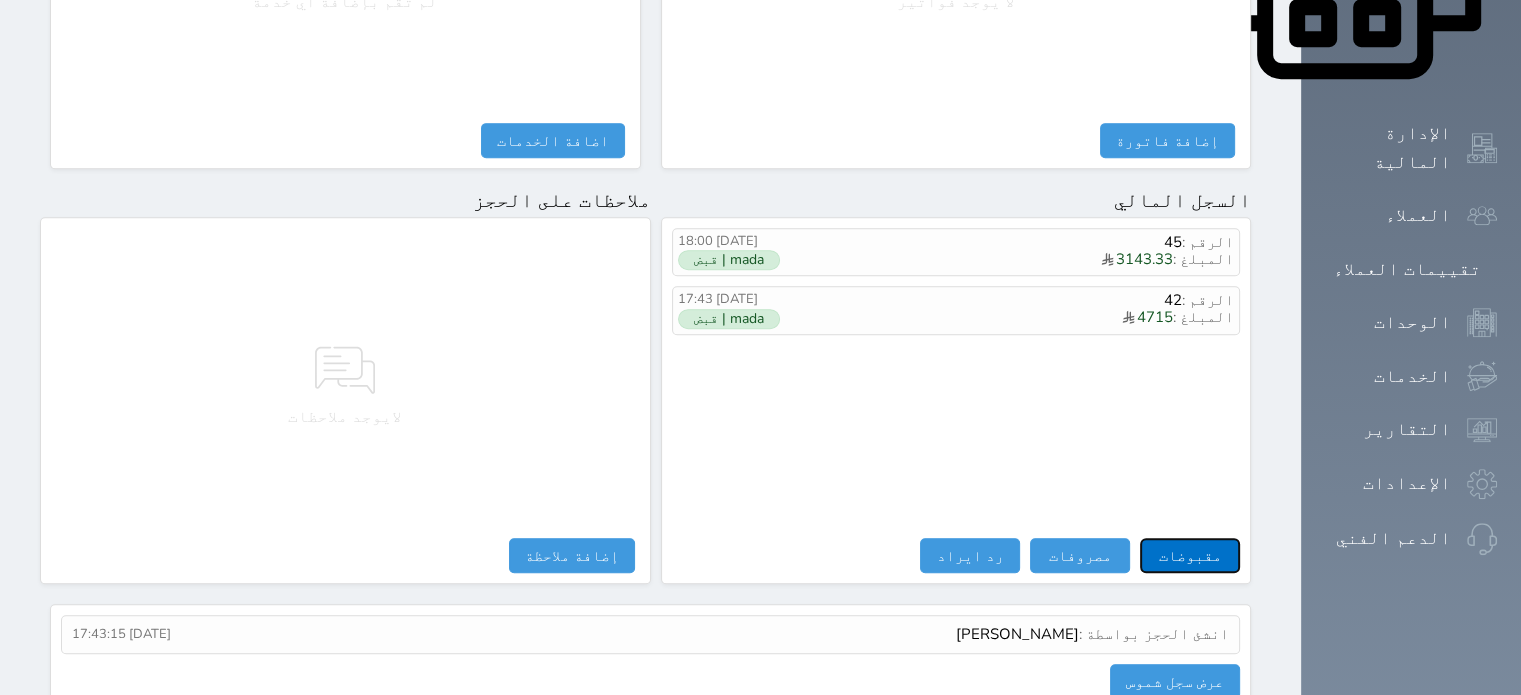 click on "مقبوضات" at bounding box center (1190, 555) 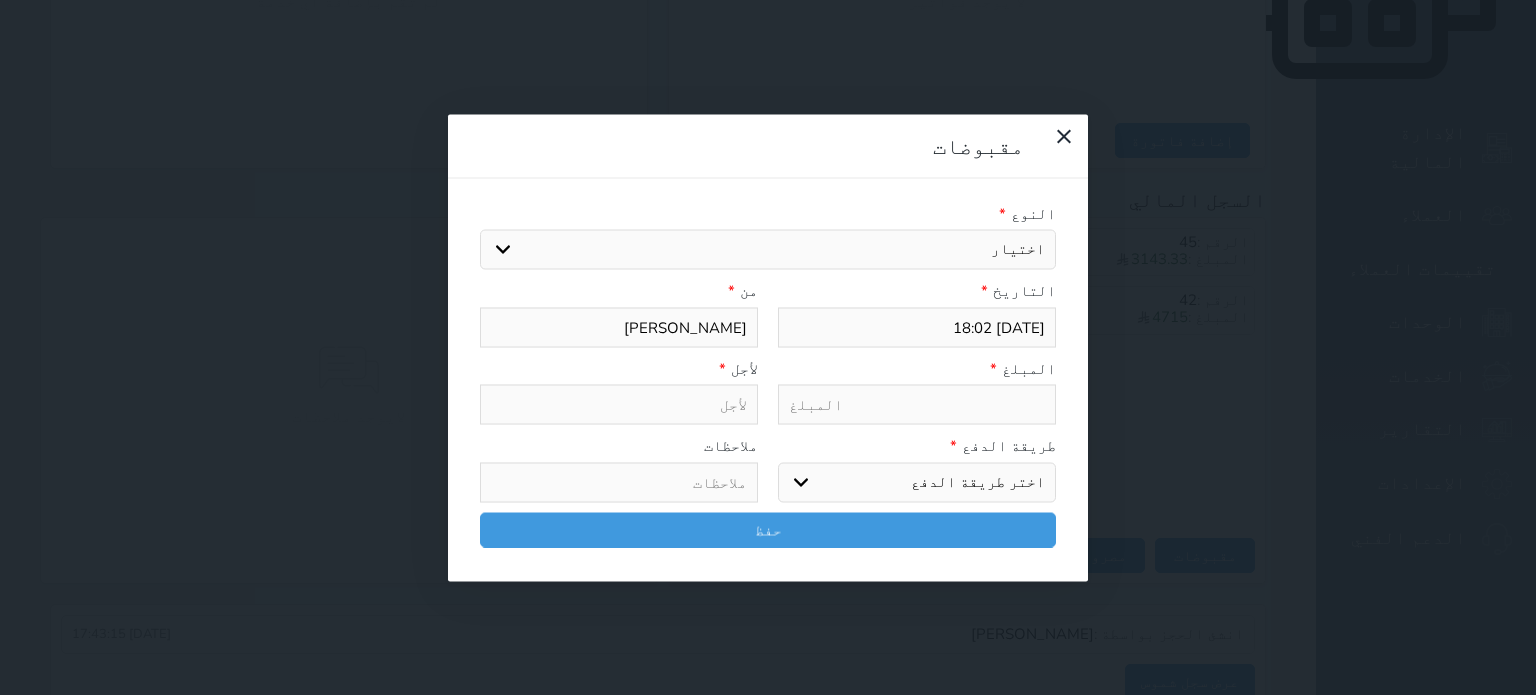click at bounding box center [917, 405] 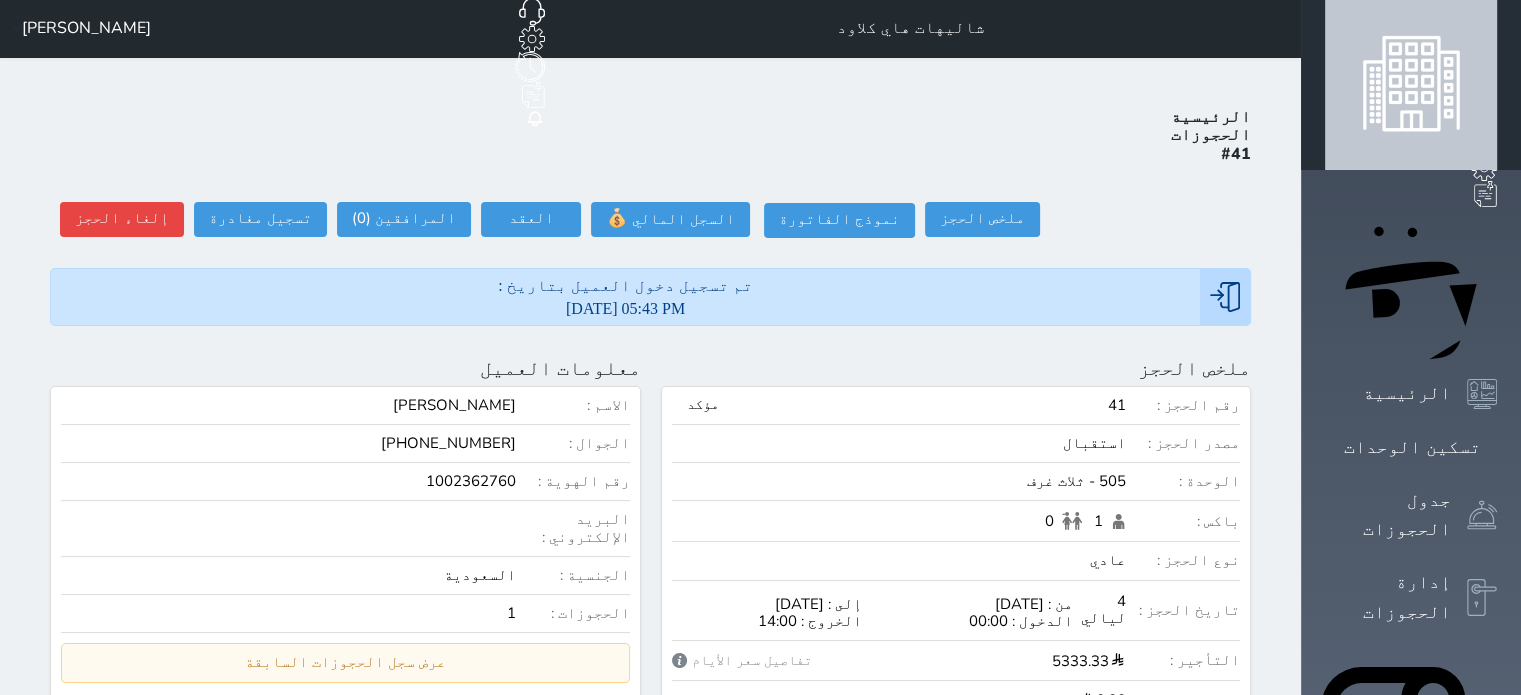 scroll, scrollTop: 0, scrollLeft: 0, axis: both 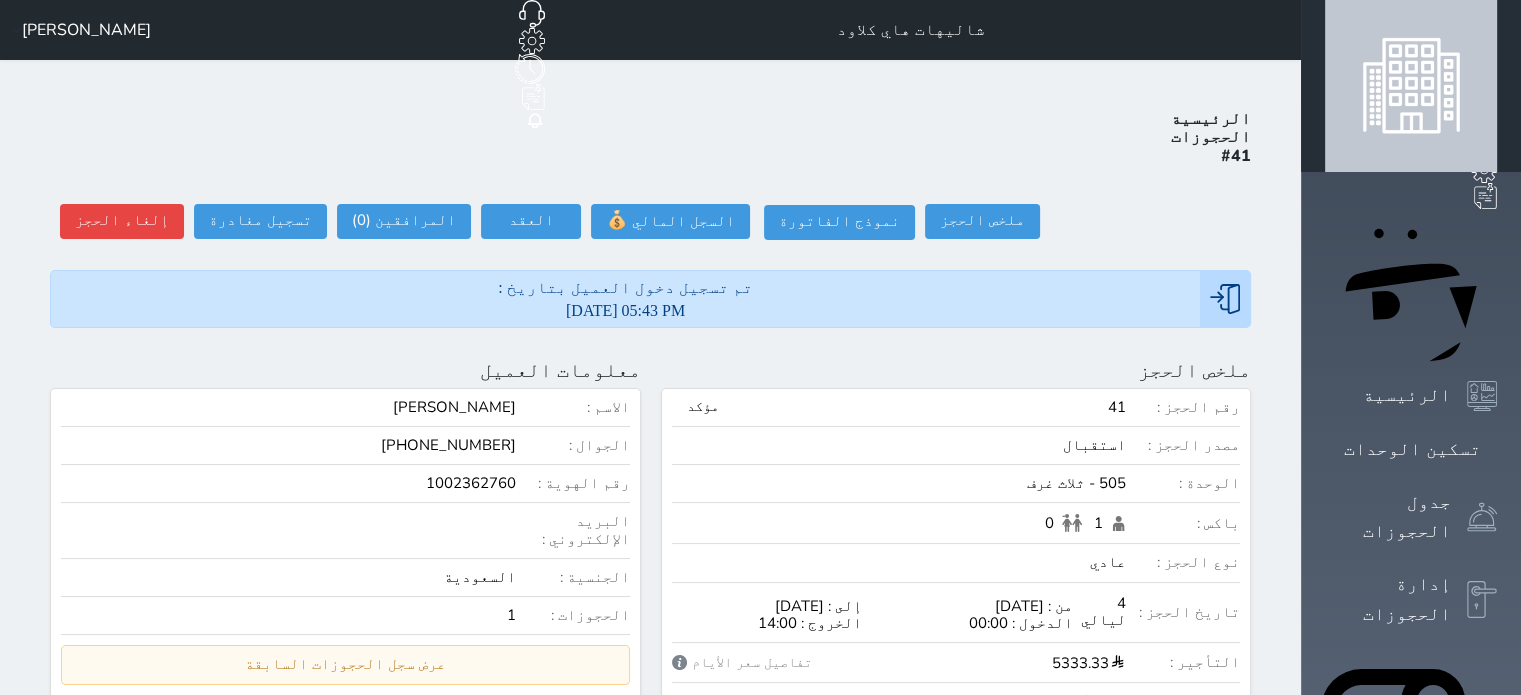 click on "41" at bounding box center [944, 407] 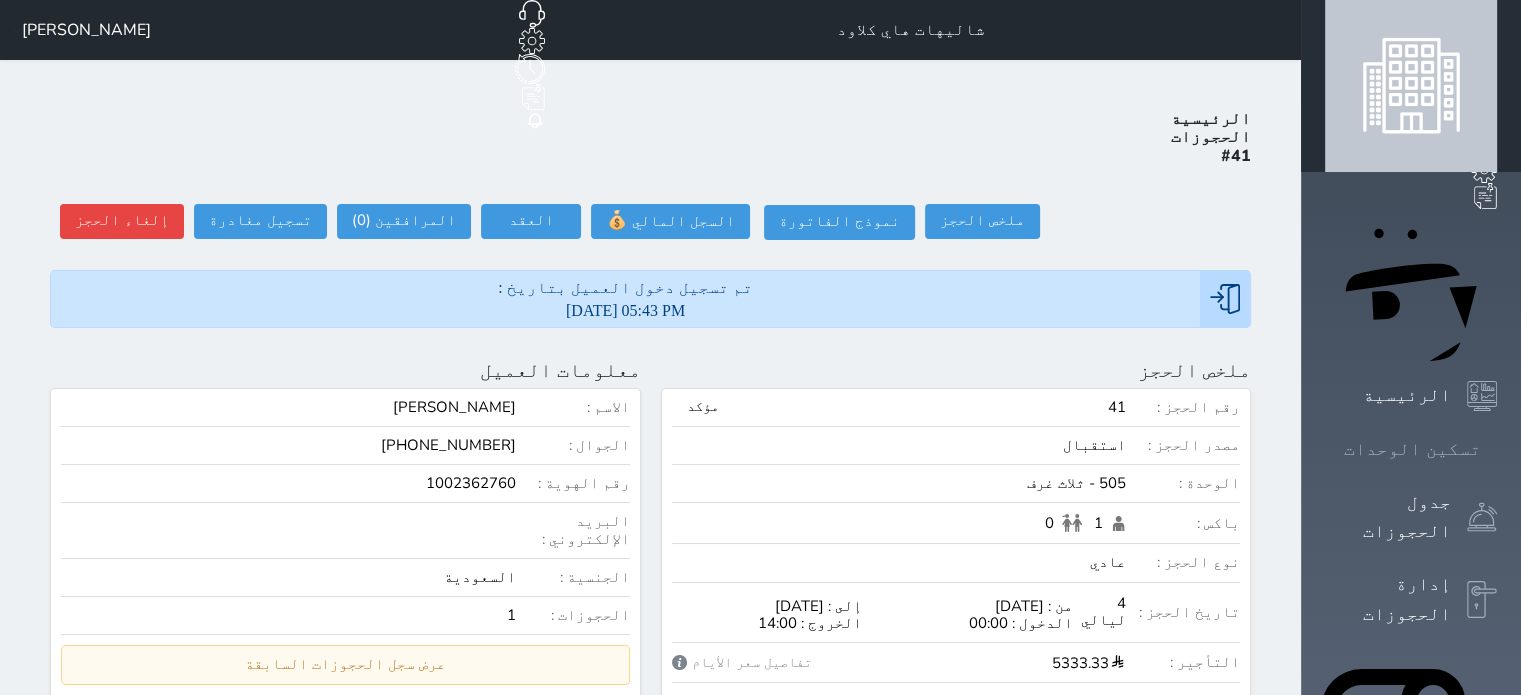 click on "تسكين الوحدات" at bounding box center [1411, 449] 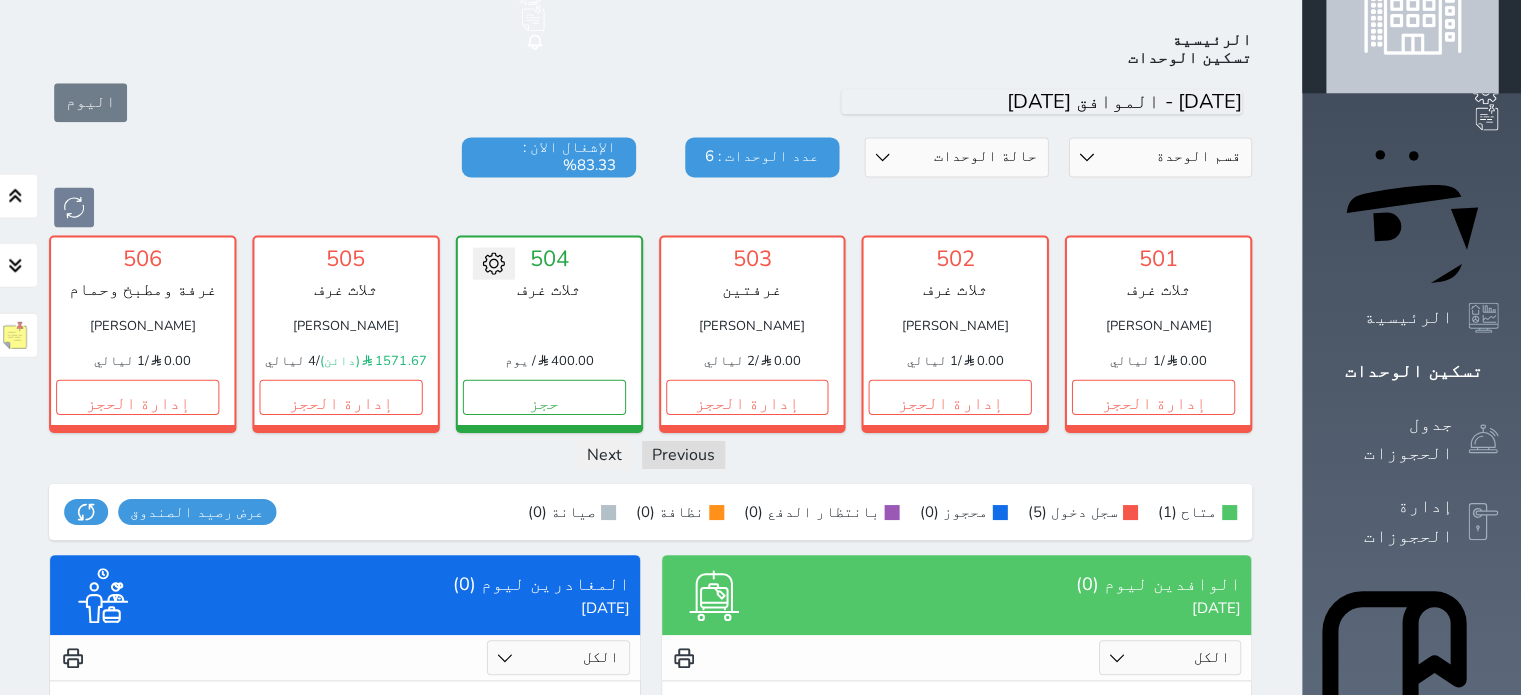 scroll, scrollTop: 77, scrollLeft: 0, axis: vertical 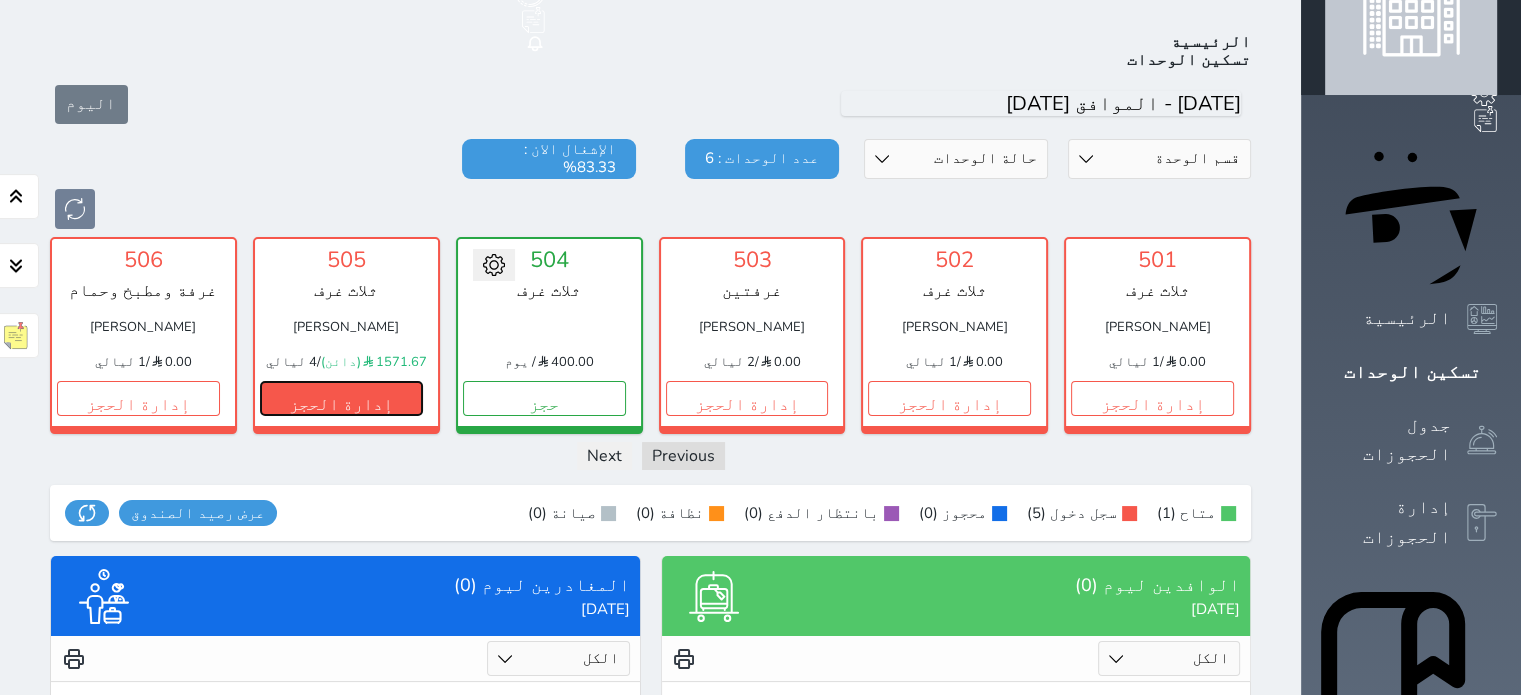 click on "إدارة الحجز" at bounding box center [341, 398] 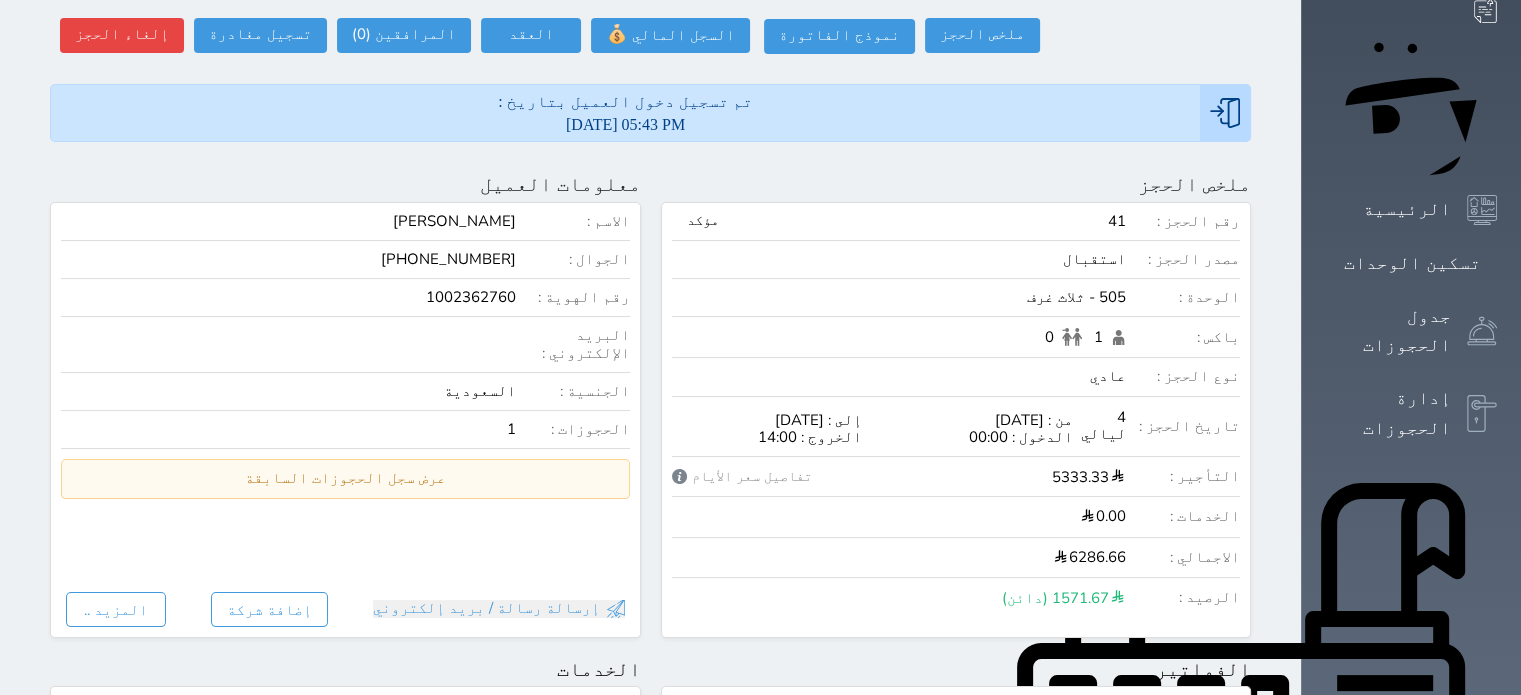 scroll, scrollTop: 109, scrollLeft: 0, axis: vertical 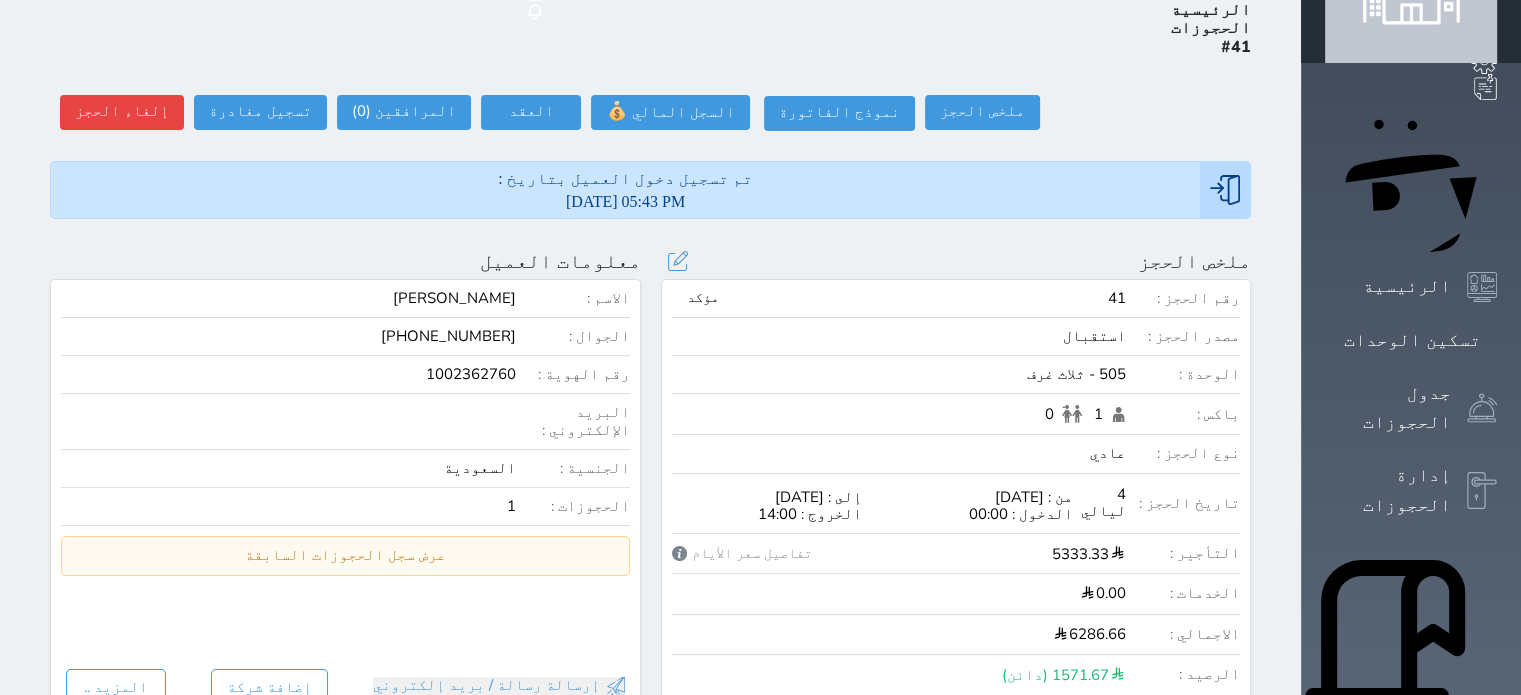click on "نوع الحجز :
عادي" at bounding box center [956, 459] 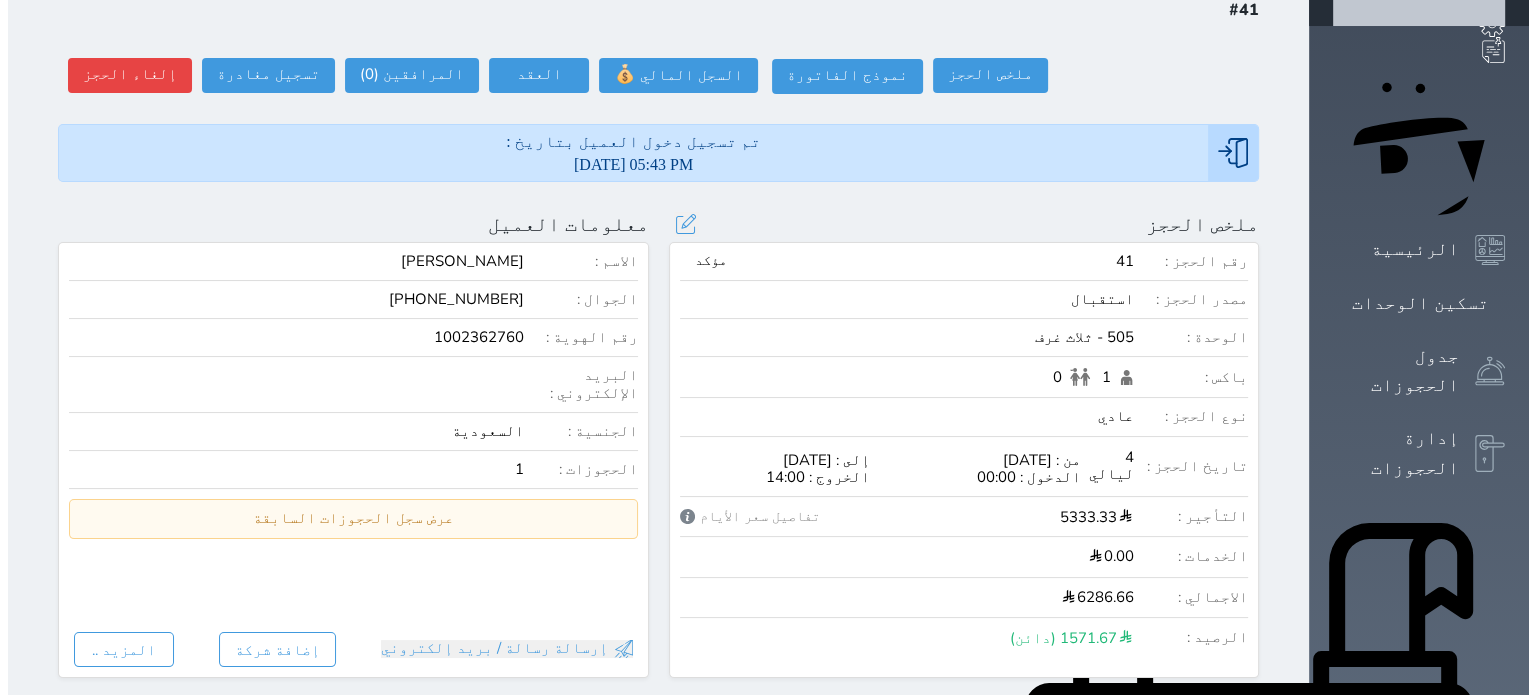 scroll, scrollTop: 149, scrollLeft: 0, axis: vertical 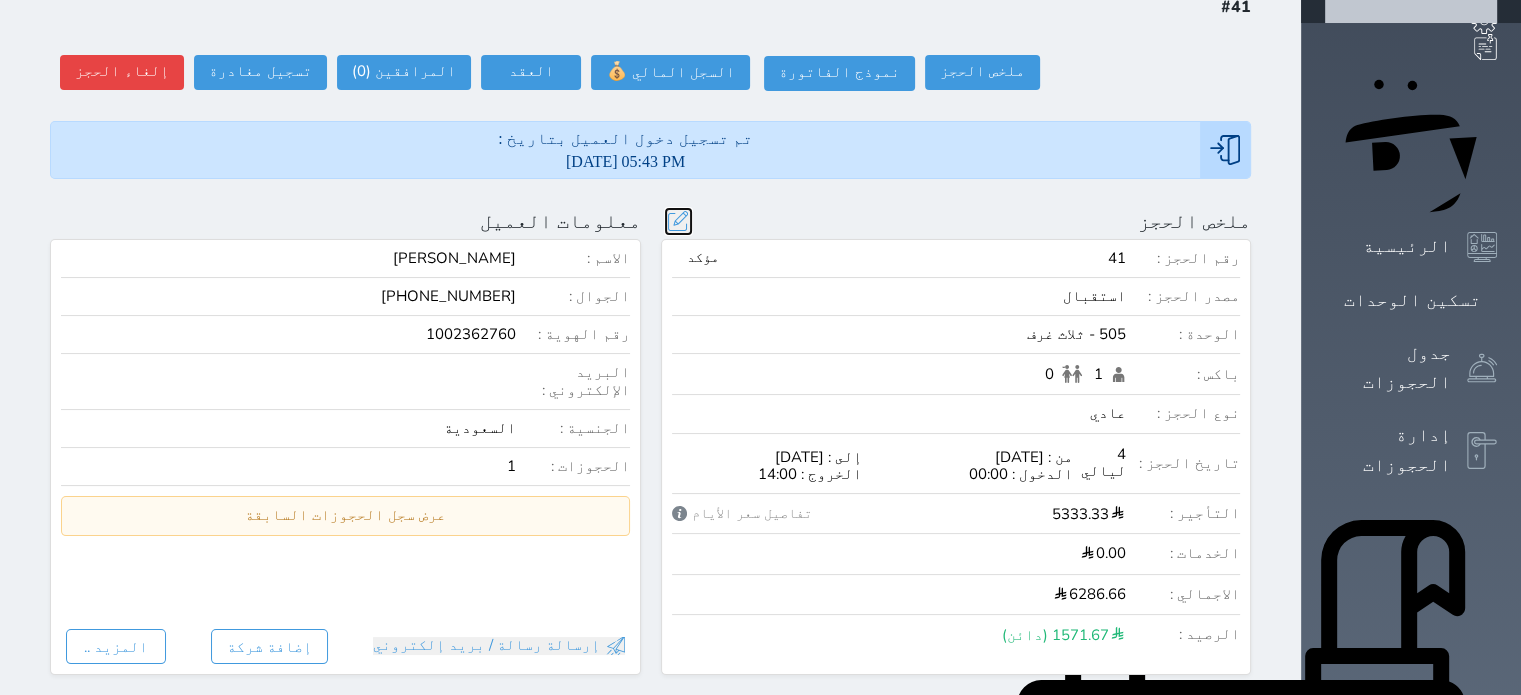 click at bounding box center (678, 221) 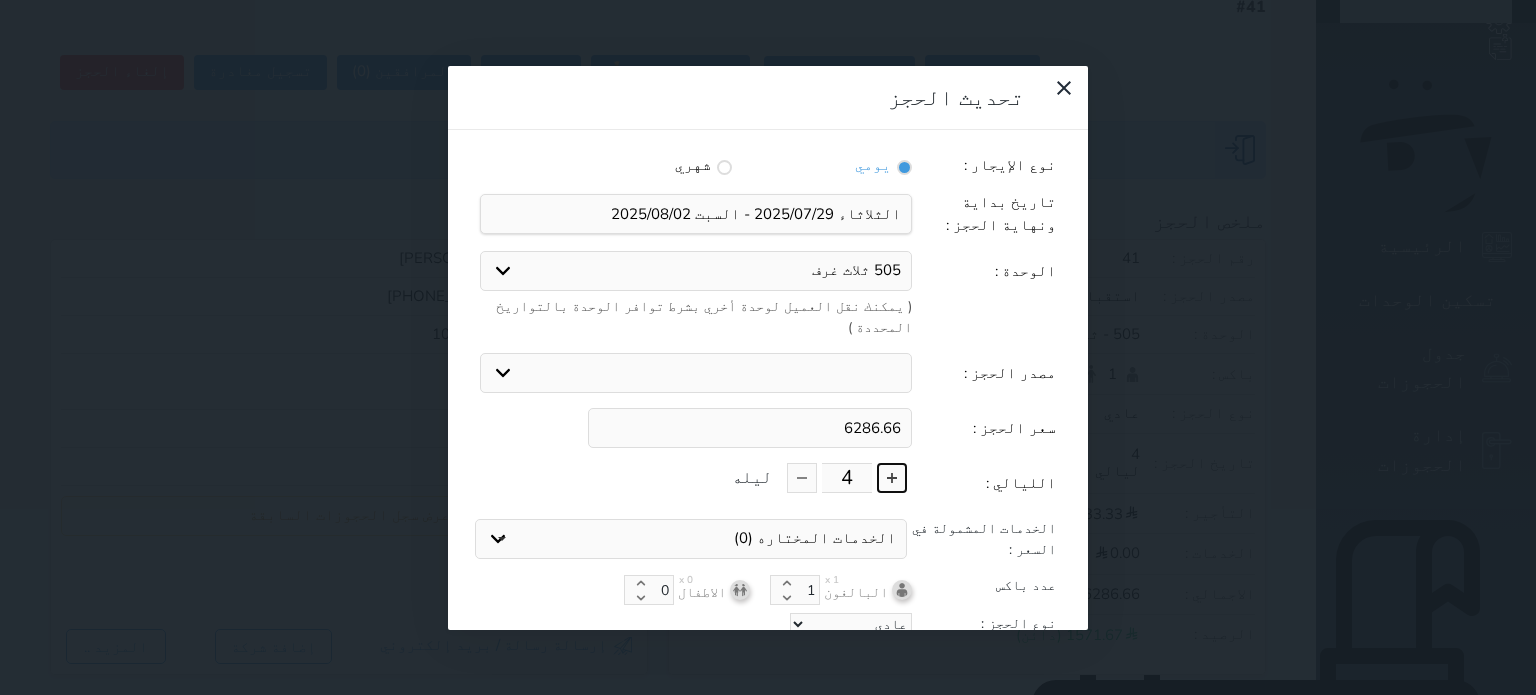 click at bounding box center (892, 478) 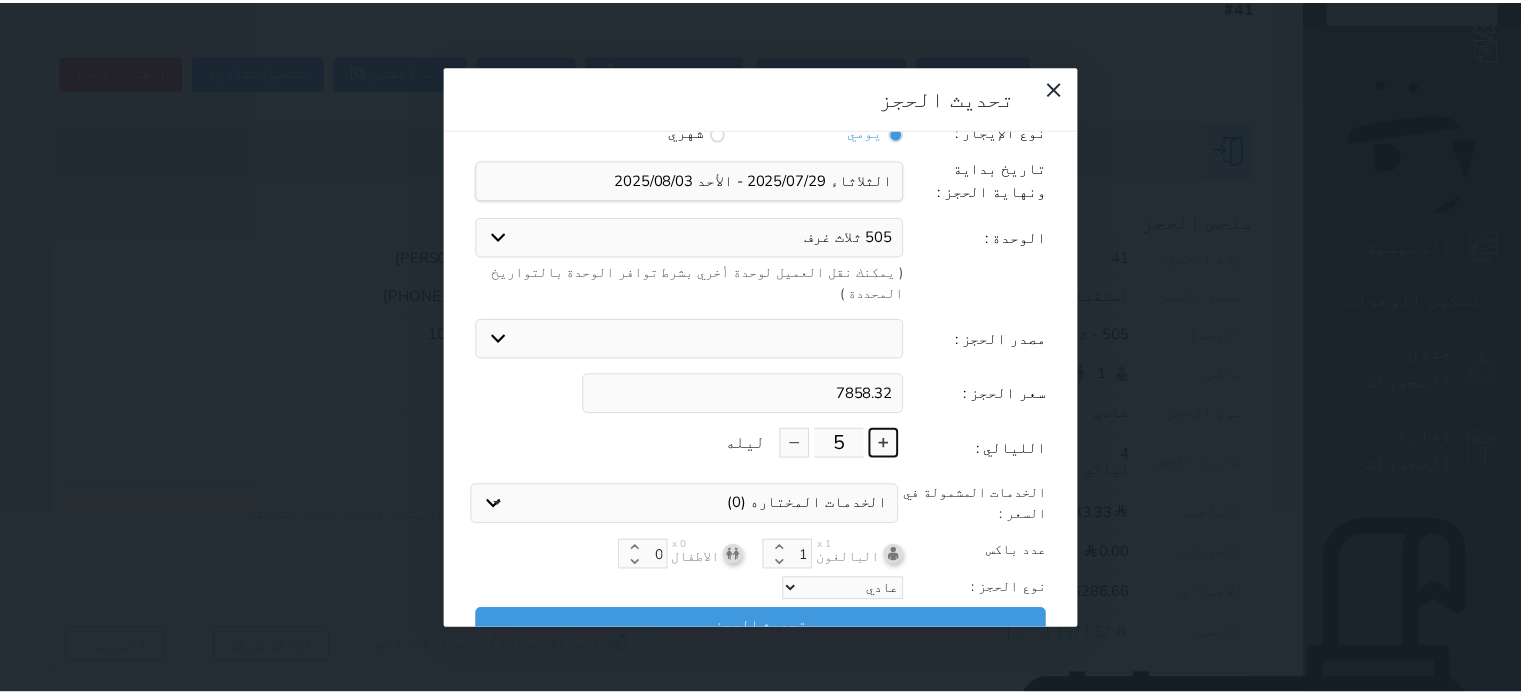 scroll, scrollTop: 40, scrollLeft: 0, axis: vertical 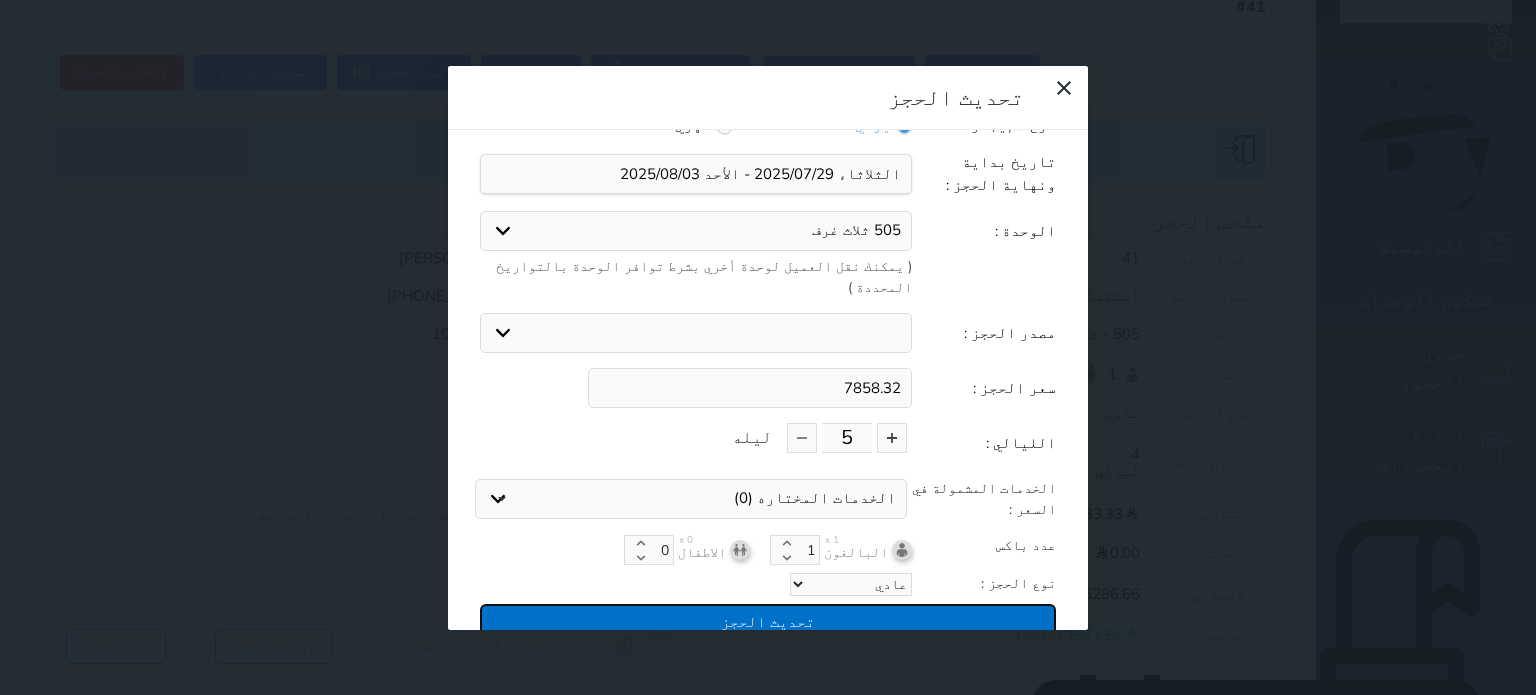 click on "تحديث الحجز" at bounding box center [768, 621] 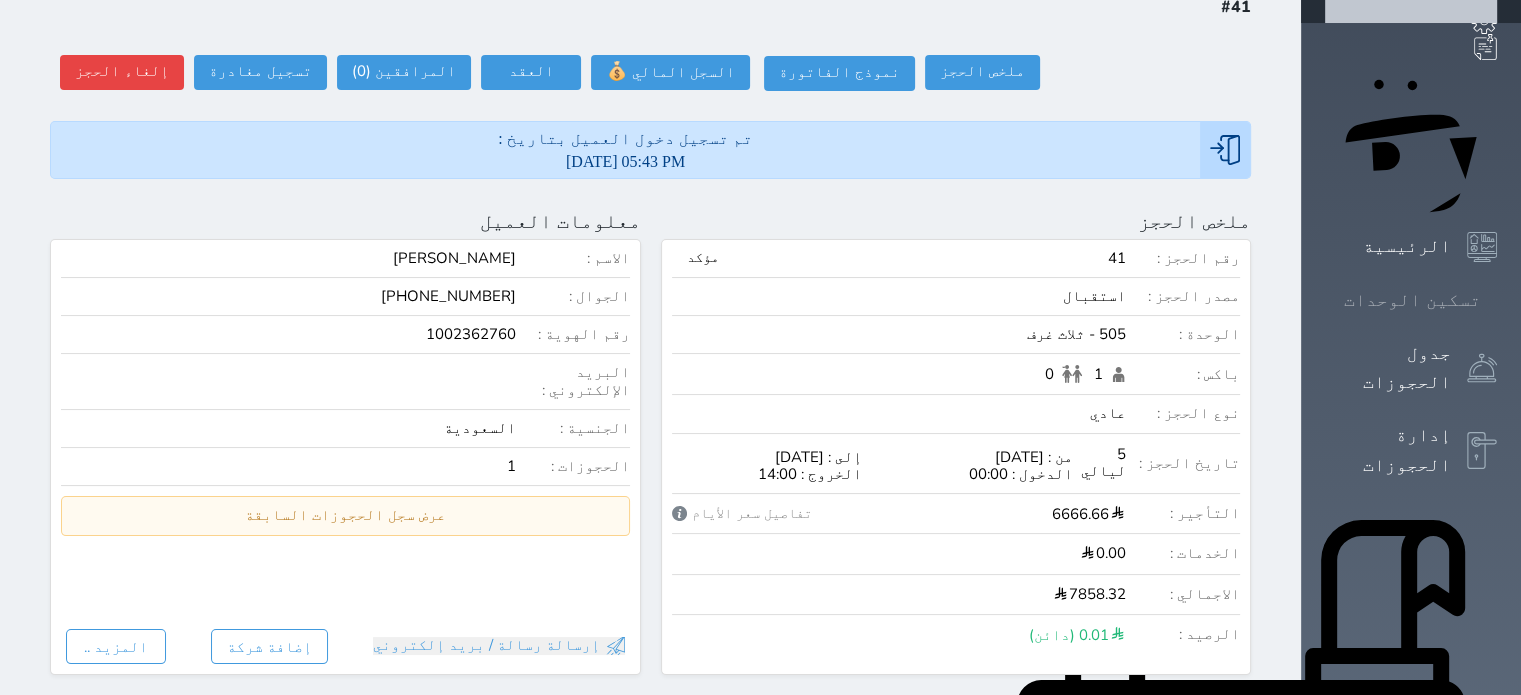 click on "تسكين الوحدات" at bounding box center (1412, 300) 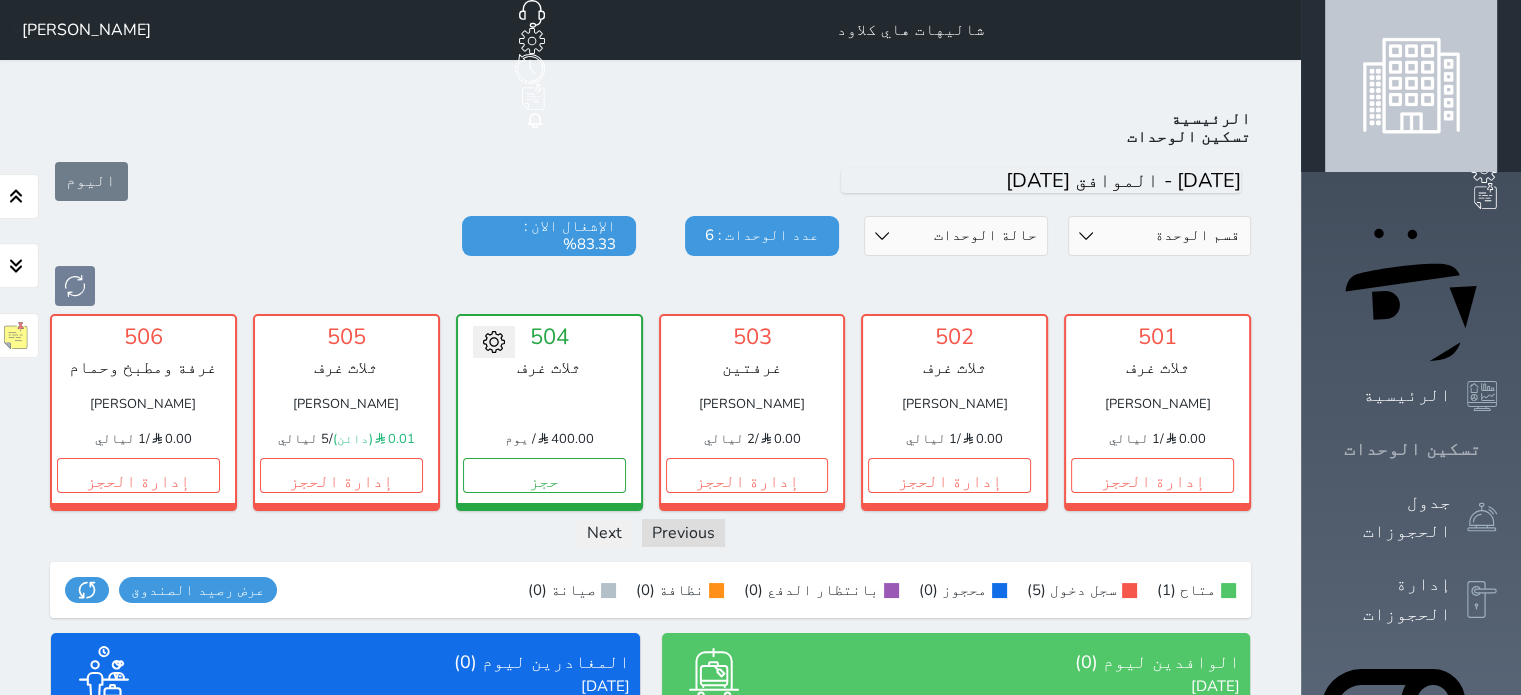 scroll, scrollTop: 78, scrollLeft: 0, axis: vertical 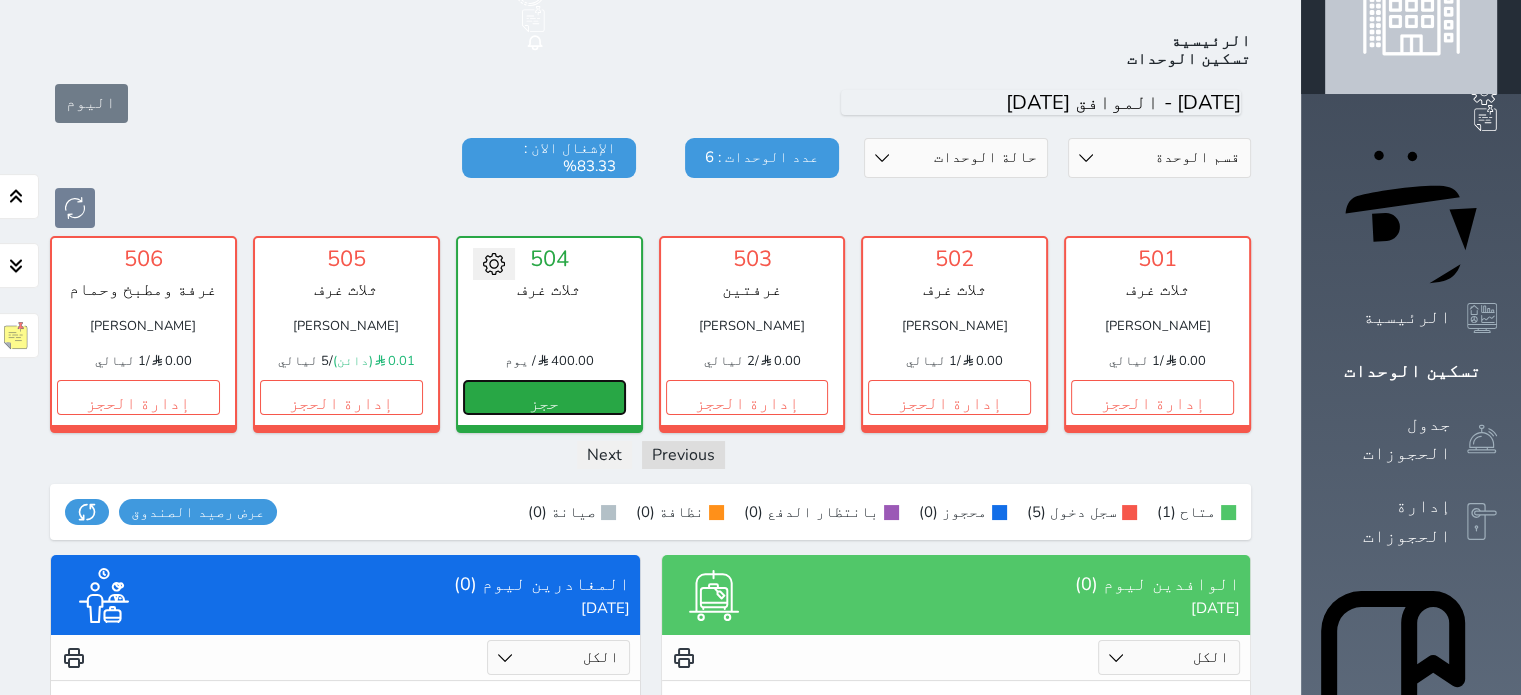click on "حجز" at bounding box center (544, 397) 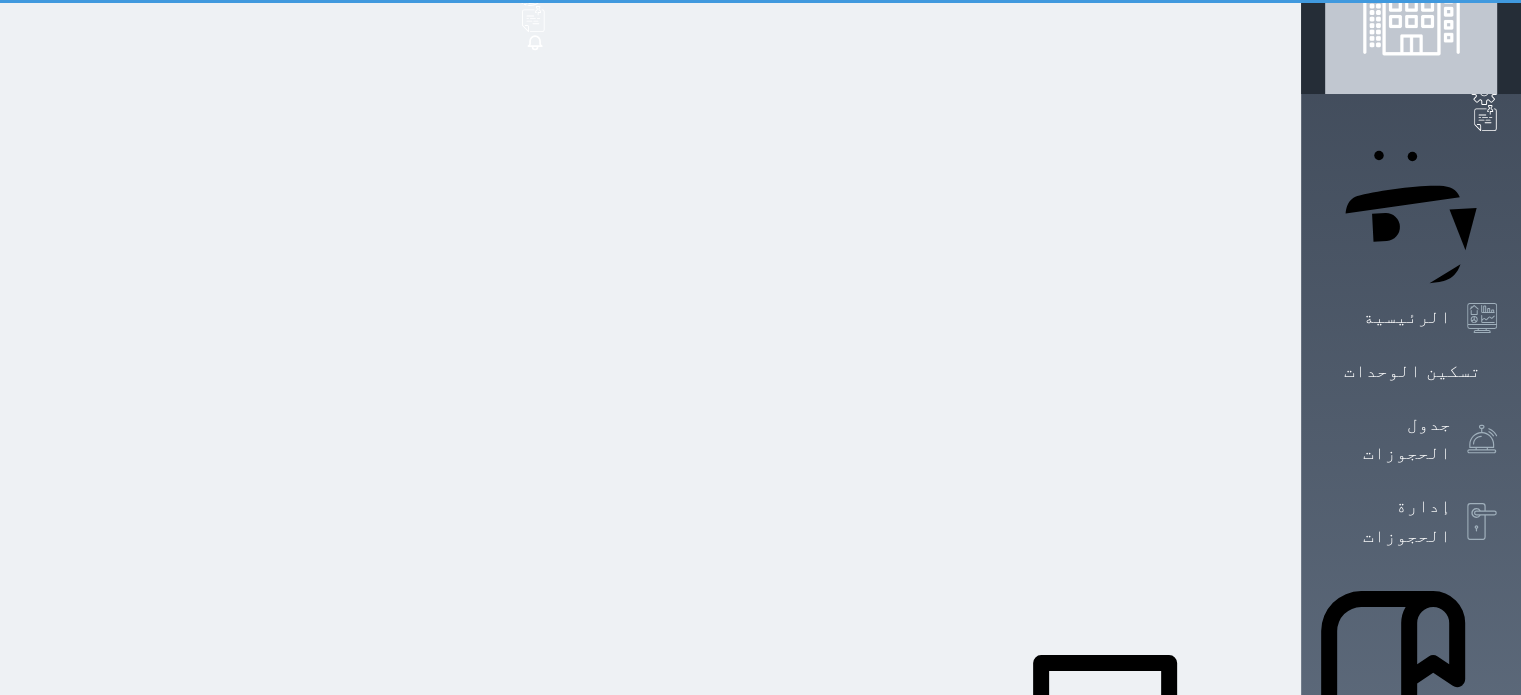 click on "تحويل لتحت الصيانة
تحويل لتحت التنظيف
504   ثلاث غرف
400.00
/ يوم       حجز" at bounding box center (549, 334) 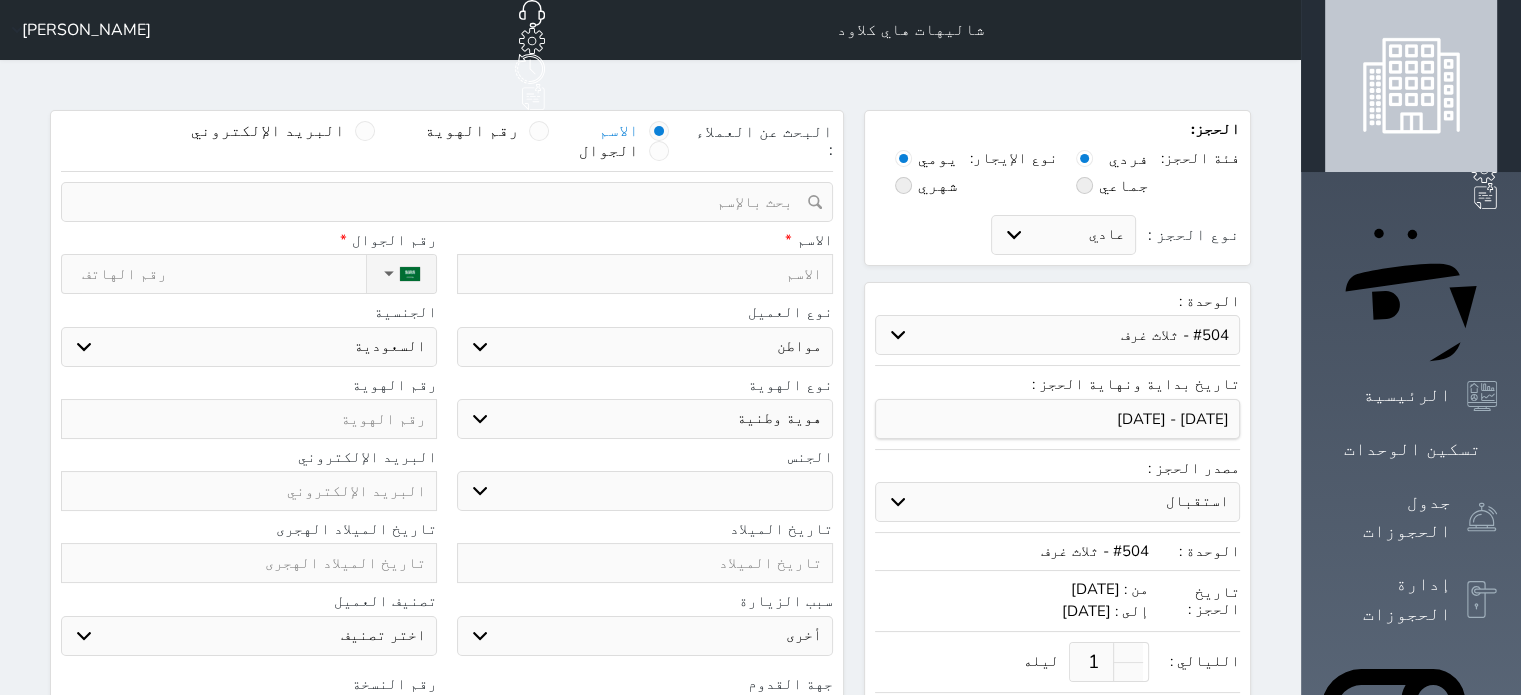 scroll, scrollTop: 527, scrollLeft: 0, axis: vertical 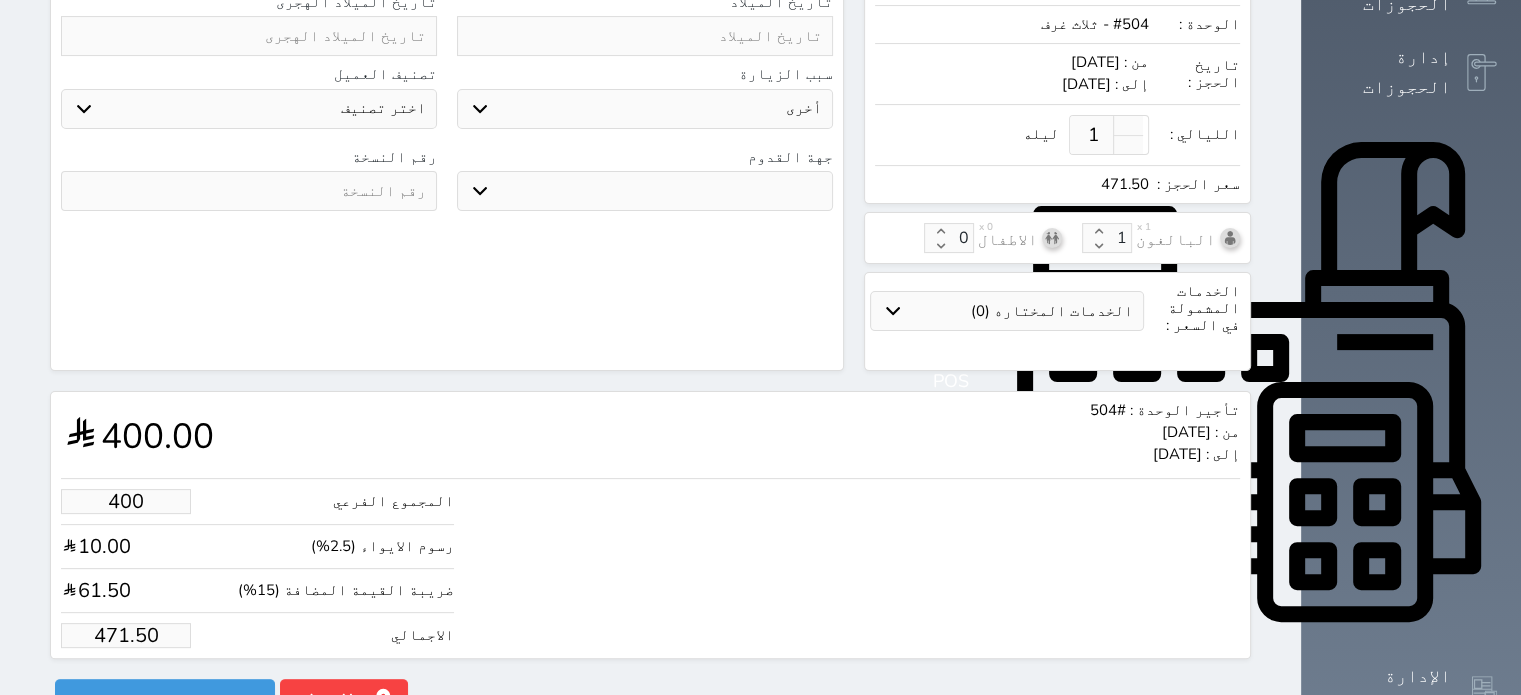 click on "400" at bounding box center [126, 501] 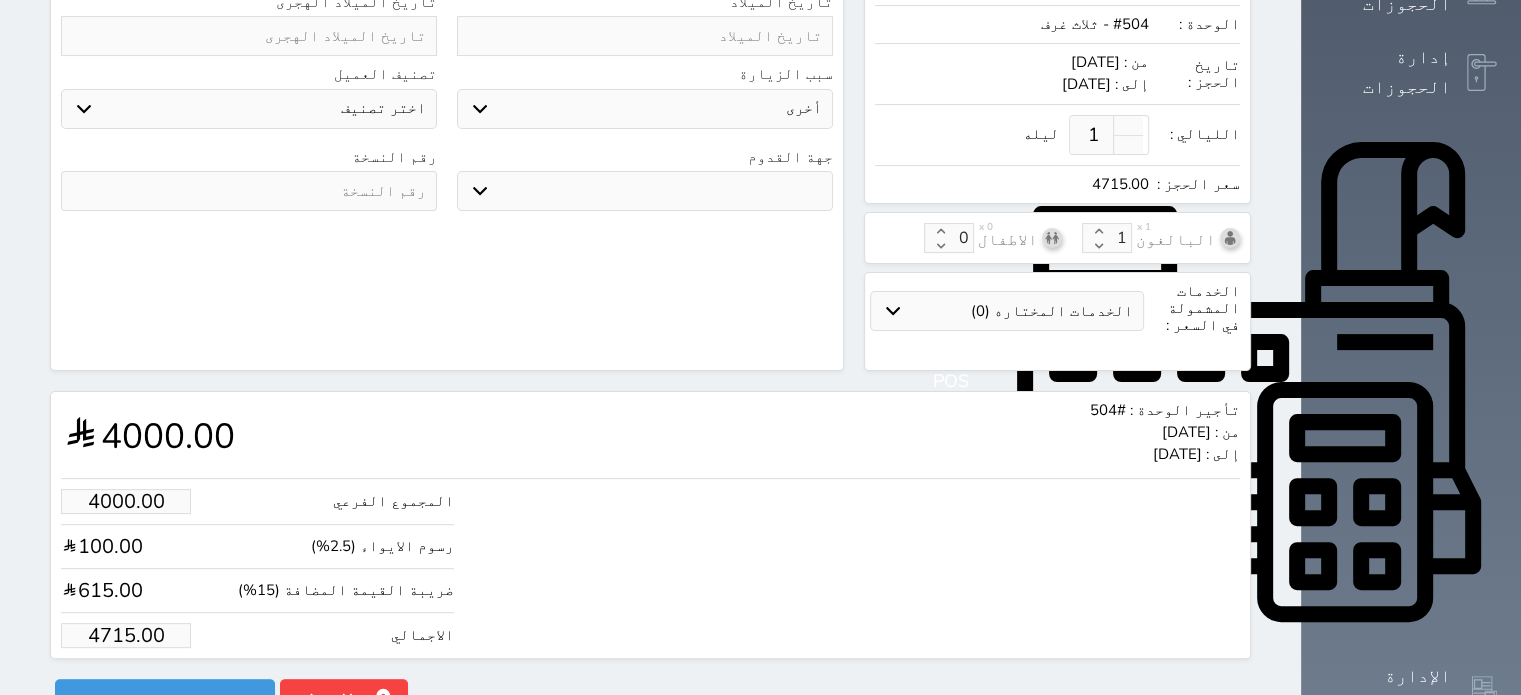 click on "تأجير الوحدة : #504   من : الثلاثاء 2025/07/29   إلى : الأربعاء 2025/07/30    4000.00       المجموع الفرعي   4000.00   رسوم الايواء (2.5%)    100.00    ضريبة القيمة المضافة (15%)    615.00      الاجمالي   4715.00" at bounding box center [650, 525] 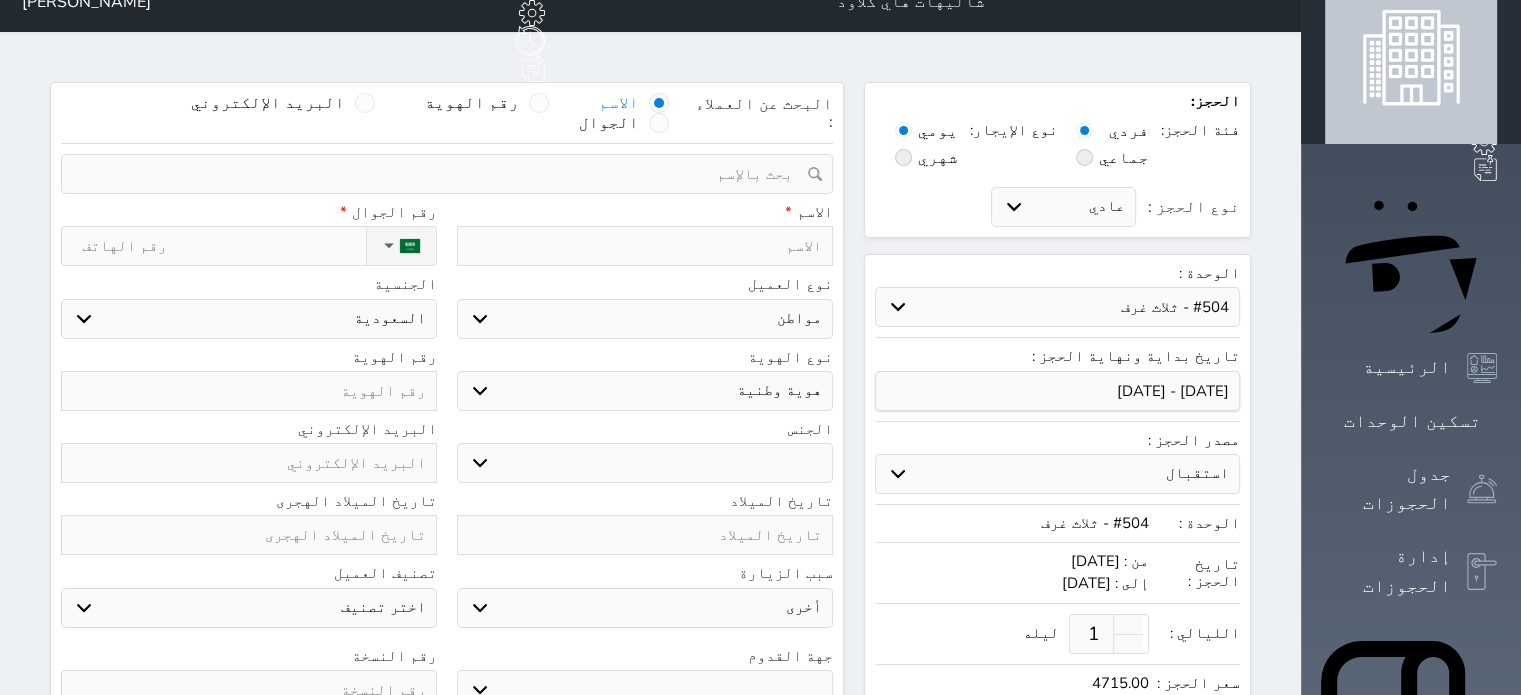 scroll, scrollTop: 0, scrollLeft: 0, axis: both 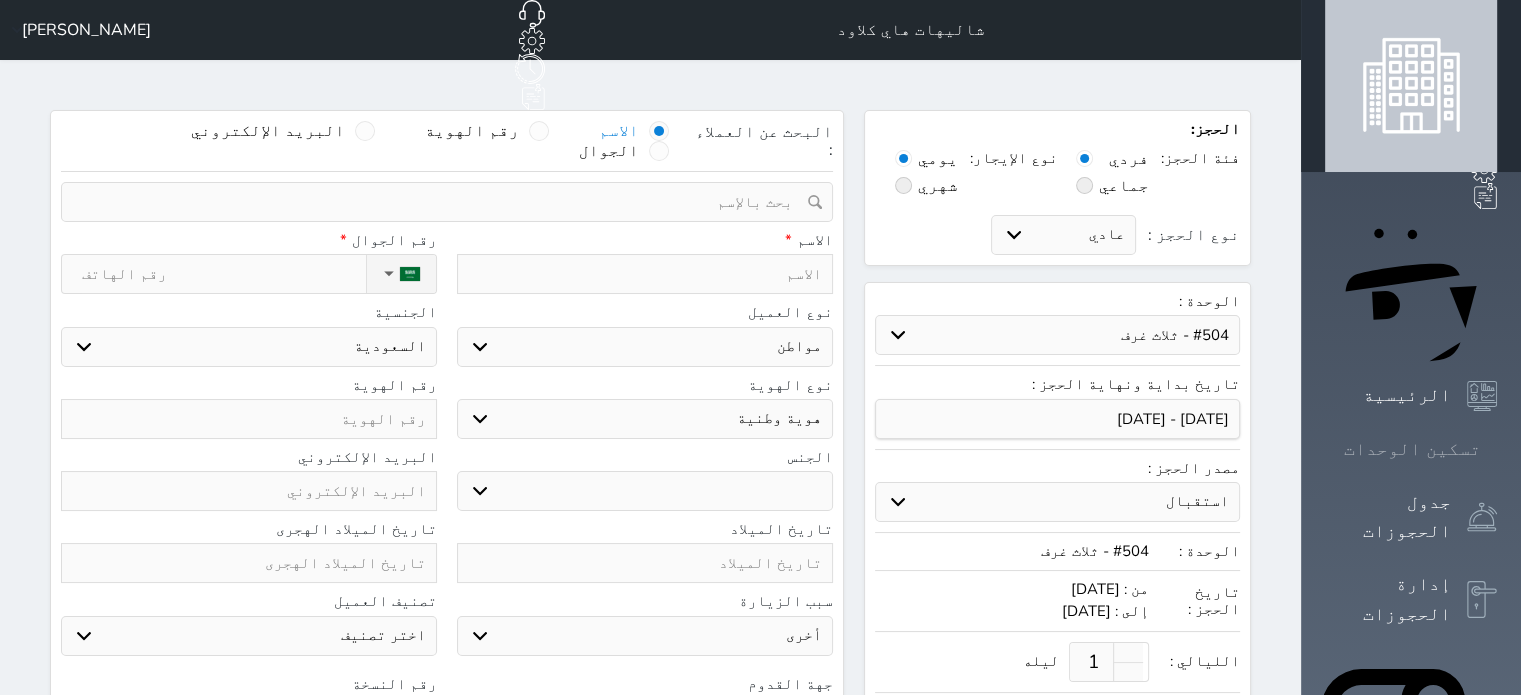 click at bounding box center [1497, 449] 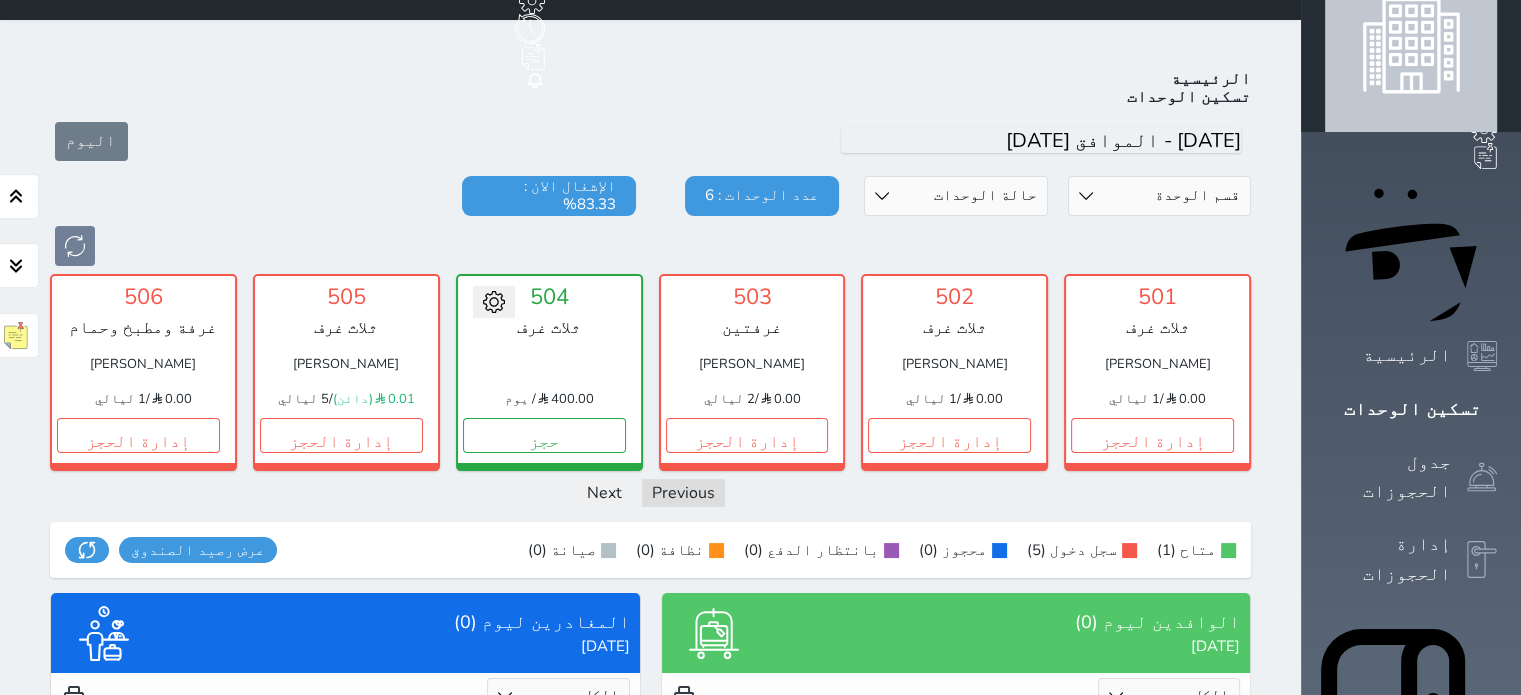 scroll, scrollTop: 78, scrollLeft: 0, axis: vertical 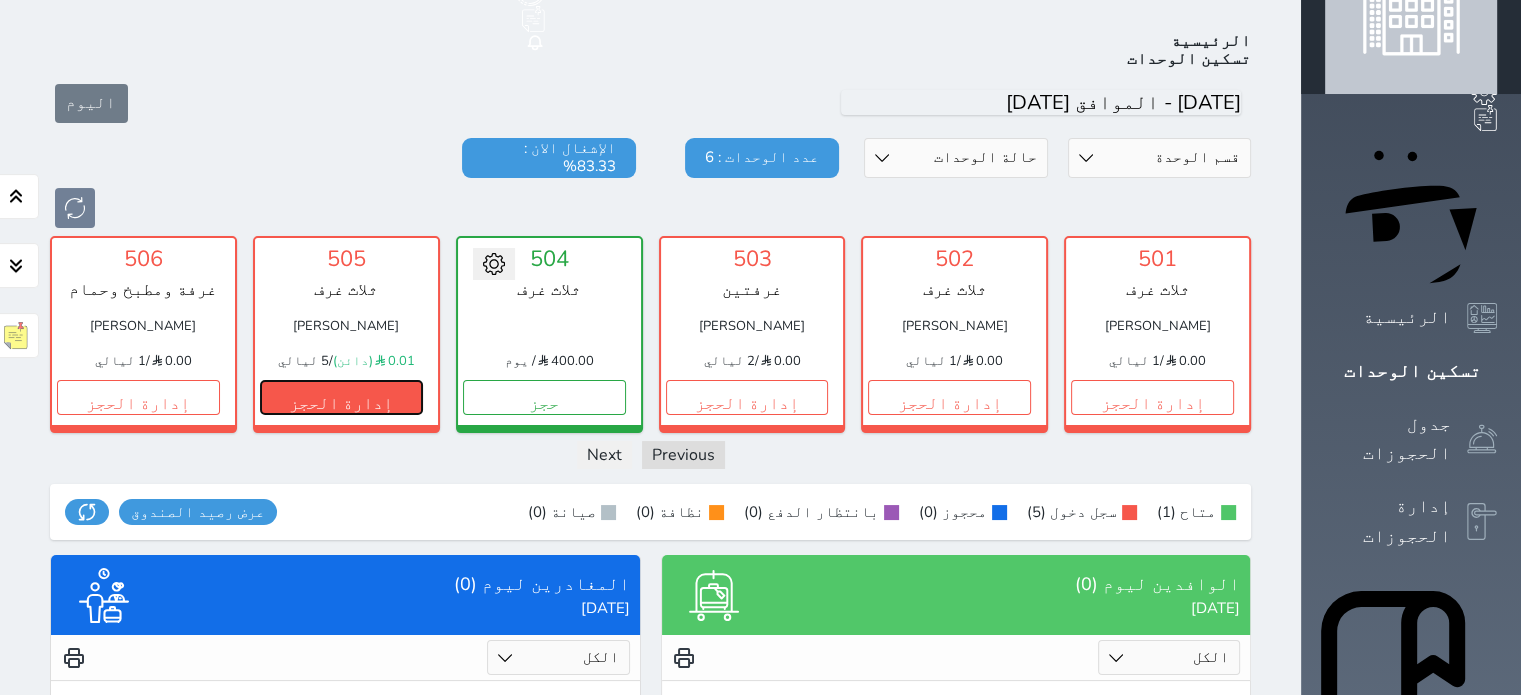 click on "إدارة الحجز" at bounding box center (341, 397) 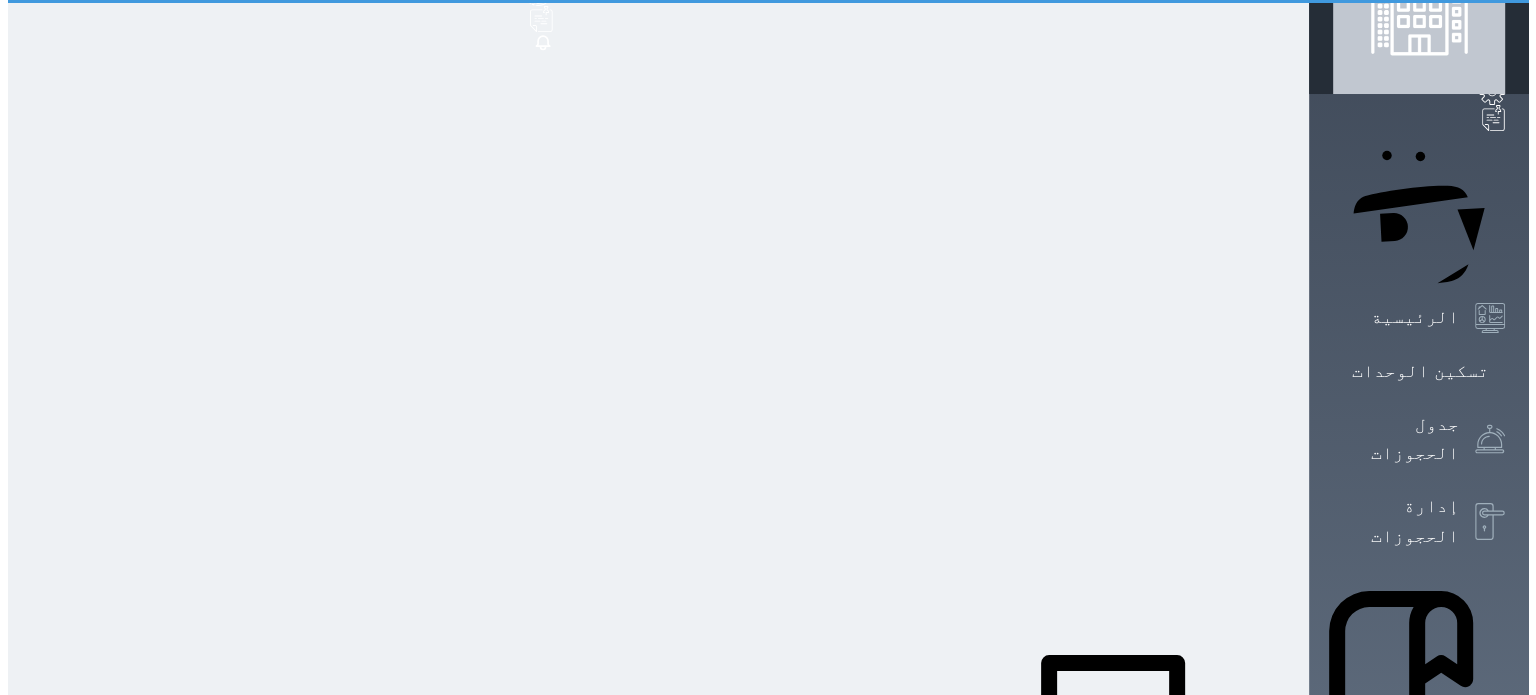 scroll, scrollTop: 0, scrollLeft: 0, axis: both 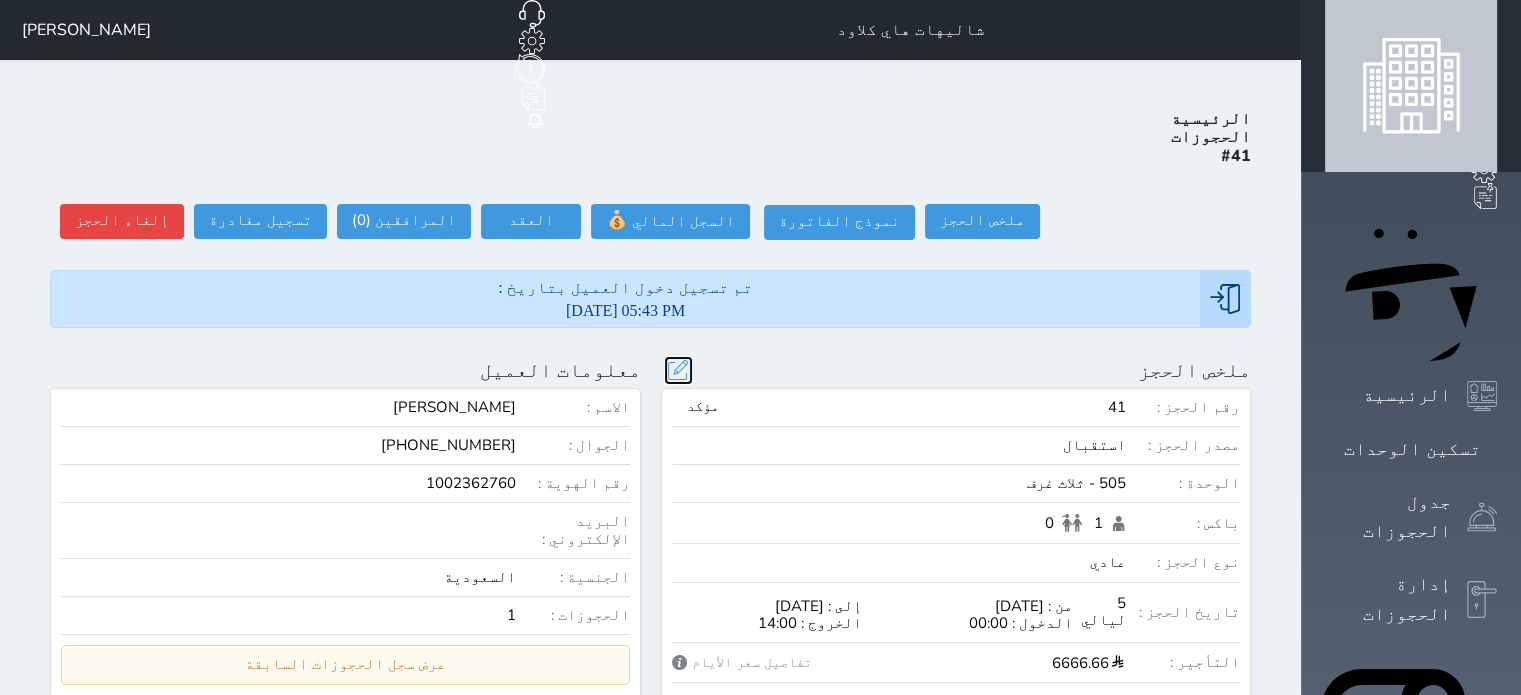 click at bounding box center (678, 370) 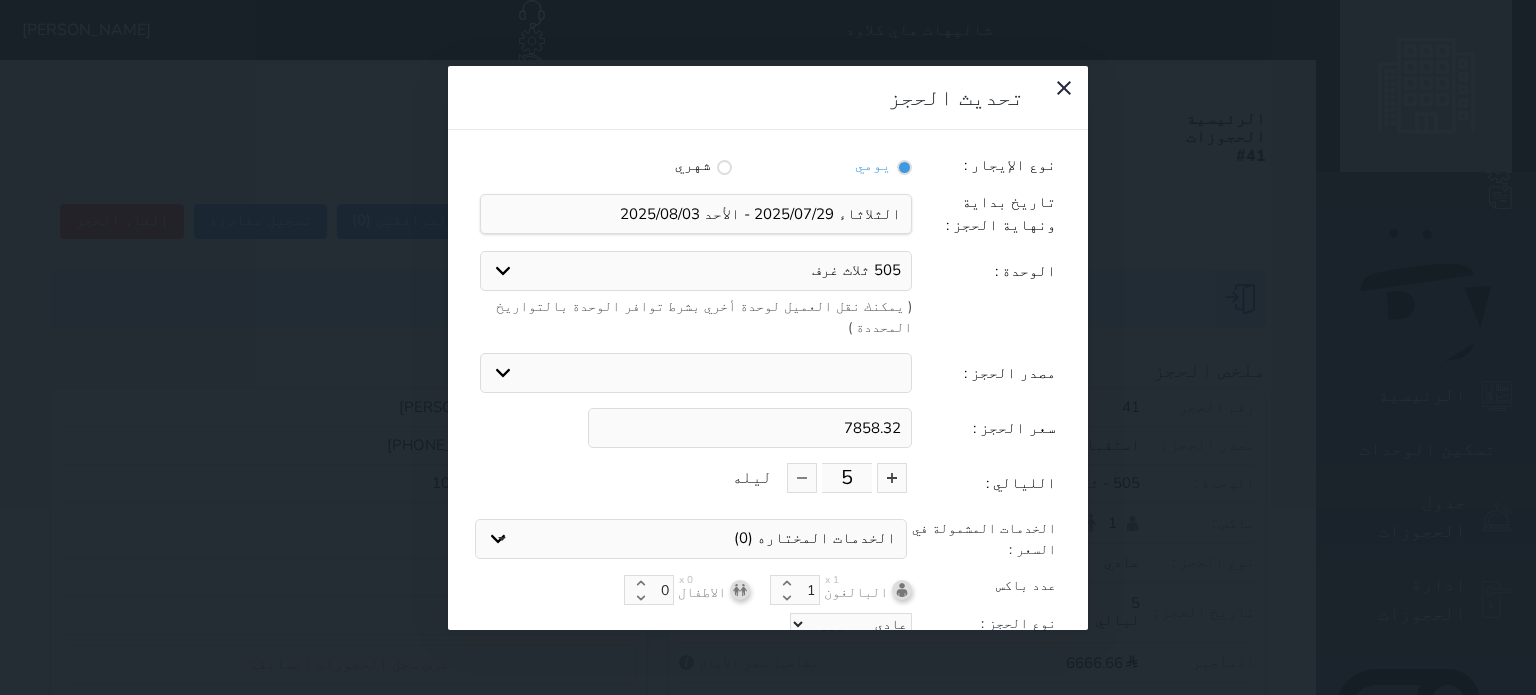 click on "7858.32" at bounding box center [750, 428] 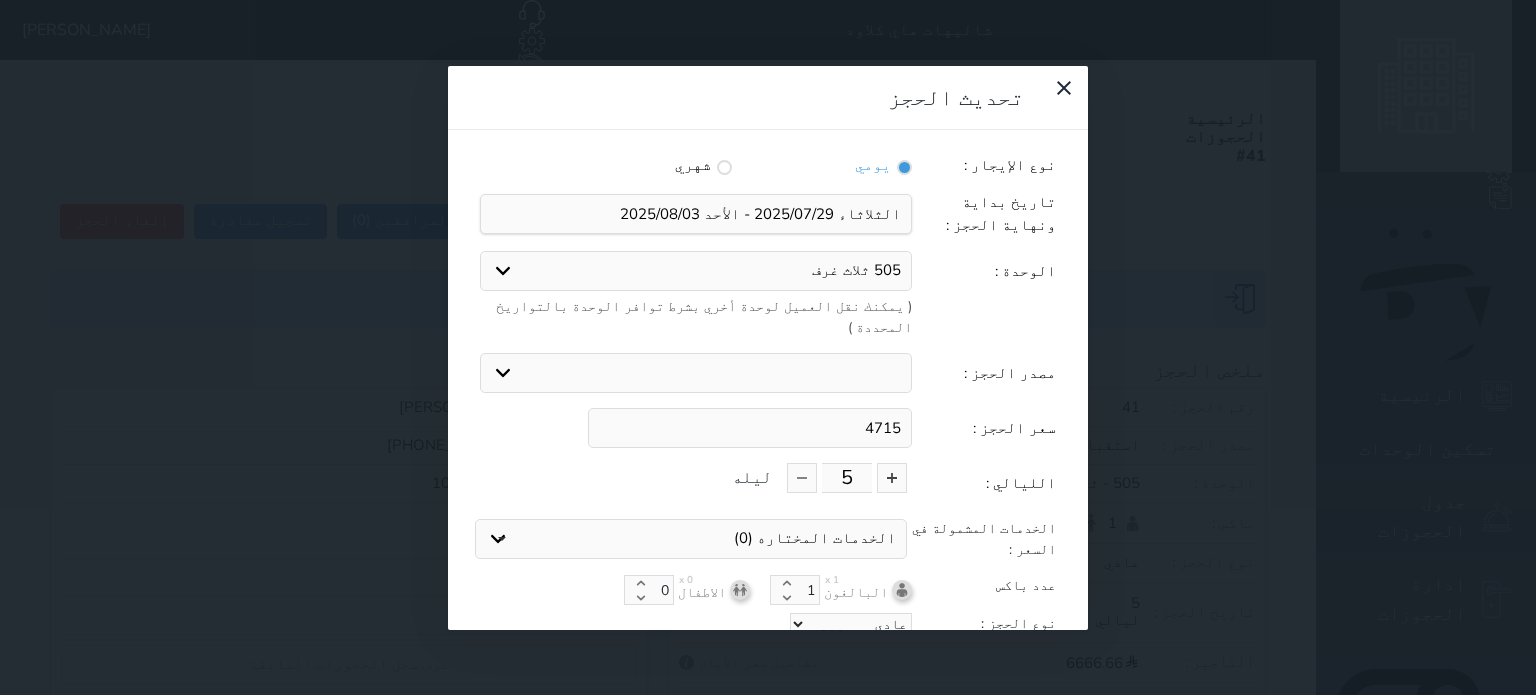click on "5     ليله" at bounding box center [696, 478] 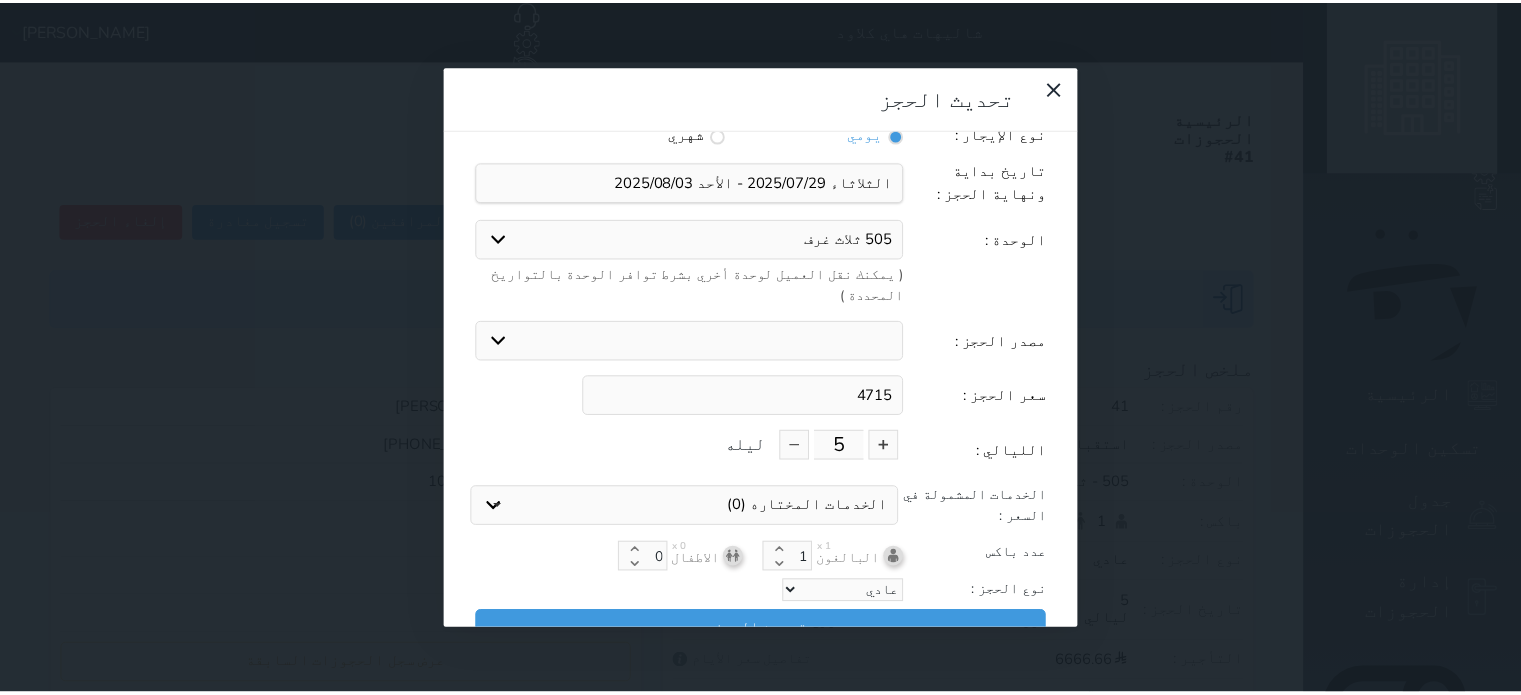 scroll, scrollTop: 40, scrollLeft: 0, axis: vertical 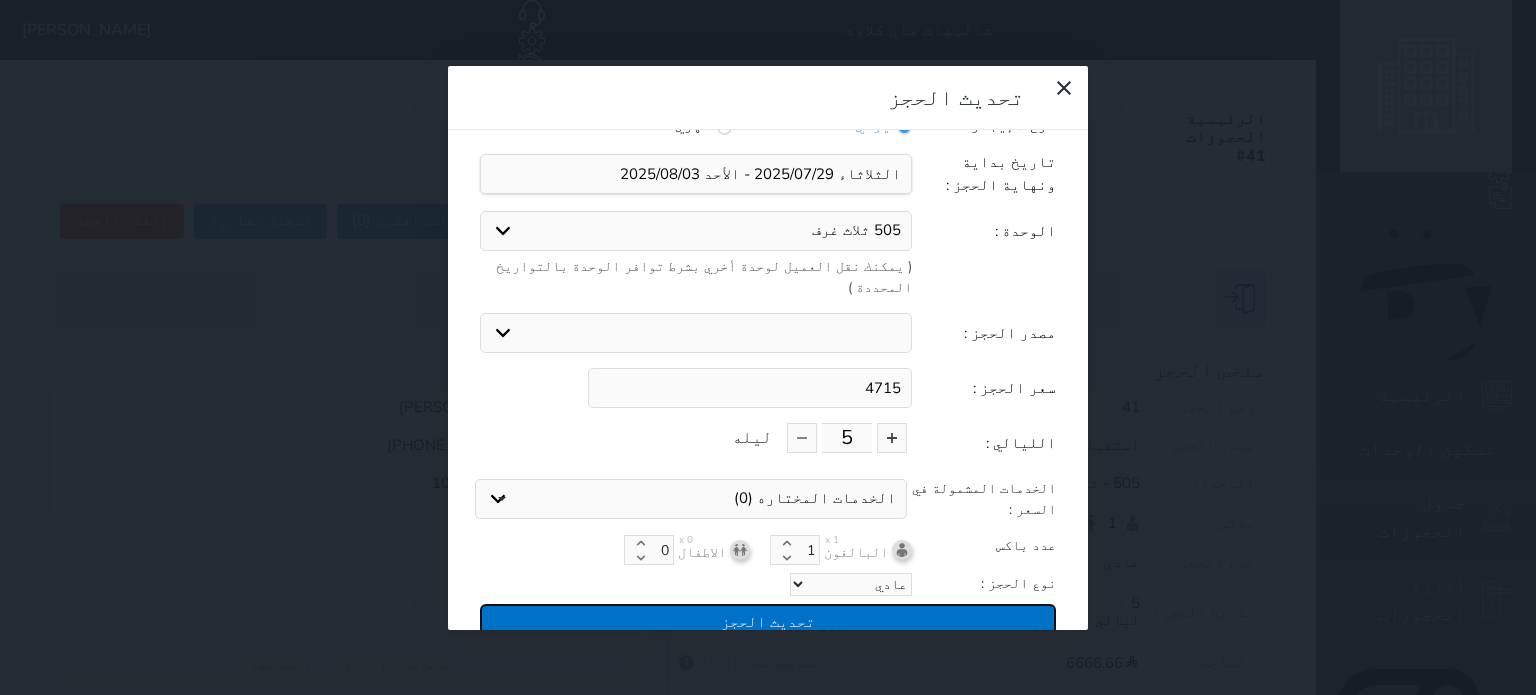 click on "تحديث الحجز" at bounding box center [768, 621] 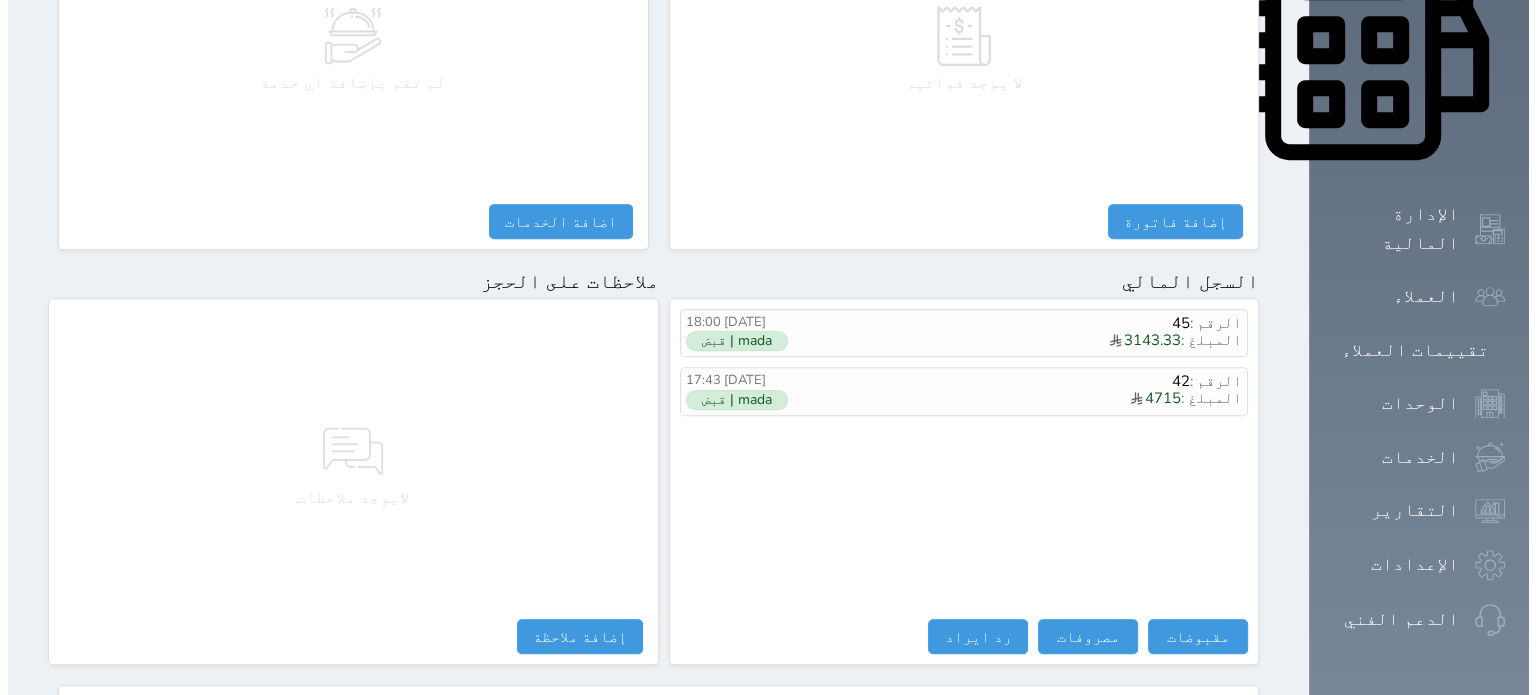 scroll, scrollTop: 1083, scrollLeft: 0, axis: vertical 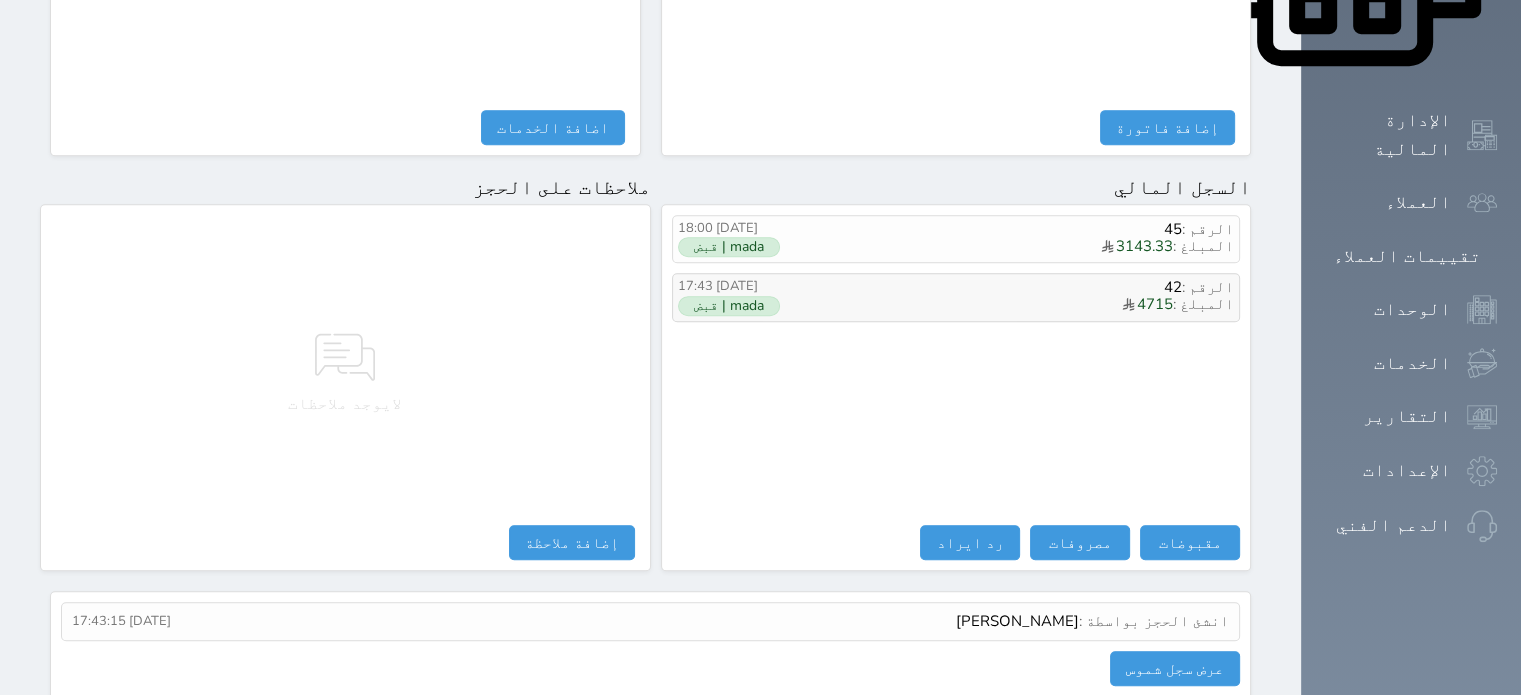 click on "mada | قبض" at bounding box center [729, 306] 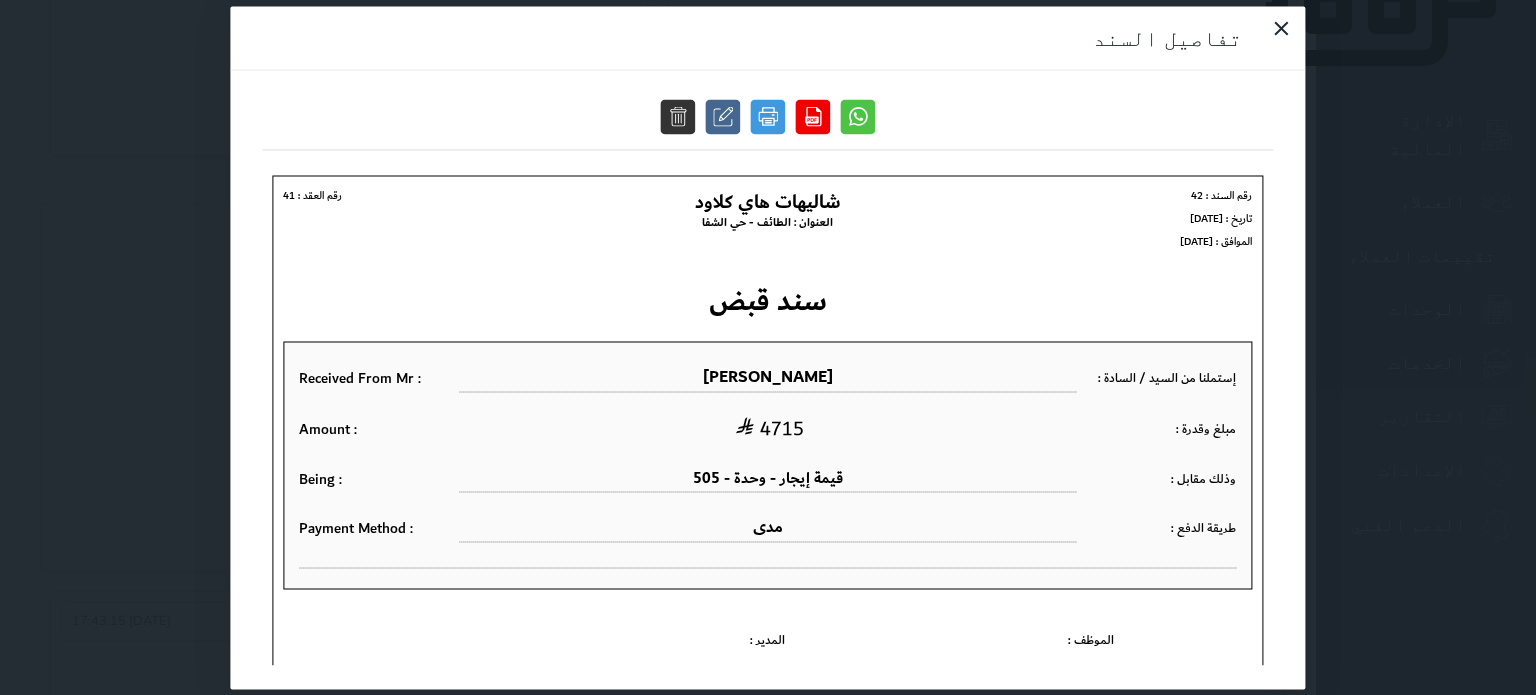 scroll, scrollTop: 0, scrollLeft: 0, axis: both 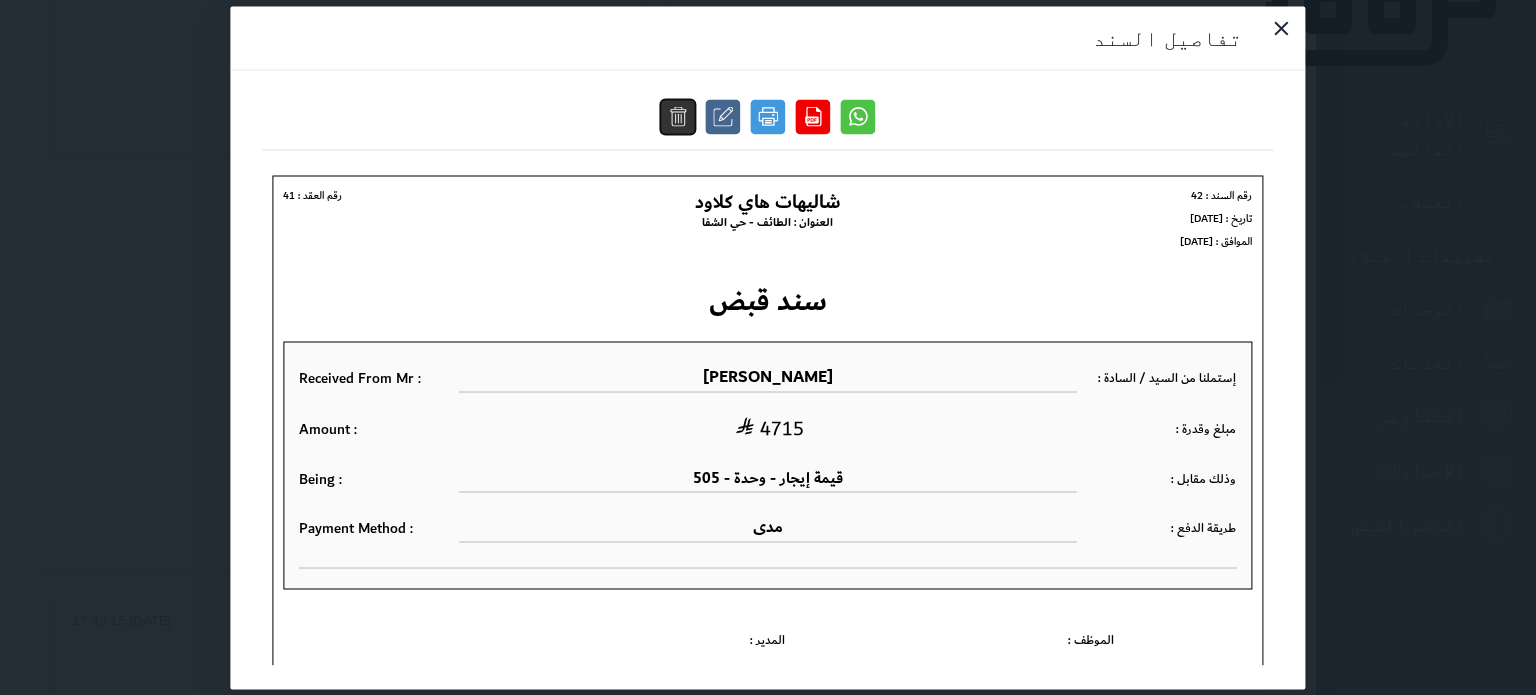 click at bounding box center (678, 116) 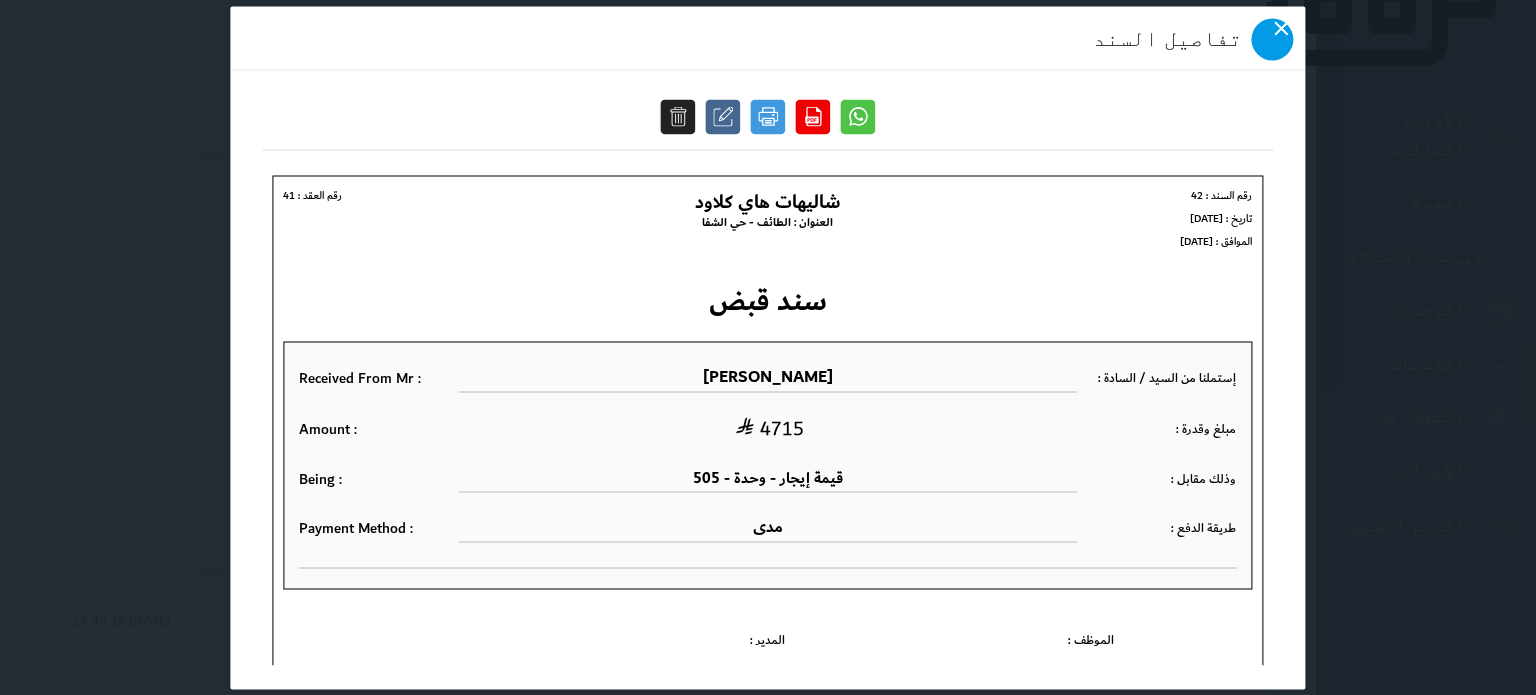 click 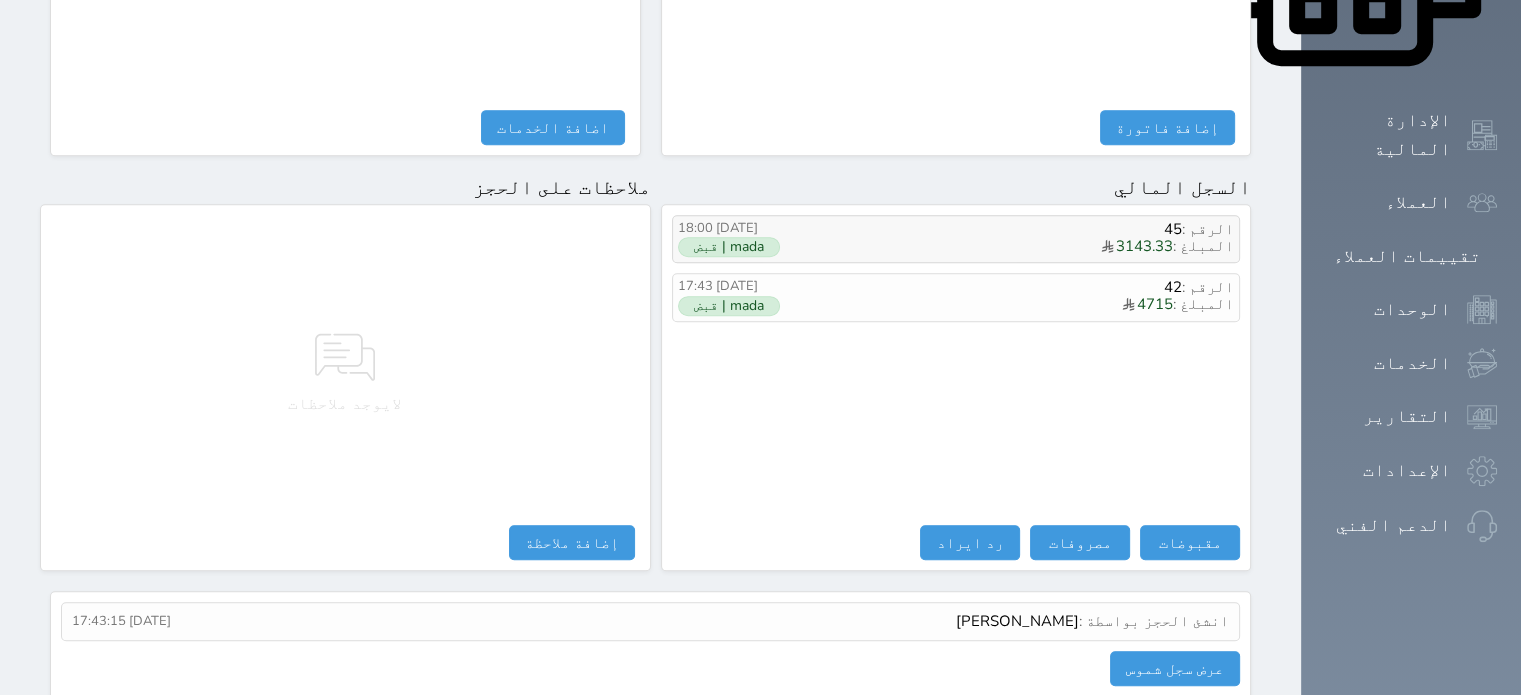click on "mada | قبض" at bounding box center (729, 247) 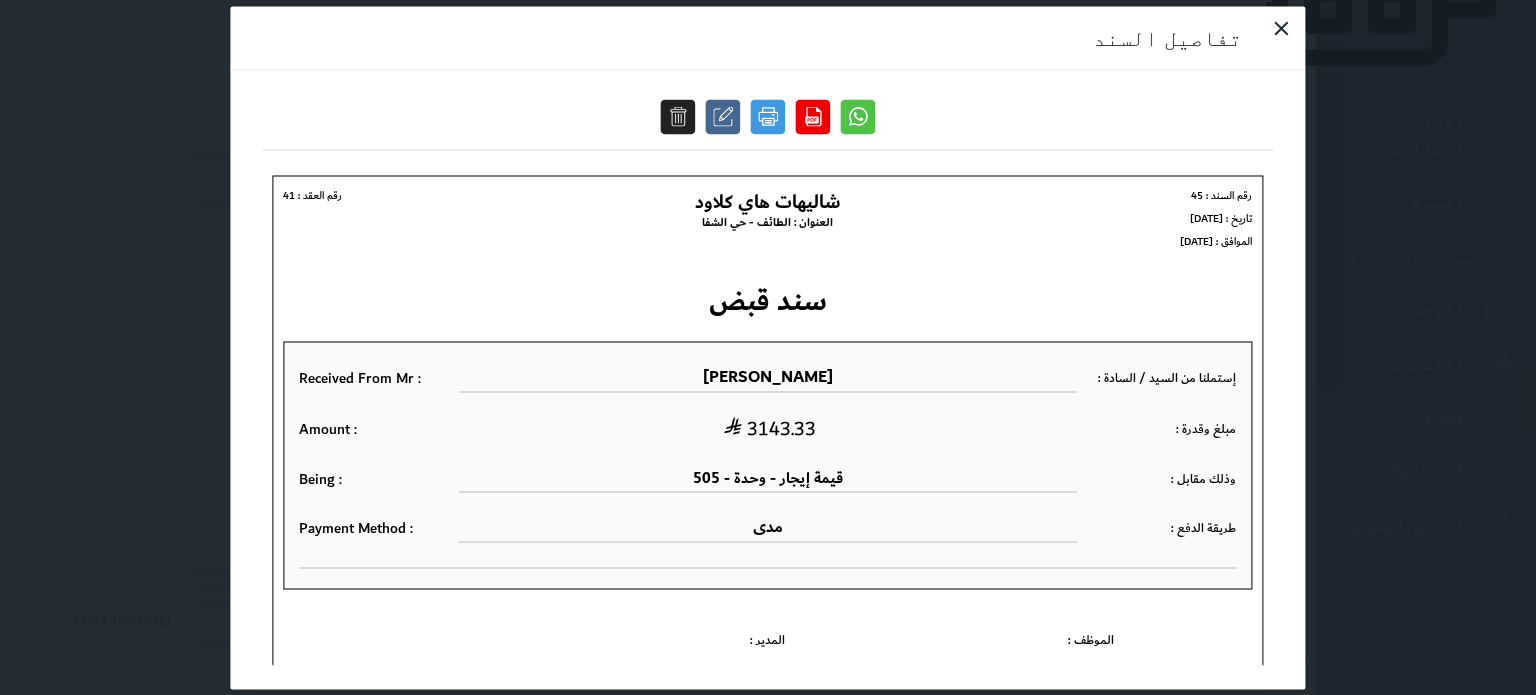 scroll, scrollTop: 0, scrollLeft: 0, axis: both 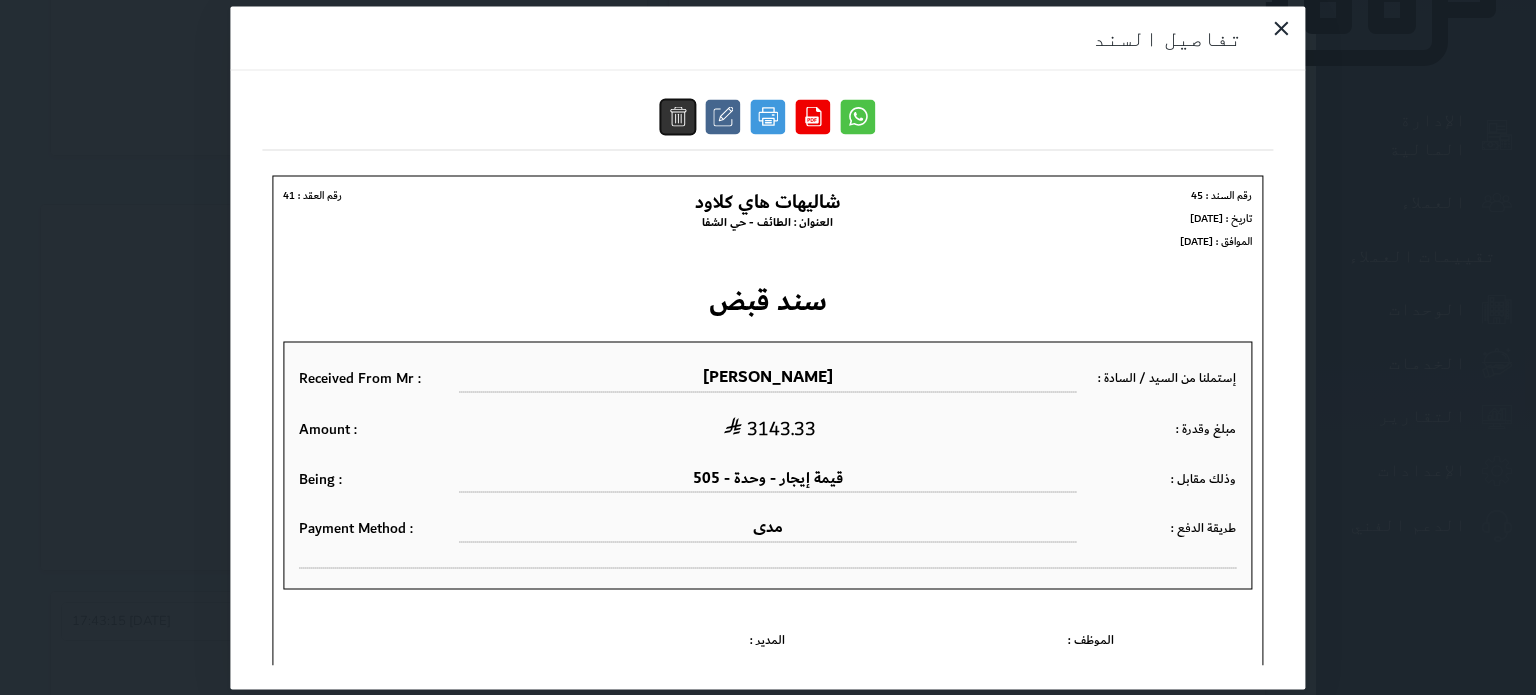 click at bounding box center (678, 116) 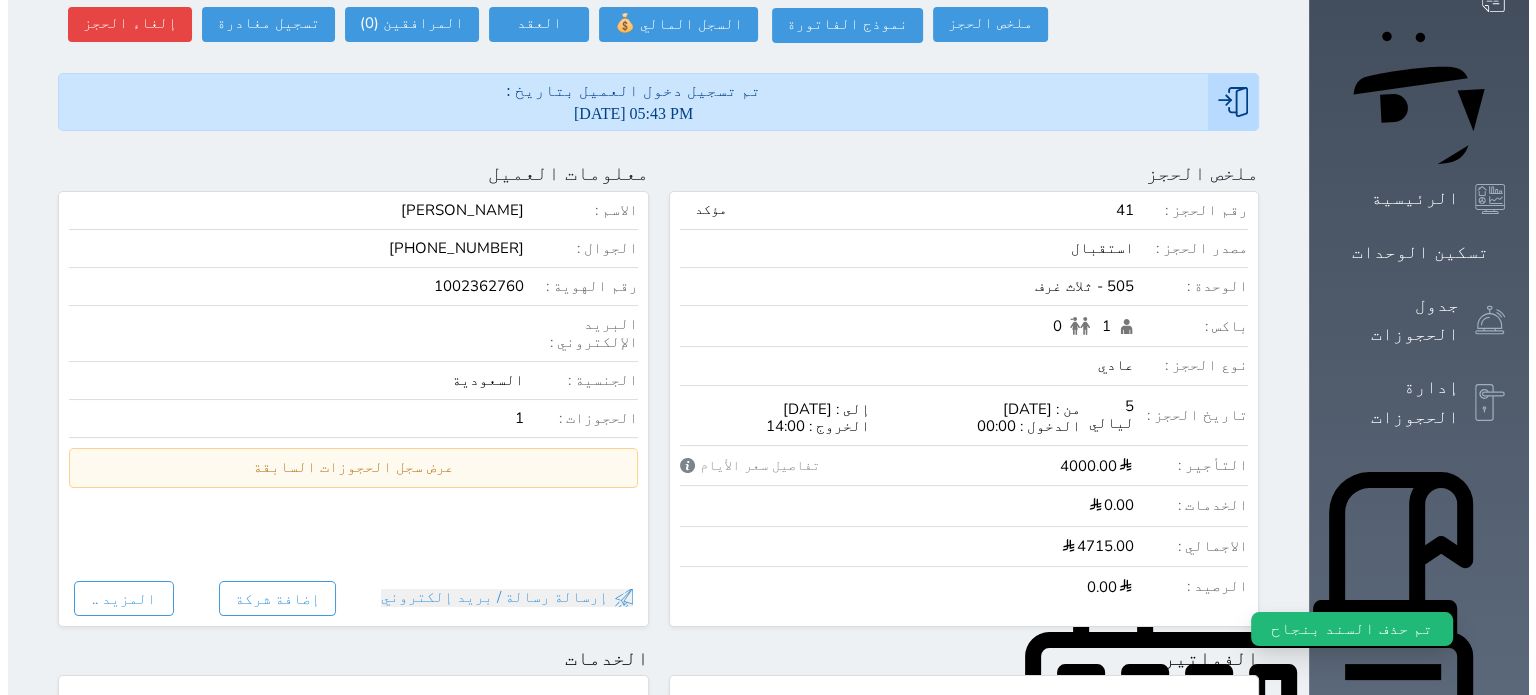 scroll, scrollTop: 0, scrollLeft: 0, axis: both 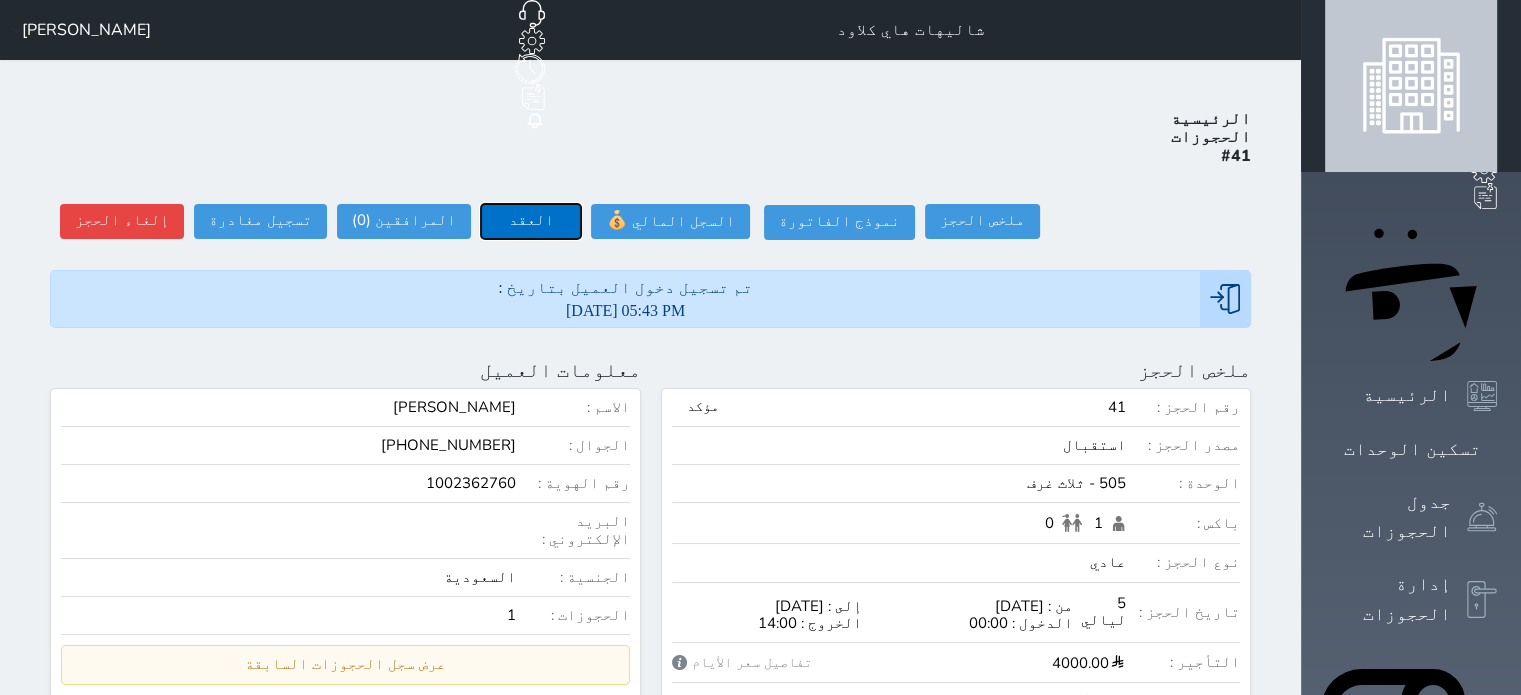 click on "العقد" at bounding box center [531, 221] 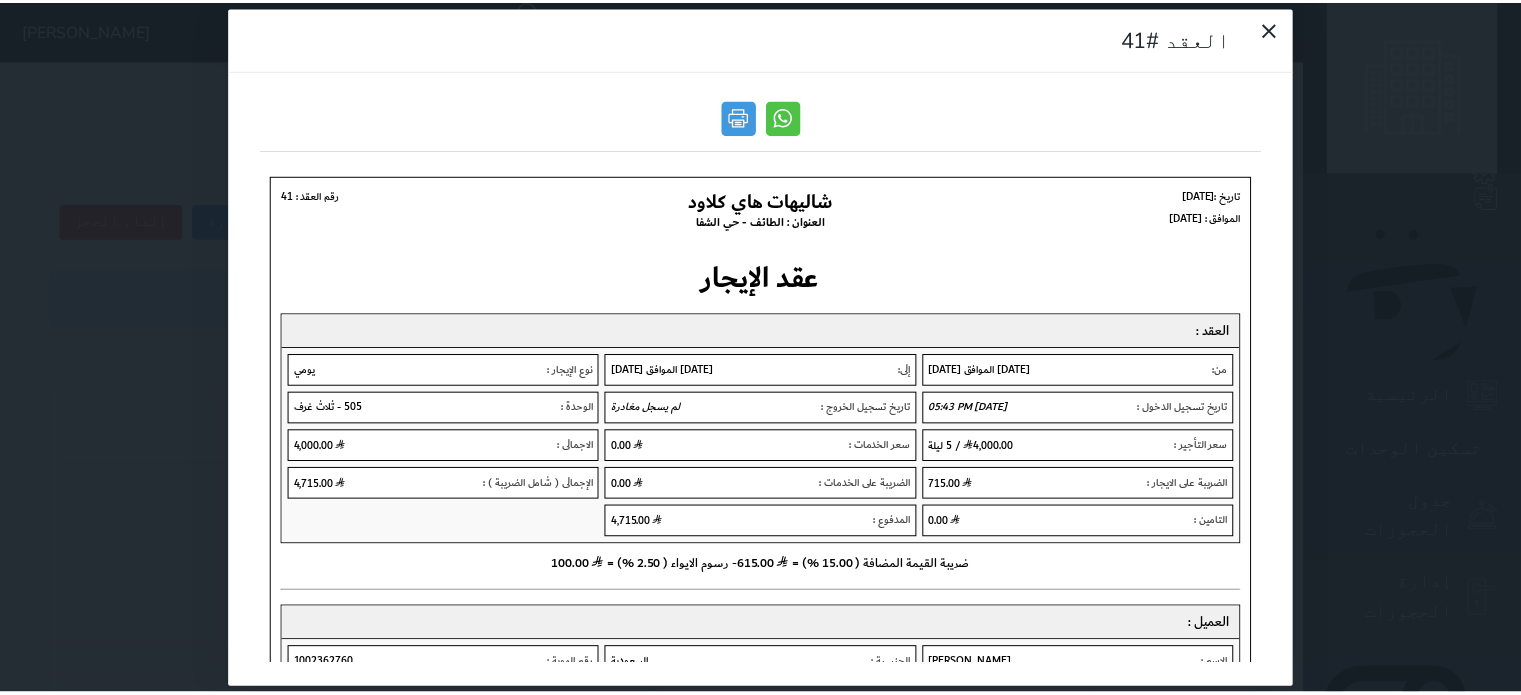 scroll, scrollTop: 0, scrollLeft: 0, axis: both 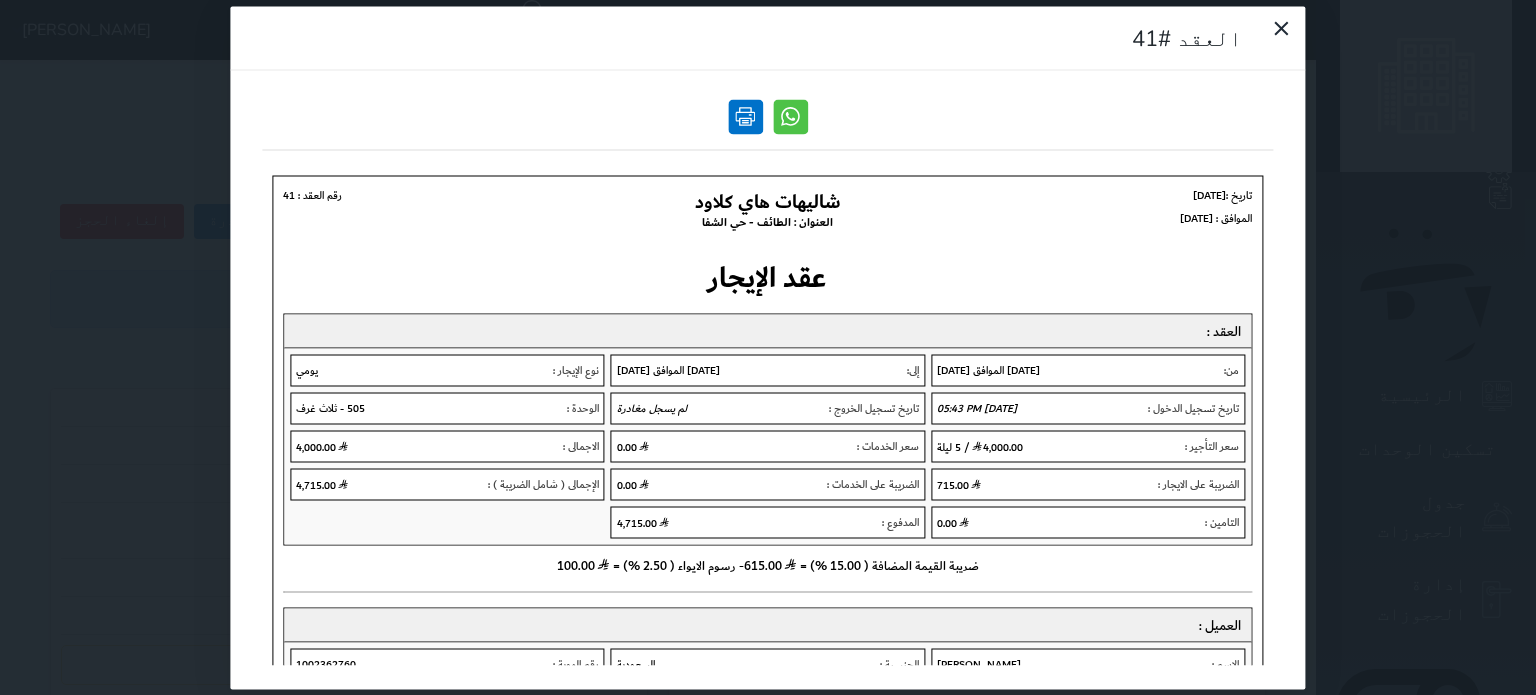 click at bounding box center [745, 116] 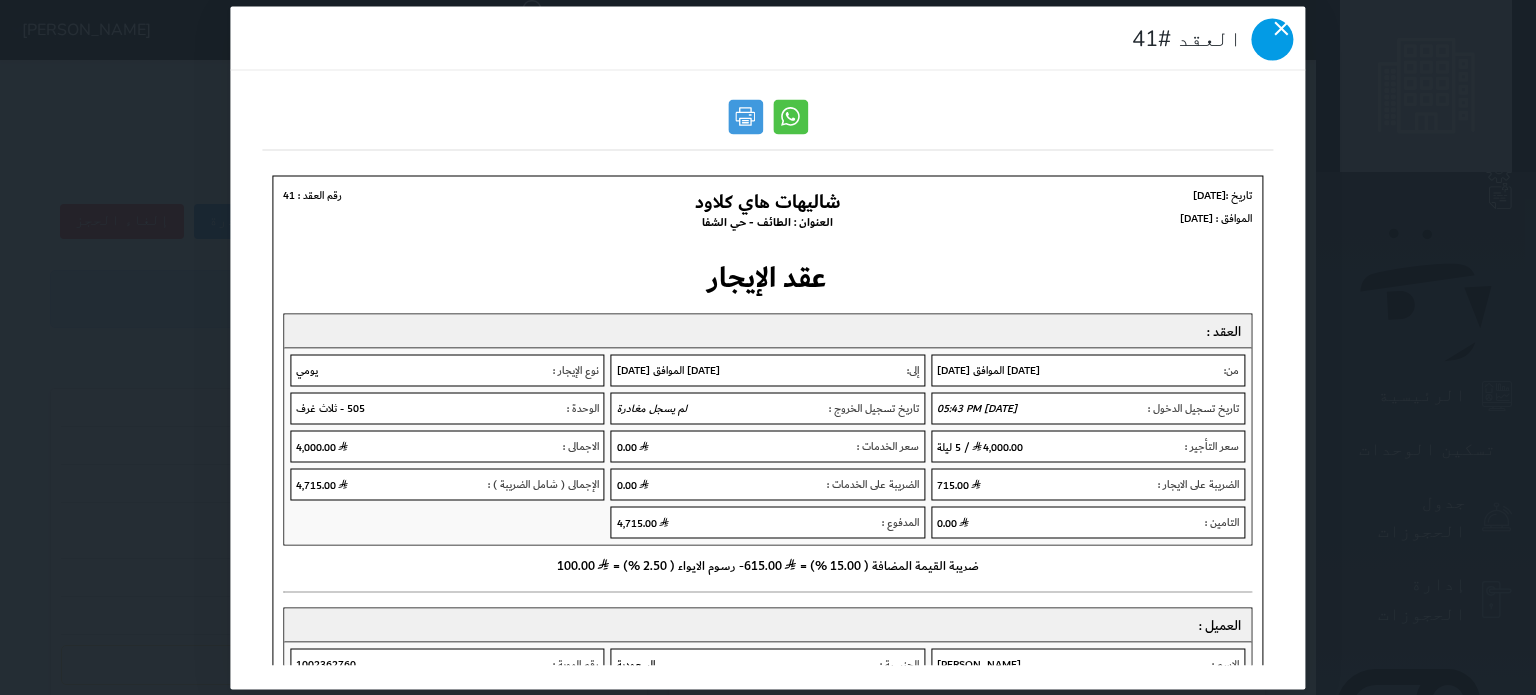 click 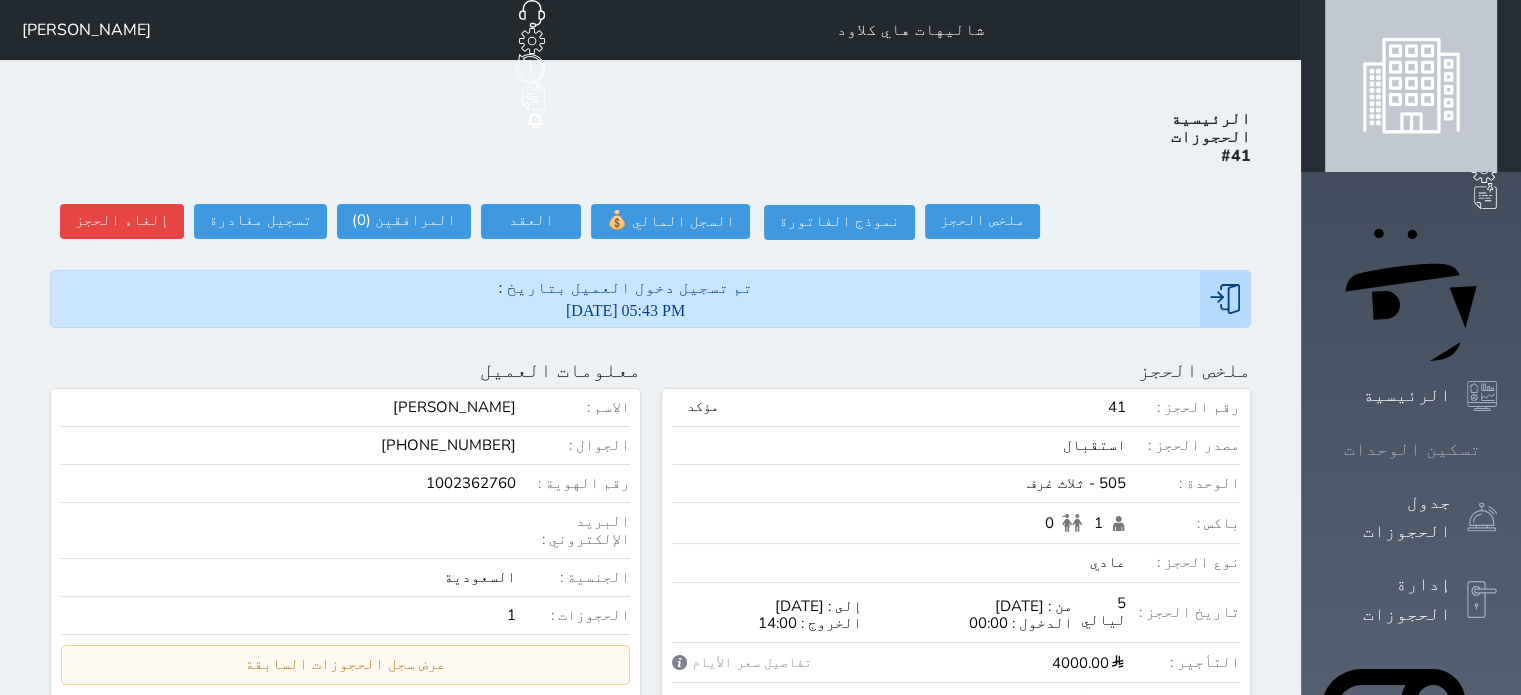 click on "تسكين الوحدات" at bounding box center [1412, 449] 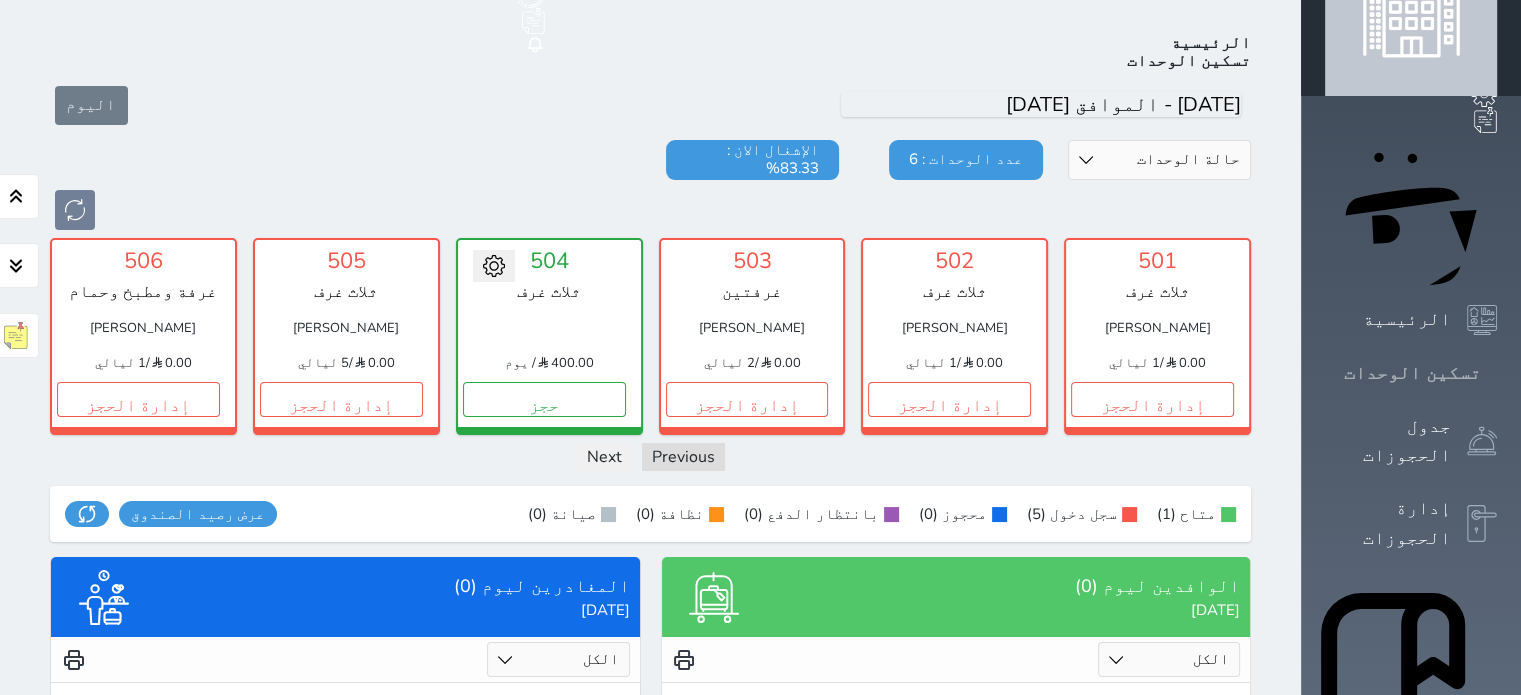 scroll, scrollTop: 78, scrollLeft: 0, axis: vertical 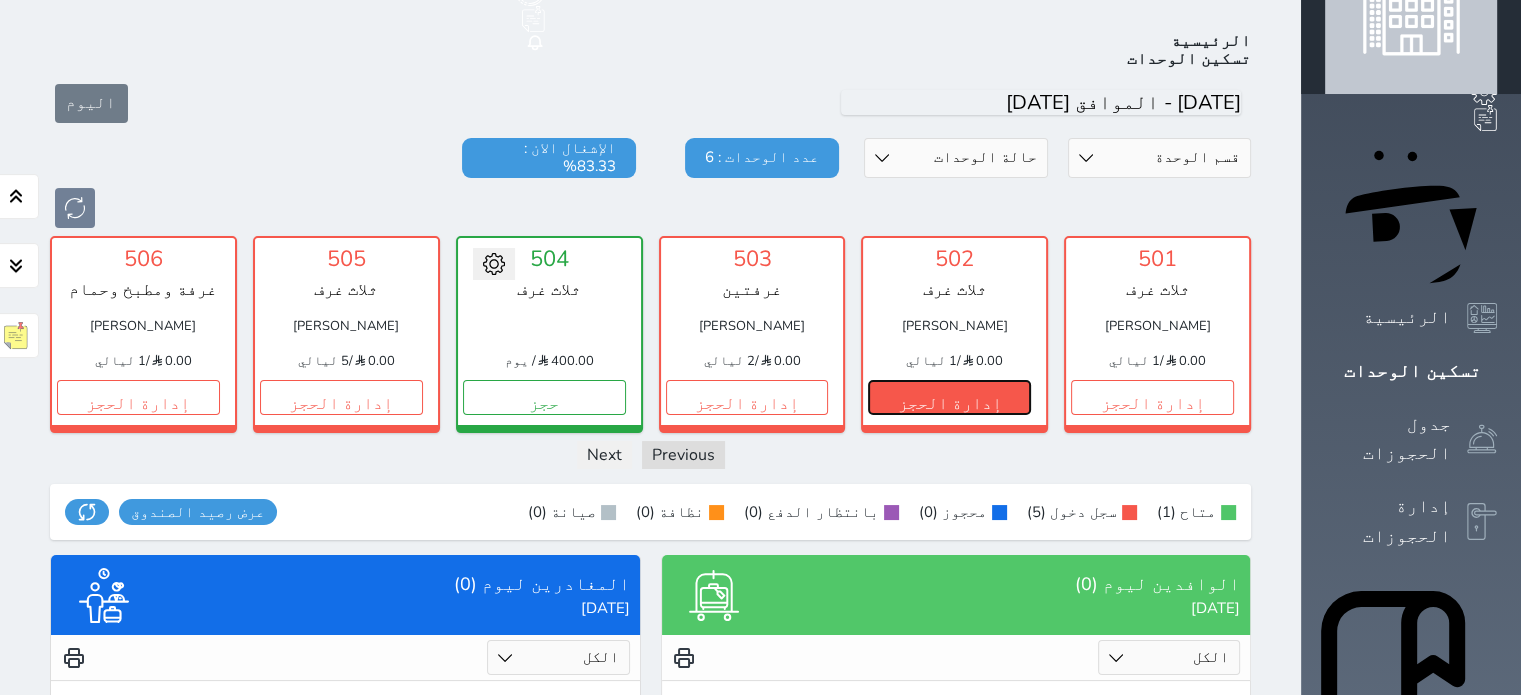 click on "إدارة الحجز" at bounding box center [949, 397] 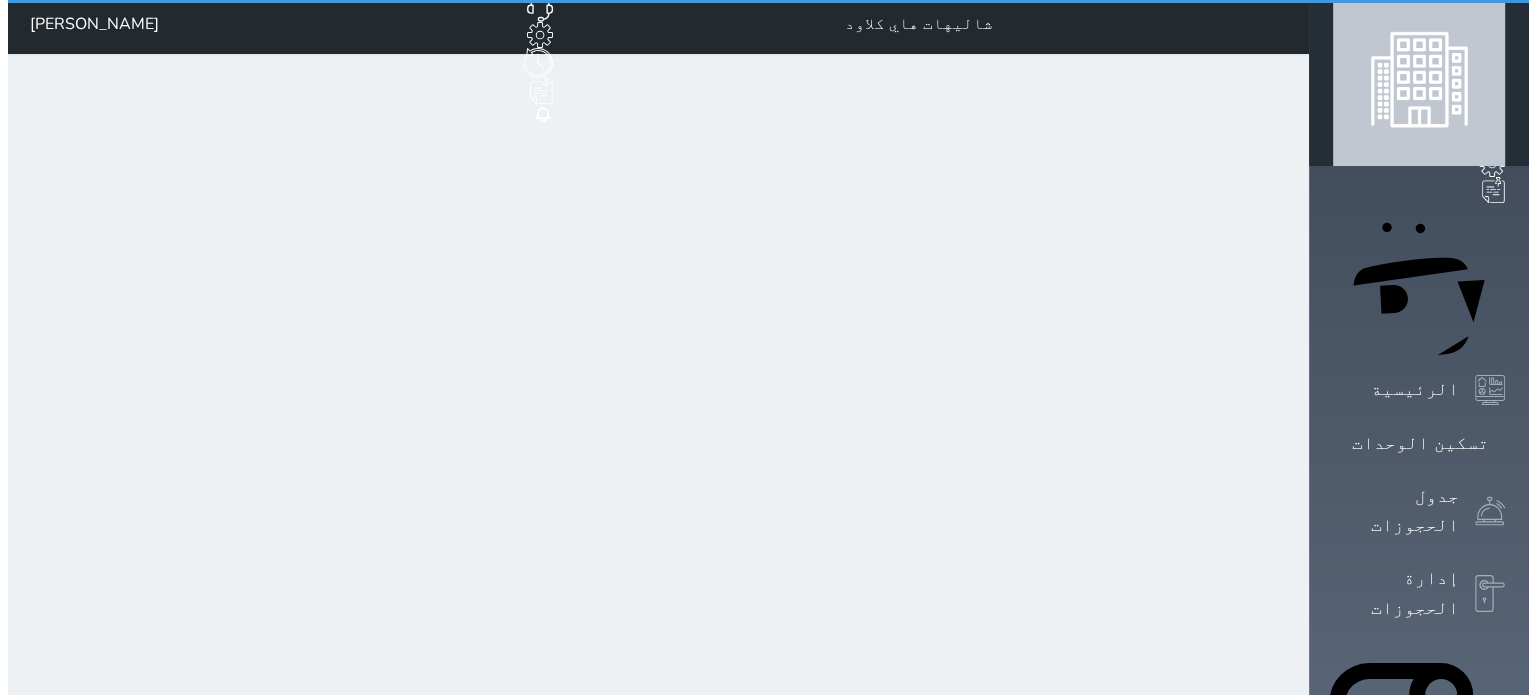 scroll, scrollTop: 0, scrollLeft: 0, axis: both 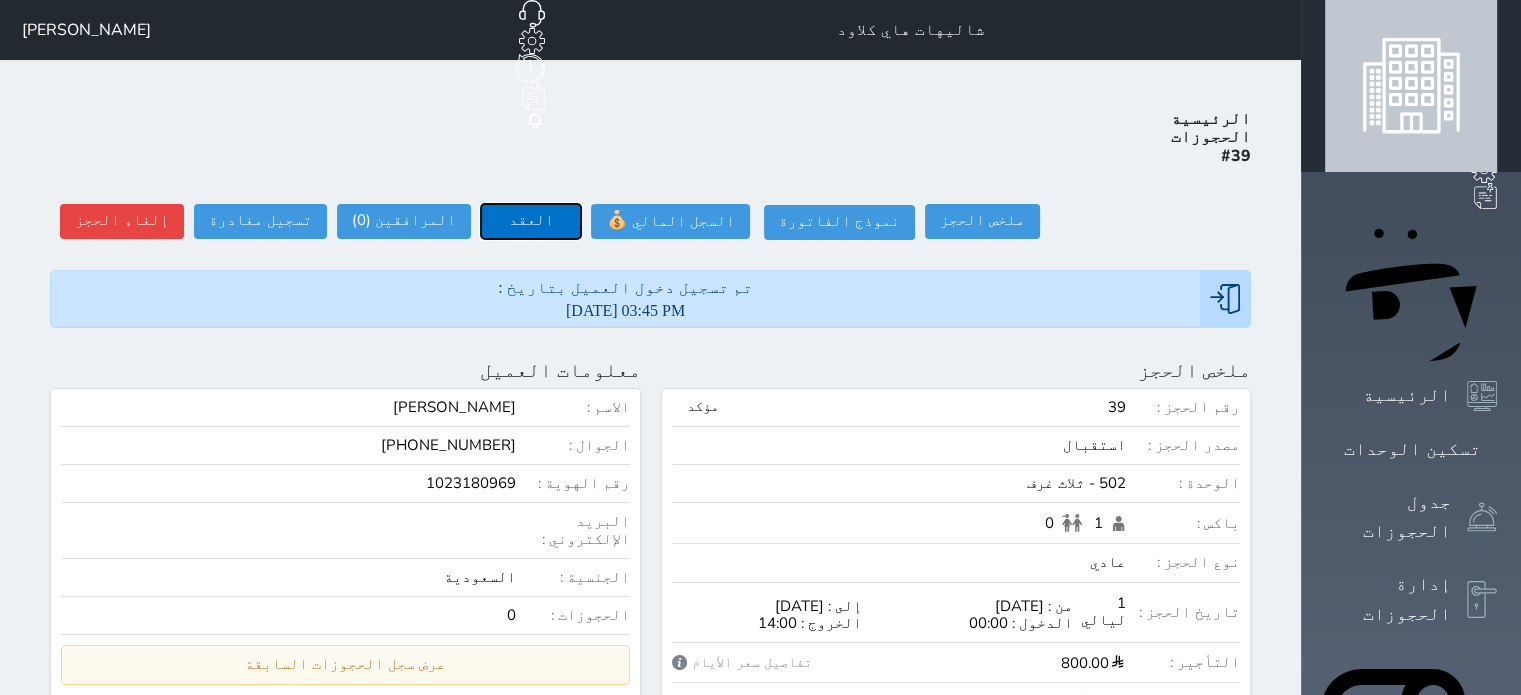 click on "العقد" at bounding box center (531, 221) 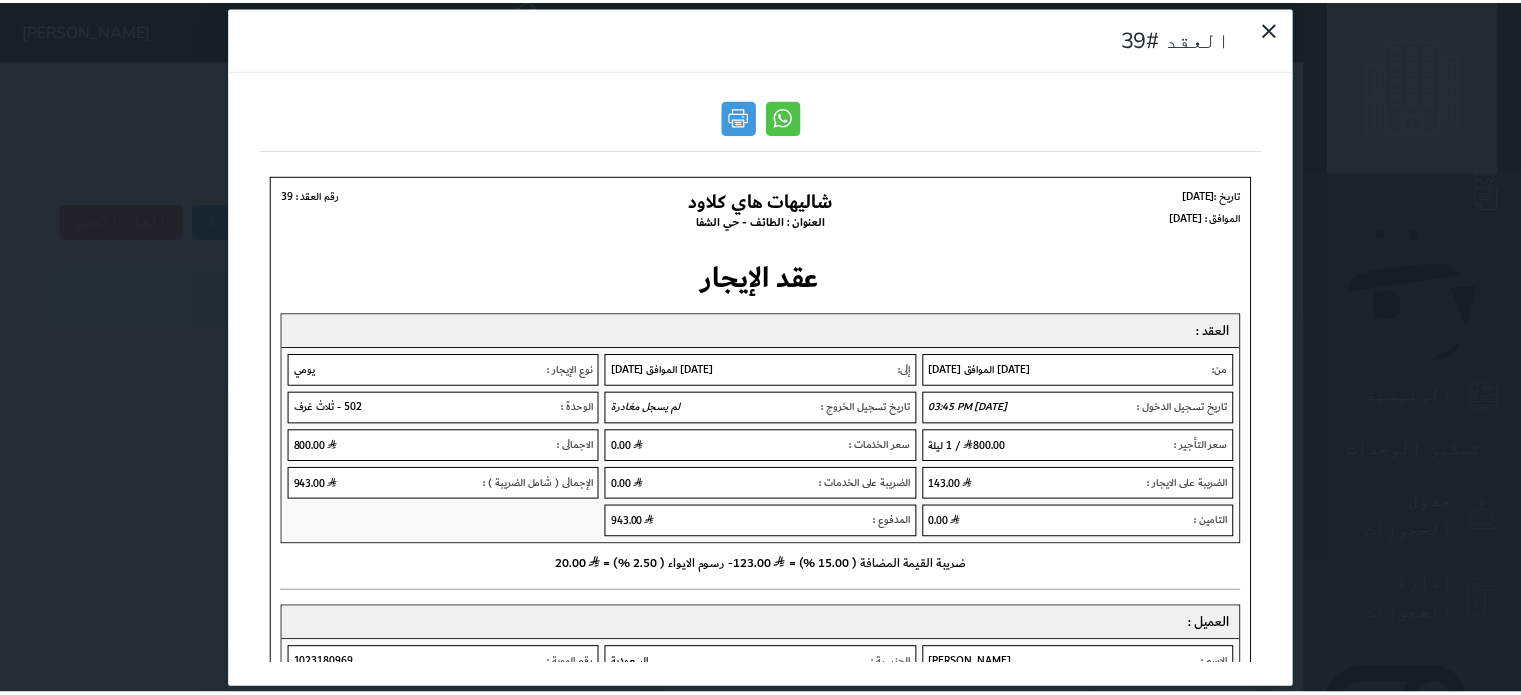 scroll, scrollTop: 0, scrollLeft: 0, axis: both 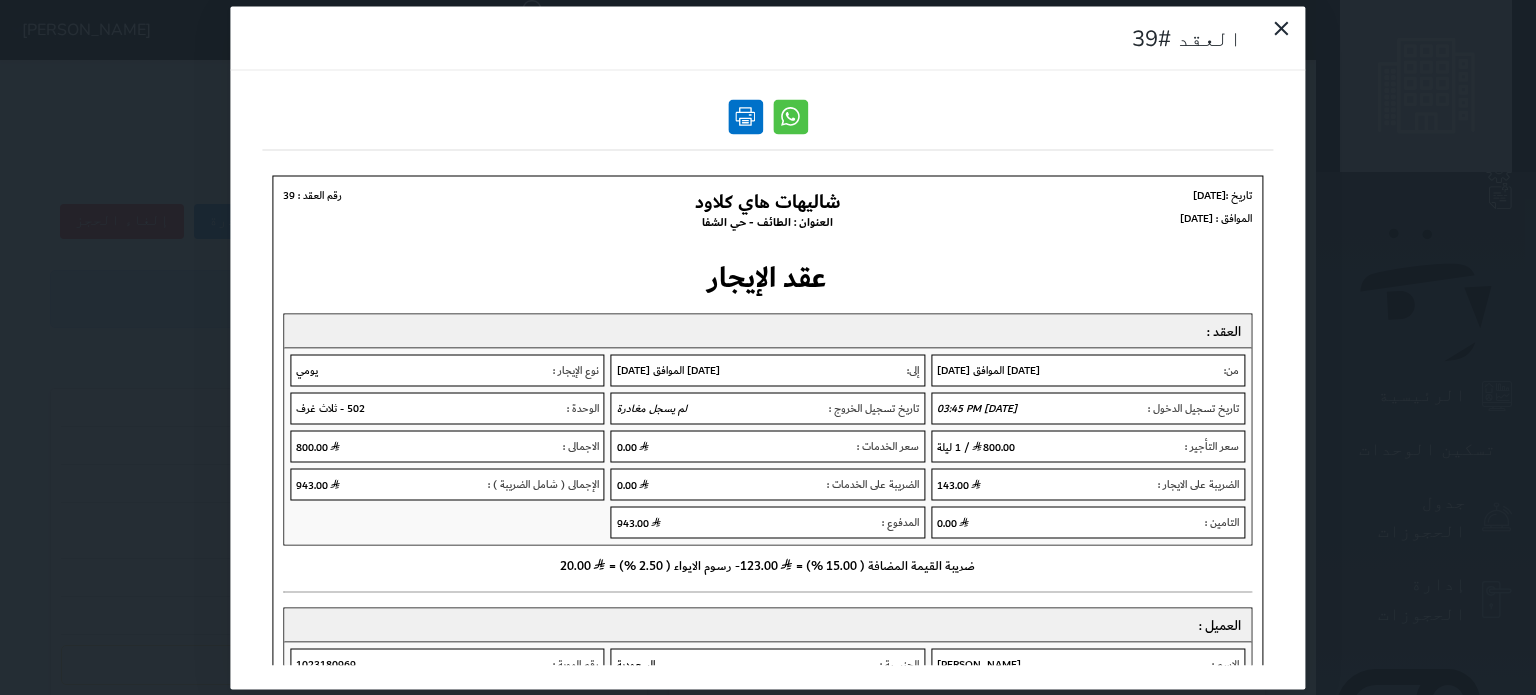 click at bounding box center [745, 116] 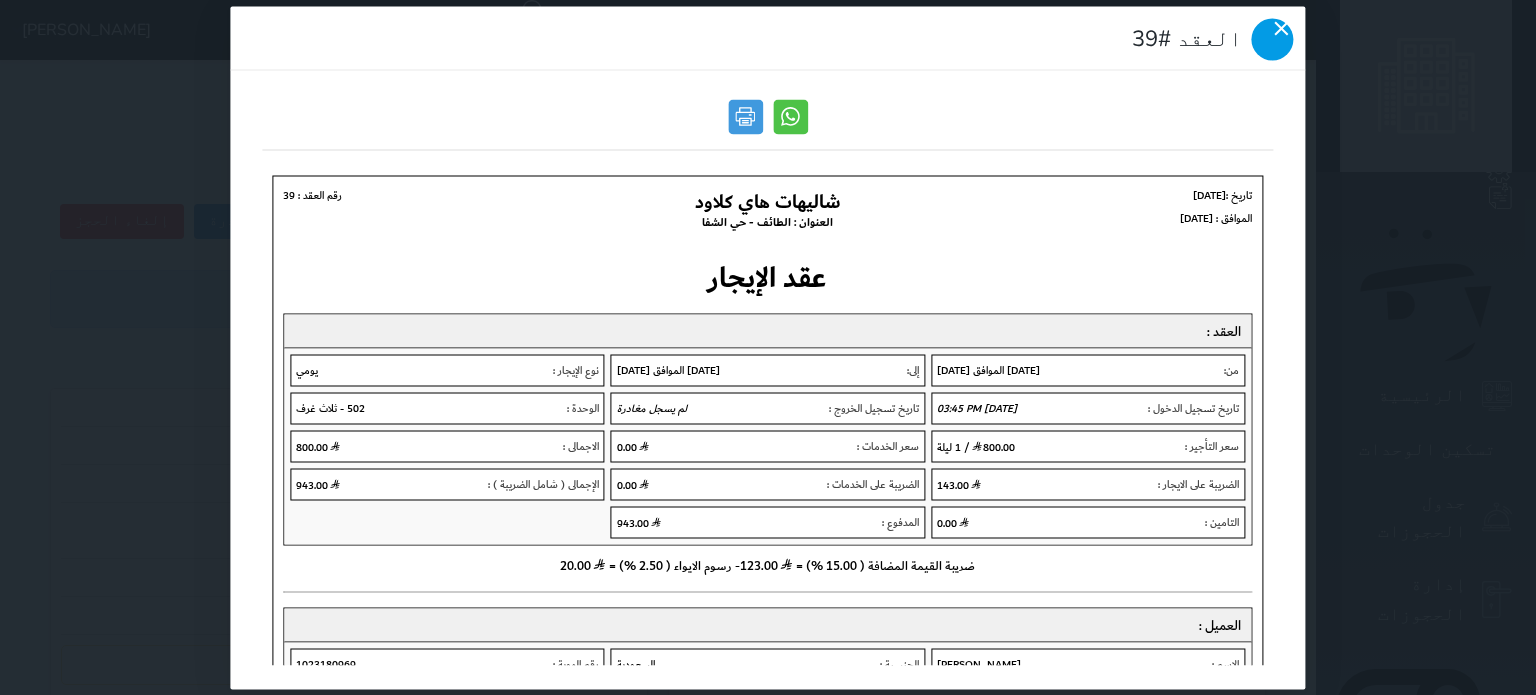 click 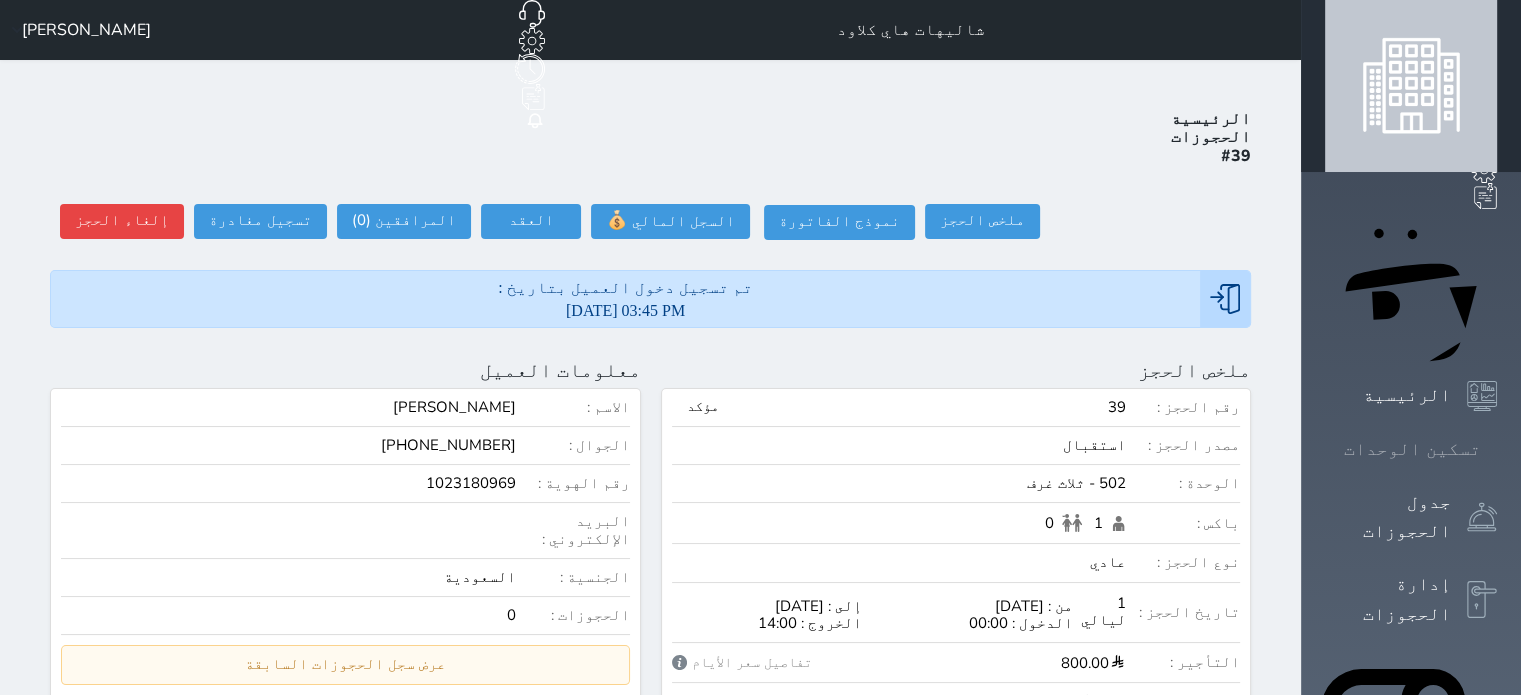 click on "تسكين الوحدات" at bounding box center [1412, 449] 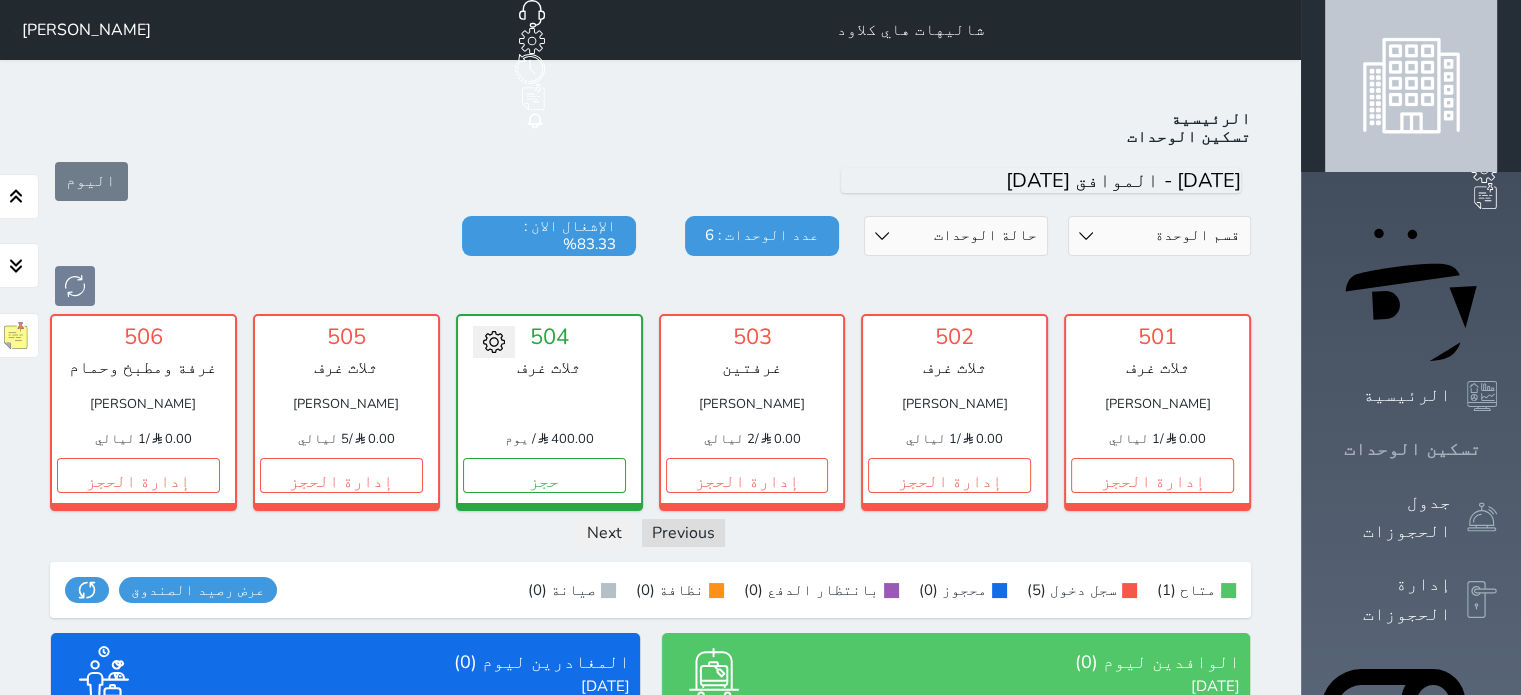 scroll, scrollTop: 78, scrollLeft: 0, axis: vertical 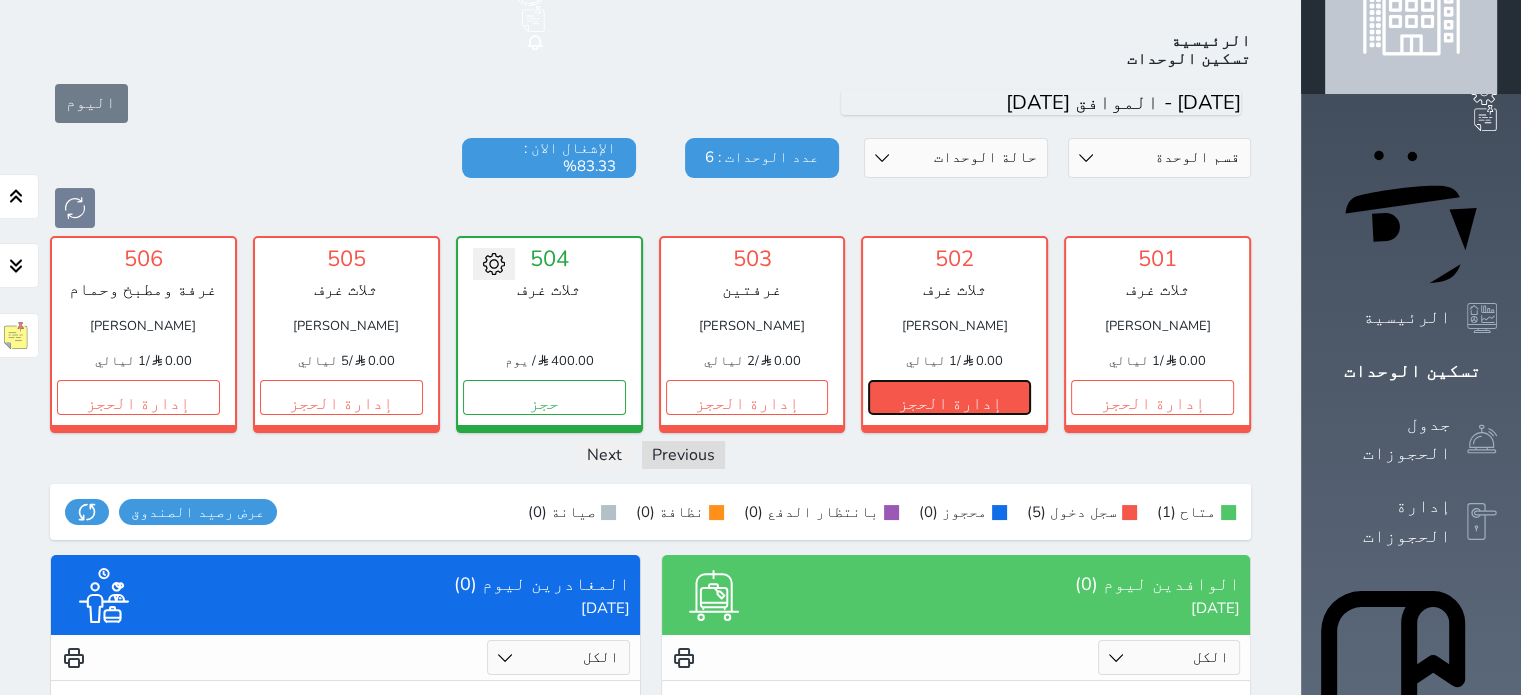 click on "إدارة الحجز" at bounding box center [949, 397] 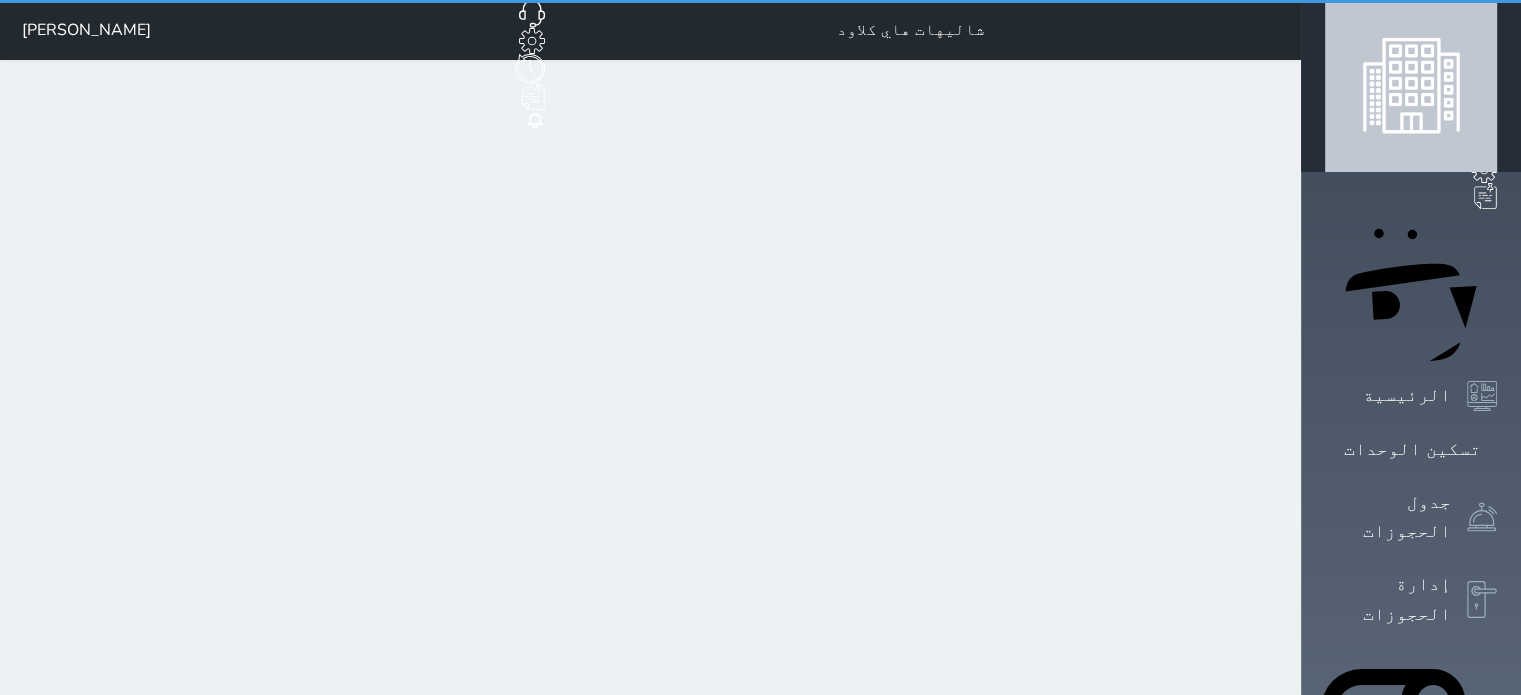 scroll, scrollTop: 0, scrollLeft: 0, axis: both 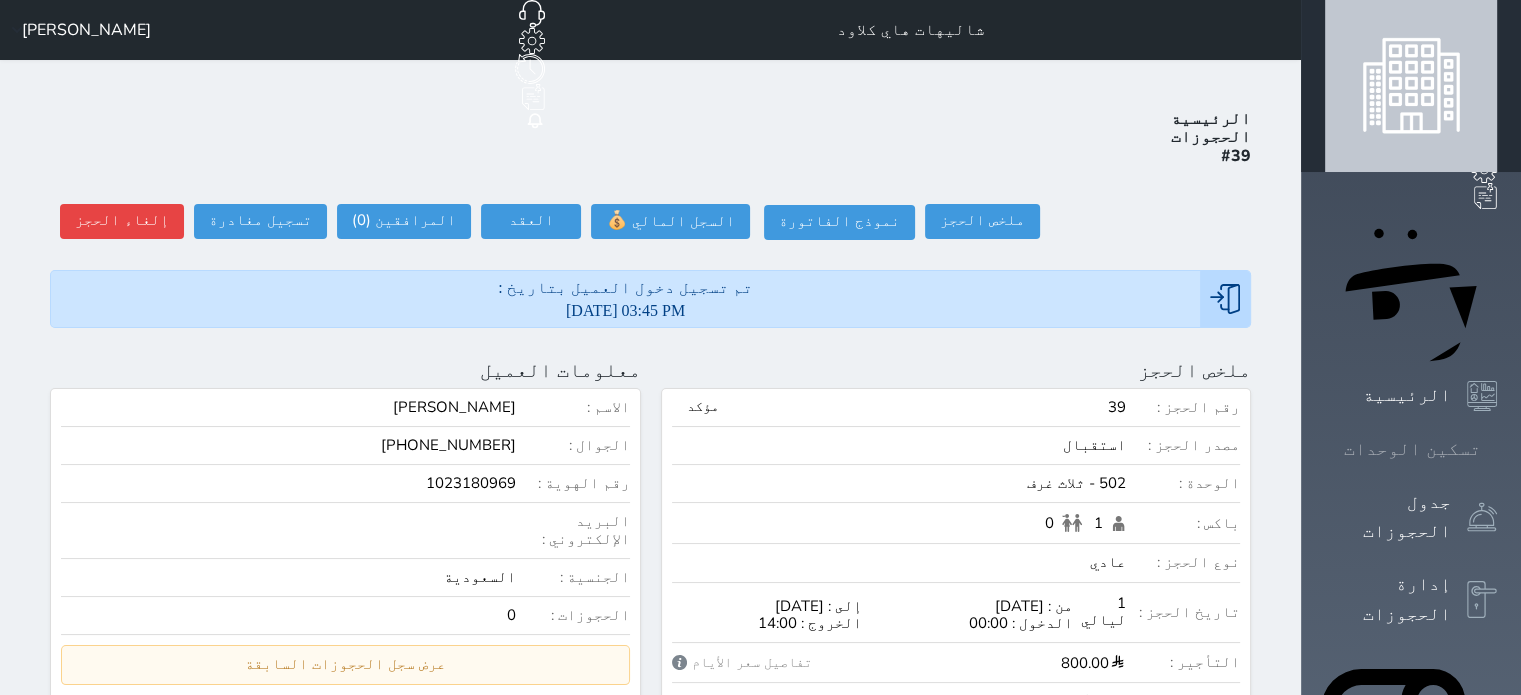 click on "تسكين الوحدات" at bounding box center [1412, 449] 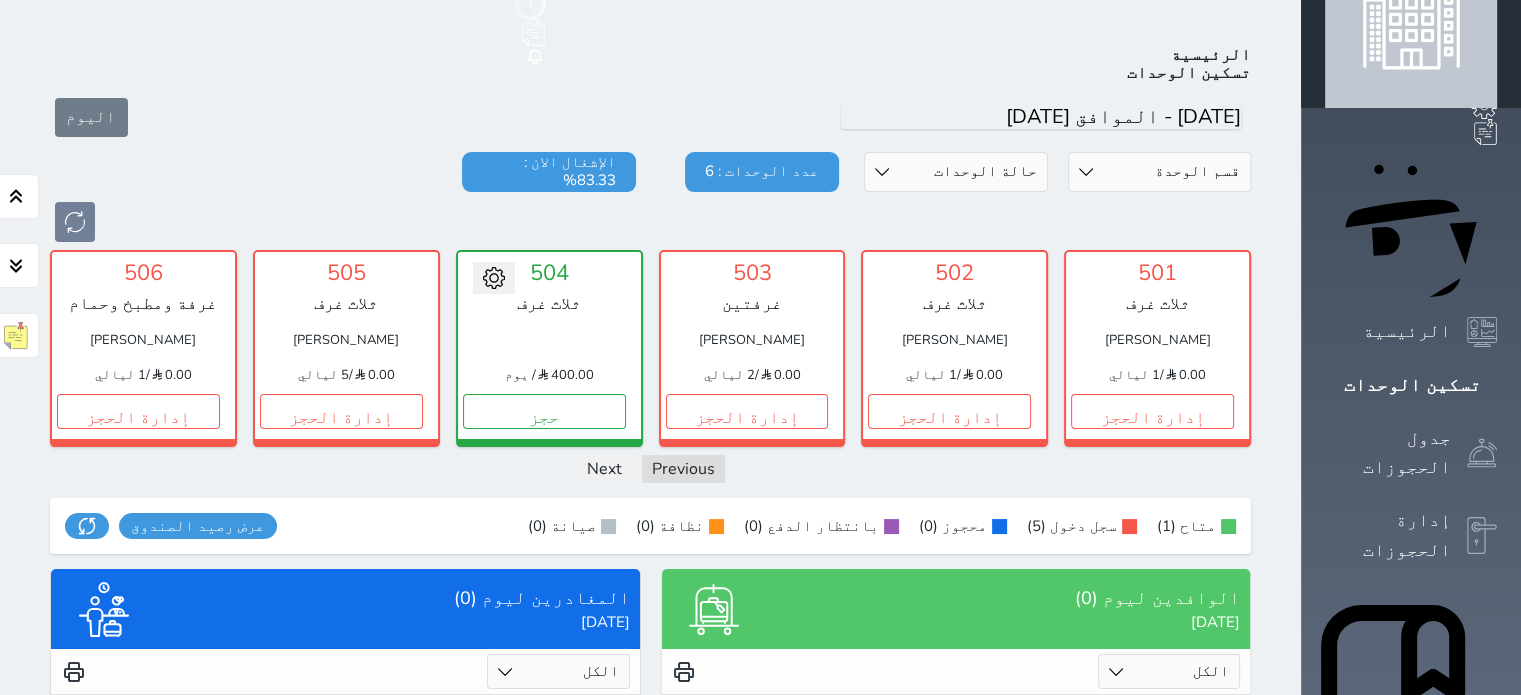 scroll, scrollTop: 78, scrollLeft: 0, axis: vertical 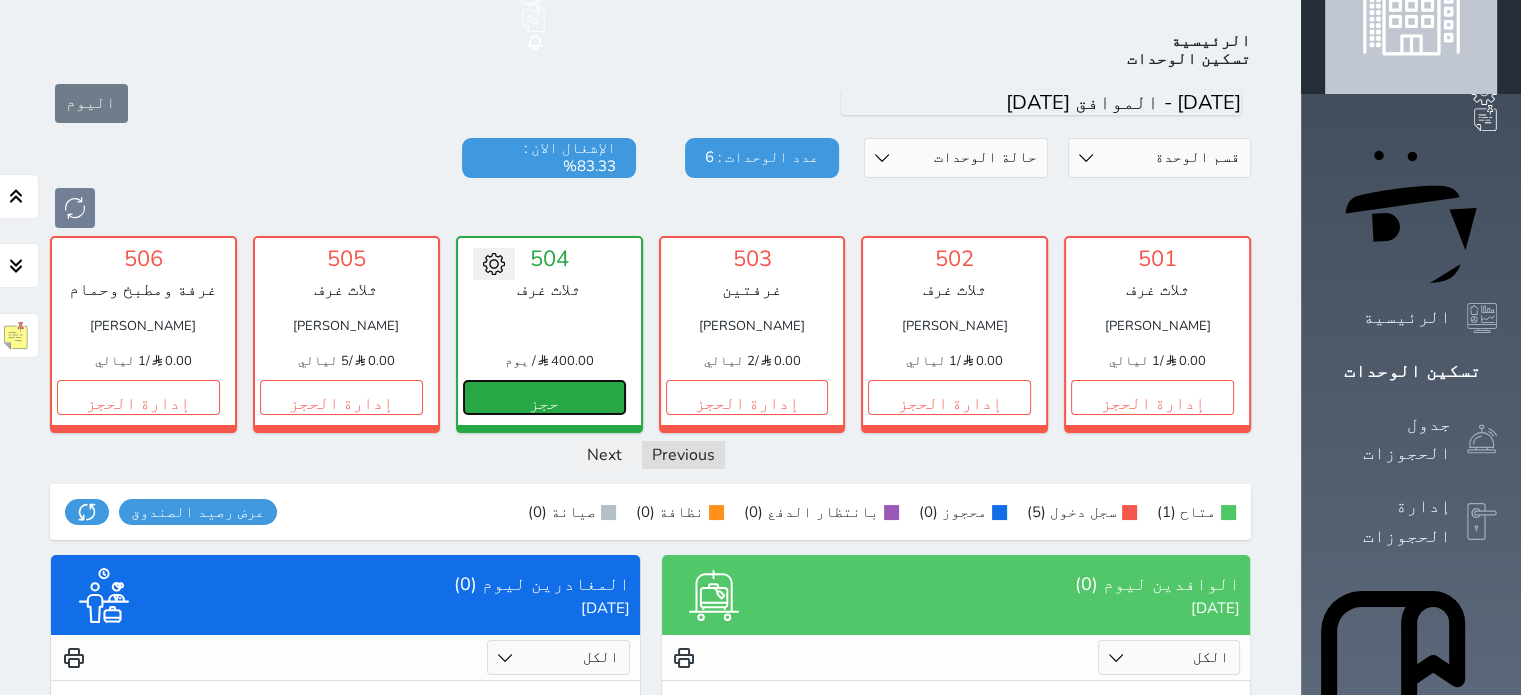 click on "حجز" at bounding box center (544, 397) 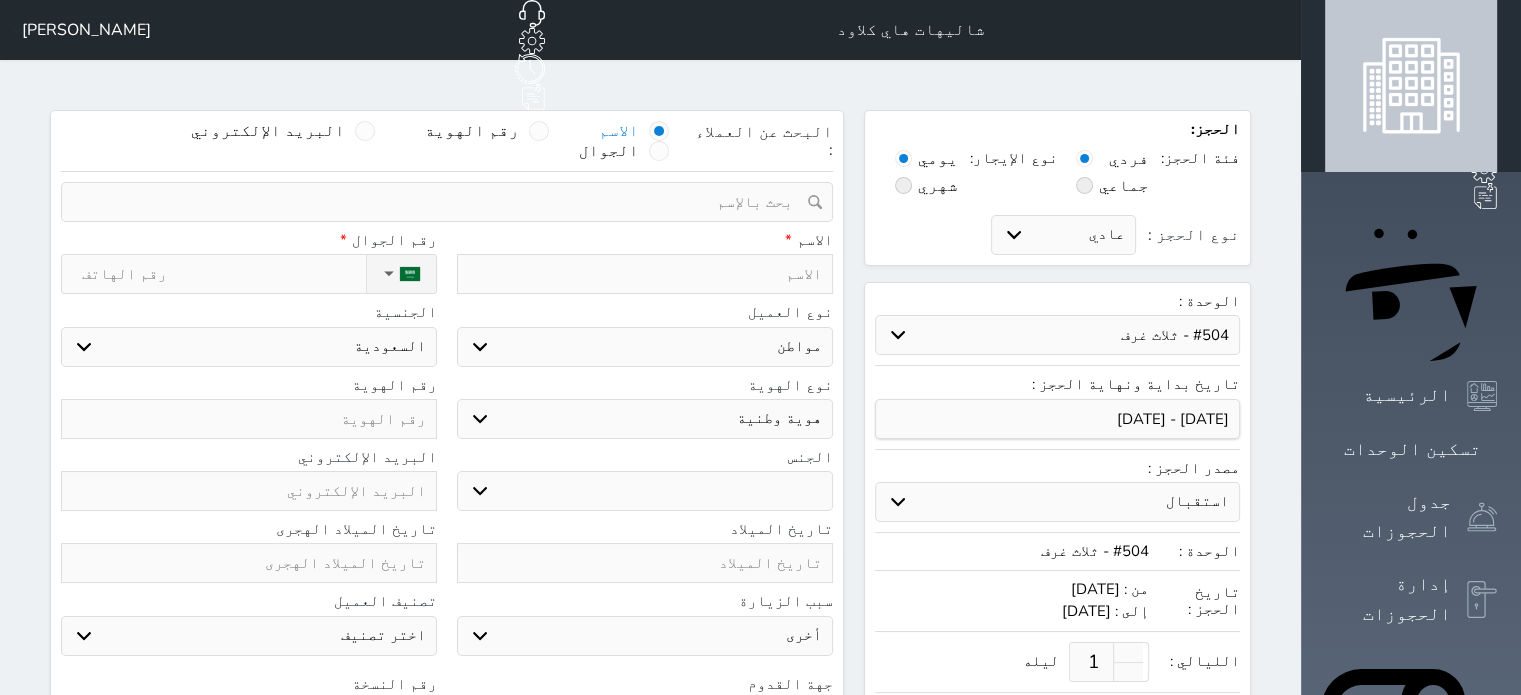 scroll, scrollTop: 527, scrollLeft: 0, axis: vertical 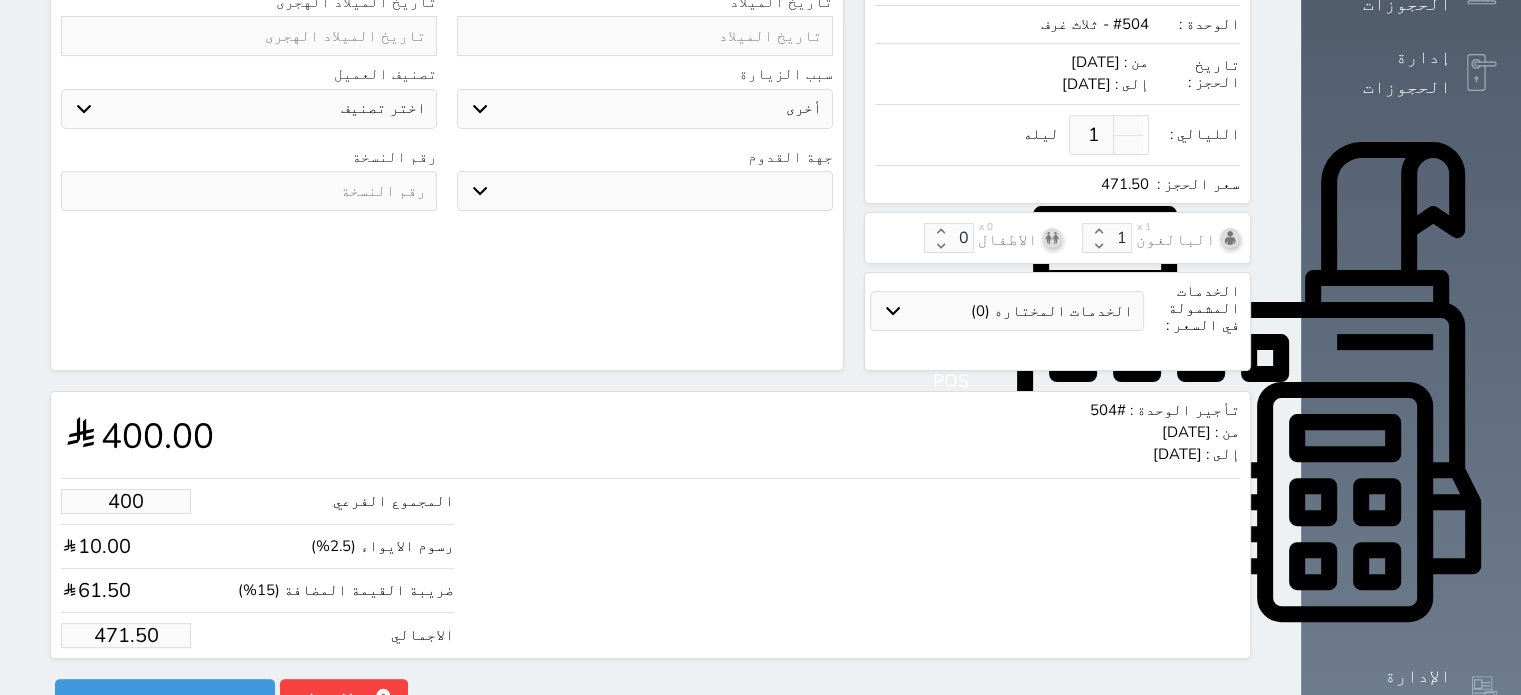 click on "400" at bounding box center (126, 501) 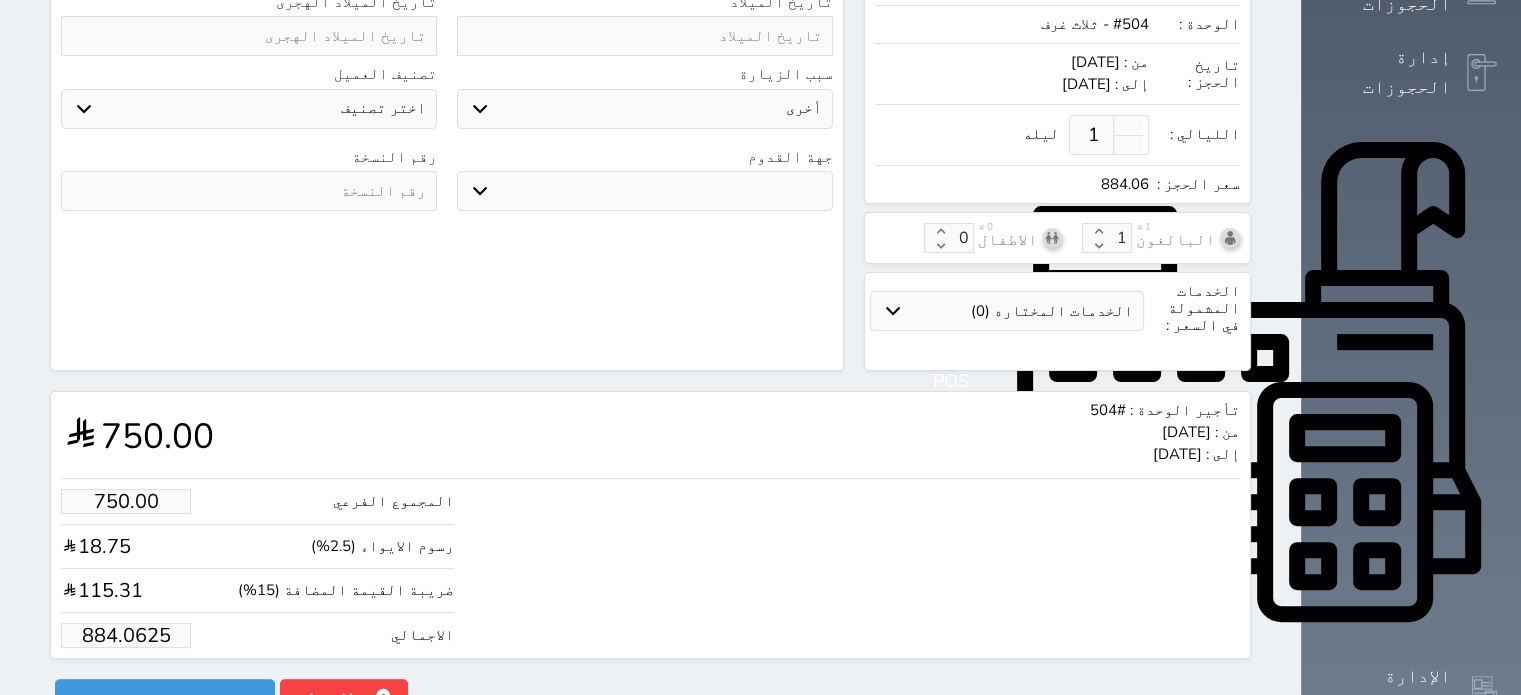 click on "884.0625" at bounding box center (126, 635) 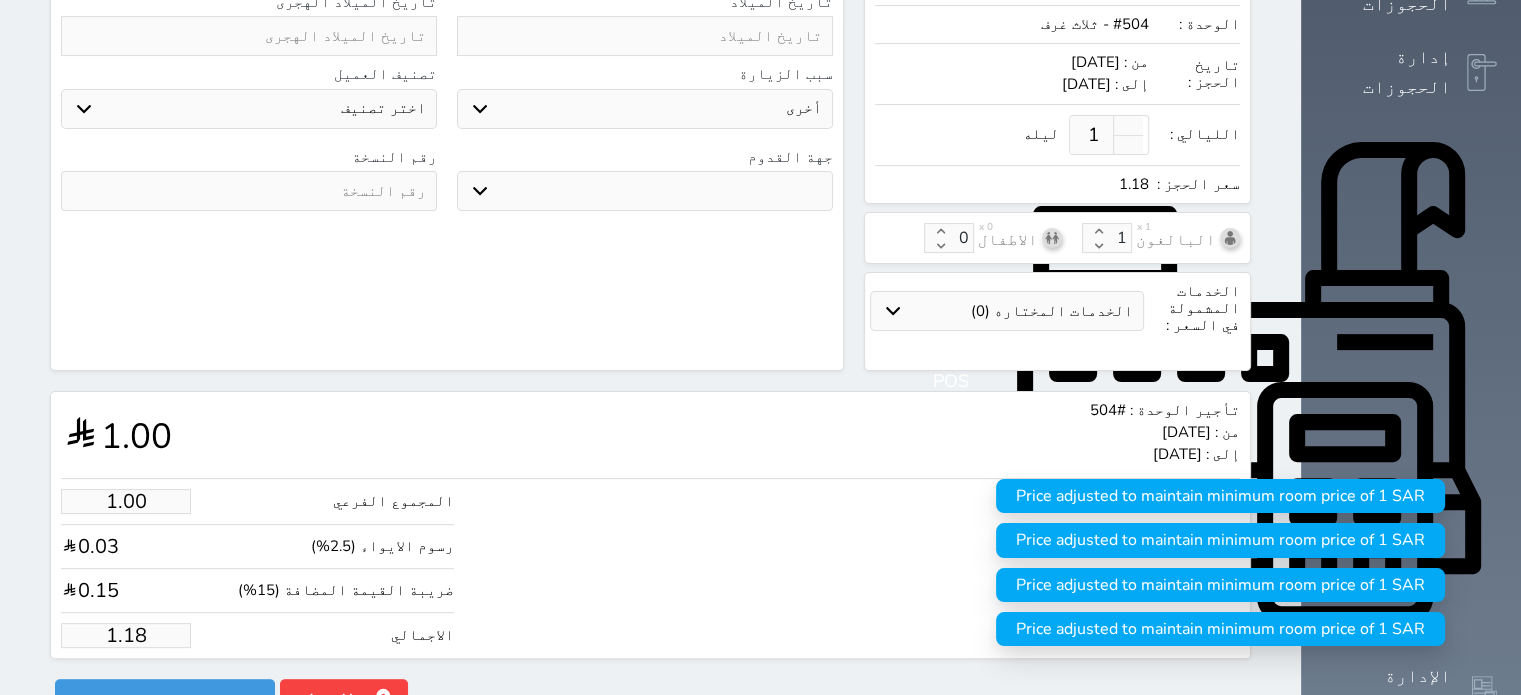 click on "البحث عن العملاء :        الاسم       رقم الهوية       البريد الإلكتروني       الجوال           تغيير العميل                      ملاحظات                           سجل حجوزات العميل undefined                   إجمالى رصيد العميل : 0 ريال     رقم الحجز   الوحدة   من   إلى   نوع الحجز   الرصيد   الاجرائات         النتائج  : من (  ) - إلى  (  )   العدد  :              سجل الكمبيالات الغير محصلة على العميل undefined                 رقم الحجز   المبلغ الكلى    المبلغ المحصل    المبلغ المتبقى    تاريخ الإستحقاق         النتائج  : من (  ) - إلى  (  )   العدد  :      الاسم *     رقم الجوال *       ▼     [GEOGRAPHIC_DATA] ([GEOGRAPHIC_DATA])   +93   [GEOGRAPHIC_DATA] ([GEOGRAPHIC_DATA])   +355   [GEOGRAPHIC_DATA] (‫الجزائر‬‎)   +213   [US_STATE]" at bounding box center (447, -23) 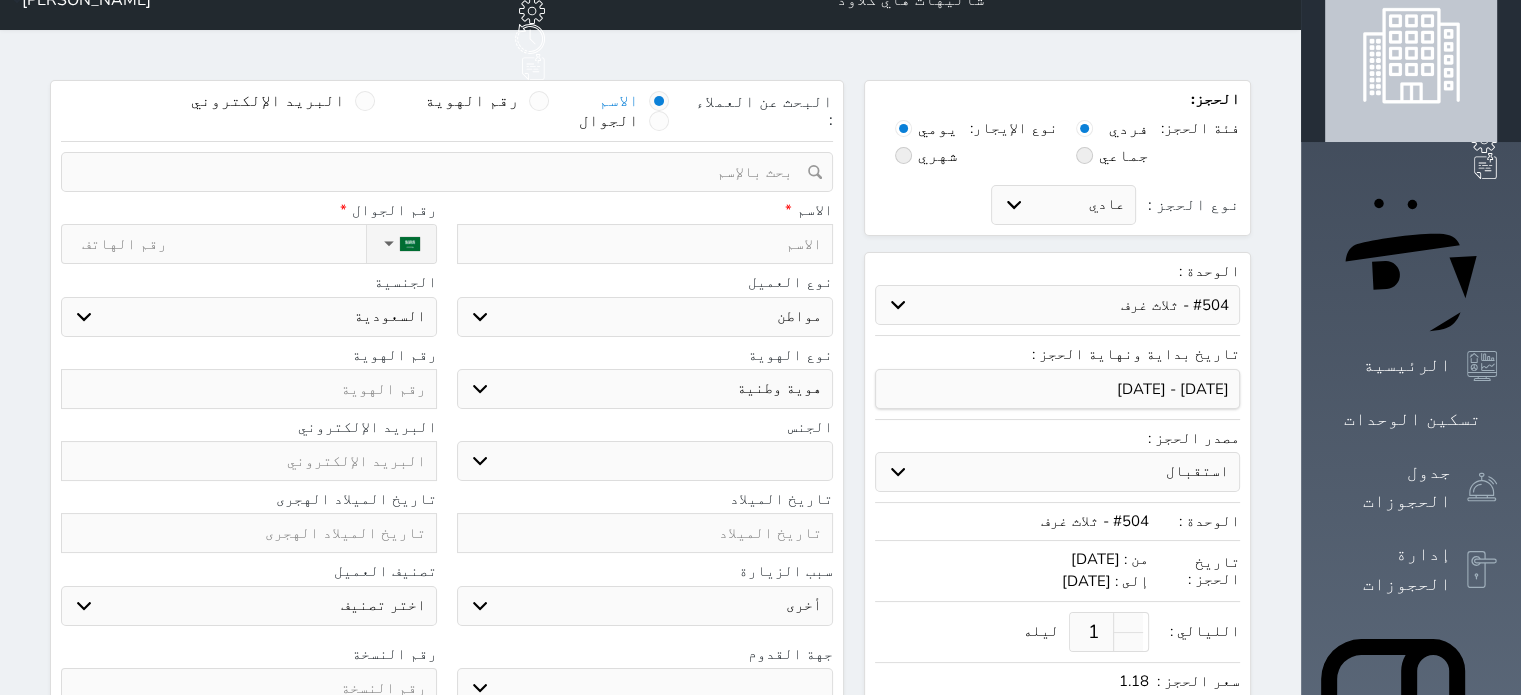 scroll, scrollTop: 0, scrollLeft: 0, axis: both 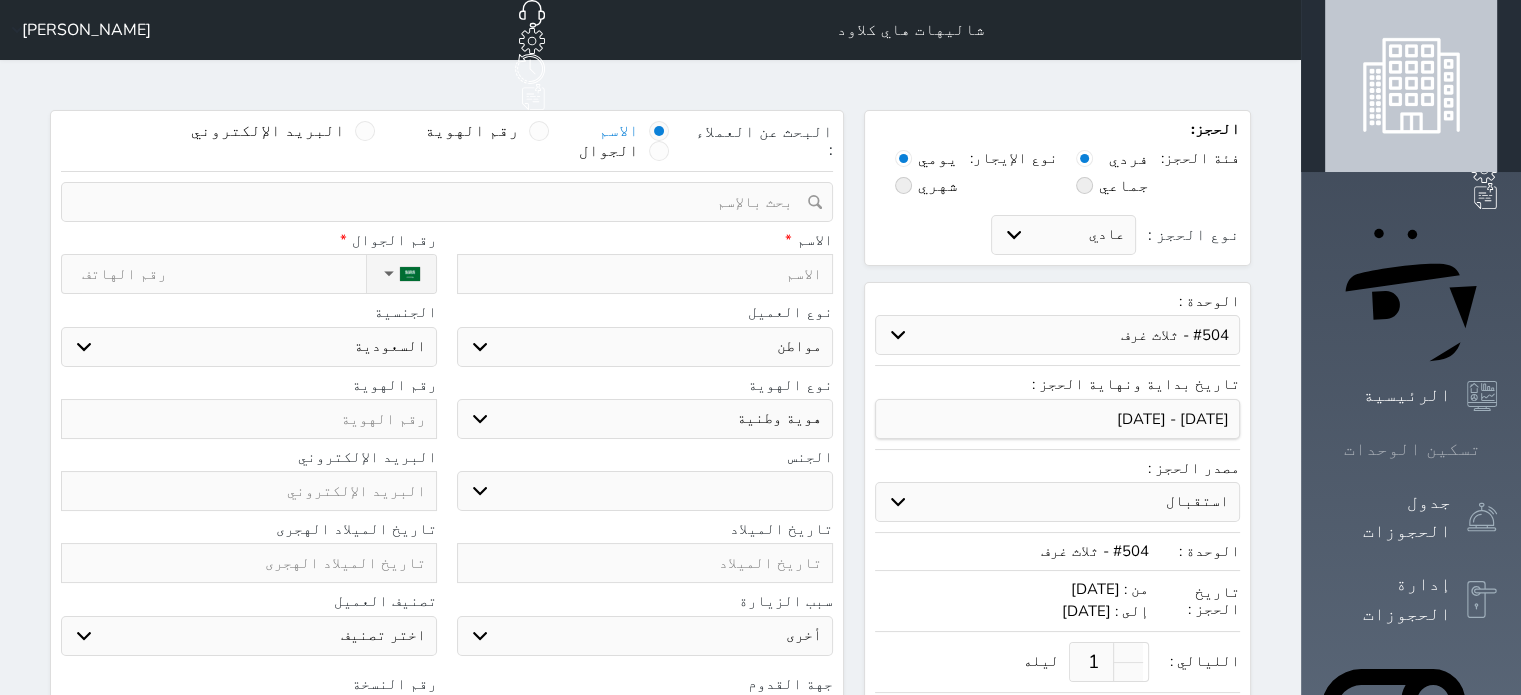 click at bounding box center (1497, 449) 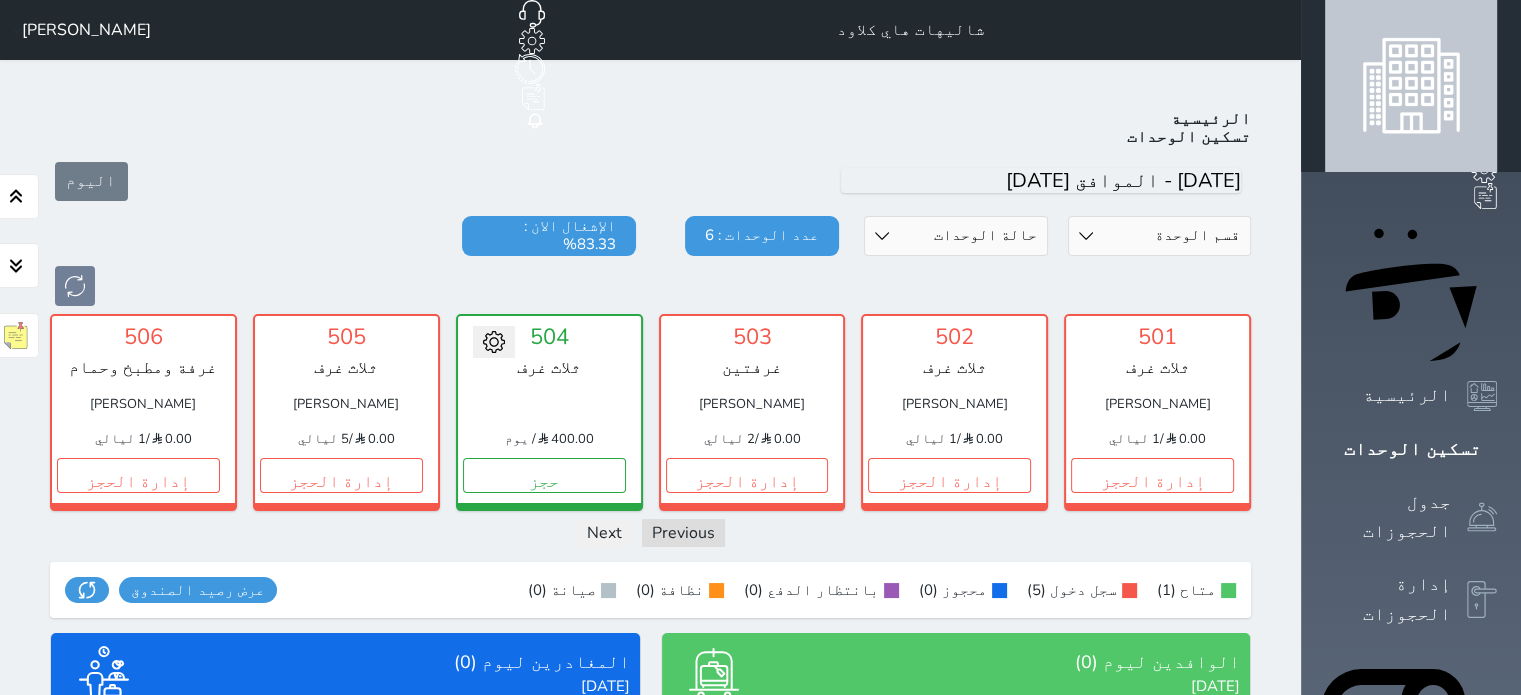 scroll, scrollTop: 78, scrollLeft: 0, axis: vertical 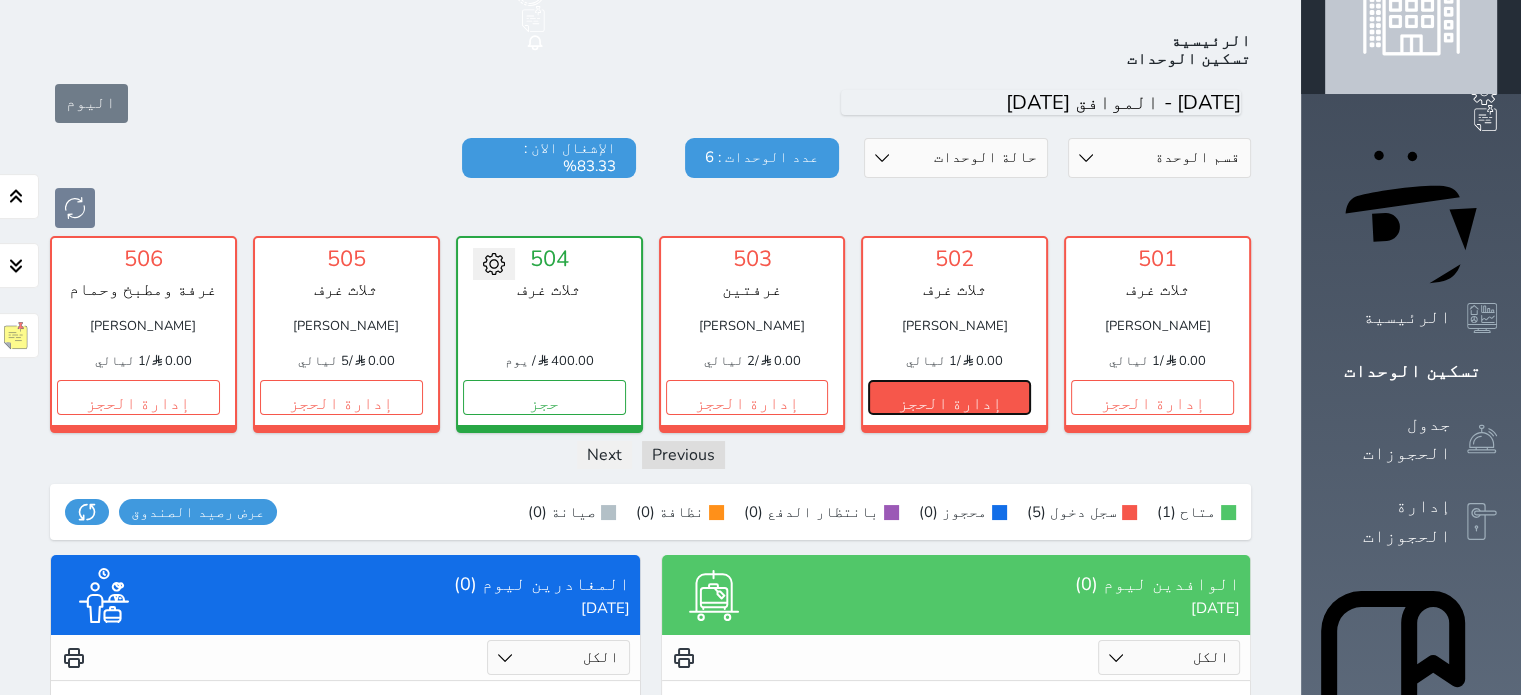 click on "إدارة الحجز" at bounding box center (949, 397) 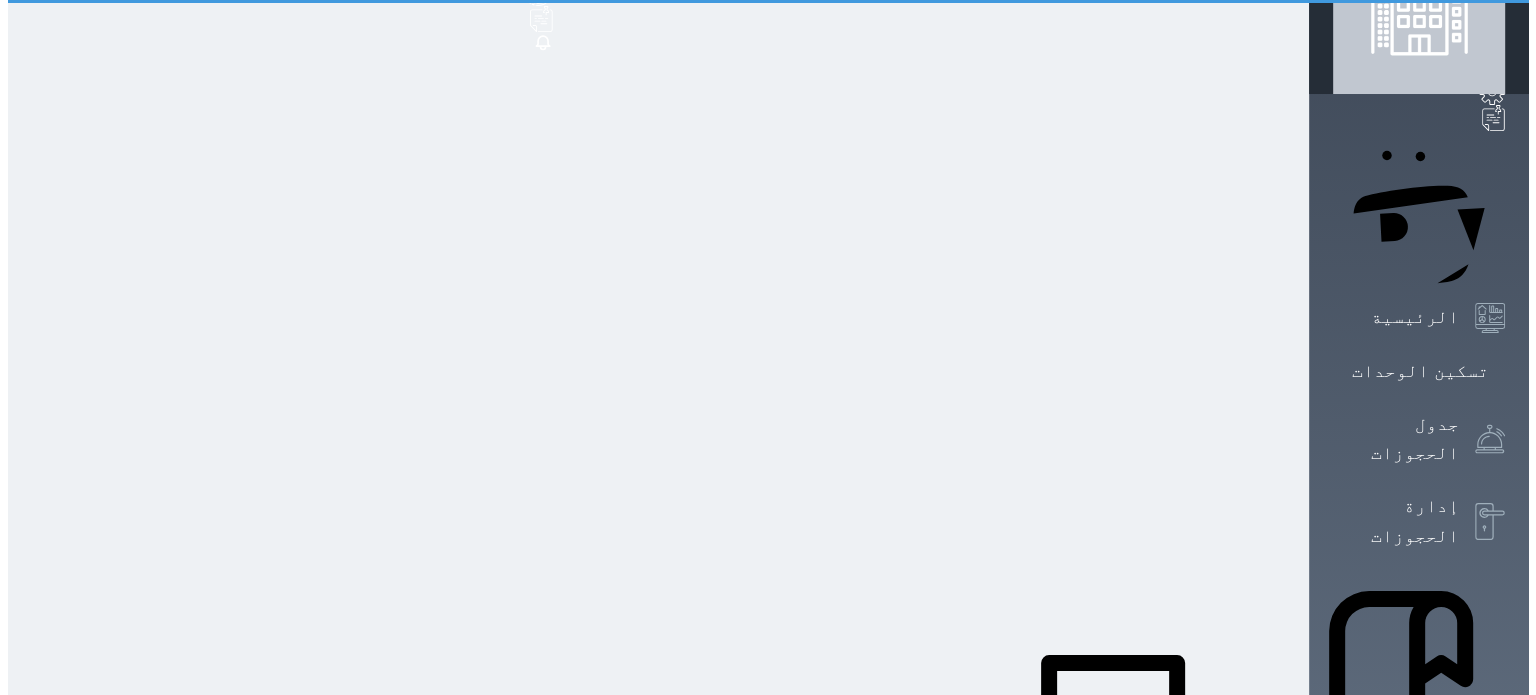 scroll, scrollTop: 0, scrollLeft: 0, axis: both 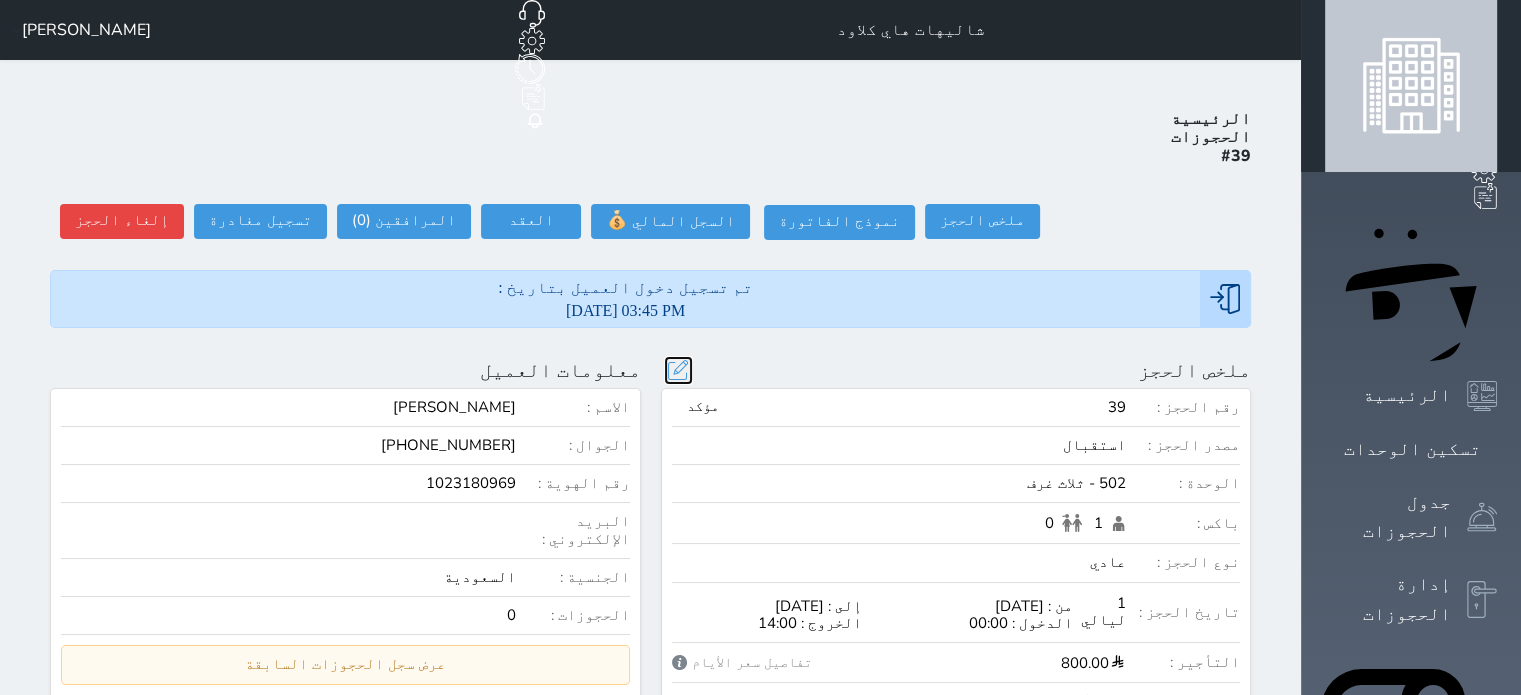 click at bounding box center [678, 370] 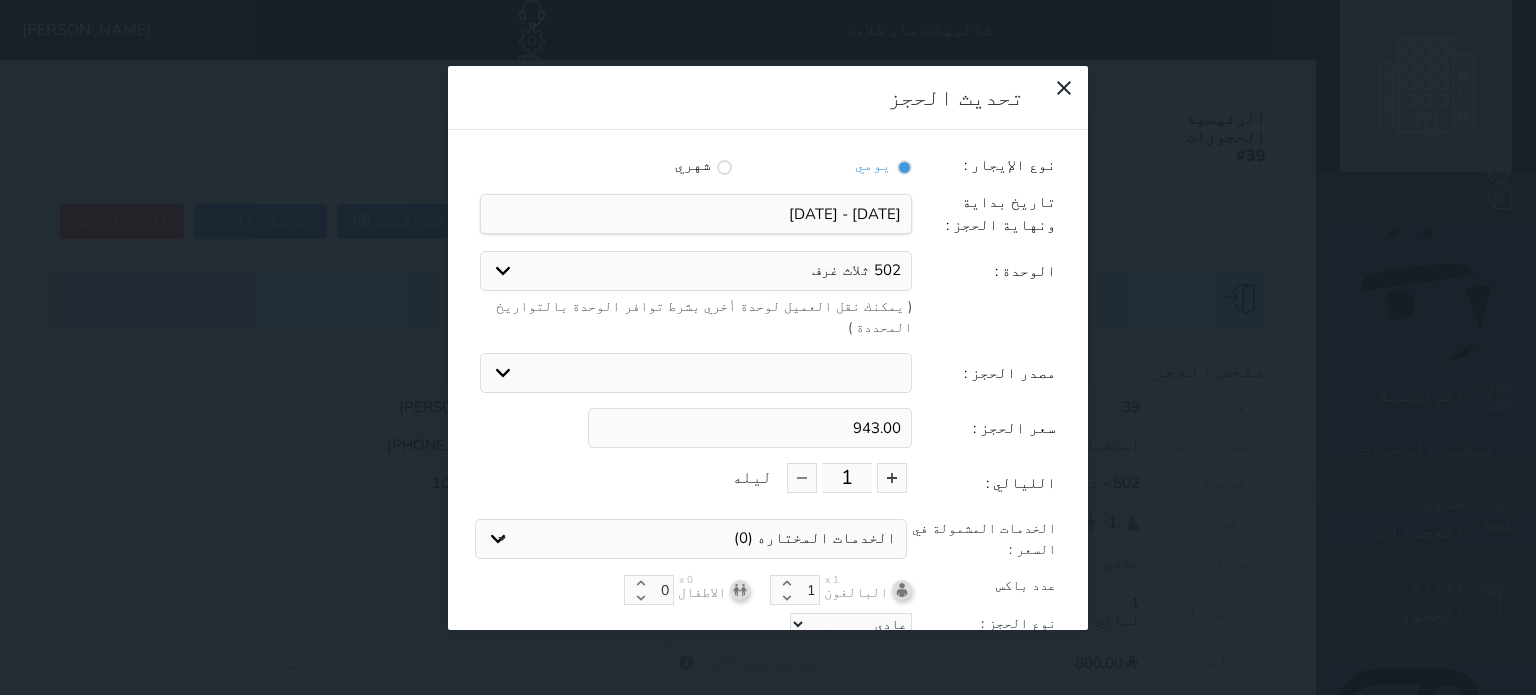 click on "943.00" at bounding box center (750, 428) 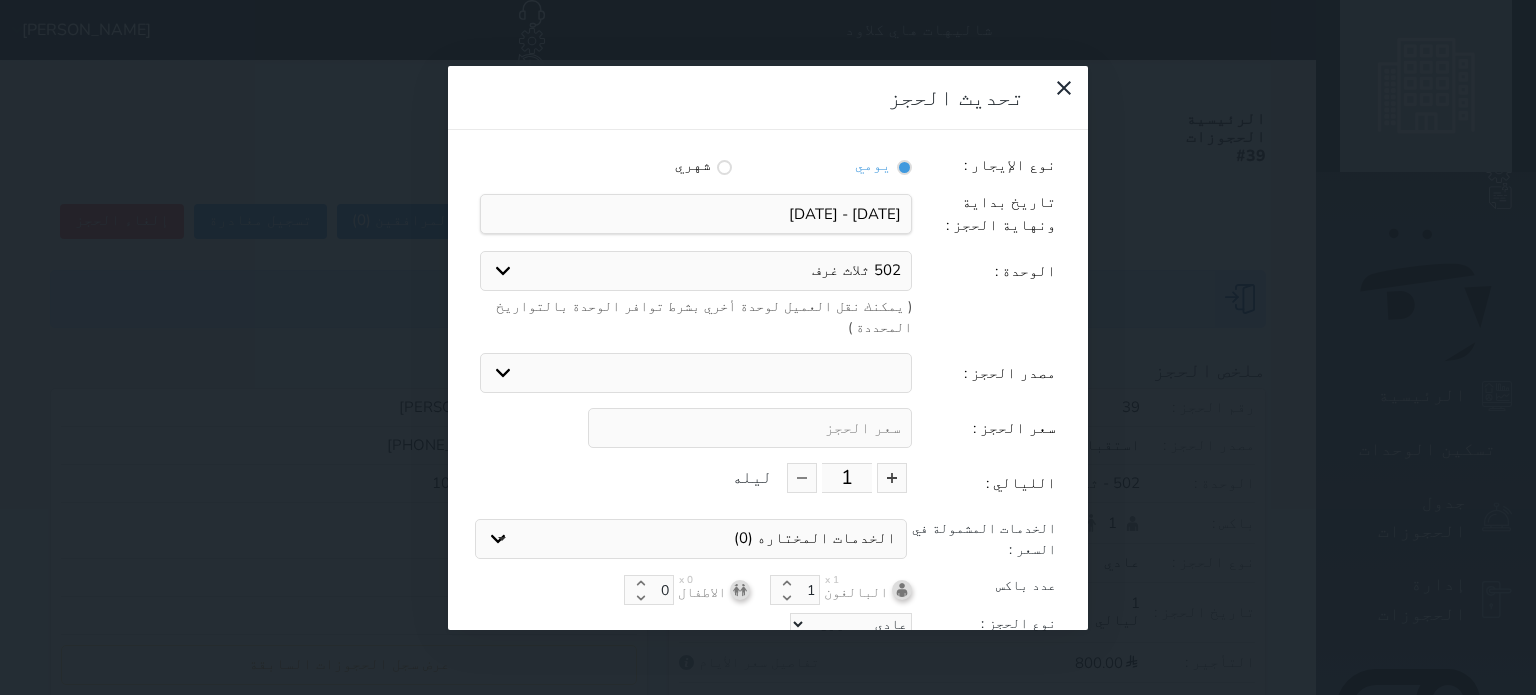 paste on "884.0625" 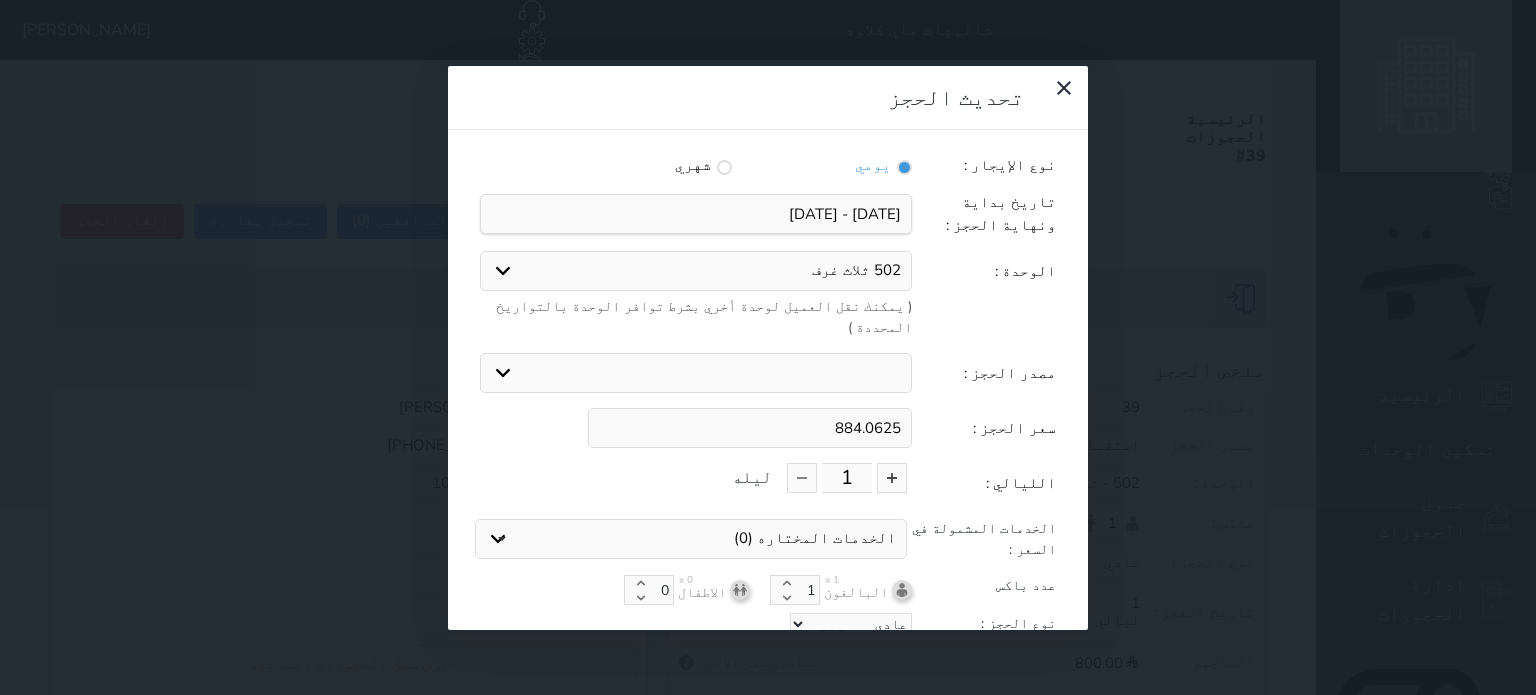 click on "1     ليله" at bounding box center [696, 478] 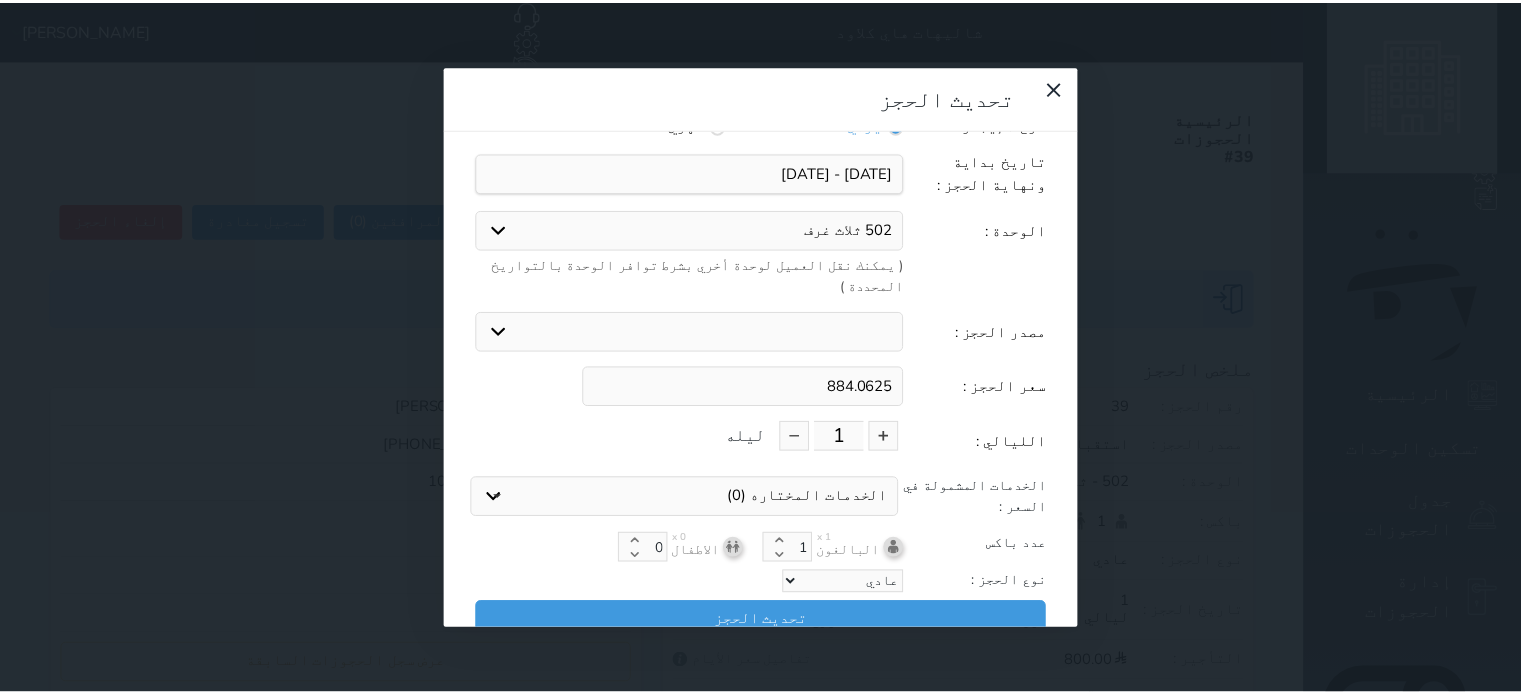 scroll, scrollTop: 44, scrollLeft: 0, axis: vertical 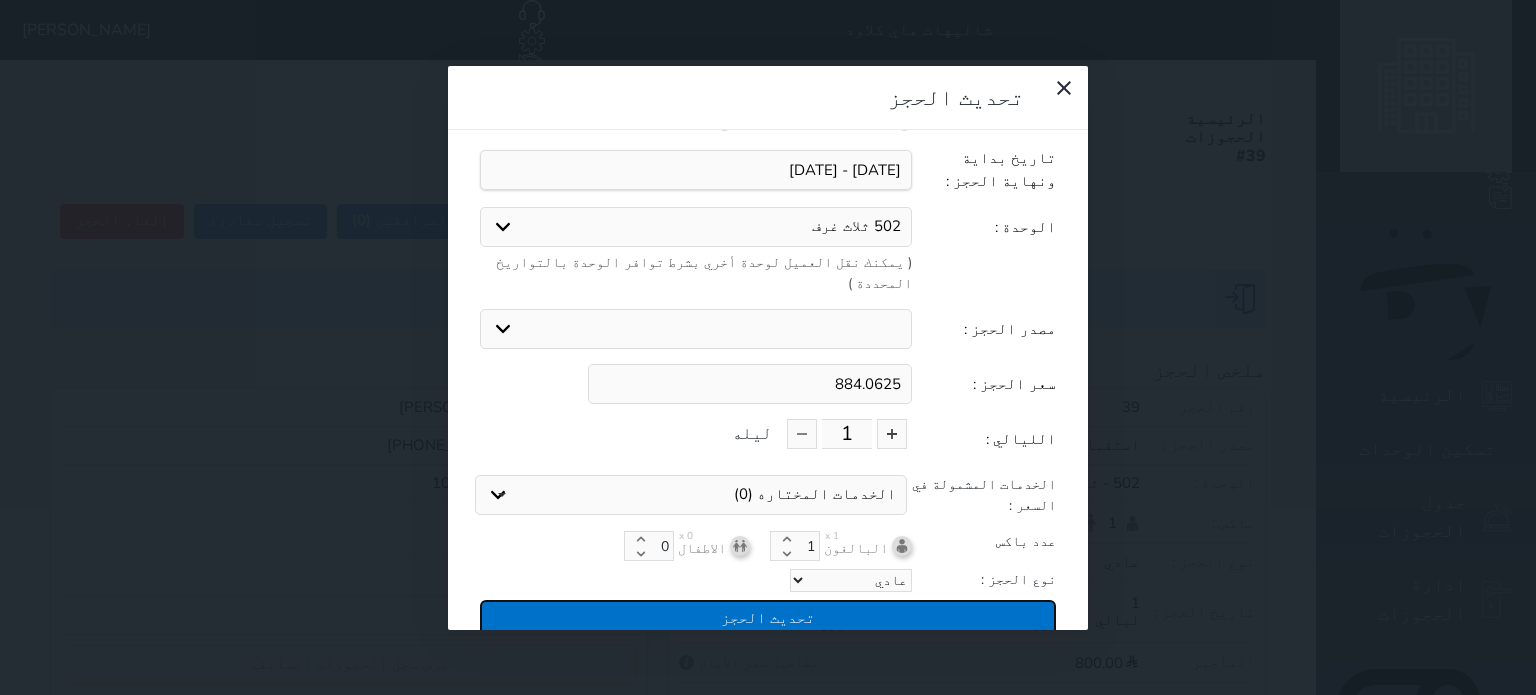 click on "تحديث الحجز" at bounding box center (768, 617) 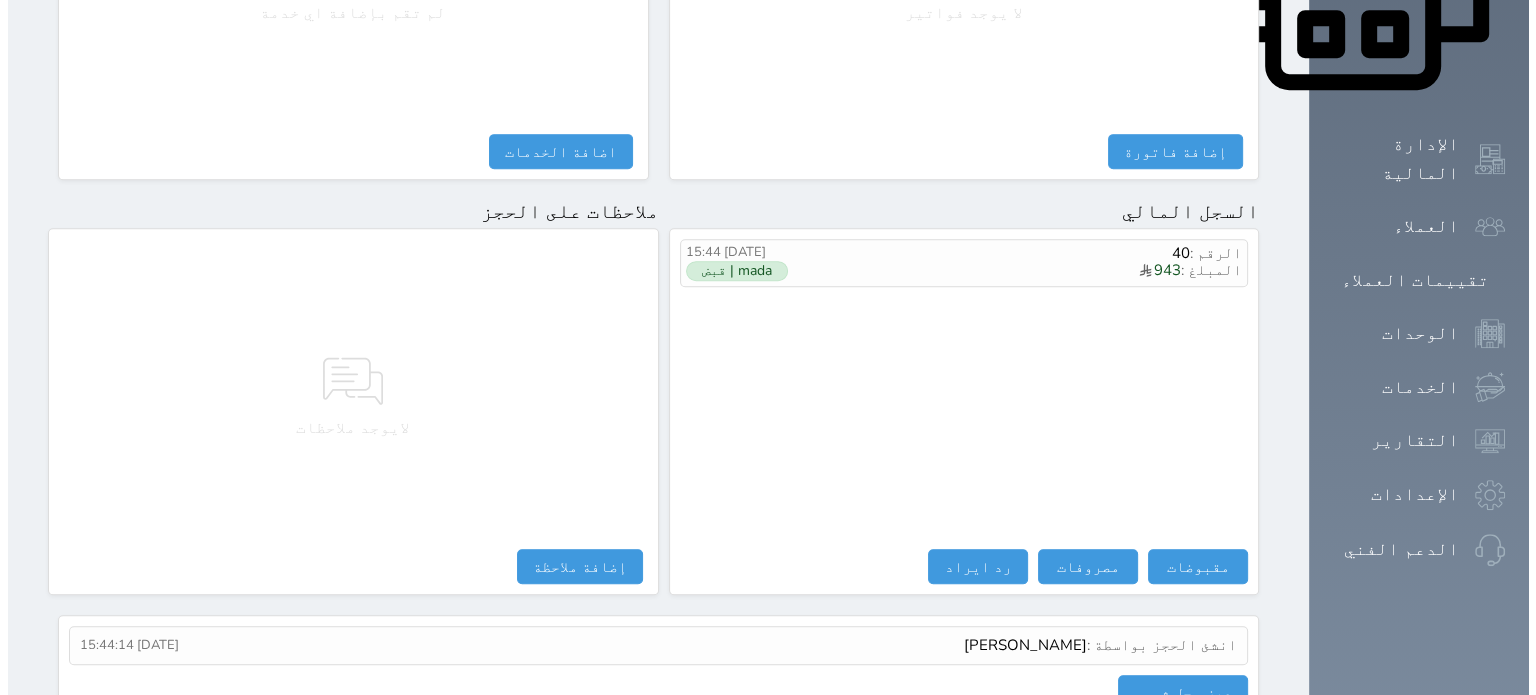 scroll, scrollTop: 1083, scrollLeft: 0, axis: vertical 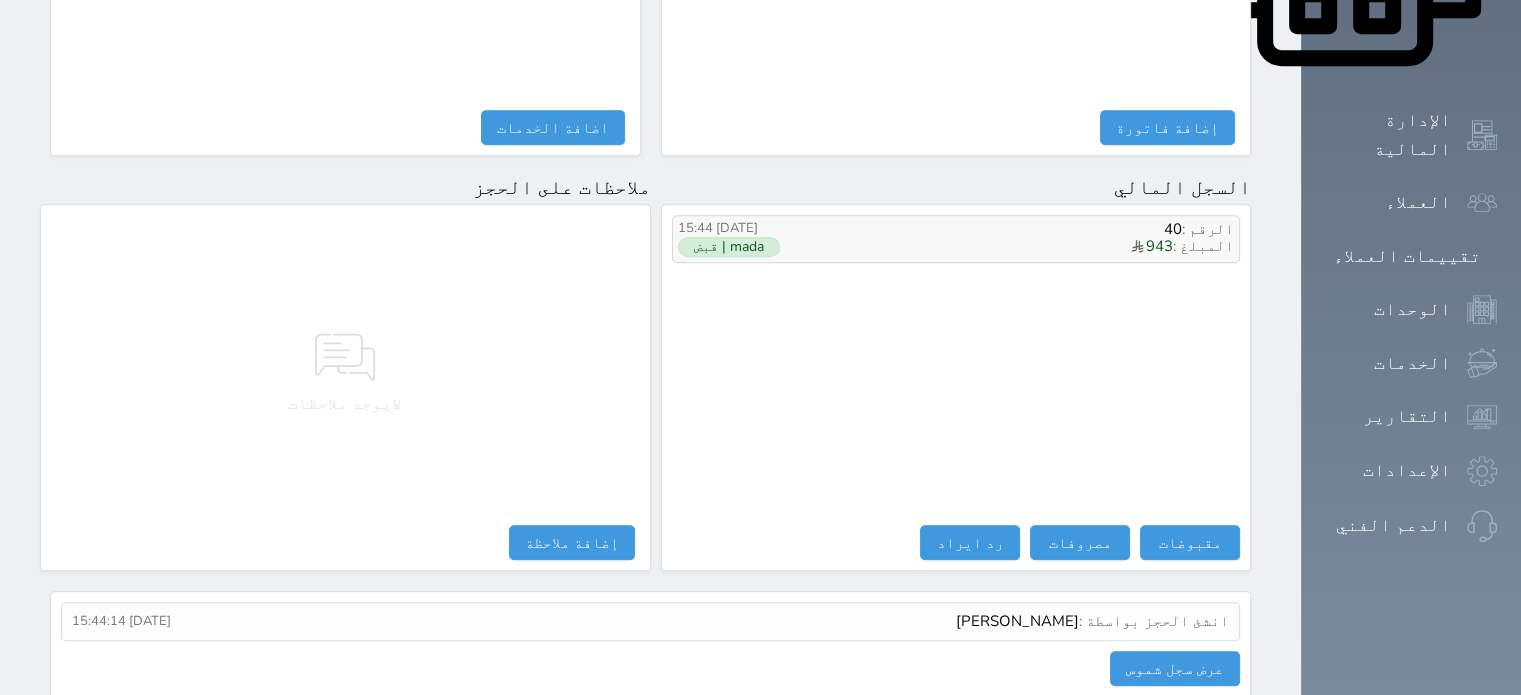 click on "mada | قبض" at bounding box center (729, 247) 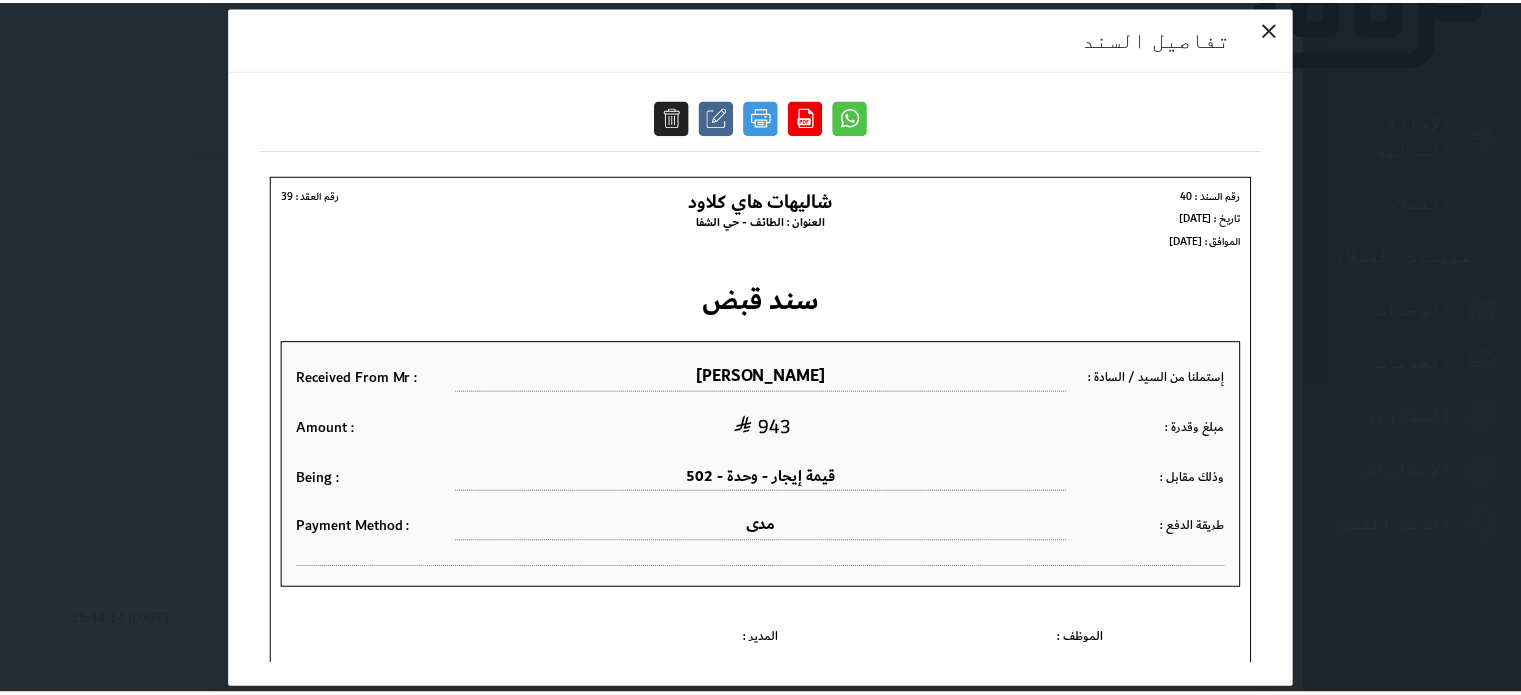 scroll, scrollTop: 0, scrollLeft: 0, axis: both 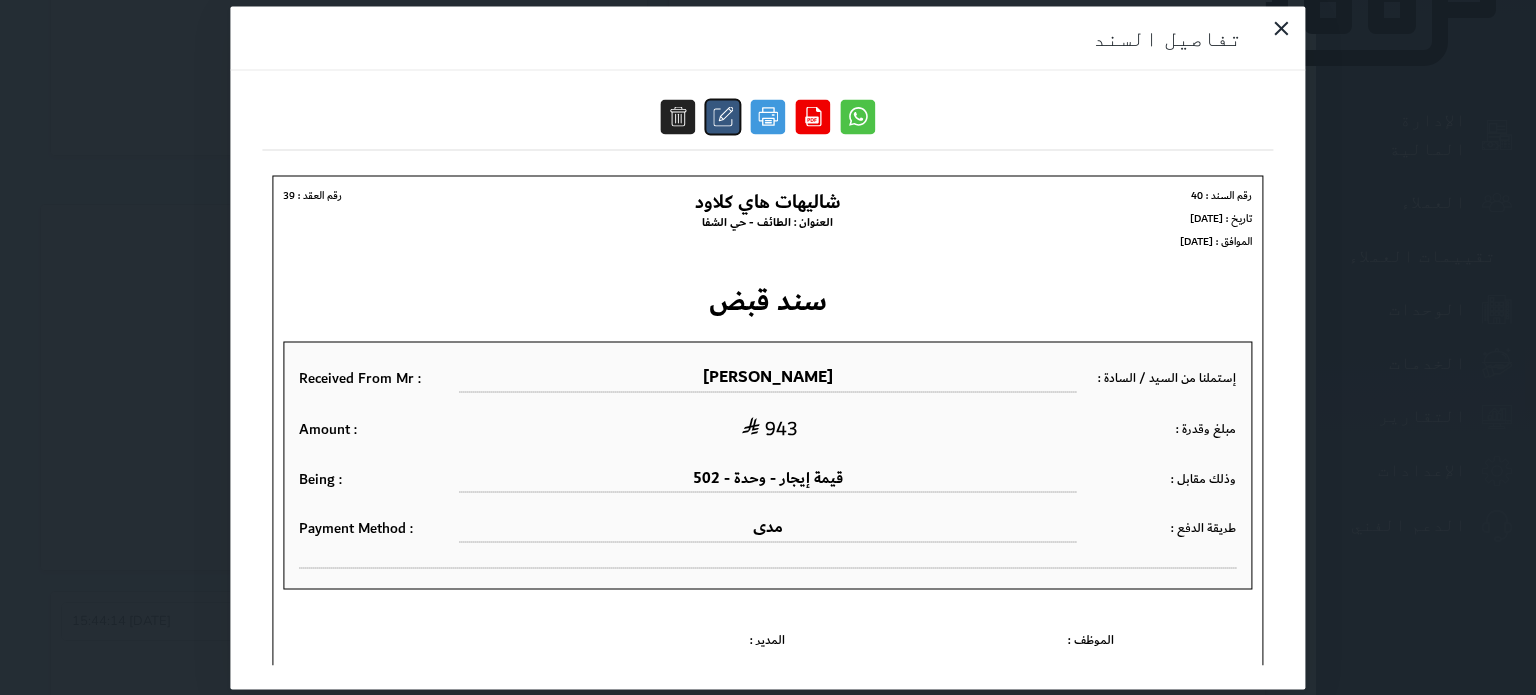 click at bounding box center (723, 116) 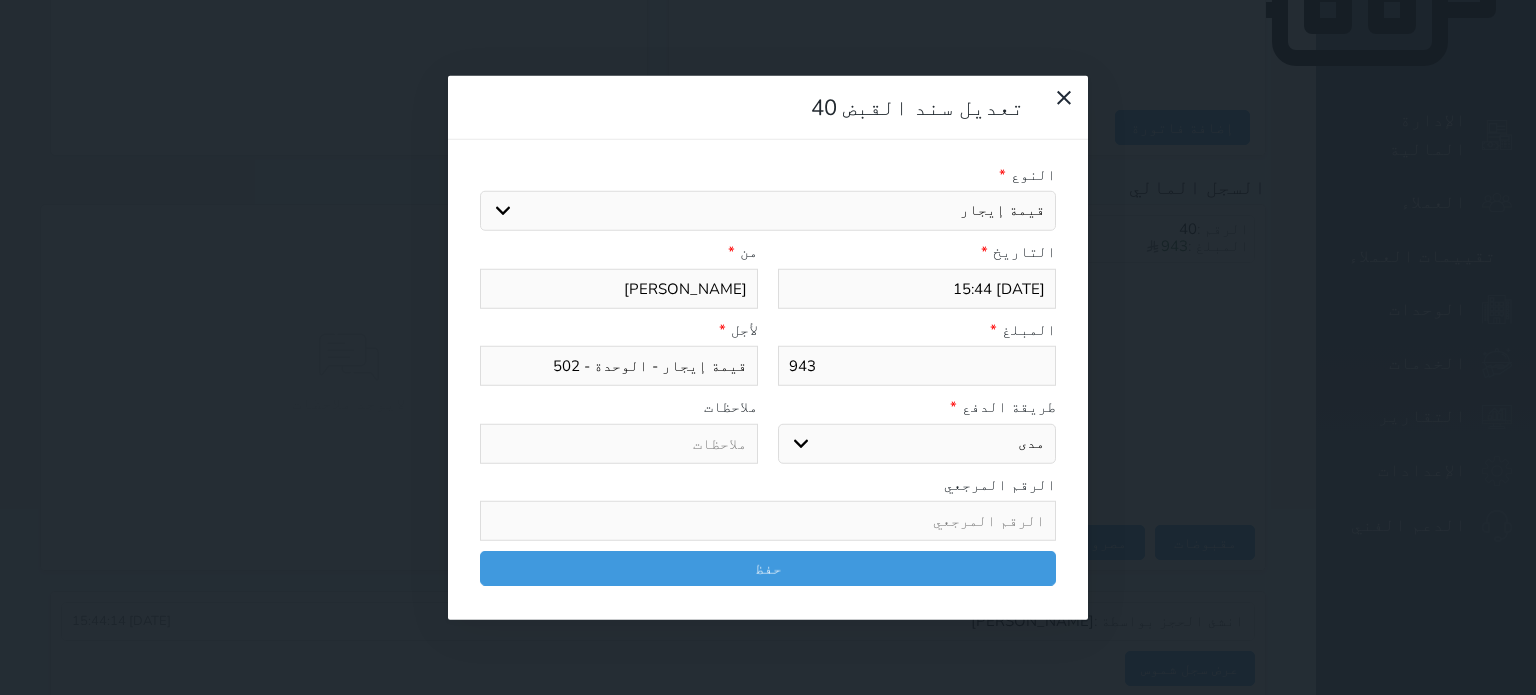 click on "943" at bounding box center [917, 366] 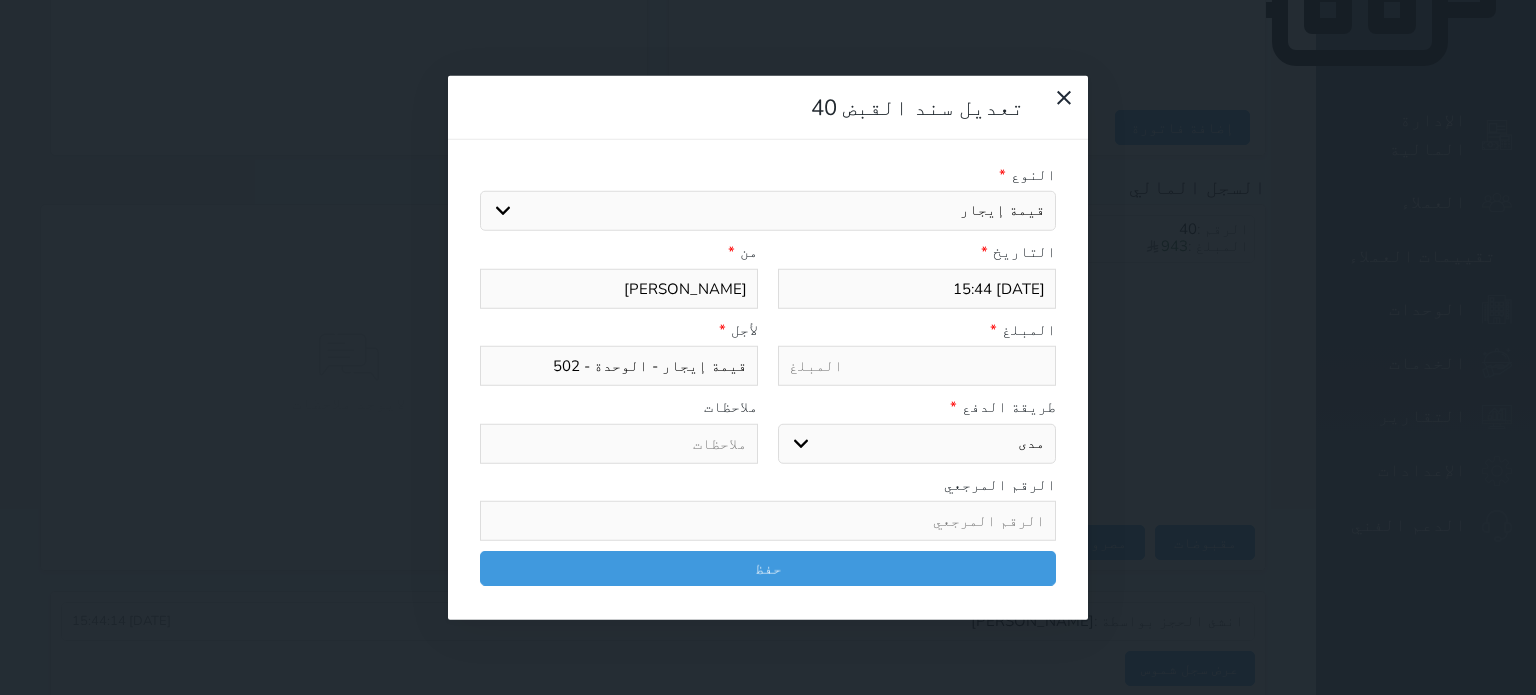 paste on "884.0625" 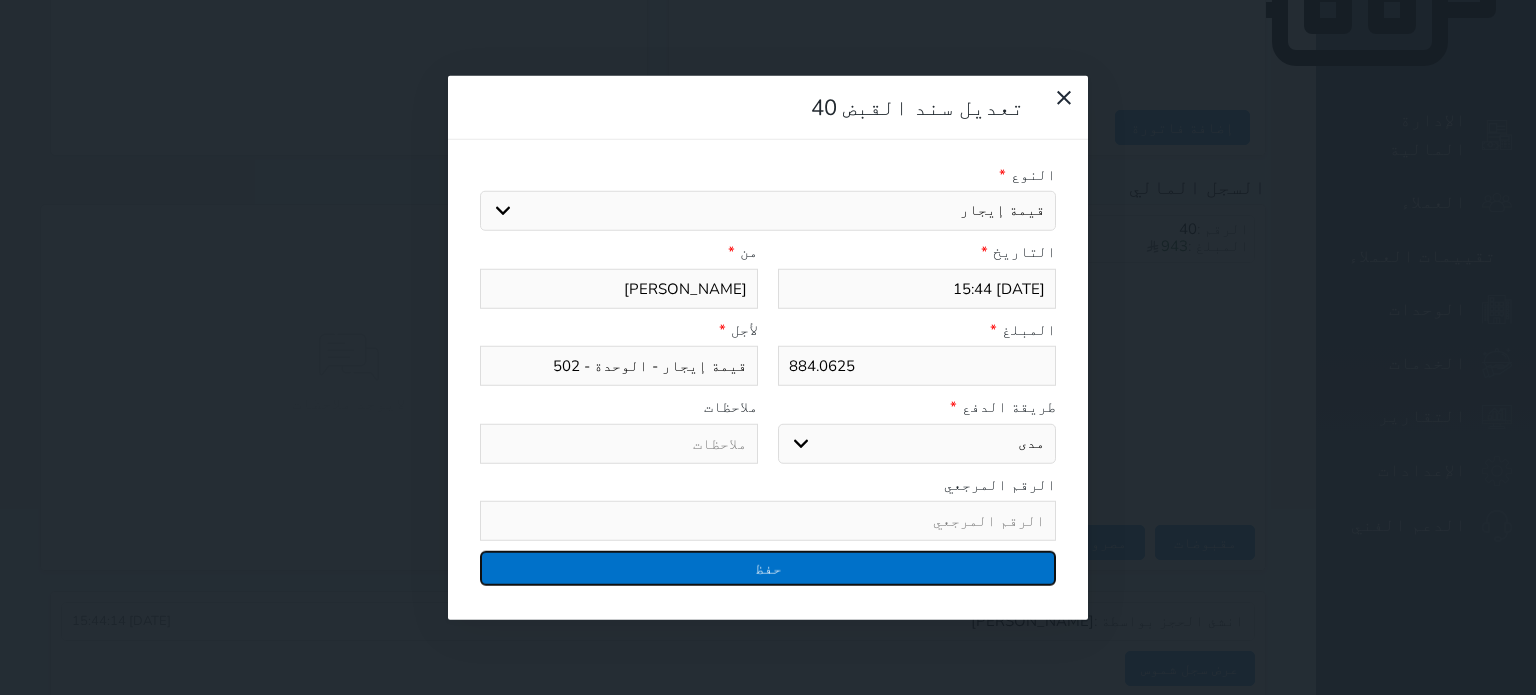 click on "حفظ" at bounding box center (768, 568) 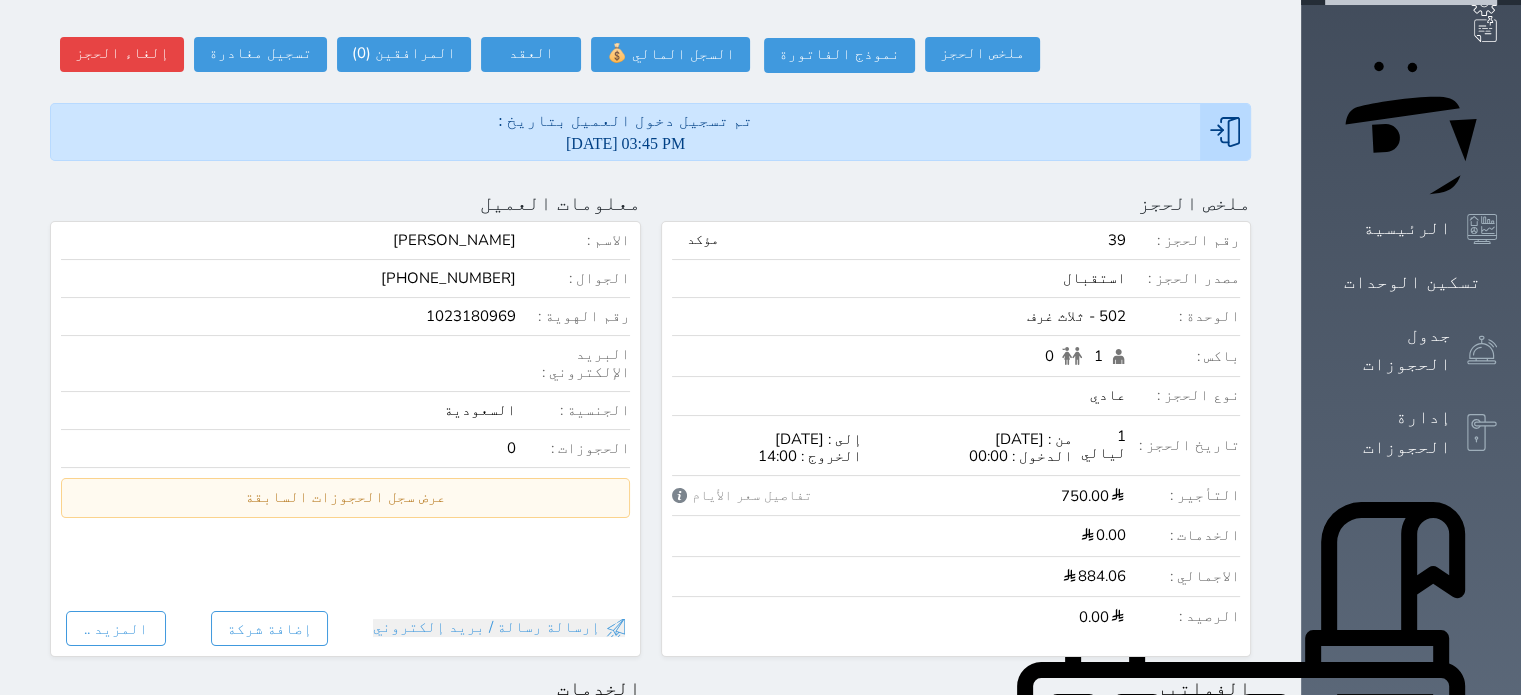 scroll, scrollTop: 123, scrollLeft: 0, axis: vertical 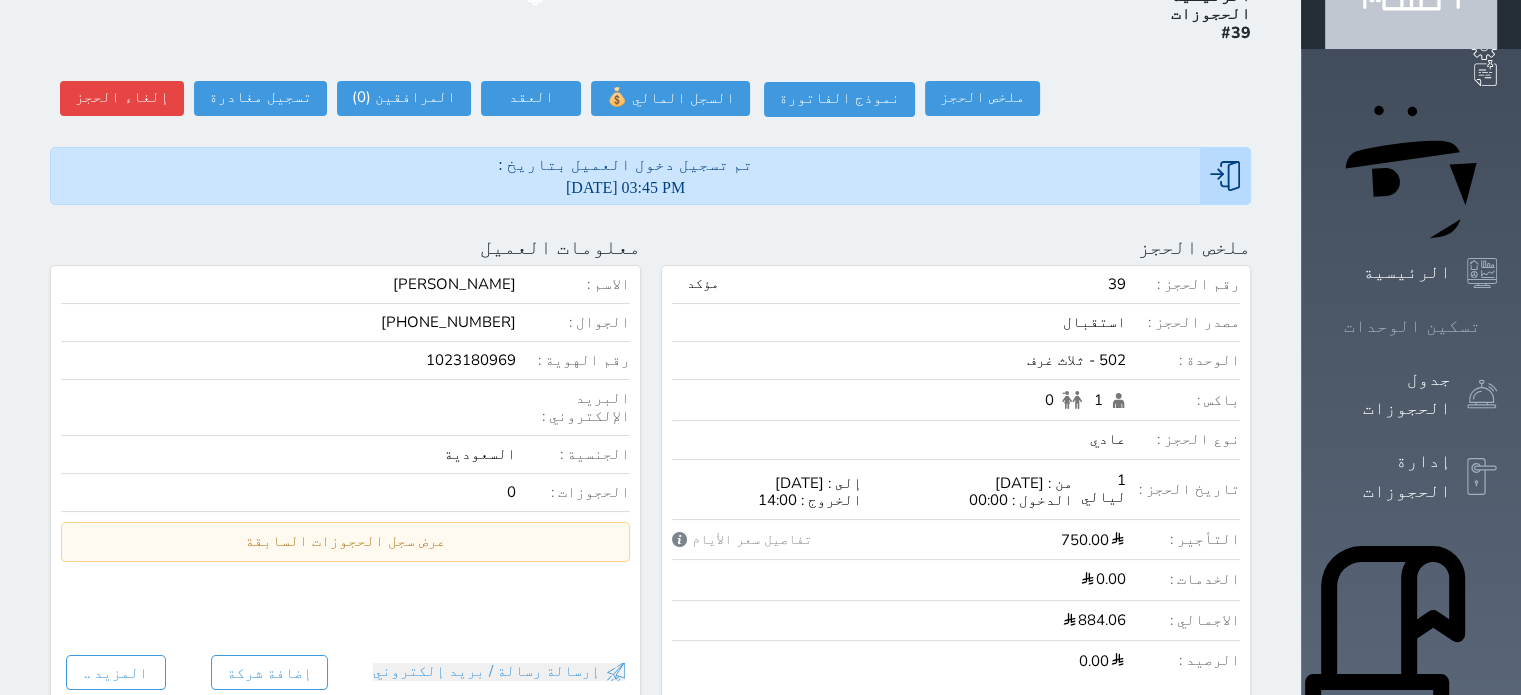 click on "تسكين الوحدات" at bounding box center [1411, 326] 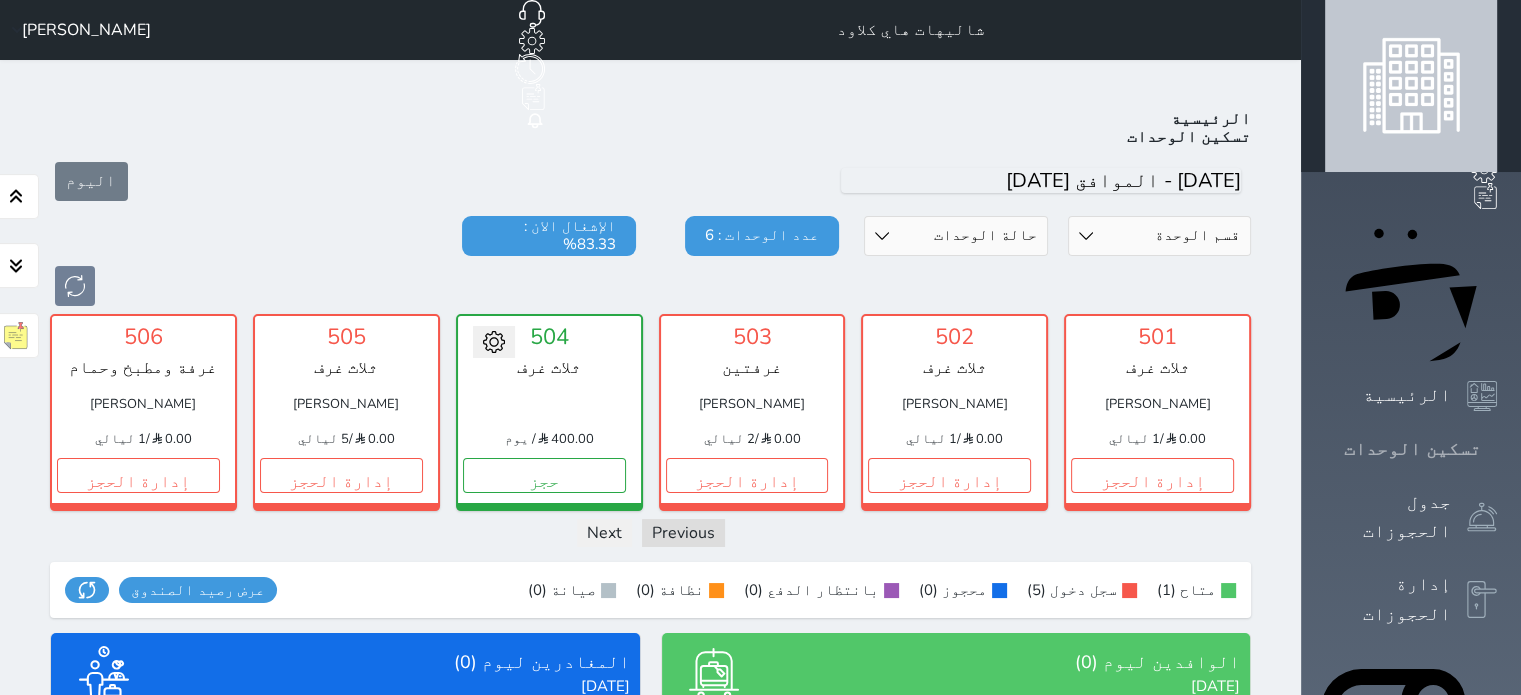 scroll, scrollTop: 78, scrollLeft: 0, axis: vertical 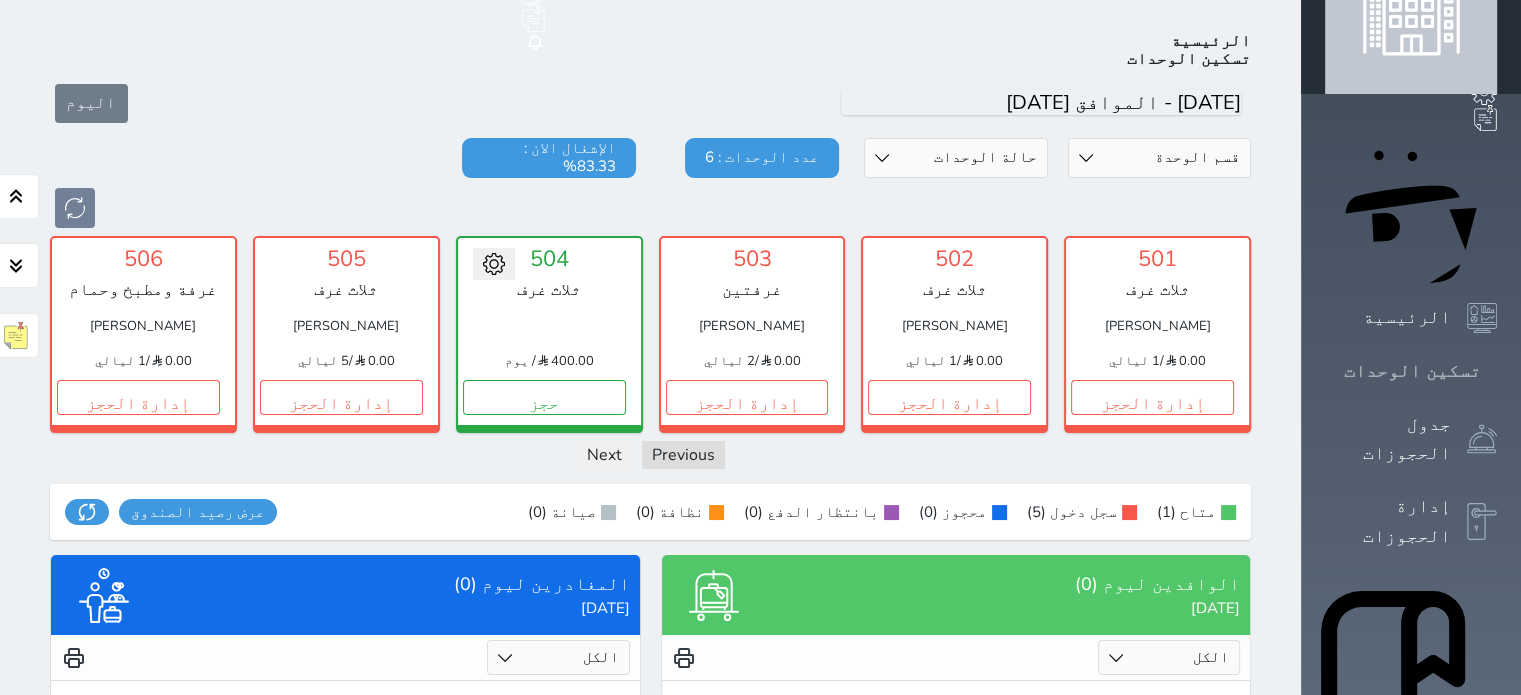 click on "حجز جماعي جديد   حجز جديد             الرئيسية     تسكين الوحدات     جدول الحجوزات     إدارة الحجوزات     POS     الإدارة المالية     العملاء     تقييمات العملاء     الوحدات     الخدمات     التقارير     الإعدادات     الدعم الفني" at bounding box center [1411, 746] 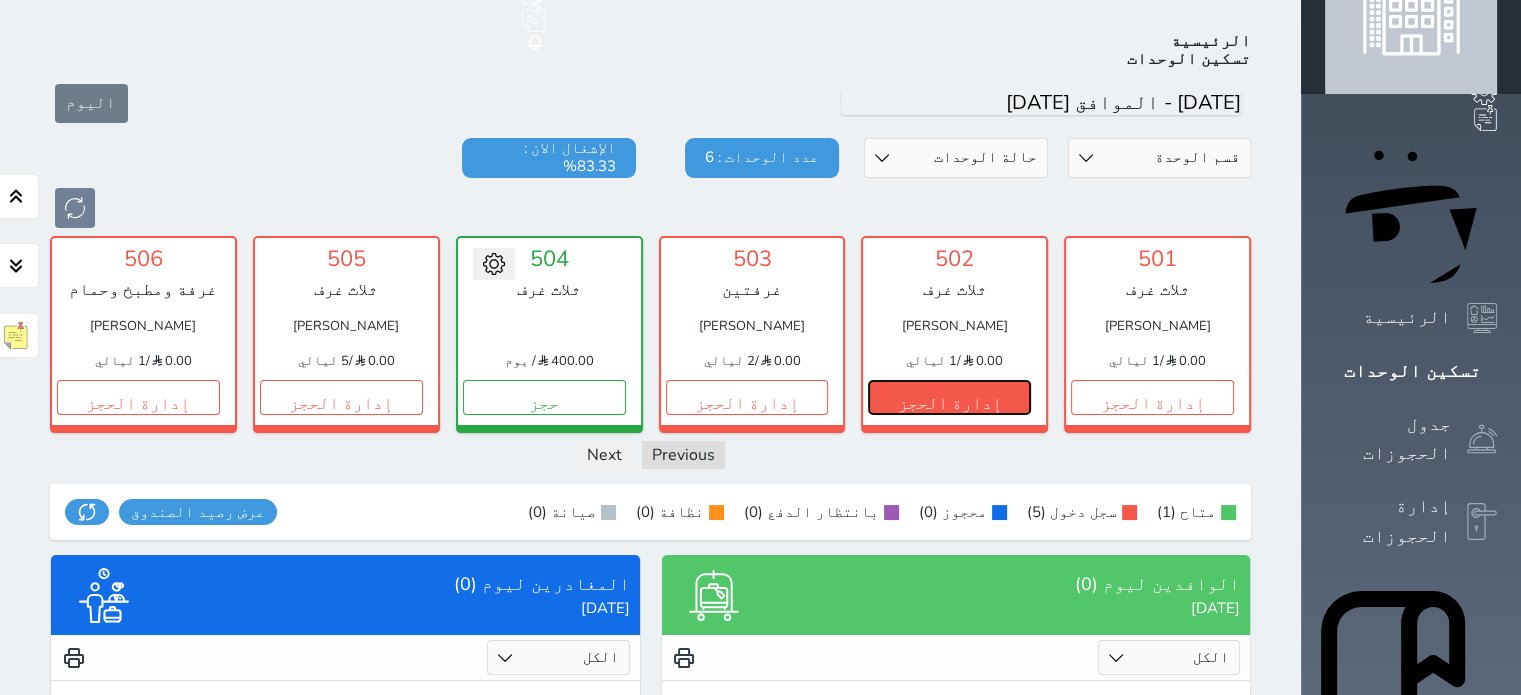 click on "إدارة الحجز" at bounding box center (949, 397) 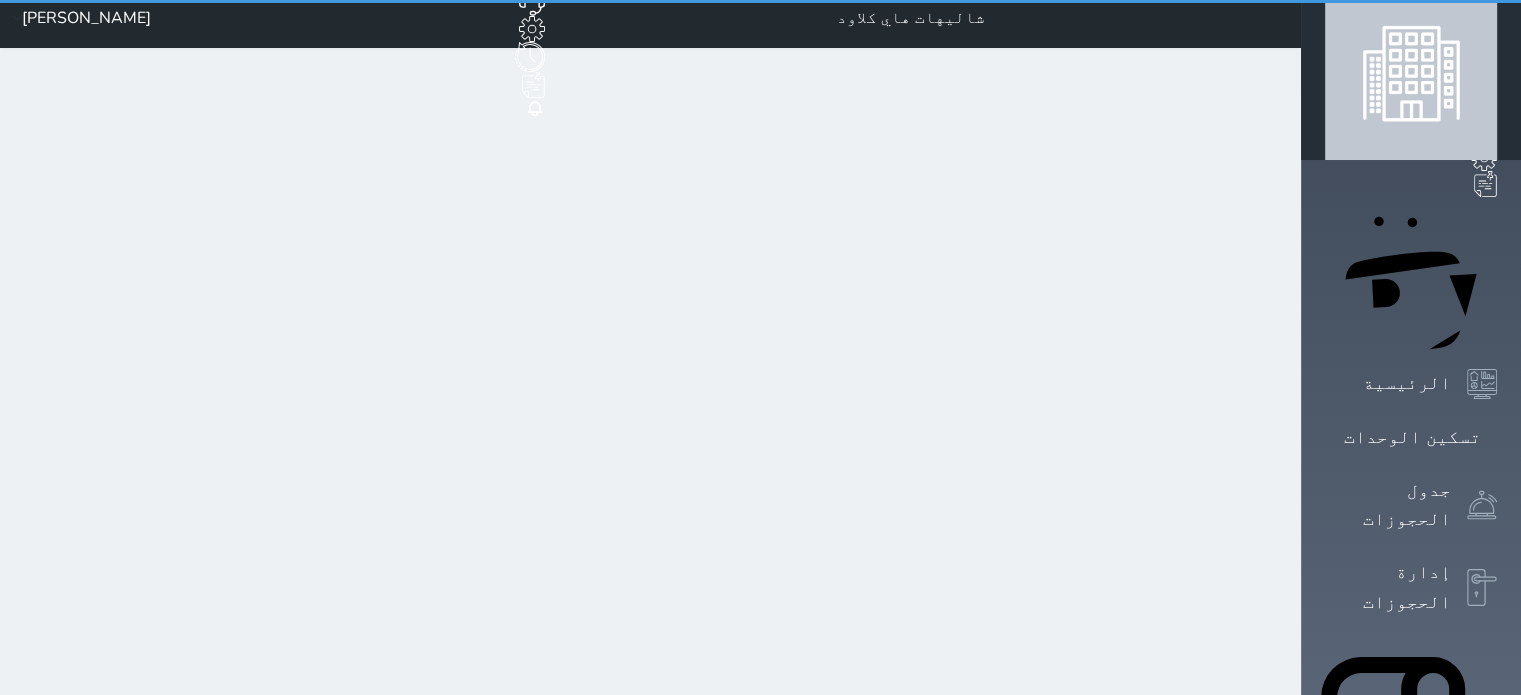 scroll, scrollTop: 0, scrollLeft: 0, axis: both 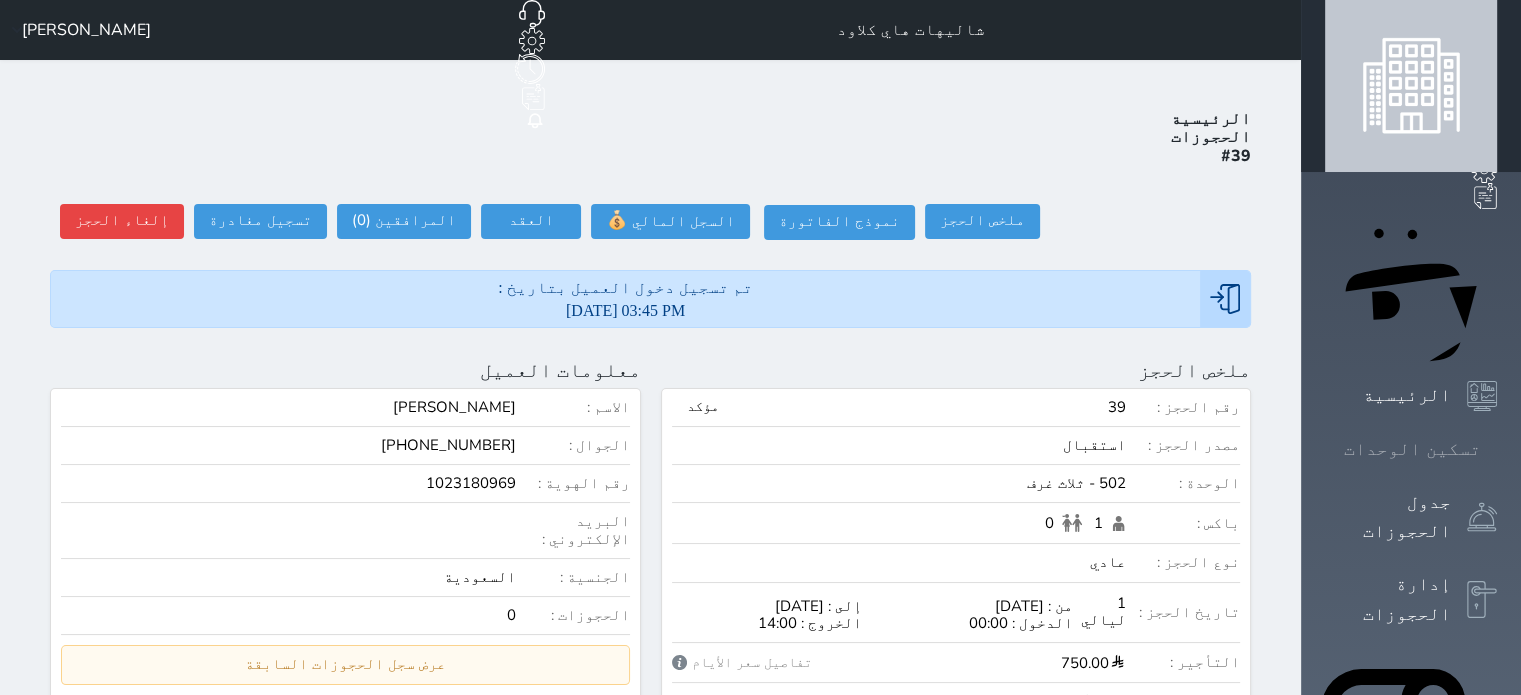 click on "تسكين الوحدات" at bounding box center [1411, 449] 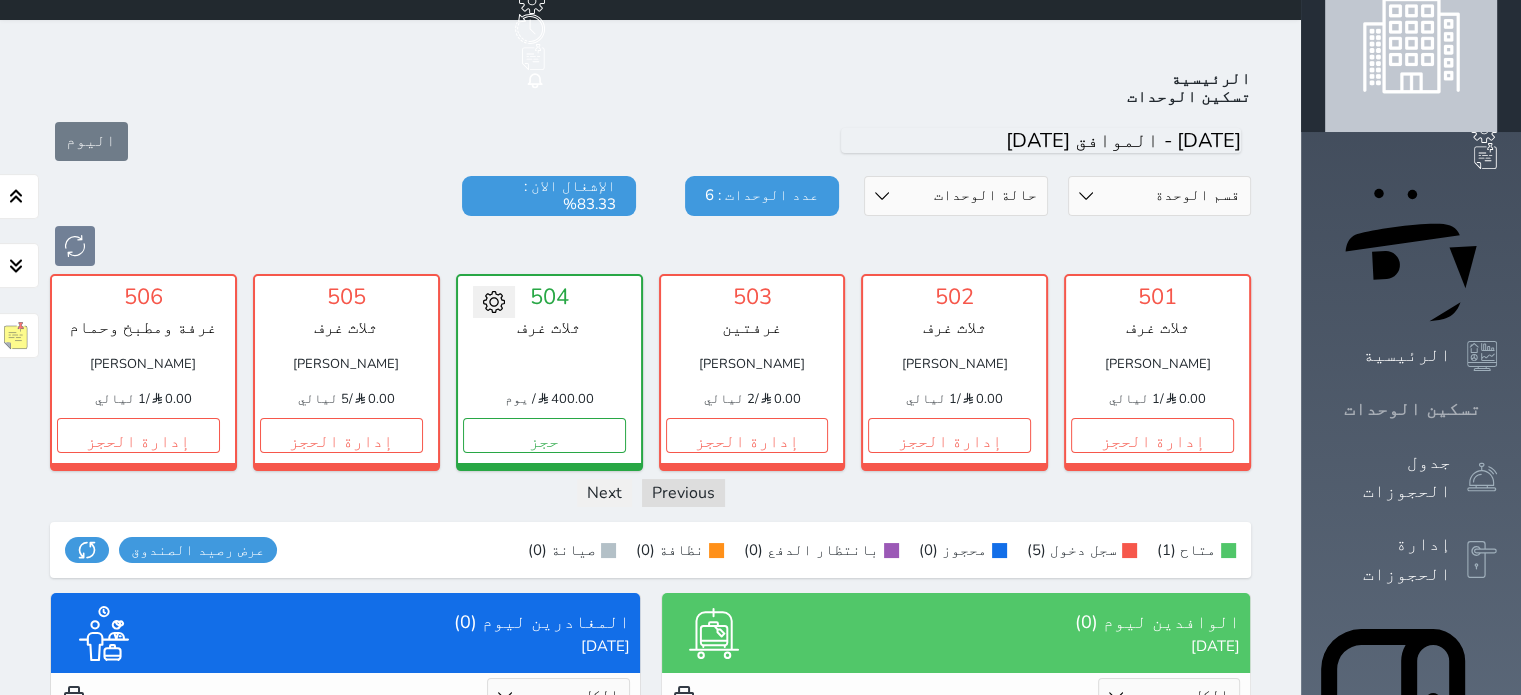 scroll, scrollTop: 78, scrollLeft: 0, axis: vertical 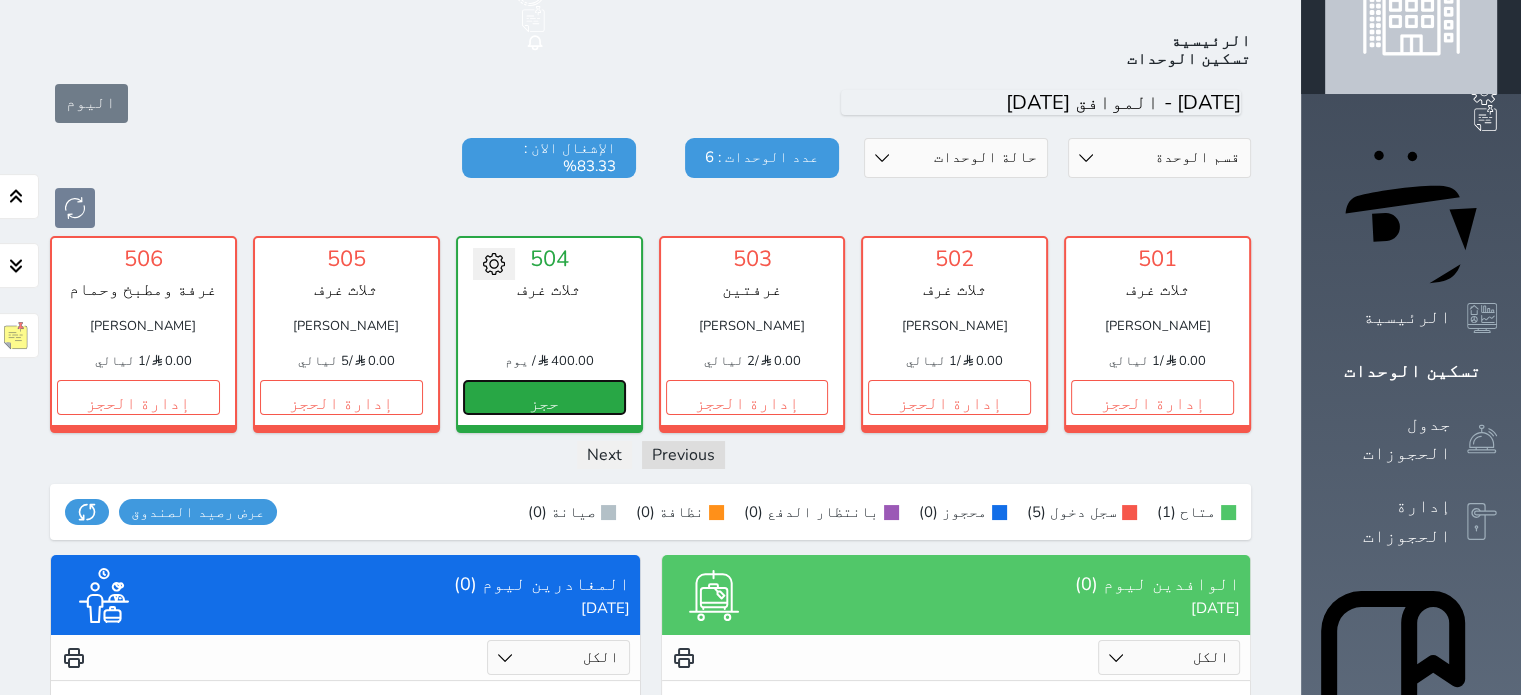 click on "حجز" at bounding box center (544, 397) 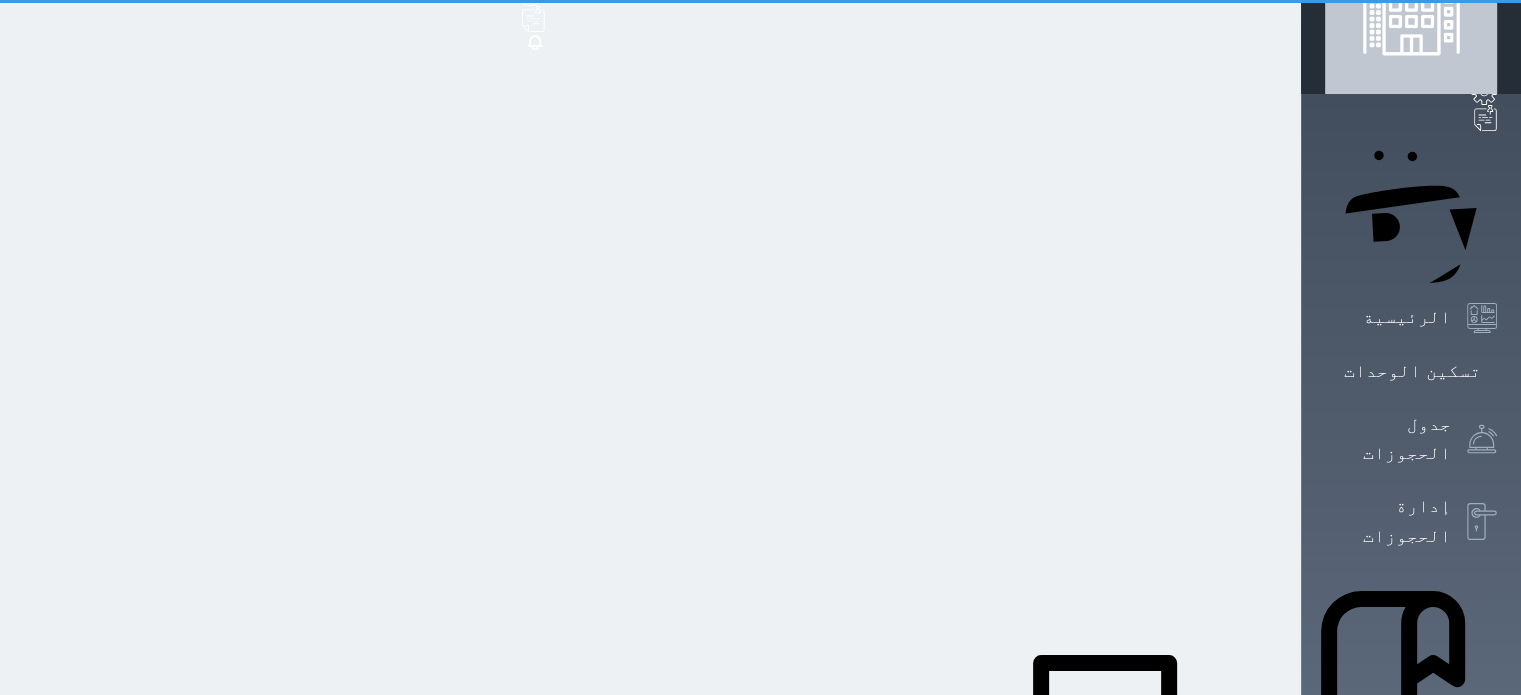 scroll, scrollTop: 0, scrollLeft: 0, axis: both 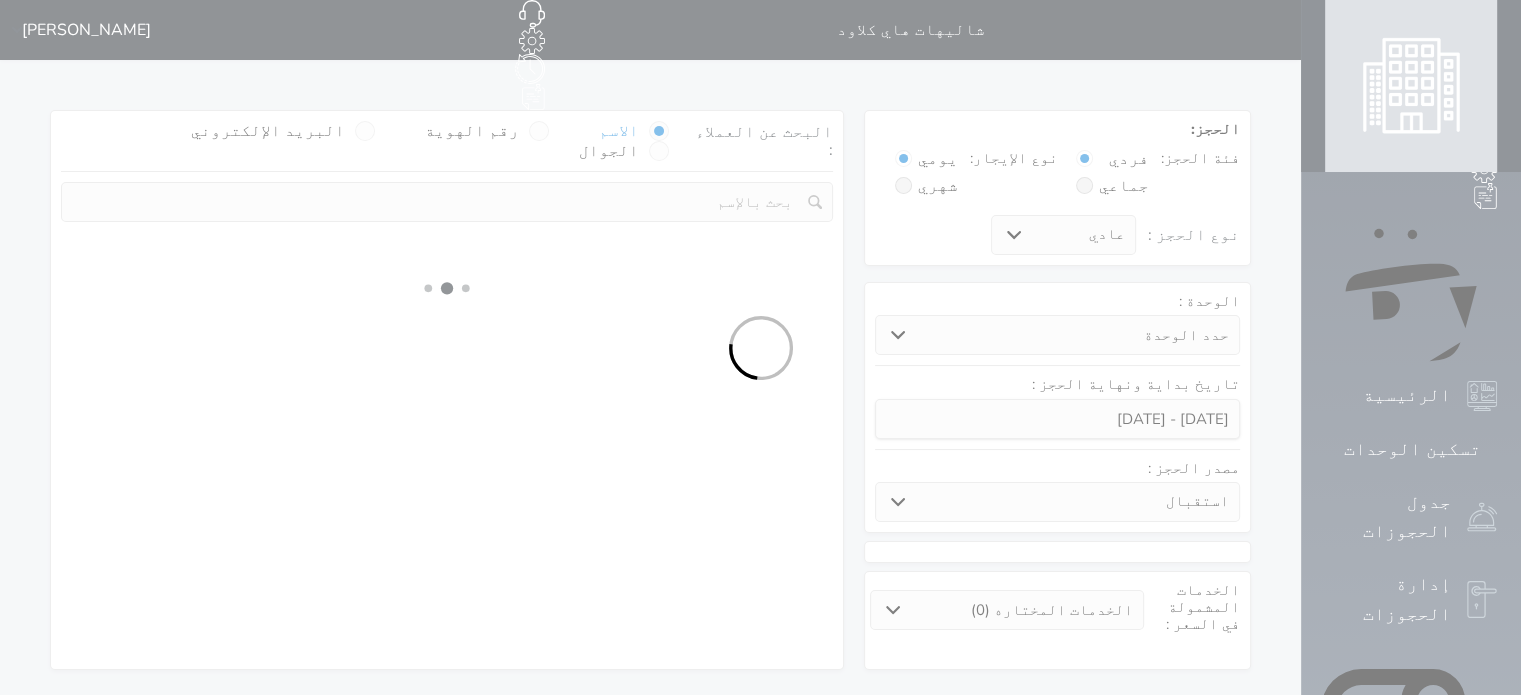 click at bounding box center (760, 347) 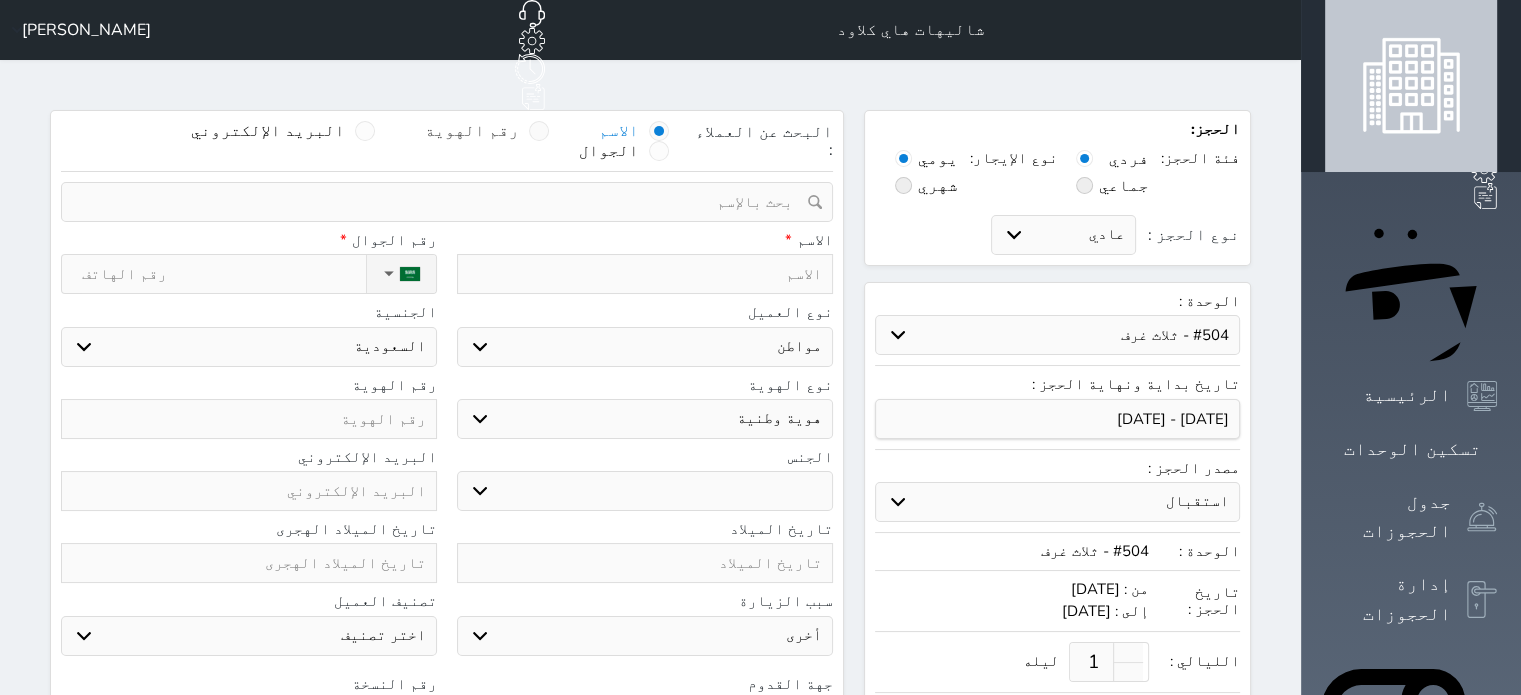 click at bounding box center [539, 131] 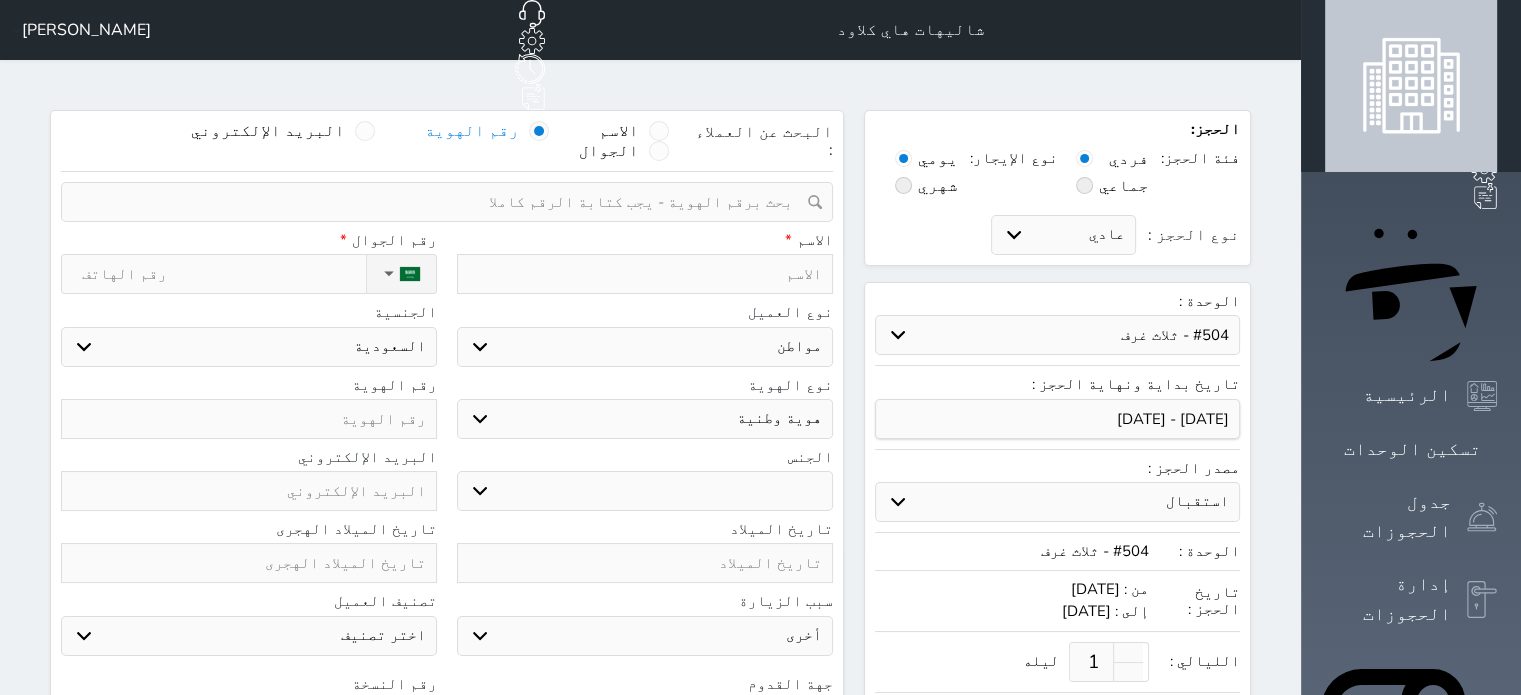 click at bounding box center (440, 202) 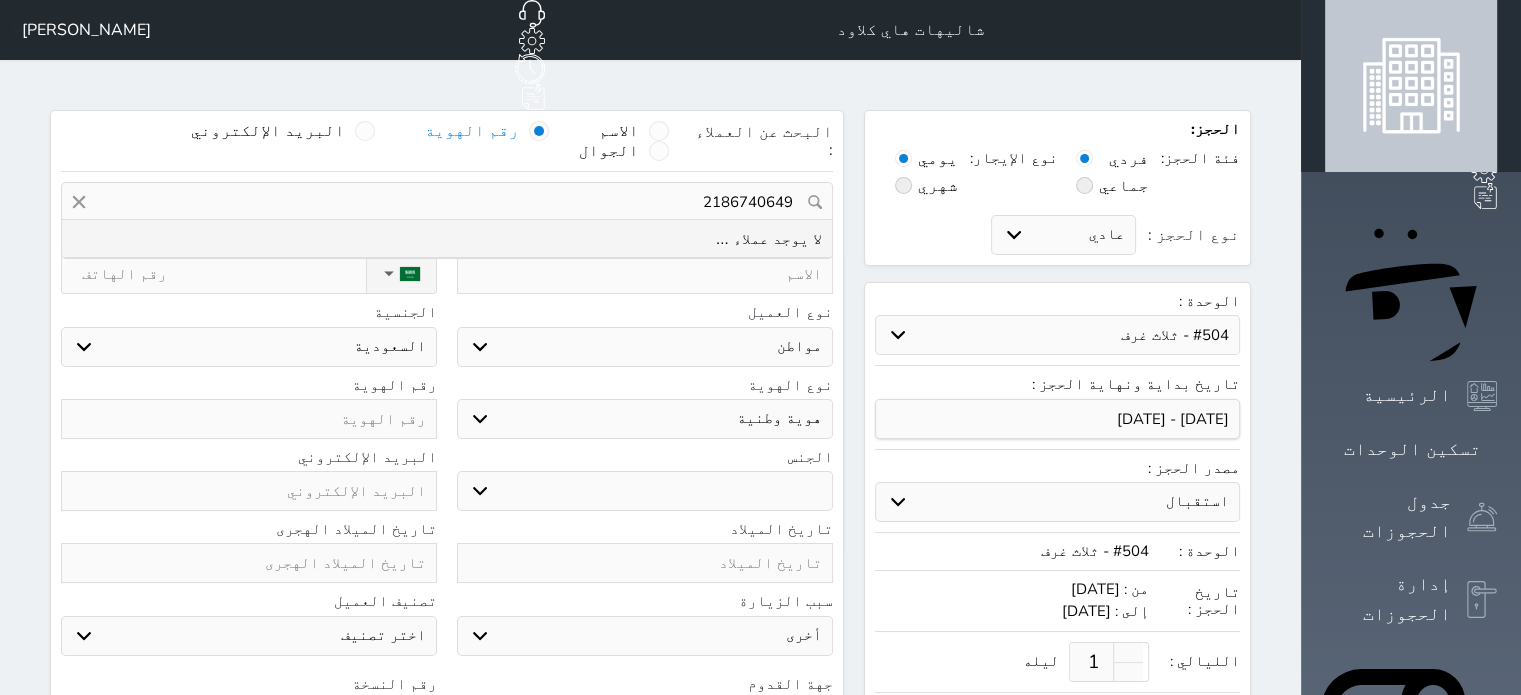 click at bounding box center [645, 274] 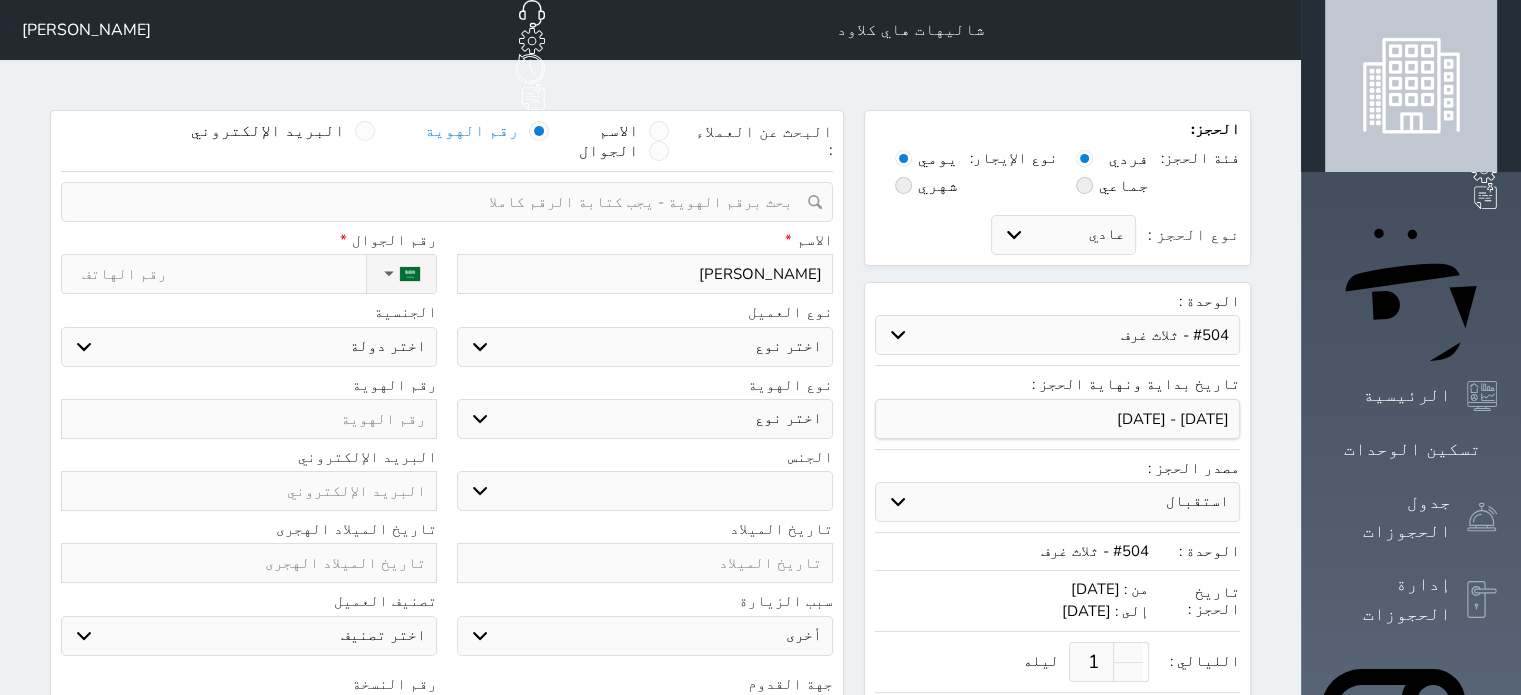click on "نوع الحجز :" at bounding box center [224, 274] 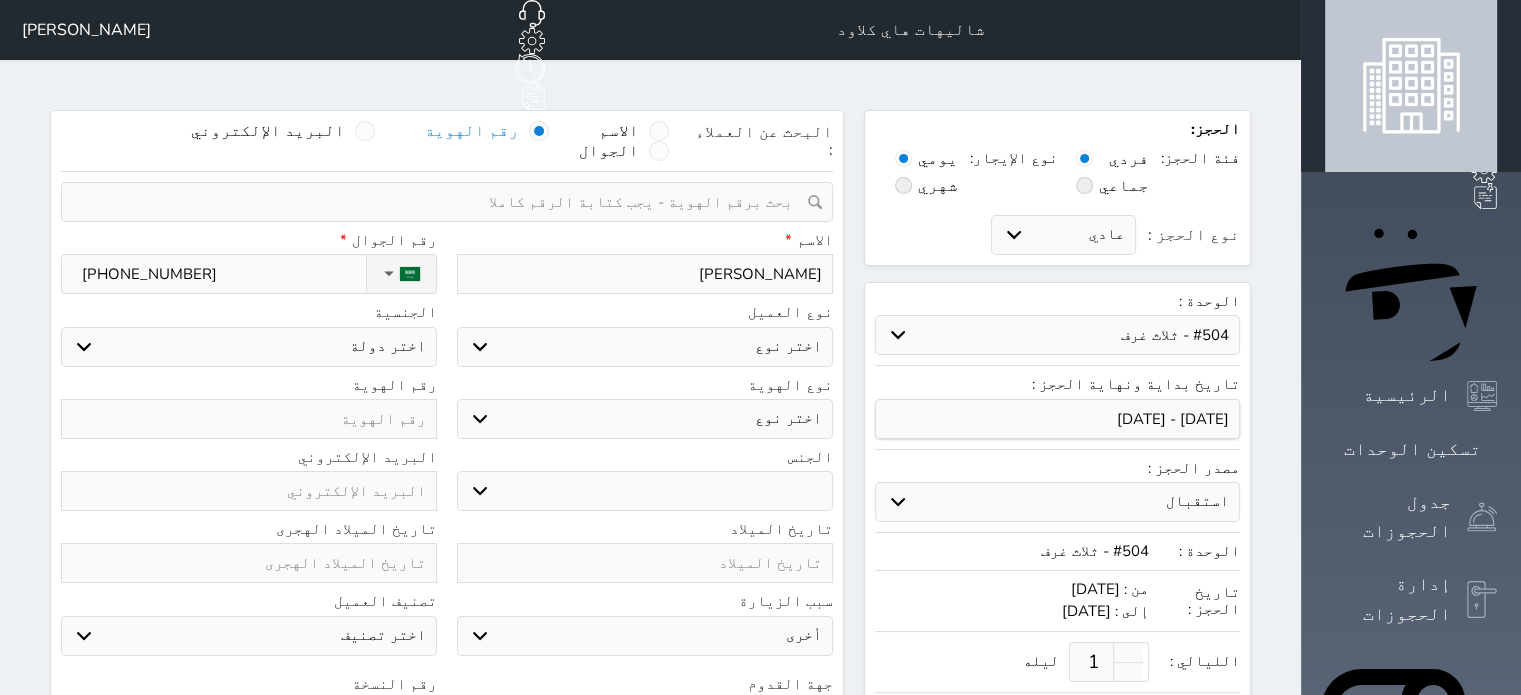click on "اختر نوع   مواطن مواطن خليجي زائر مقيم" at bounding box center [645, 347] 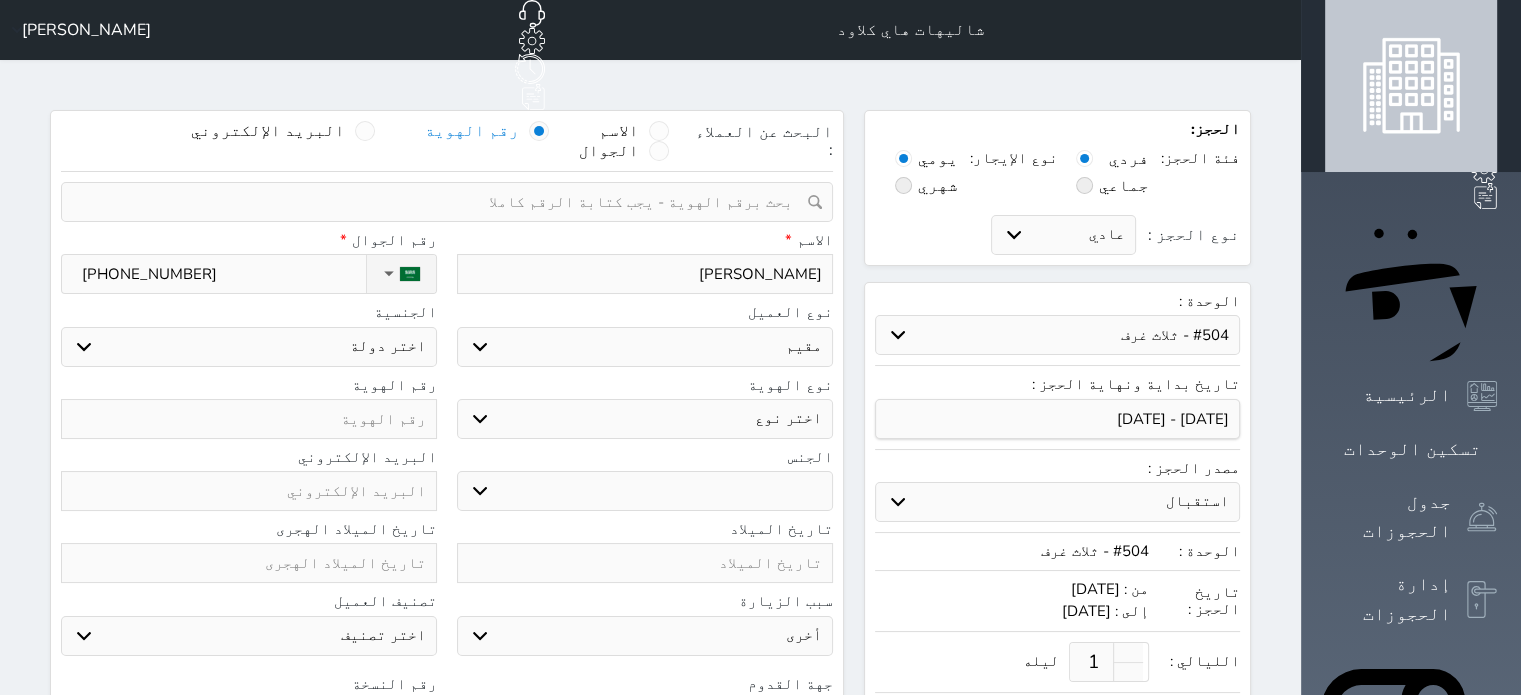 click on "اختر نوع   مواطن مواطن خليجي زائر مقيم" at bounding box center (645, 347) 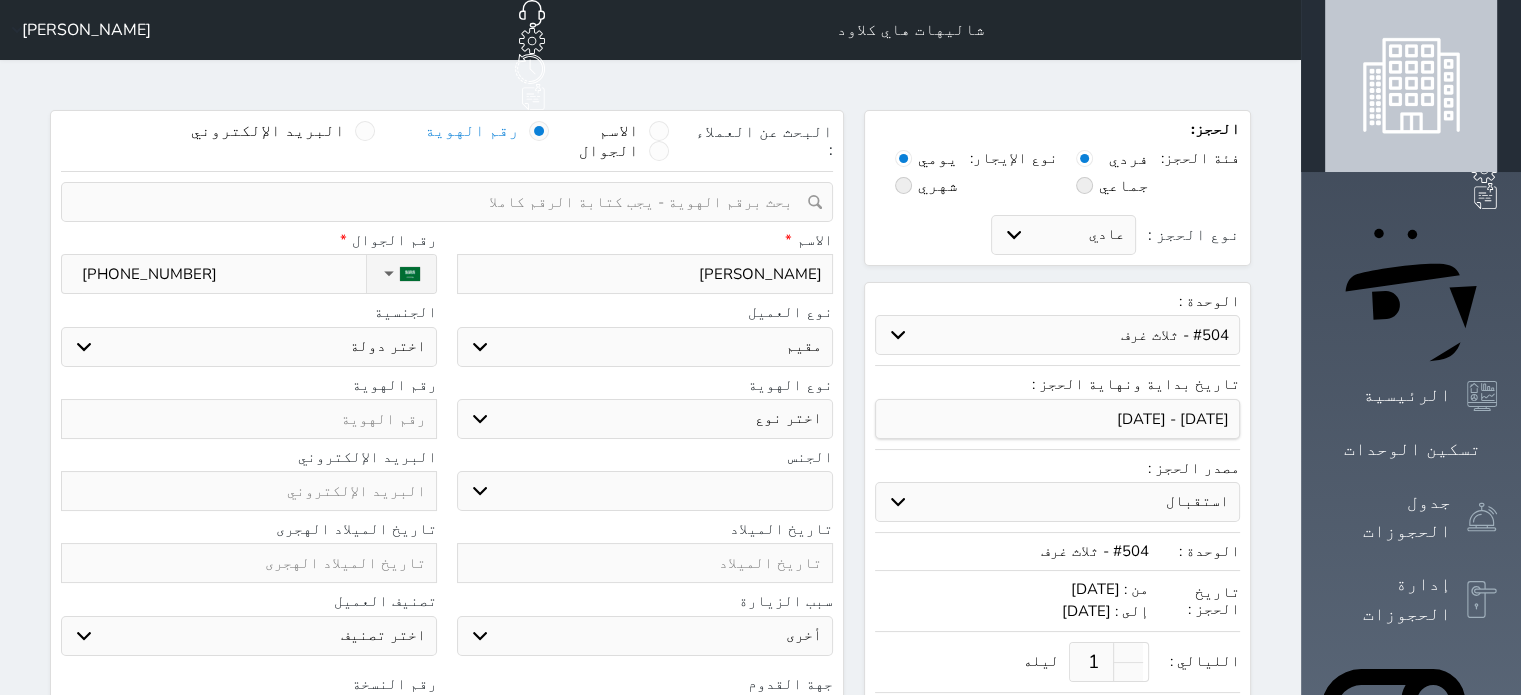 click on "اختر نوع   مقيم جواز السفر" at bounding box center (645, 419) 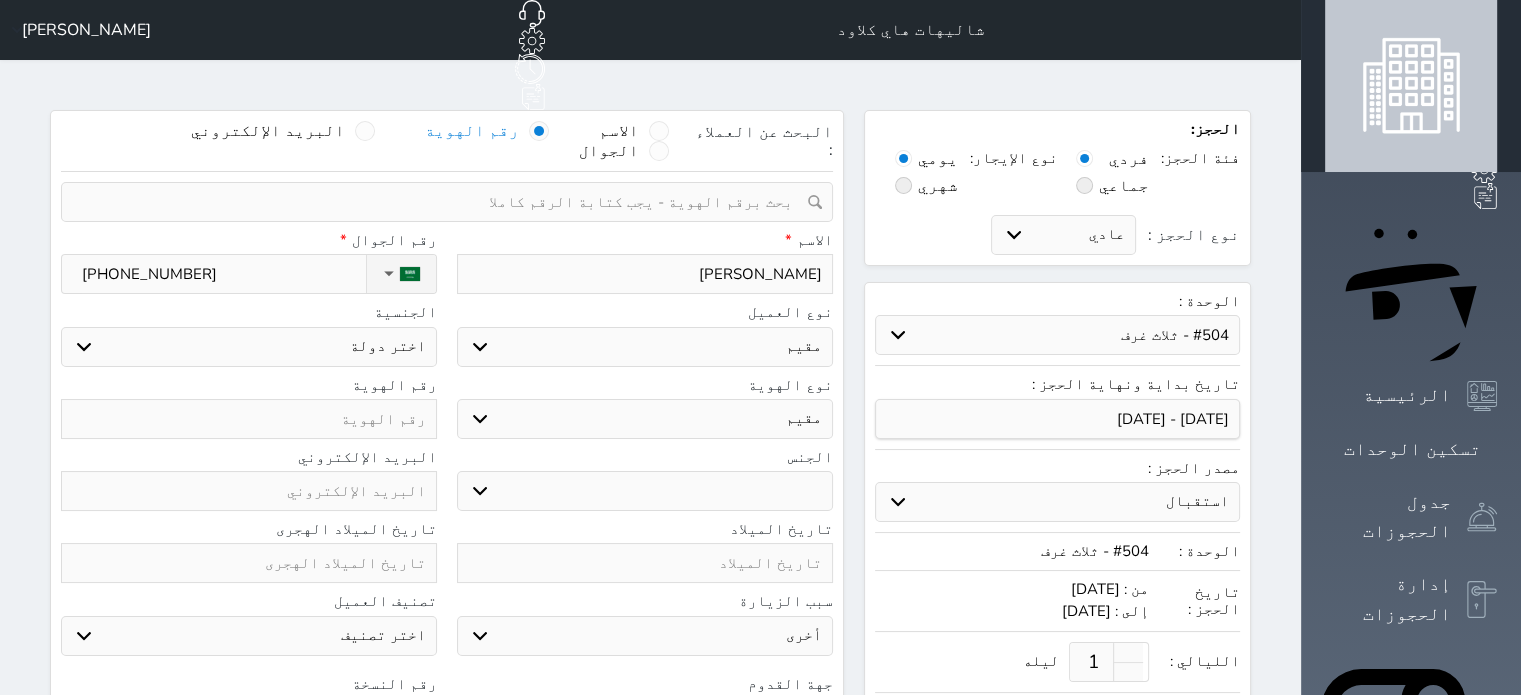 click on "اختر نوع   مقيم جواز السفر" at bounding box center [645, 419] 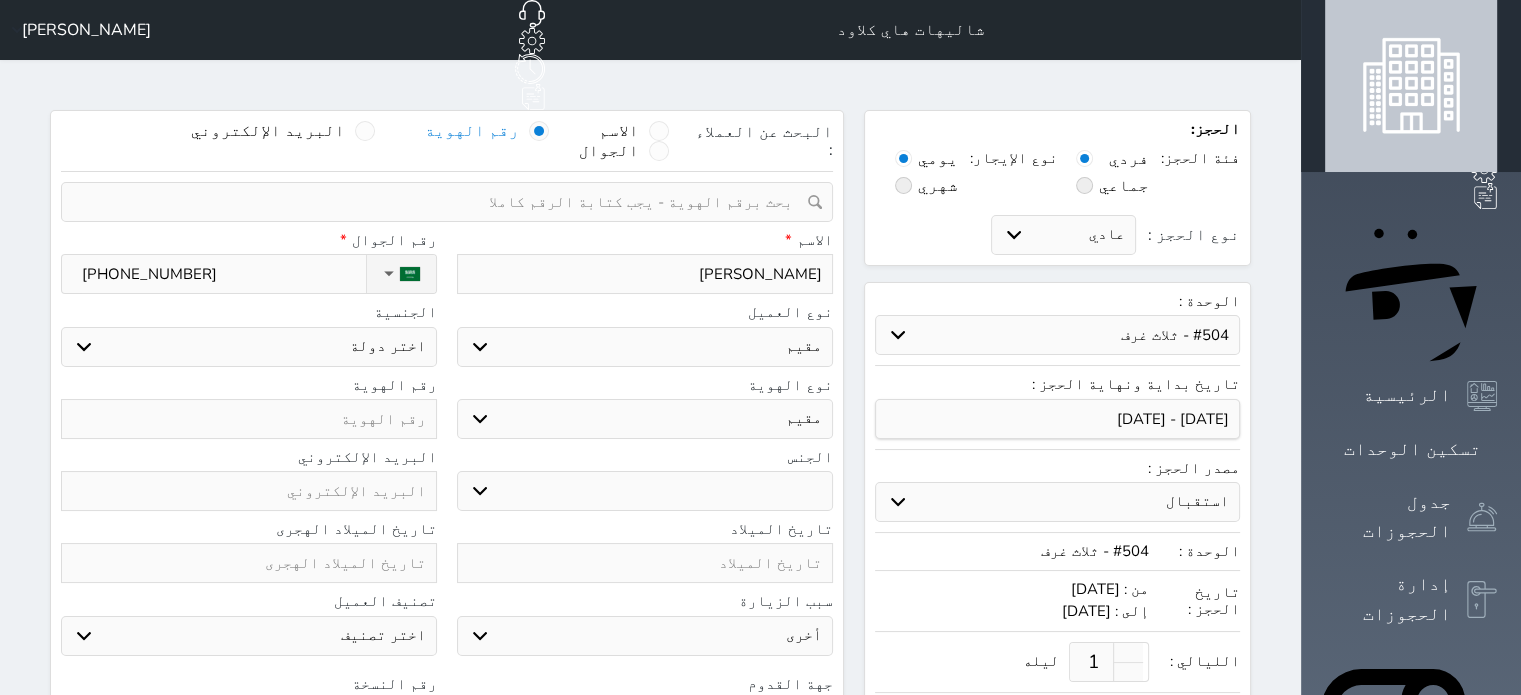 click on "ذكر   انثى" at bounding box center (645, 491) 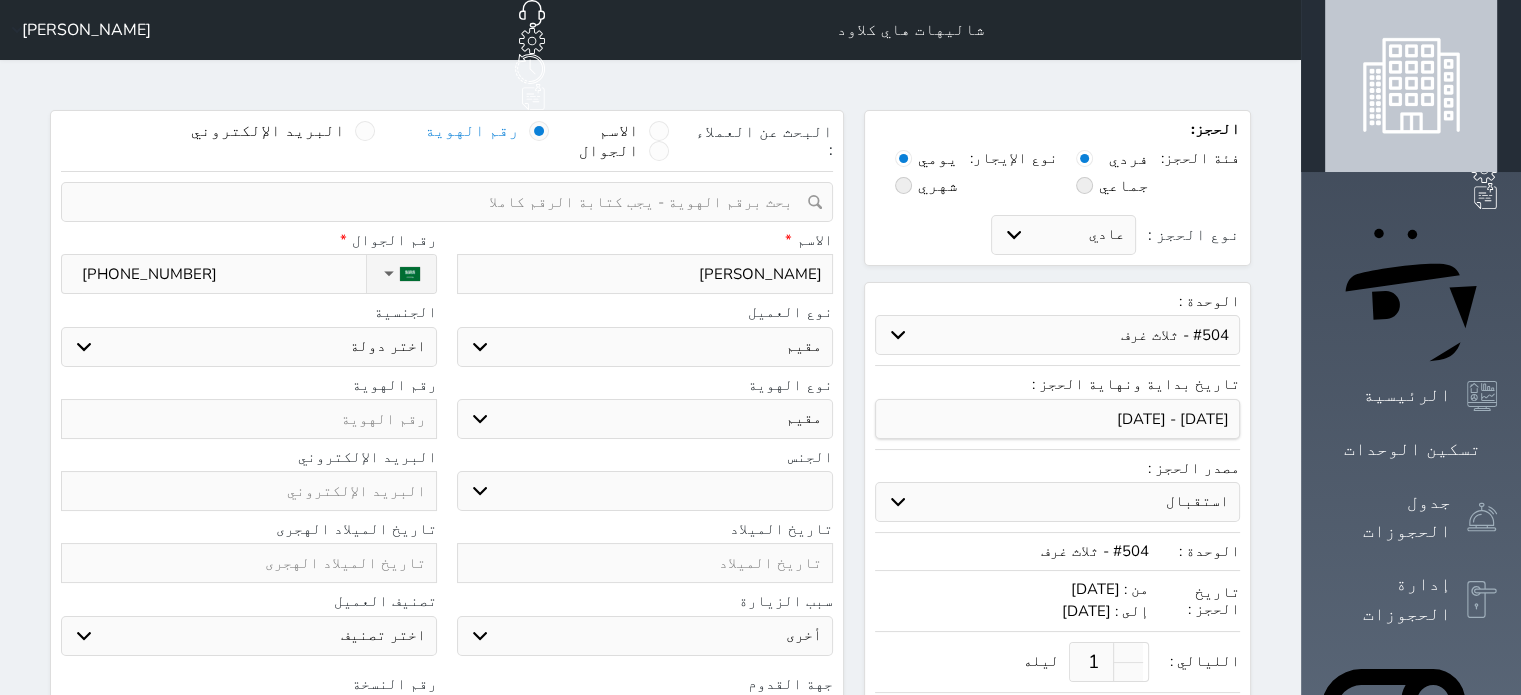click on "ذكر   انثى" at bounding box center [645, 491] 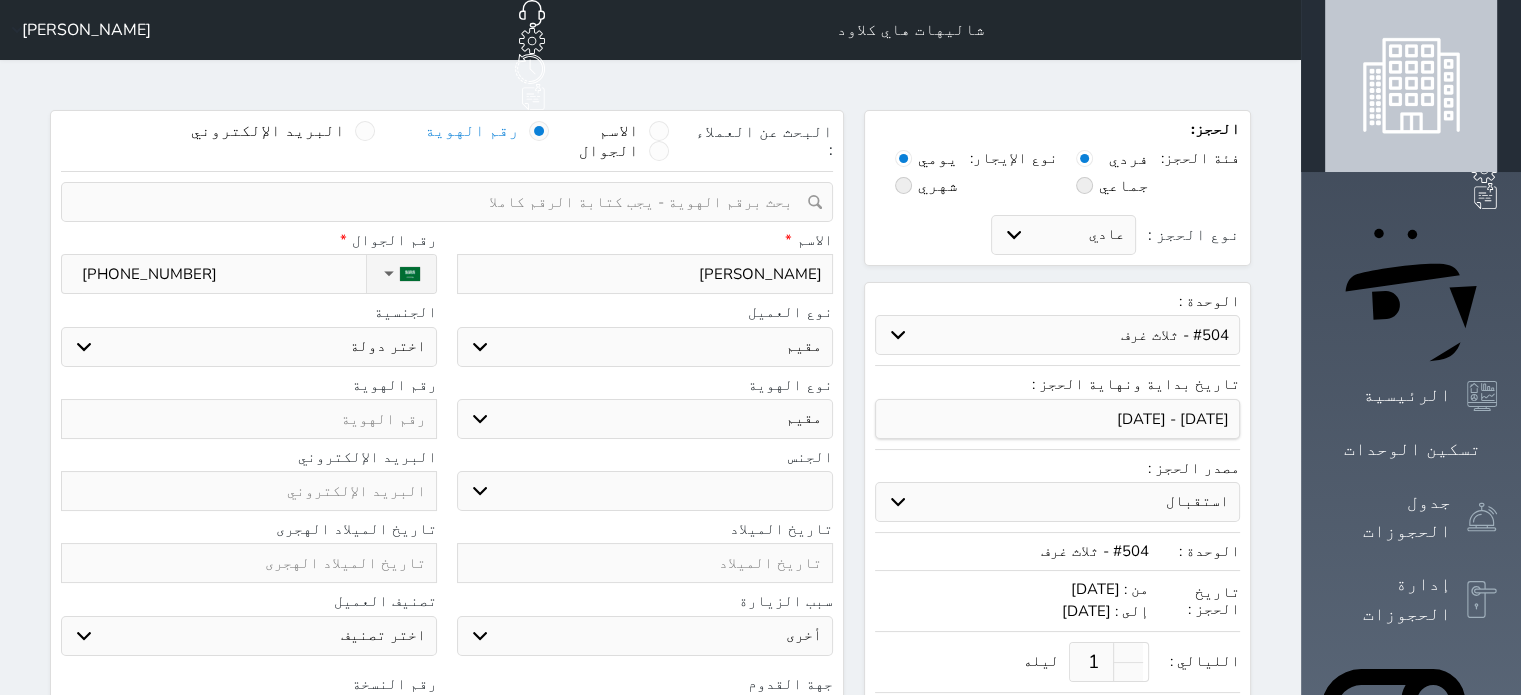 click at bounding box center [249, 419] 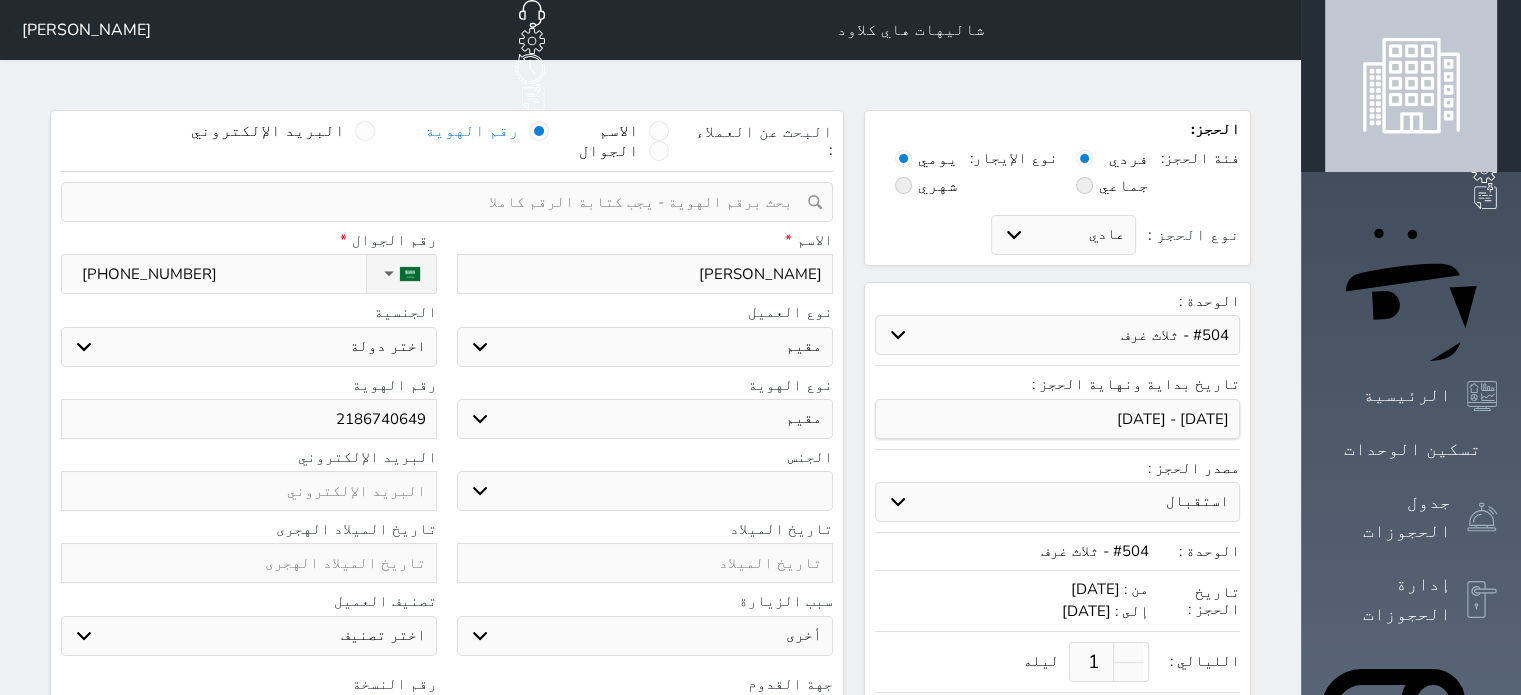 click at bounding box center (249, 563) 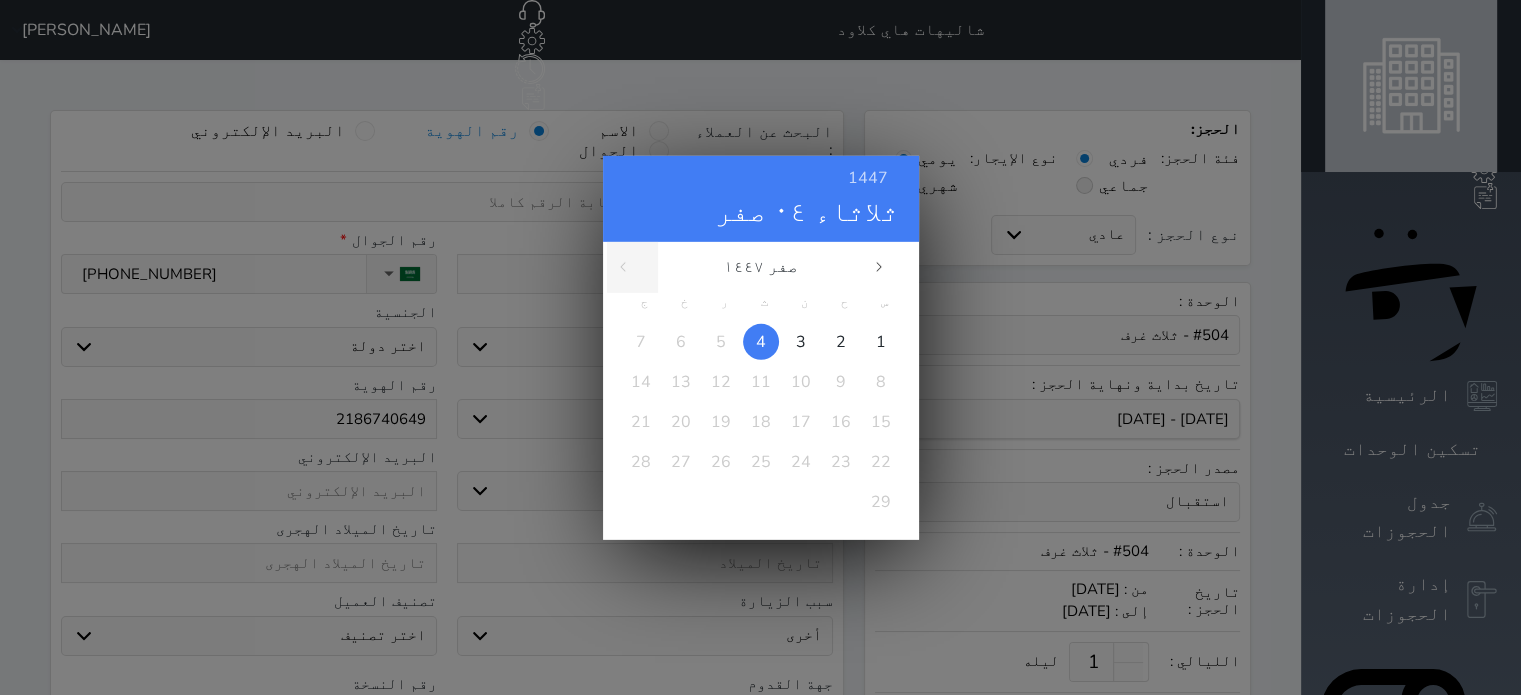 click on "1447   ثلاثاء ٠٤ صفر         صفر ١٤٤٧
س
ح
ن
ث
ر
خ
ج
1   2   3   4   5   6   7   8   9   10   11   12   13   14   15   16   17   18   19   20   21   22   23   24   25   26   27   28   29
محرم
صفر
ربيع الأول
ربيع الثاني
جمادى الأولى
جمادى الآخرة
رجب
شعبان
رمضان" at bounding box center (760, 347) 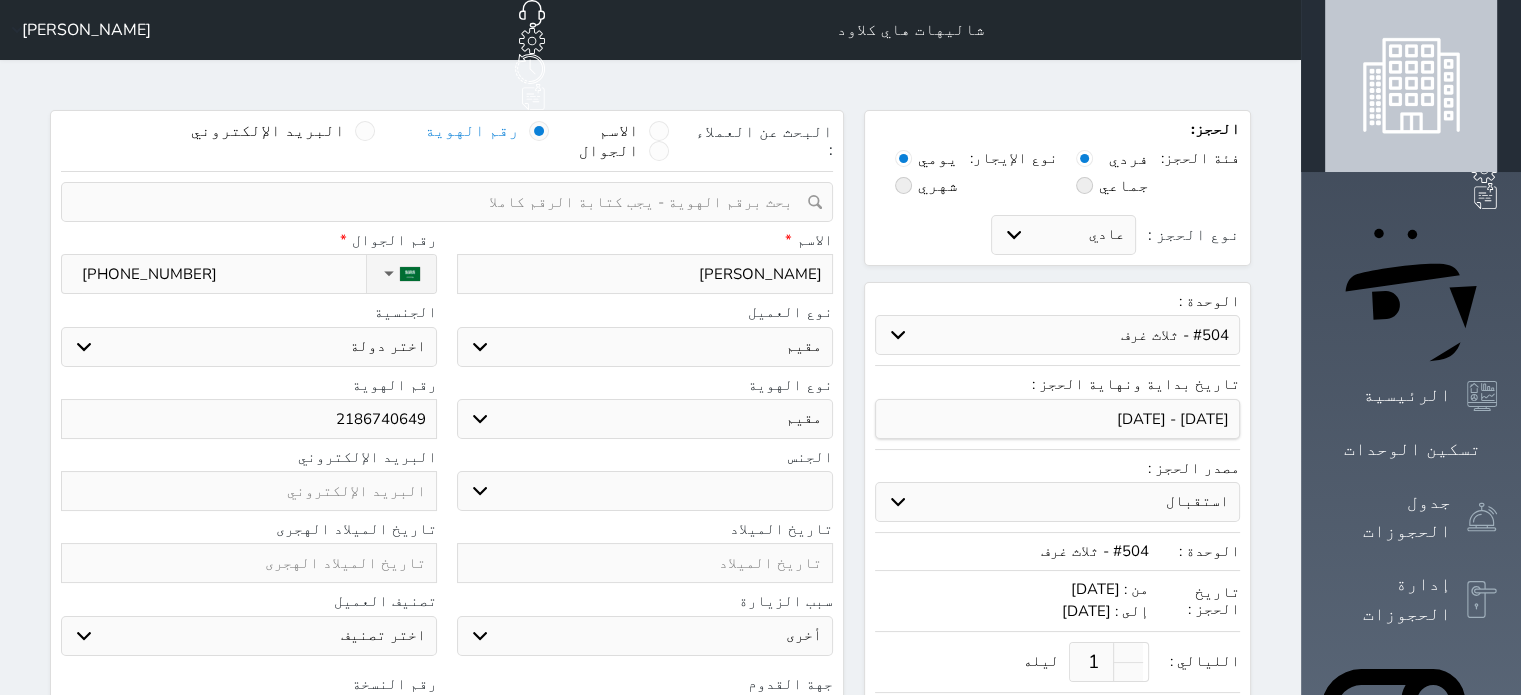 click at bounding box center (645, 563) 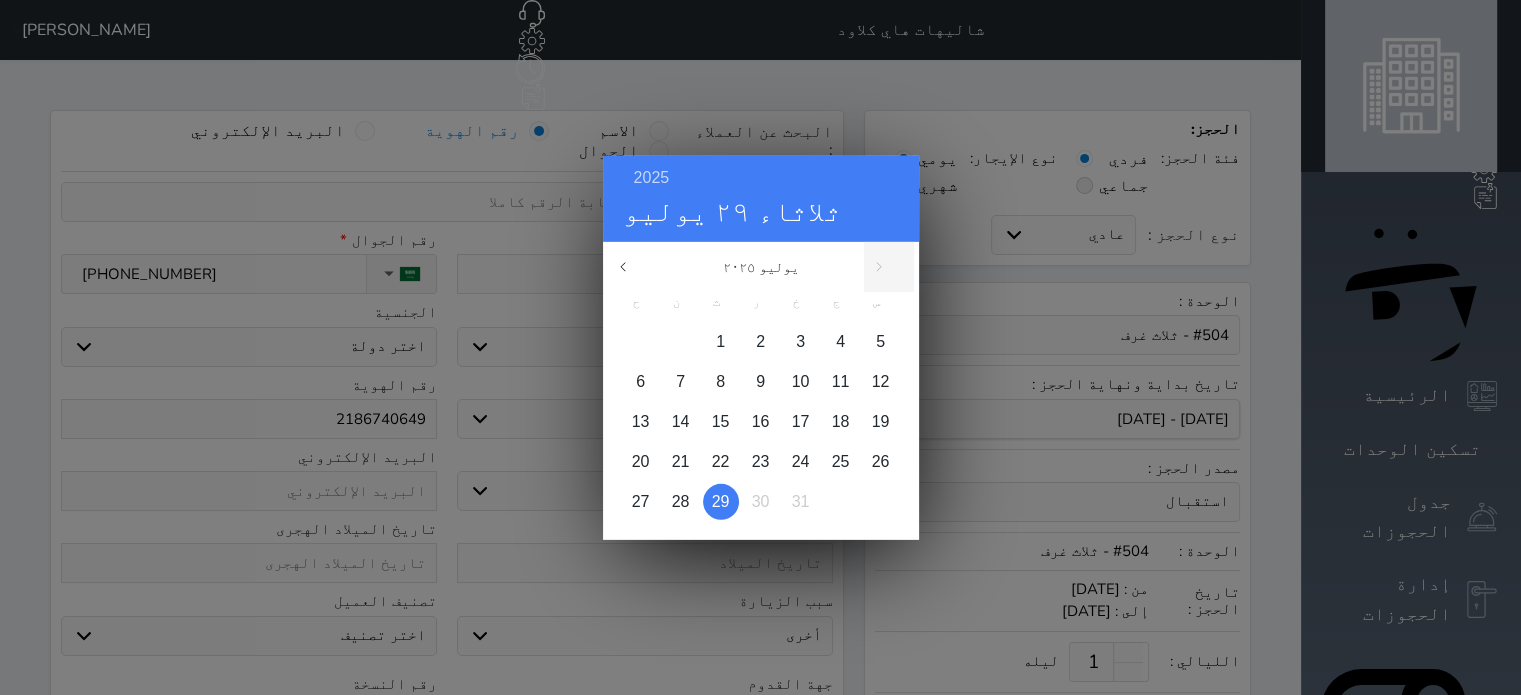 click on "2025   ثلاثاء ٢٩ يوليو" at bounding box center (761, 198) 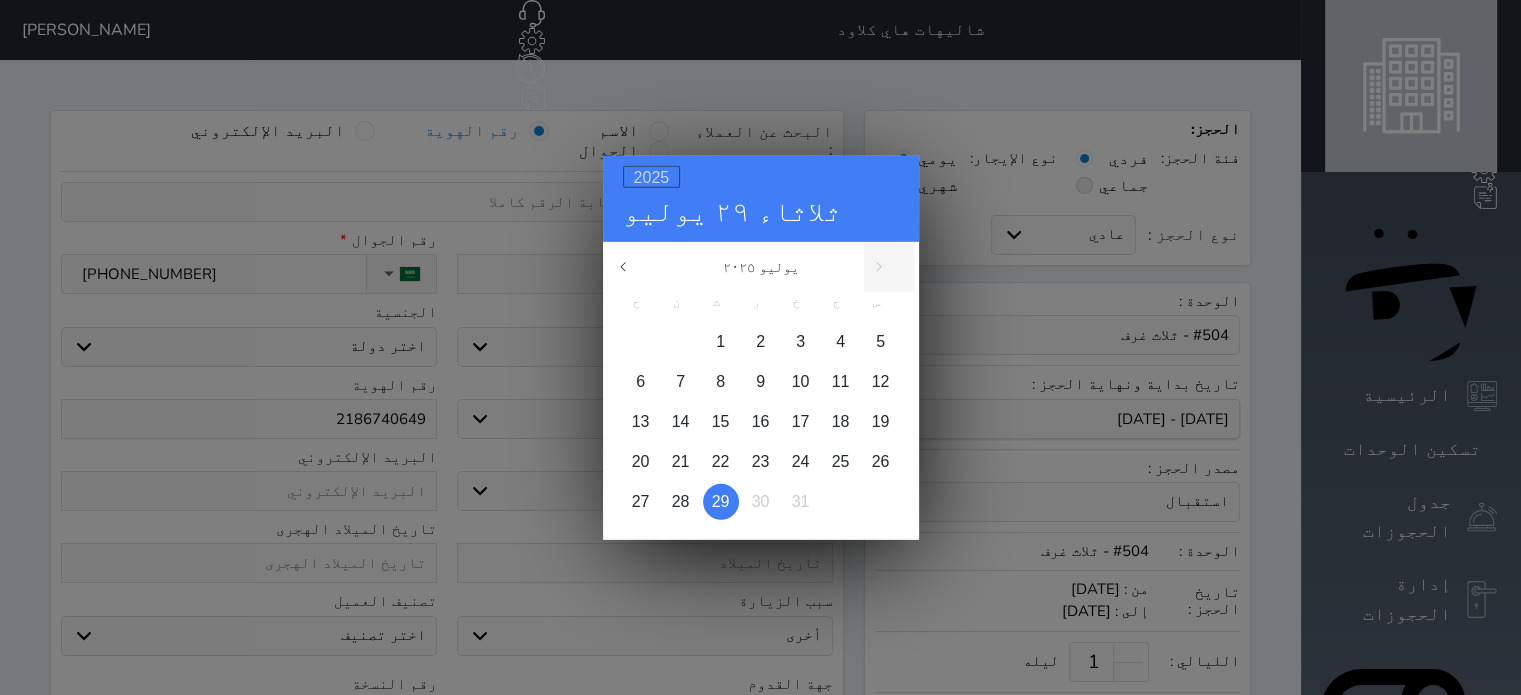 click on "2025" at bounding box center (652, 176) 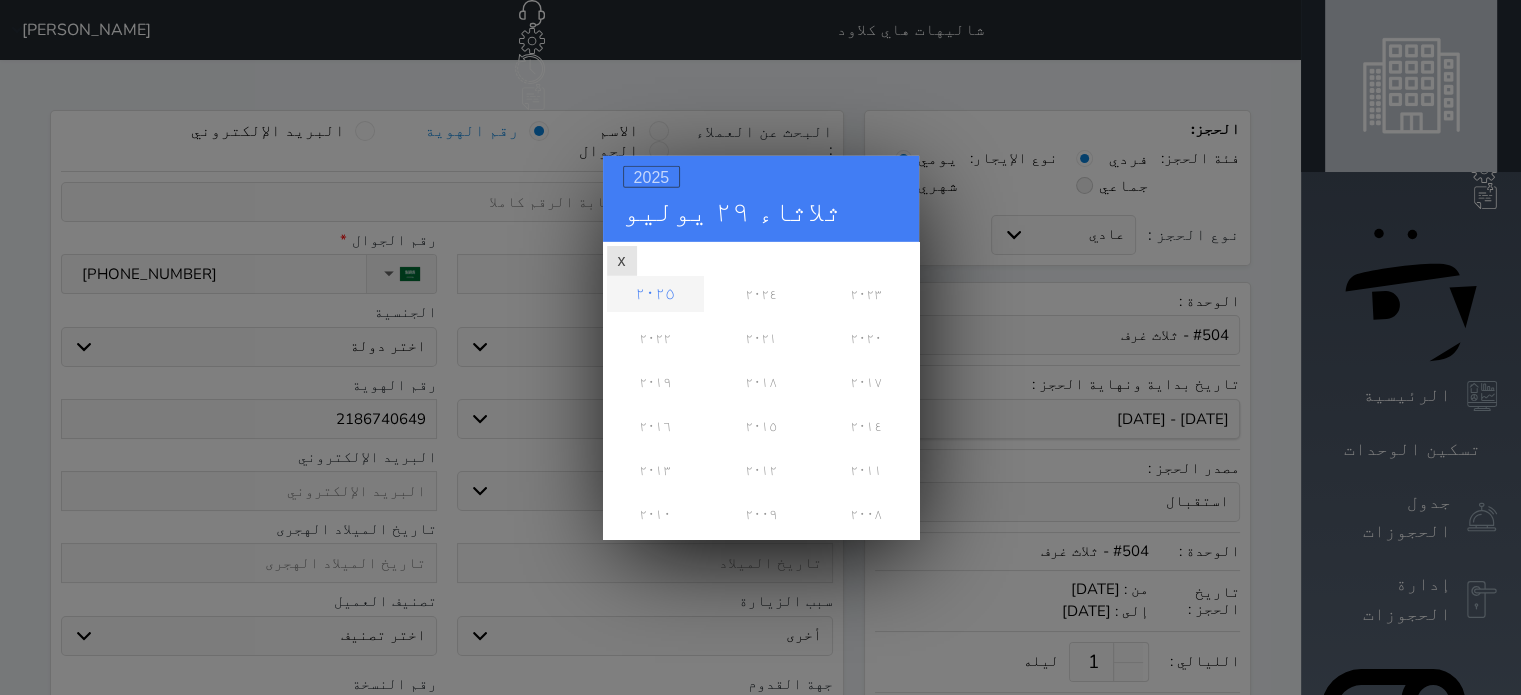 click on "2025" at bounding box center (652, 176) 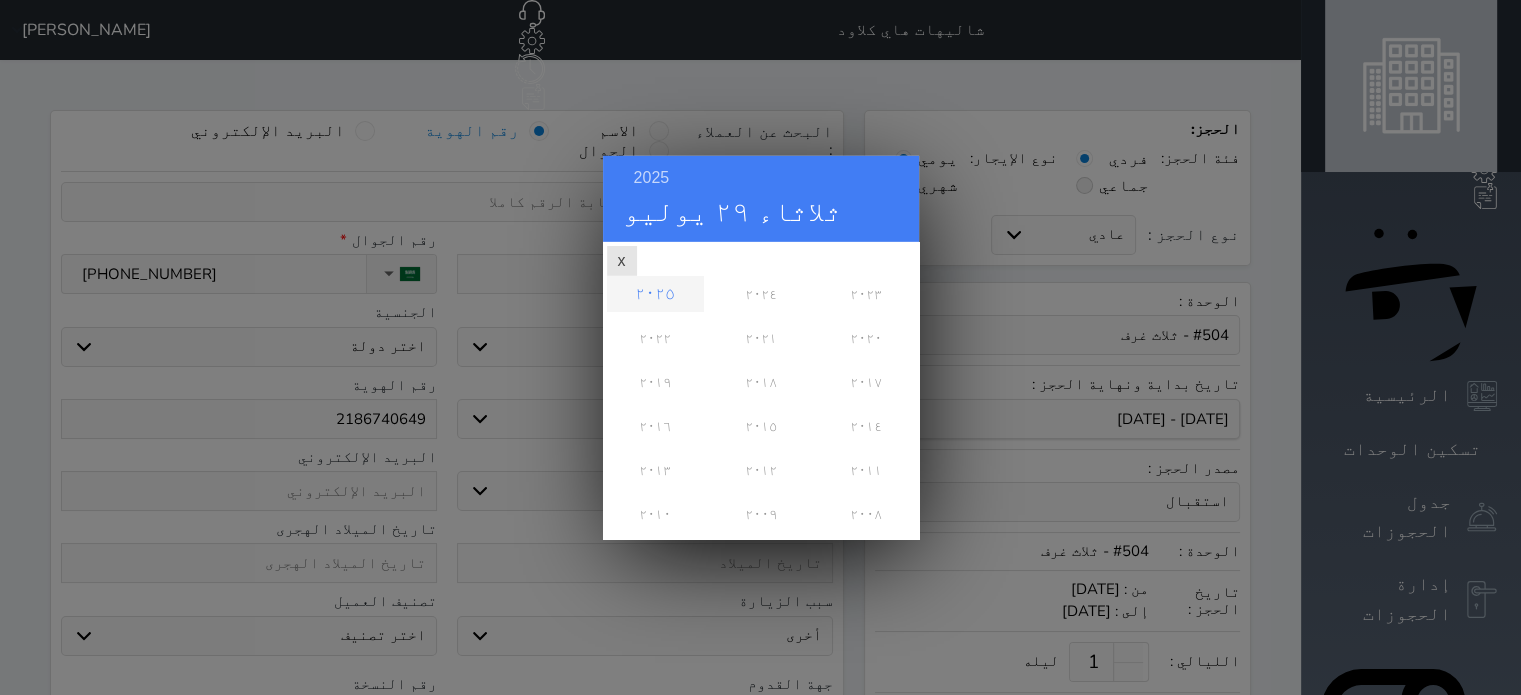 scroll, scrollTop: 0, scrollLeft: 0, axis: both 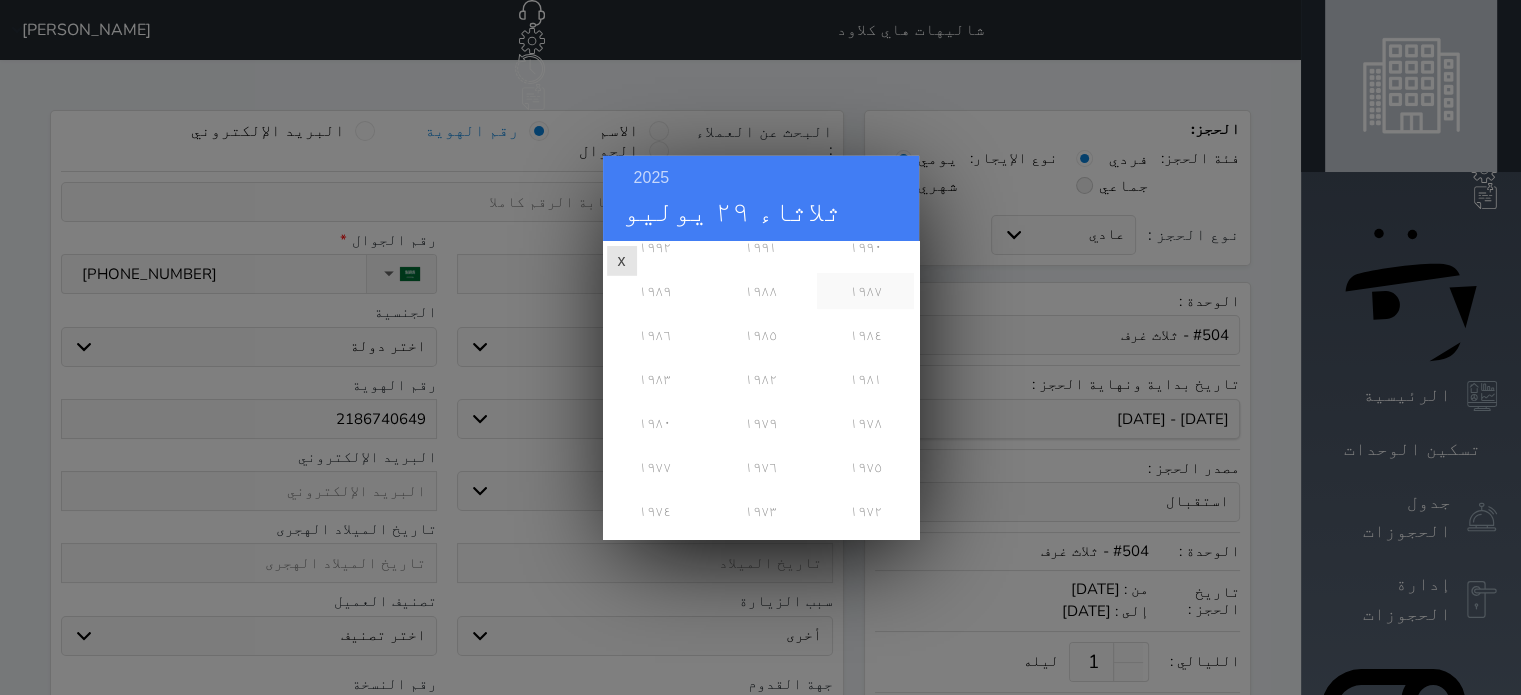 click on "١٩٨٧" at bounding box center [865, 290] 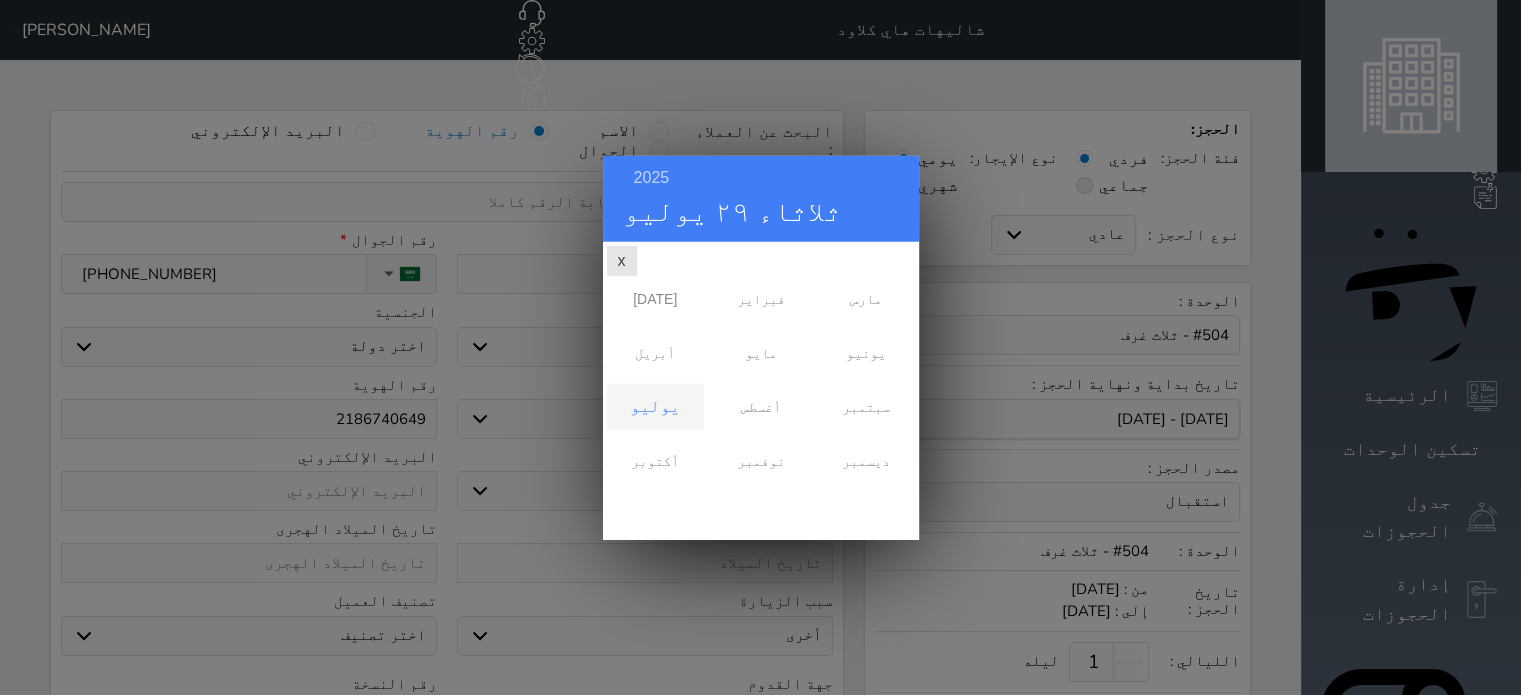scroll, scrollTop: 0, scrollLeft: 0, axis: both 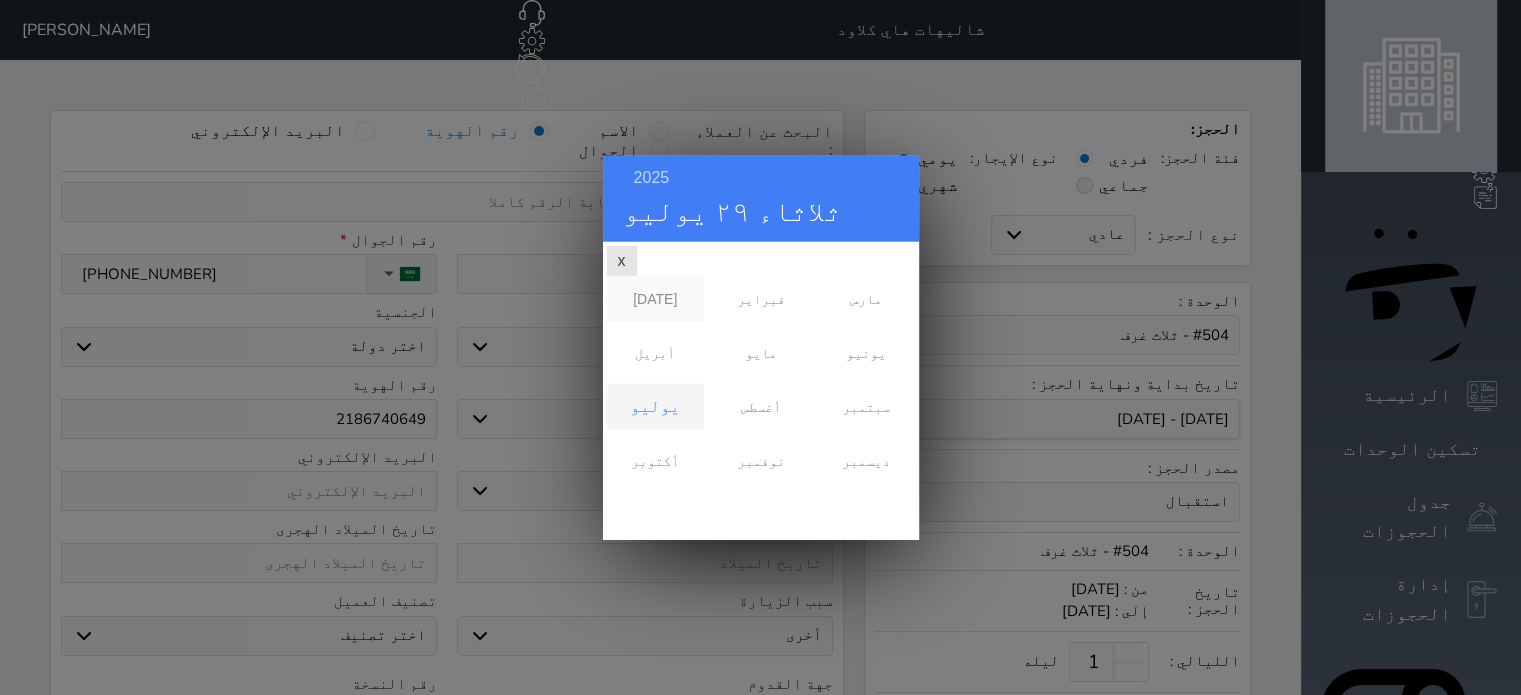 click on "[DATE]" at bounding box center (655, 298) 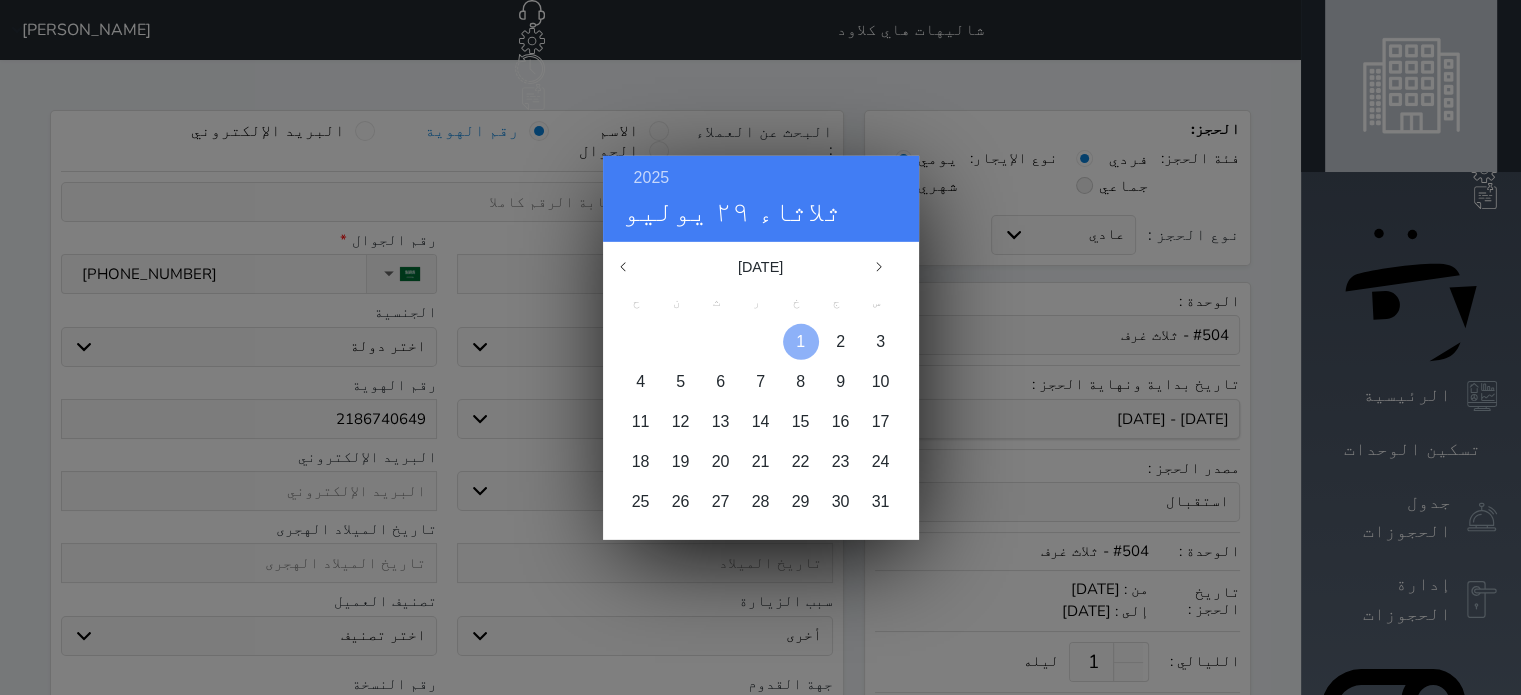 click on "1" at bounding box center [800, 340] 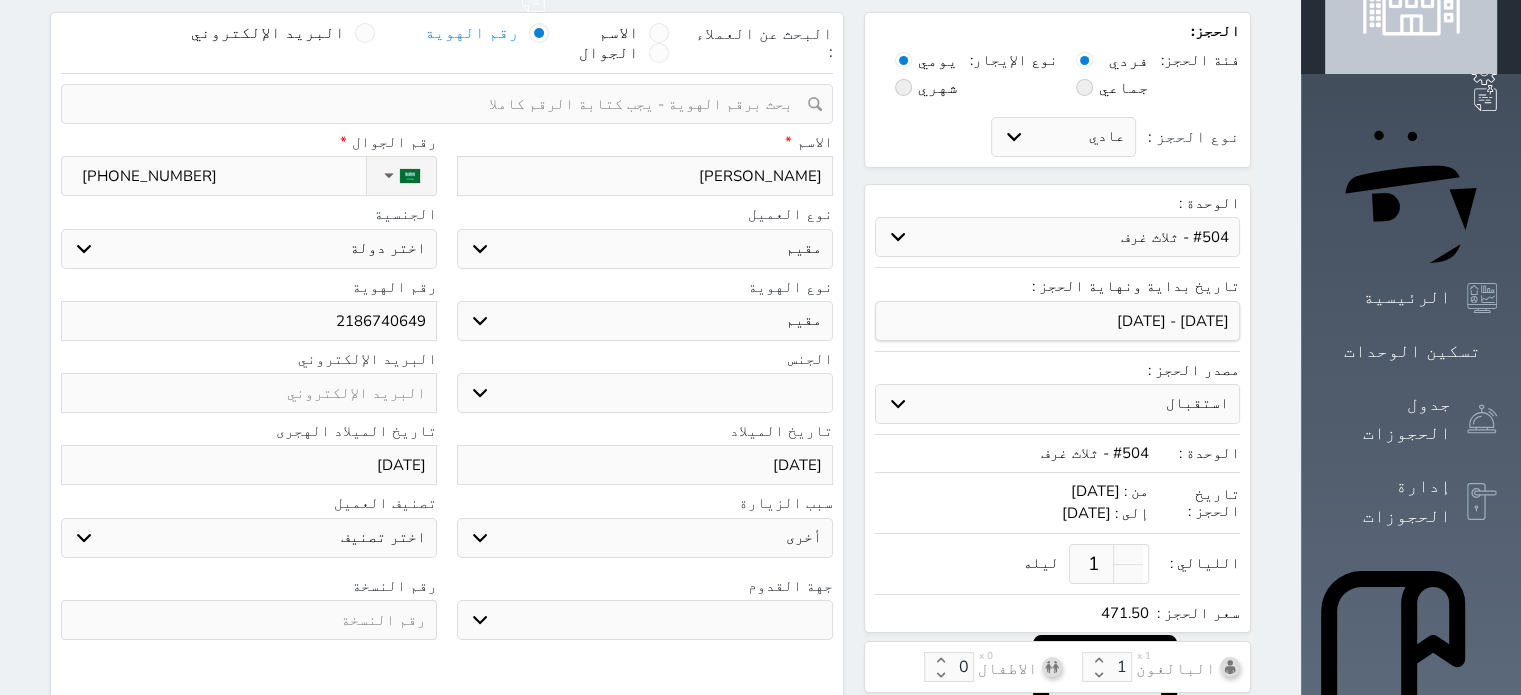 scroll, scrollTop: 100, scrollLeft: 0, axis: vertical 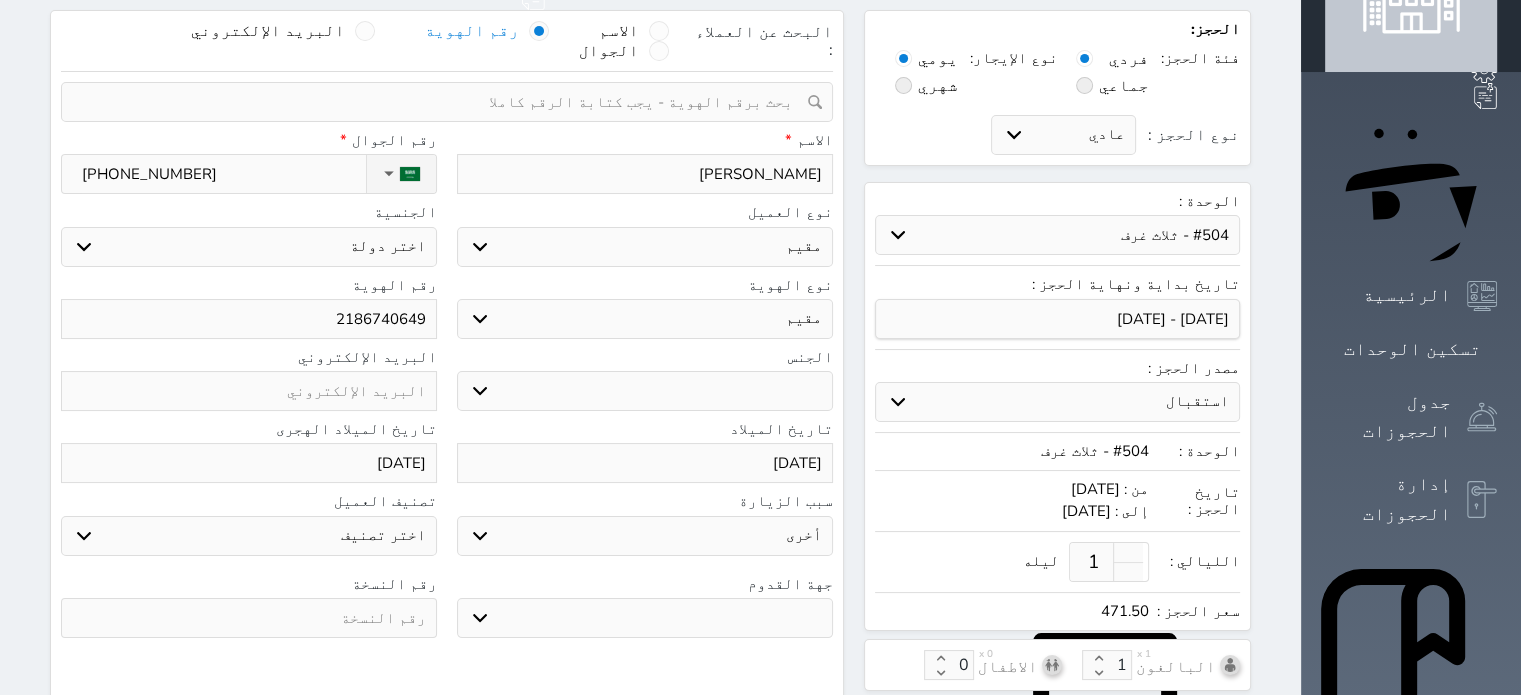 click at bounding box center (249, 618) 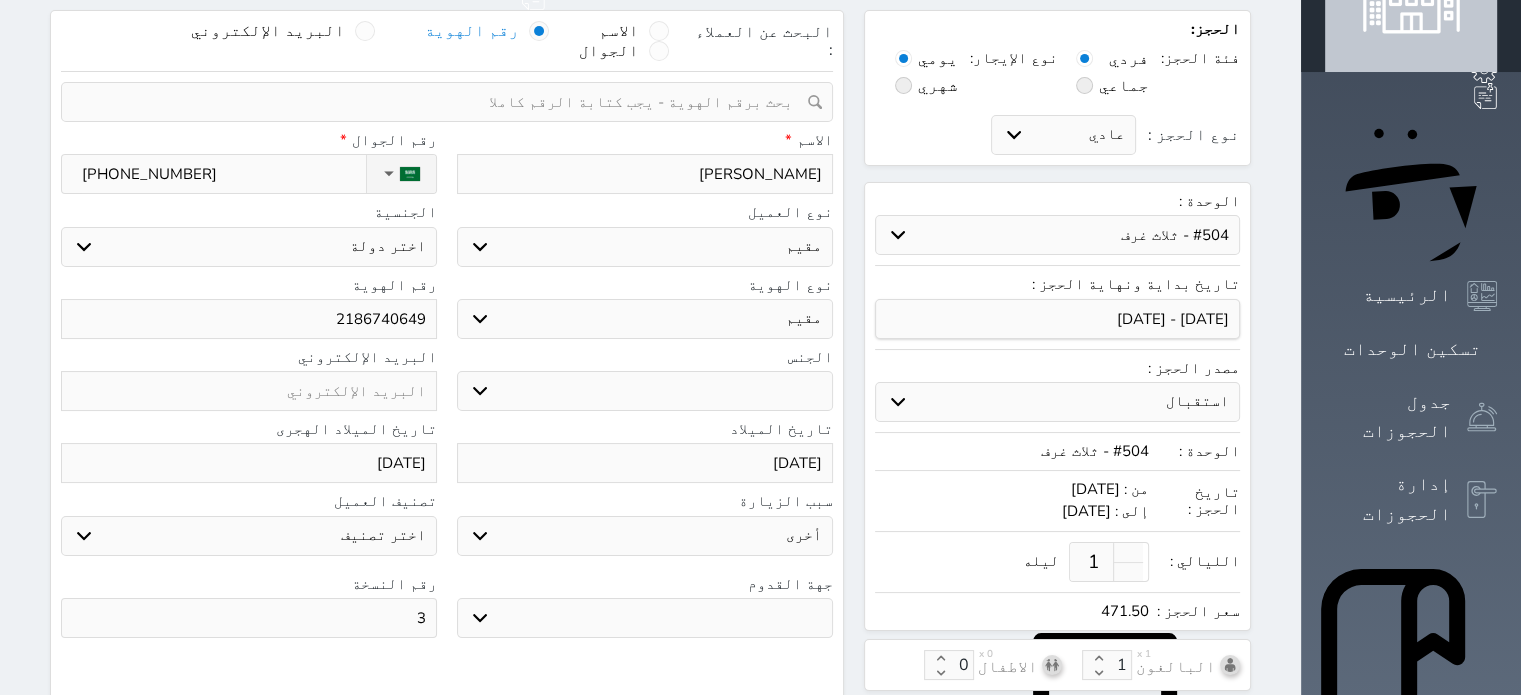 click on "3" at bounding box center (249, 618) 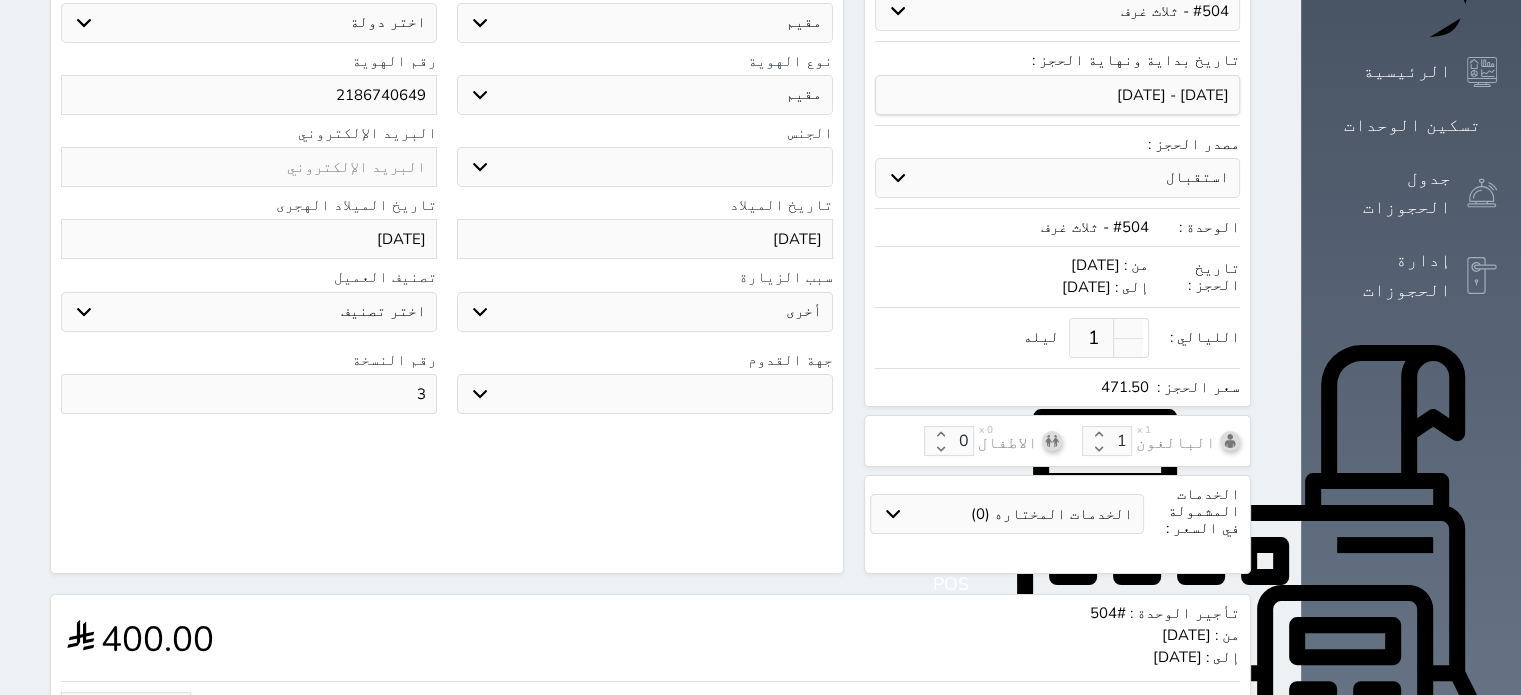 scroll, scrollTop: 436, scrollLeft: 0, axis: vertical 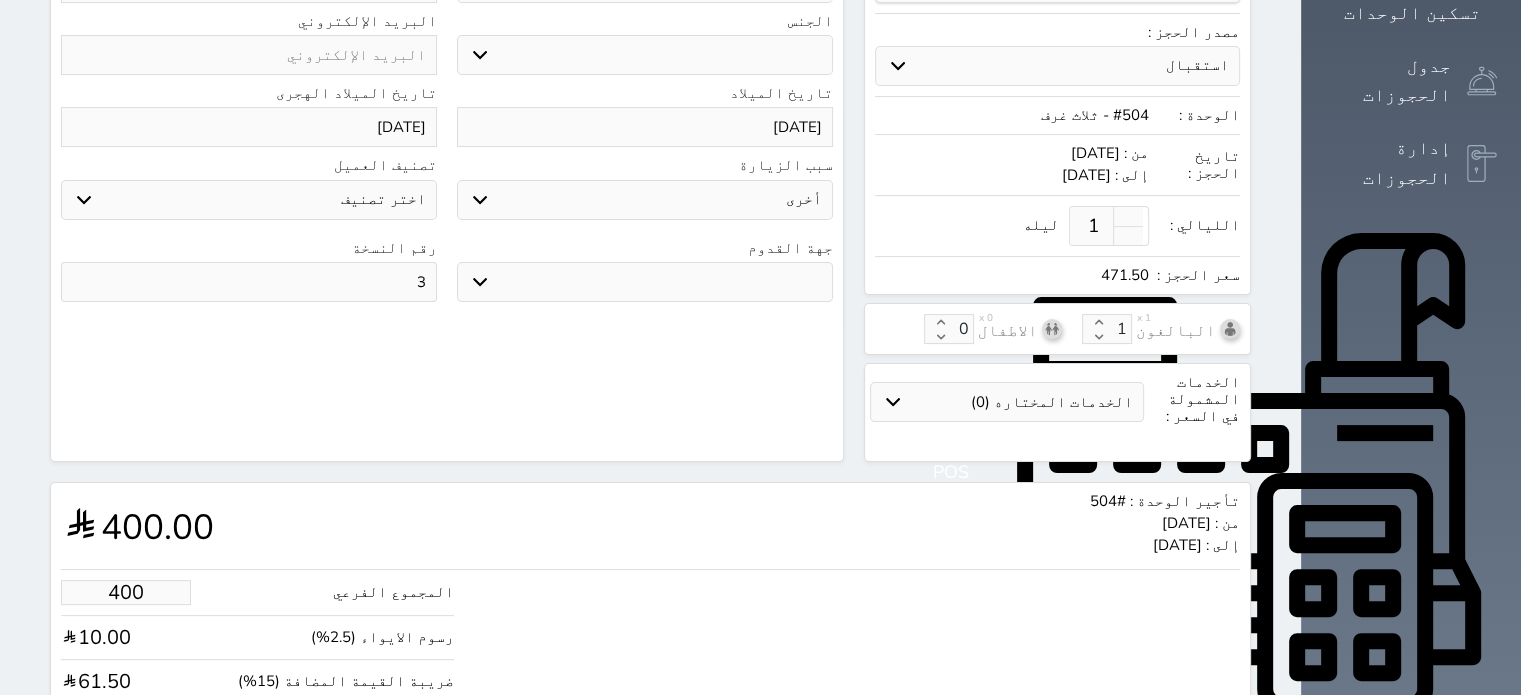 drag, startPoint x: 121, startPoint y: 553, endPoint x: 29, endPoint y: 553, distance: 92 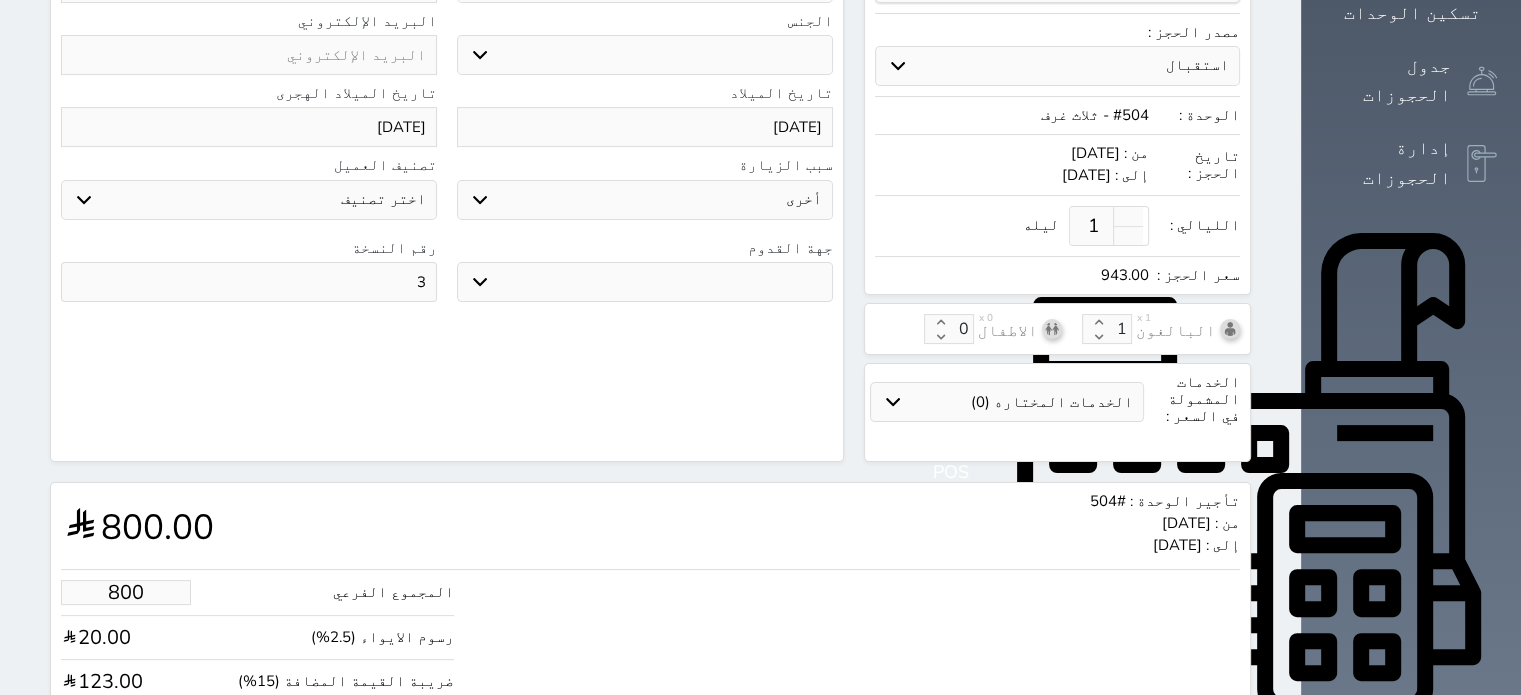 scroll, scrollTop: 527, scrollLeft: 0, axis: vertical 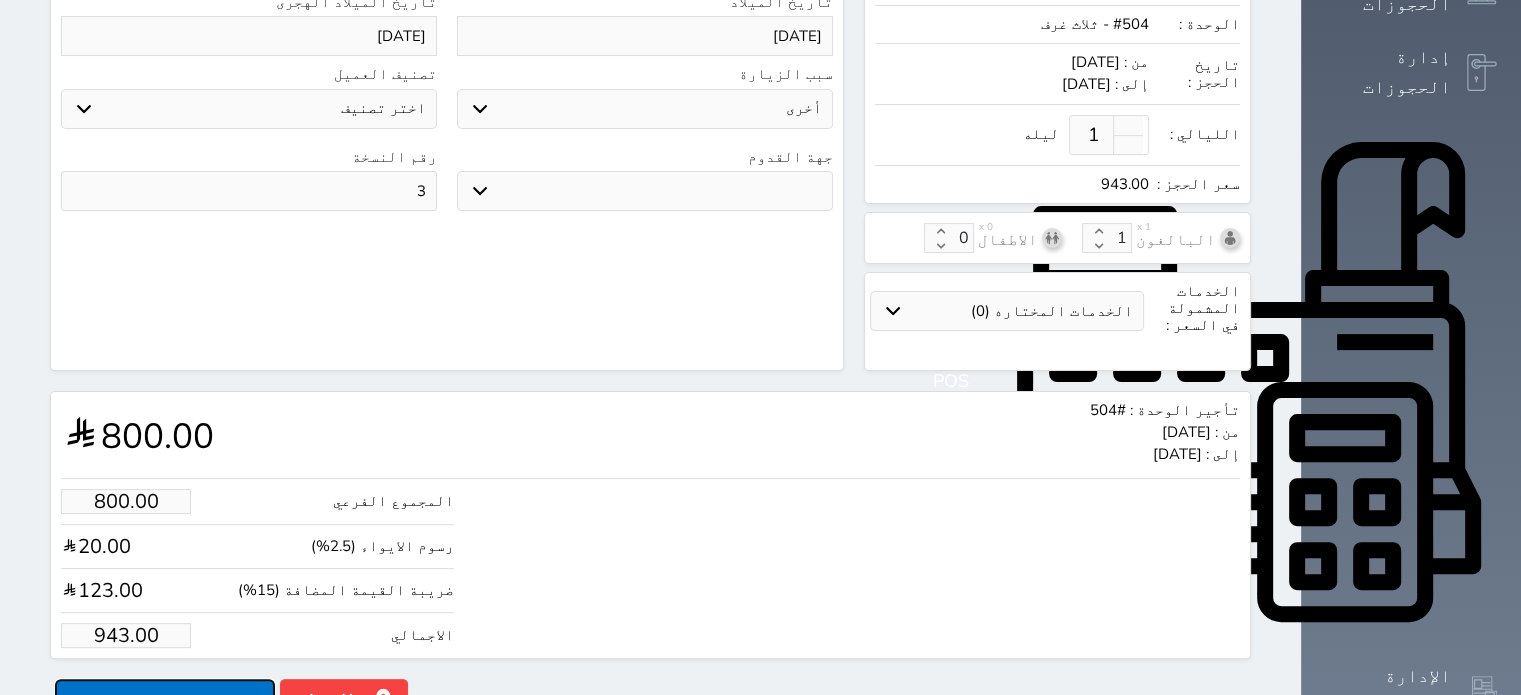 click on "حجز" at bounding box center [165, 696] 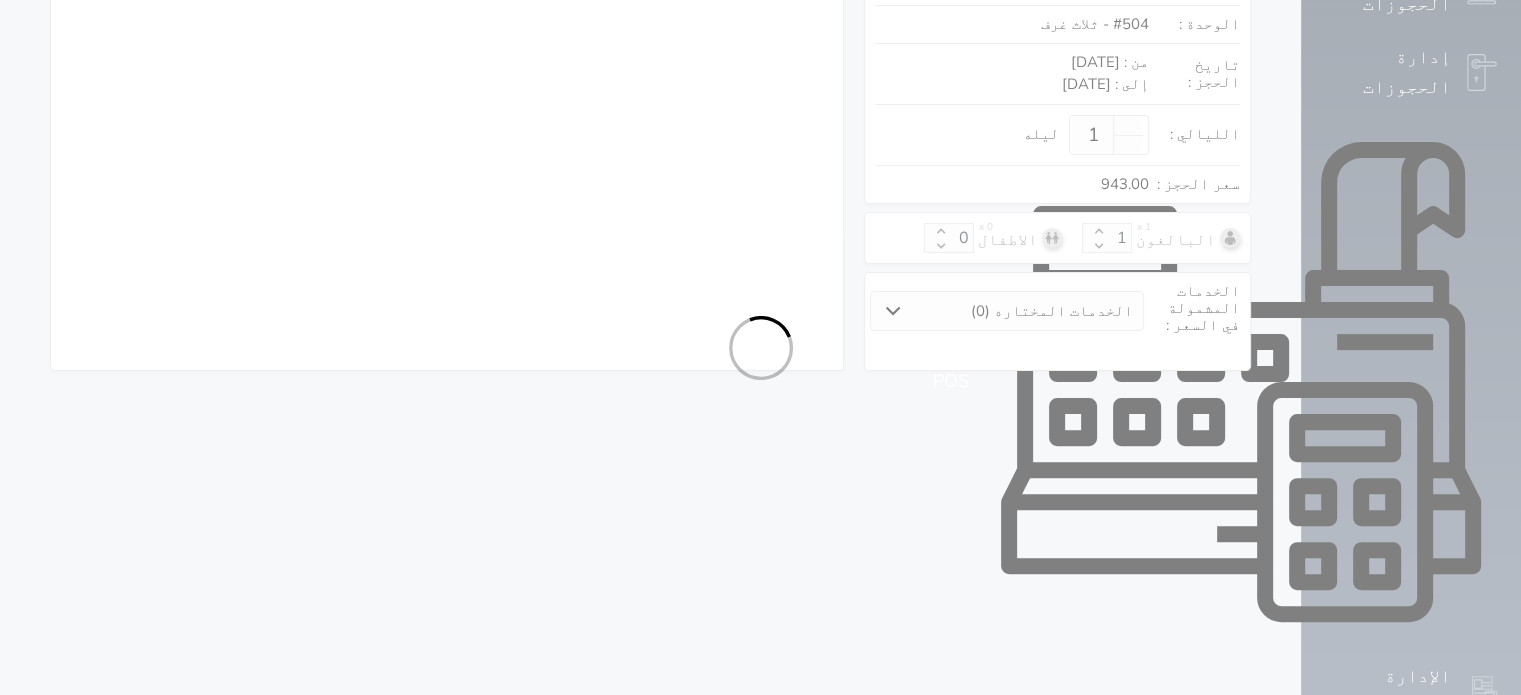 scroll, scrollTop: 491, scrollLeft: 0, axis: vertical 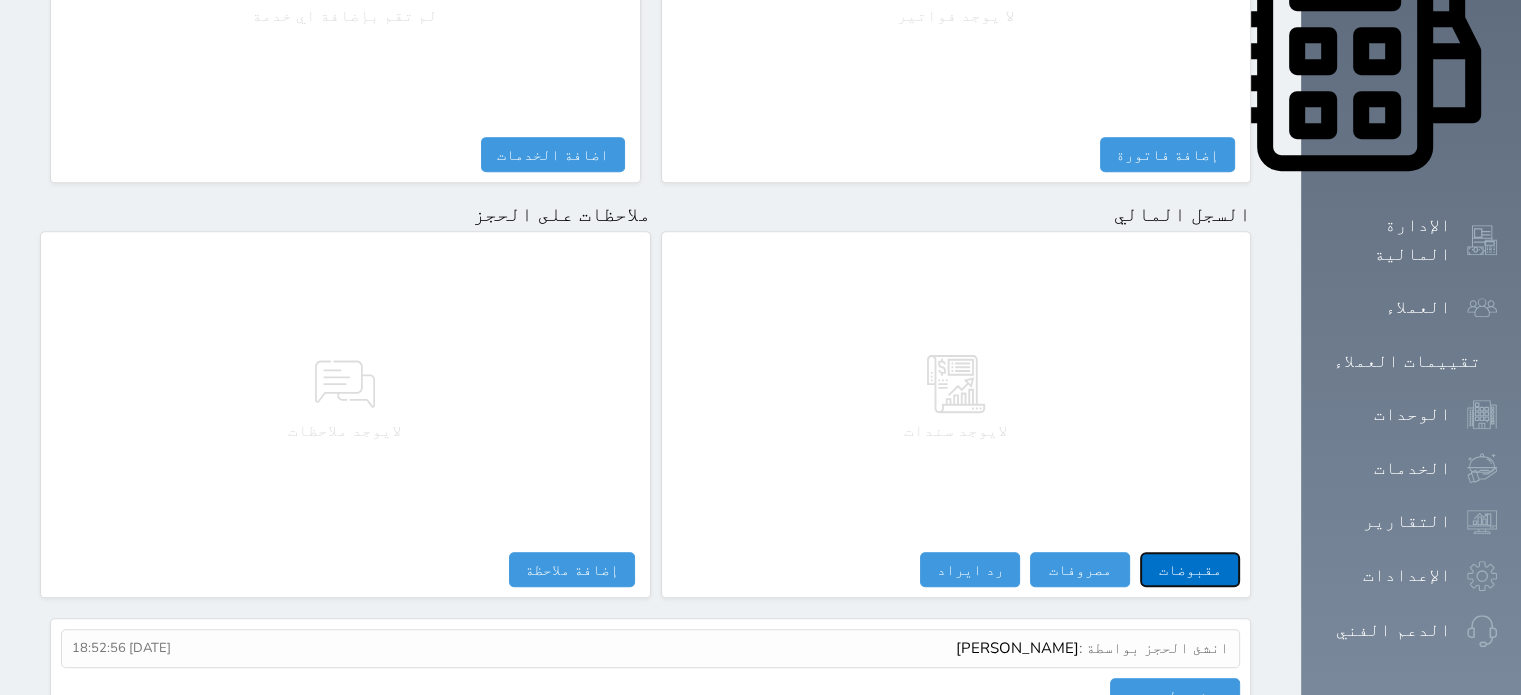 click on "مقبوضات" at bounding box center [1190, 569] 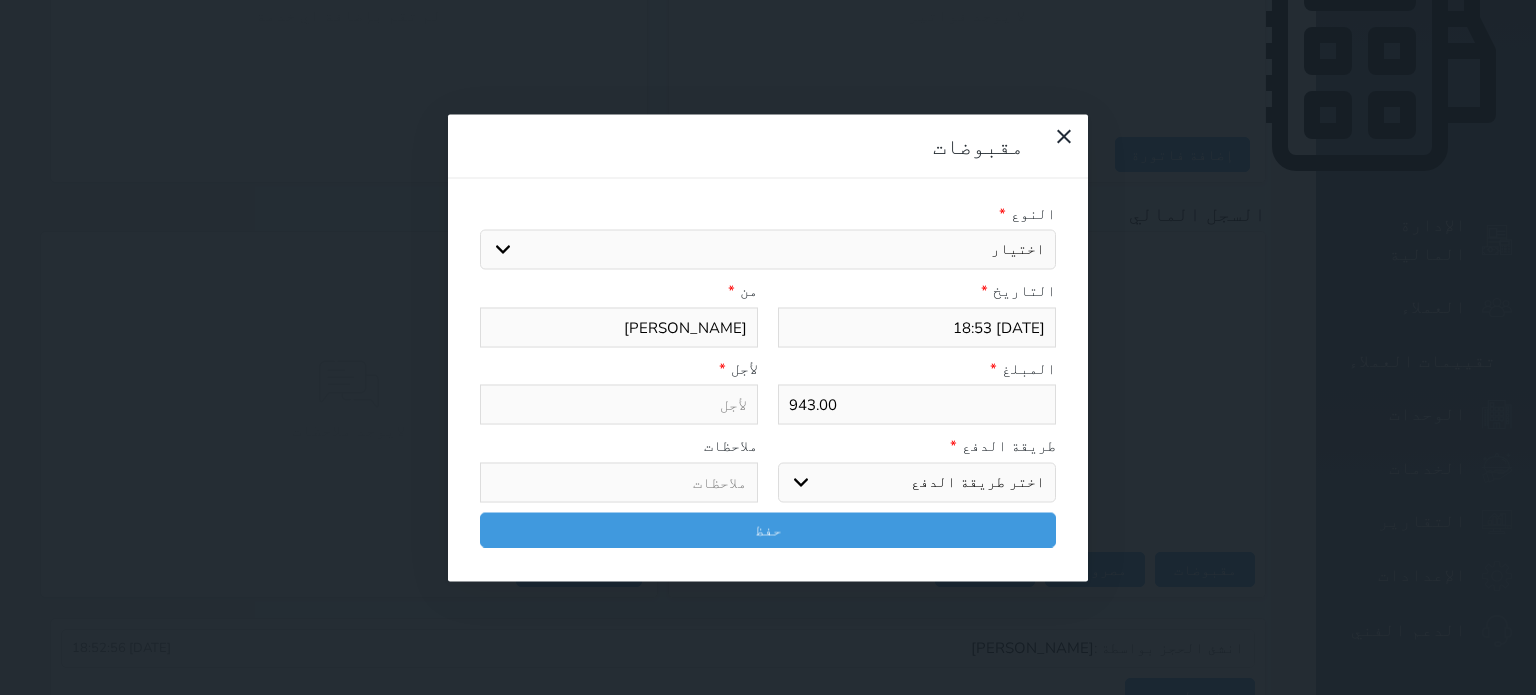click on "اختيار   مقبوضات عامة قيمة إيجار فواتير تامين عربون لا ينطبق آخر مغسلة واي فاي - الإنترنت مواقف السيارات طعام الأغذية والمشروبات مشروبات المشروبات الباردة المشروبات الساخنة الإفطار غداء عشاء مخبز و كعك حمام سباحة الصالة الرياضية سبا و خدمات الجمال اختيار وإسقاط (خدمات النقل) ميني بار كابل - تلفزيون سرير إضافي تصفيف الشعر التسوق خدمات الجولات السياحية المنظمة خدمات الدليل السياحي" at bounding box center (768, 250) 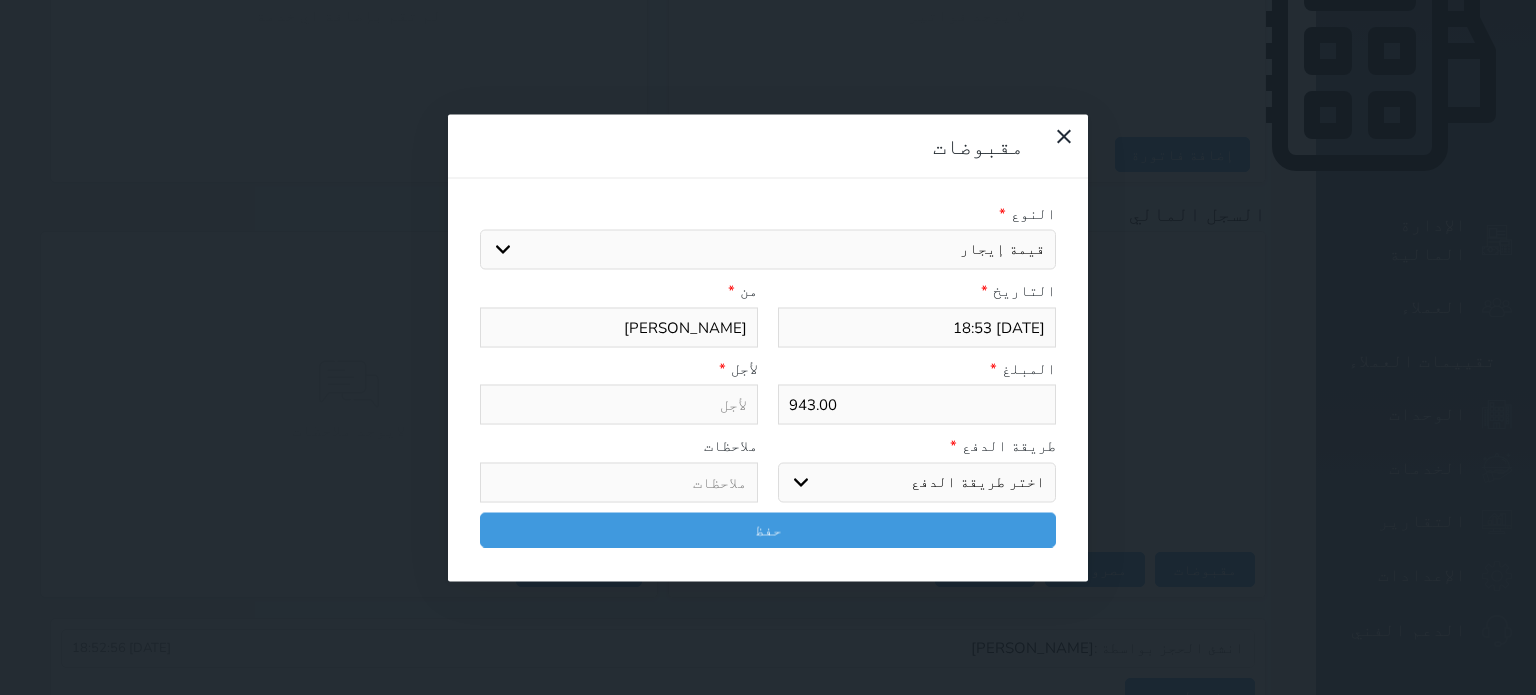 click on "اختيار   مقبوضات عامة قيمة إيجار فواتير تامين عربون لا ينطبق آخر مغسلة واي فاي - الإنترنت مواقف السيارات طعام الأغذية والمشروبات مشروبات المشروبات الباردة المشروبات الساخنة الإفطار غداء عشاء مخبز و كعك حمام سباحة الصالة الرياضية سبا و خدمات الجمال اختيار وإسقاط (خدمات النقل) ميني بار كابل - تلفزيون سرير إضافي تصفيف الشعر التسوق خدمات الجولات السياحية المنظمة خدمات الدليل السياحي" at bounding box center [768, 250] 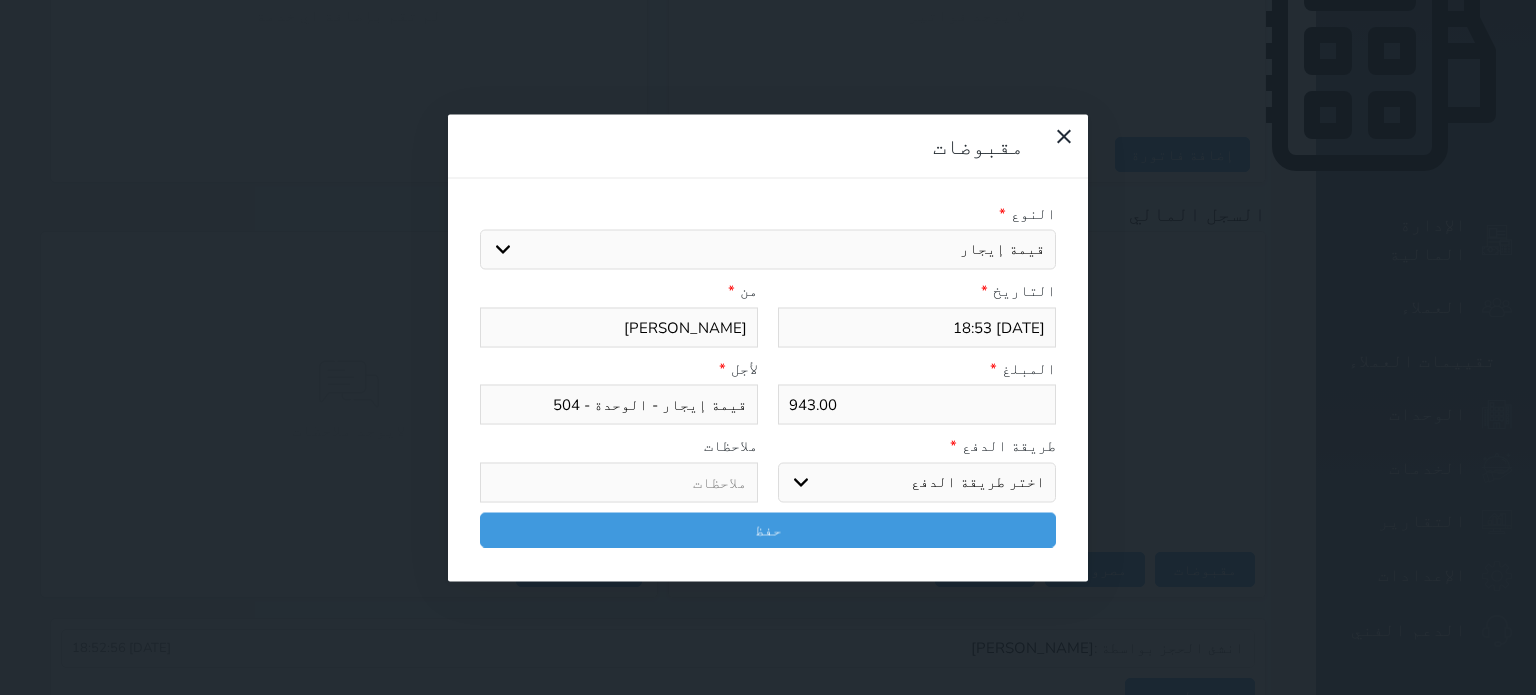 click on "اختر طريقة الدفع   دفع نقدى   تحويل بنكى   مدى   بطاقة ائتمان   آجل" at bounding box center (917, 482) 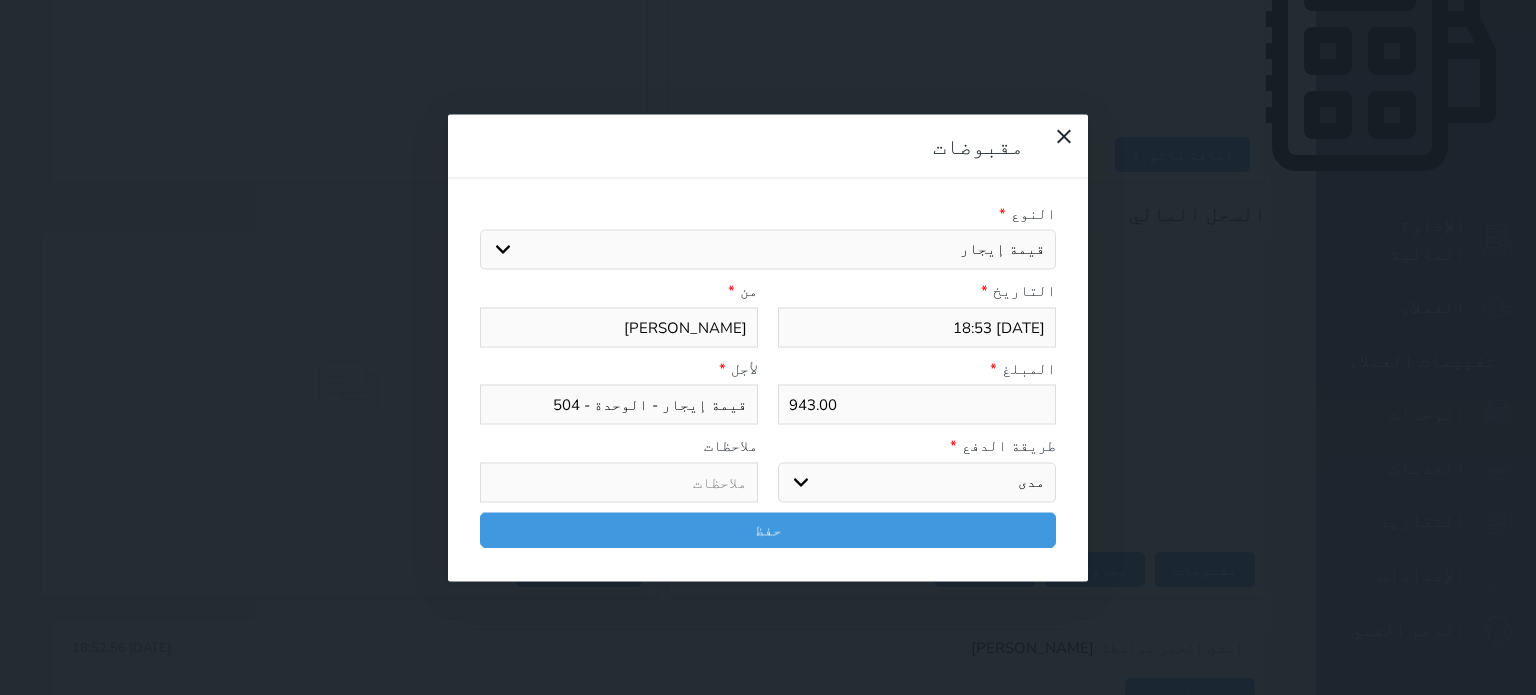click on "اختر طريقة الدفع   دفع نقدى   تحويل بنكى   مدى   بطاقة ائتمان   آجل" at bounding box center [917, 482] 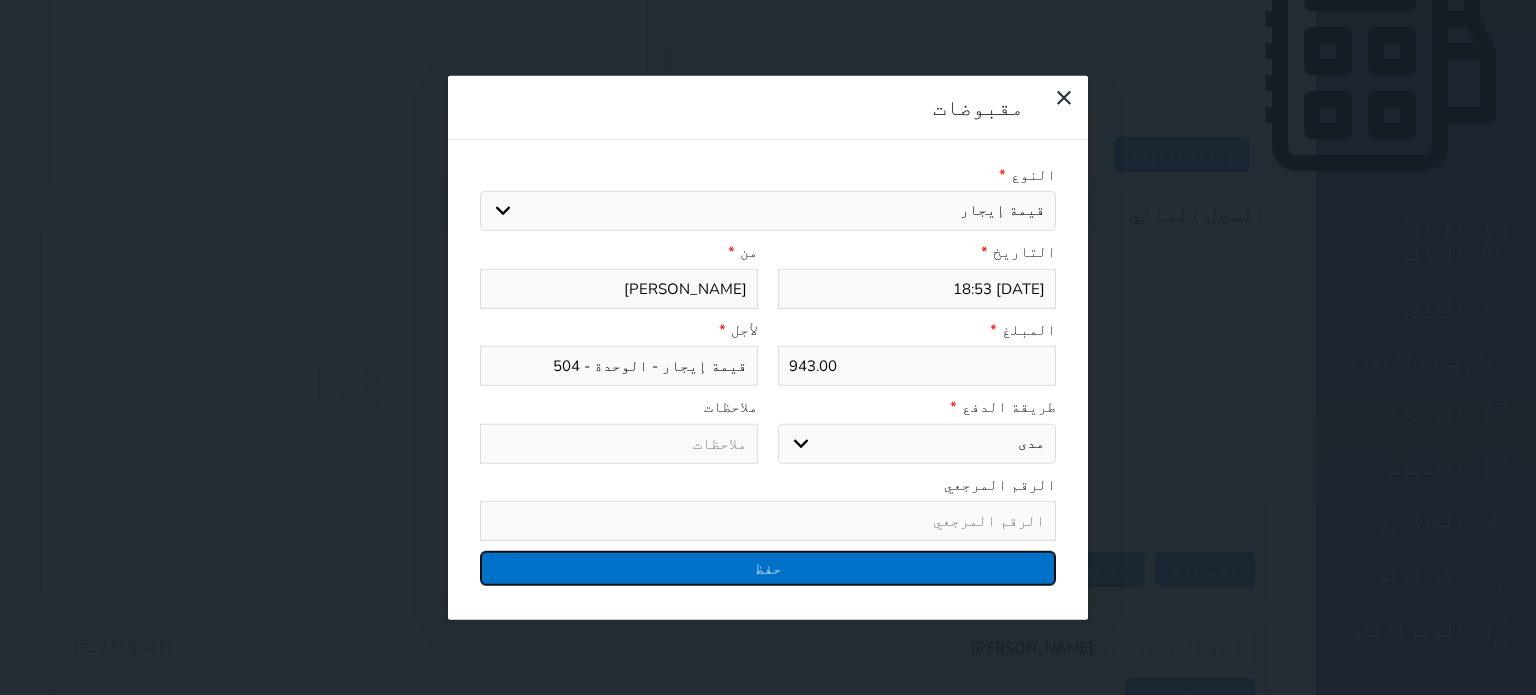 click on "حفظ" at bounding box center [768, 568] 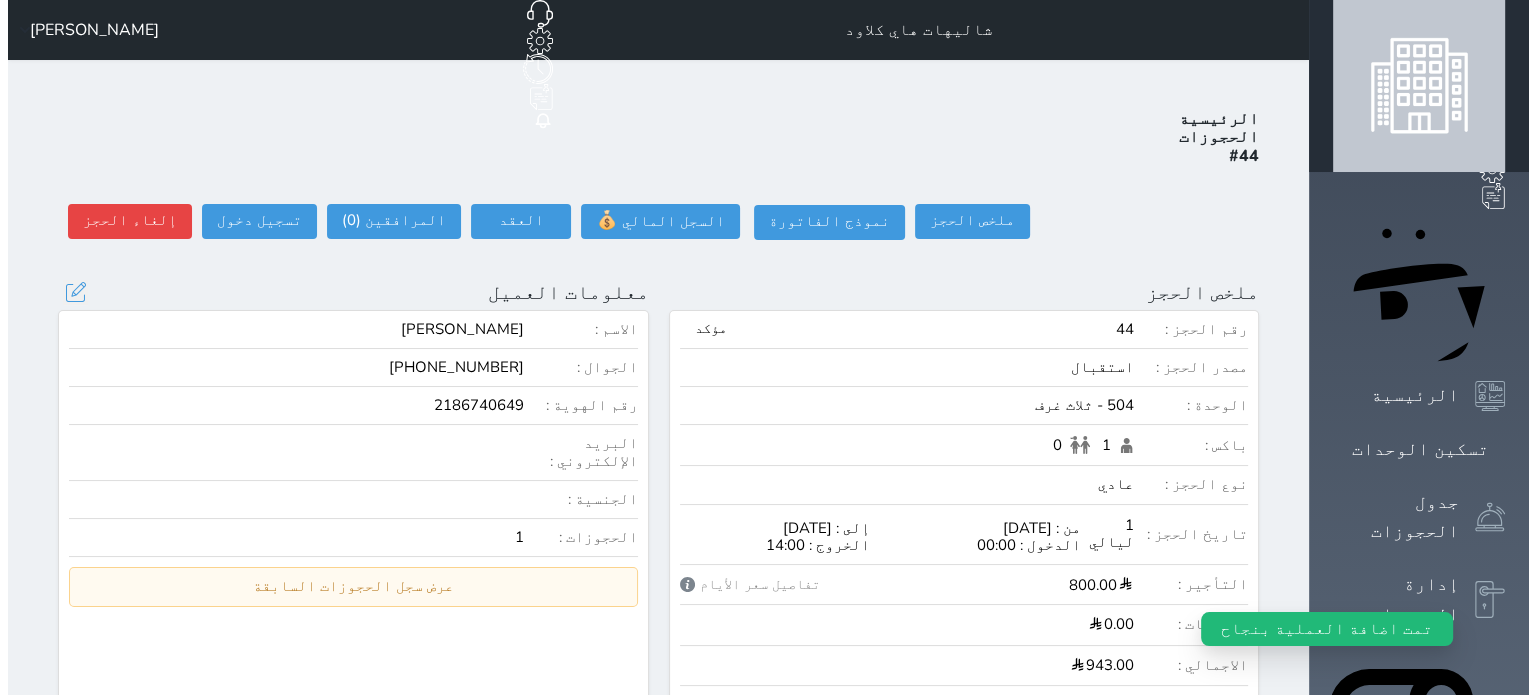 scroll, scrollTop: 0, scrollLeft: 0, axis: both 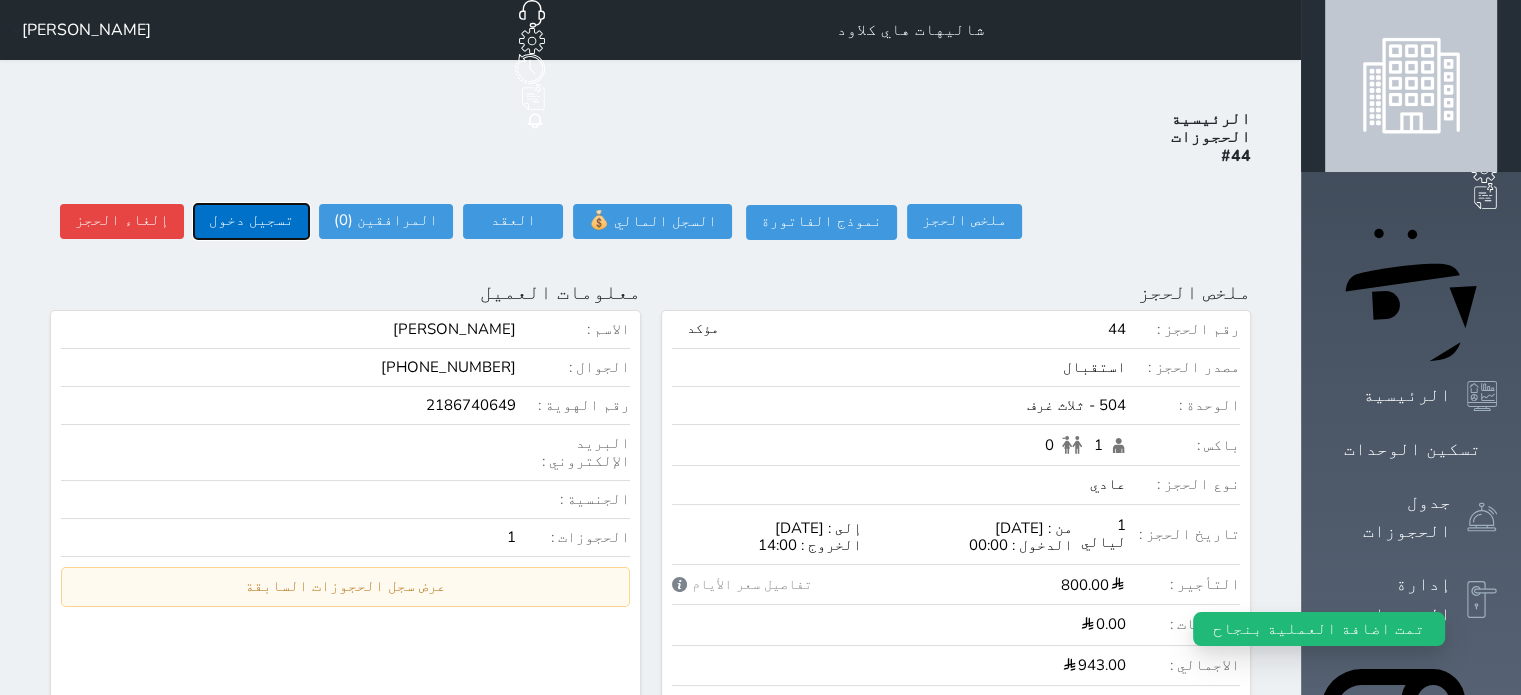 click on "تسجيل دخول" at bounding box center (251, 221) 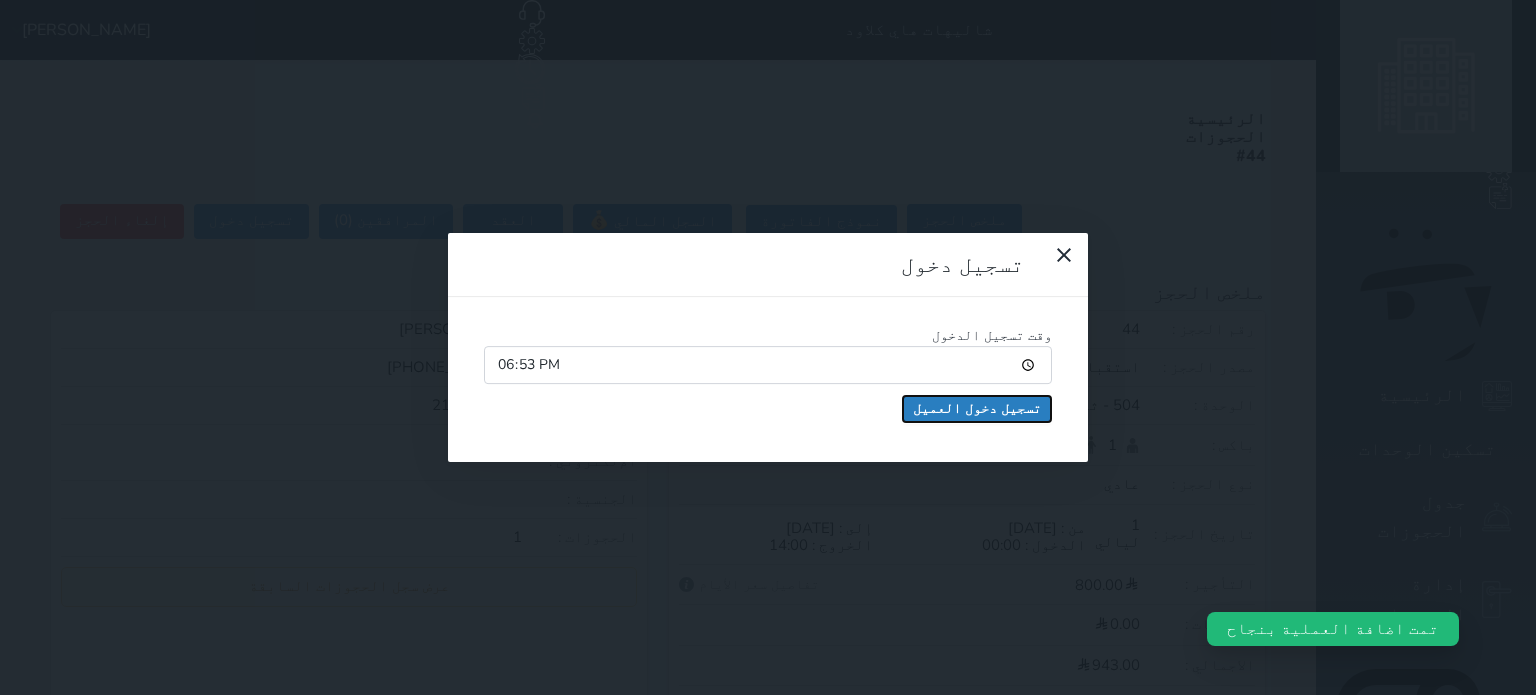 click on "تسجيل دخول العميل" at bounding box center (977, 409) 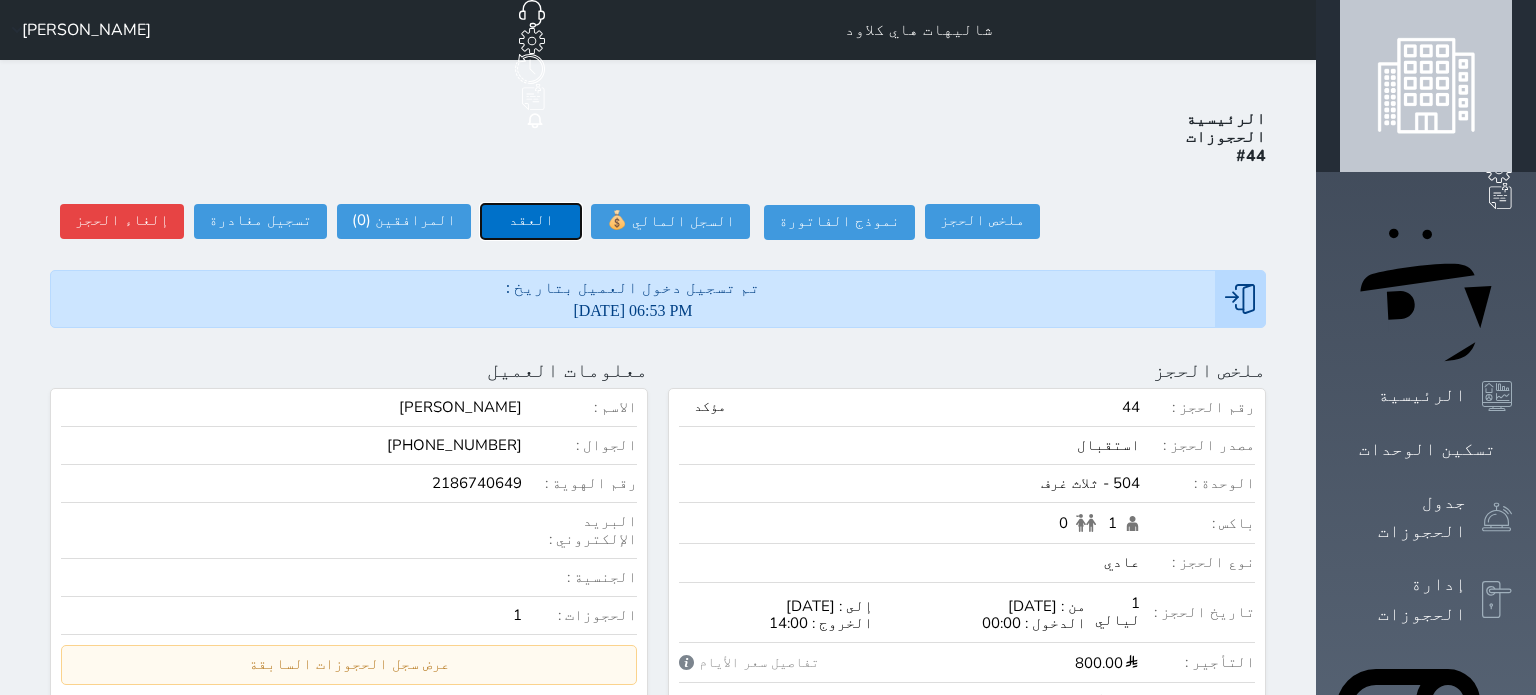 click on "العقد" at bounding box center [531, 221] 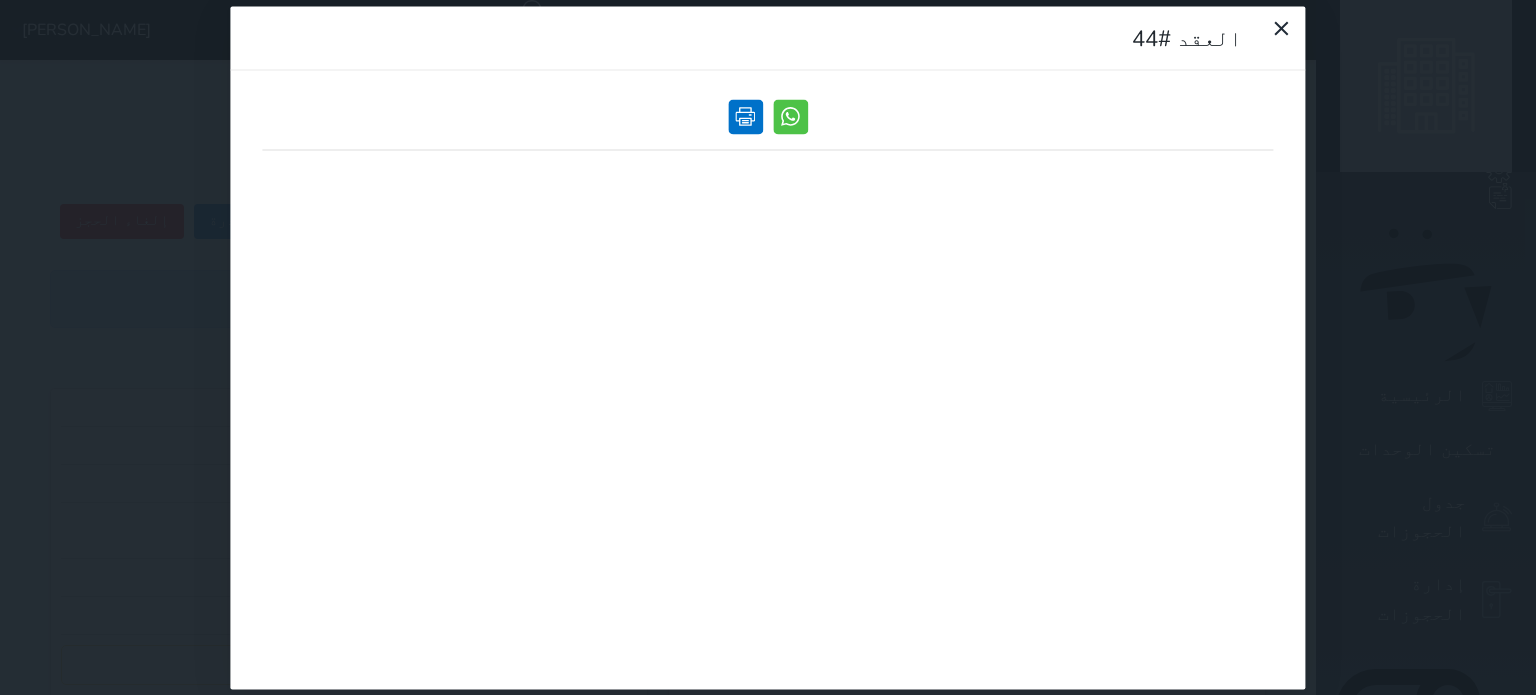 click at bounding box center [745, 116] 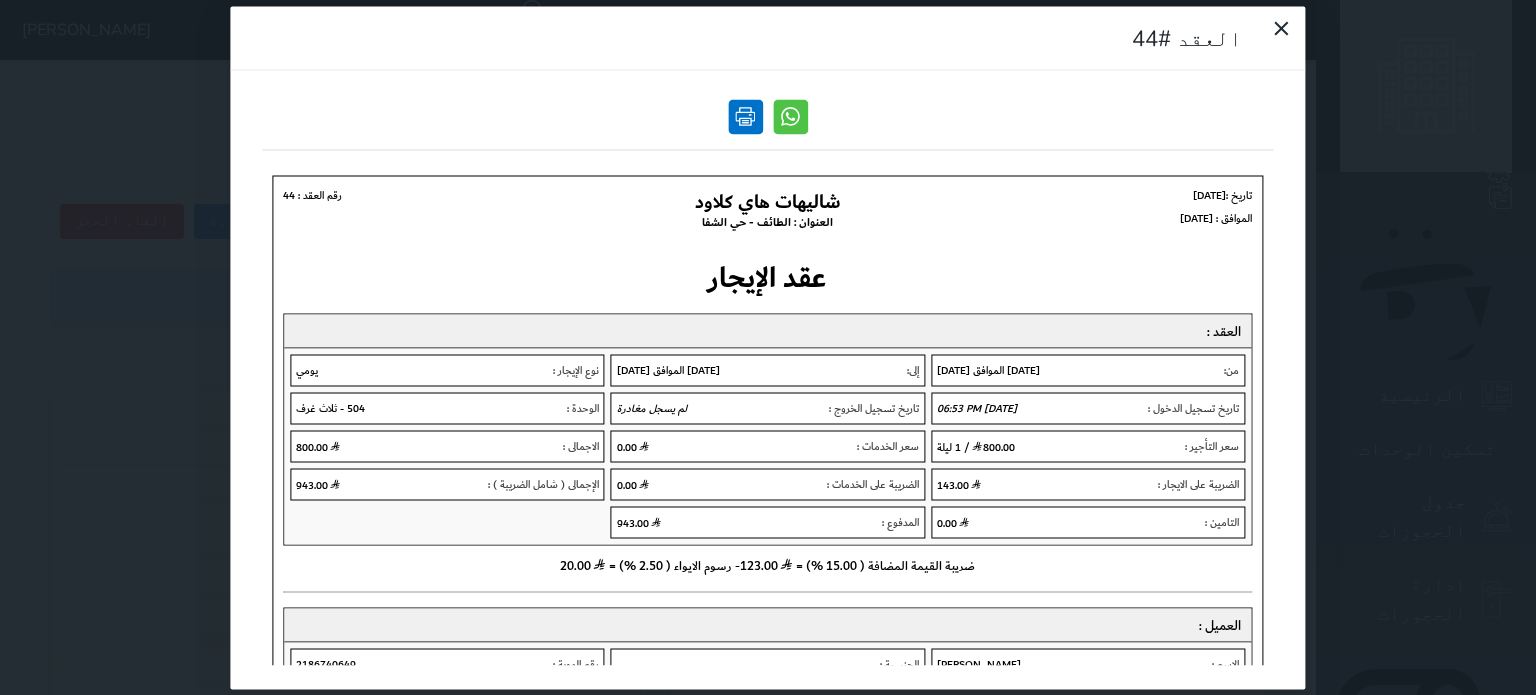 scroll, scrollTop: 0, scrollLeft: 0, axis: both 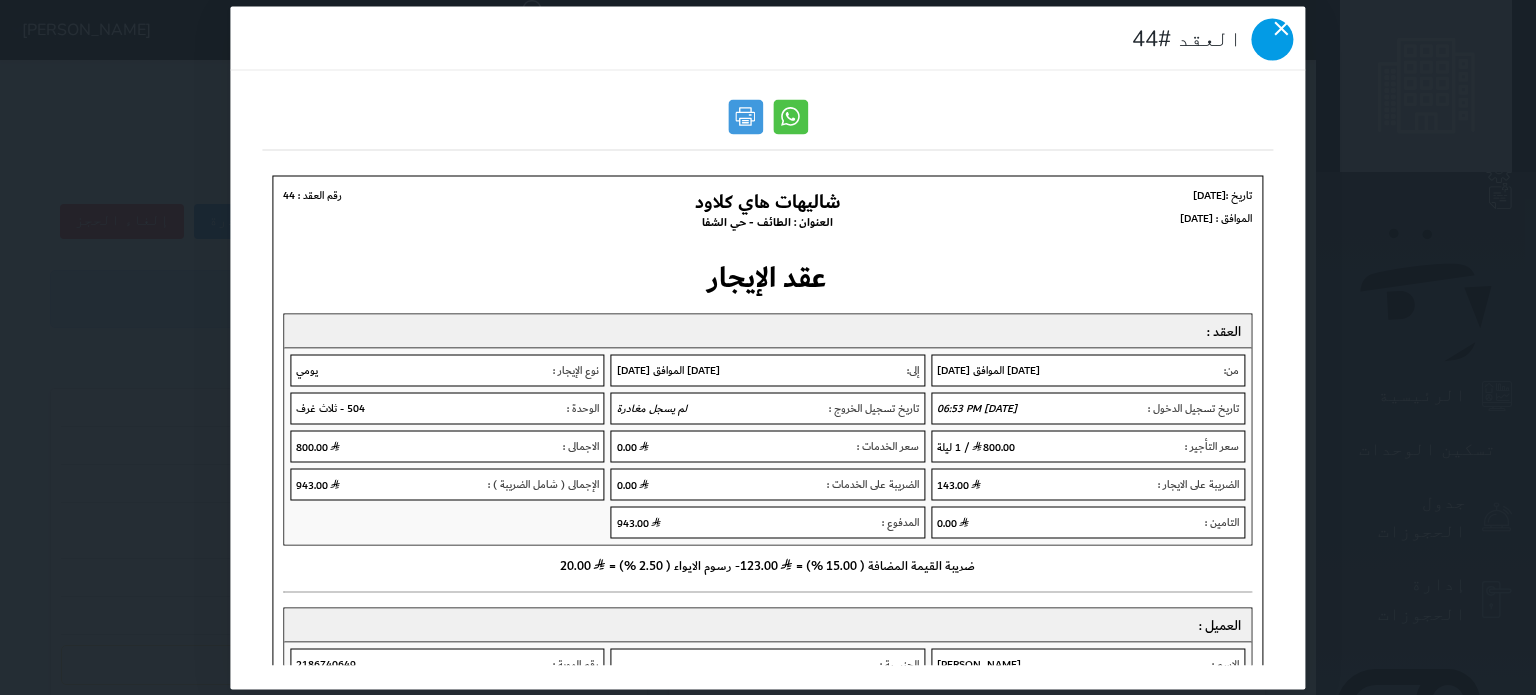 click 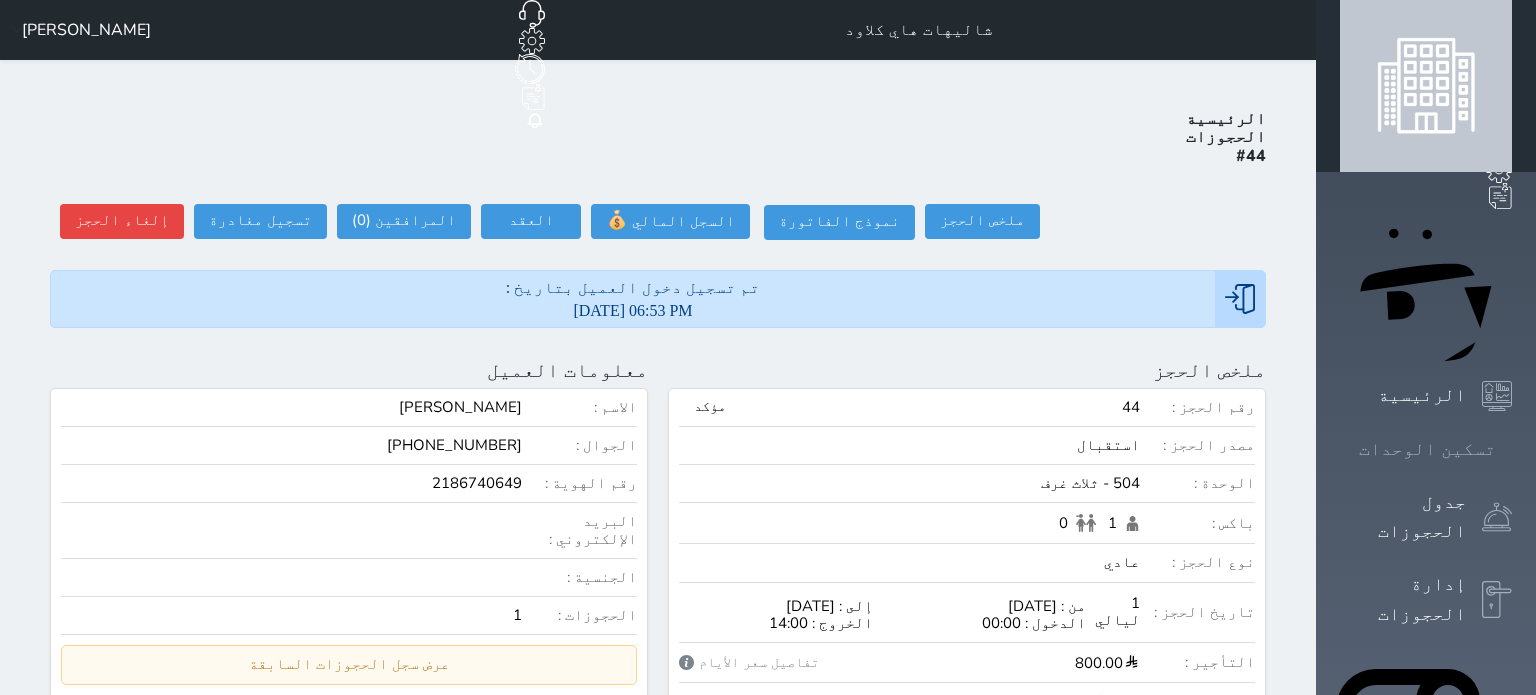 click 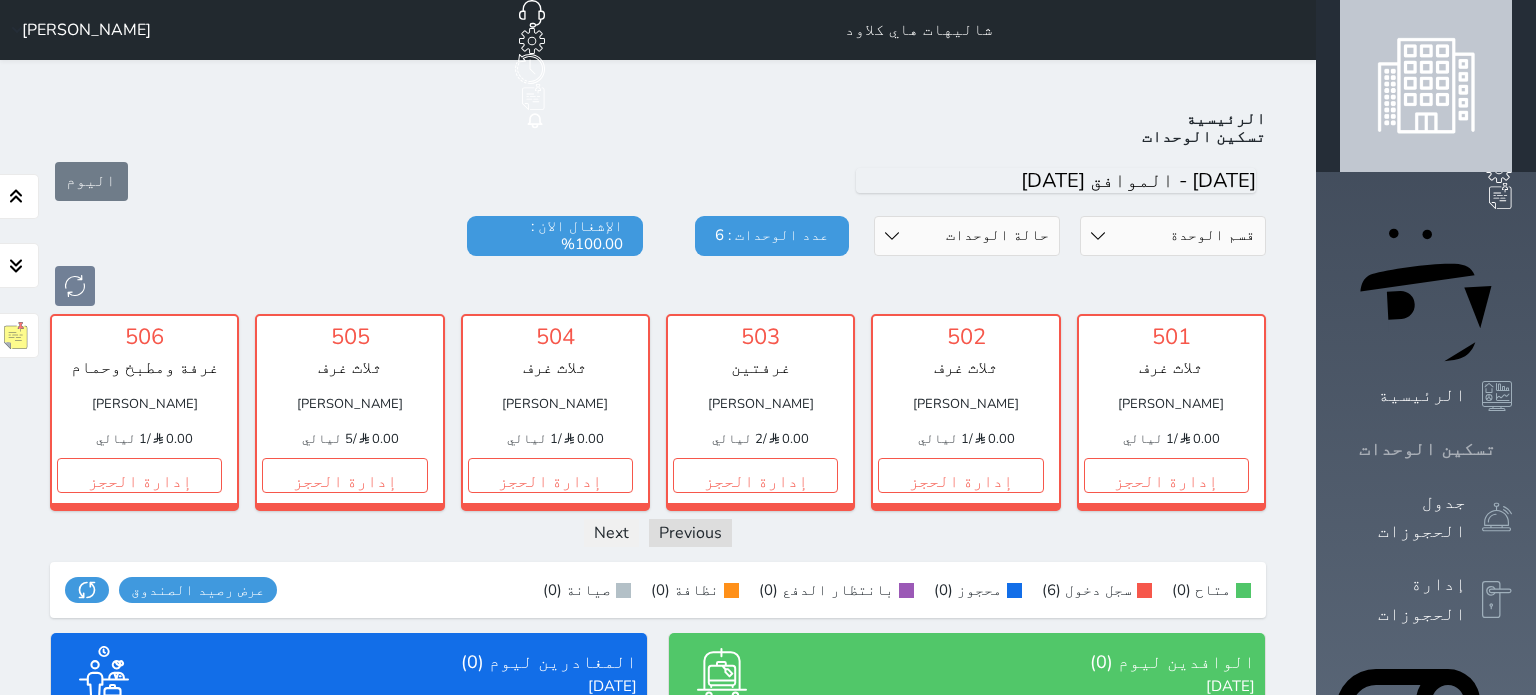 scroll, scrollTop: 78, scrollLeft: 0, axis: vertical 